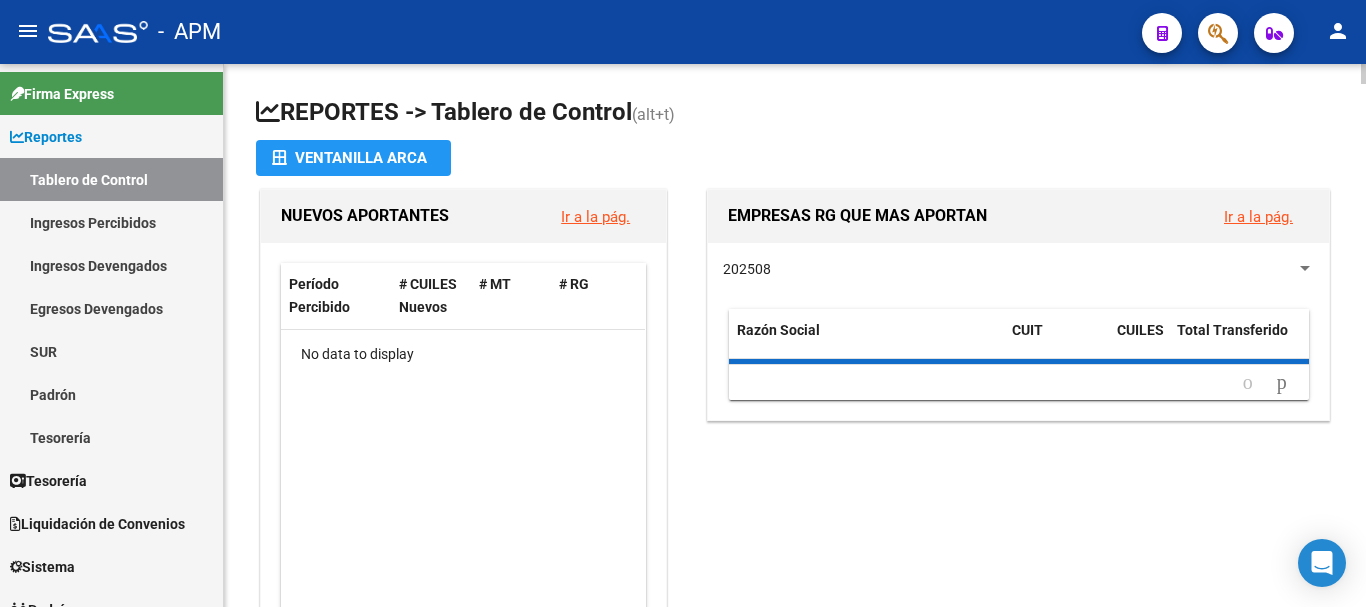 scroll, scrollTop: 0, scrollLeft: 0, axis: both 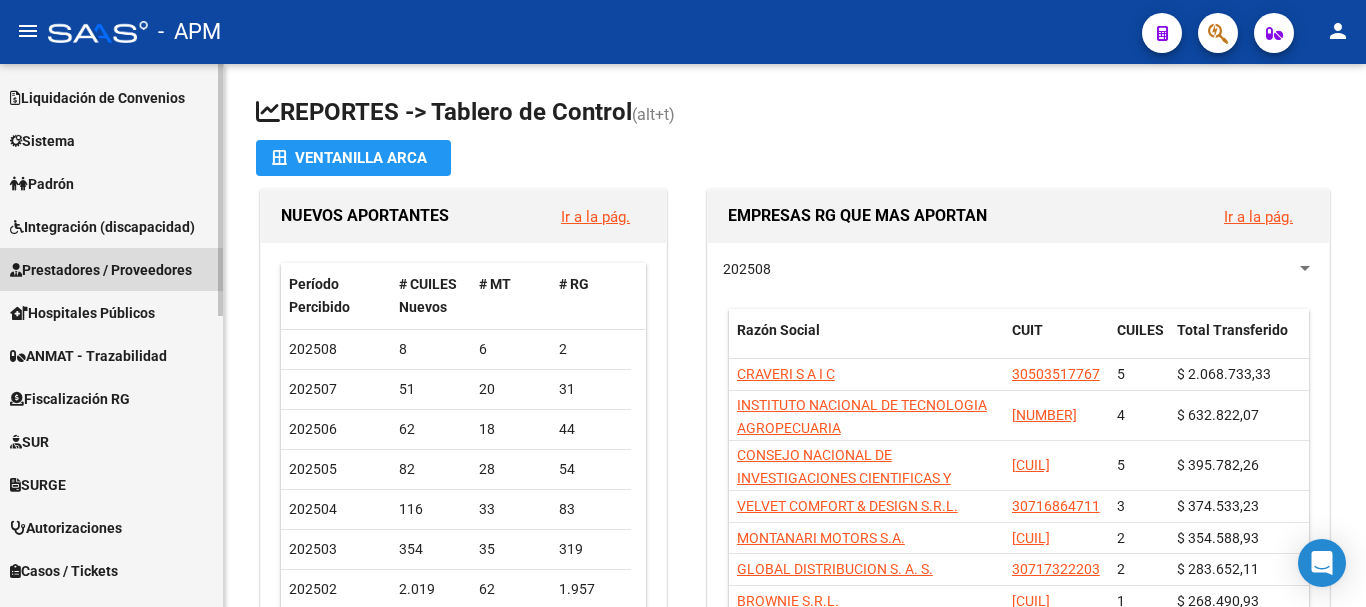 click on "Prestadores / Proveedores" at bounding box center (101, 270) 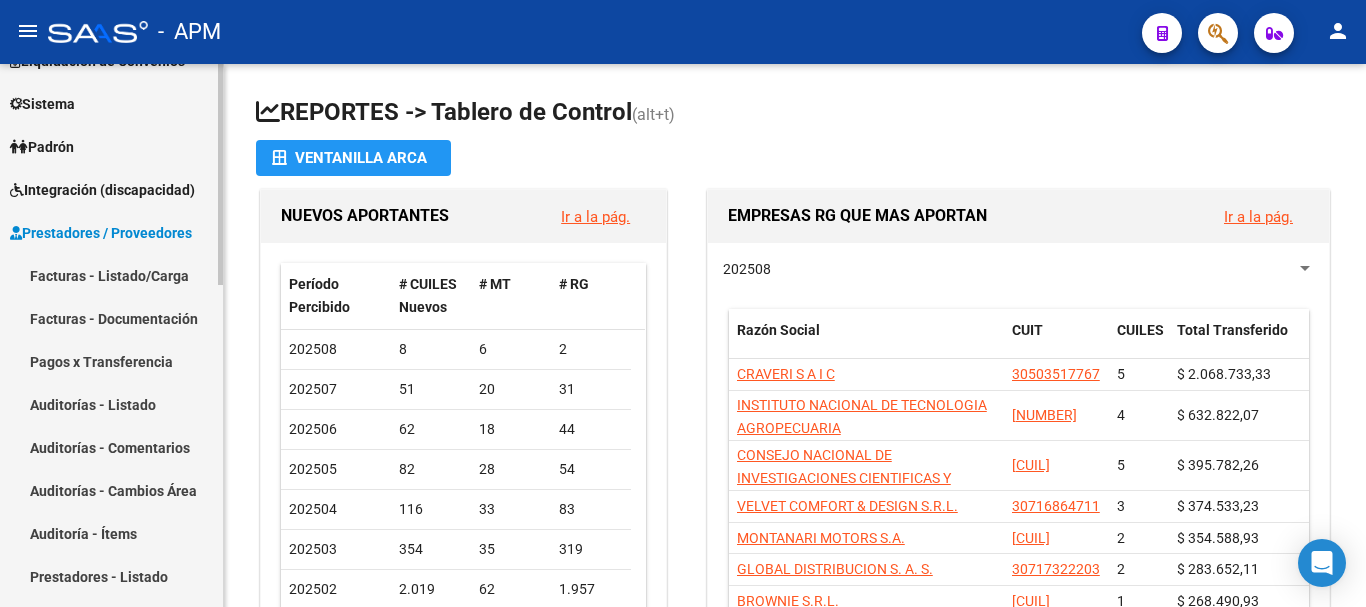 scroll, scrollTop: 125, scrollLeft: 0, axis: vertical 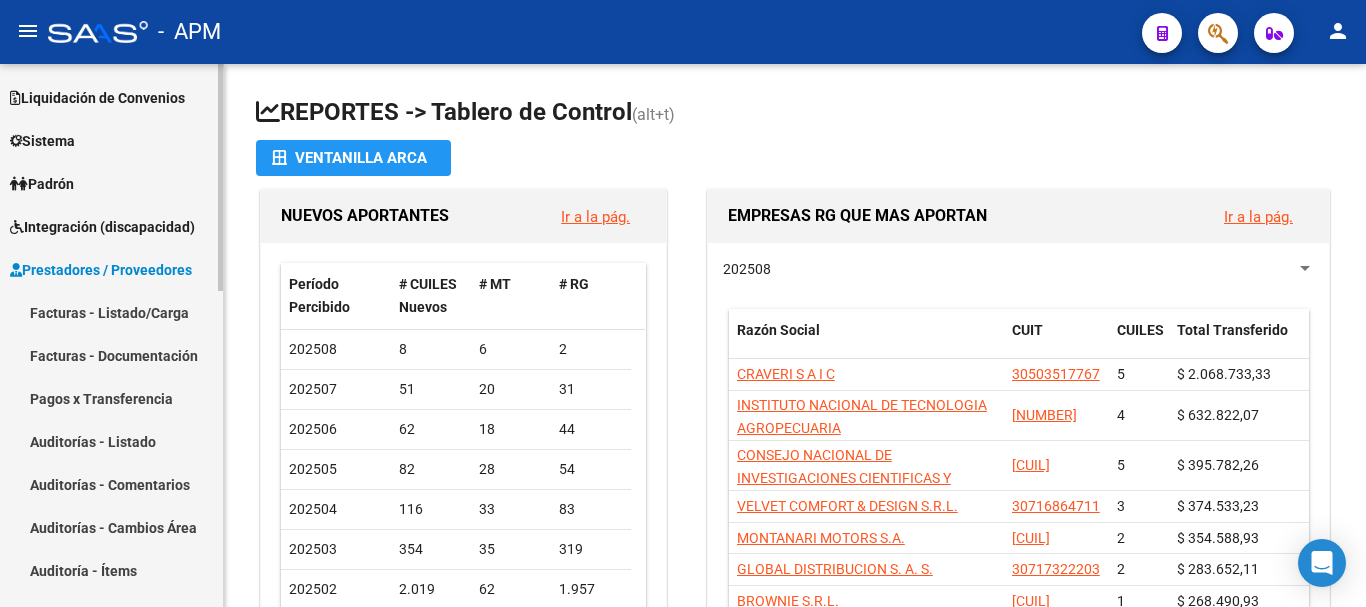 click on "Facturas - Listado/Carga" at bounding box center [111, 312] 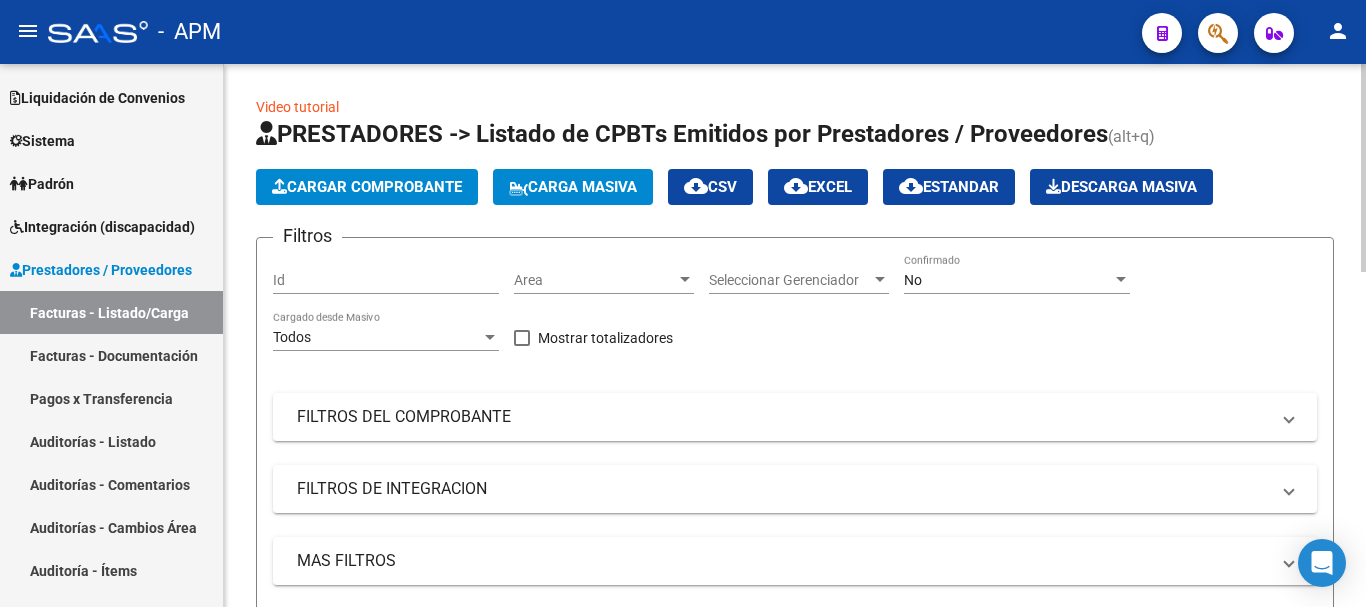 click on "Cargar Comprobante" 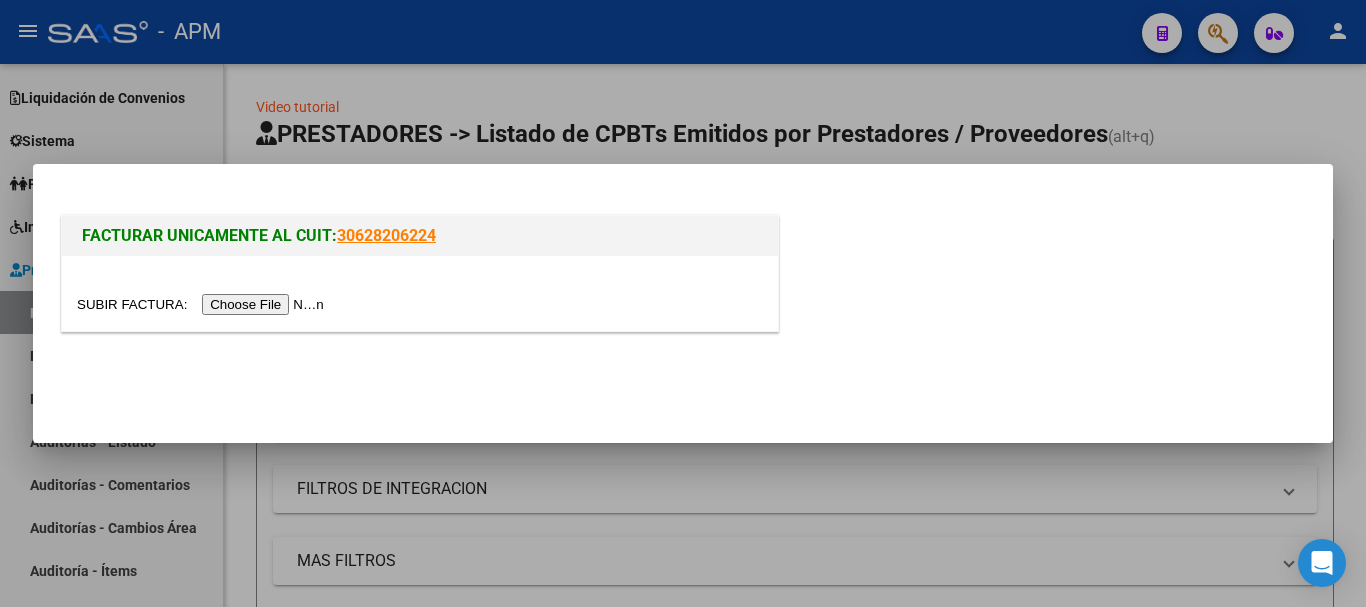 click at bounding box center [203, 304] 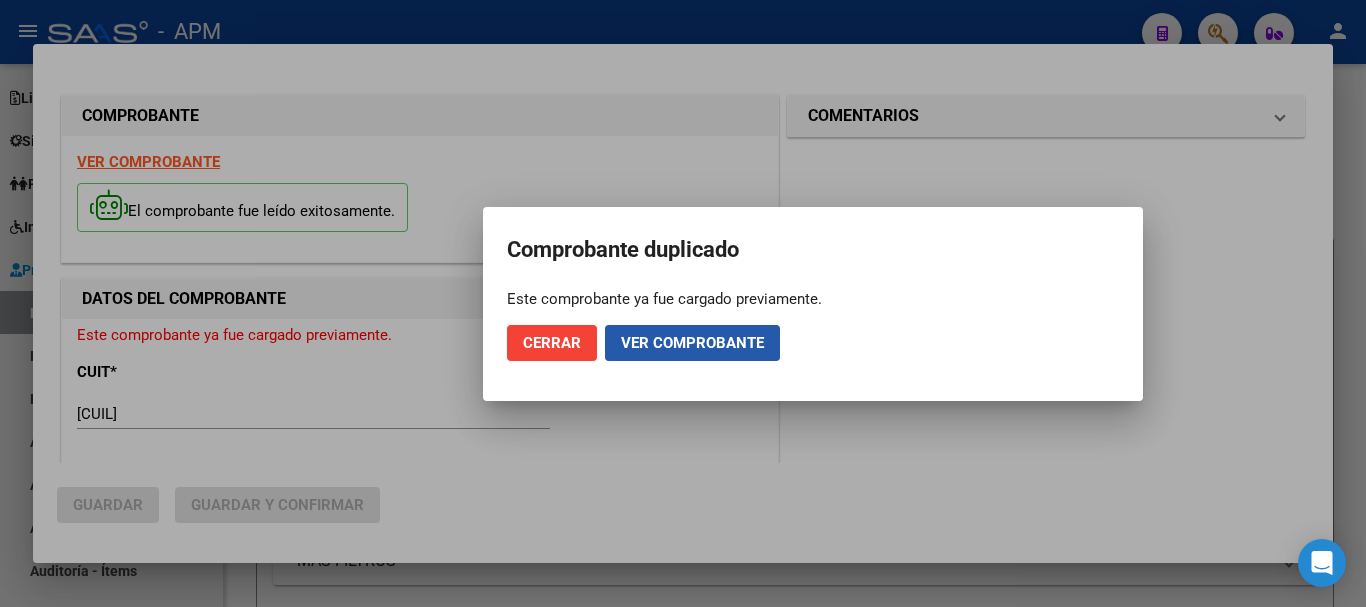 click on "Ver comprobante" 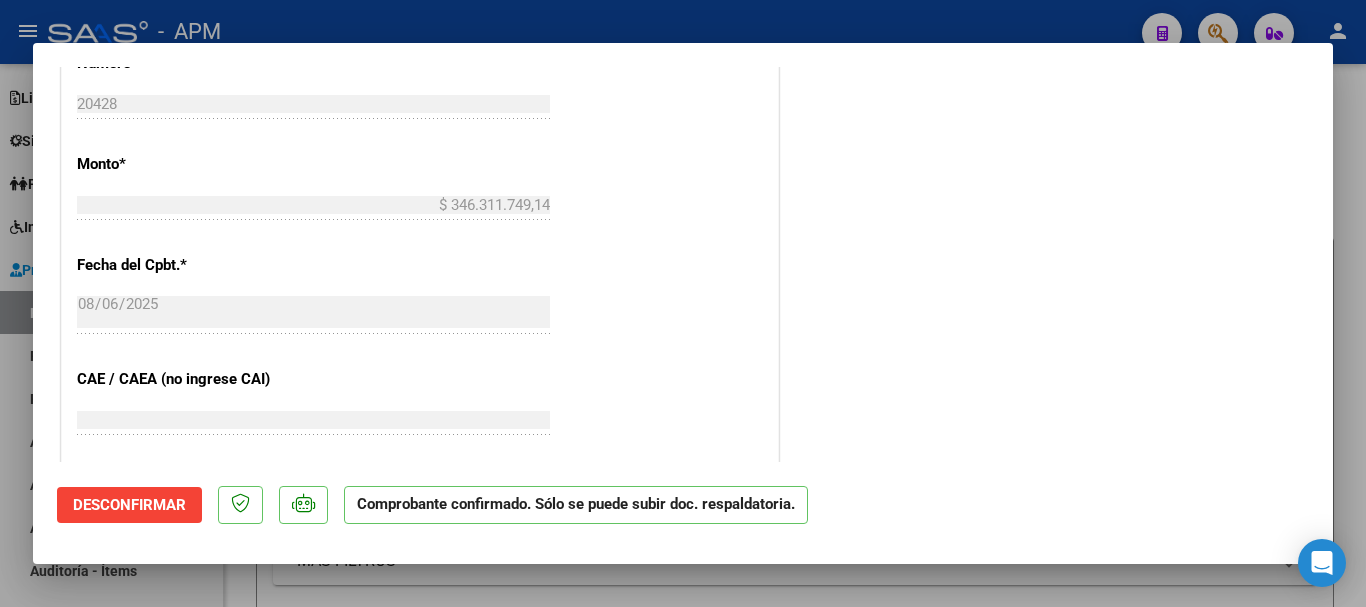 scroll, scrollTop: 800, scrollLeft: 0, axis: vertical 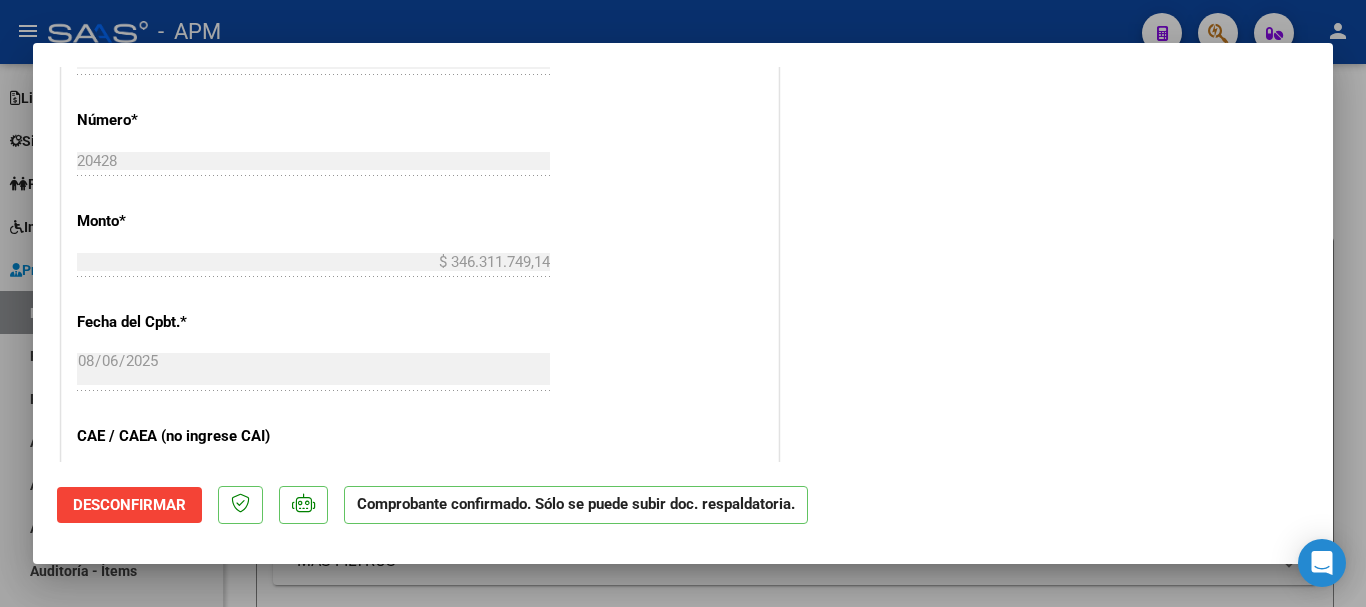 click at bounding box center [683, 303] 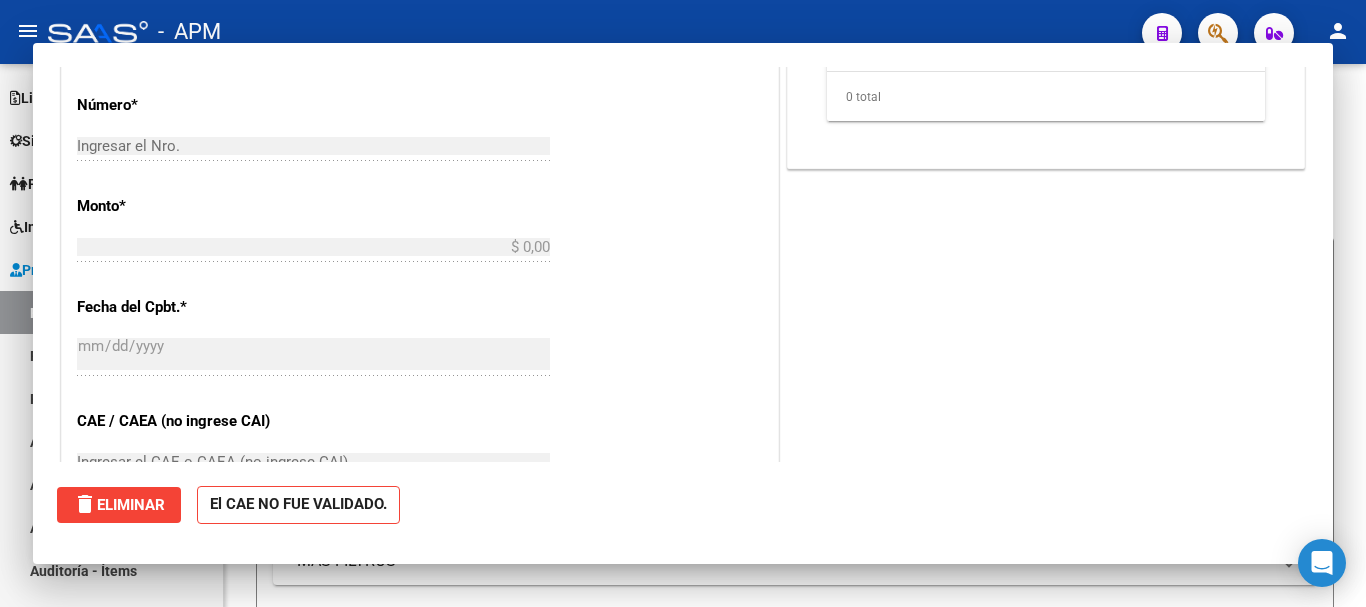 scroll, scrollTop: 785, scrollLeft: 0, axis: vertical 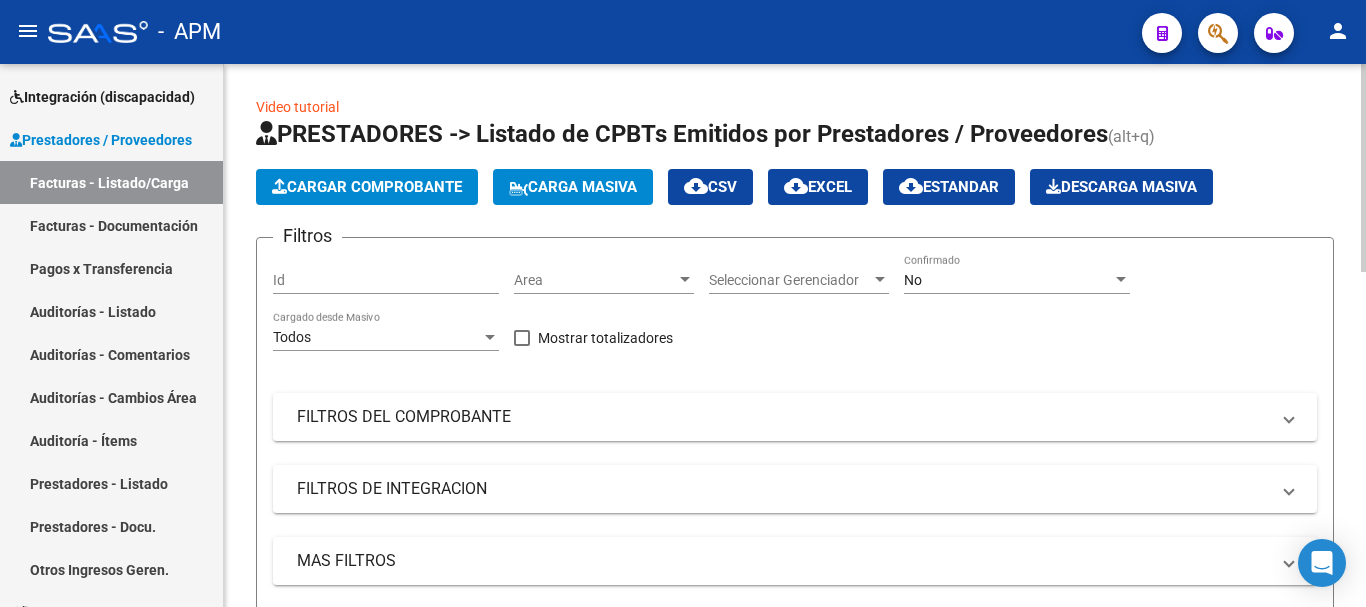 click on "Cargar Comprobante" 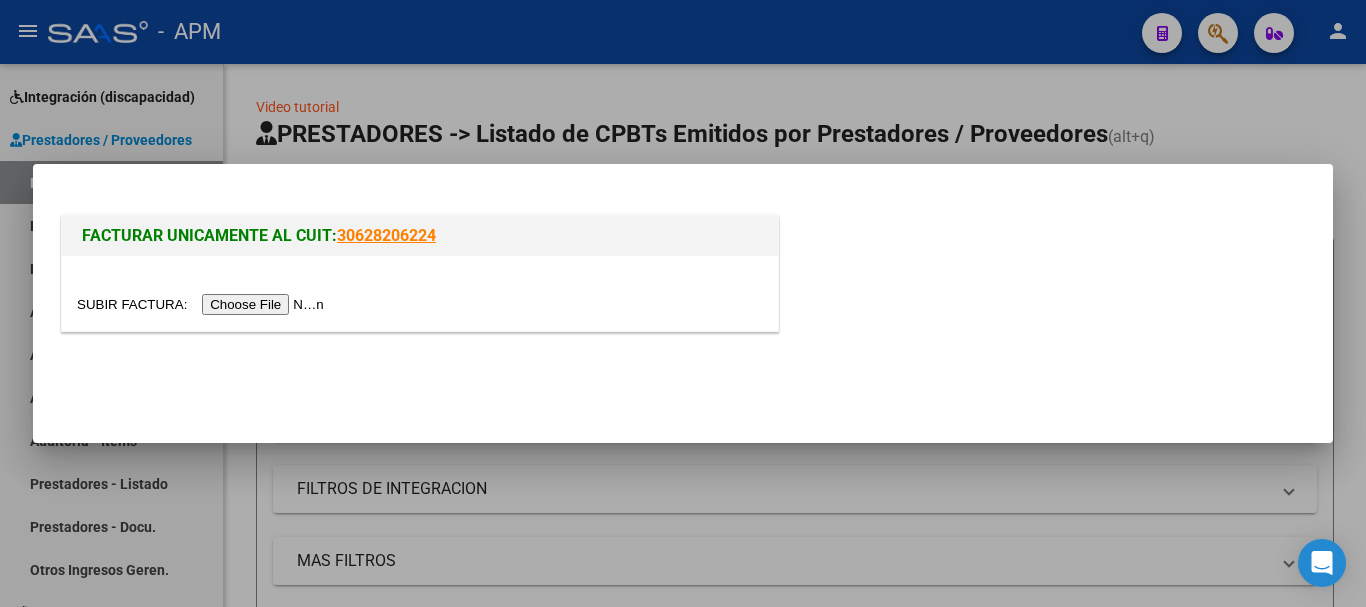 click at bounding box center [203, 304] 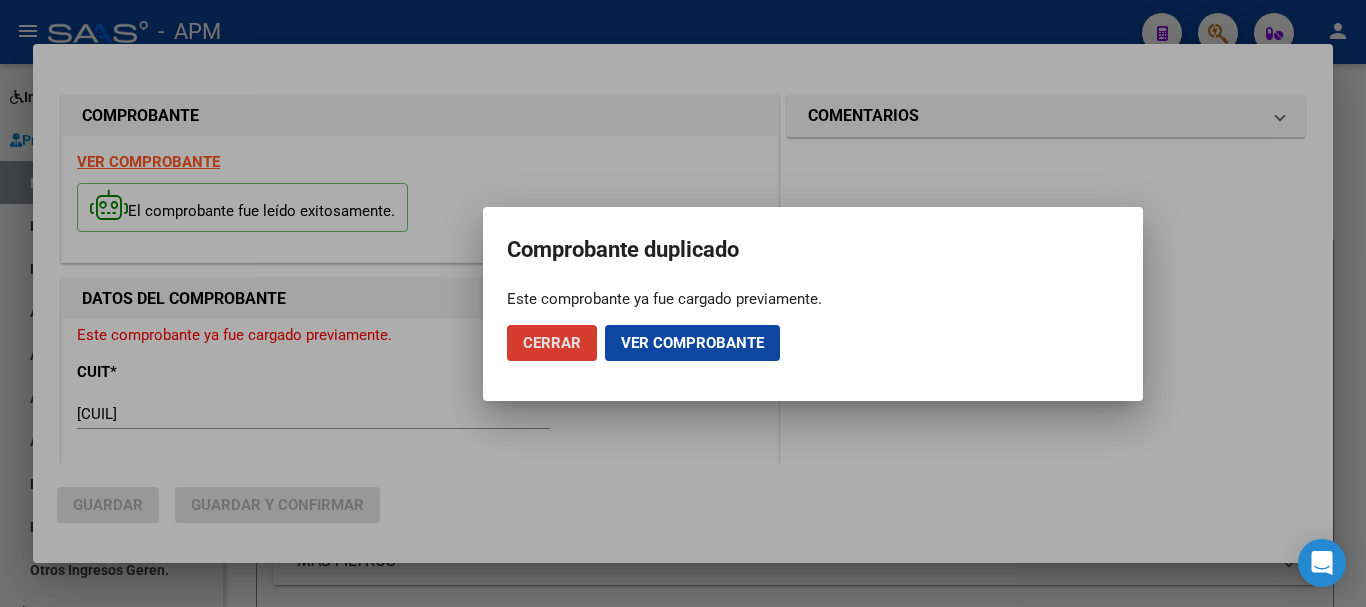 click on "Cerrar" 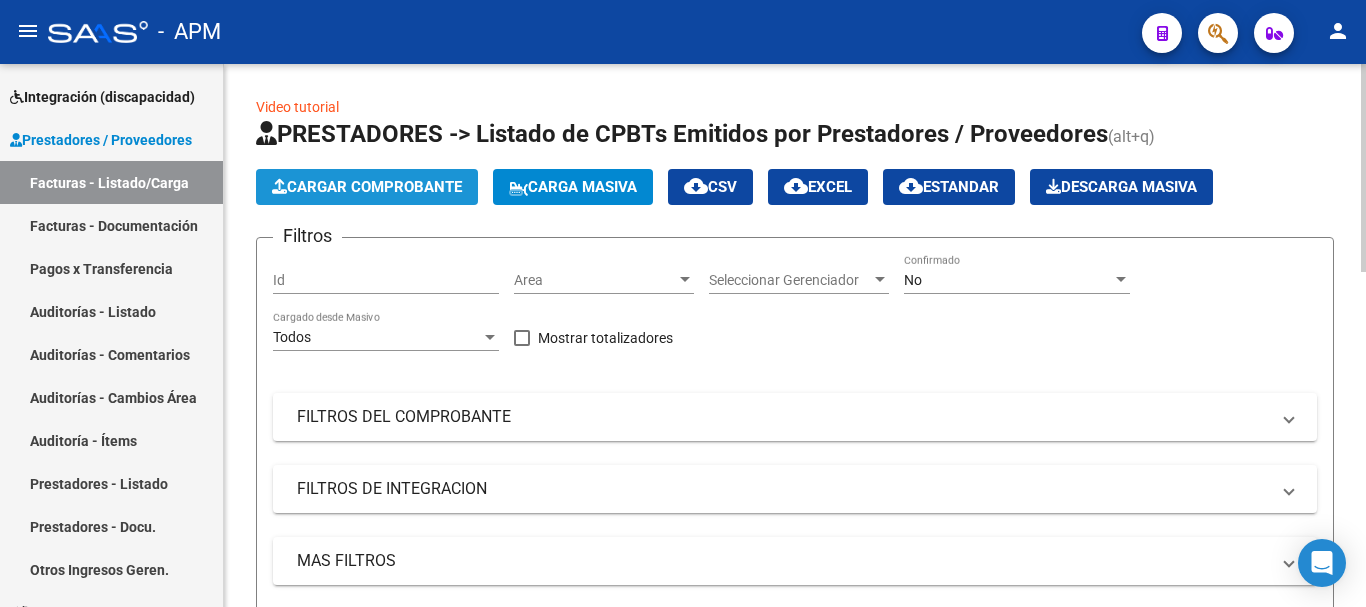 click on "Cargar Comprobante" 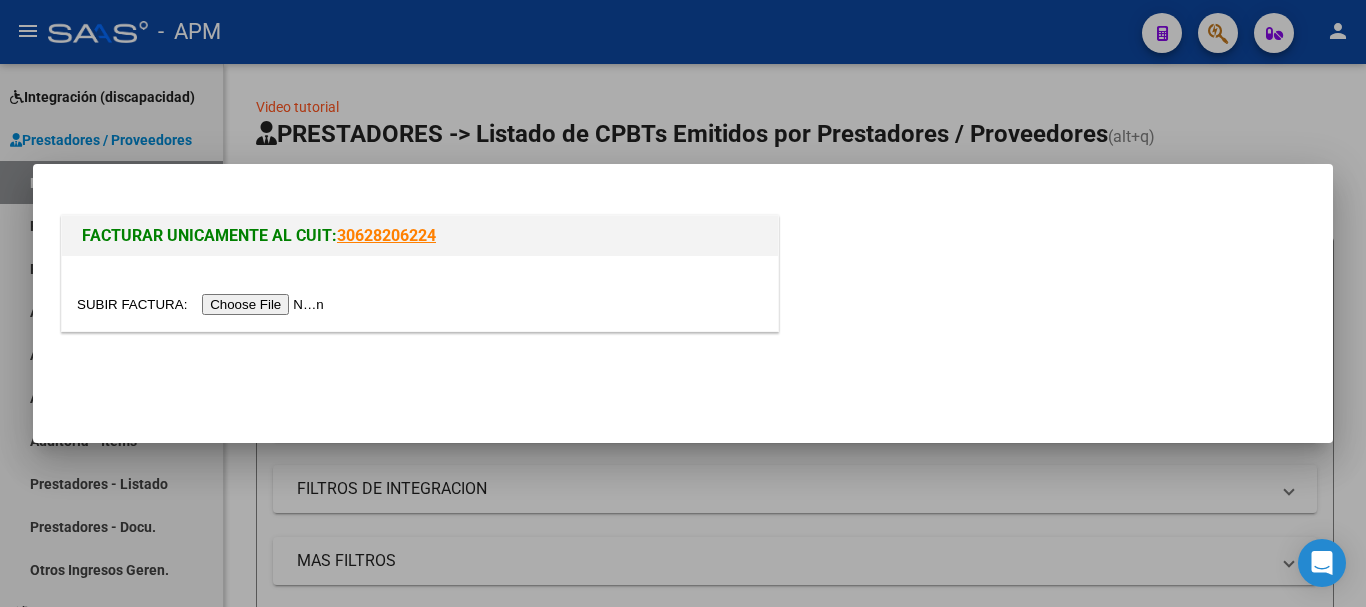 click at bounding box center [683, 303] 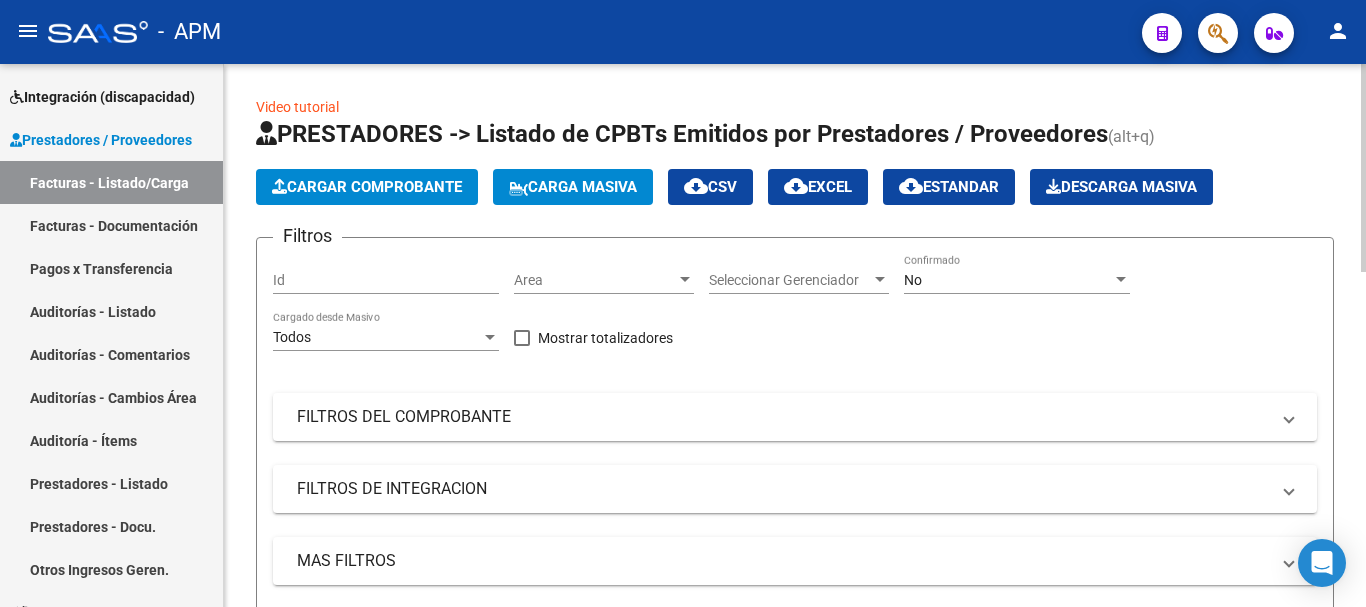 click on "Cargar Comprobante" 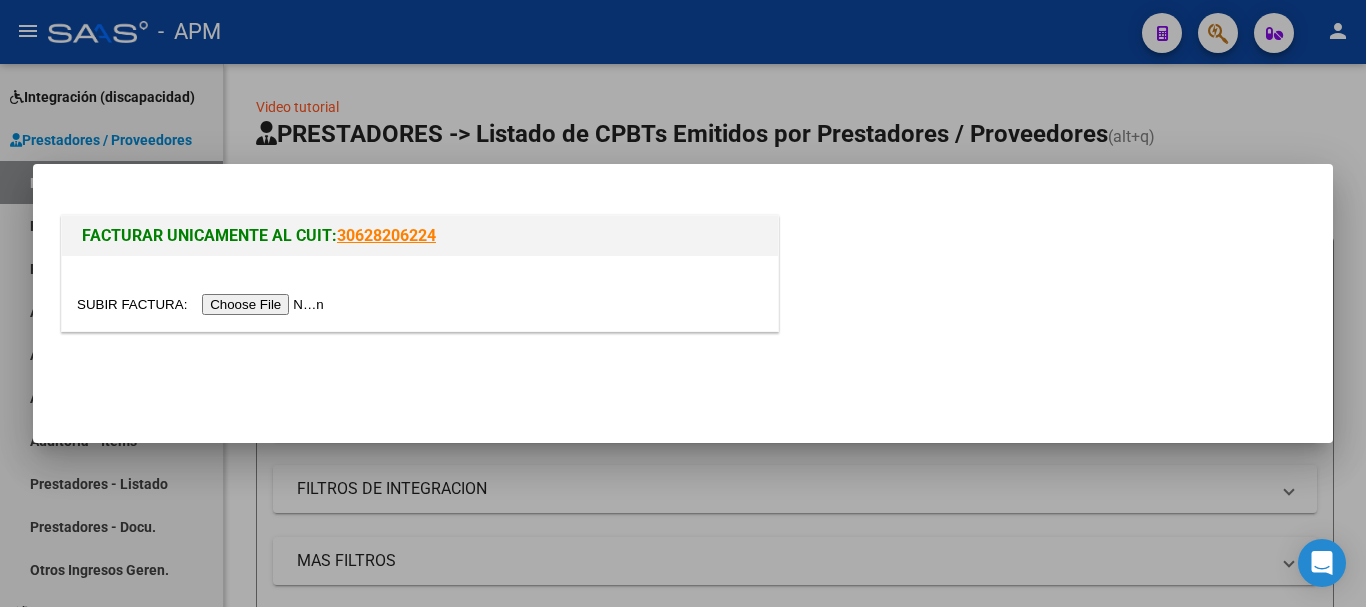 click at bounding box center [203, 304] 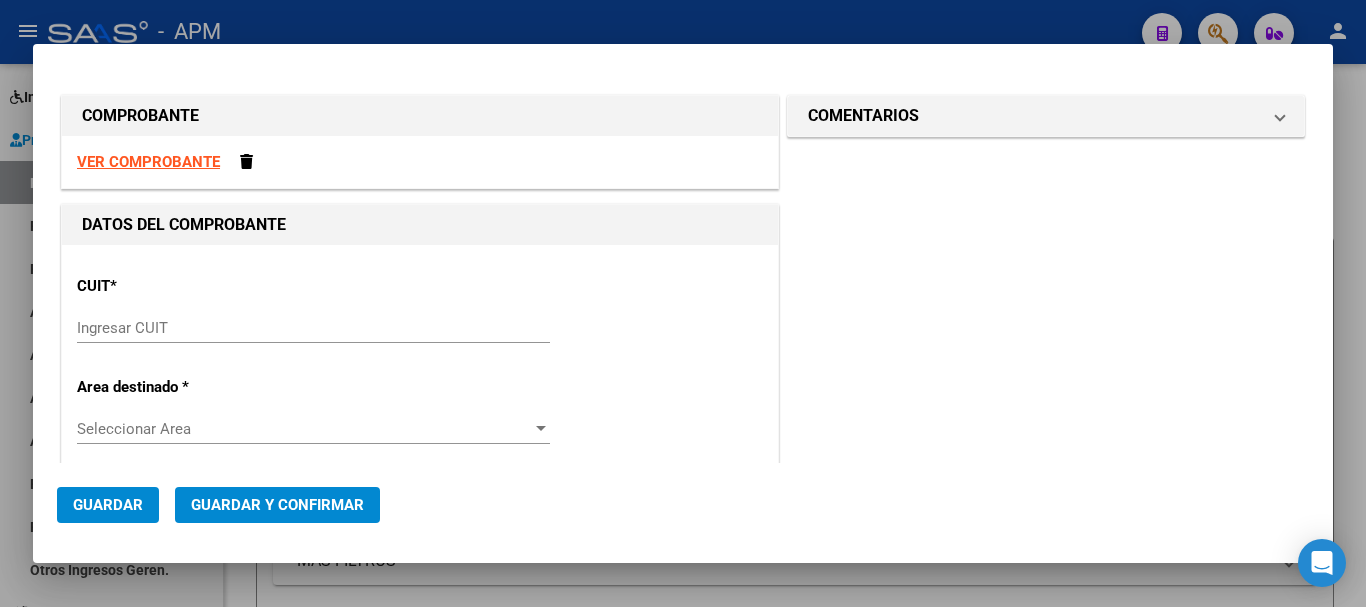 click on "VER COMPROBANTE" at bounding box center (148, 162) 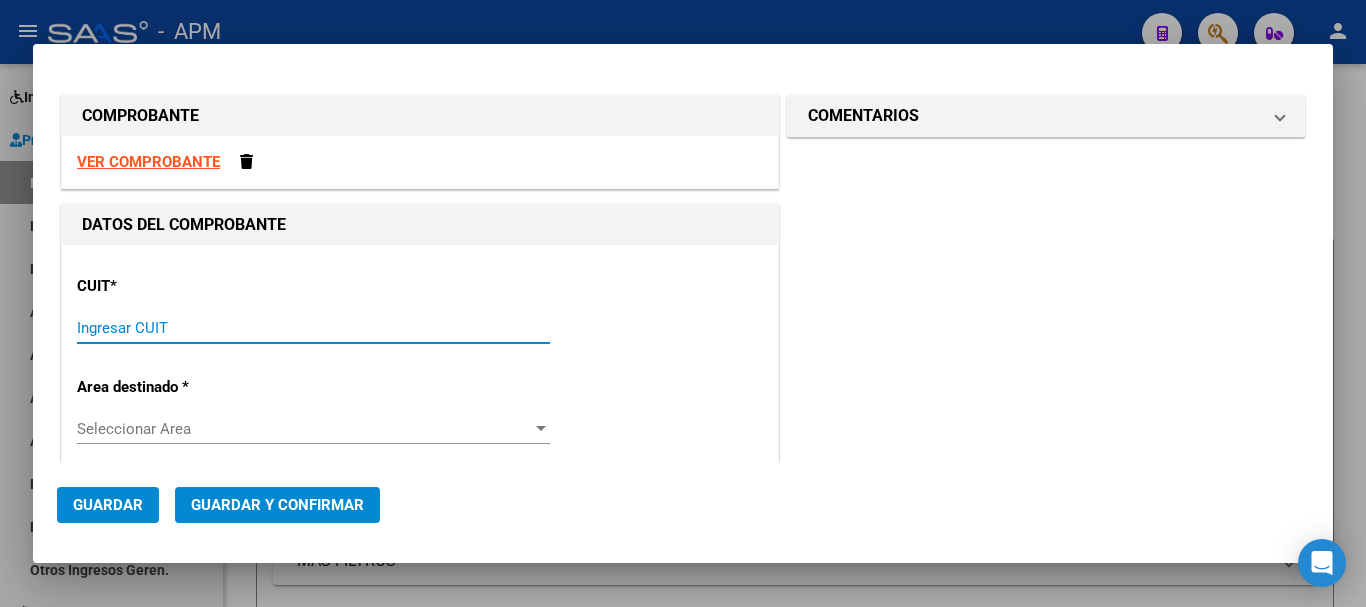 click on "Ingresar CUIT" at bounding box center (313, 328) 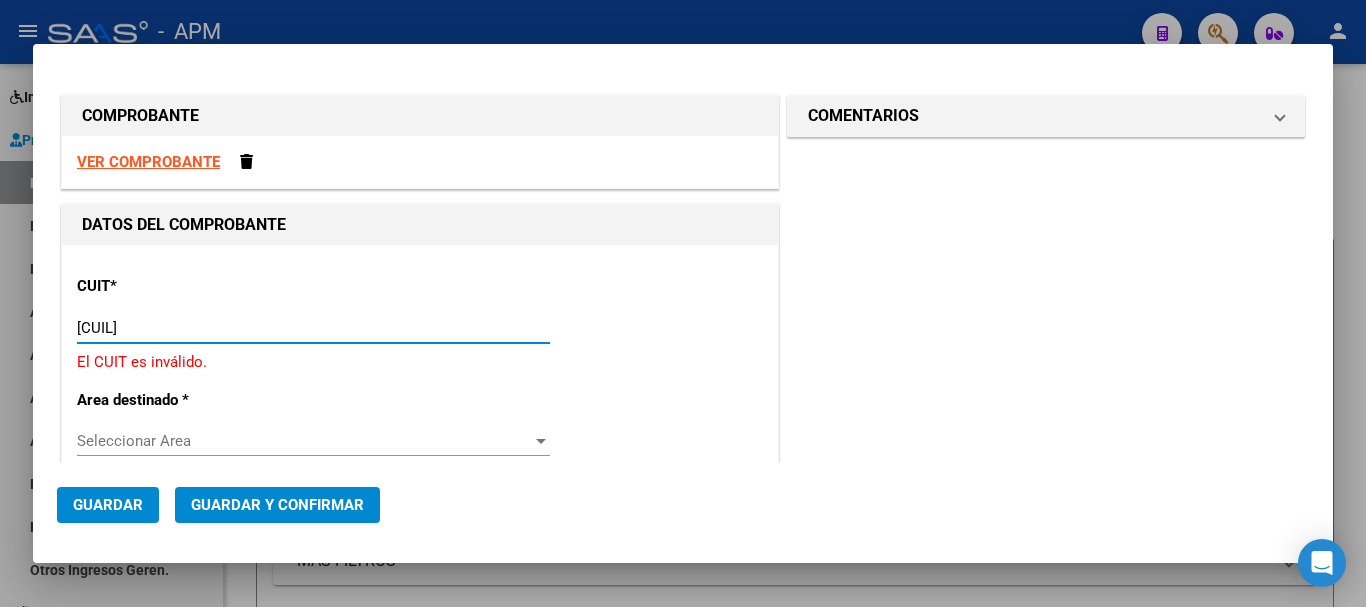 type on "[CUIL]" 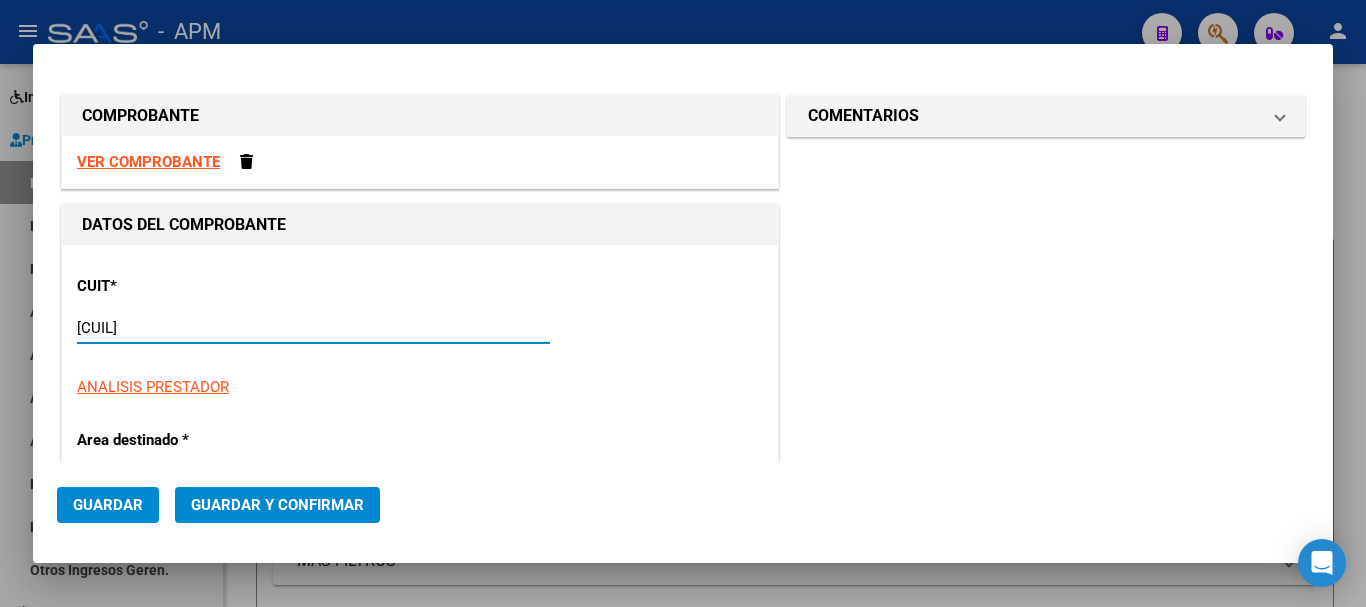 type on "3" 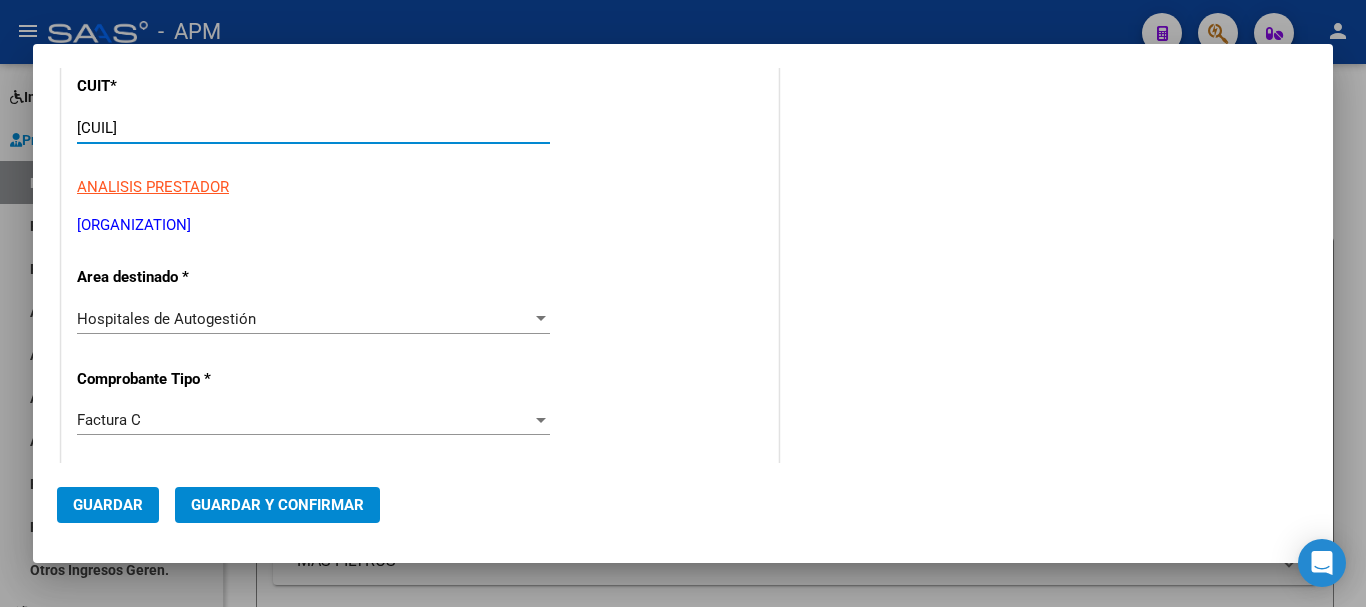 scroll, scrollTop: 400, scrollLeft: 0, axis: vertical 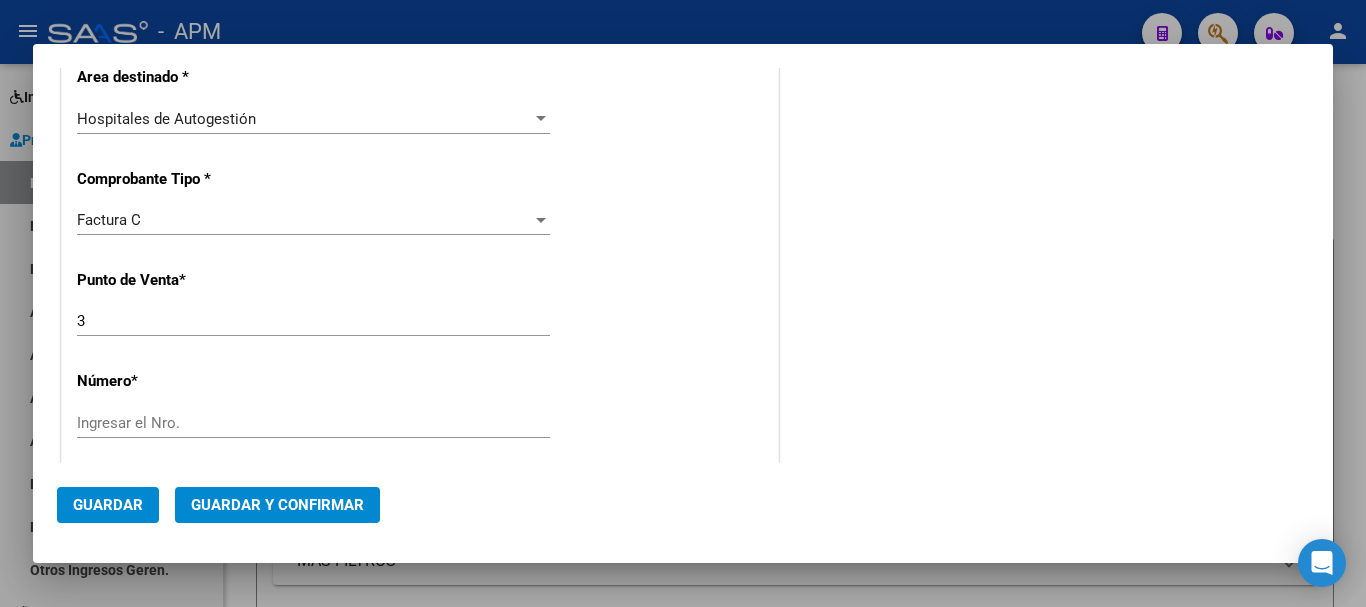type on "[CUIL]" 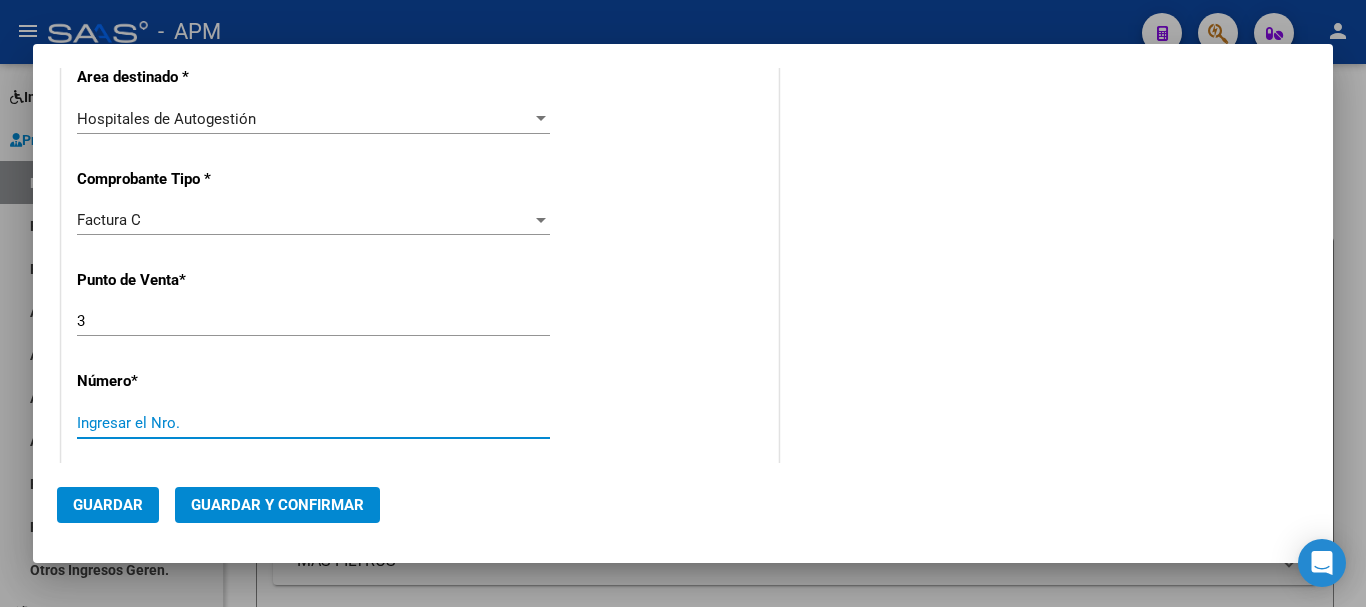 click on "Ingresar el Nro." at bounding box center [313, 423] 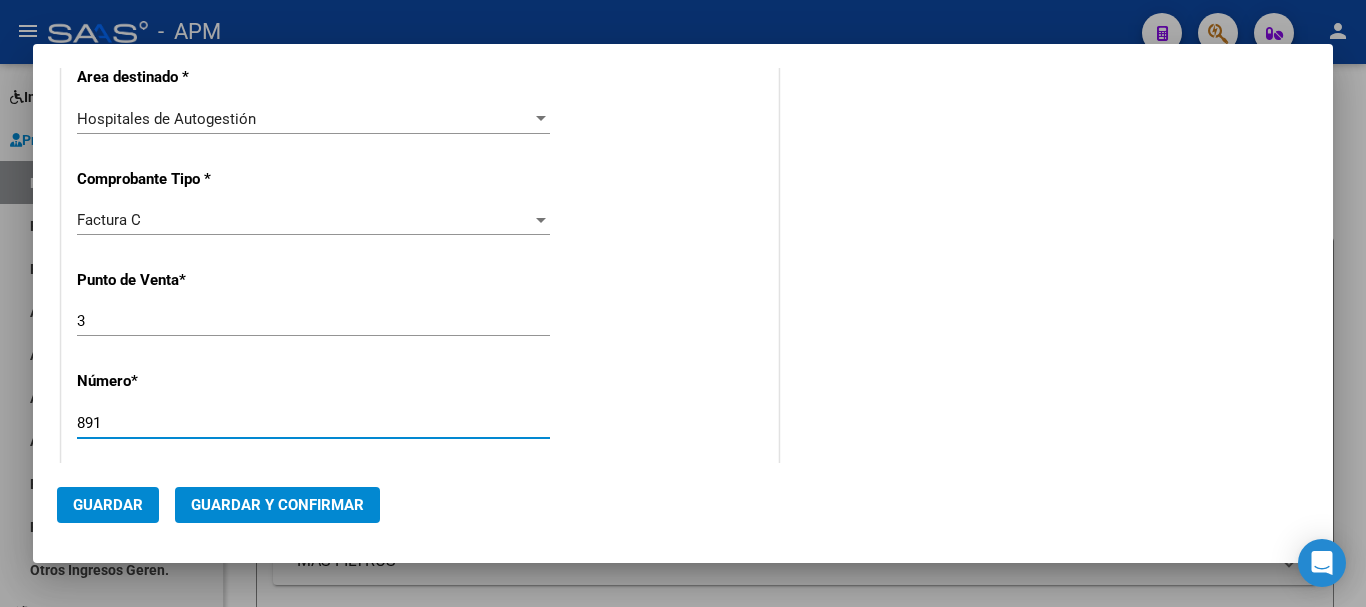 type on "891" 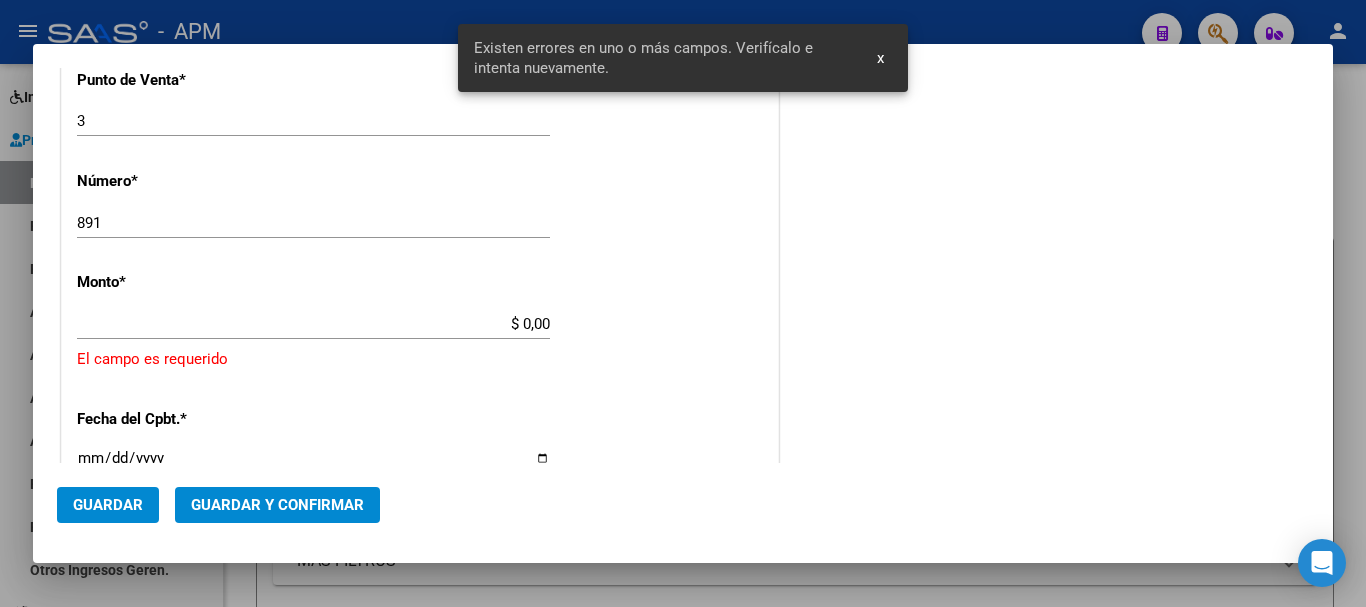 scroll, scrollTop: 649, scrollLeft: 0, axis: vertical 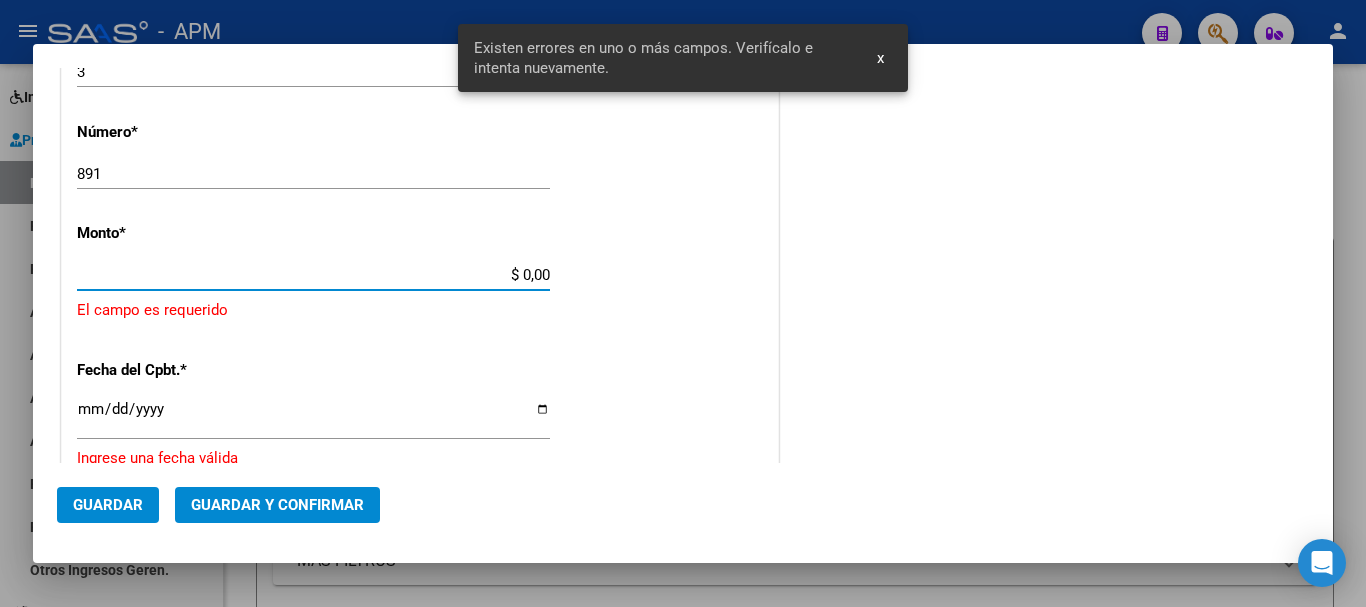click on "$ 0,00" at bounding box center [313, 275] 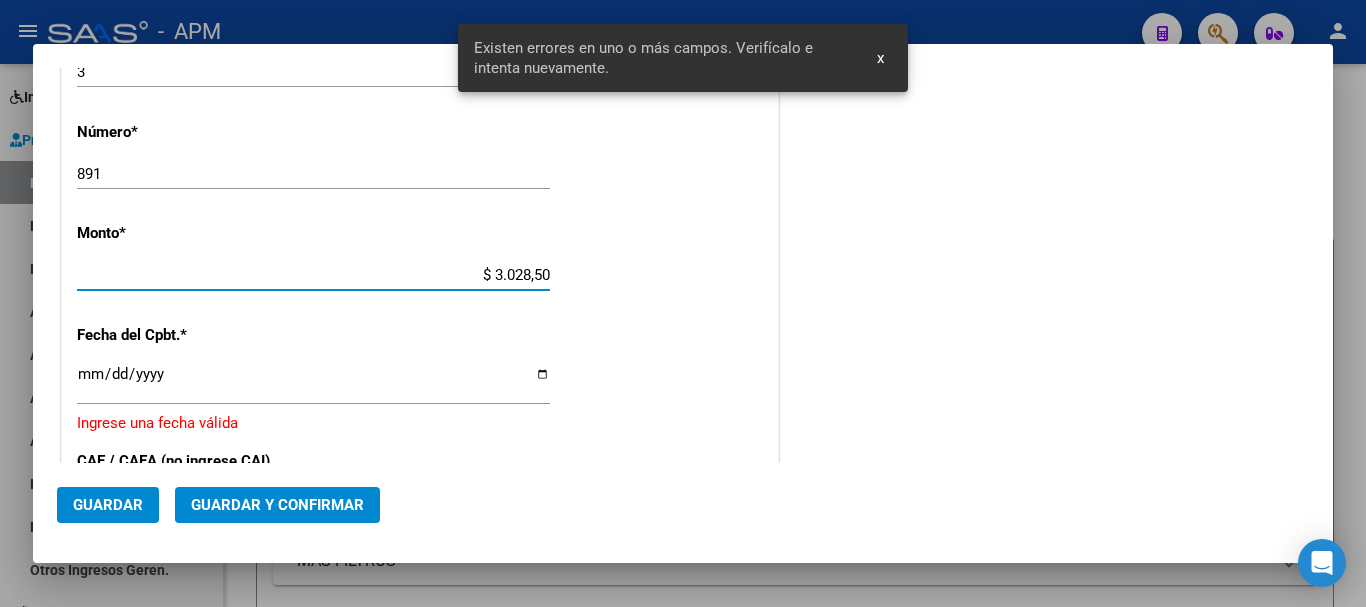 type on "$ 30.285,00" 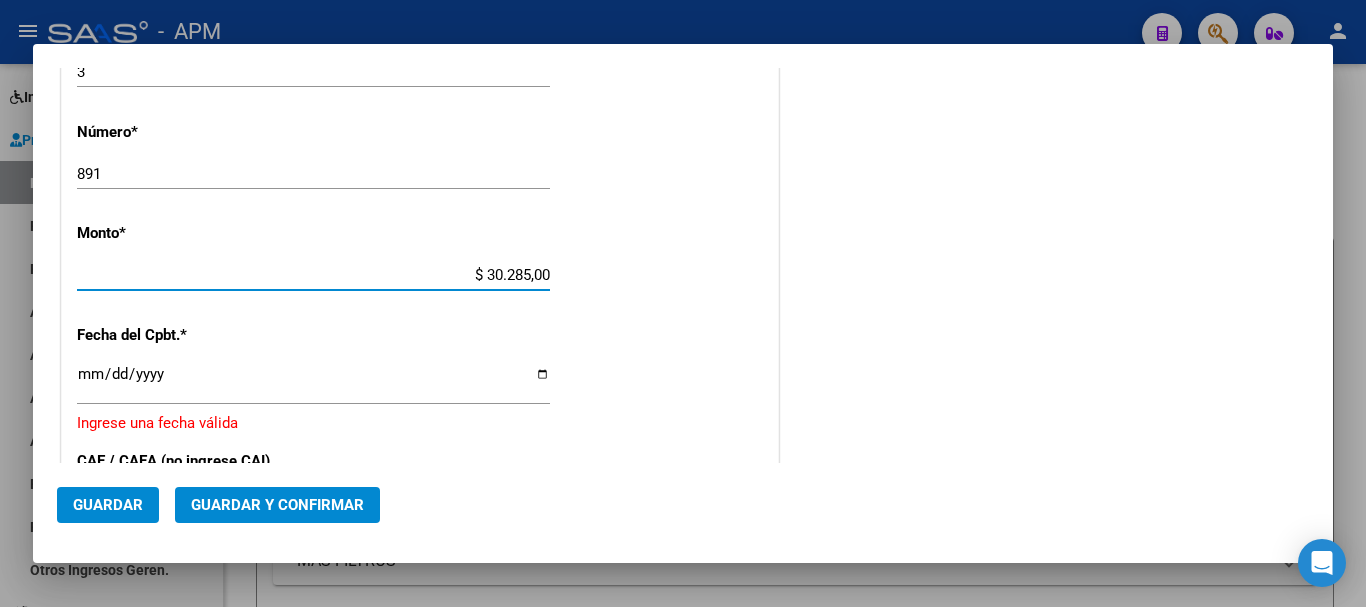 click on "Ingresar la fecha" at bounding box center (313, 382) 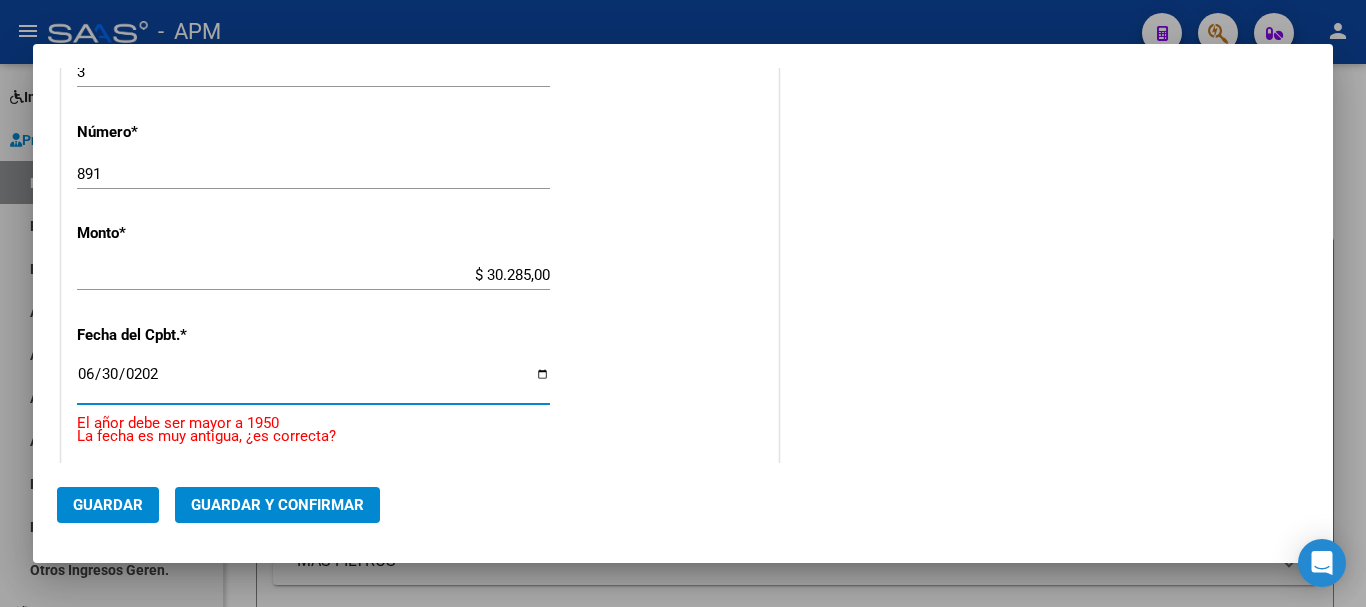 type on "2025-06-30" 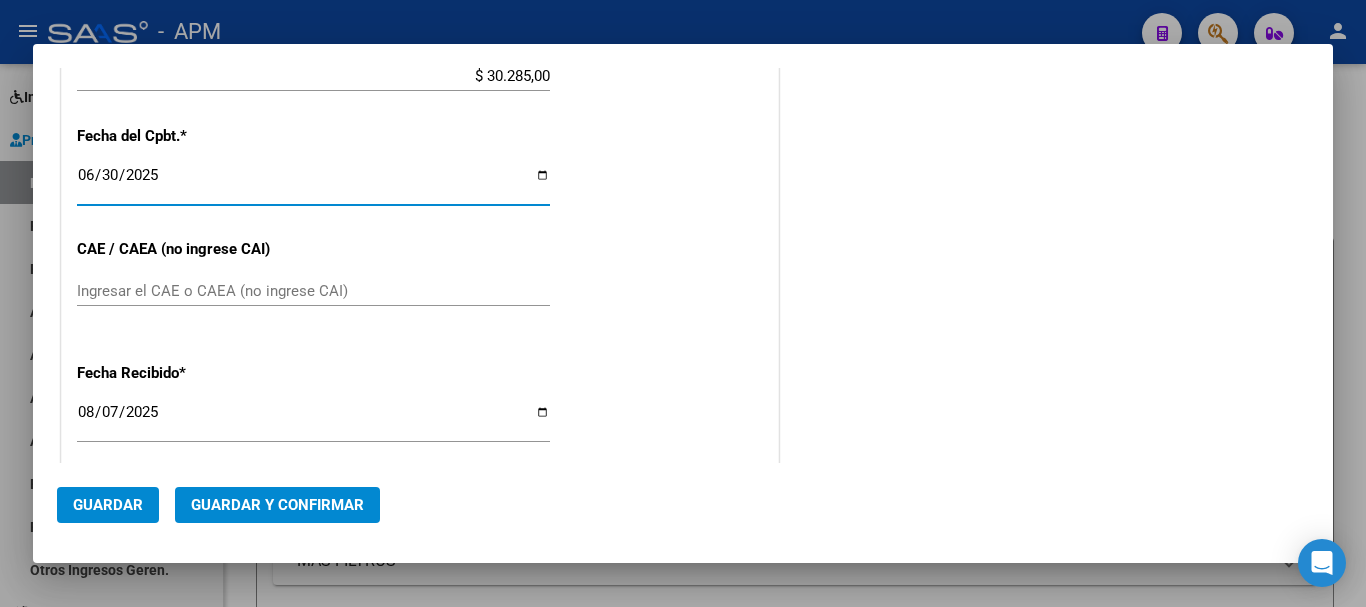 scroll, scrollTop: 849, scrollLeft: 0, axis: vertical 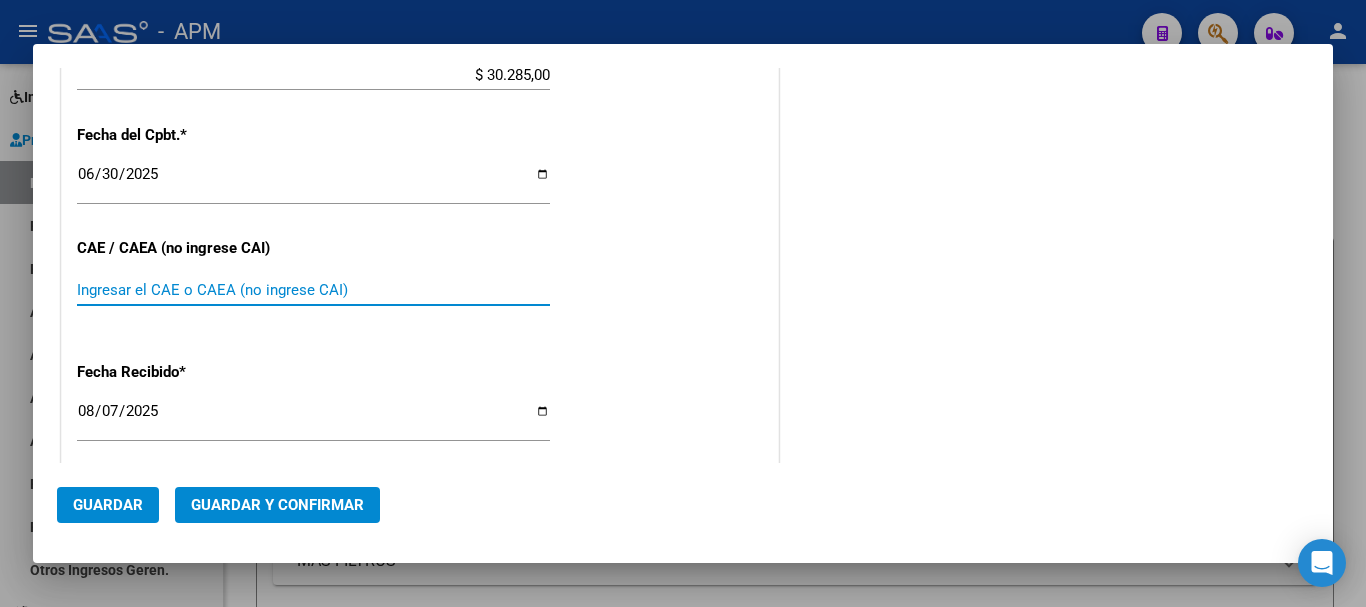 click on "Ingresar el CAE o CAEA (no ingrese CAI)" at bounding box center (313, 290) 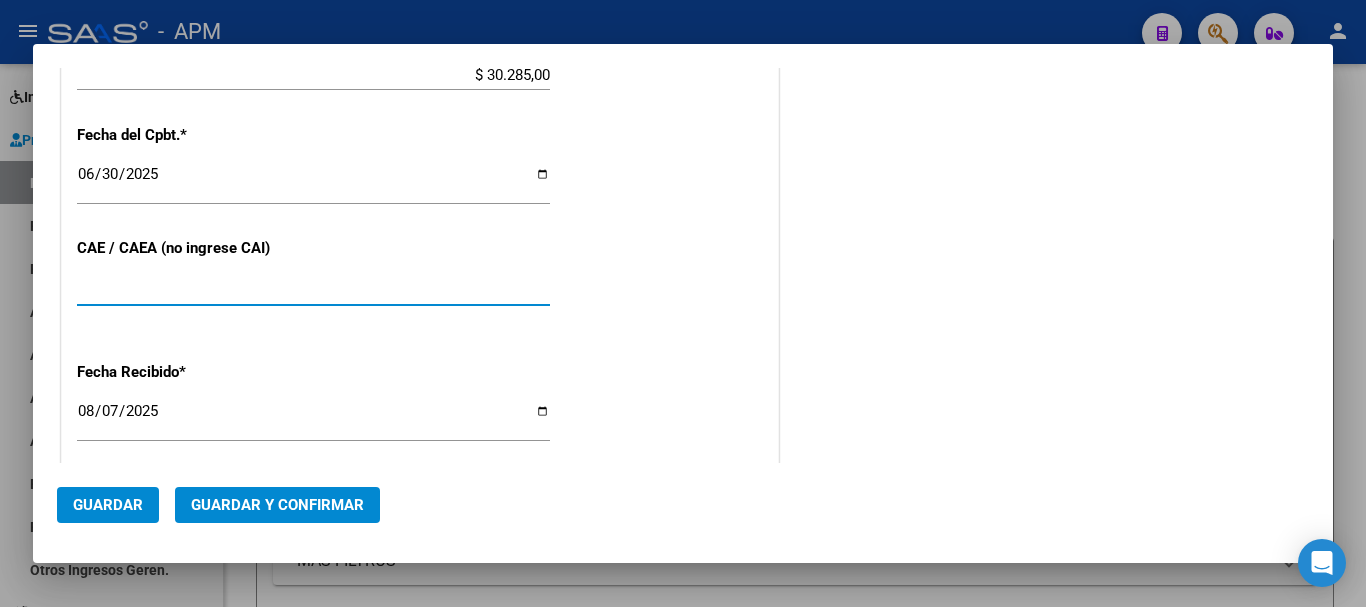 scroll, scrollTop: 1049, scrollLeft: 0, axis: vertical 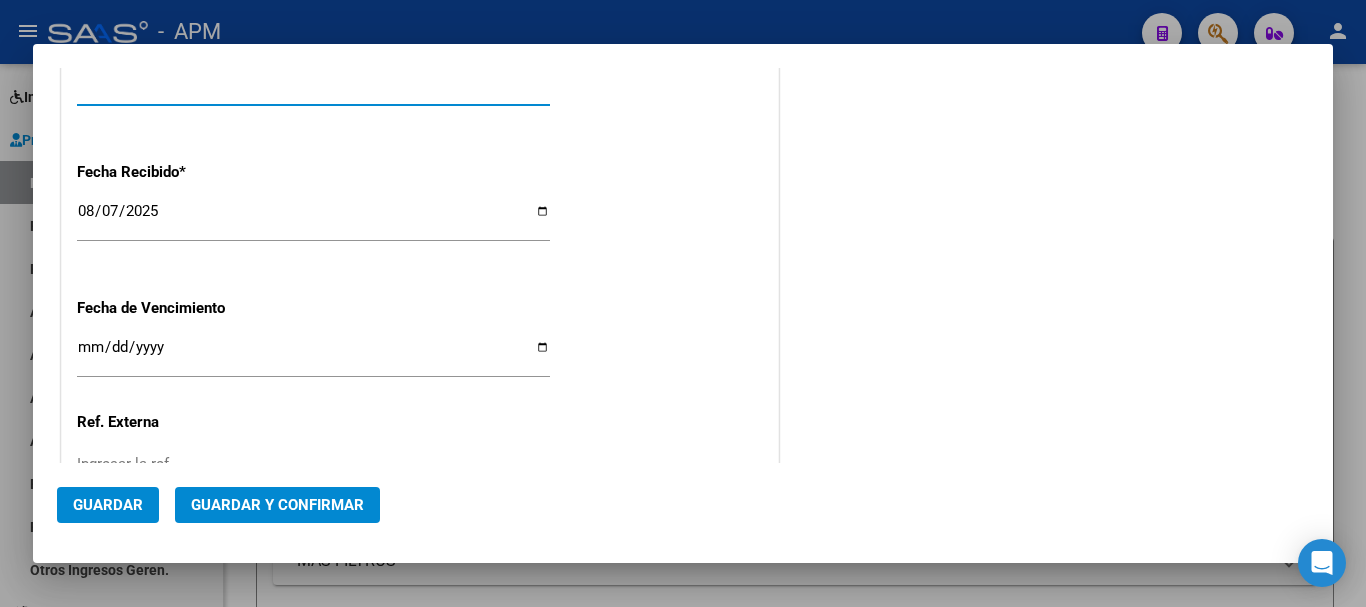 type on "[NUMBER]" 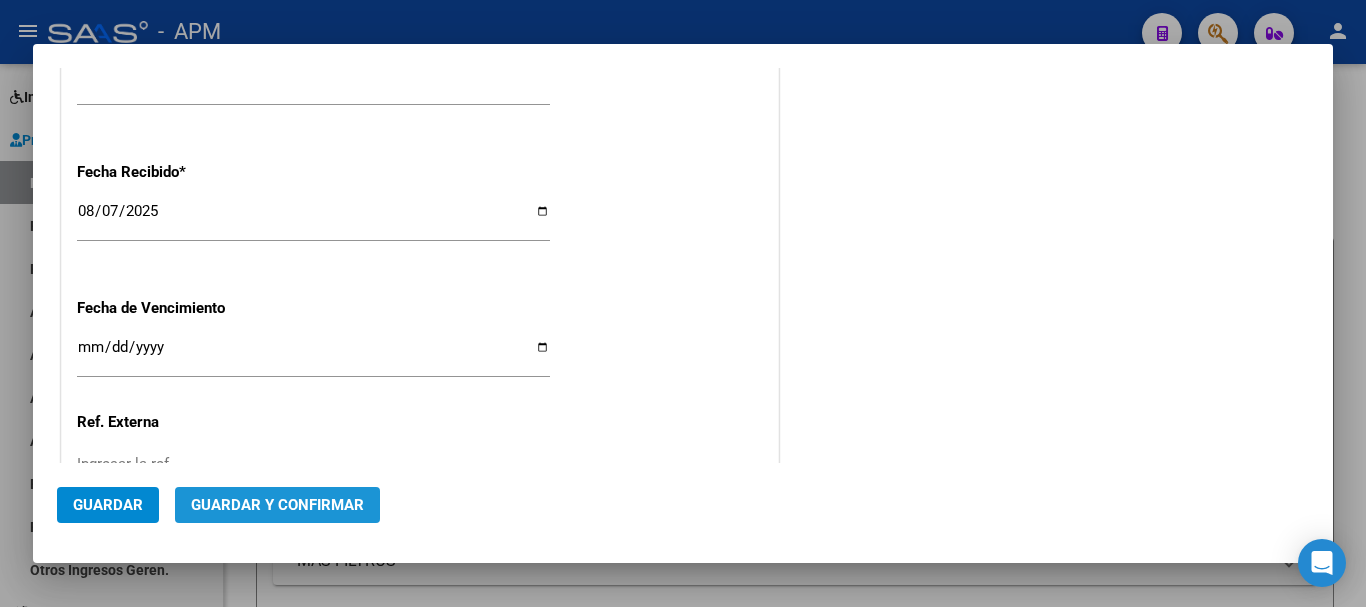 click on "Guardar y Confirmar" 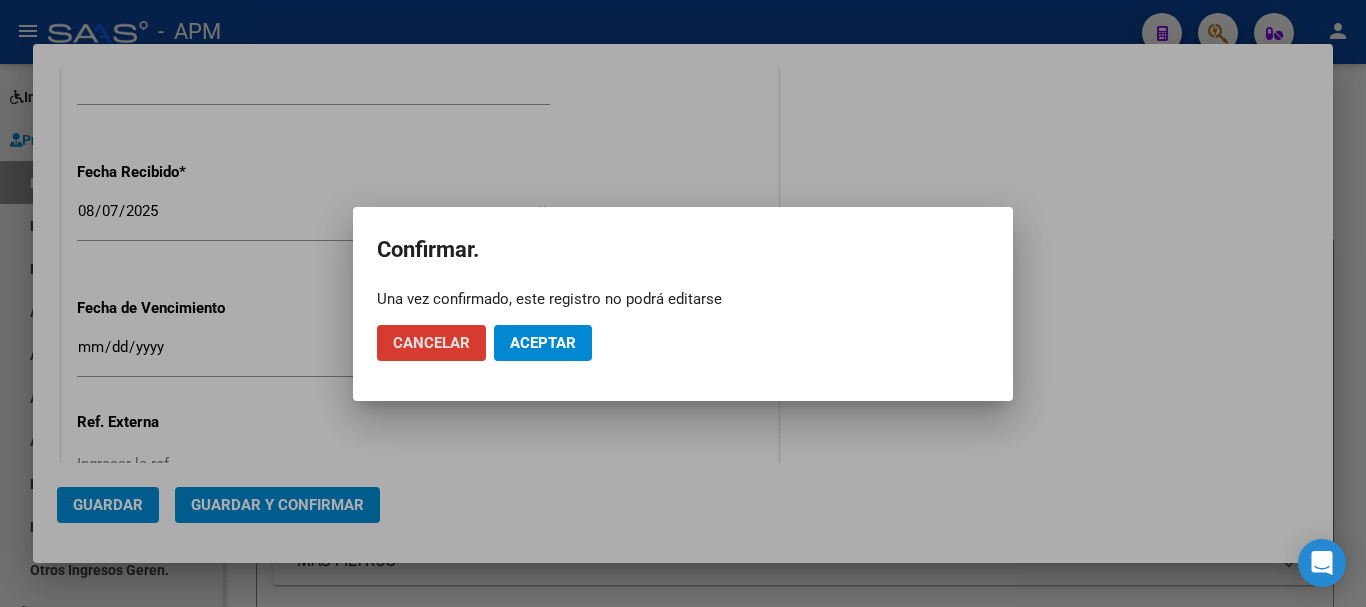click on "Aceptar" 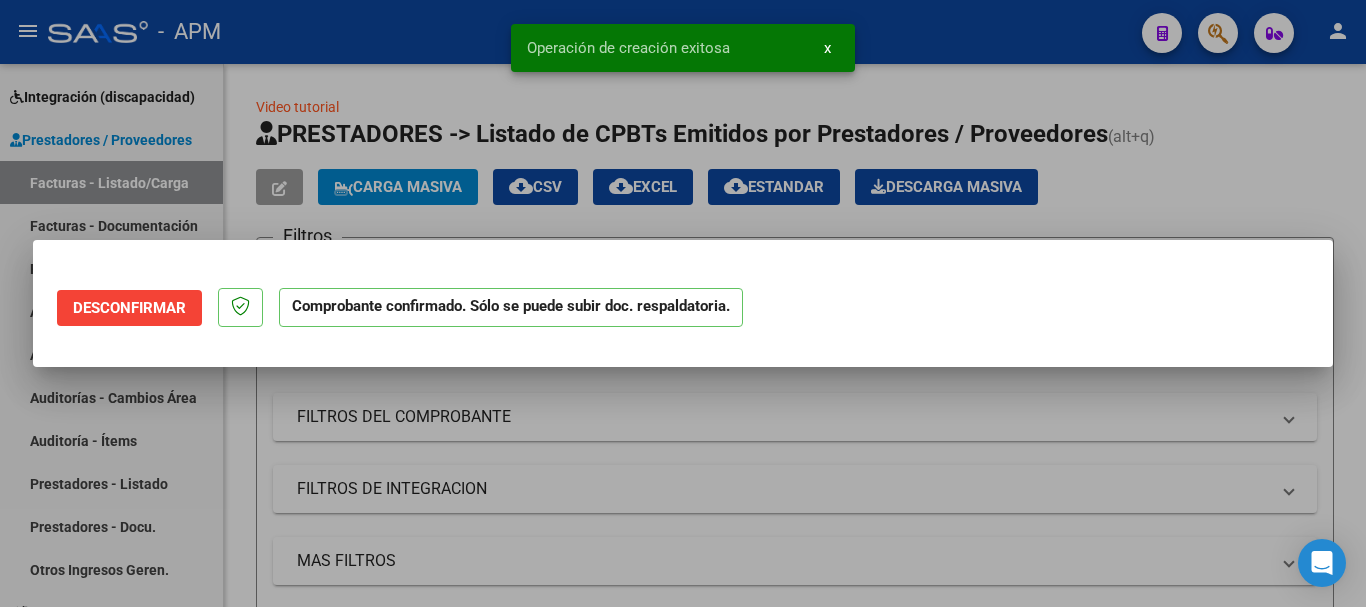 scroll, scrollTop: 0, scrollLeft: 0, axis: both 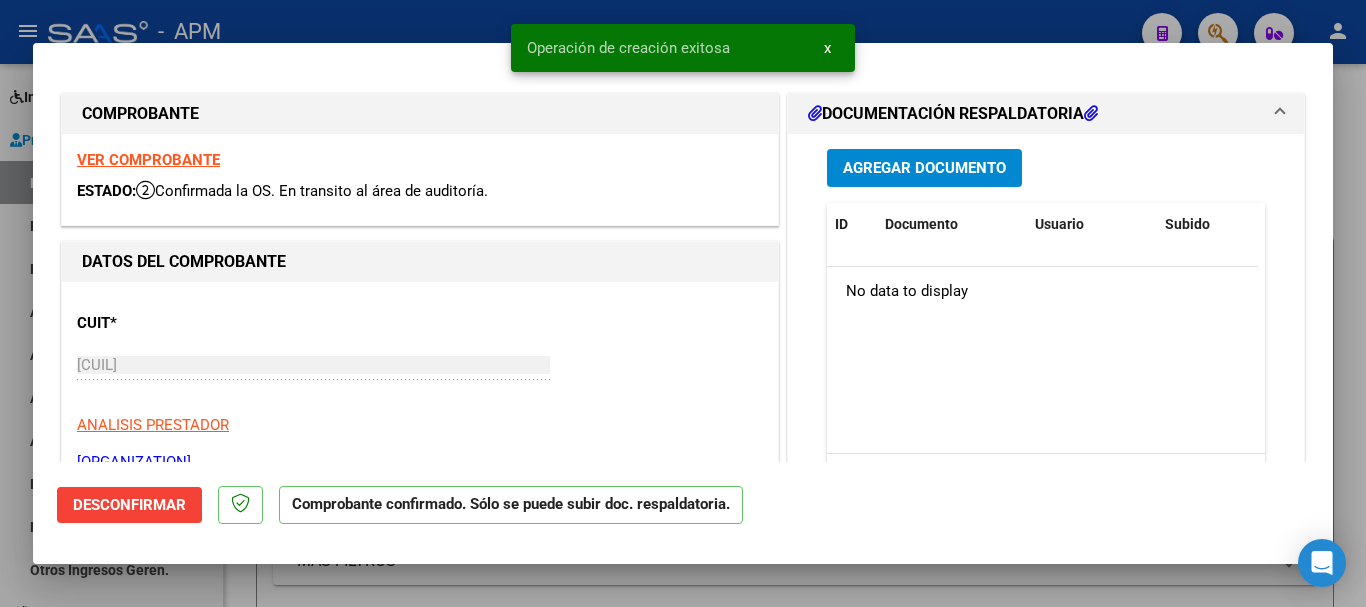 click at bounding box center (683, 303) 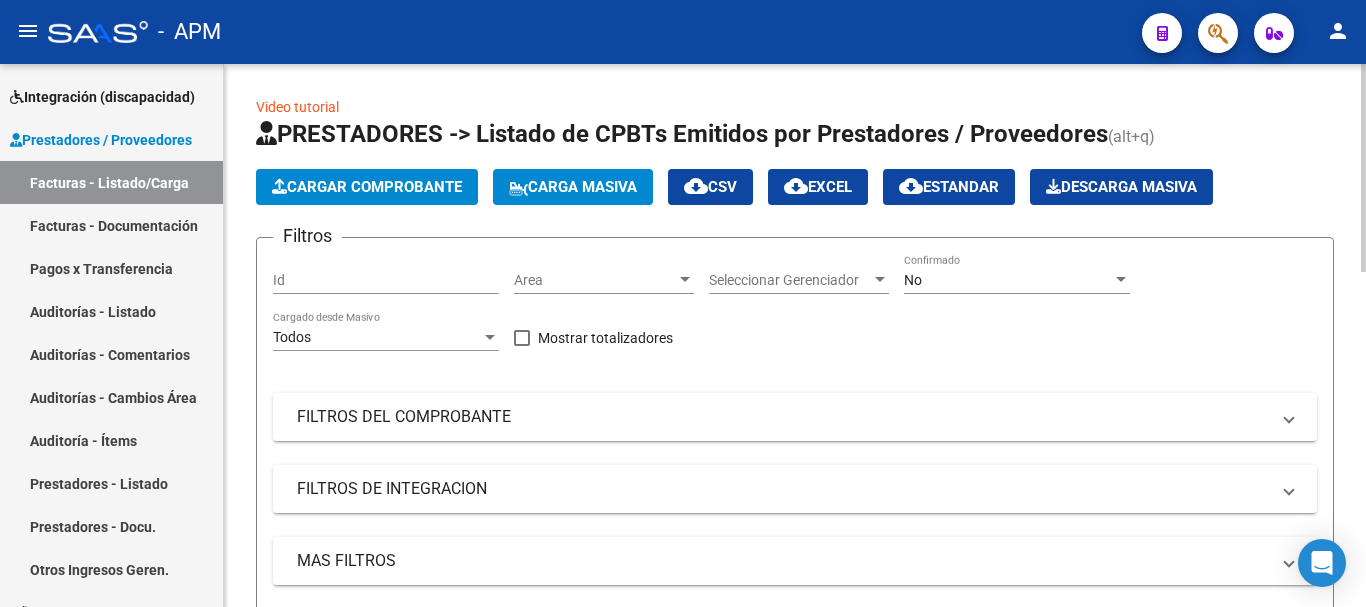 click on "Cargar Comprobante" 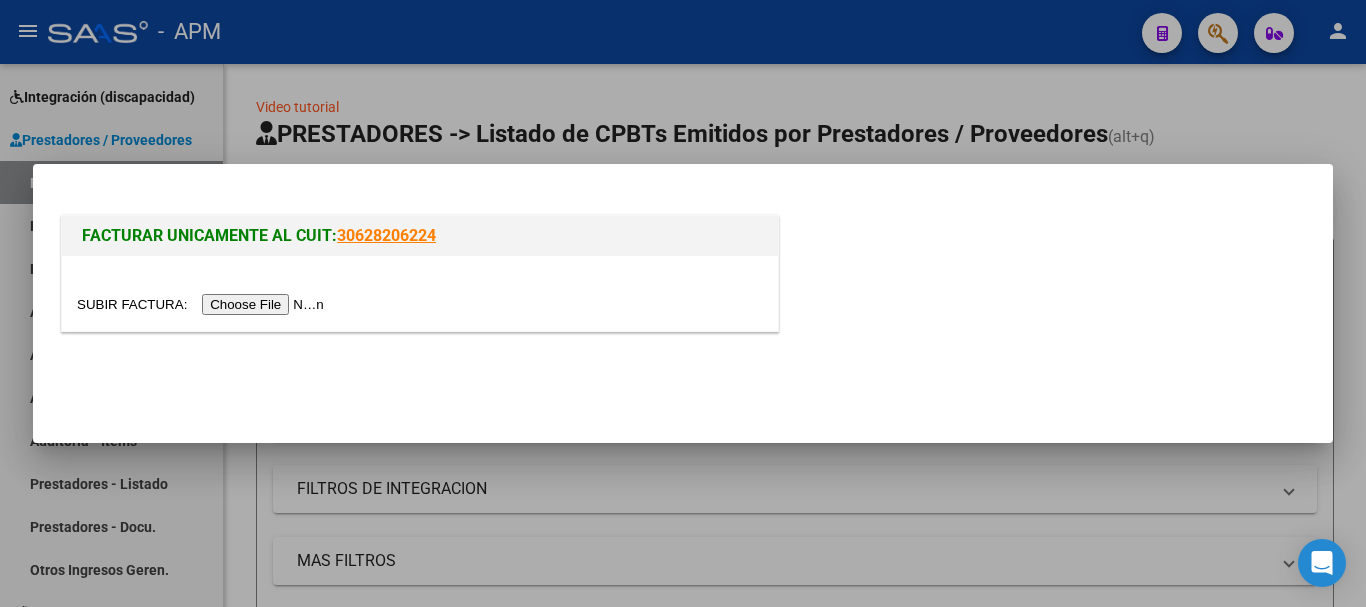 click at bounding box center (420, 293) 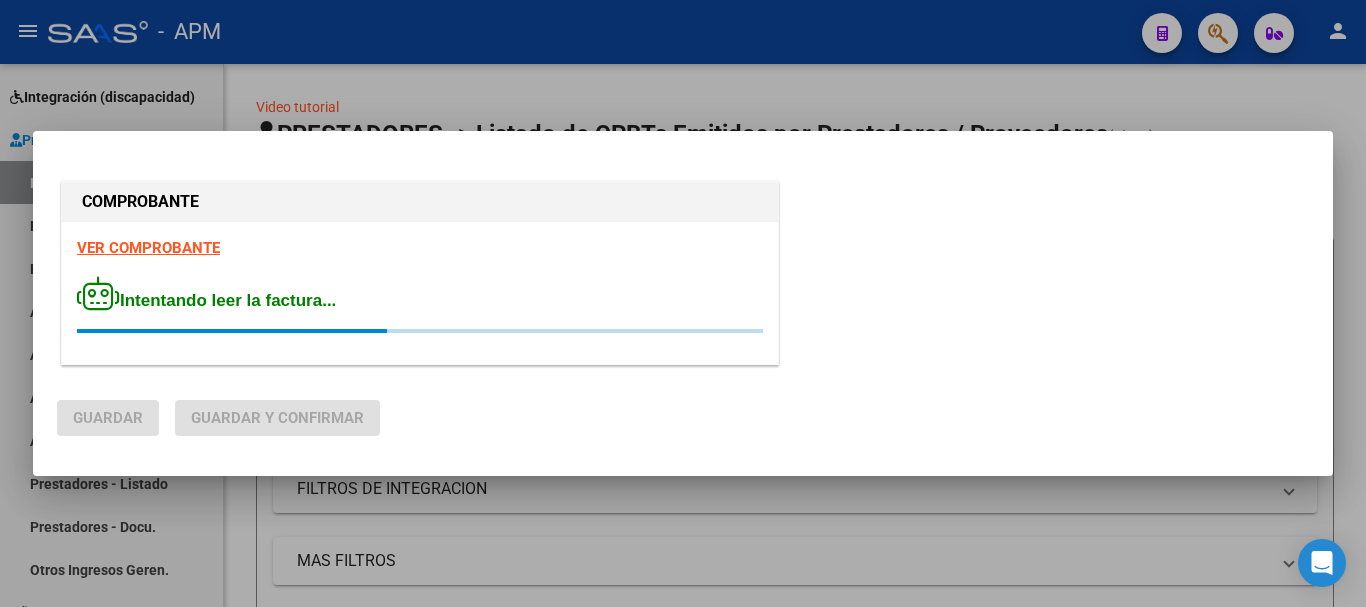 click on "VER COMPROBANTE" at bounding box center (148, 248) 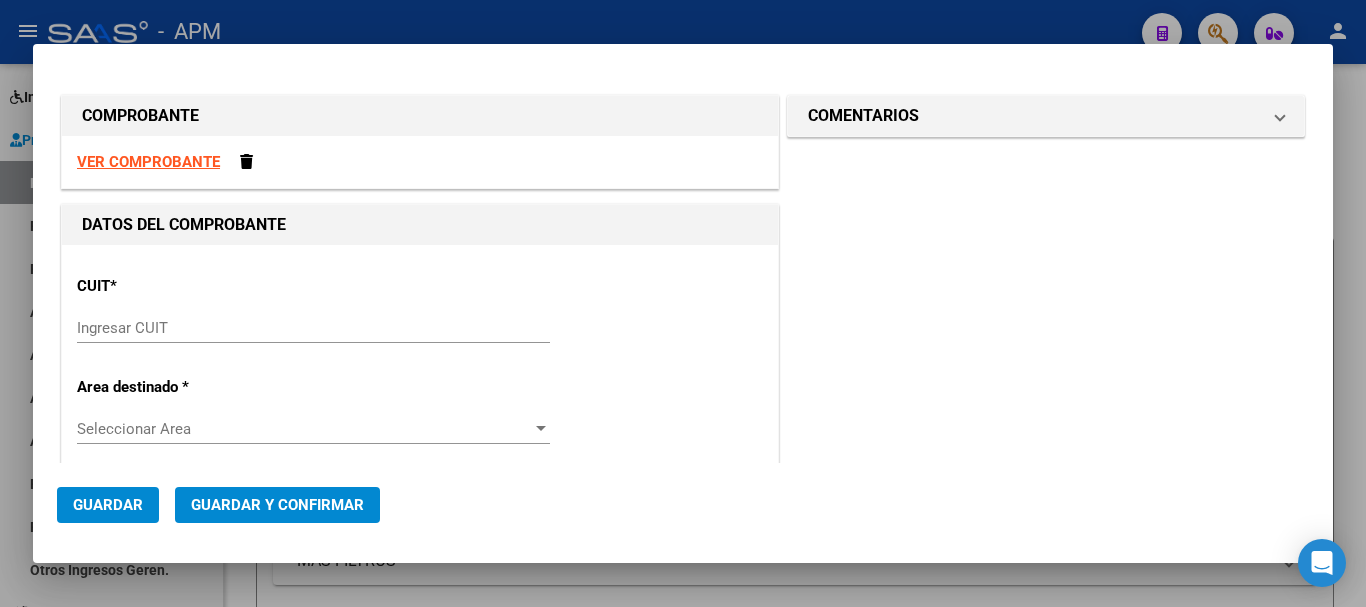 click on "VER COMPROBANTE" at bounding box center (148, 162) 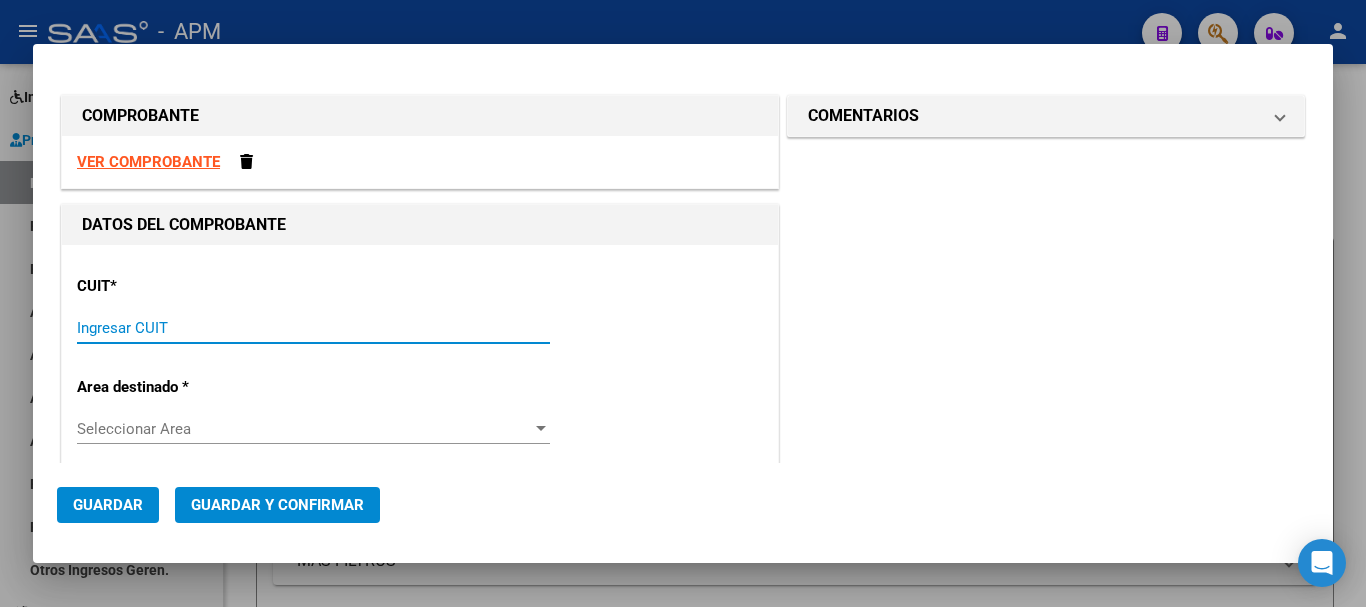 click on "Ingresar CUIT" at bounding box center (313, 328) 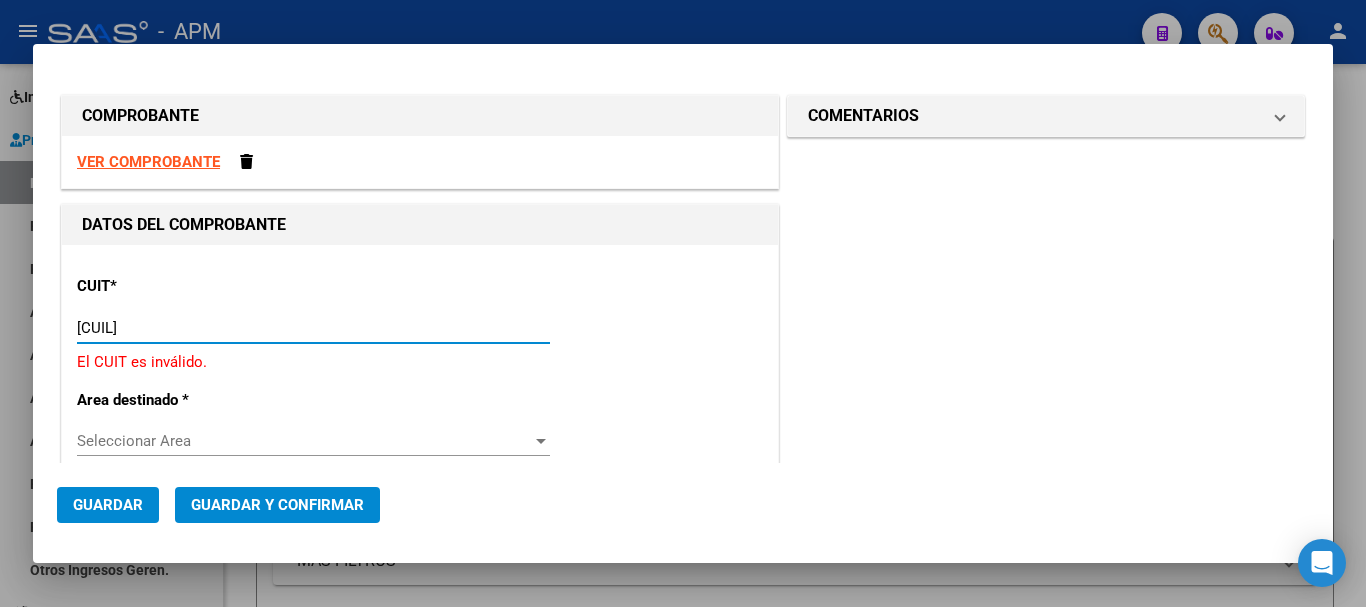 type on "[CUIL]" 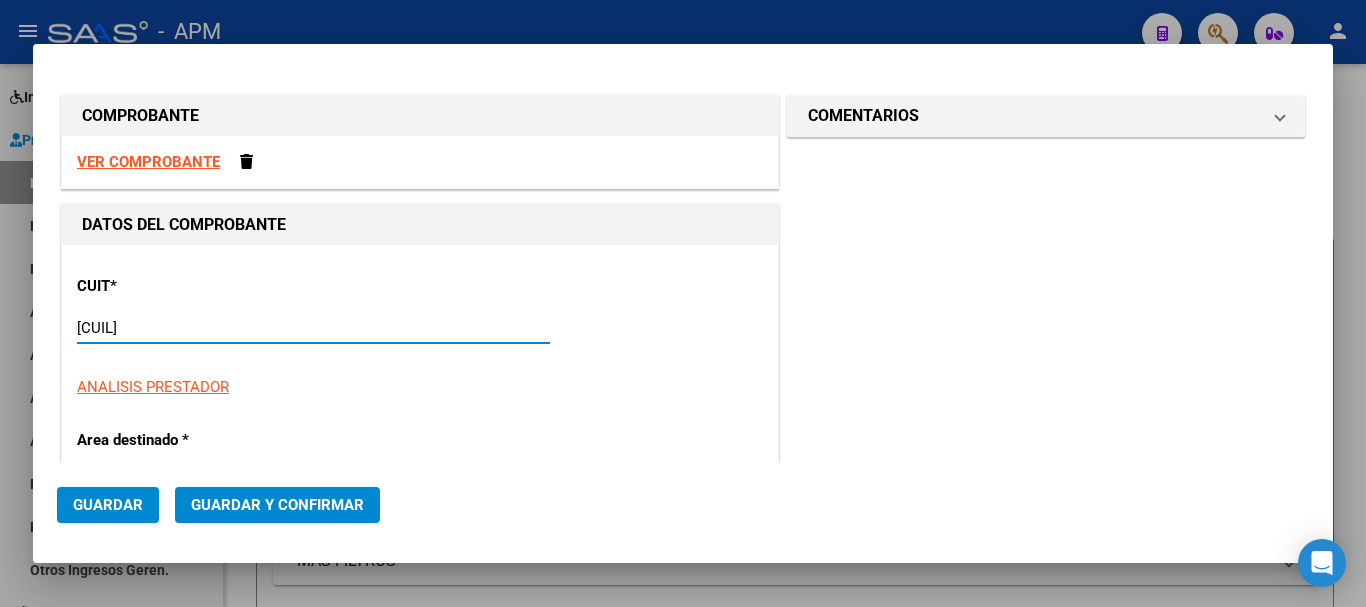 type on "4" 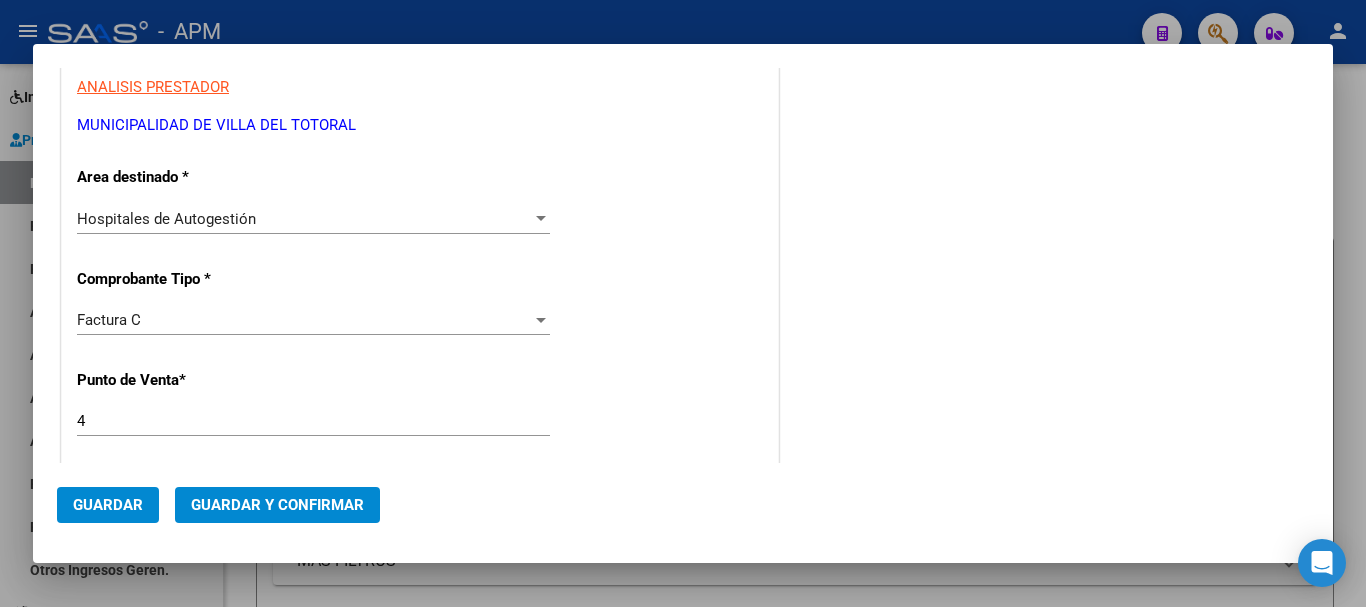 scroll, scrollTop: 400, scrollLeft: 0, axis: vertical 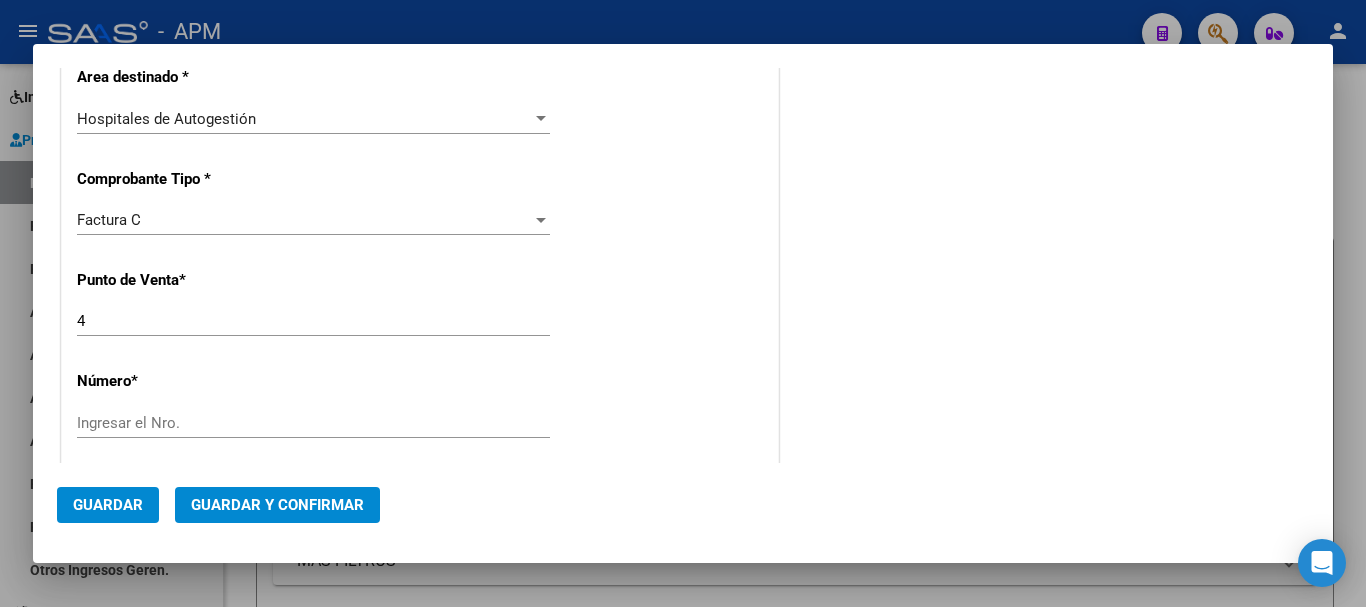 type on "[CUIL]" 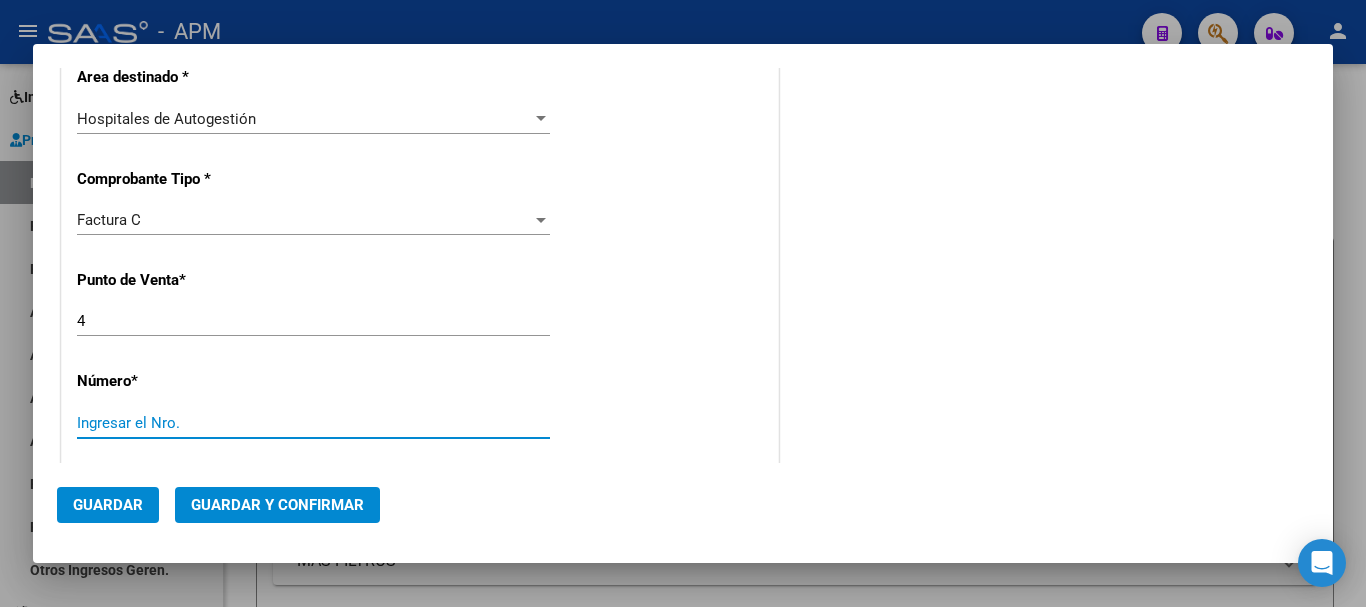 click on "Ingresar el Nro." at bounding box center (313, 423) 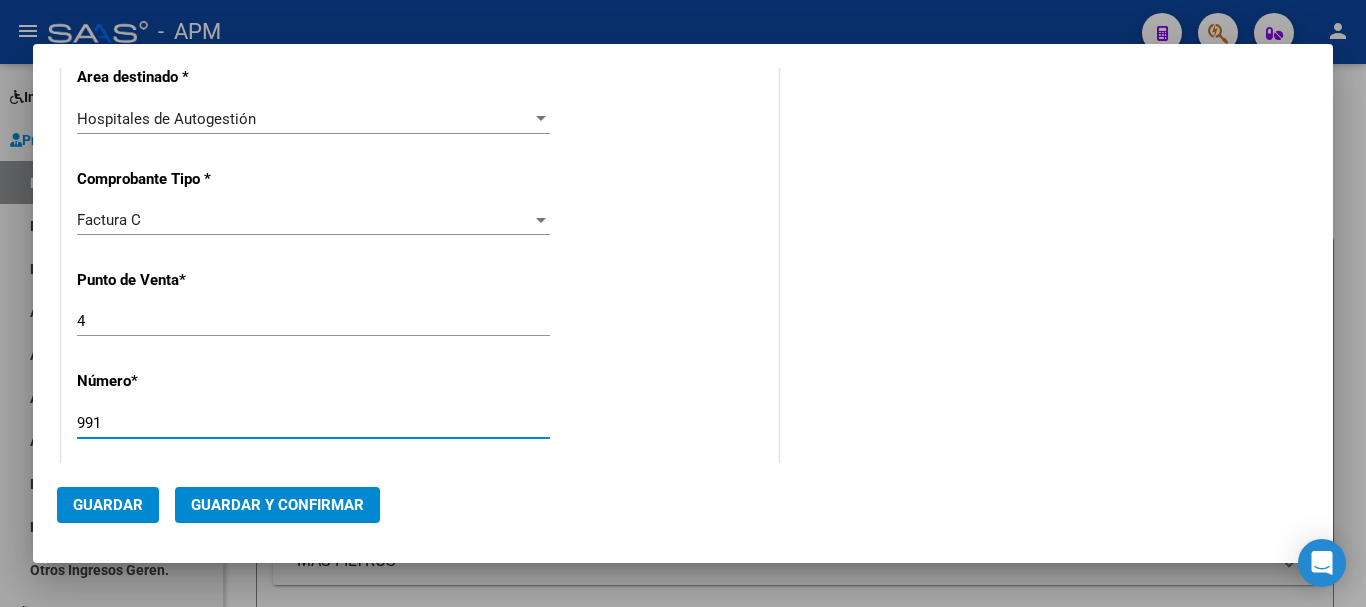 type on "991" 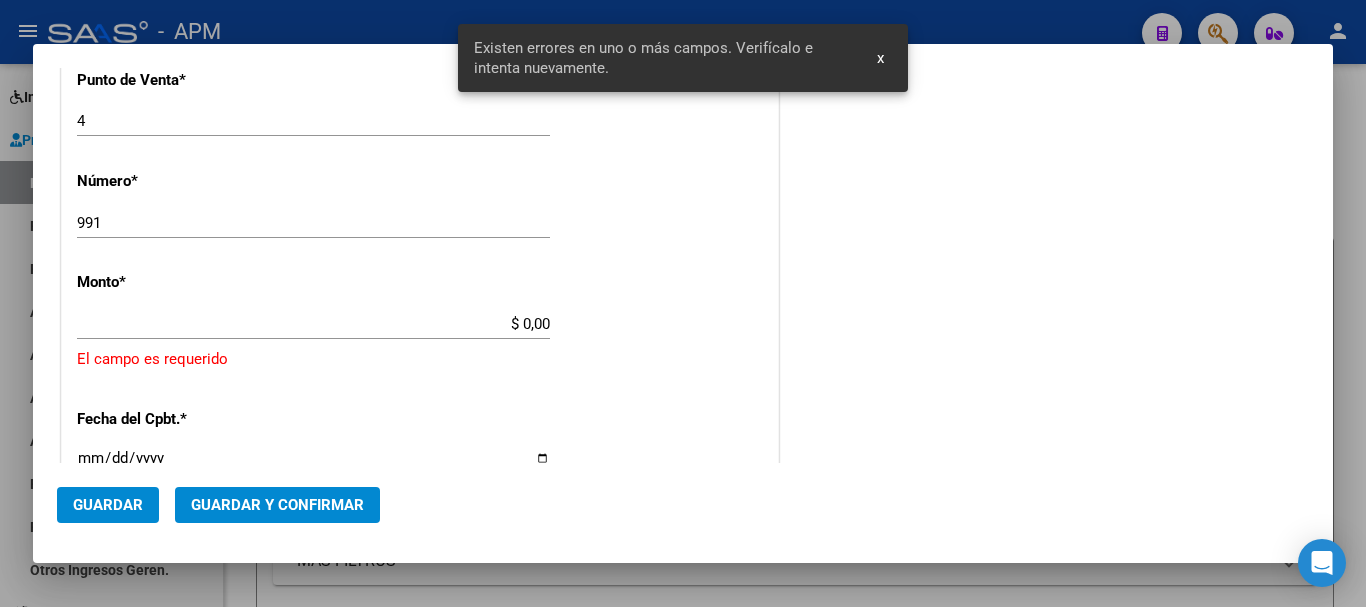 scroll, scrollTop: 649, scrollLeft: 0, axis: vertical 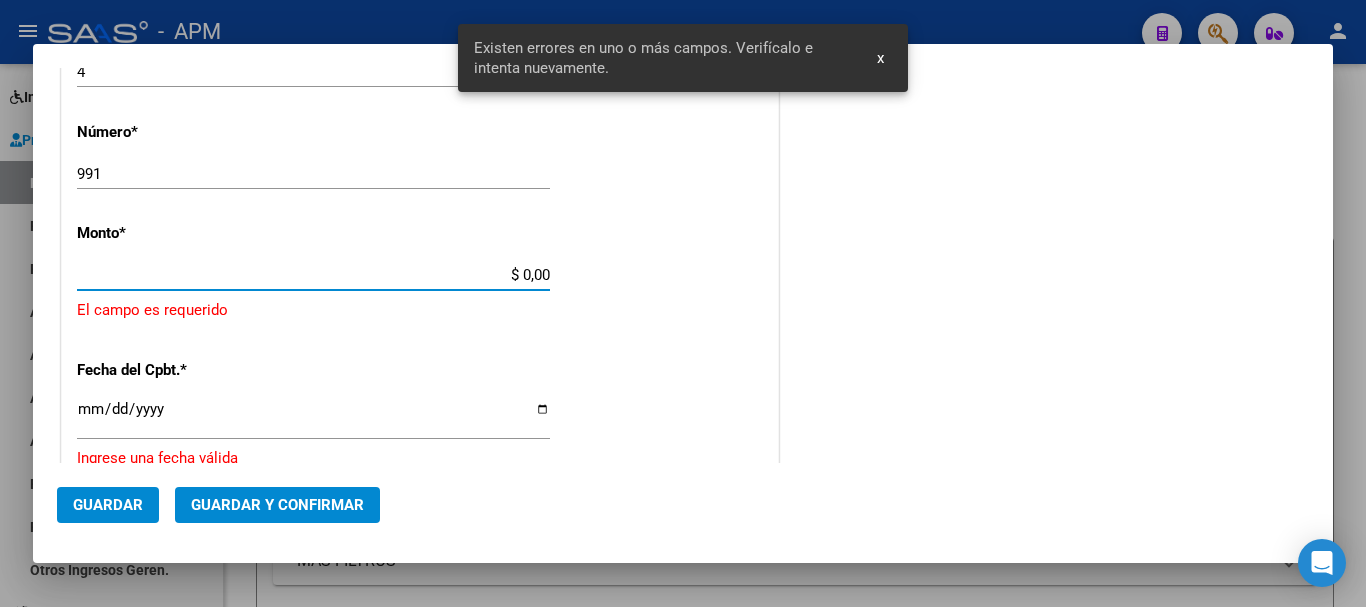 click on "$ 0,00" at bounding box center (313, 275) 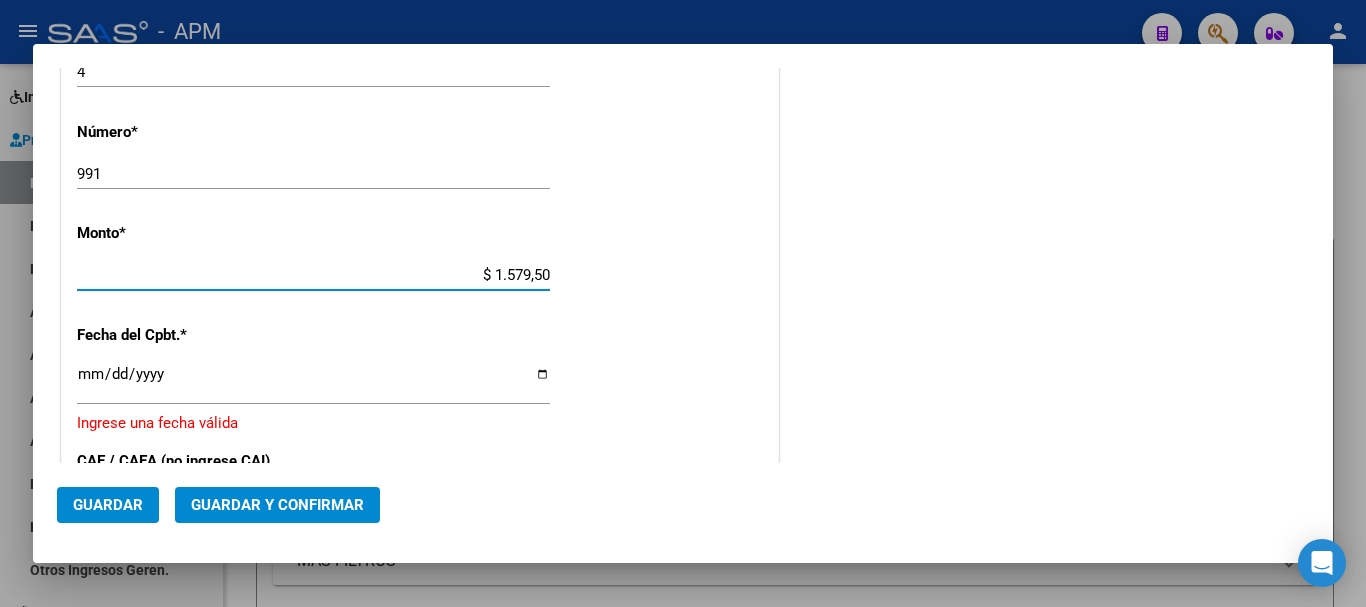 type on "$ 15.795,00" 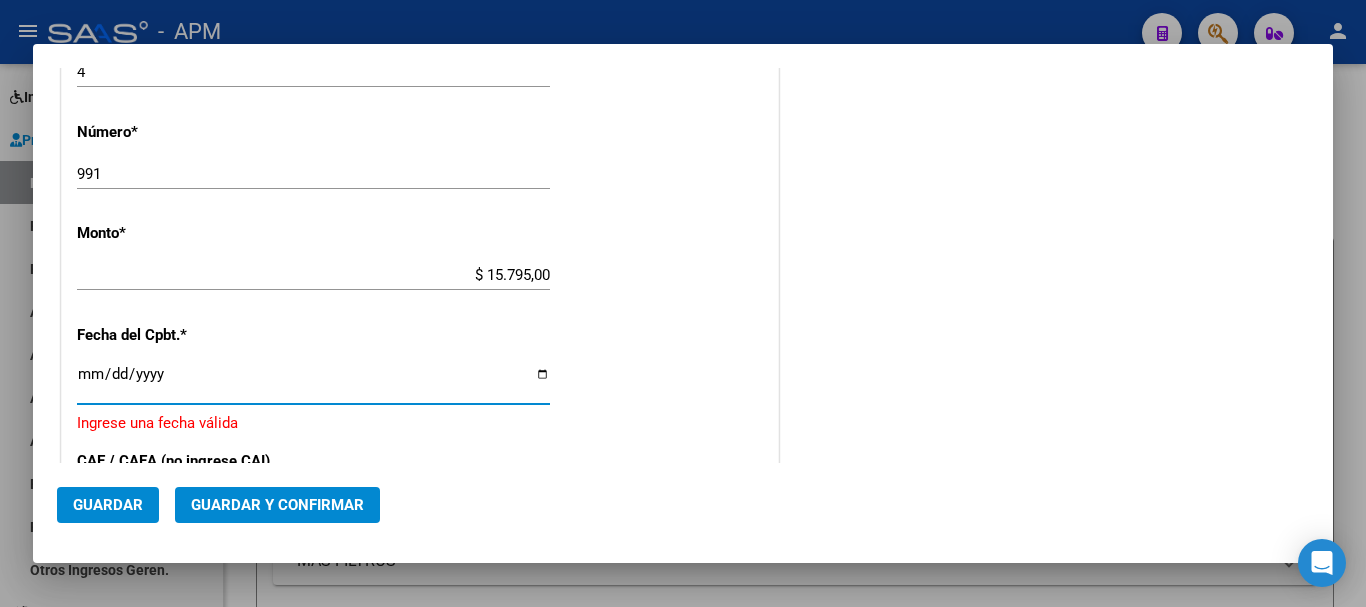 click on "Ingresar la fecha" at bounding box center (313, 382) 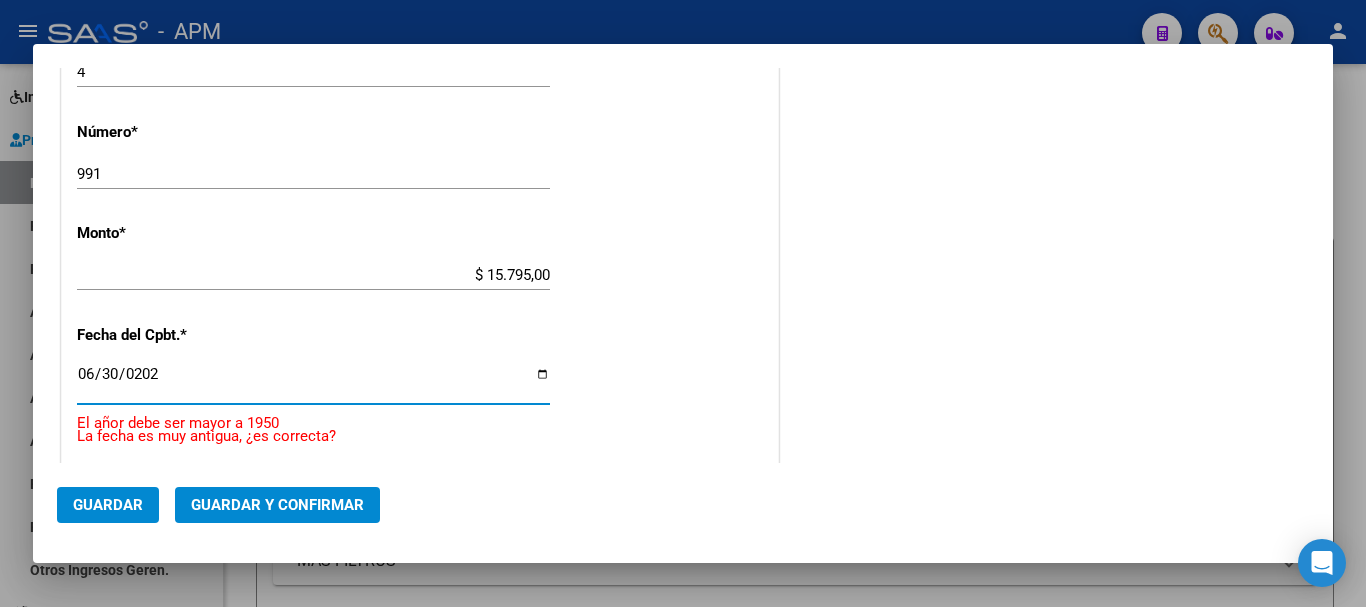type on "2025-06-30" 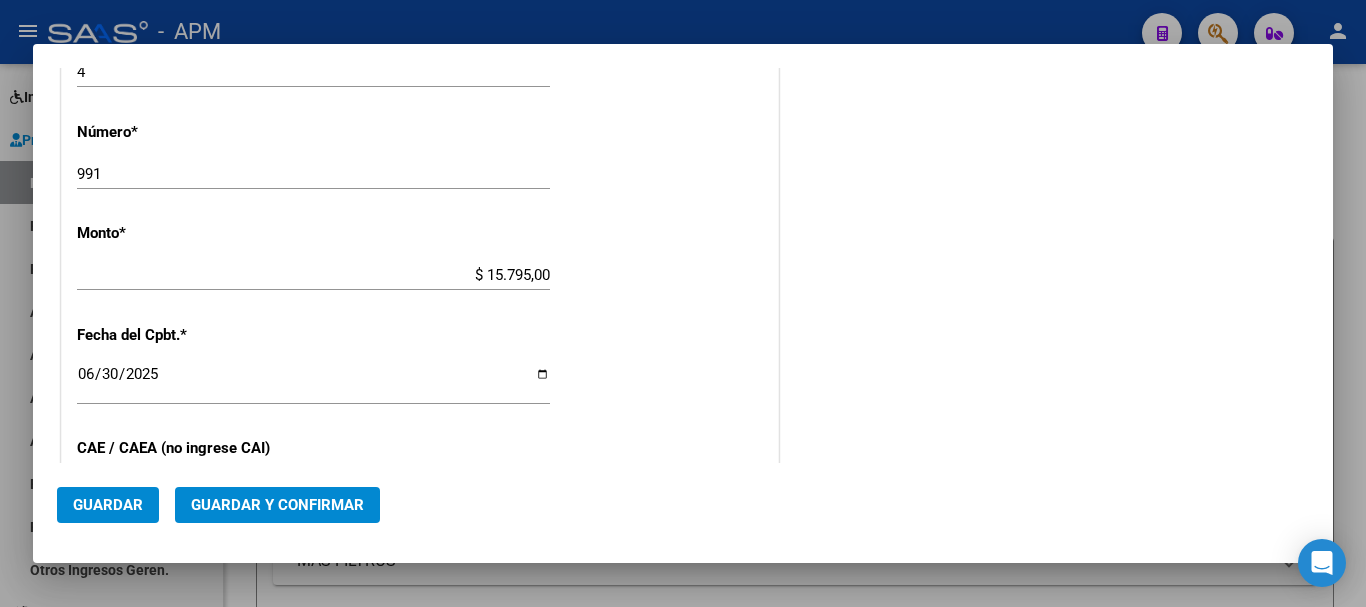 scroll, scrollTop: 849, scrollLeft: 0, axis: vertical 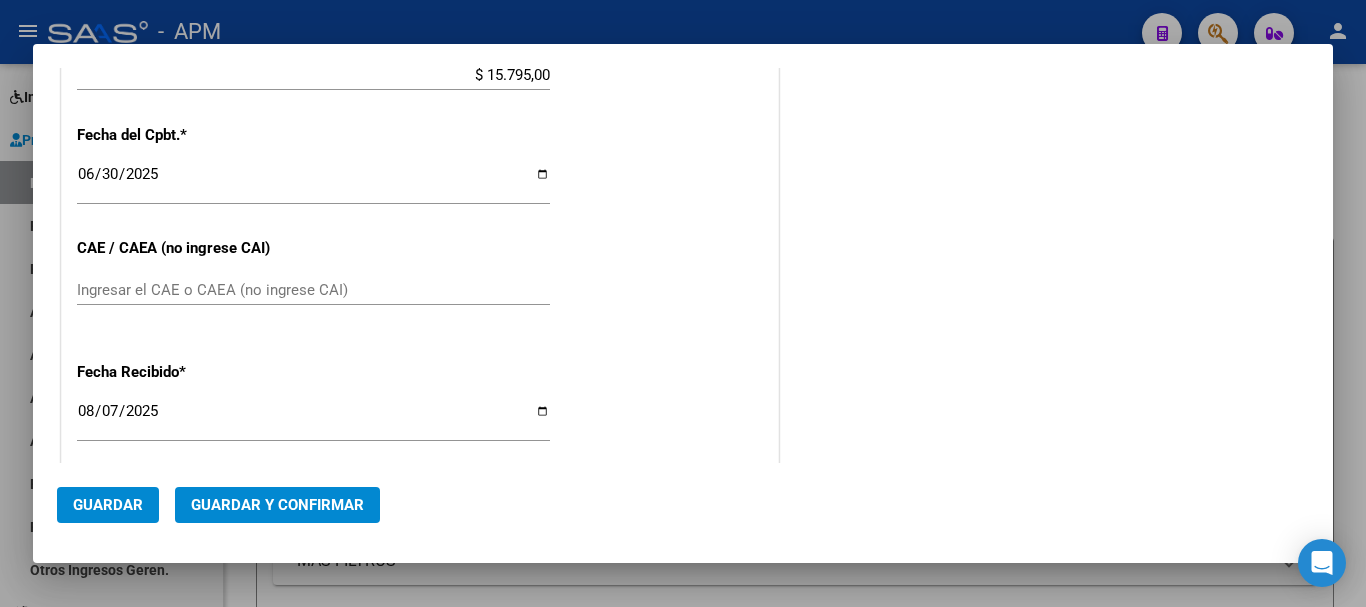 click on "Ingresar el CAE o CAEA (no ingrese CAI)" at bounding box center (313, 290) 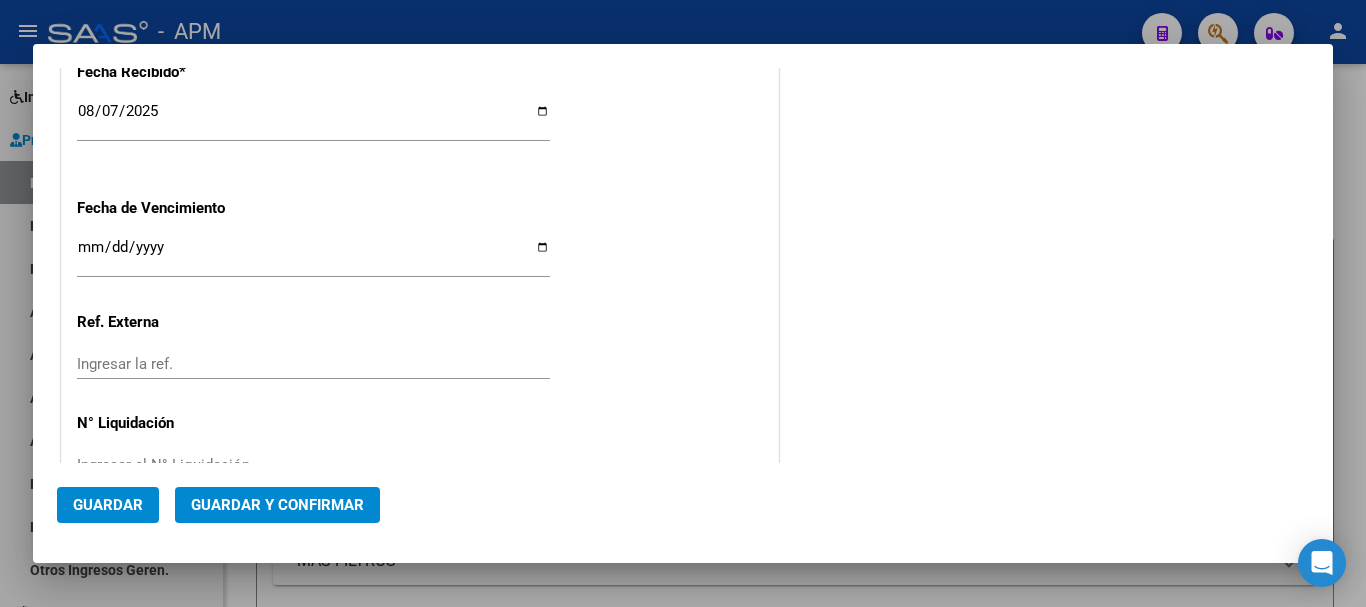 scroll, scrollTop: 1205, scrollLeft: 0, axis: vertical 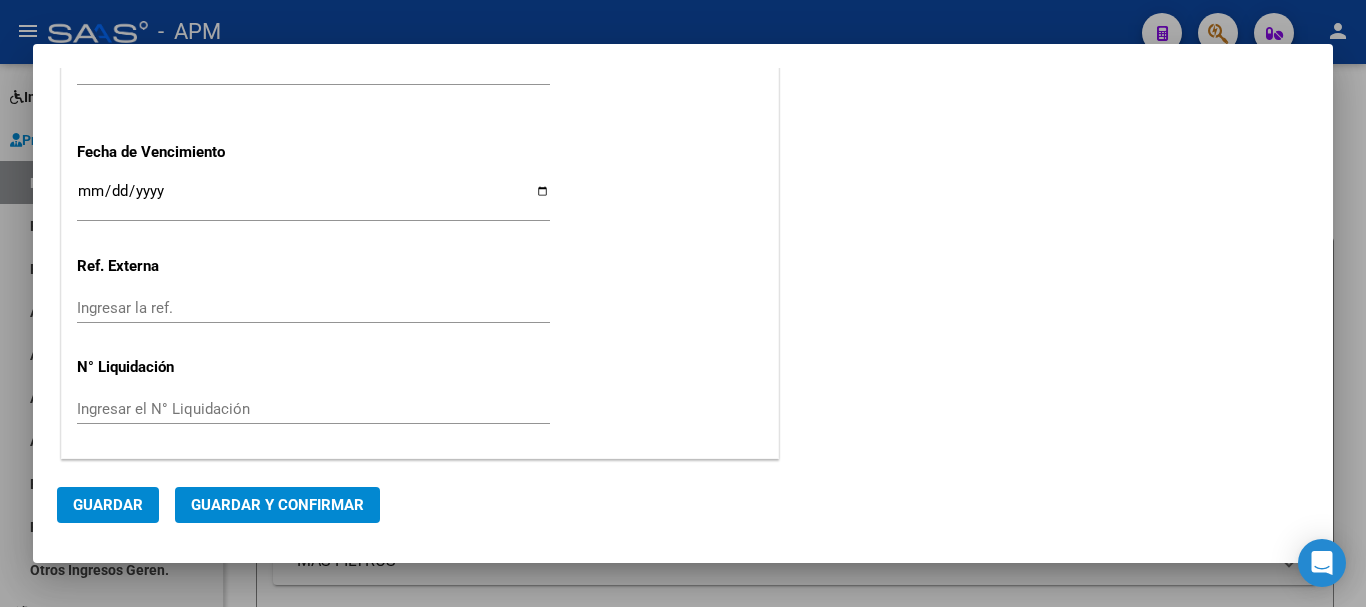 type on "[NUMBER]" 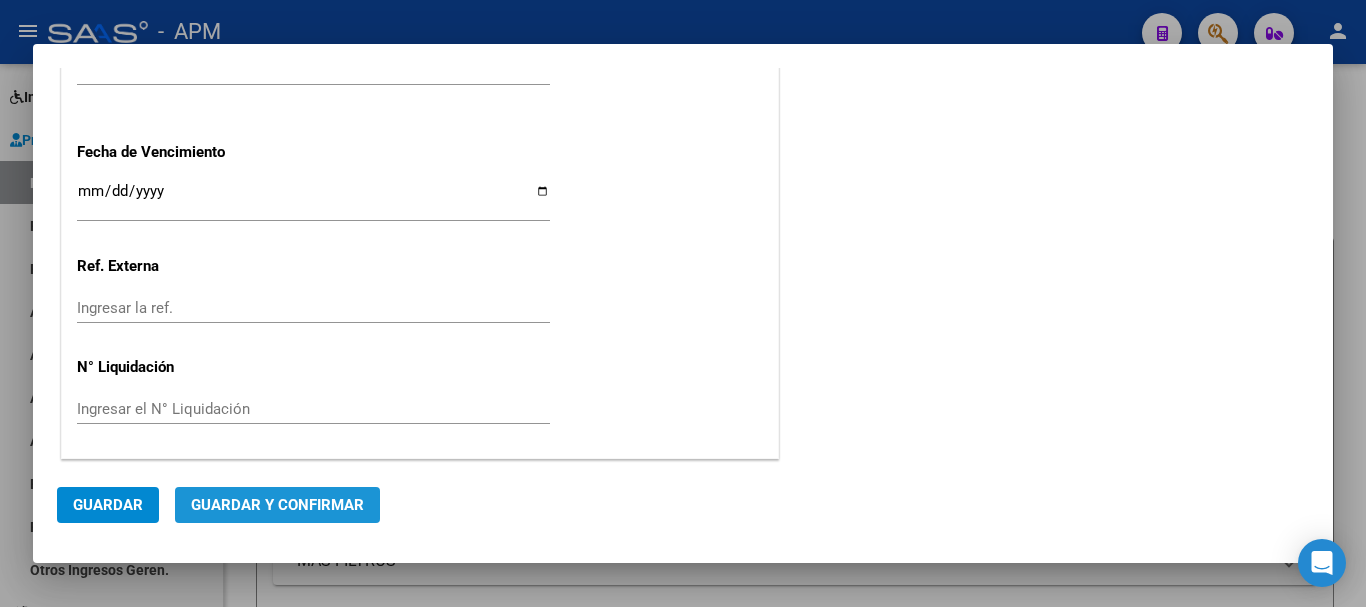 click on "Guardar y Confirmar" 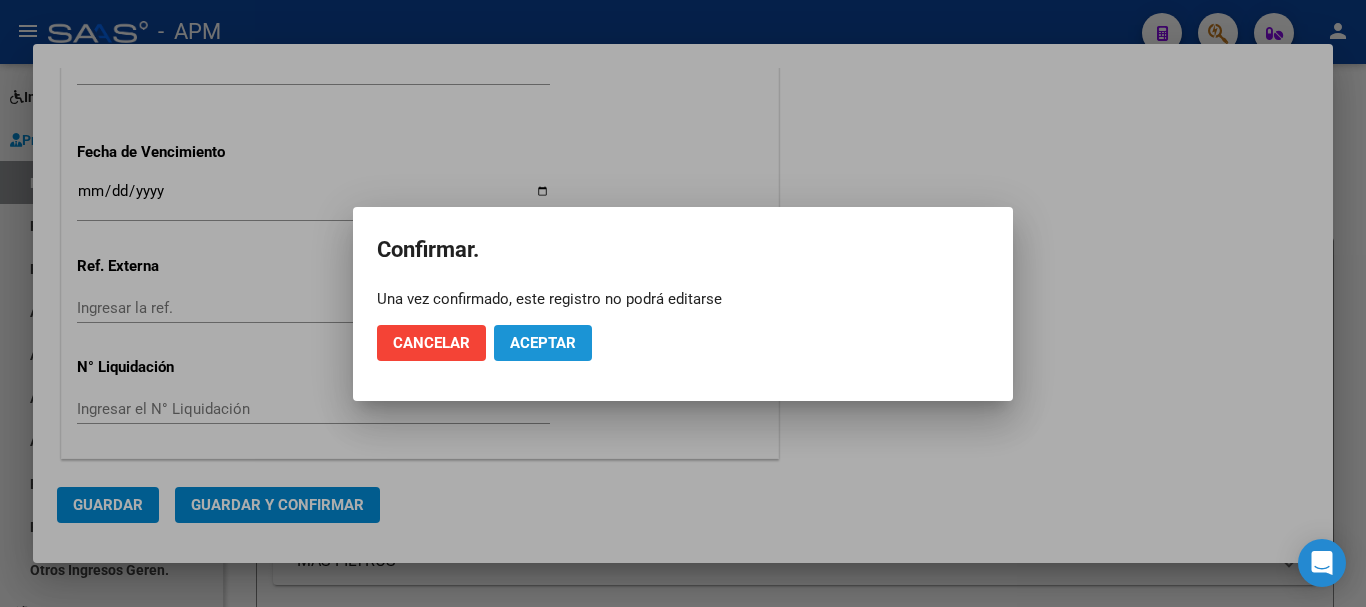 click on "Aceptar" 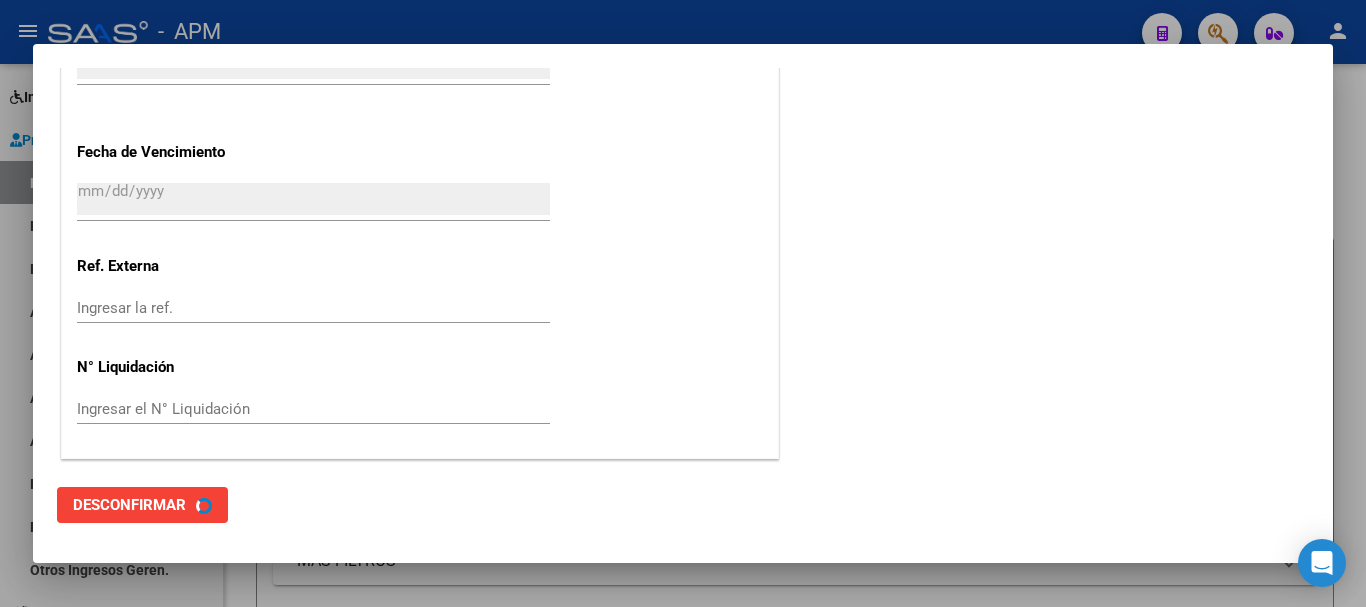 scroll, scrollTop: 0, scrollLeft: 0, axis: both 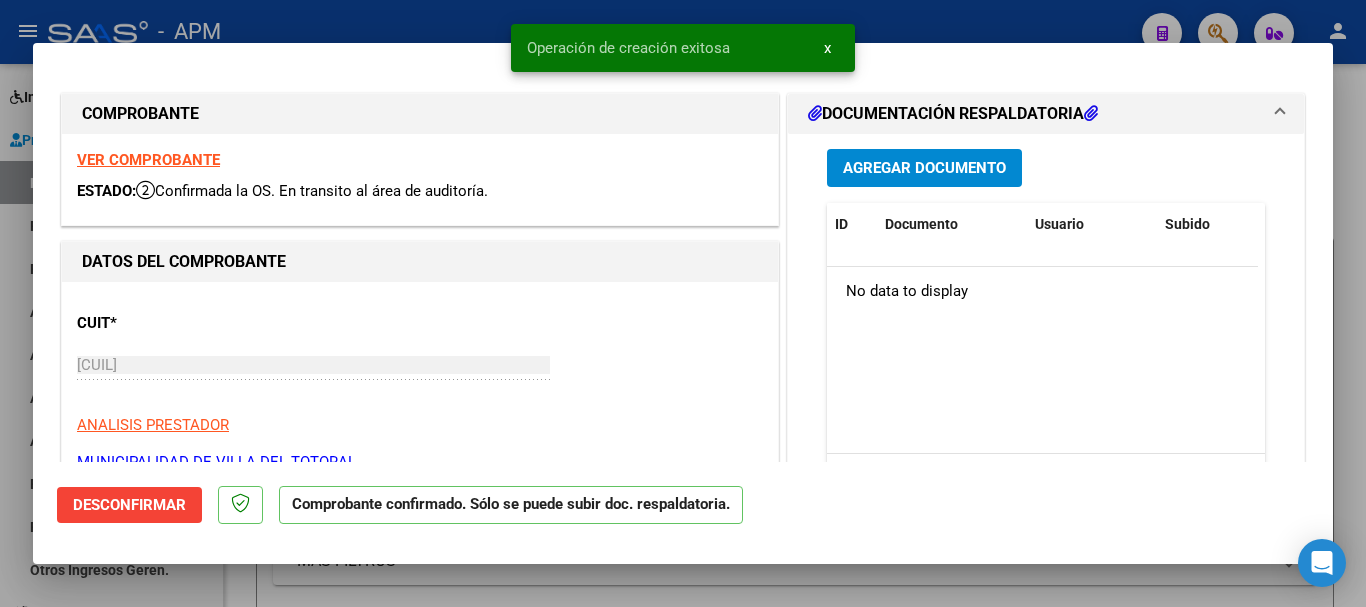 click at bounding box center (683, 303) 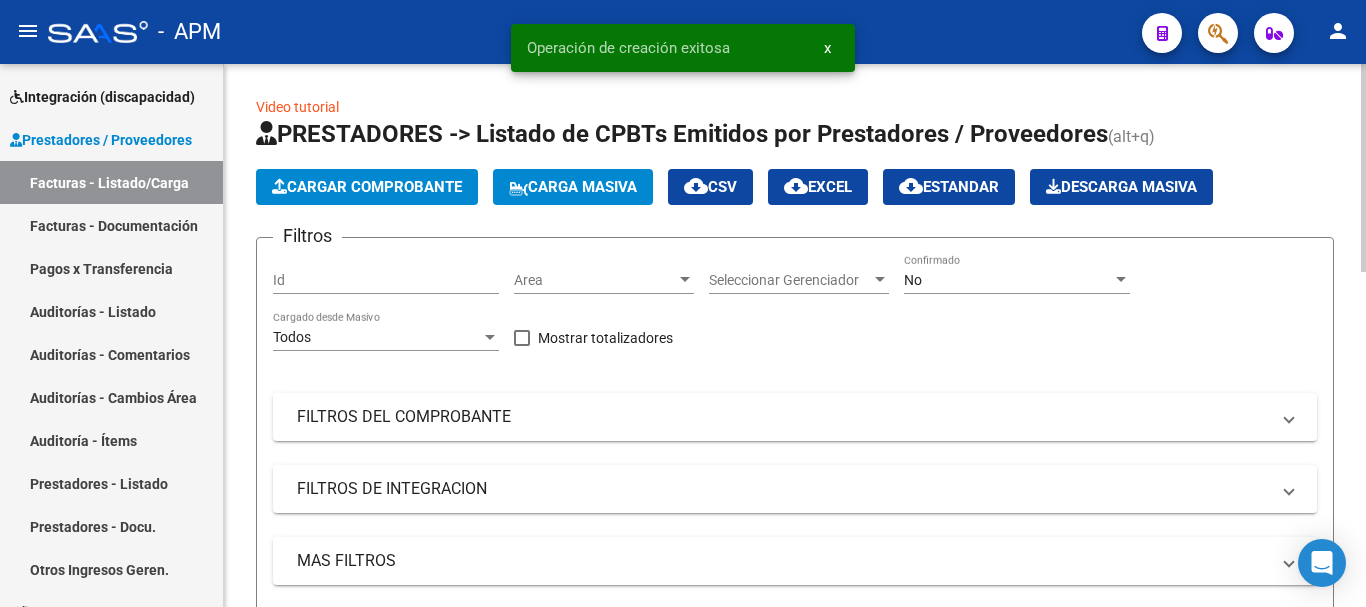 click on "Cargar Comprobante" 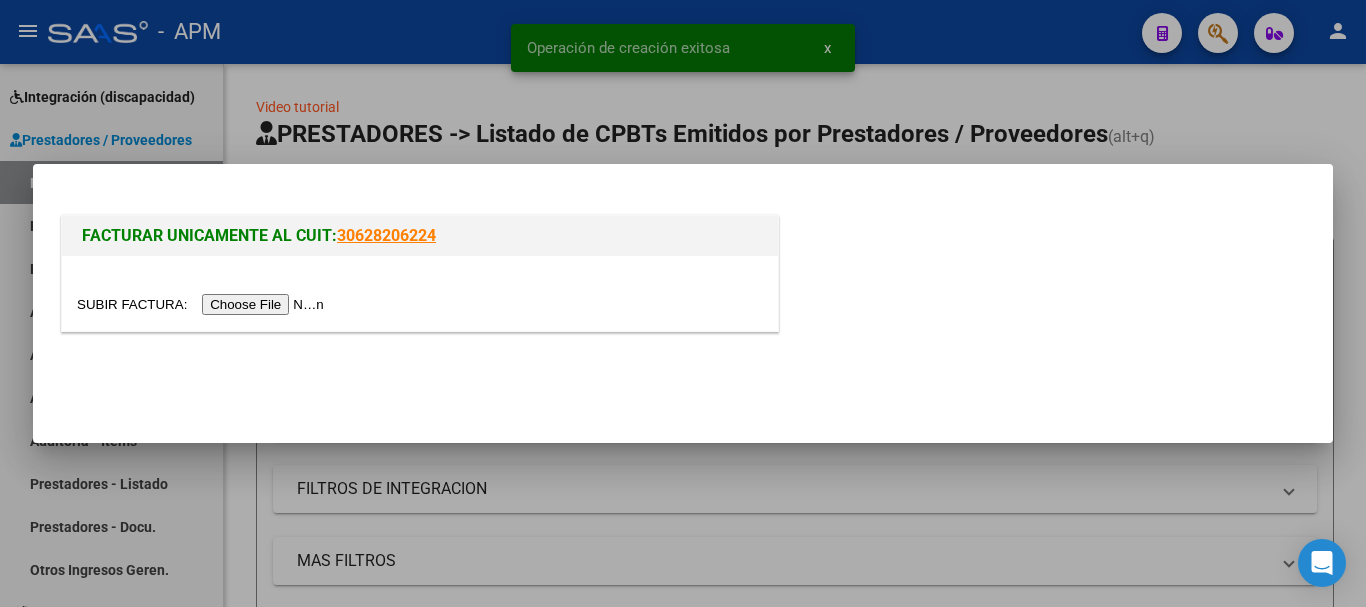 click at bounding box center (203, 304) 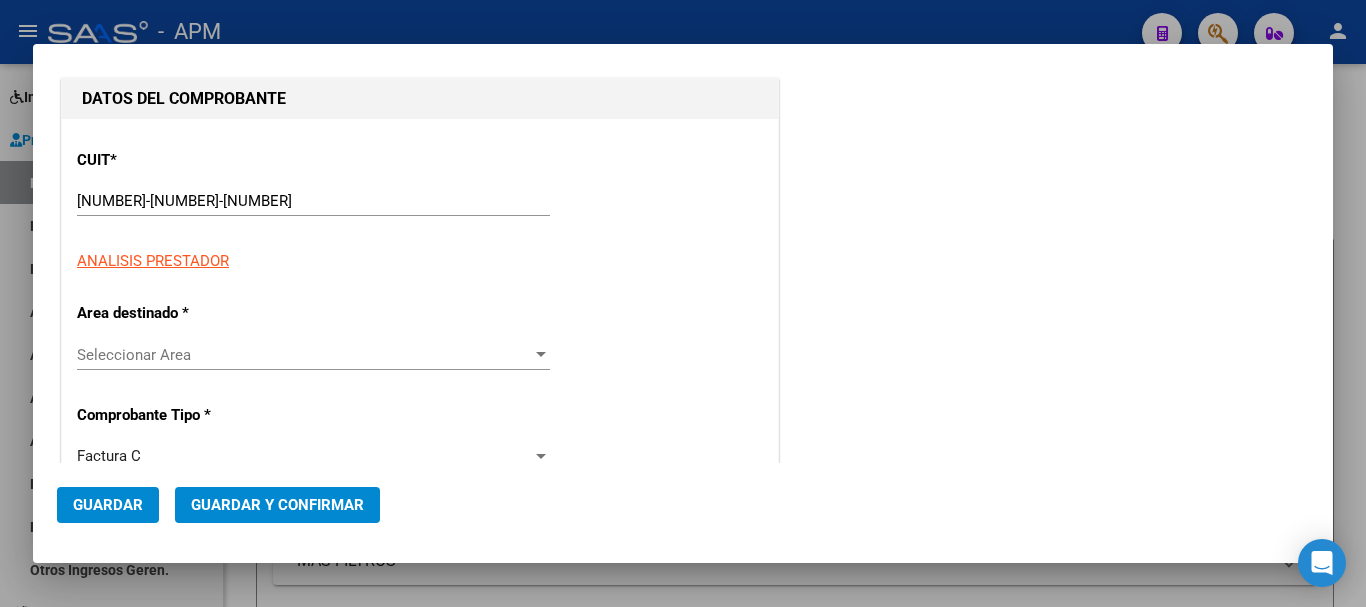 scroll, scrollTop: 0, scrollLeft: 0, axis: both 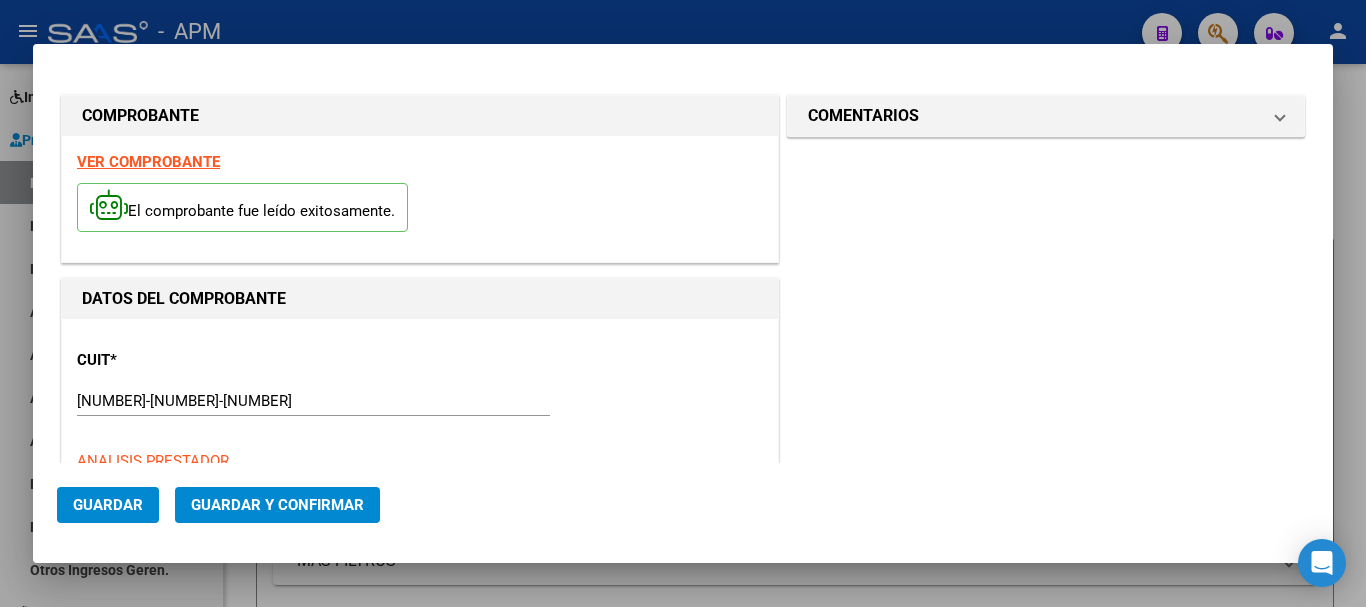 click on "VER COMPROBANTE" at bounding box center [148, 162] 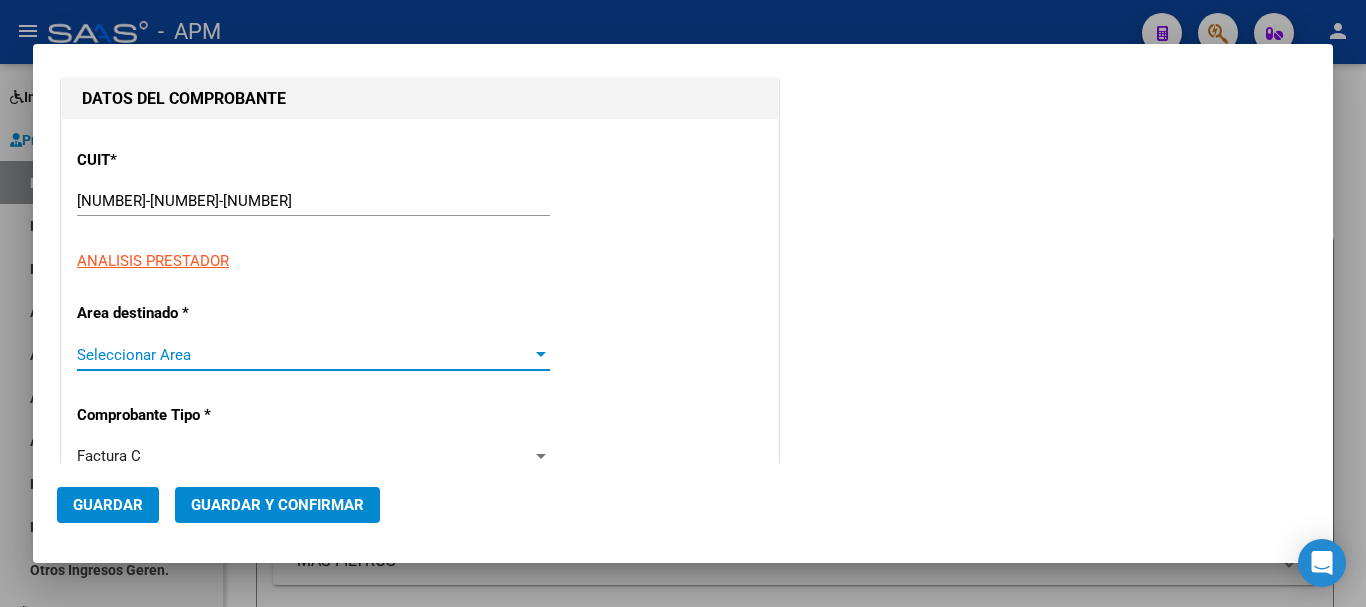 click on "Seleccionar Area" at bounding box center [304, 355] 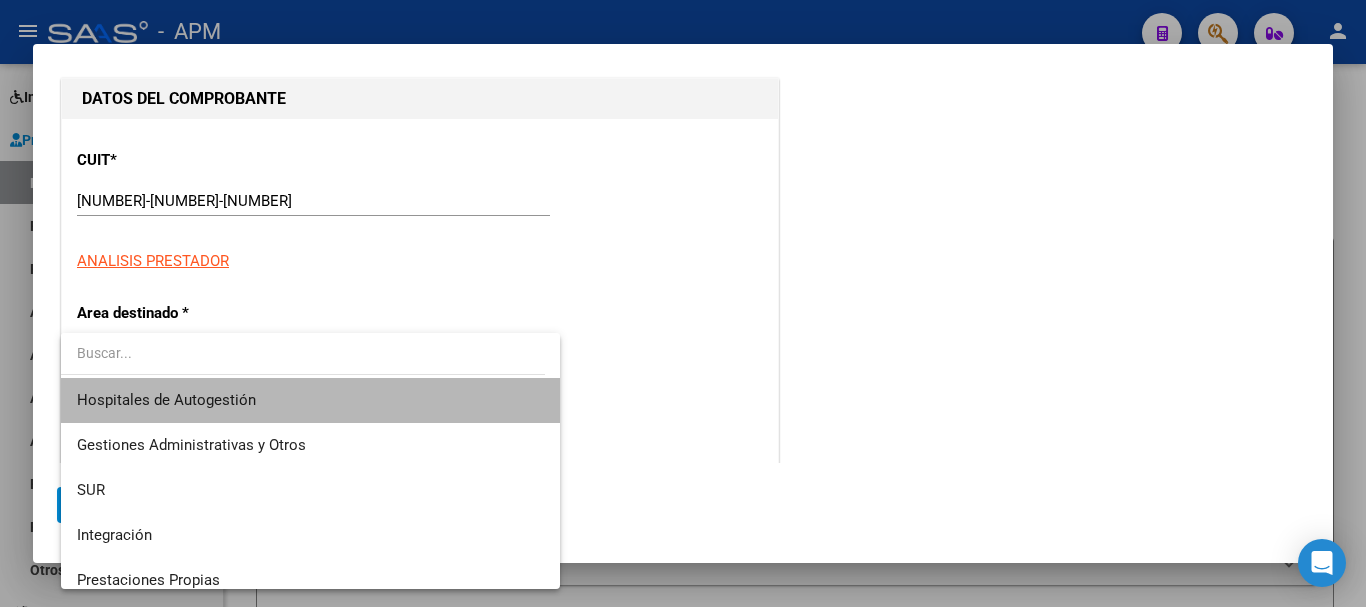 click on "Hospitales de Autogestión" at bounding box center (310, 400) 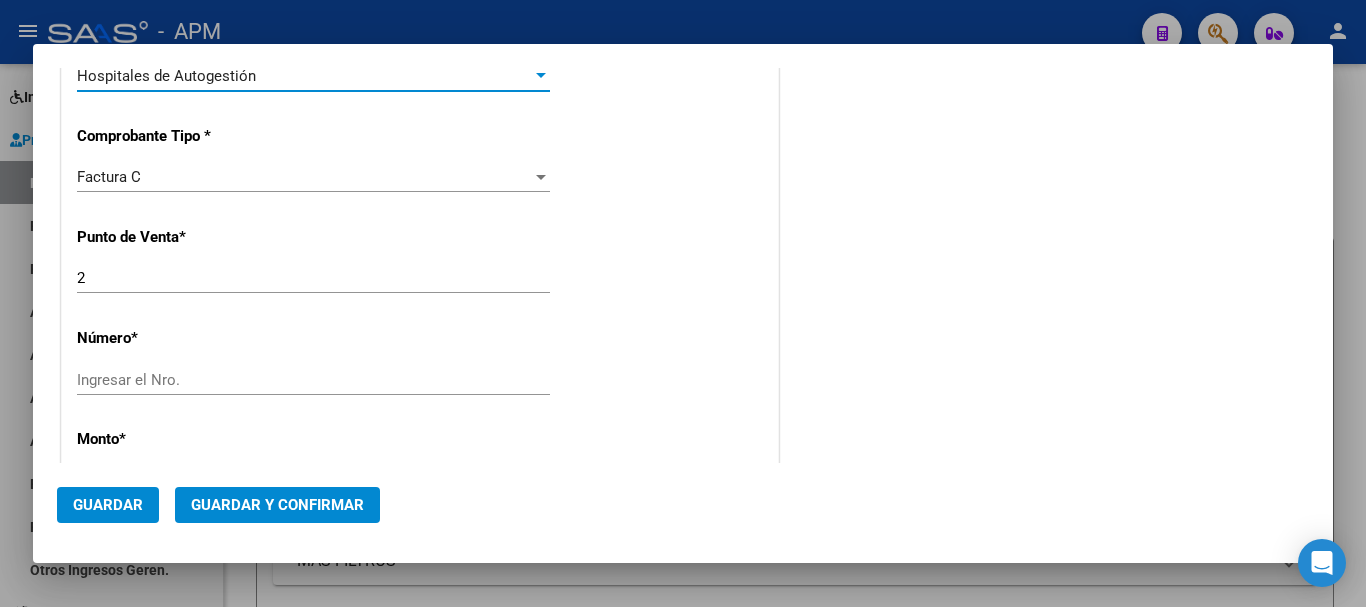 scroll, scrollTop: 500, scrollLeft: 0, axis: vertical 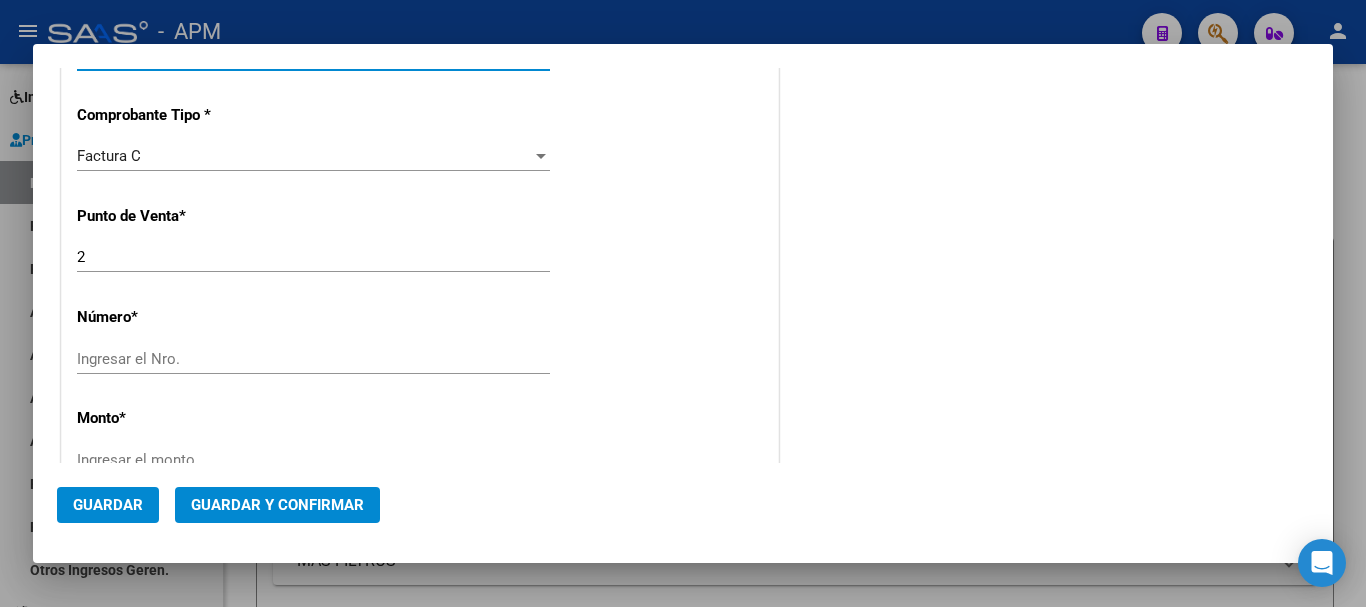 click on "Ingresar el Nro." at bounding box center (313, 359) 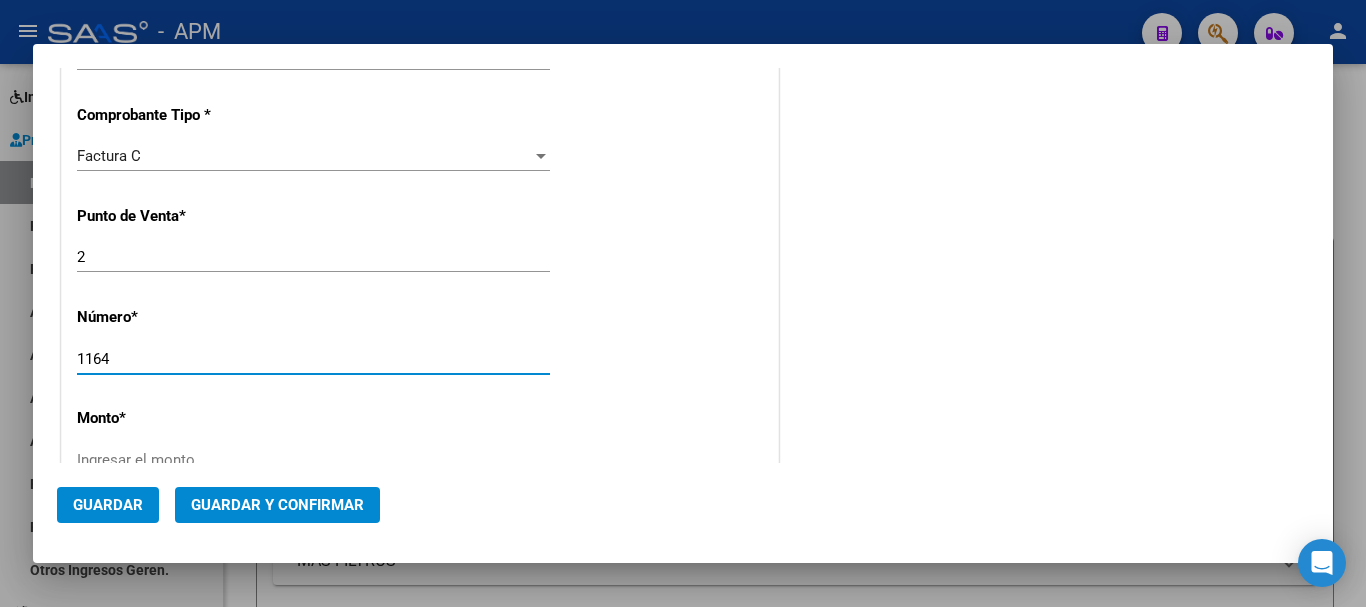 scroll, scrollTop: 600, scrollLeft: 0, axis: vertical 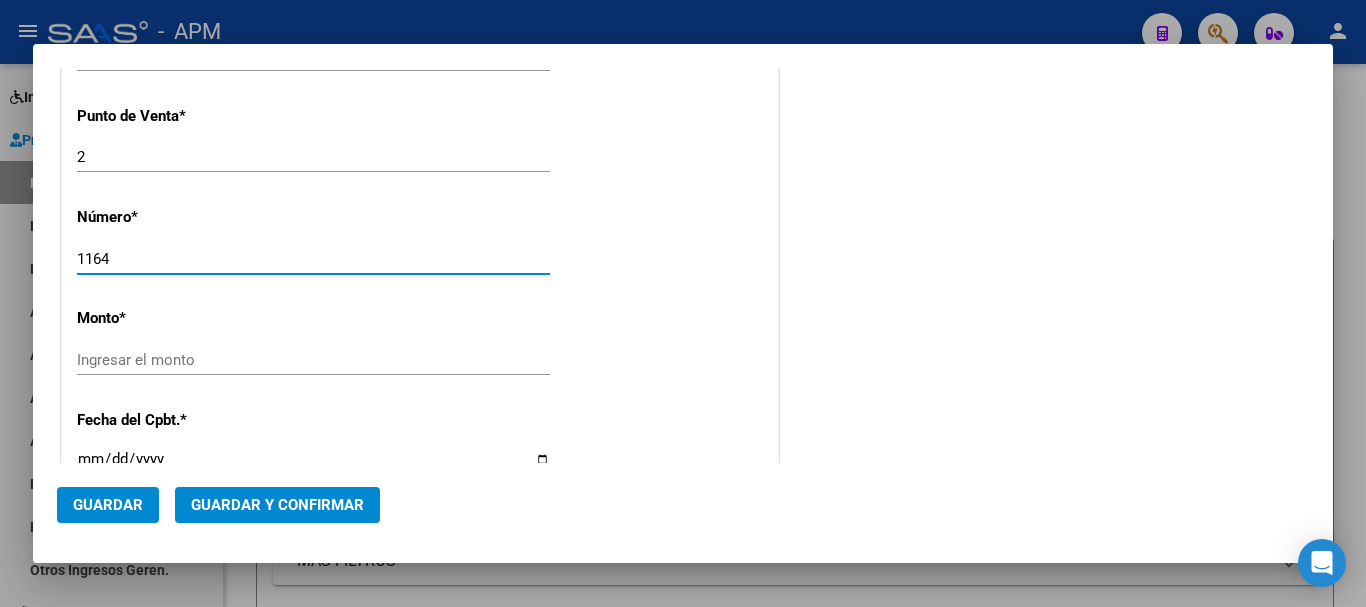 type on "1164" 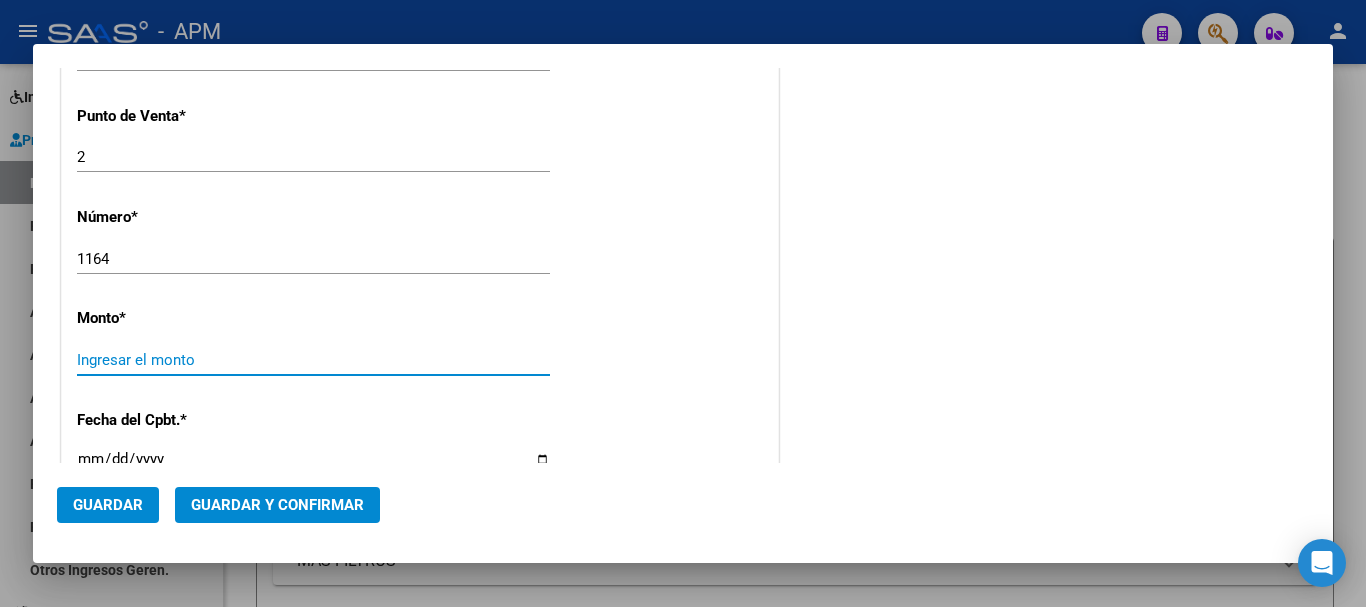 click on "Ingresar el monto" at bounding box center (313, 360) 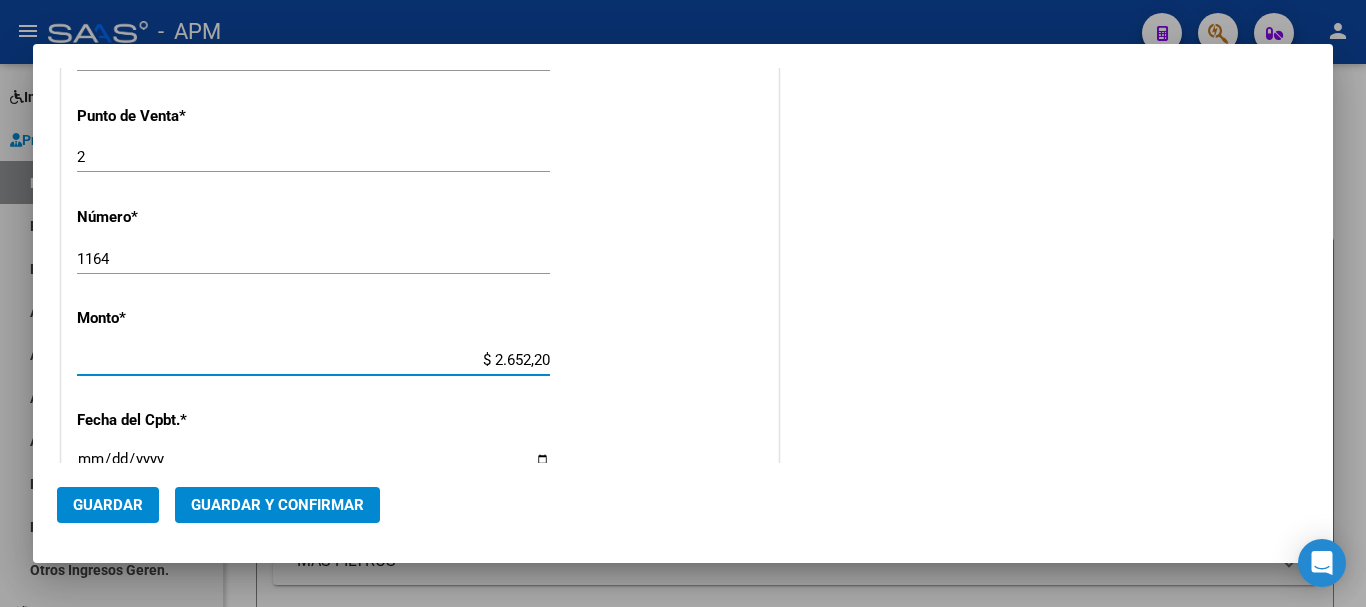 type on "$ 26.522,00" 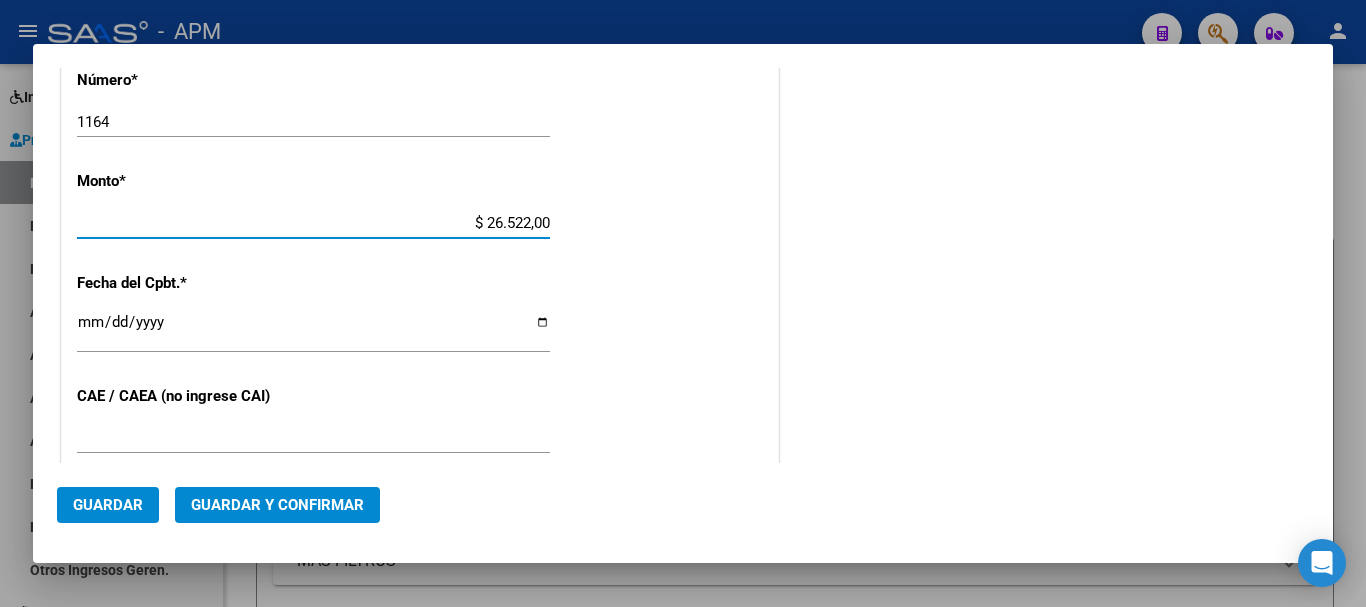 scroll, scrollTop: 900, scrollLeft: 0, axis: vertical 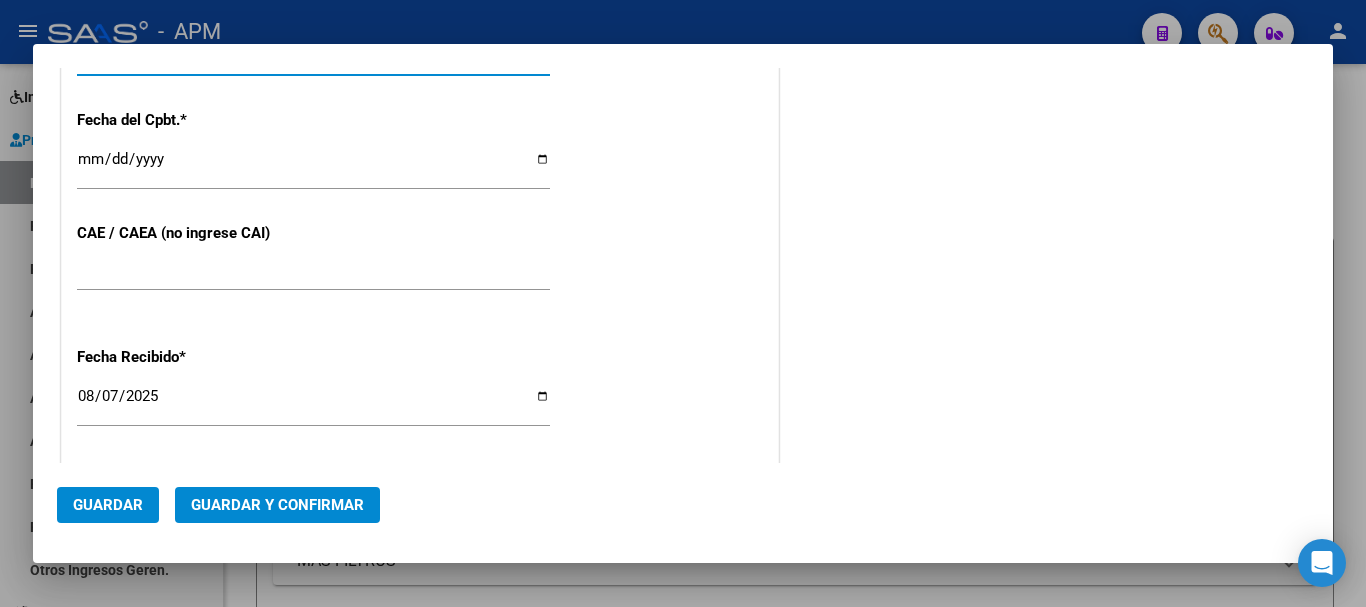 click on "Ingresar la fecha" at bounding box center (313, 167) 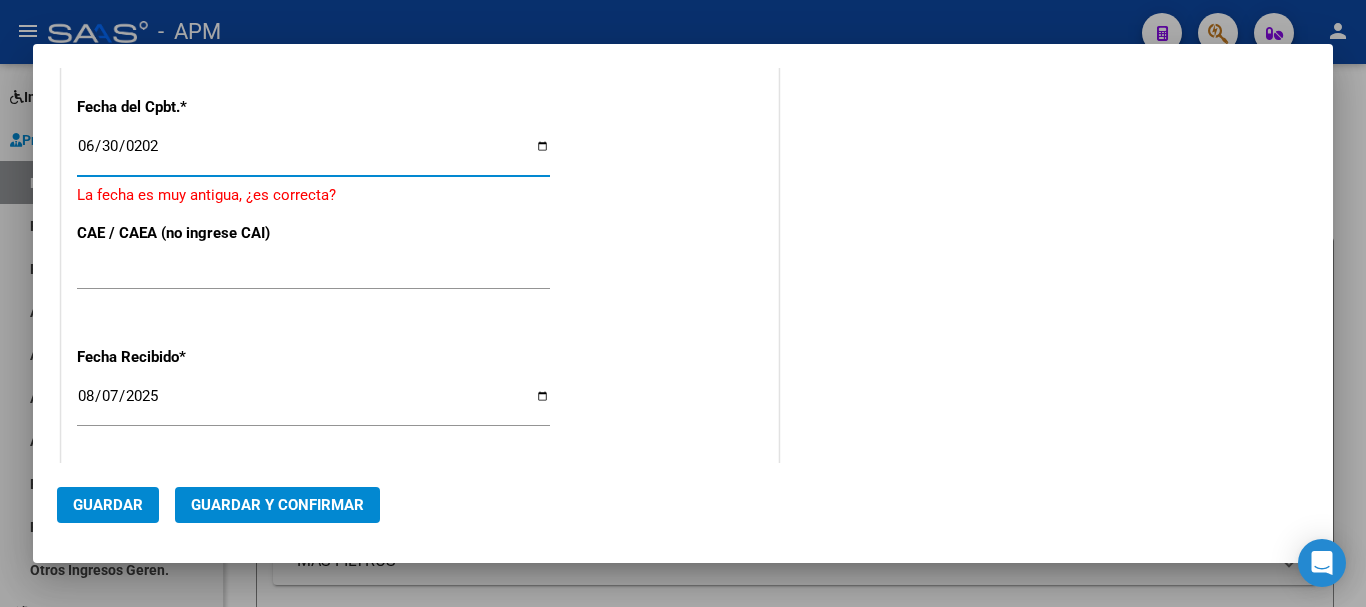 type on "2025-06-30" 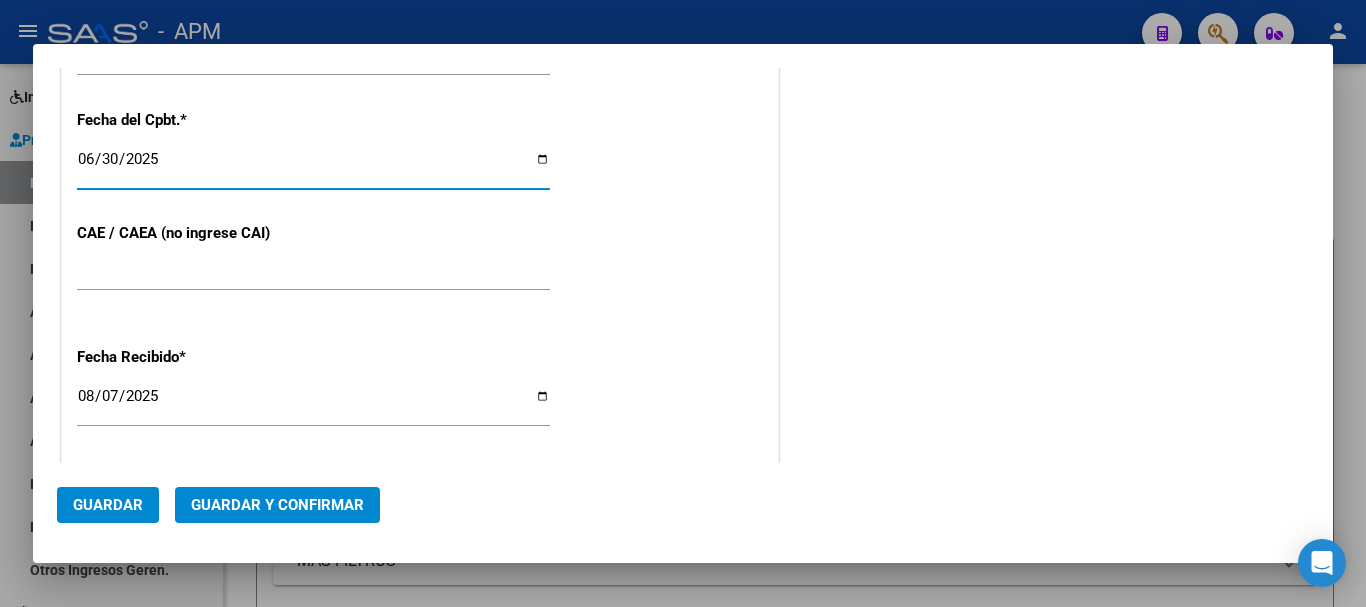 scroll, scrollTop: 1241, scrollLeft: 0, axis: vertical 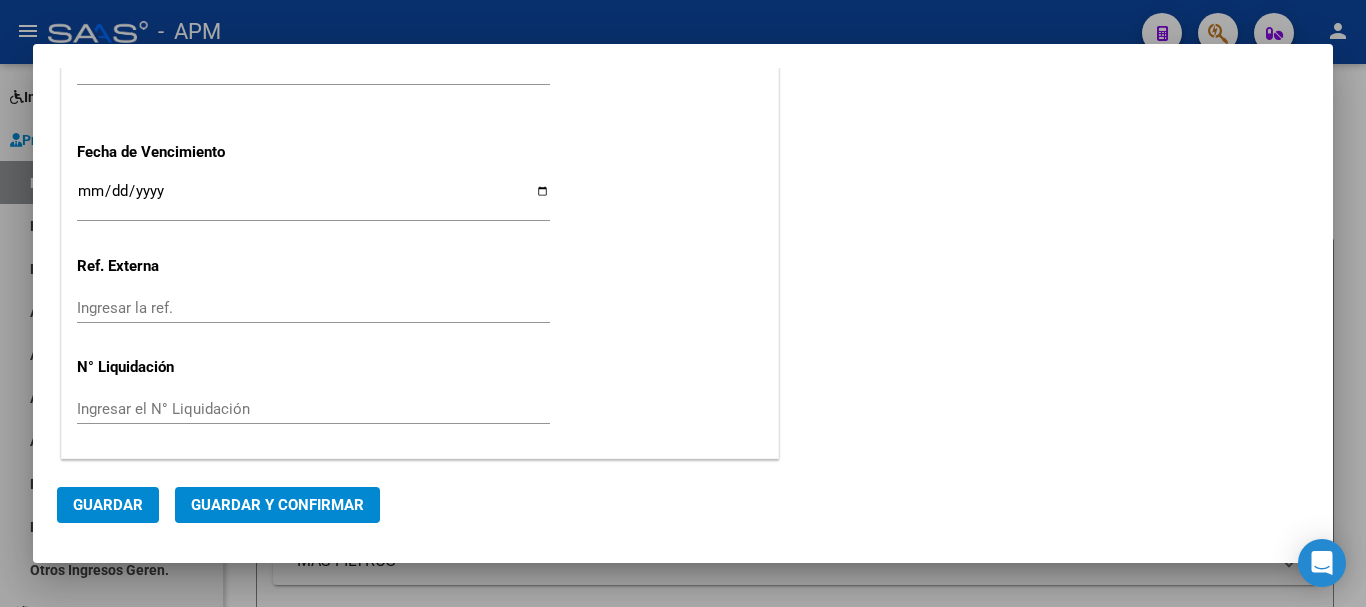click on "Guardar y Confirmar" 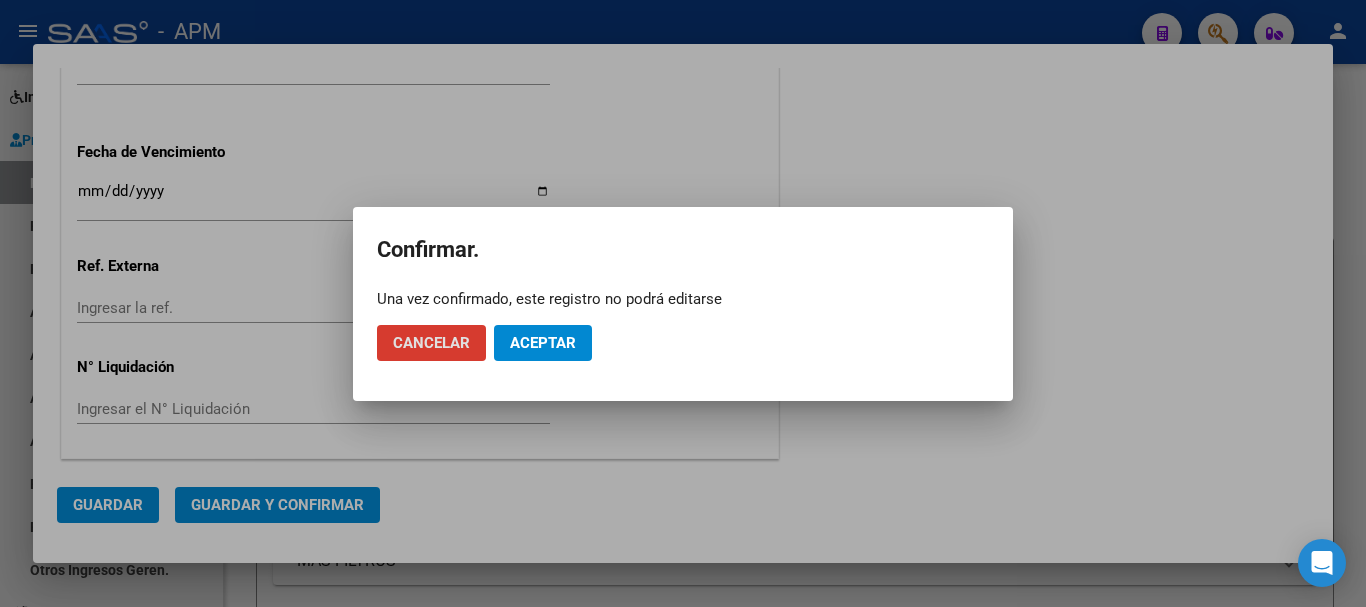 click on "Aceptar" 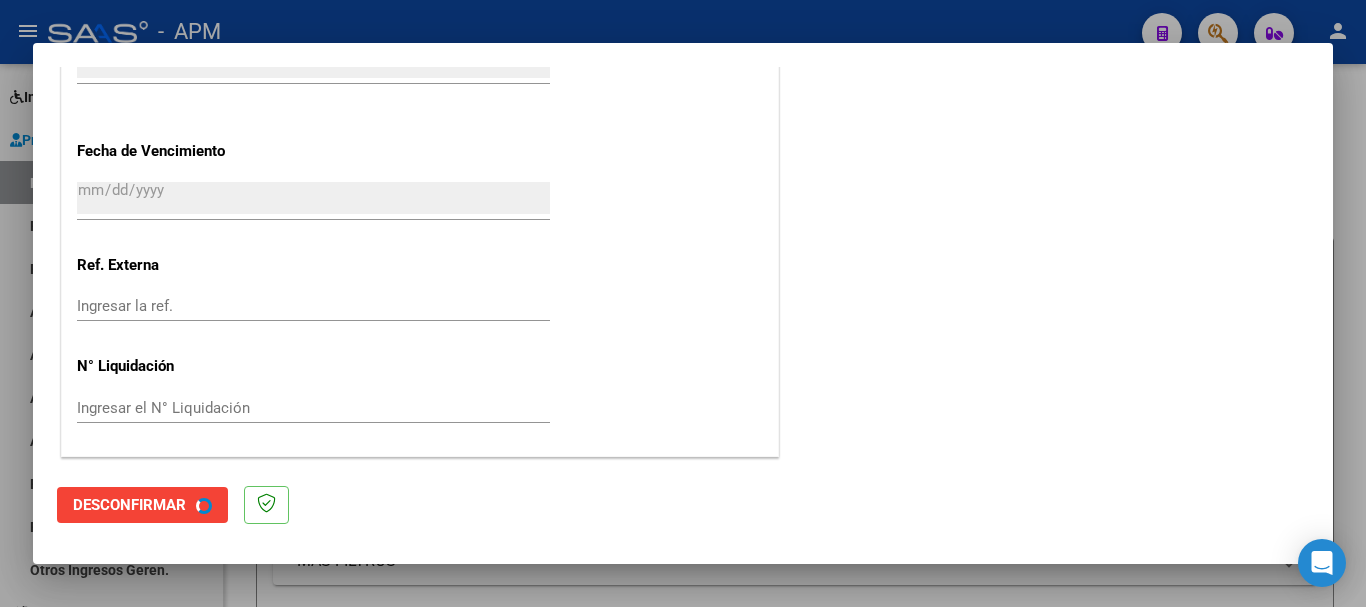 scroll, scrollTop: 0, scrollLeft: 0, axis: both 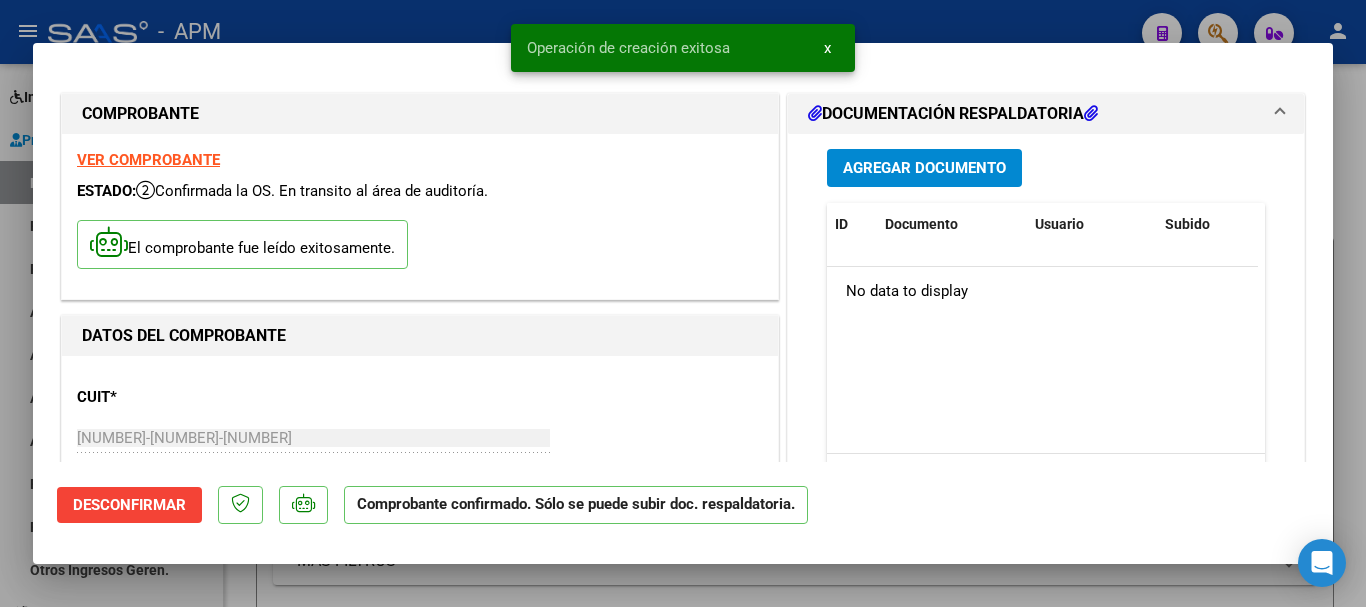 click at bounding box center [683, 303] 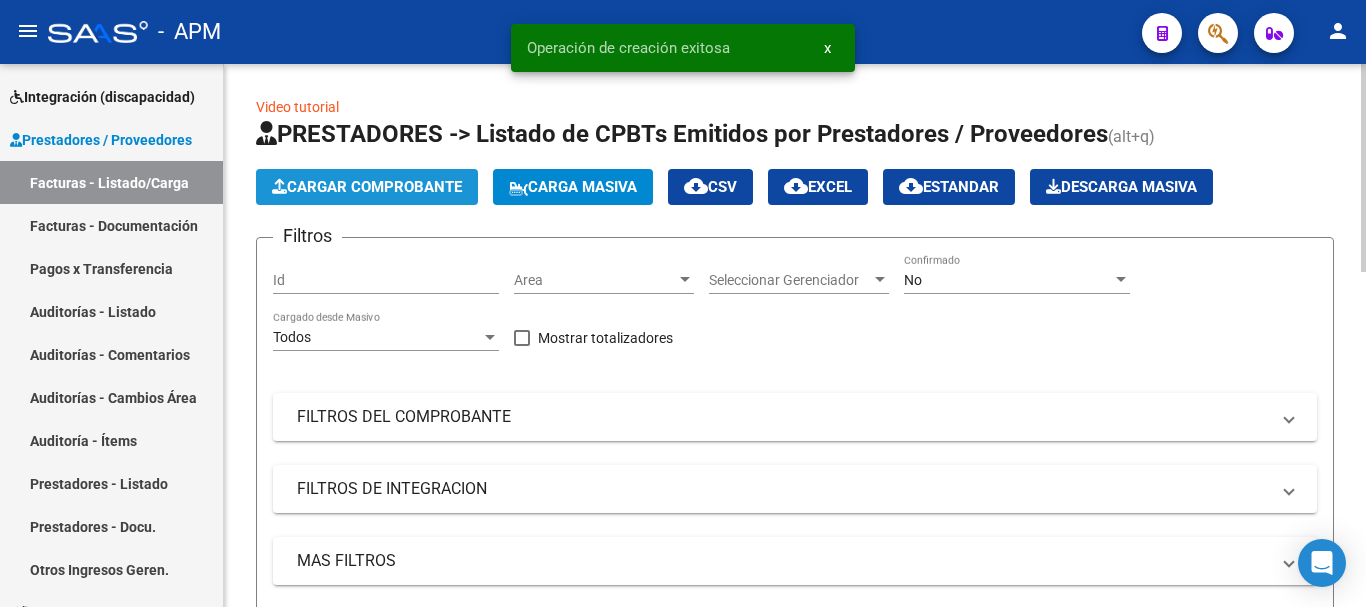 click on "Cargar Comprobante" 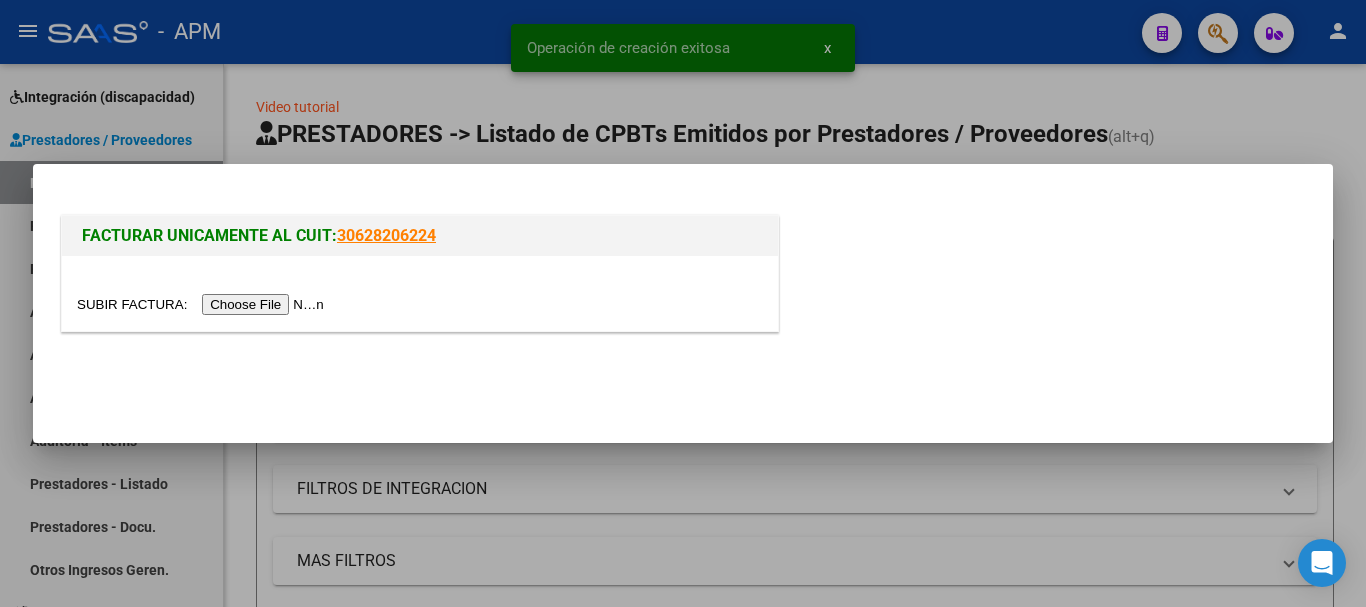 click at bounding box center [203, 304] 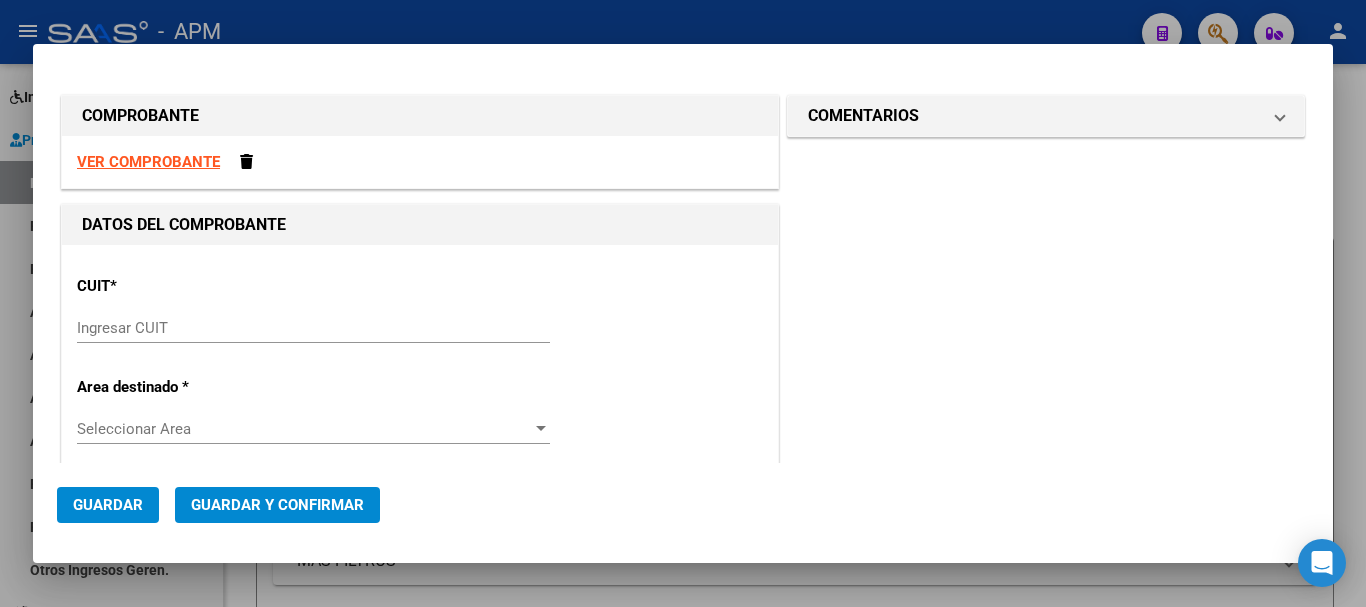 click on "VER COMPROBANTE" at bounding box center [148, 162] 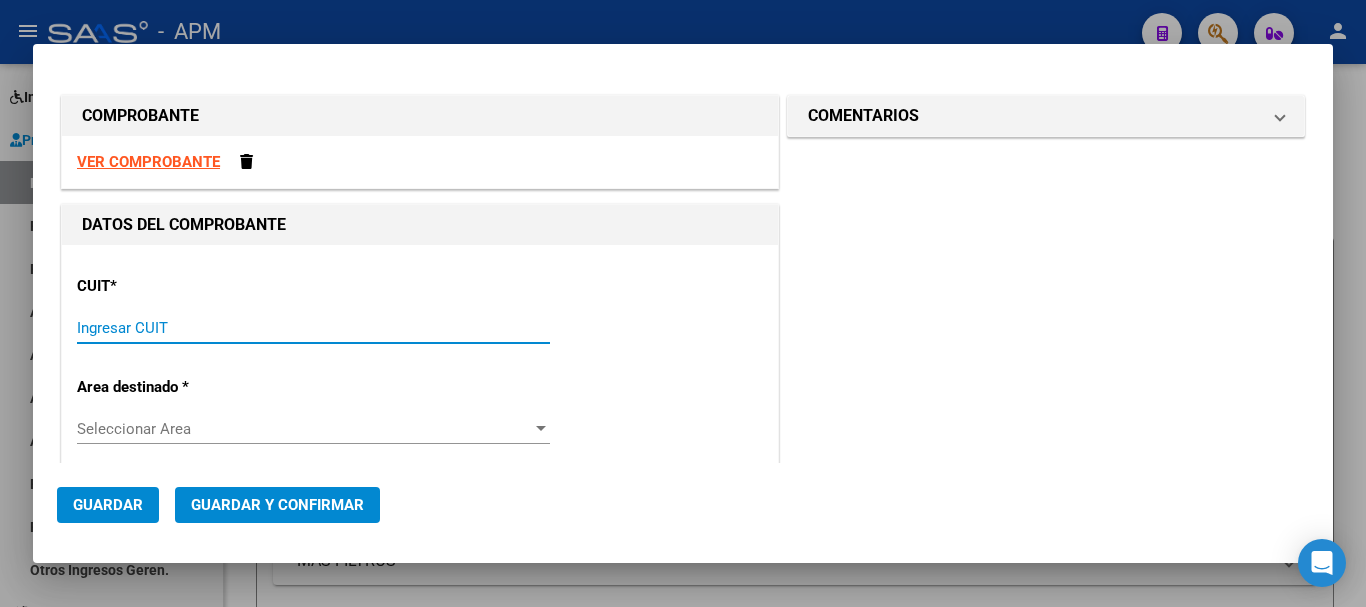 click on "Ingresar CUIT" at bounding box center (313, 328) 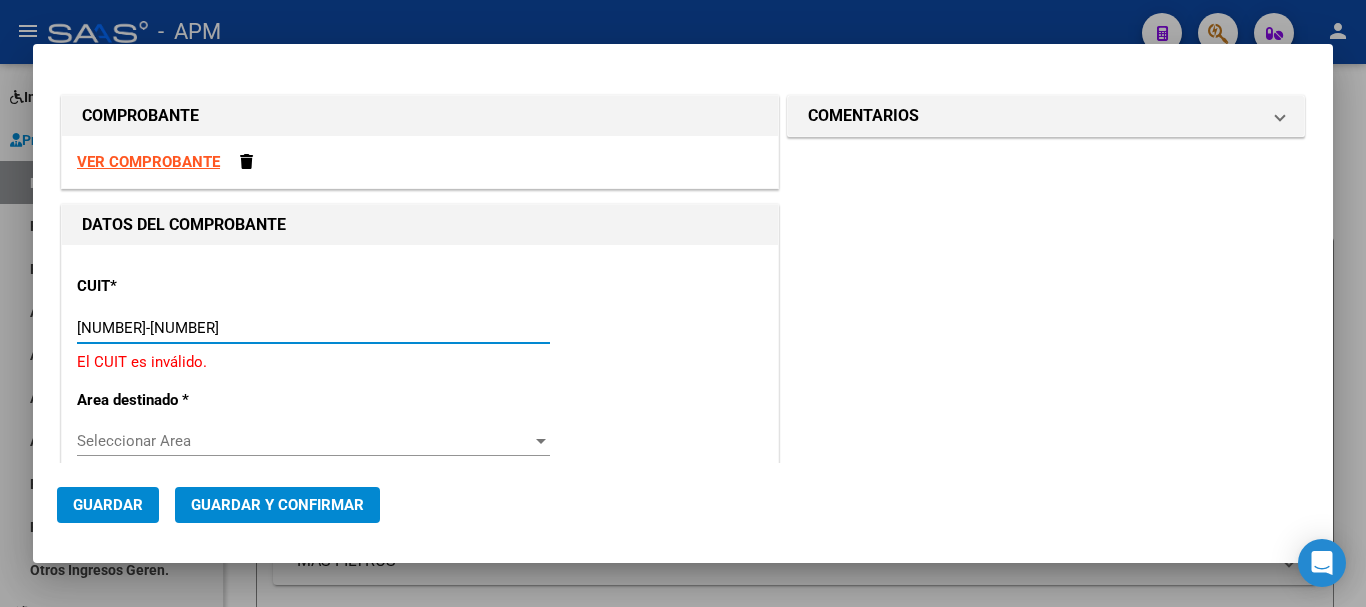 type on "[CUIL]" 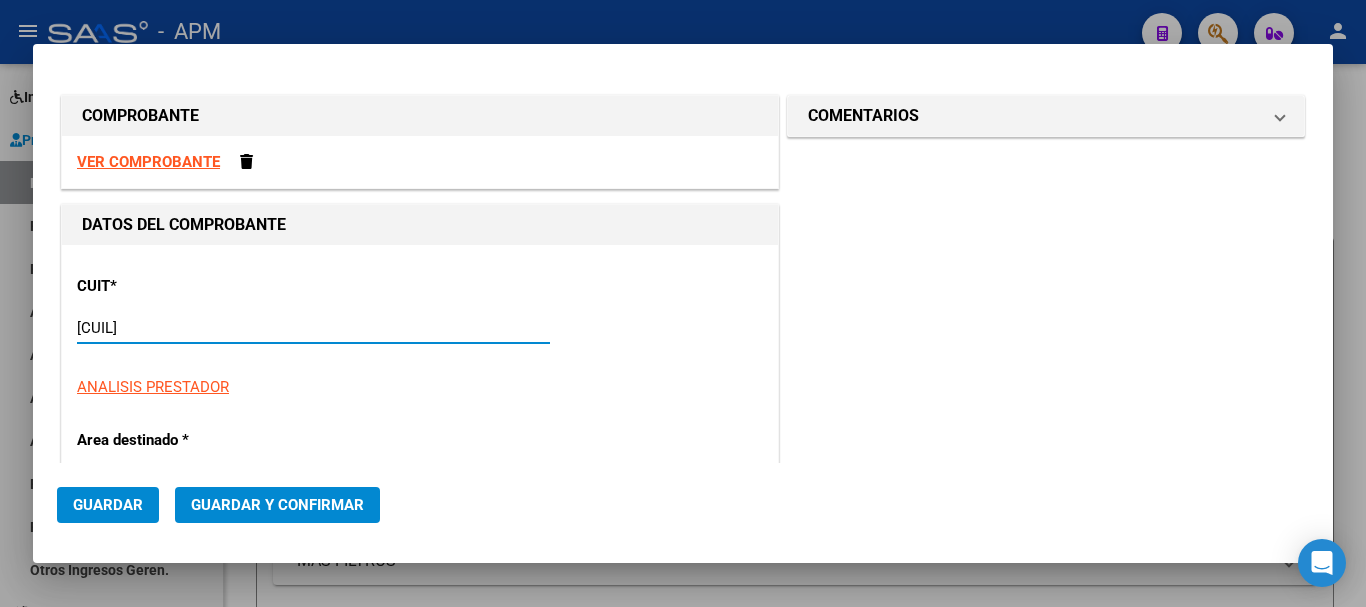 type on "3" 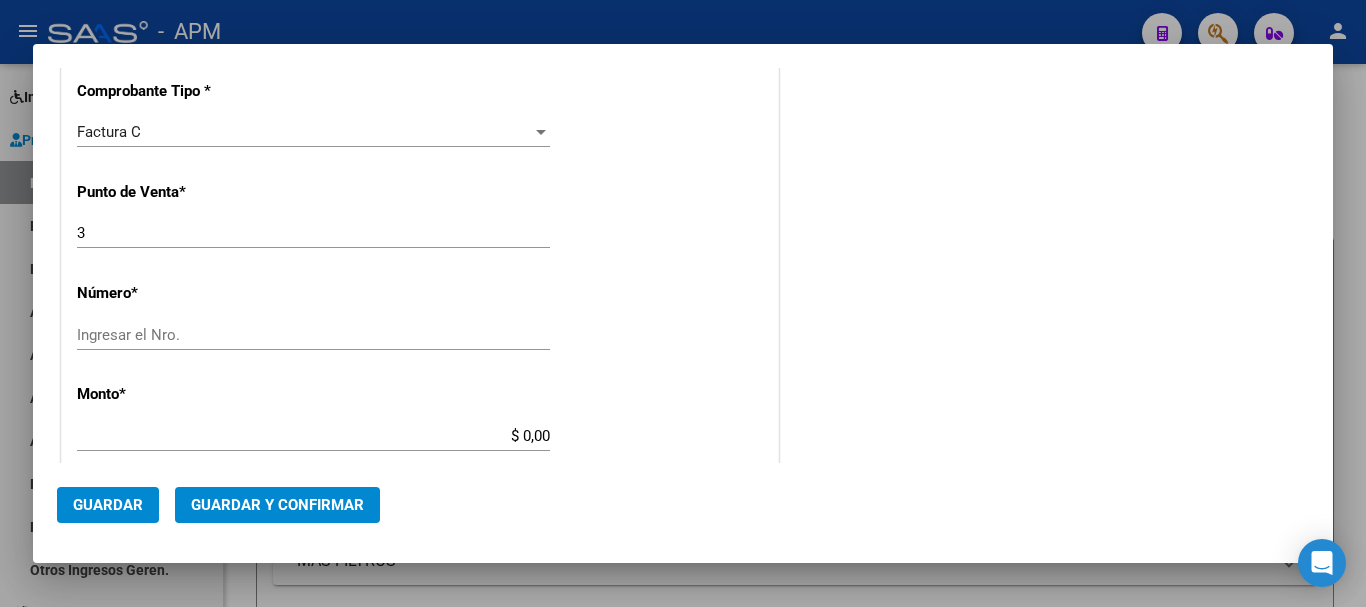 scroll, scrollTop: 500, scrollLeft: 0, axis: vertical 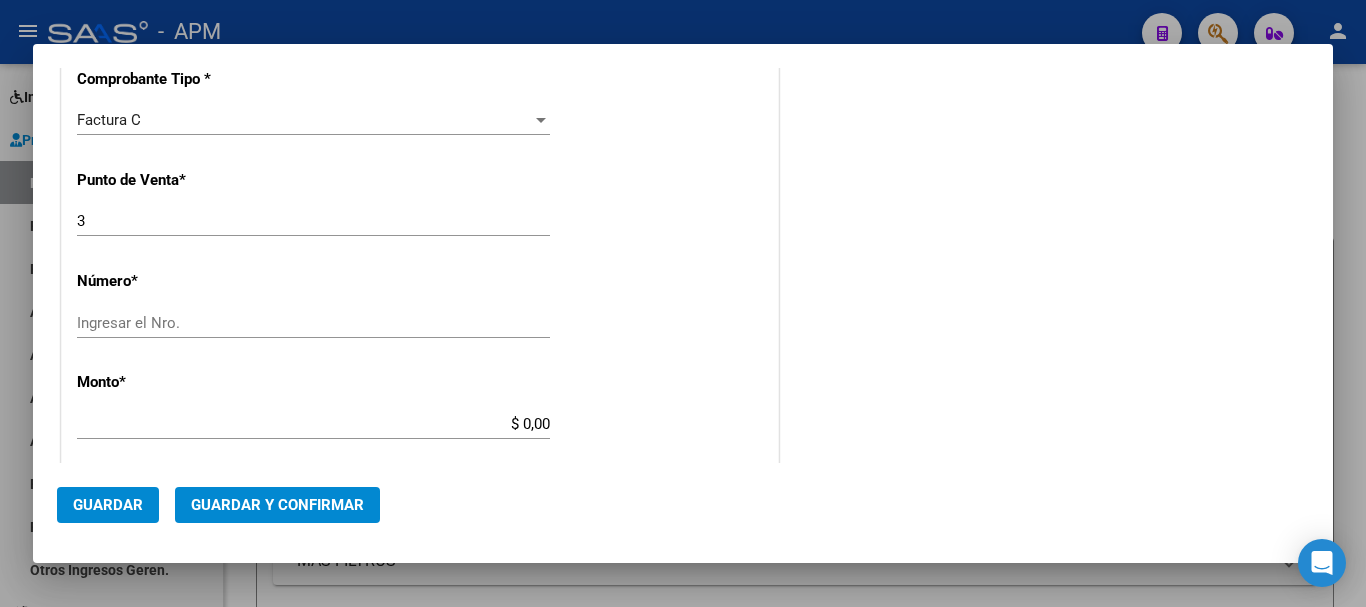 type on "[CUIL]" 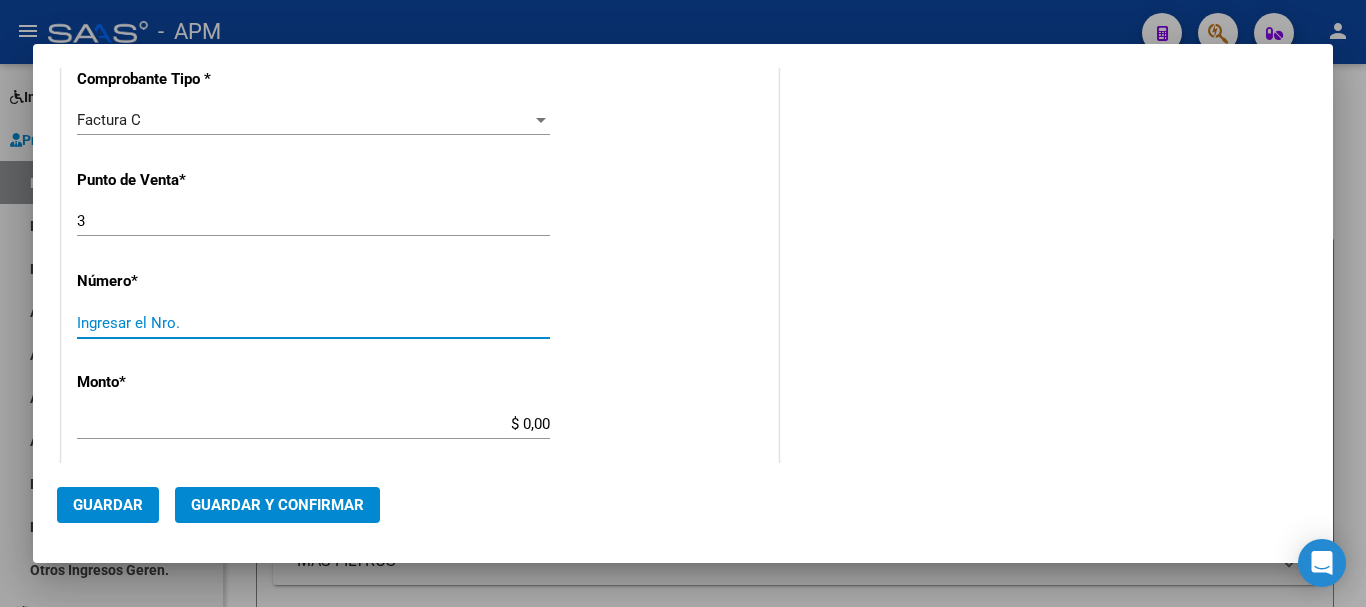 click on "Ingresar el Nro." at bounding box center (313, 323) 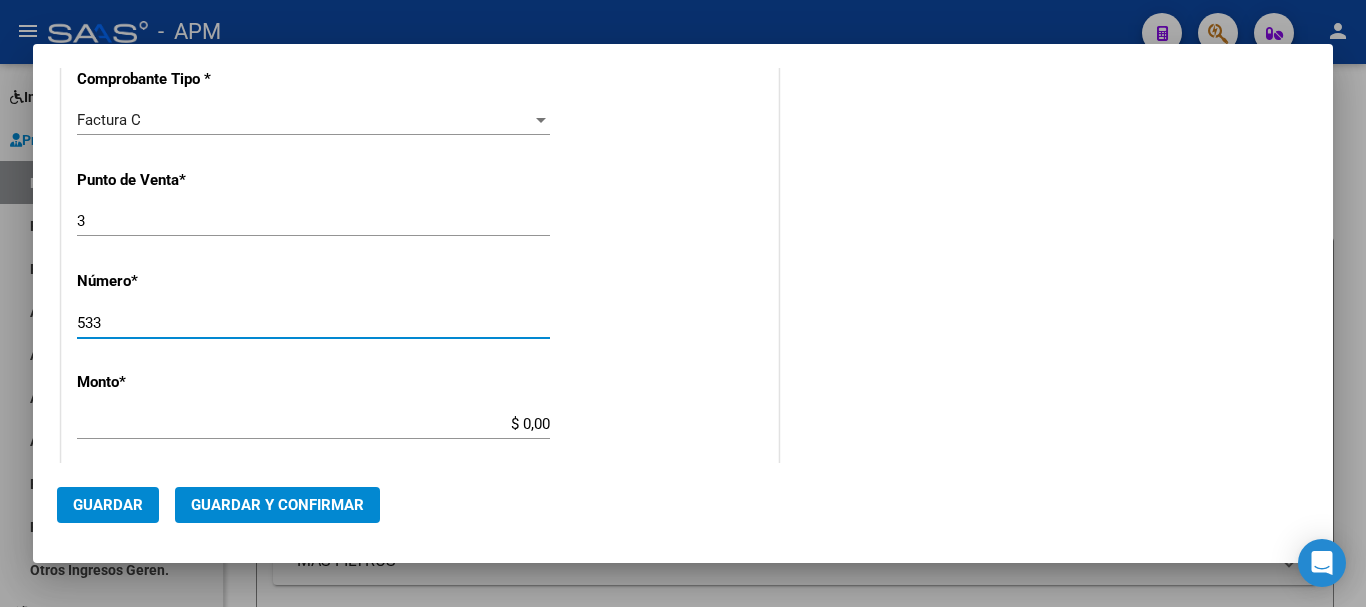 type on "533" 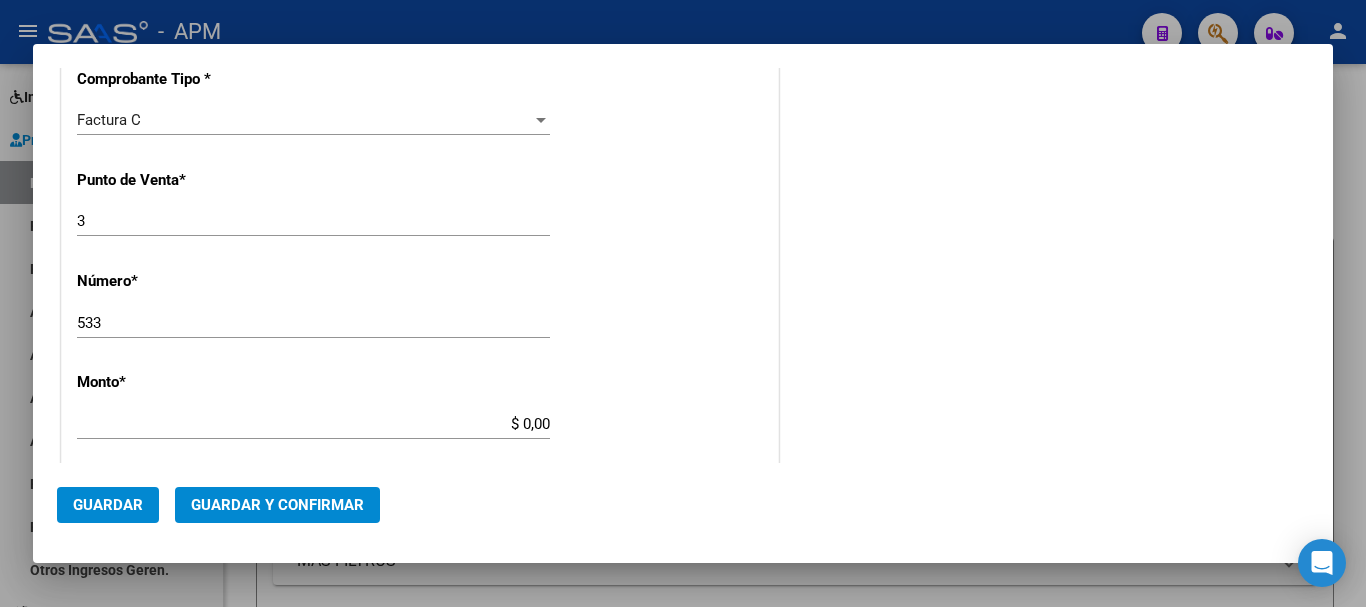 click on "Monto  *   $ 0,00 Ingresar el monto" 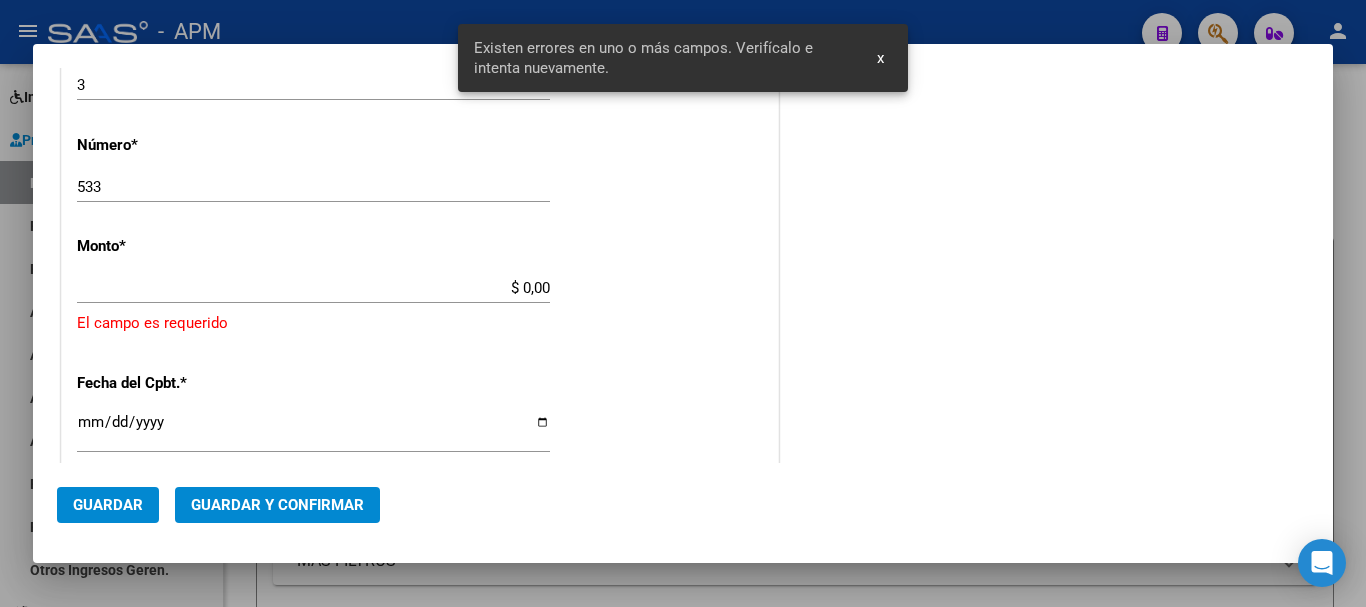 scroll, scrollTop: 649, scrollLeft: 0, axis: vertical 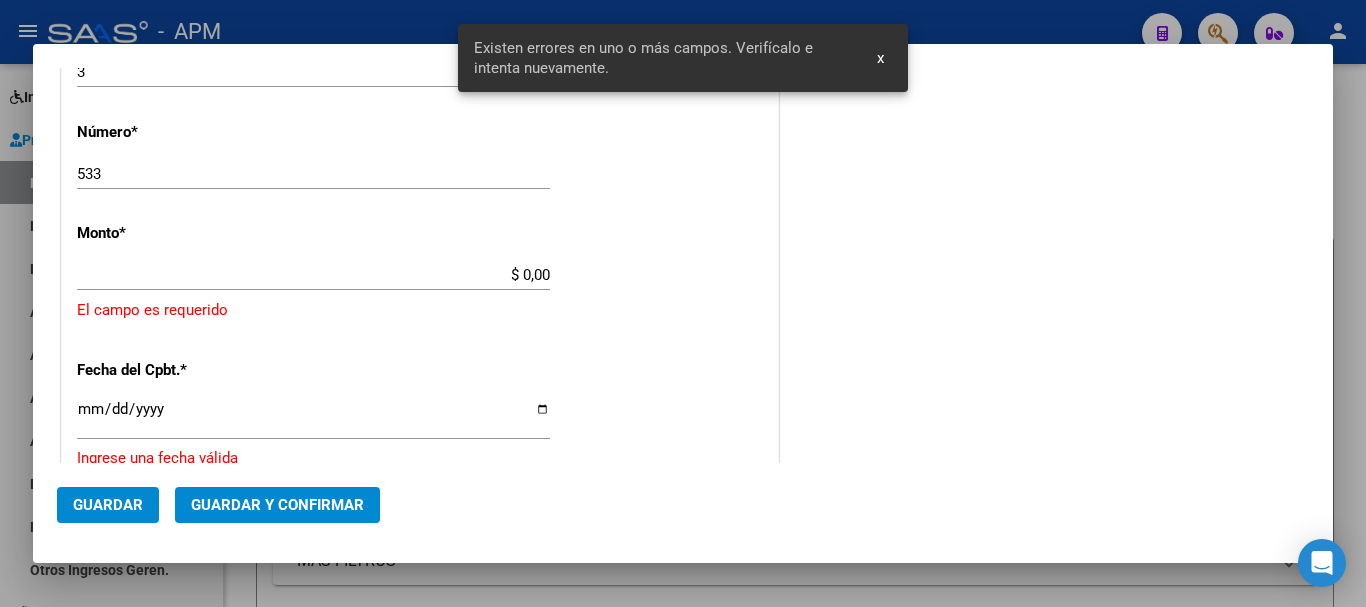 click on "$ 0,00" at bounding box center (313, 275) 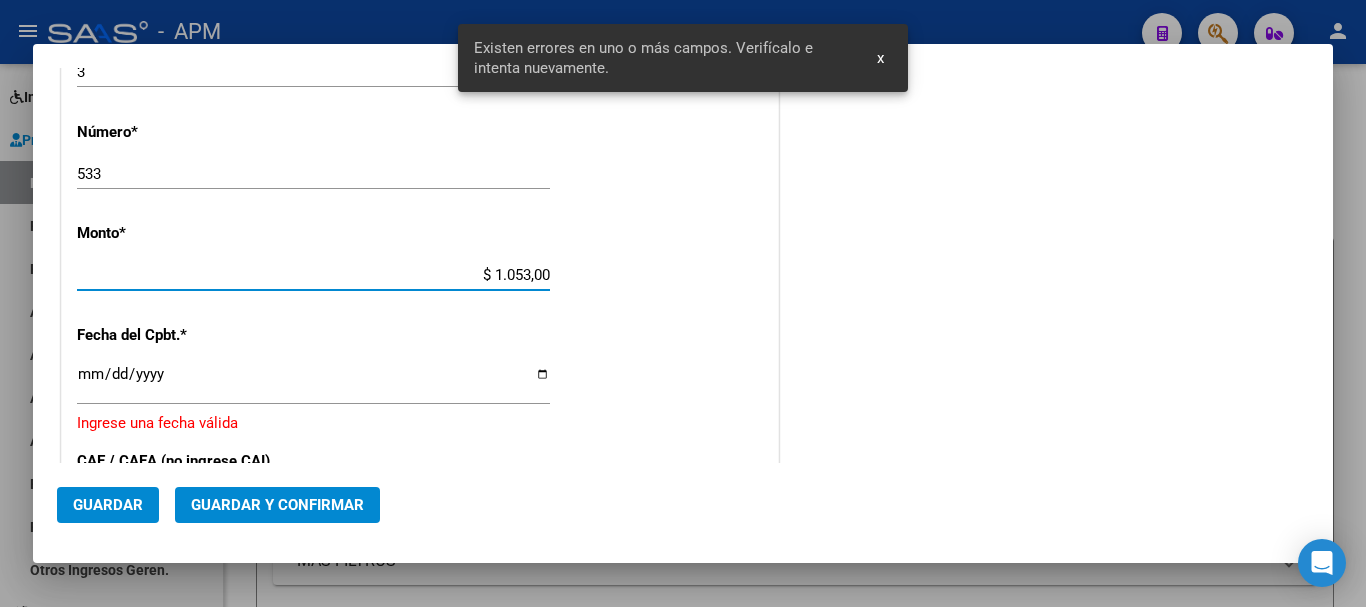 type on "$ 10.530,00" 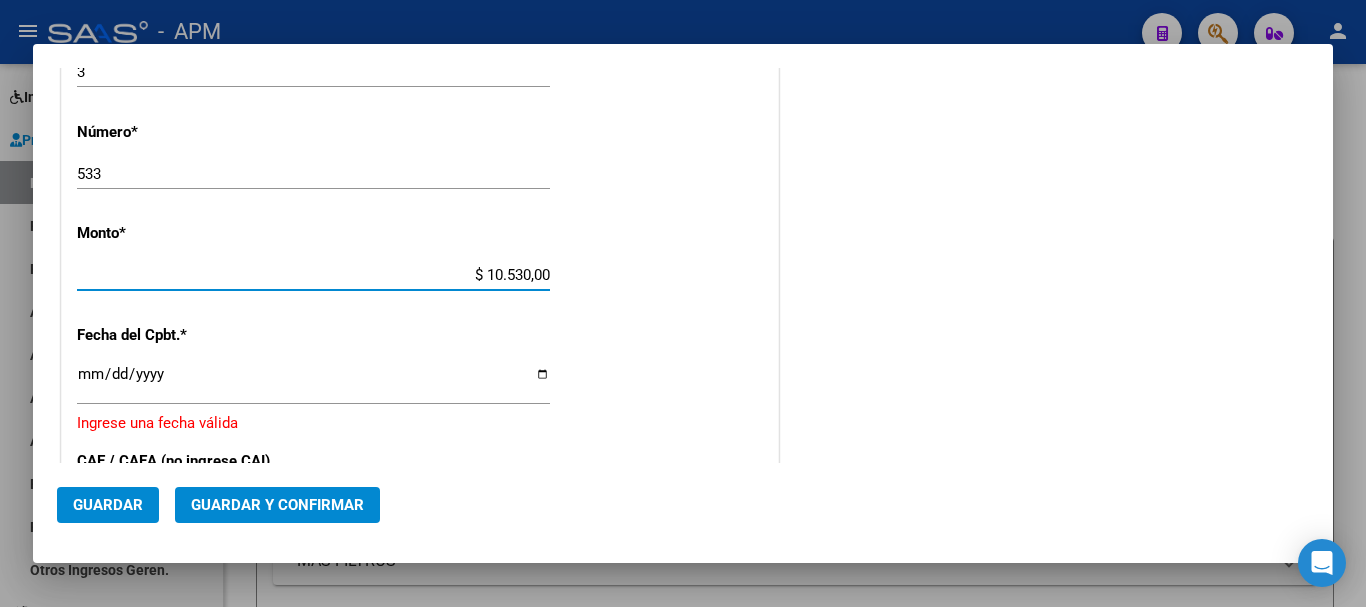 click on "Ingresar la fecha" at bounding box center (313, 382) 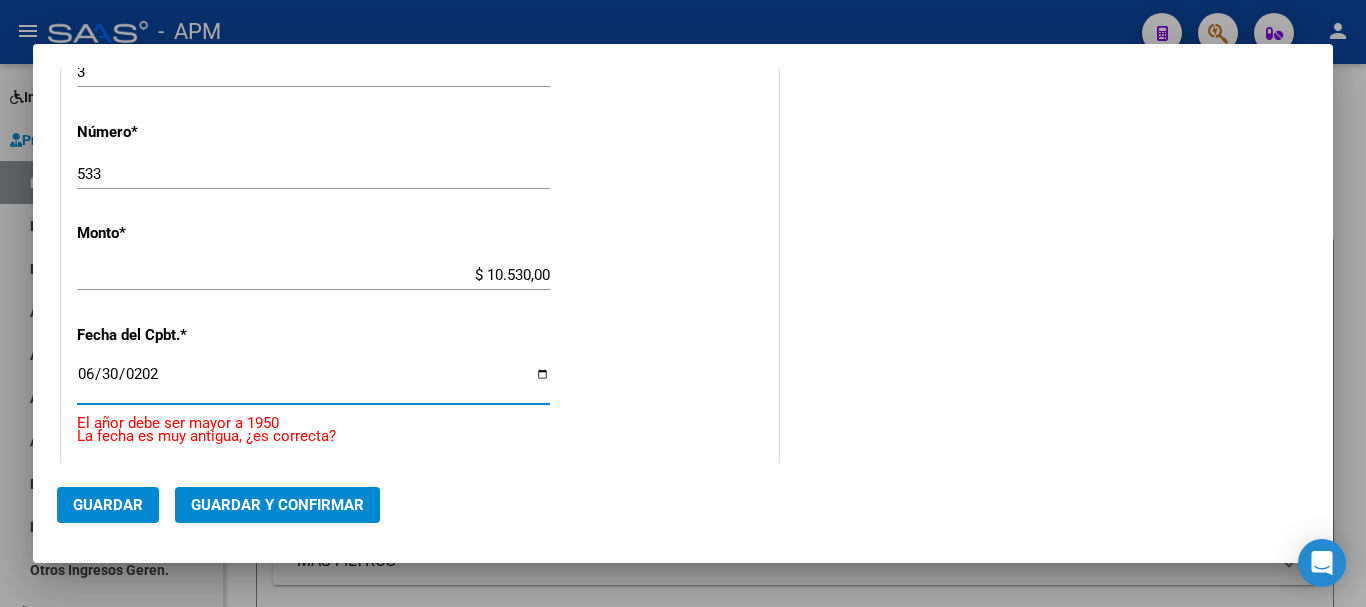 type on "2025-06-30" 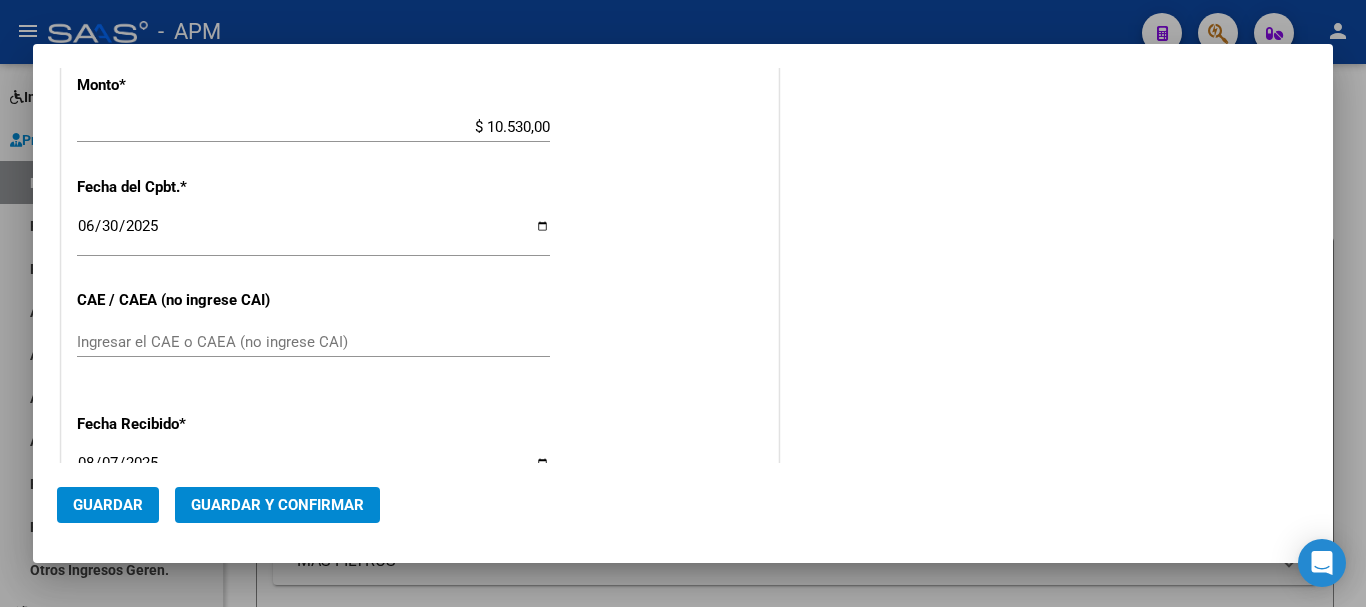 scroll, scrollTop: 849, scrollLeft: 0, axis: vertical 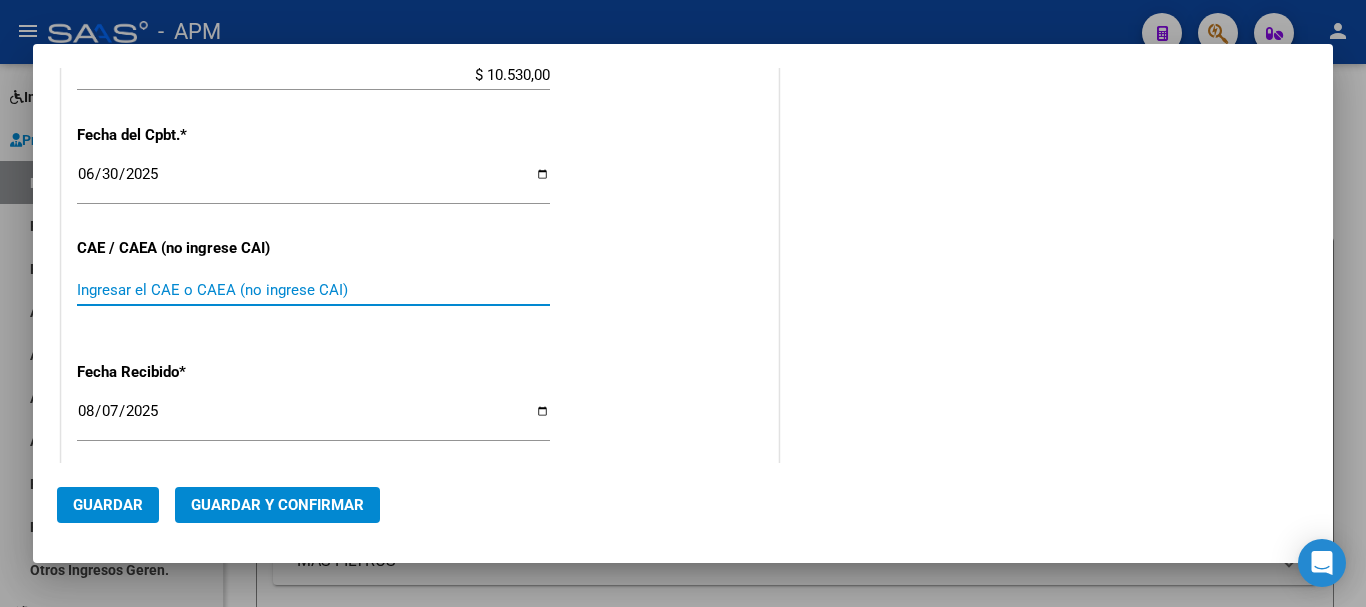 click on "Ingresar el CAE o CAEA (no ingrese CAI)" at bounding box center (313, 290) 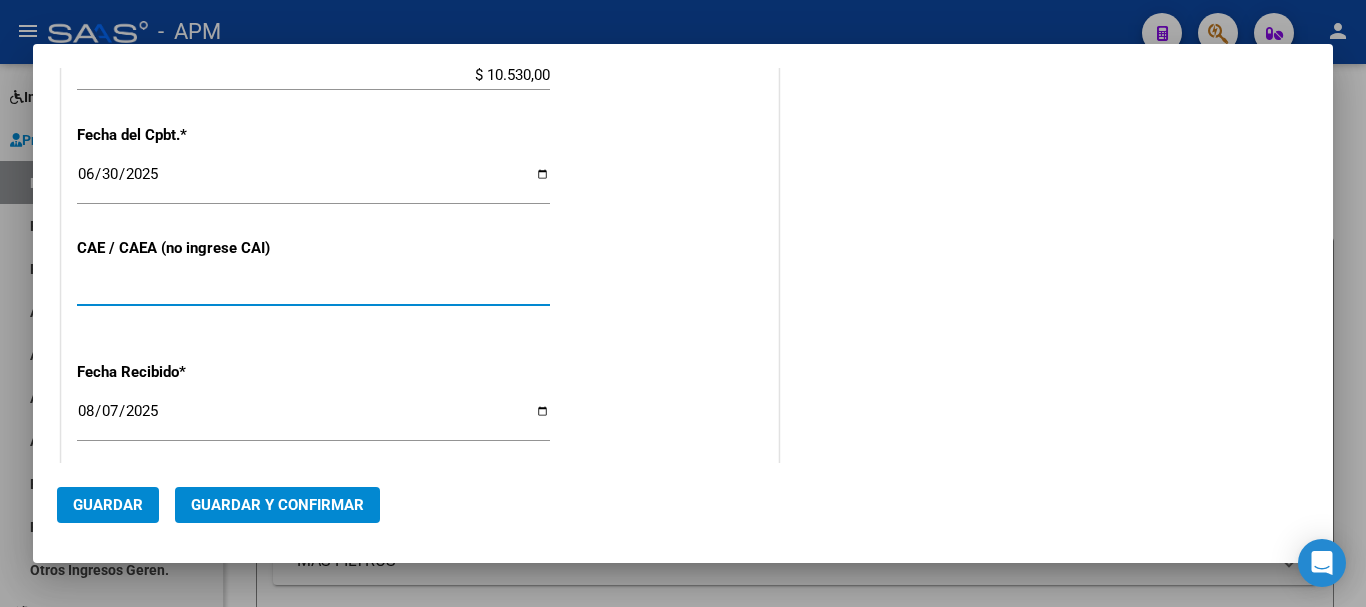 scroll, scrollTop: 1149, scrollLeft: 0, axis: vertical 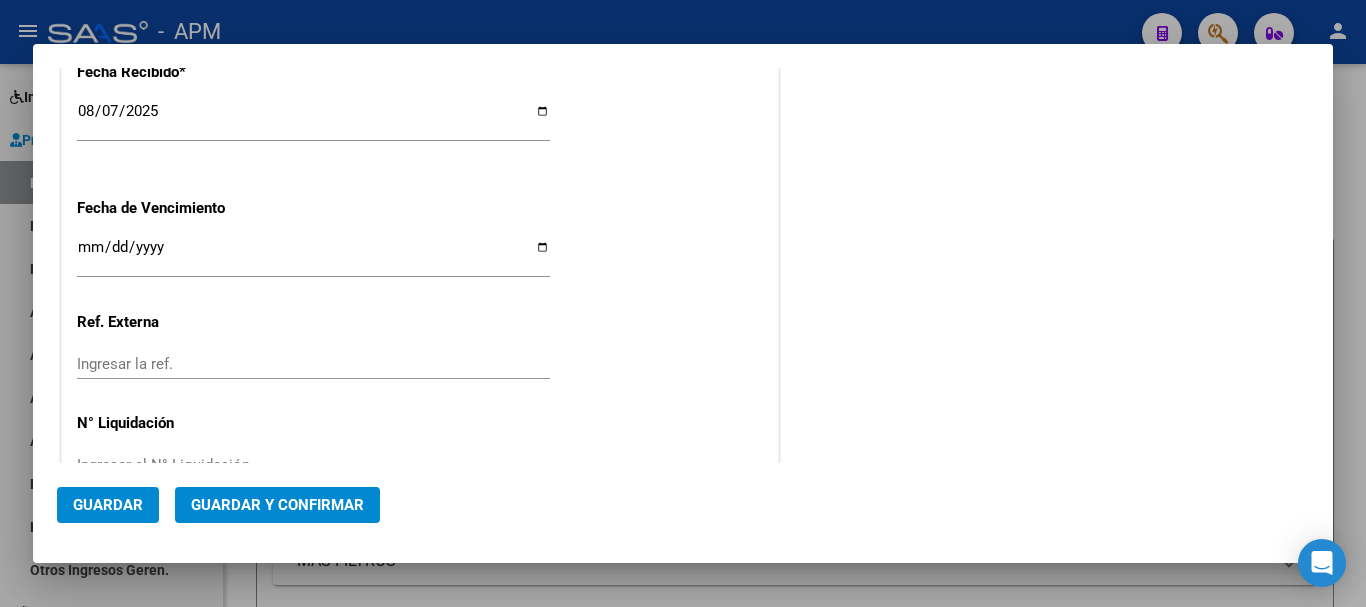 type on "[NUMBER]" 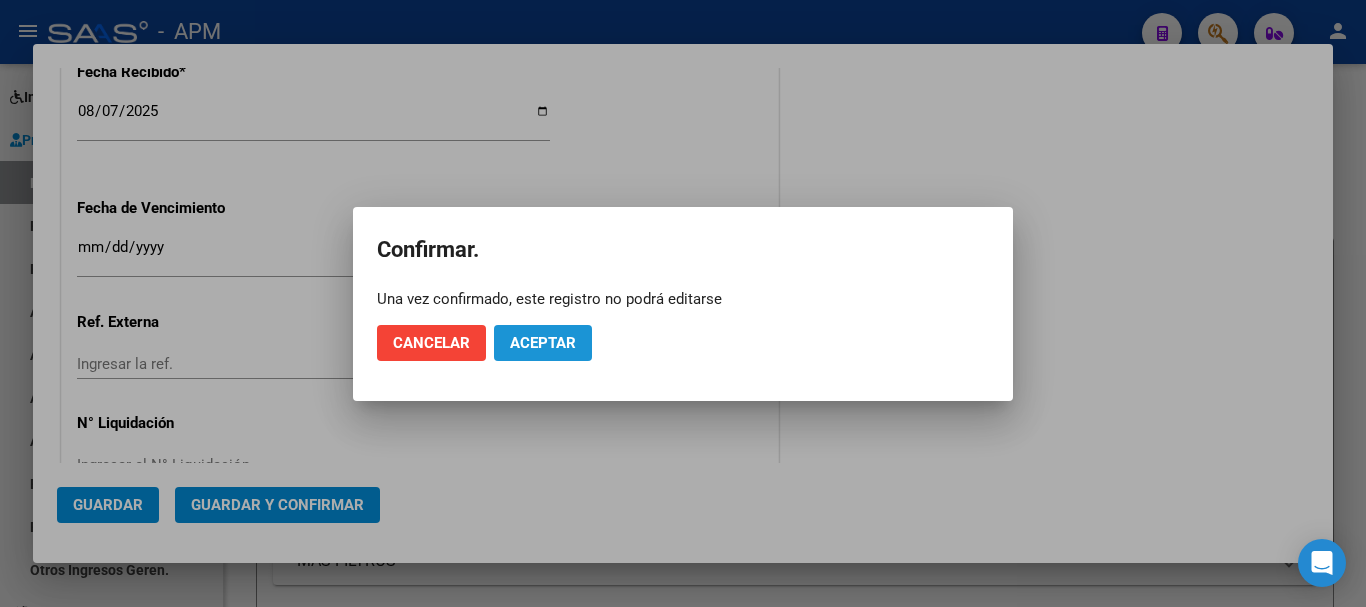 click on "Aceptar" 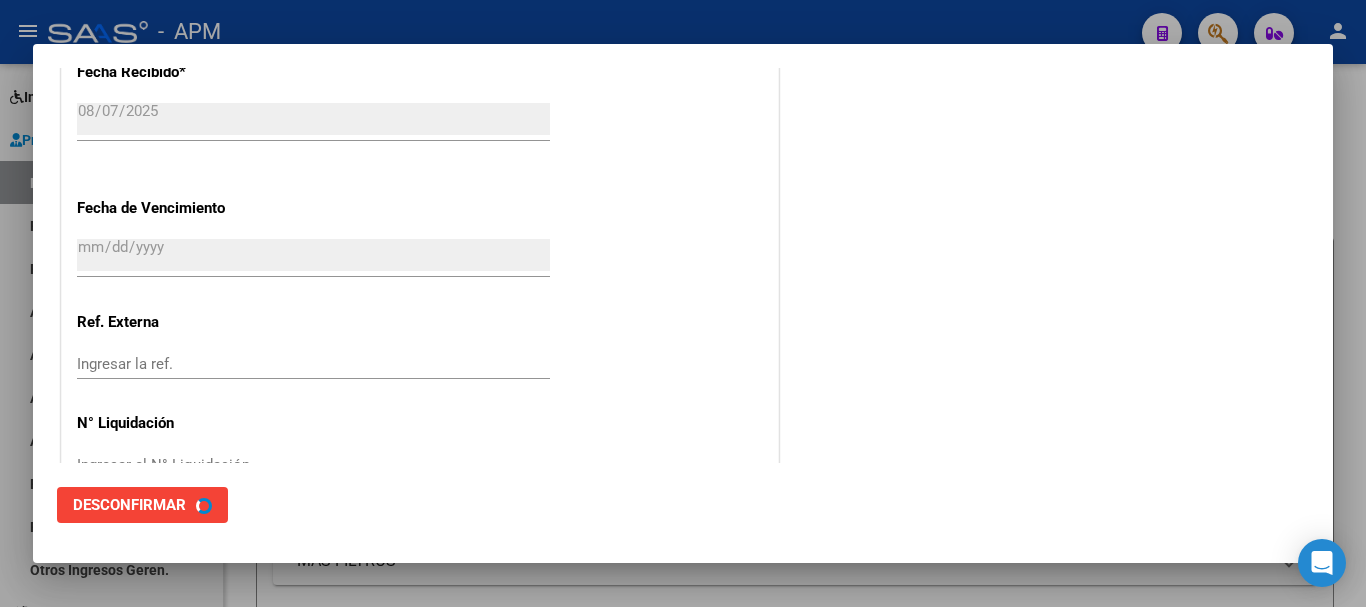 scroll, scrollTop: 0, scrollLeft: 0, axis: both 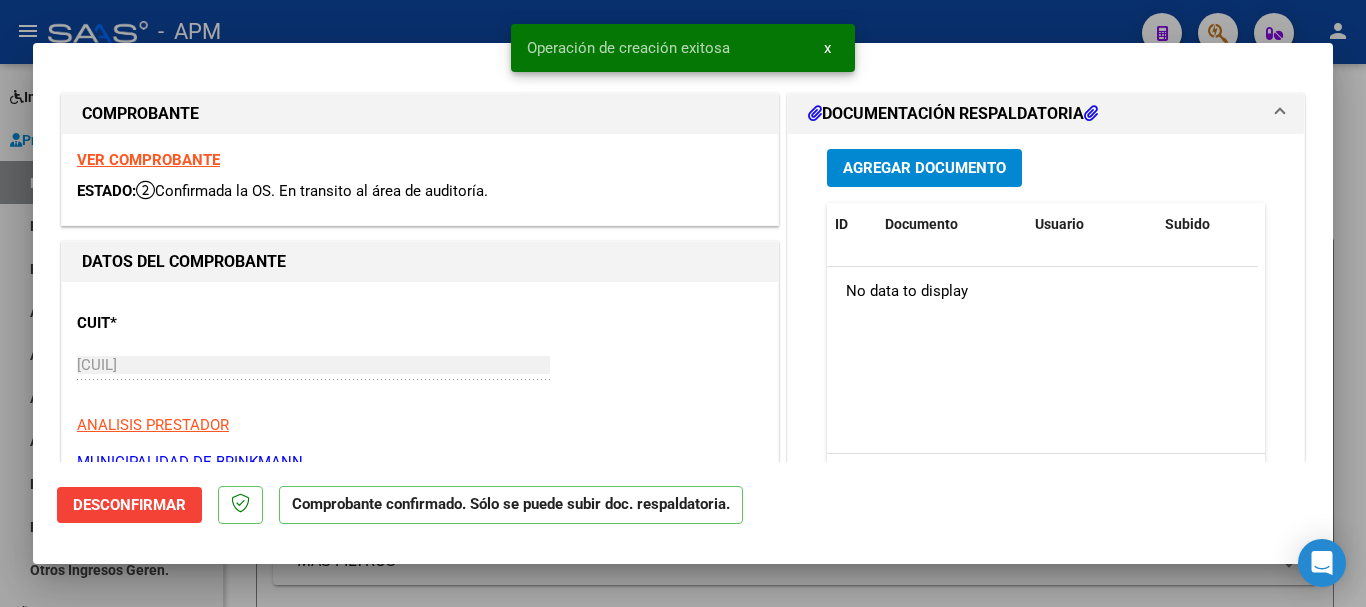 click at bounding box center (683, 303) 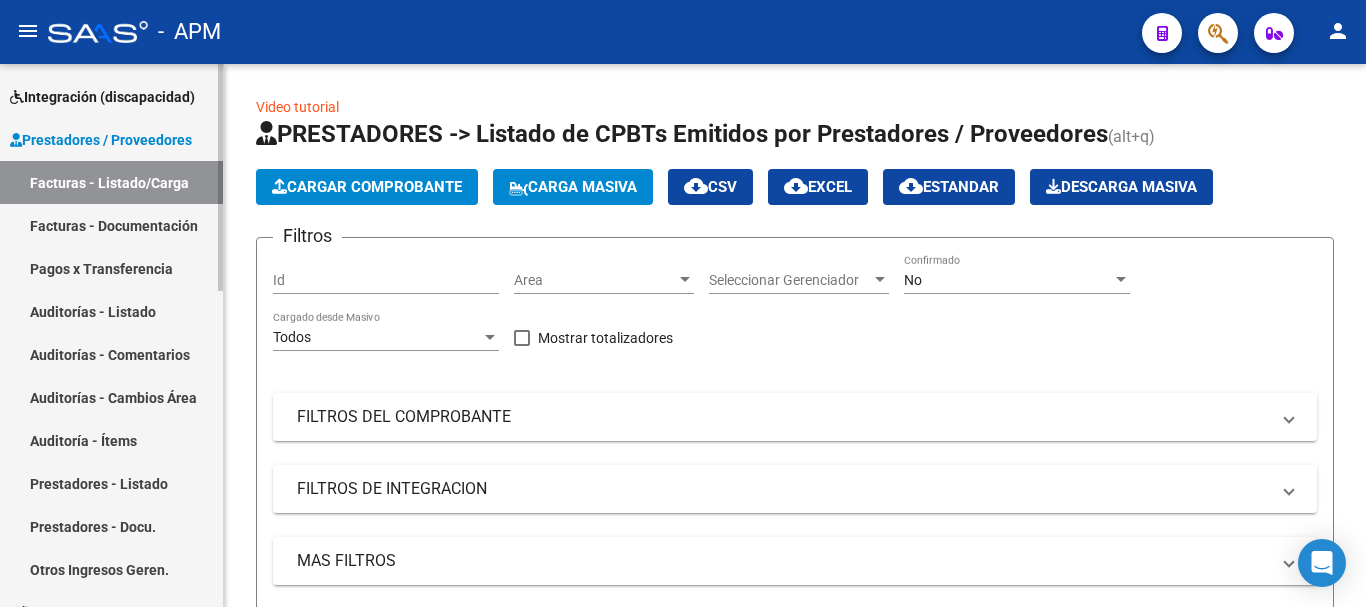 click on "Auditorías - Listado" at bounding box center [111, 311] 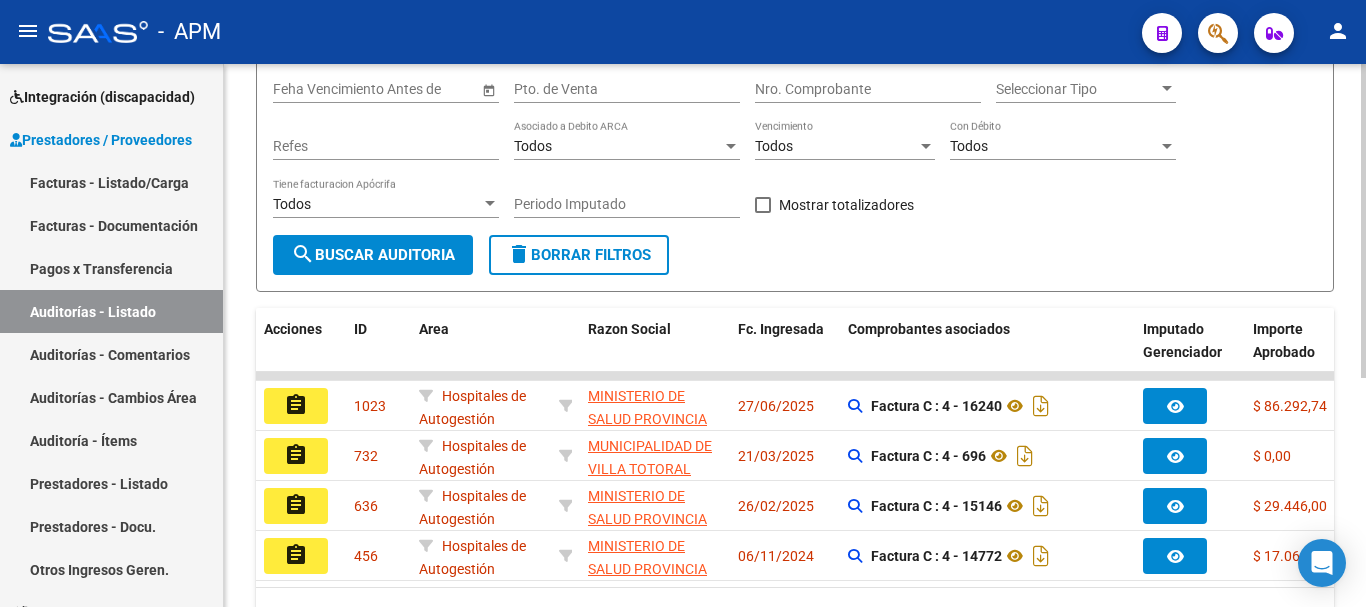 scroll, scrollTop: 300, scrollLeft: 0, axis: vertical 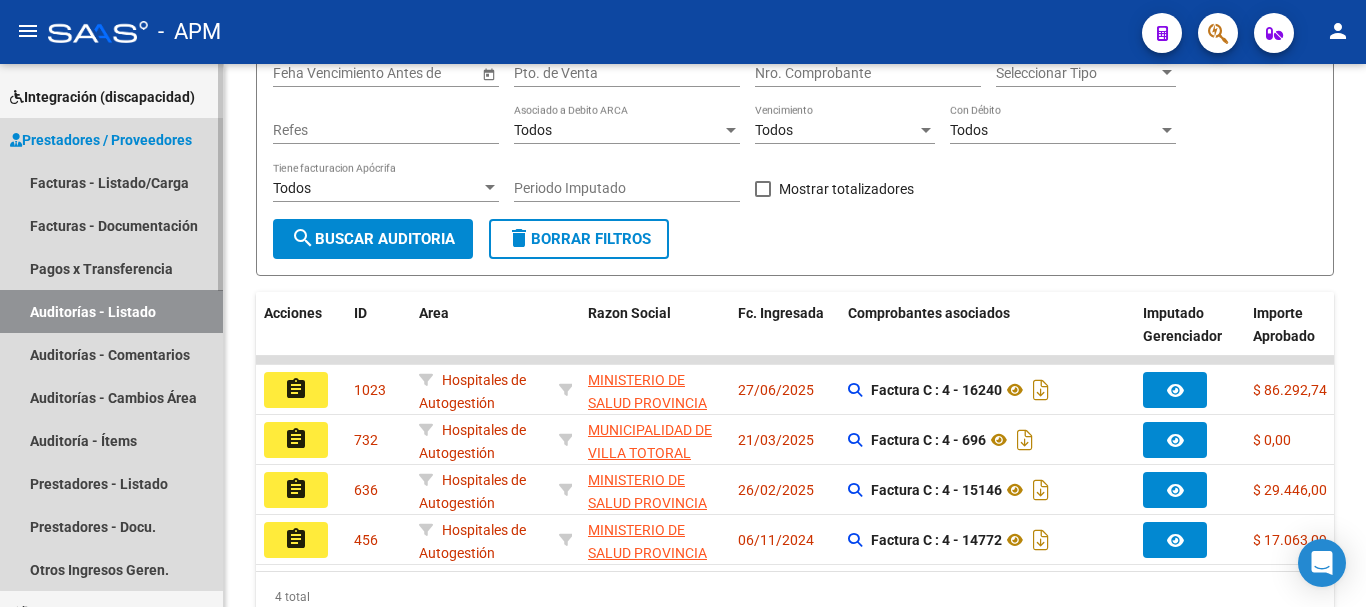 click on "Auditorías - Listado" at bounding box center (111, 311) 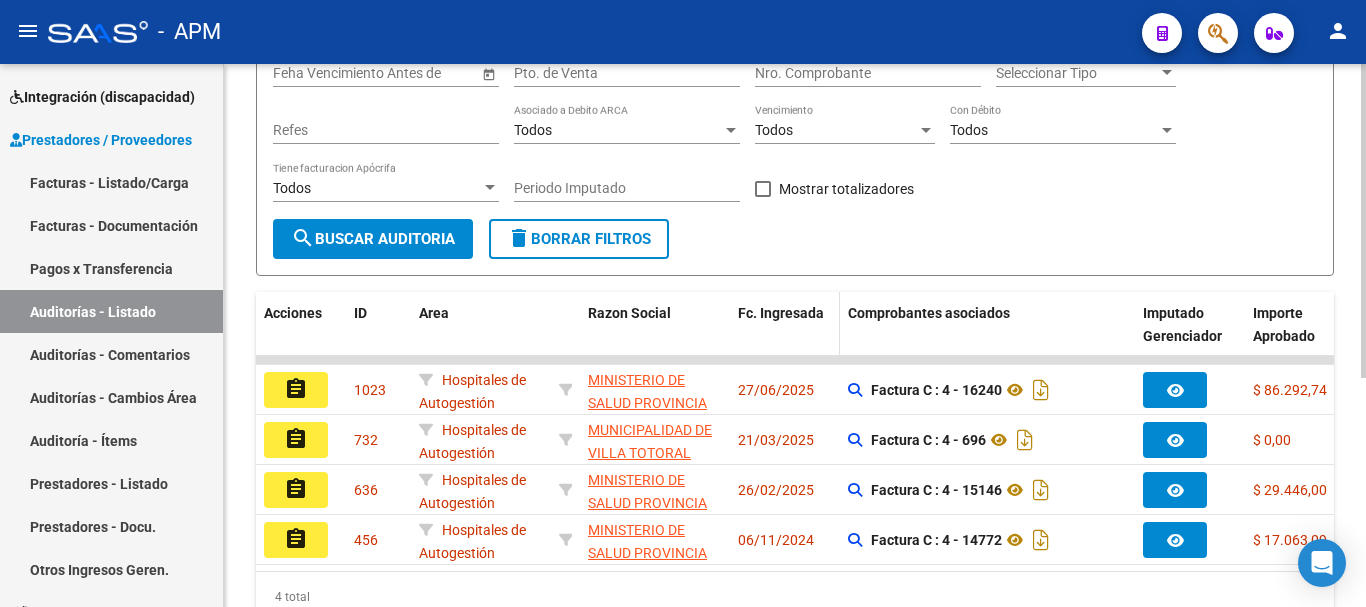 scroll, scrollTop: 0, scrollLeft: 0, axis: both 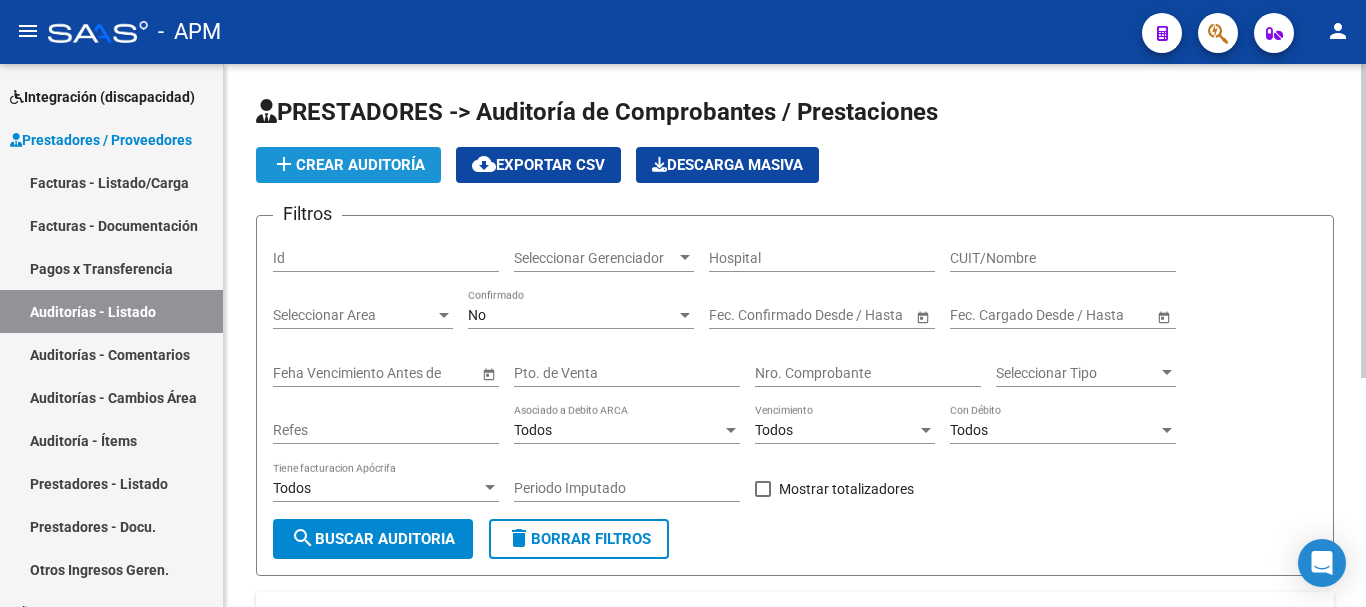 click on "add  Crear Auditoría" 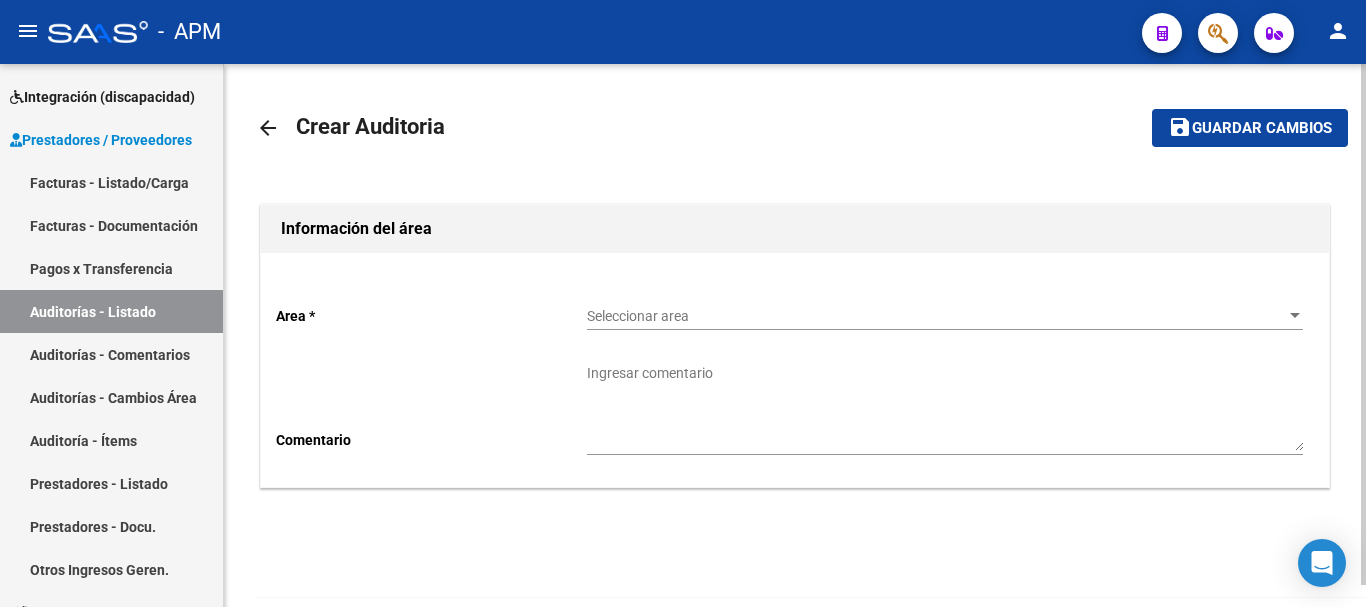 click on "Seleccionar area Seleccionar area" 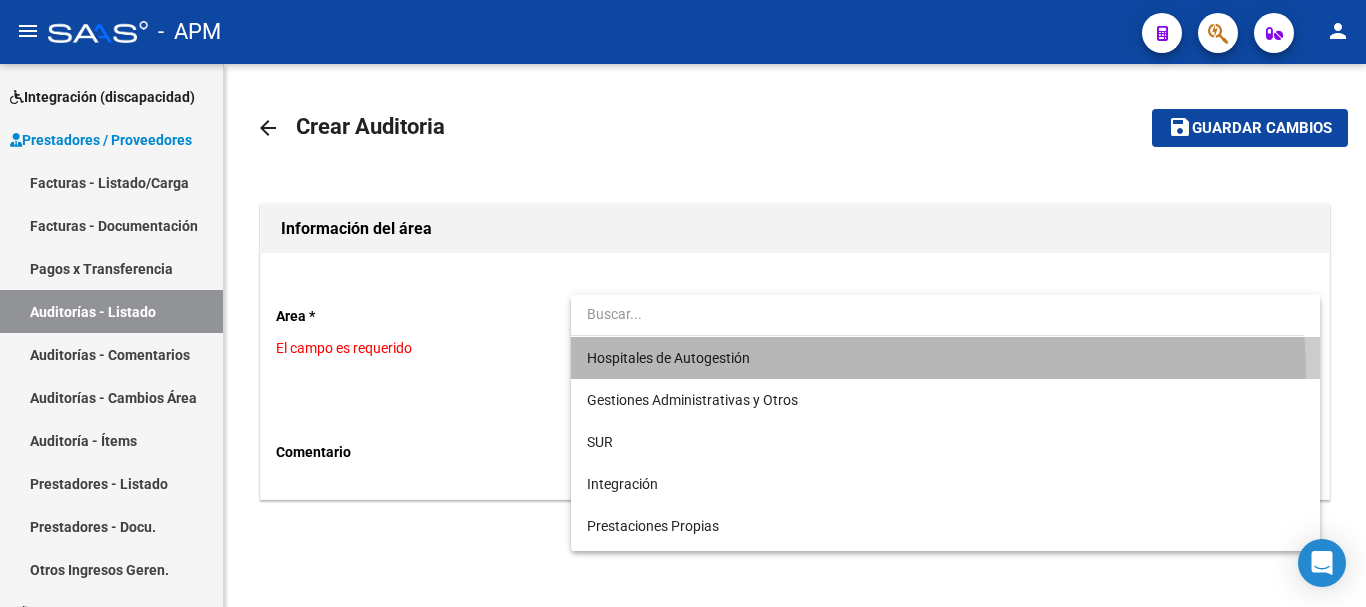 click on "Hospitales de Autogestión" at bounding box center [945, 358] 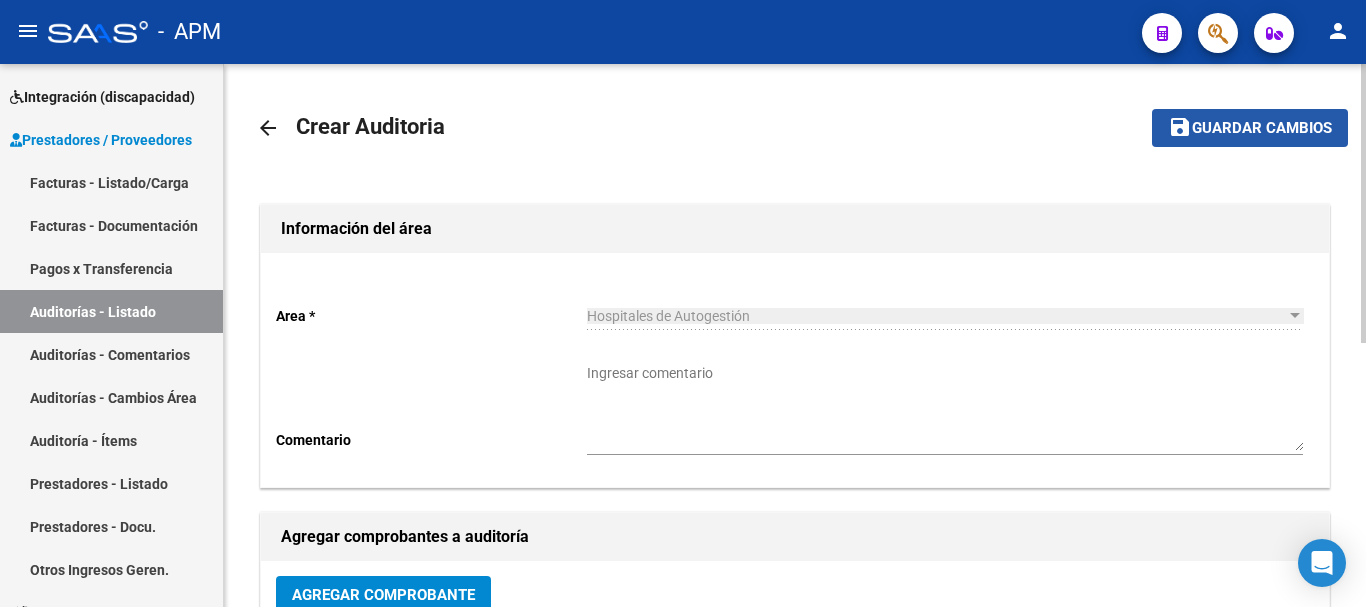 click on "Guardar cambios" 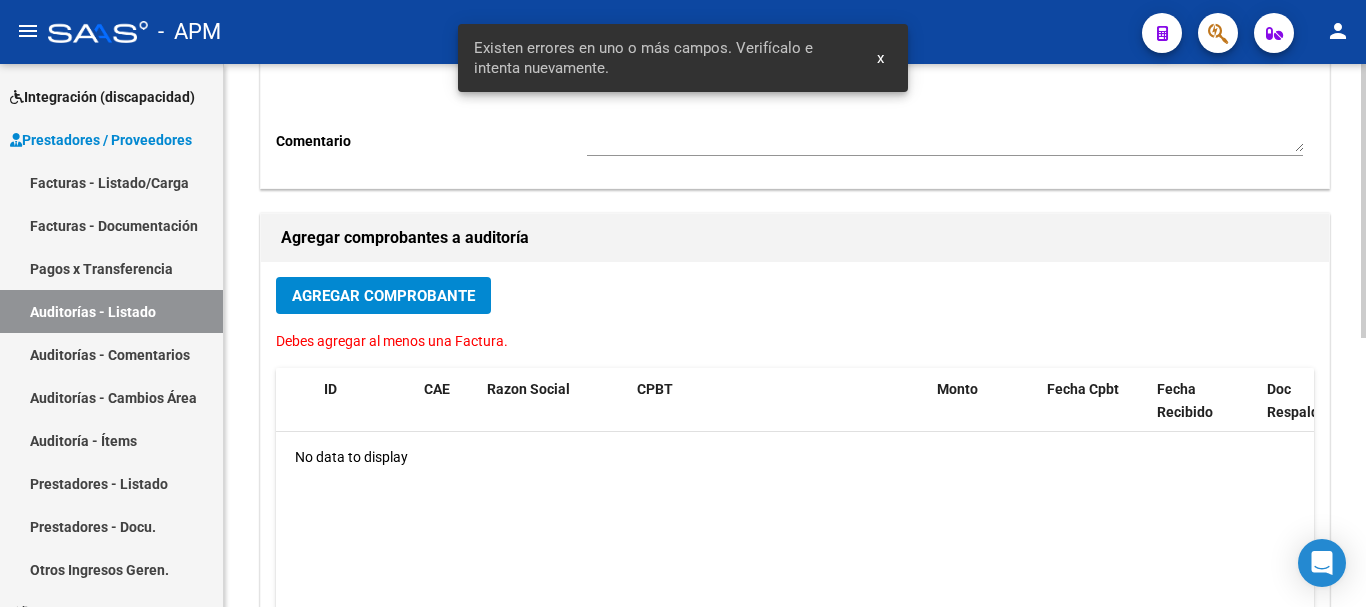 scroll, scrollTop: 300, scrollLeft: 0, axis: vertical 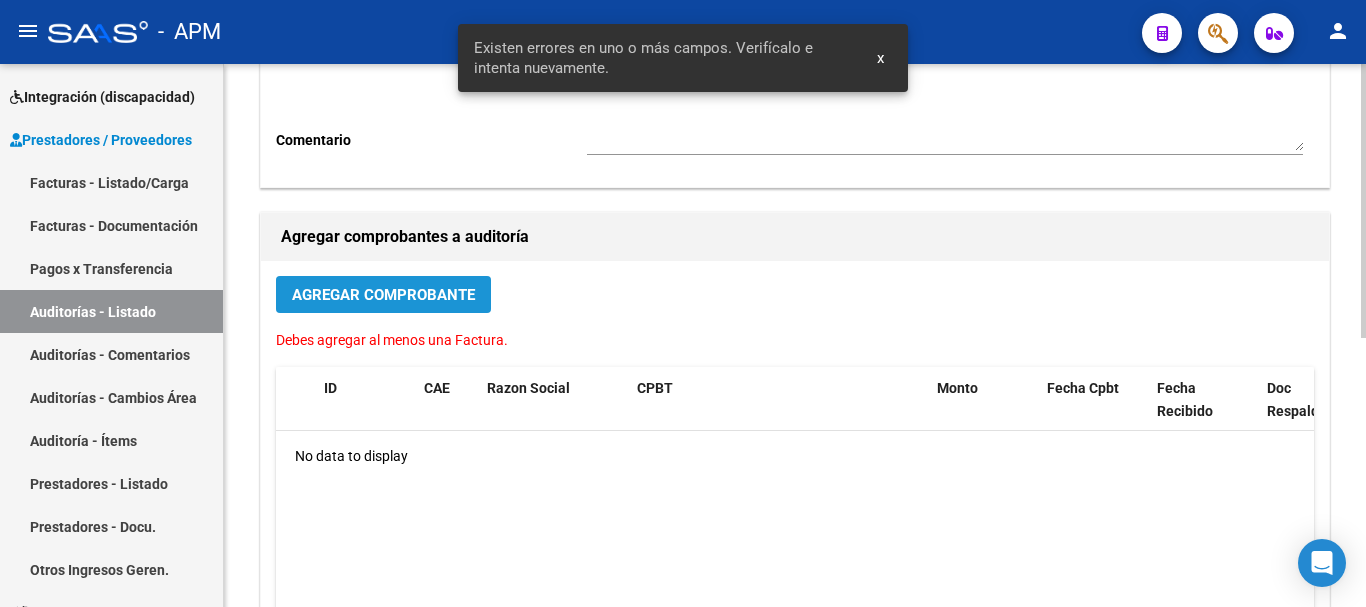 click on "Agregar Comprobante" 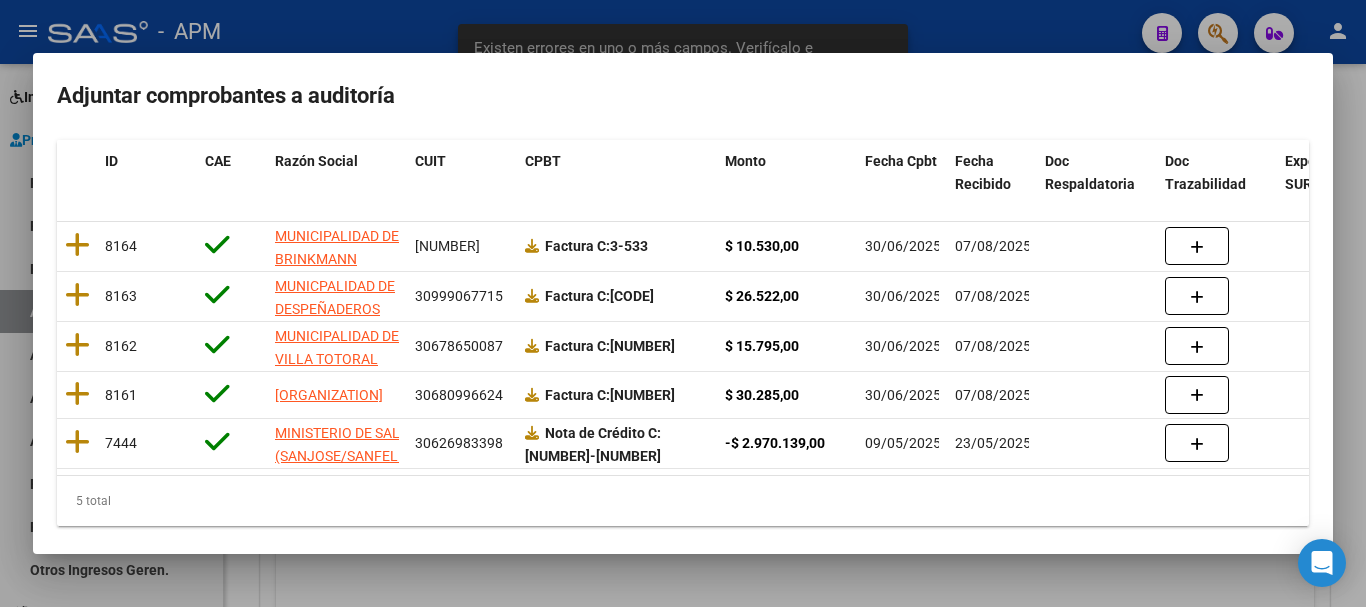 scroll, scrollTop: 200, scrollLeft: 0, axis: vertical 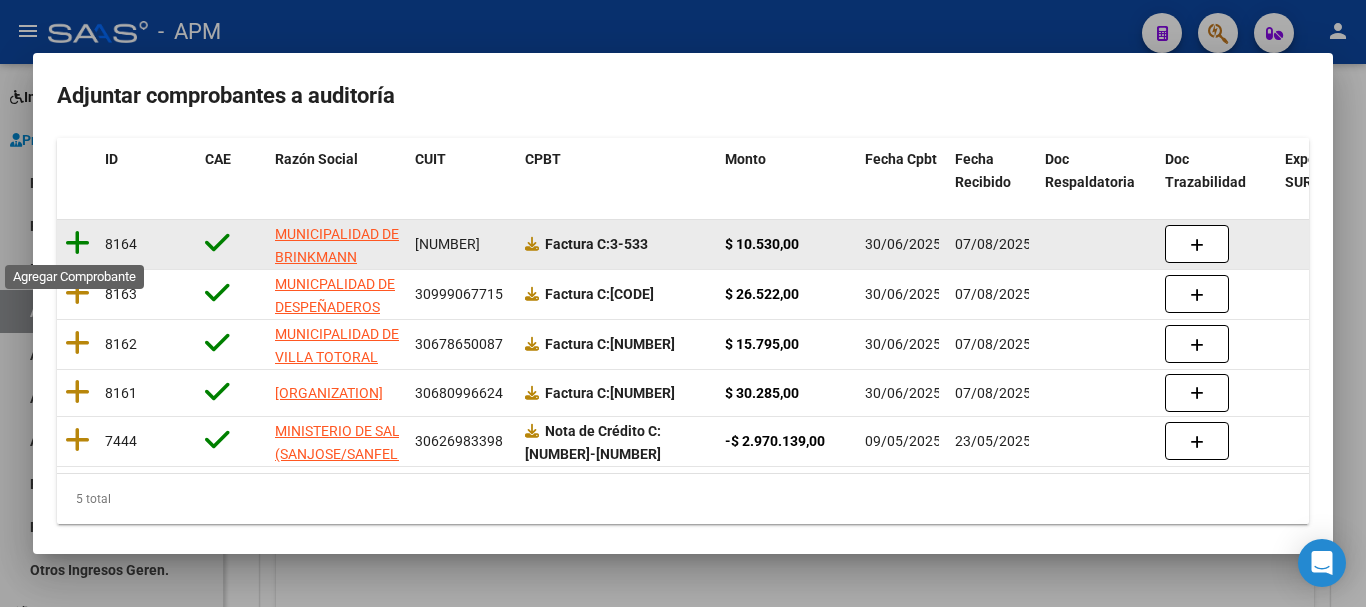 click 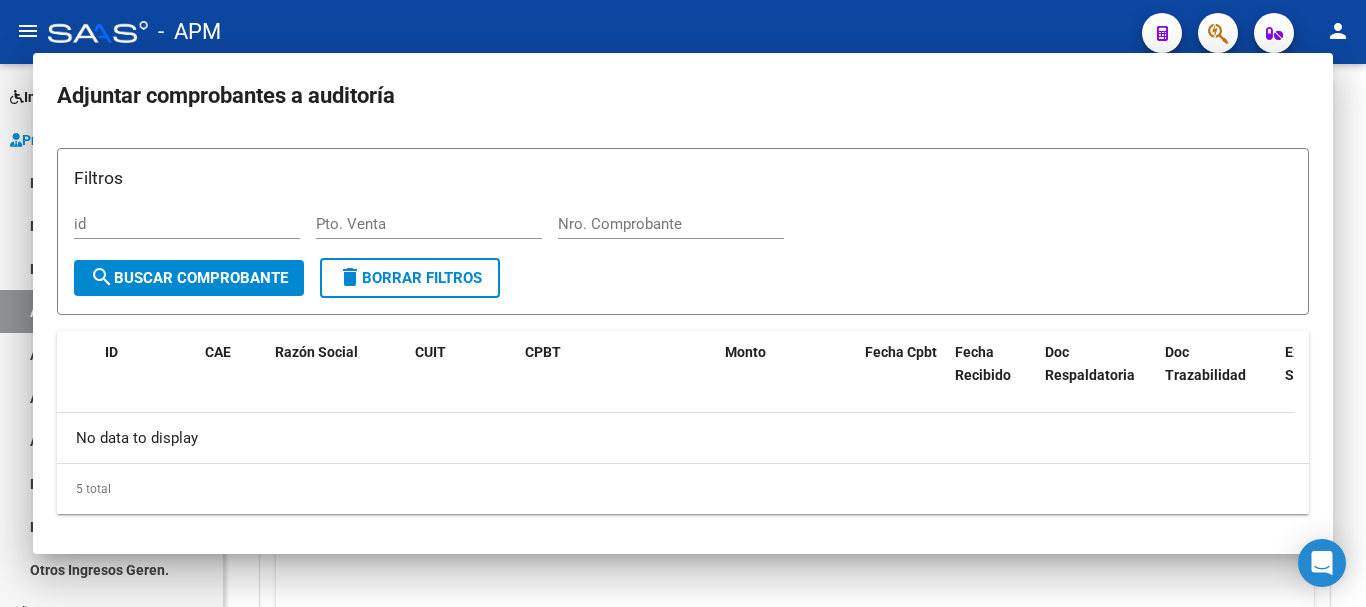 scroll, scrollTop: 0, scrollLeft: 0, axis: both 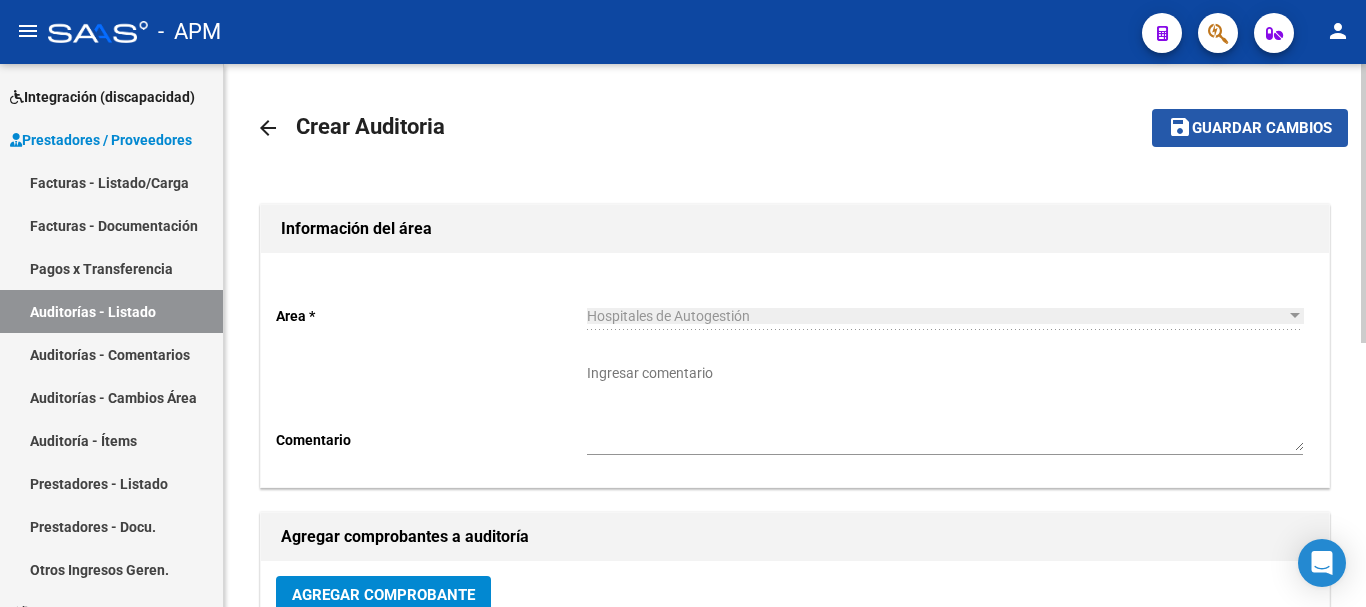 click on "save Guardar cambios" 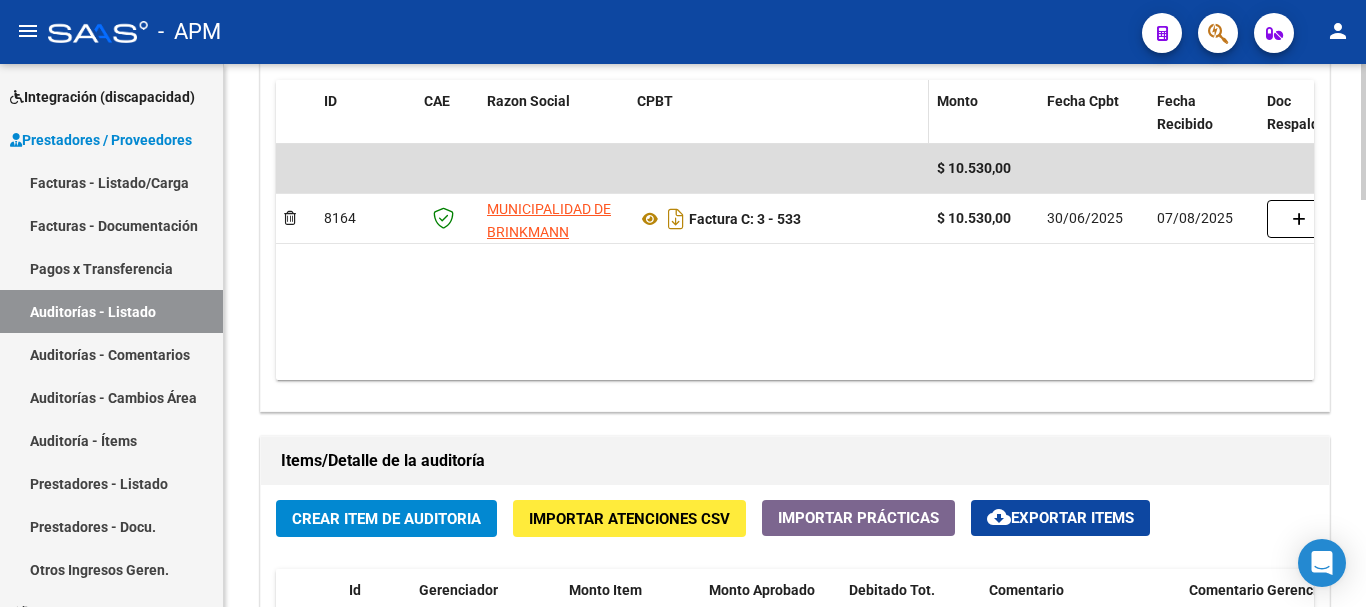 scroll, scrollTop: 1100, scrollLeft: 0, axis: vertical 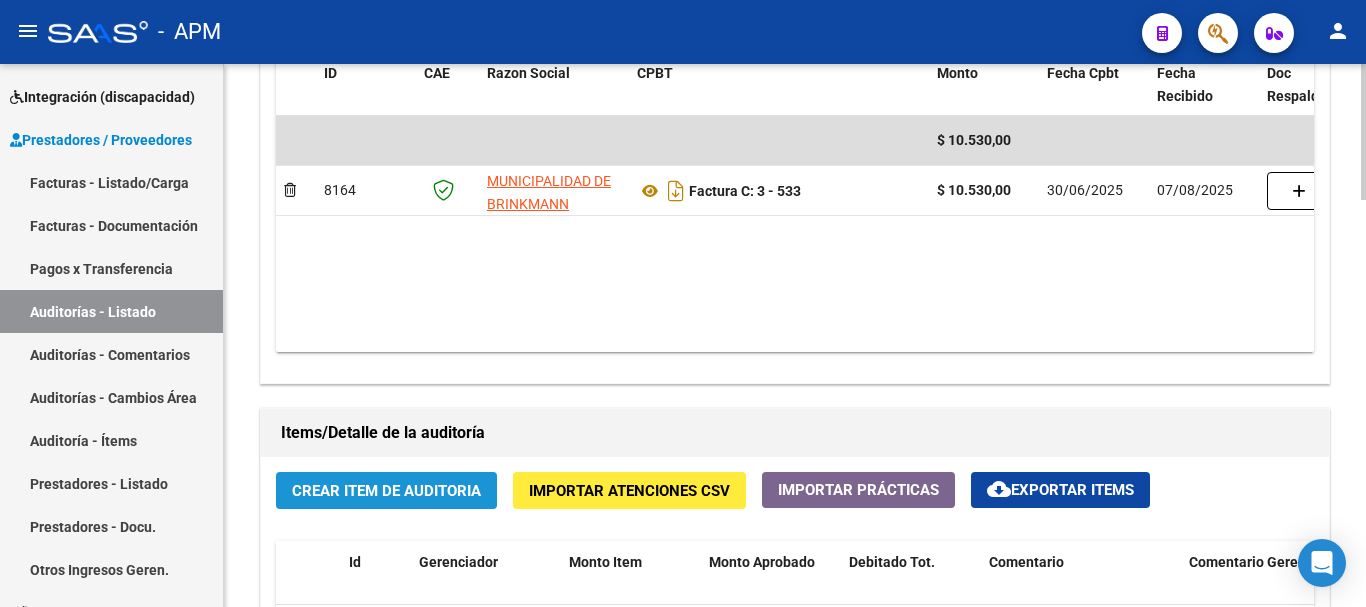 click on "Crear Item de Auditoria" 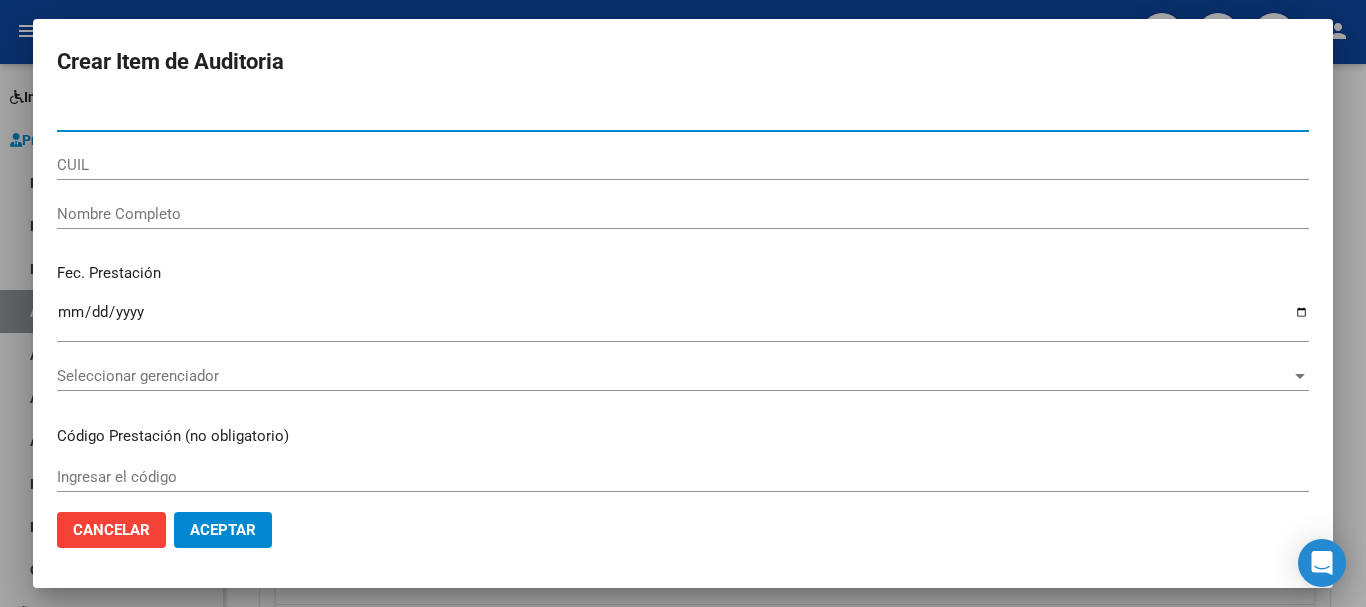 type on "[NUMBER]" 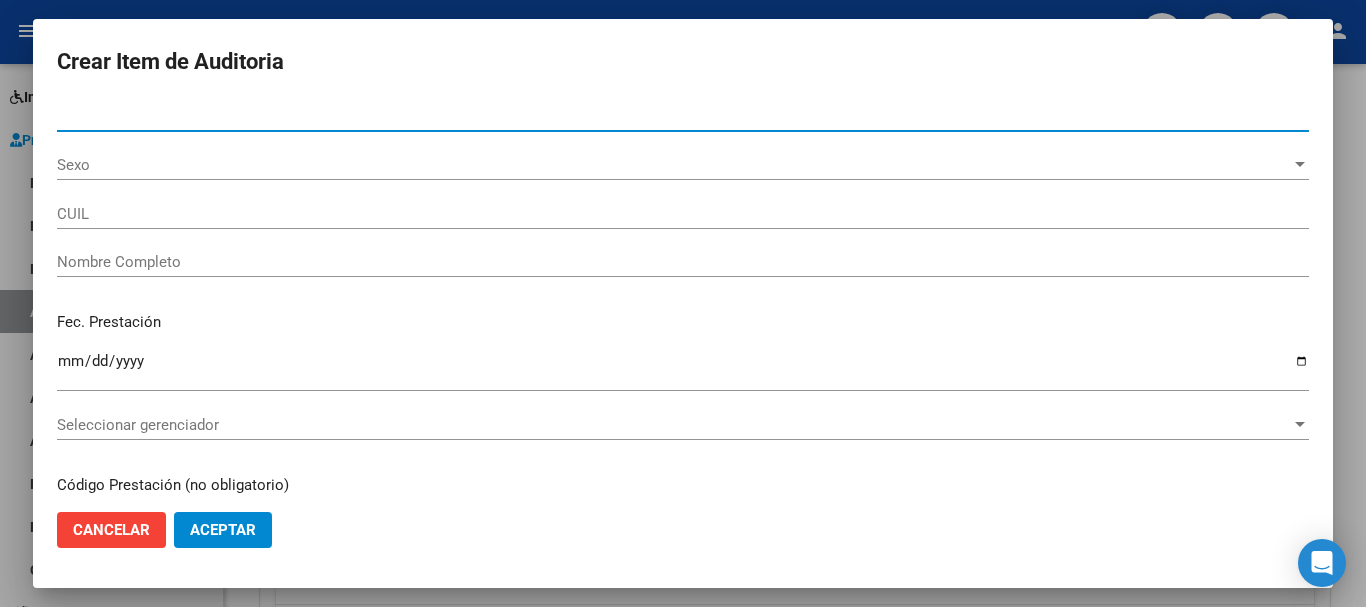 type on "[CUIL]" 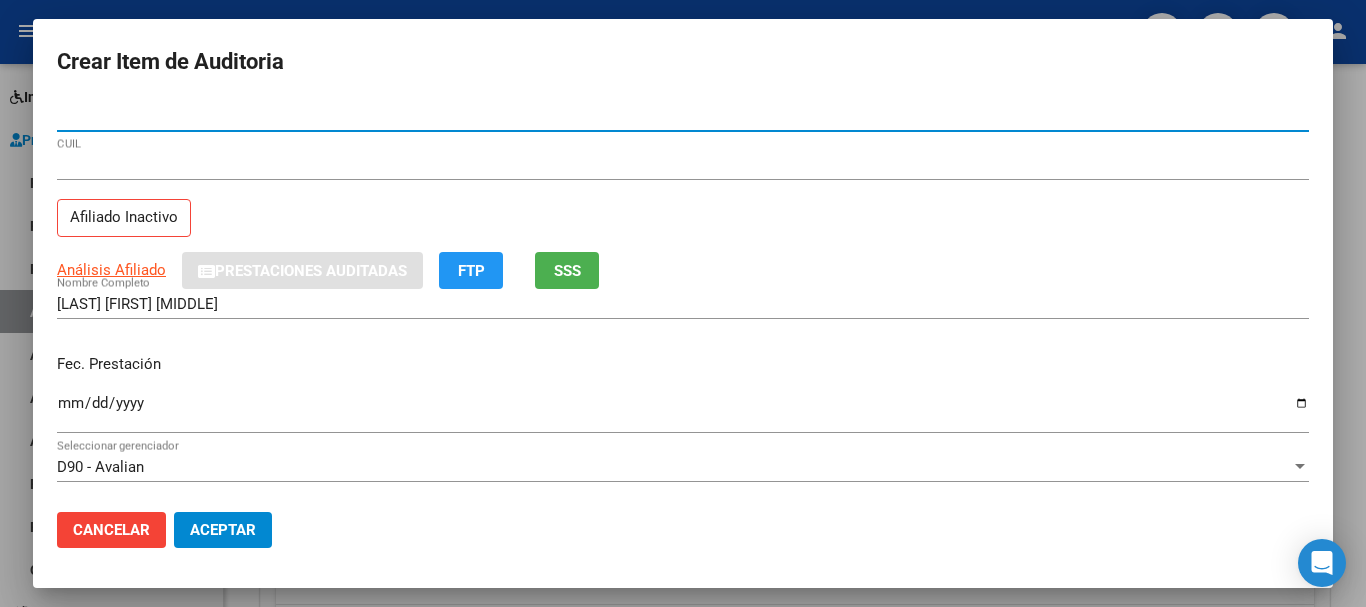 type on "[NUMBER]" 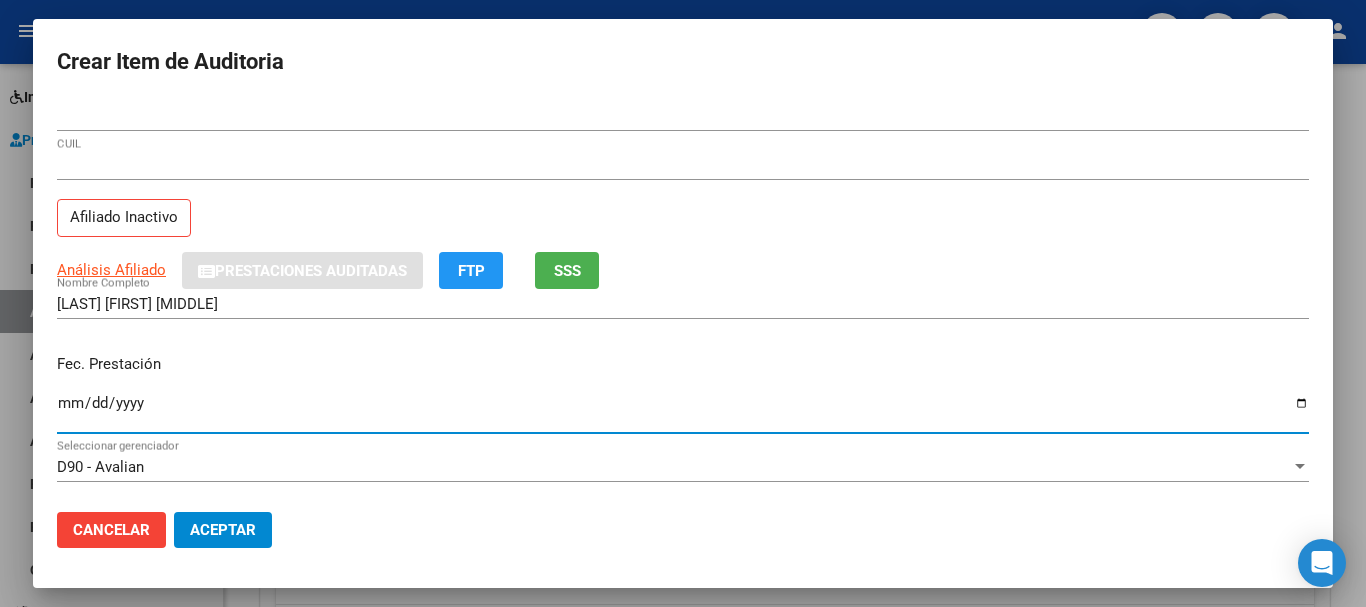 type on "[DATE]" 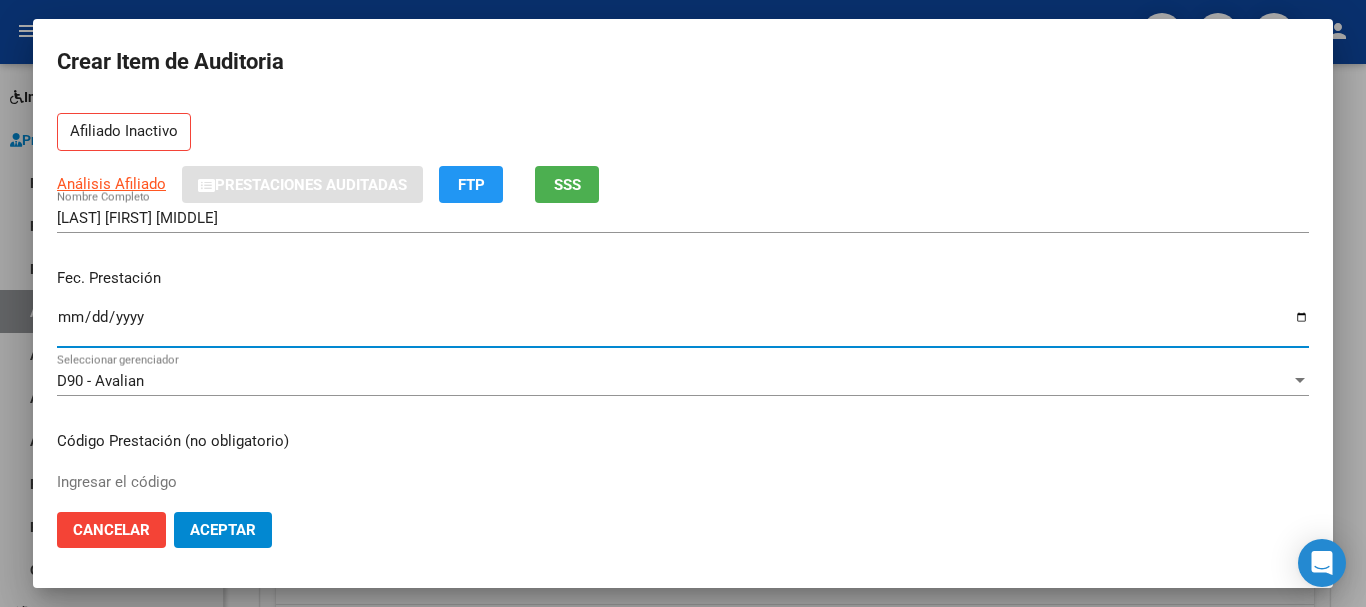 scroll, scrollTop: 200, scrollLeft: 0, axis: vertical 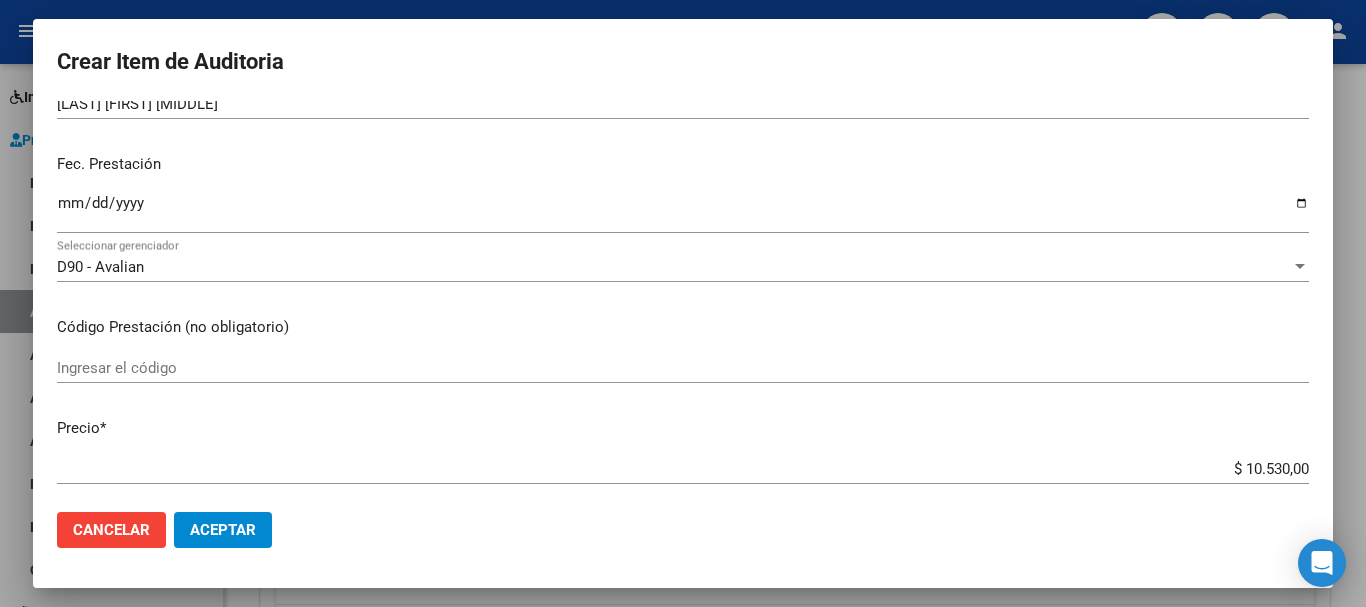 click on "Ingresar el código" at bounding box center (683, 368) 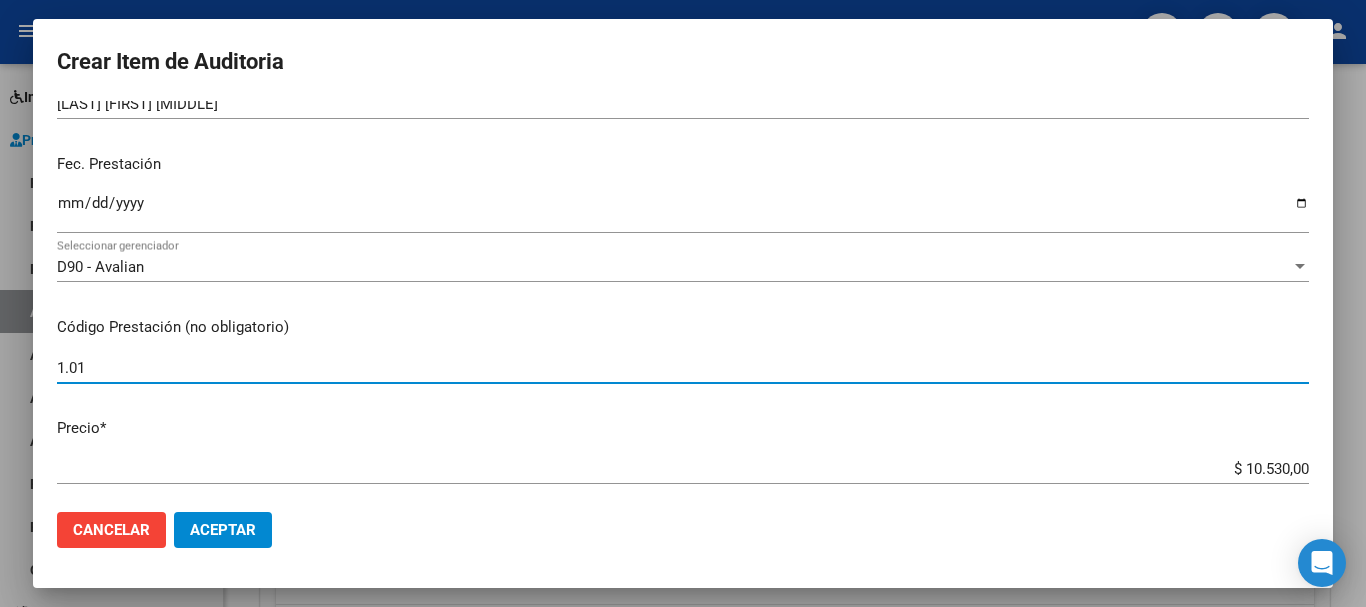 type on "1.01" 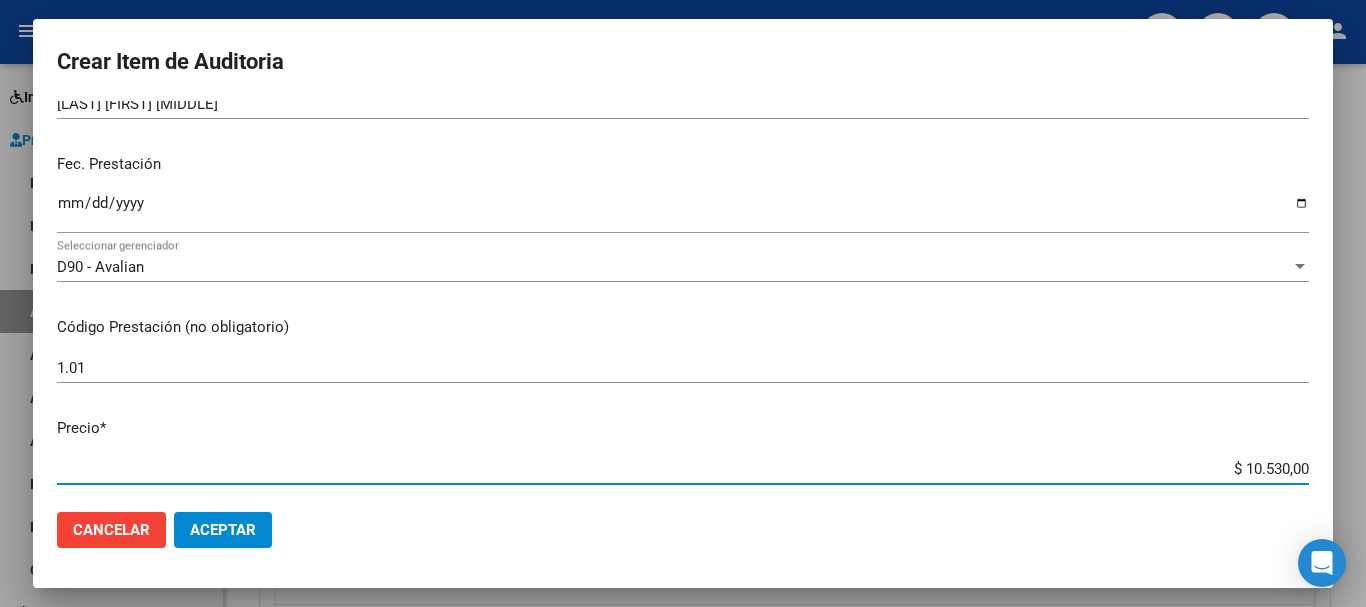 drag, startPoint x: 1229, startPoint y: 474, endPoint x: 1313, endPoint y: 452, distance: 86.833176 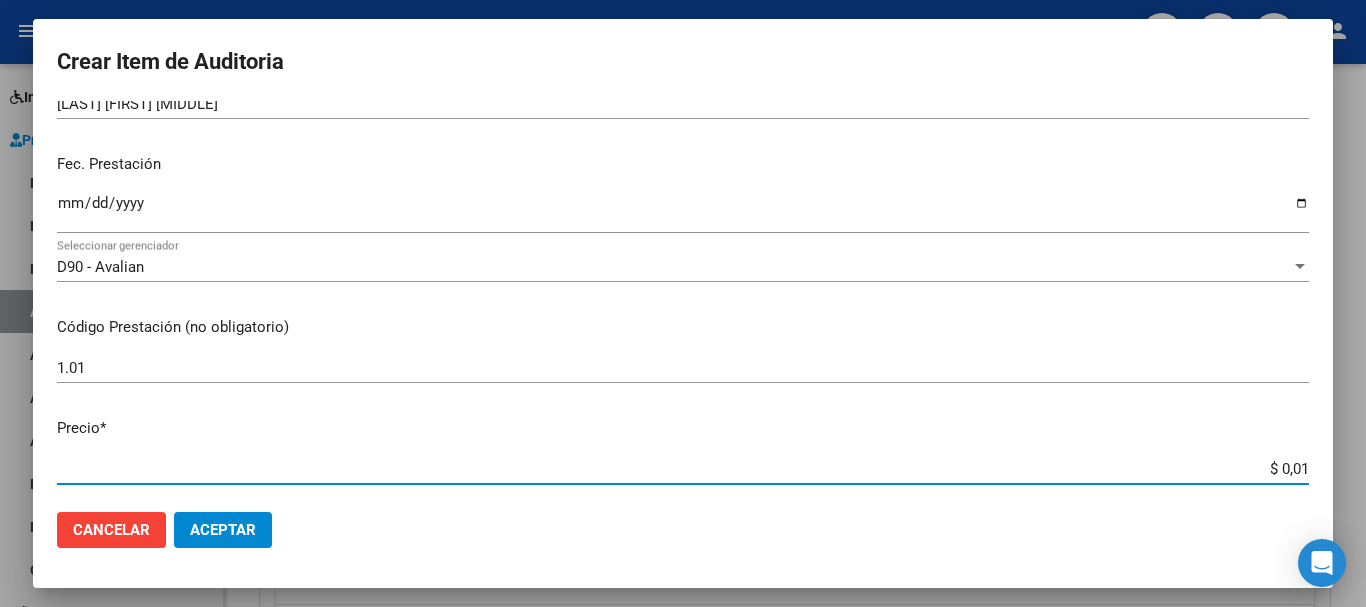 type on "$ 0,12" 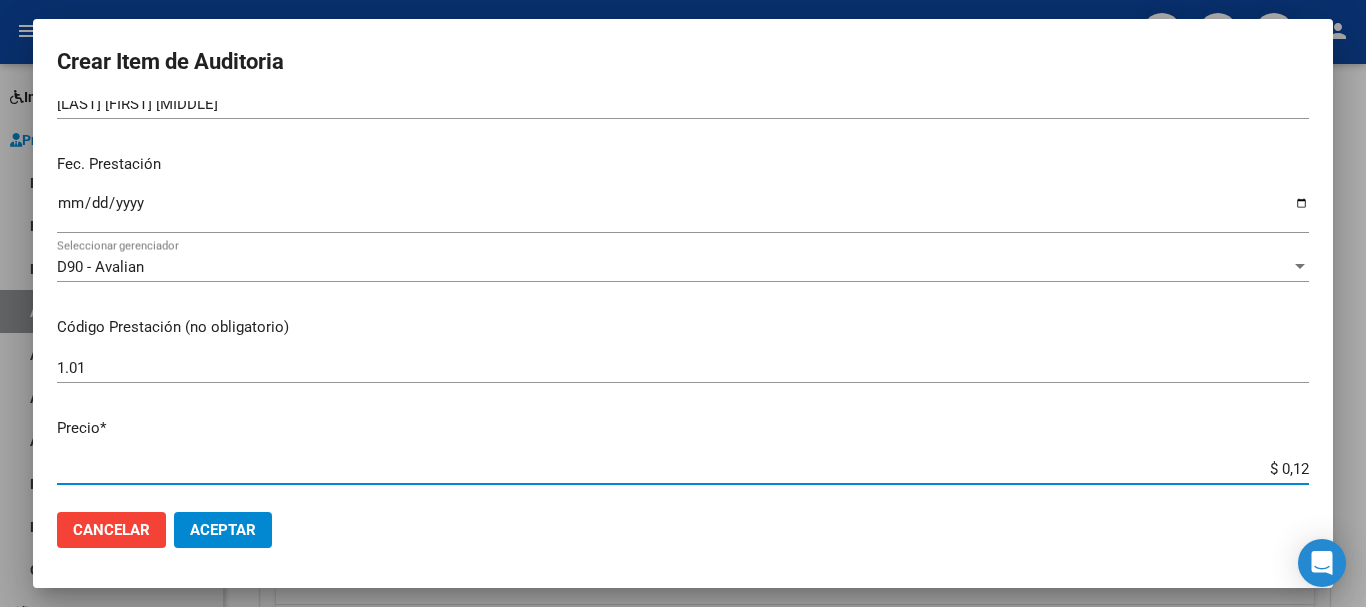 type on "$ 1,26" 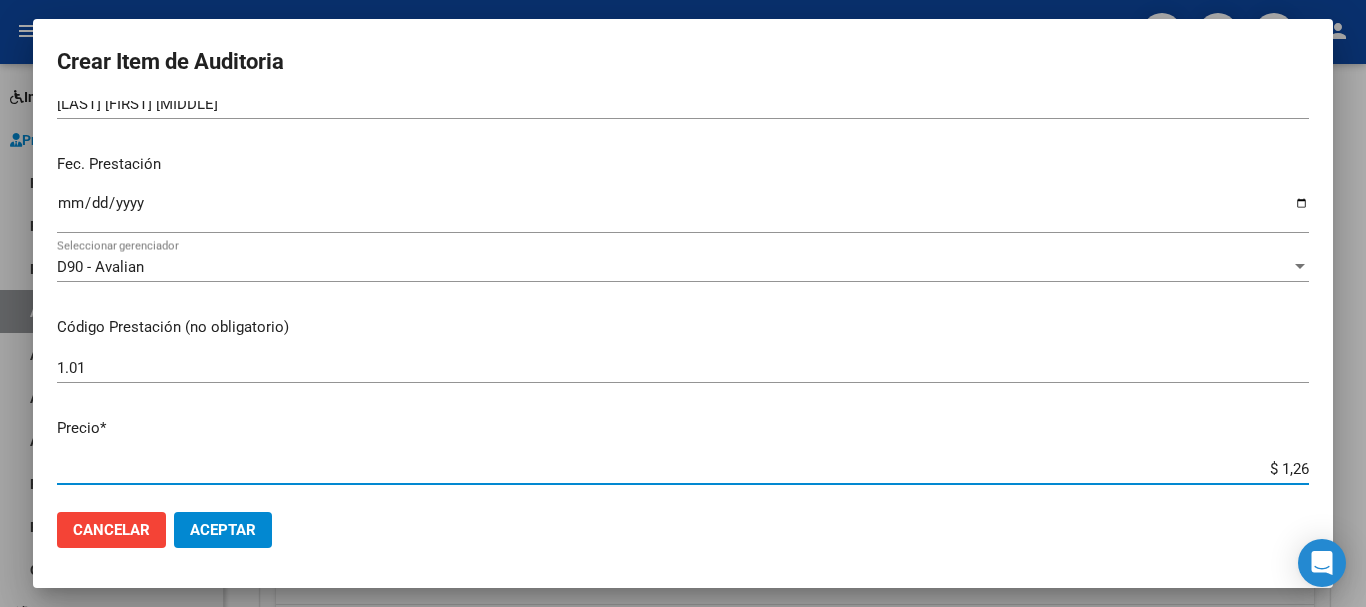 type on "$ 12,67" 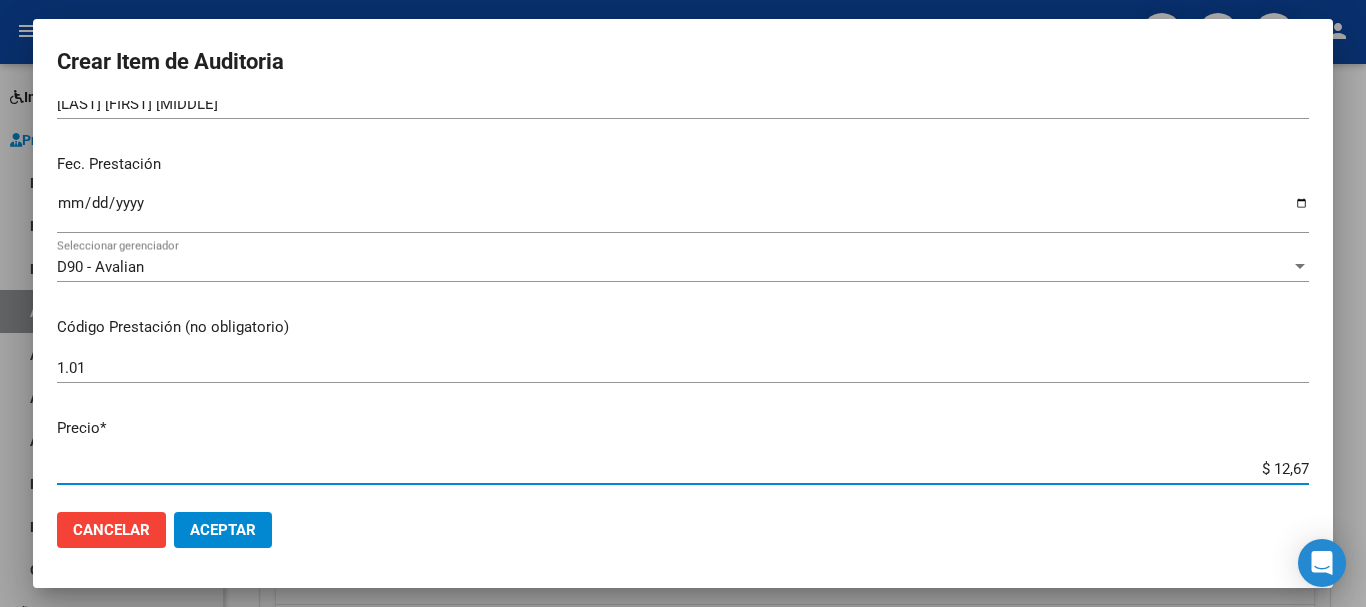 type on "$ 126,70" 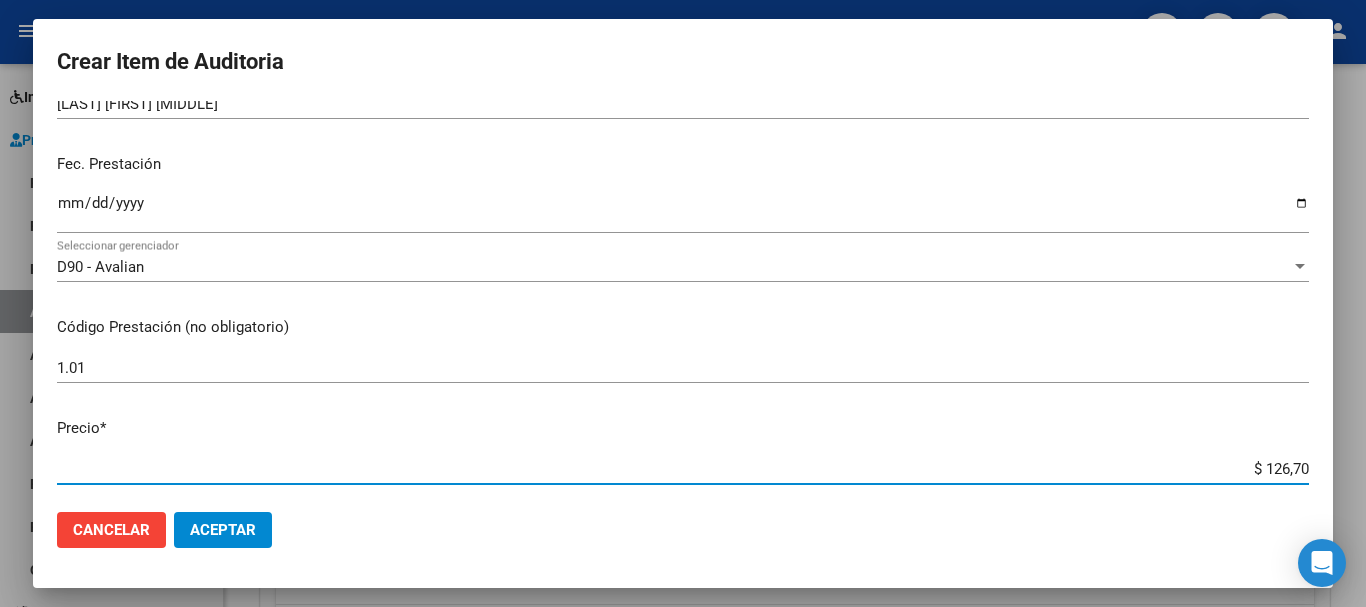 type on "$ 1.267,00" 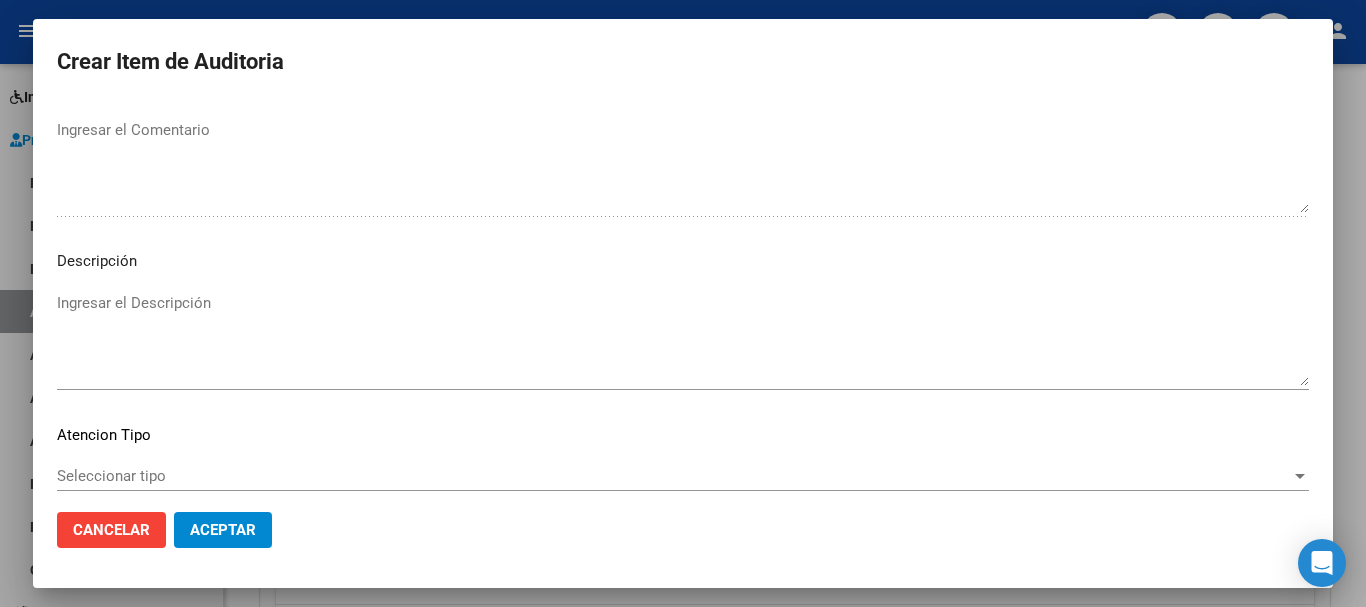 scroll, scrollTop: 1233, scrollLeft: 0, axis: vertical 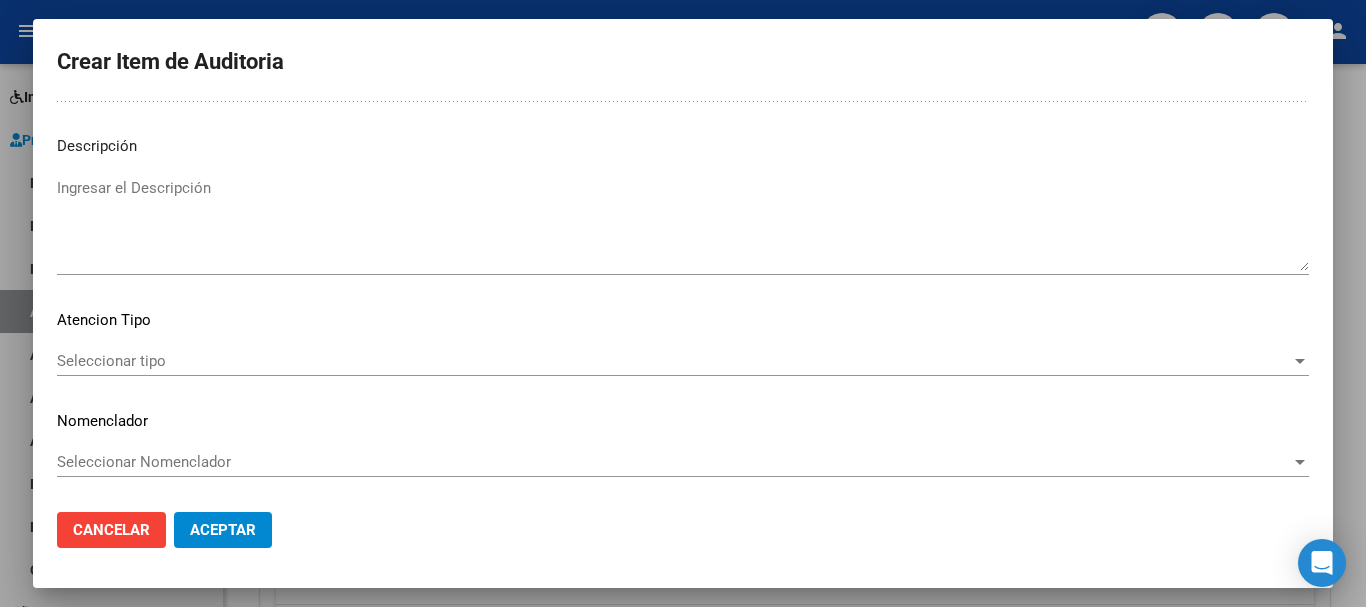 click on "Seleccionar tipo" at bounding box center [674, 361] 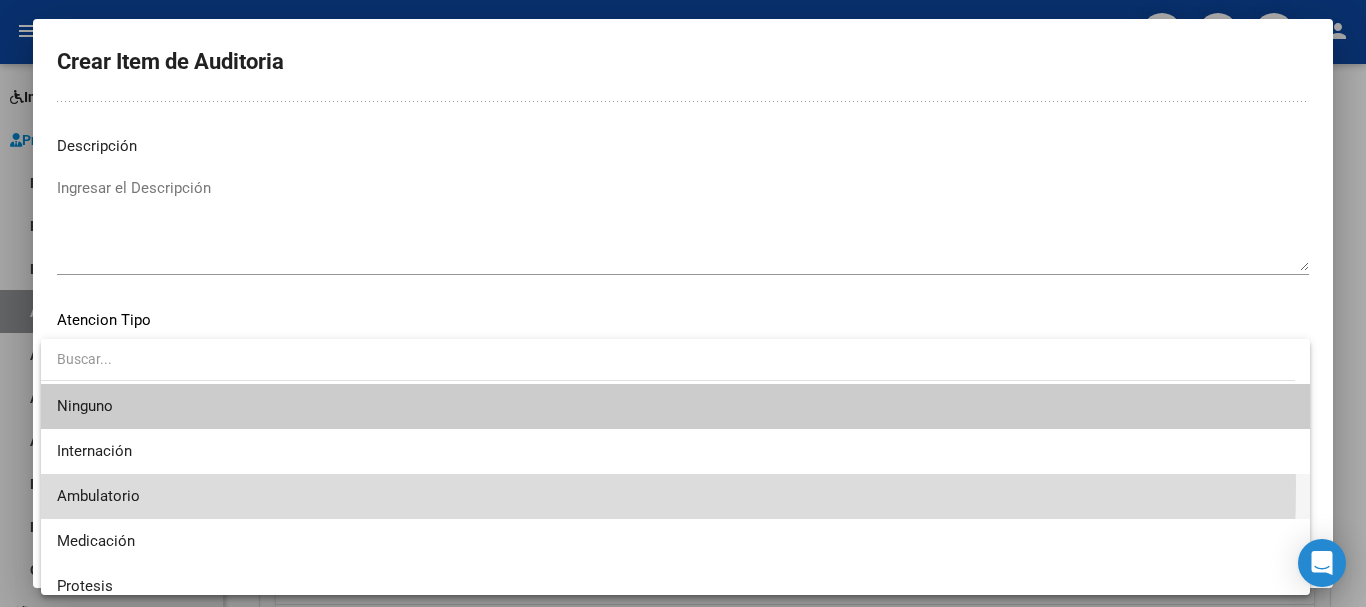 click on "Ambulatorio" at bounding box center (675, 496) 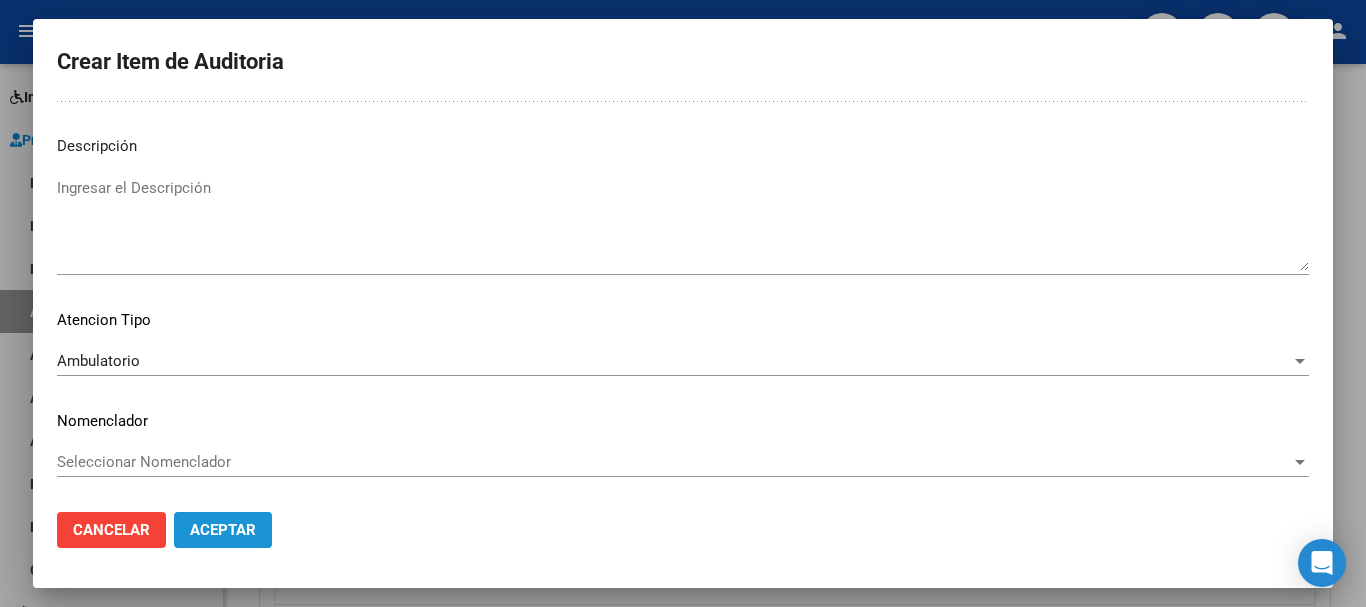 click on "Aceptar" 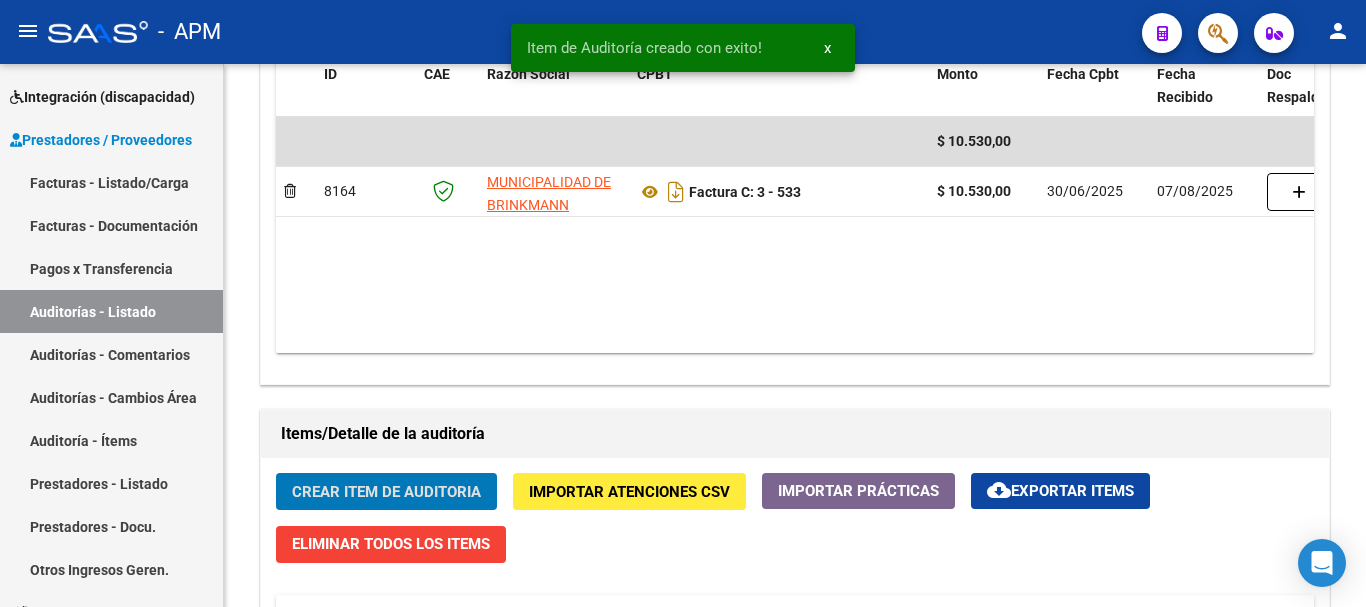 scroll, scrollTop: 1101, scrollLeft: 0, axis: vertical 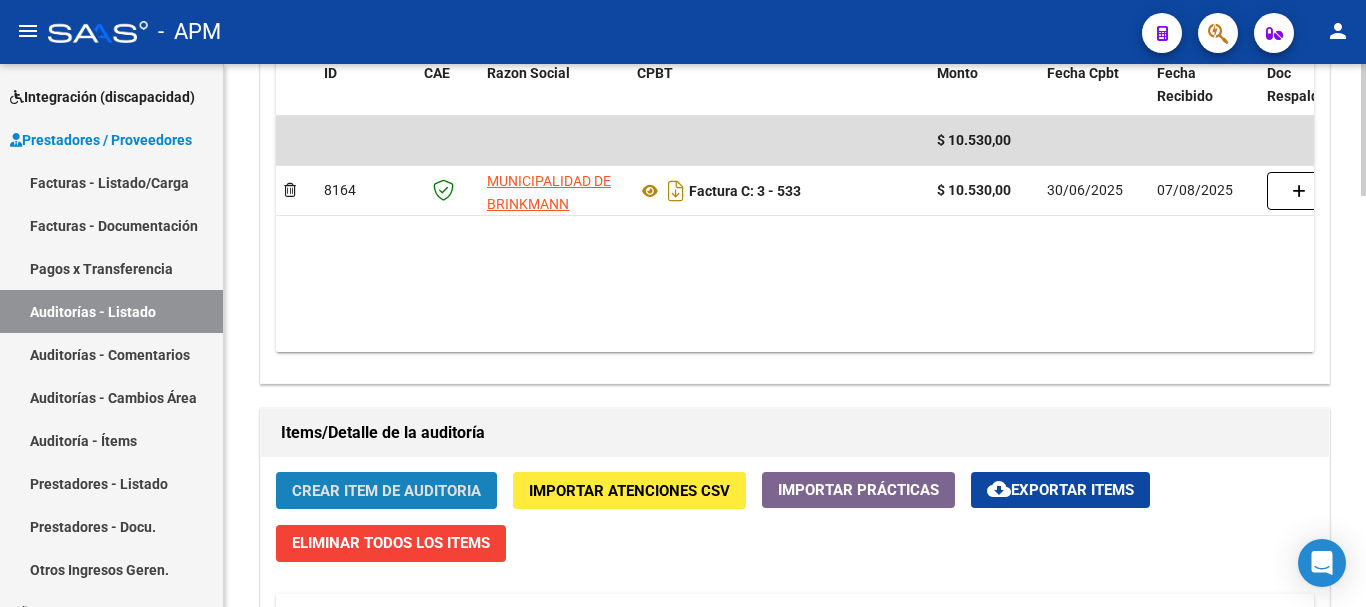 click on "Crear Item de Auditoria" 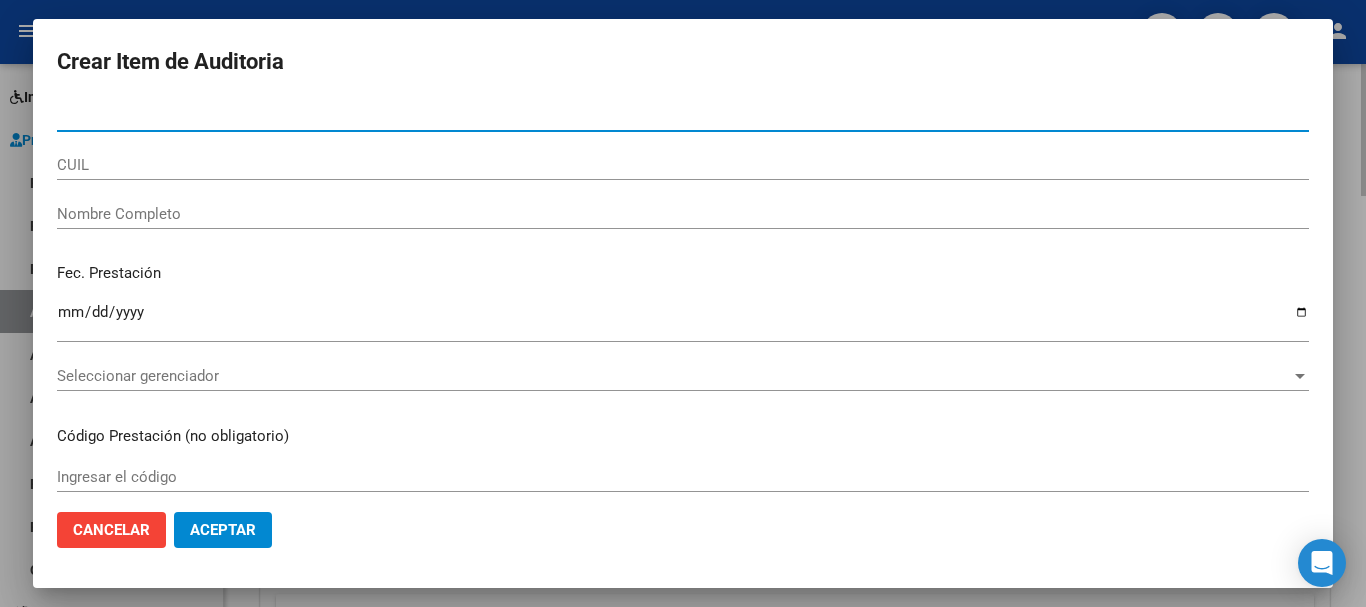 type on "[NUMBER]" 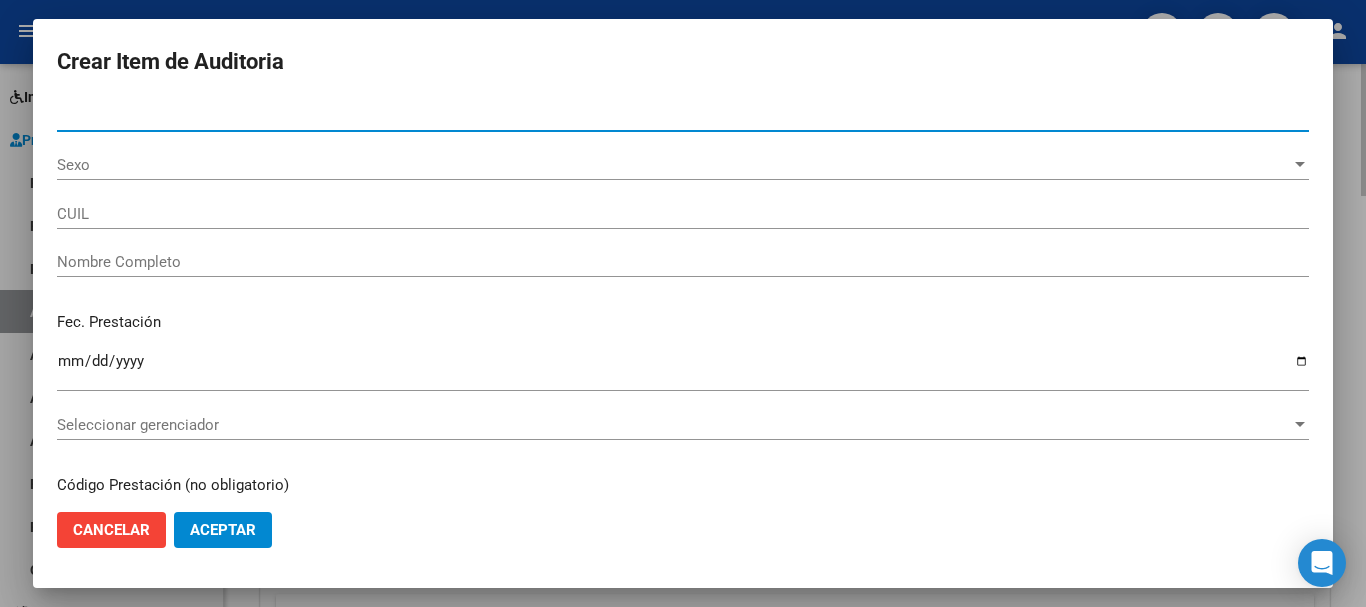 type on "[NUMBER]" 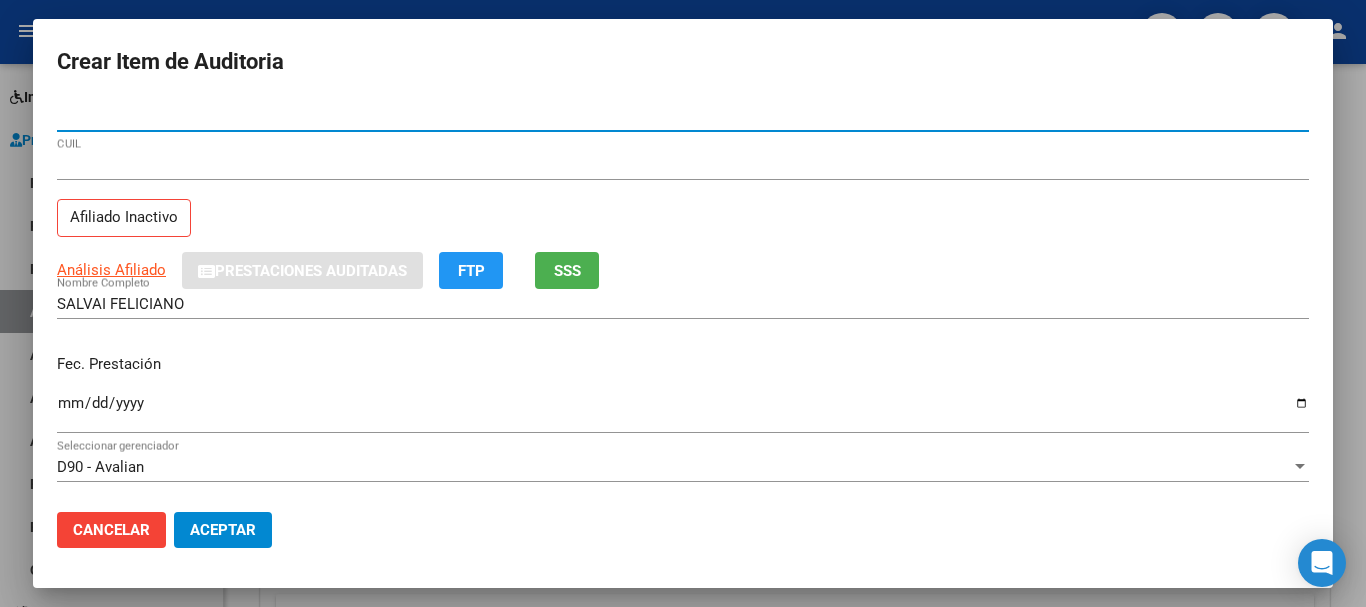 type on "[NUMBER]" 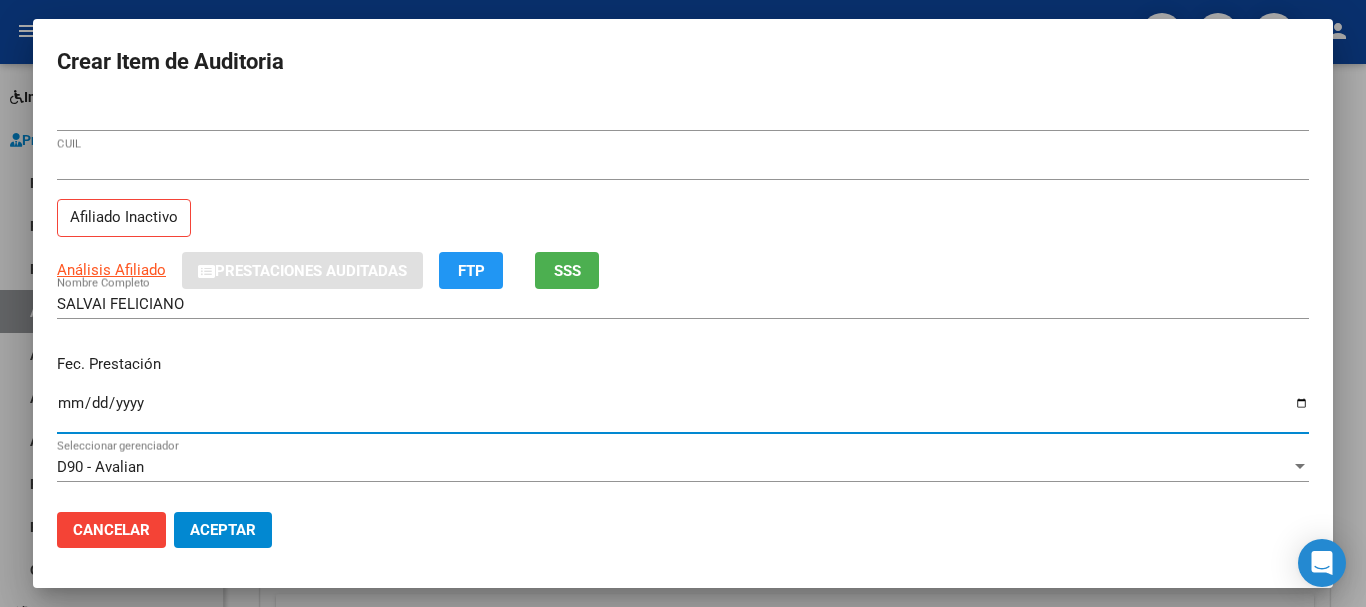 click on "Ingresar la fecha" at bounding box center (683, 411) 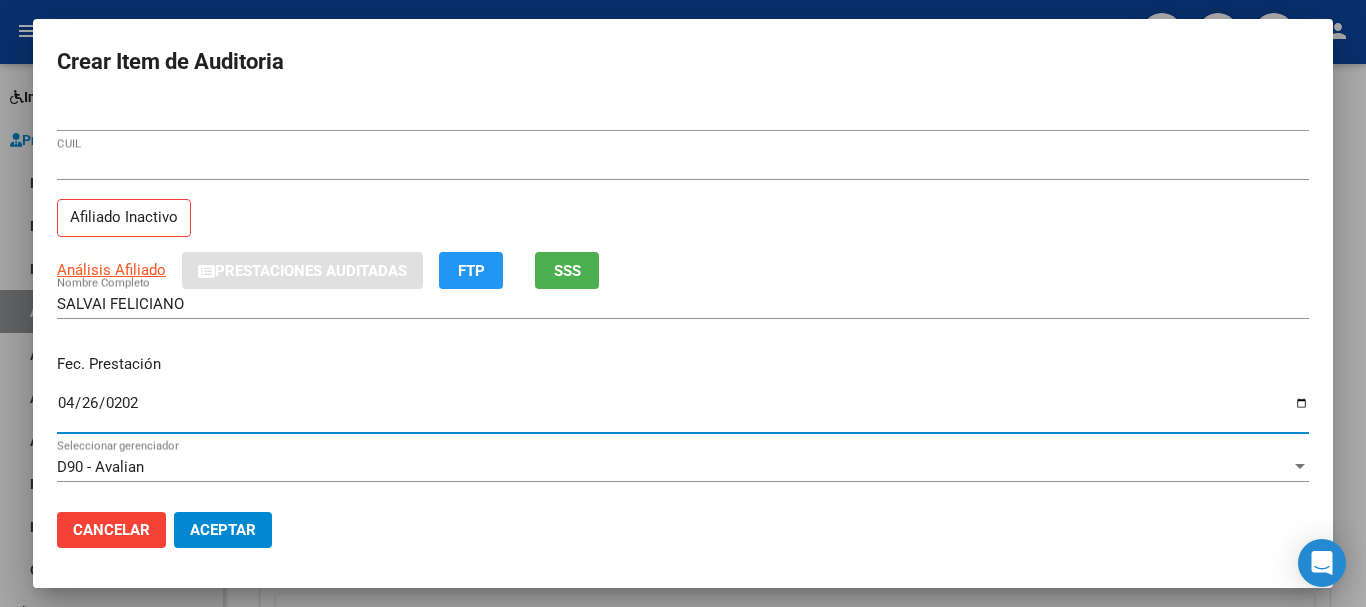 type on "2025-04-26" 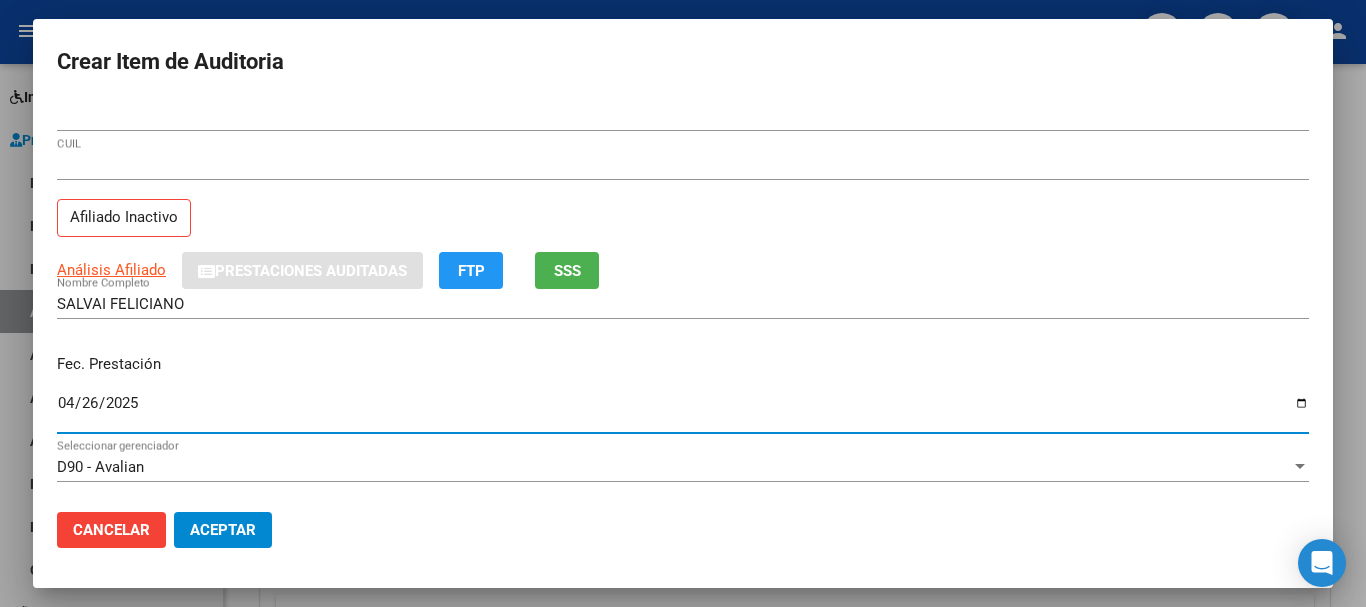 scroll, scrollTop: 100, scrollLeft: 0, axis: vertical 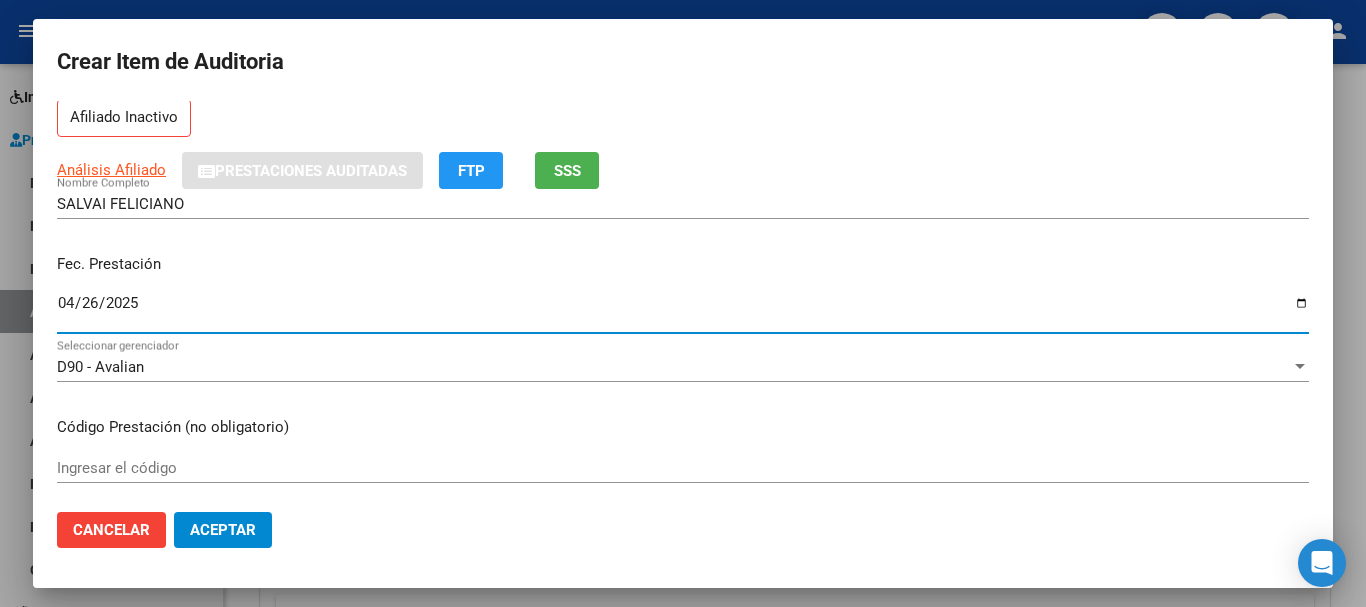 click on "Ingresar el código" at bounding box center [683, 468] 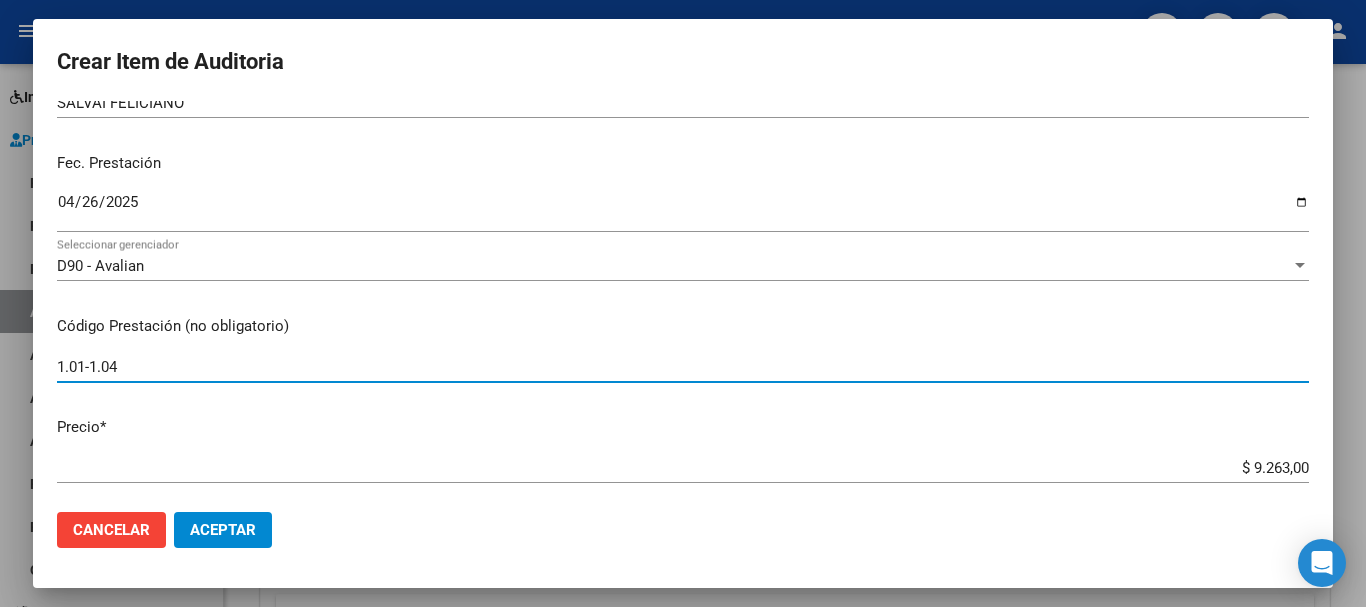 scroll, scrollTop: 300, scrollLeft: 0, axis: vertical 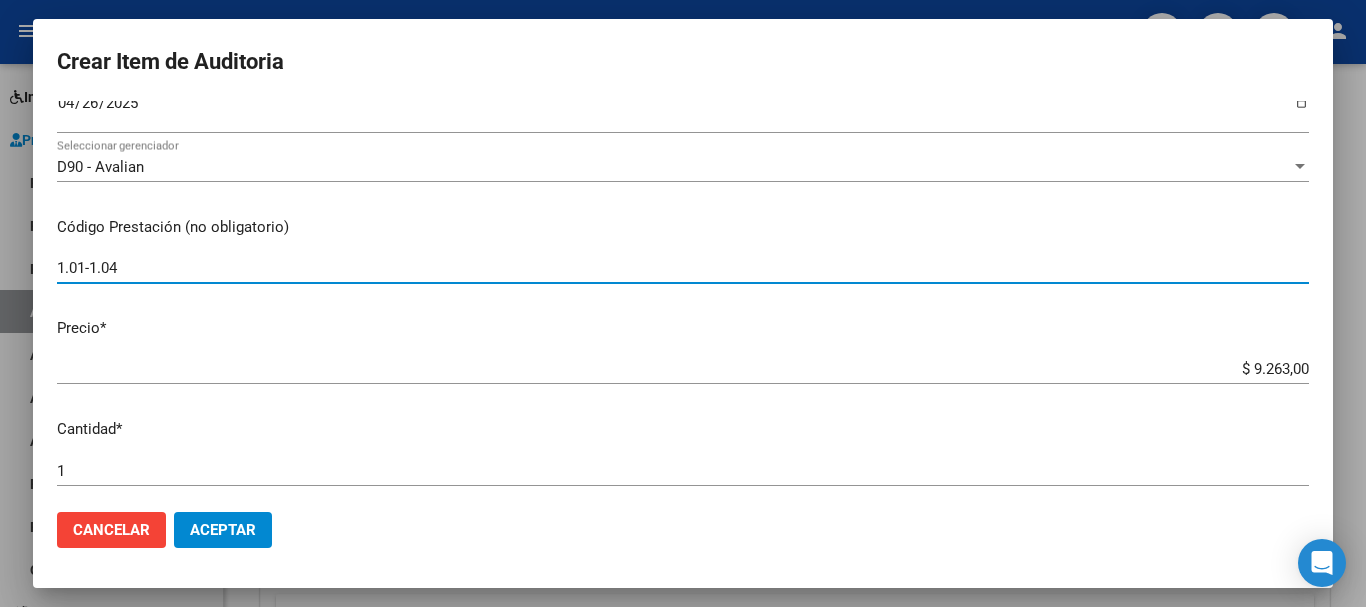type on "1.01-1.04" 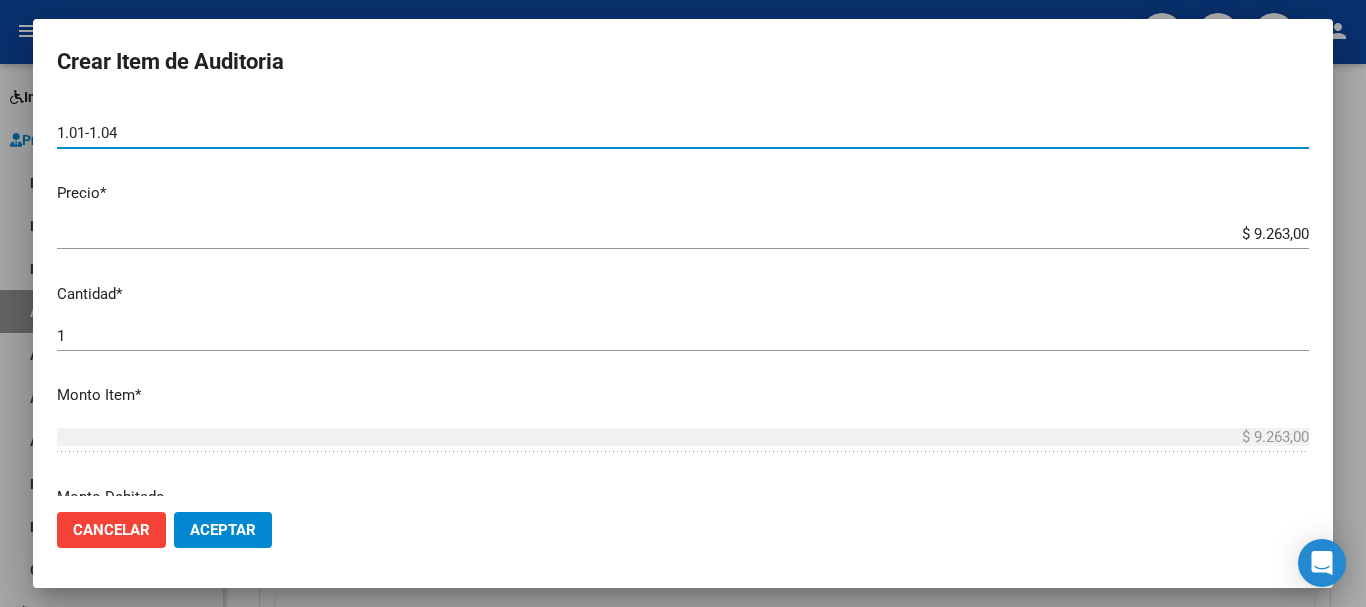 scroll, scrollTop: 400, scrollLeft: 0, axis: vertical 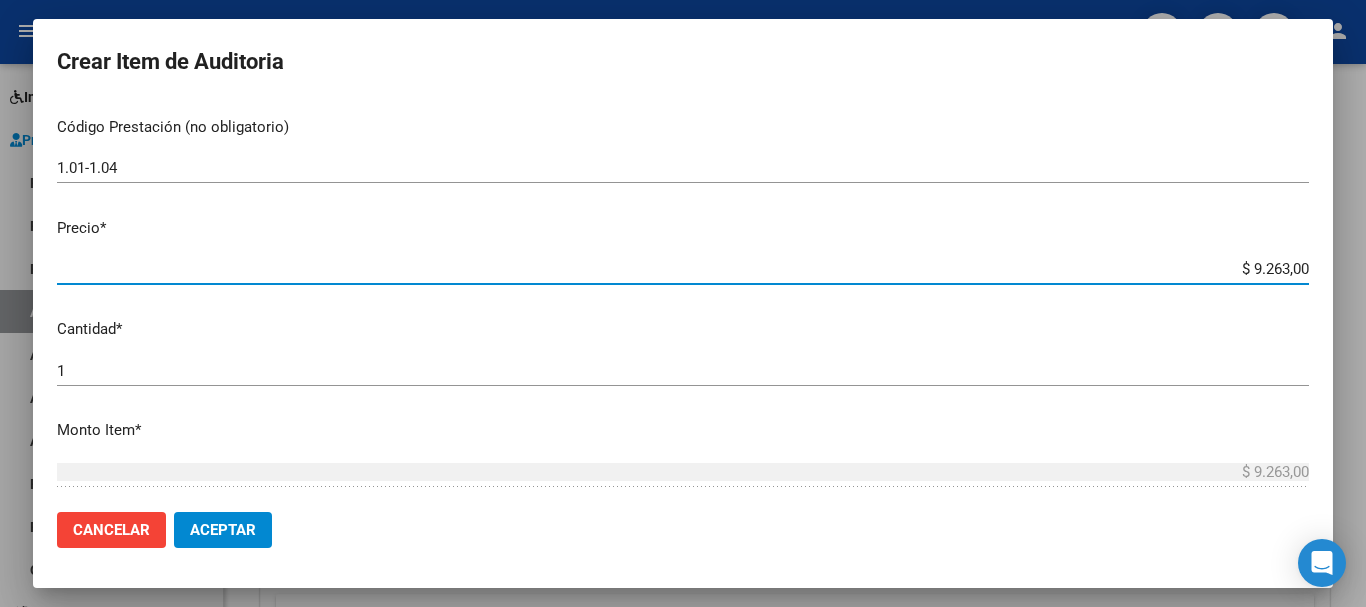 drag, startPoint x: 1233, startPoint y: 268, endPoint x: 1358, endPoint y: 274, distance: 125.14392 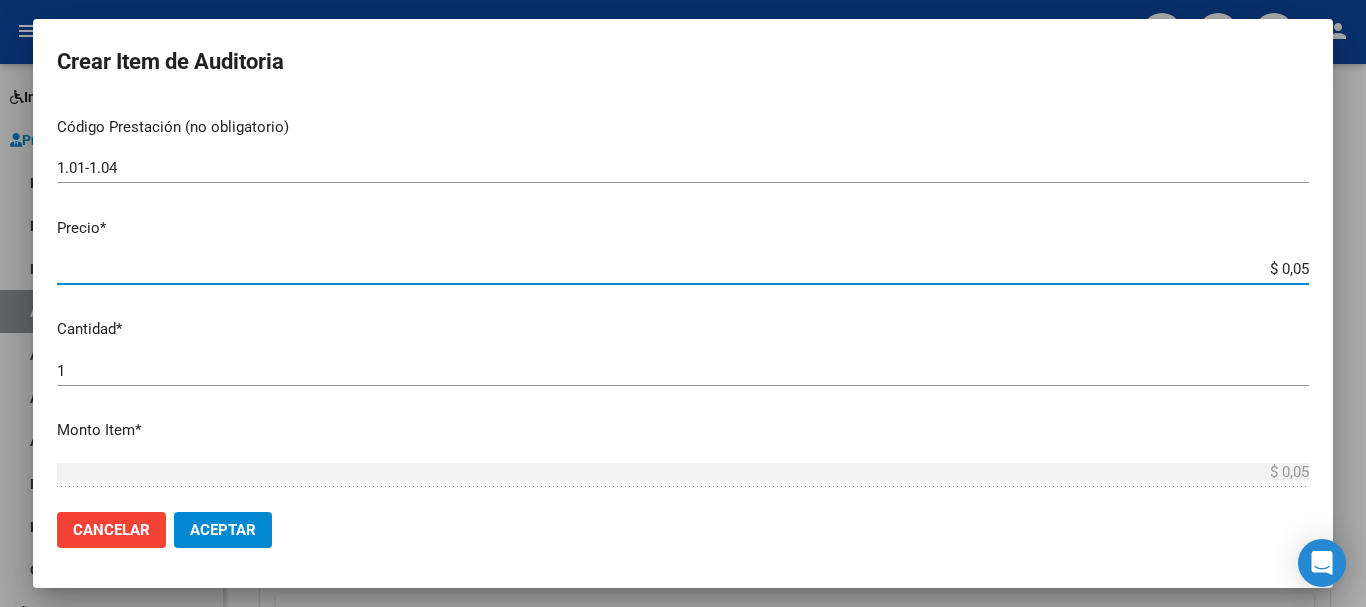 type on "$ 0,52" 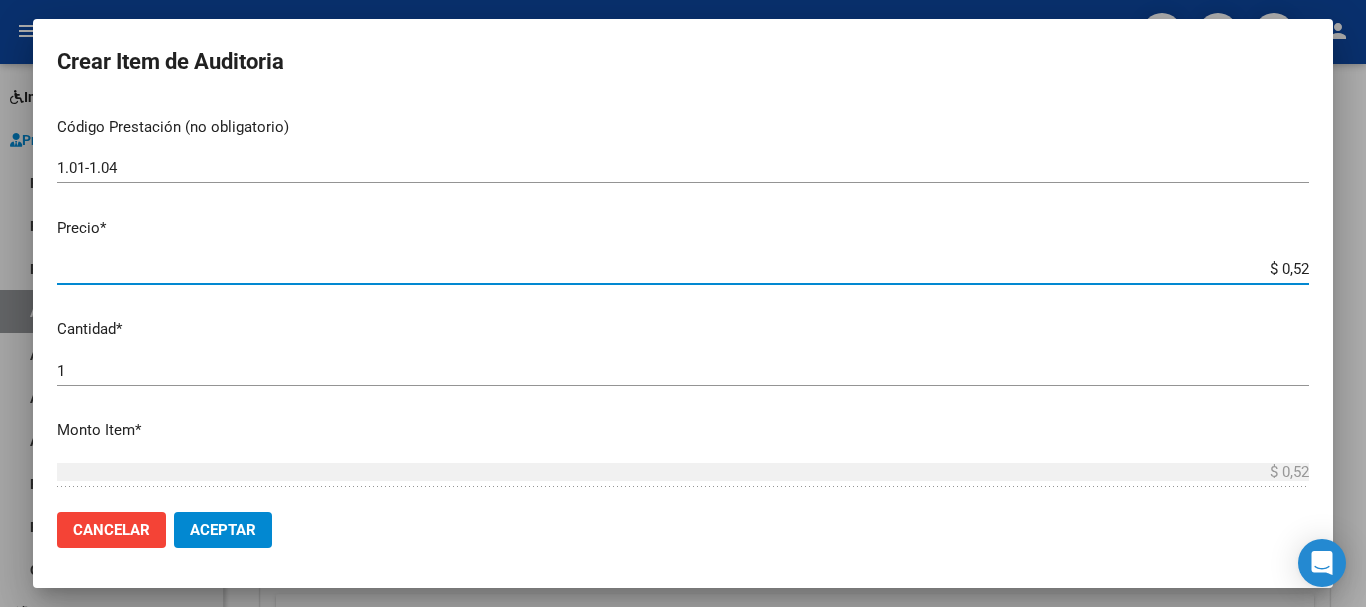 type on "$ 5,26" 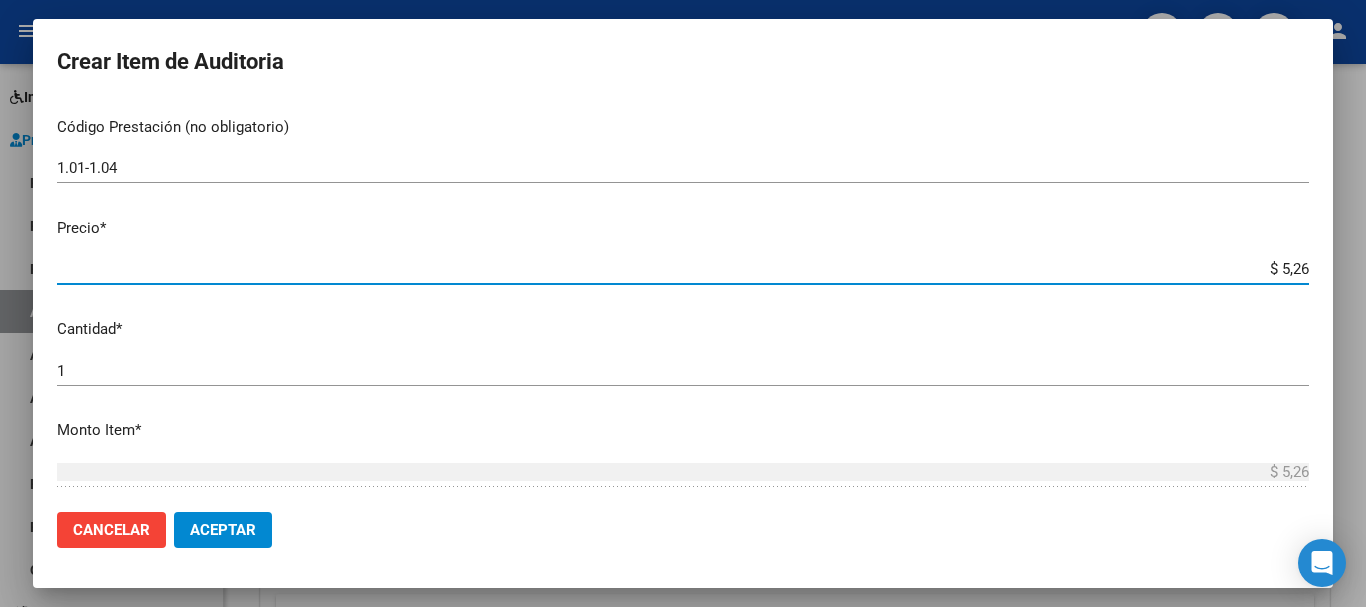 type on "$ 52,65" 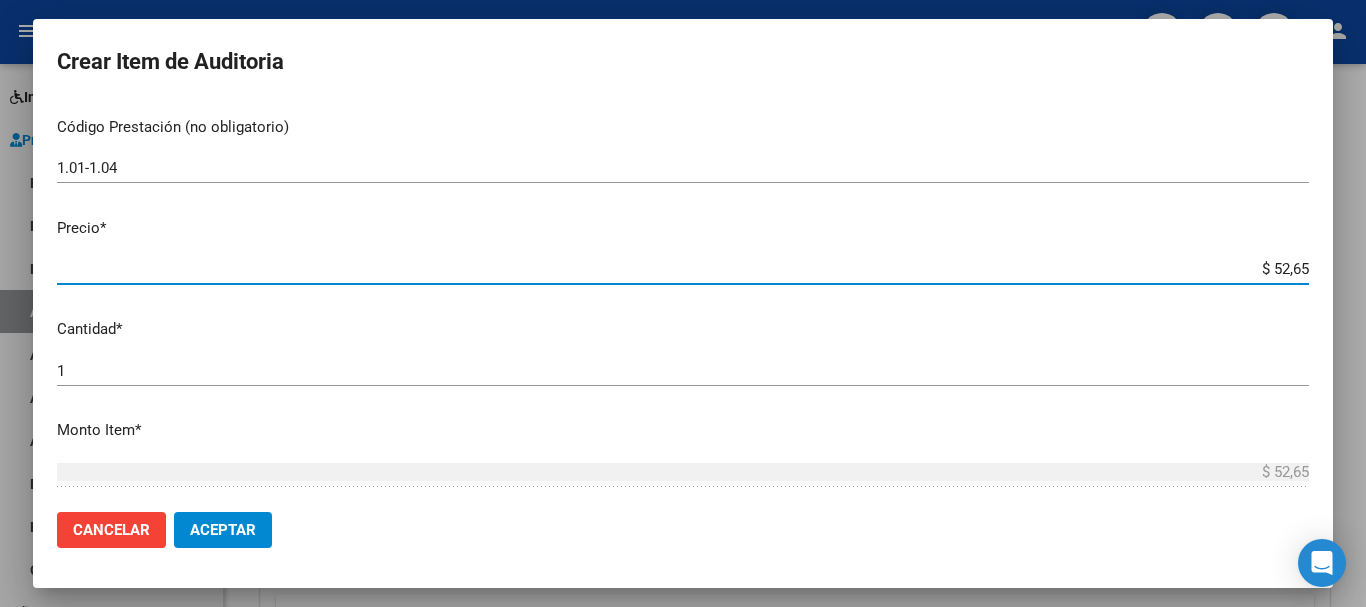 type on "$ 526,50" 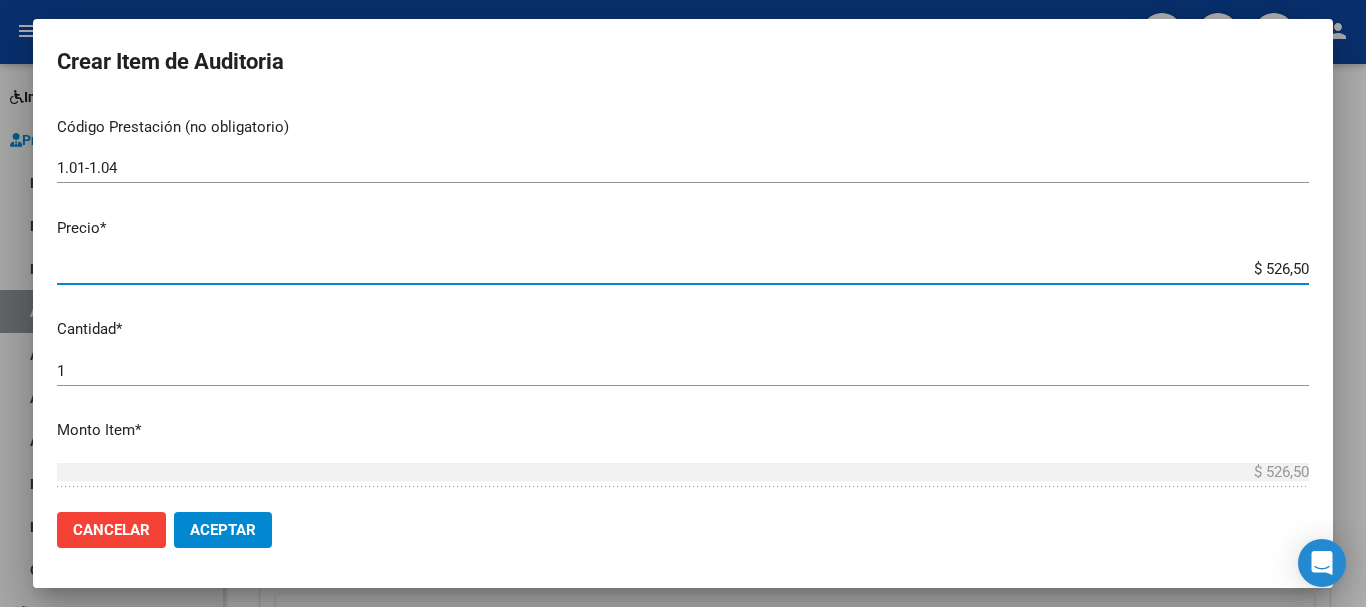 type on "$ 5.265,00" 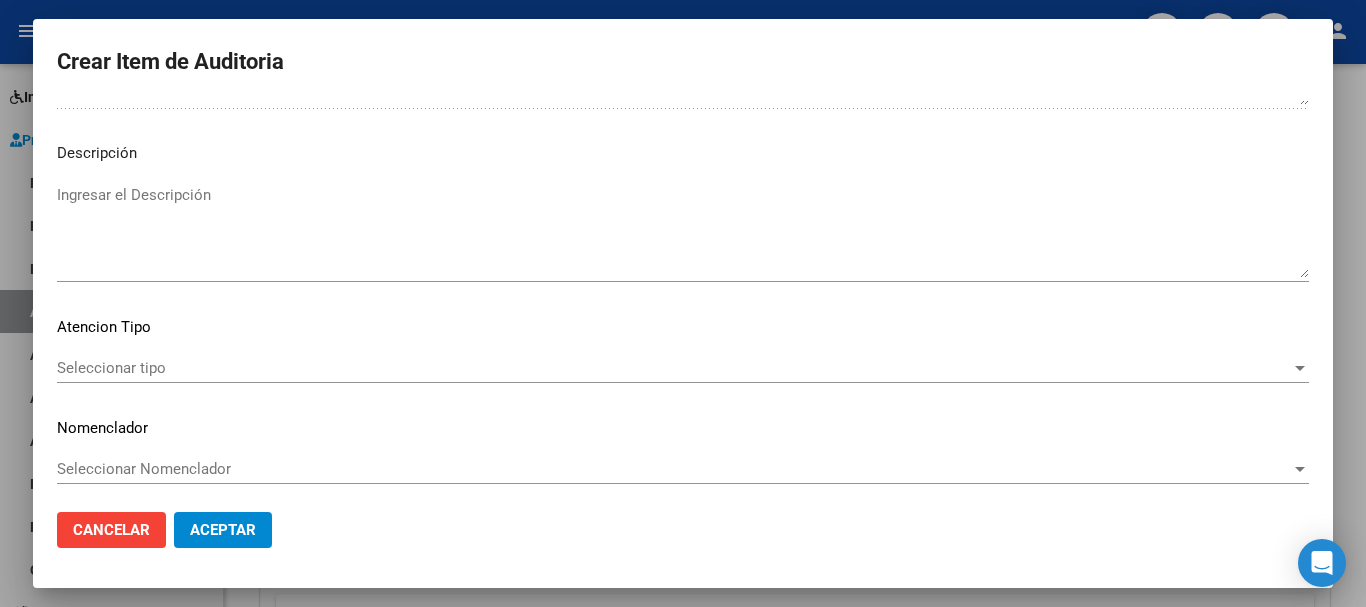 scroll, scrollTop: 1233, scrollLeft: 0, axis: vertical 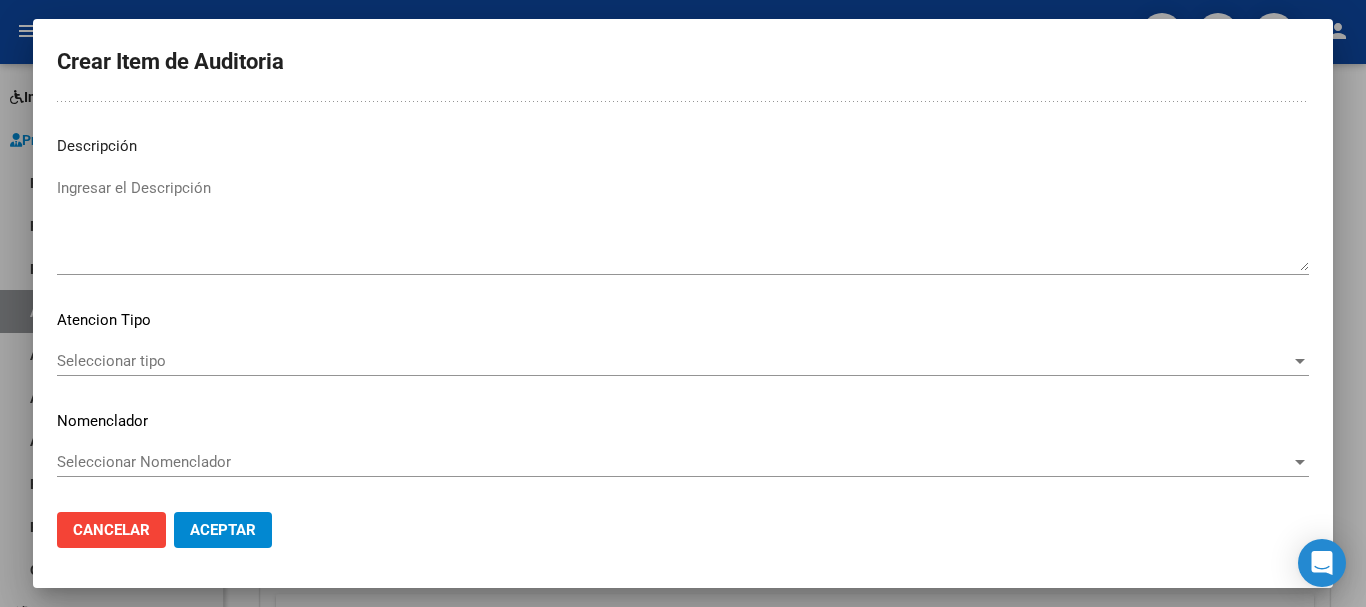click on "Seleccionar tipo Seleccionar tipo" 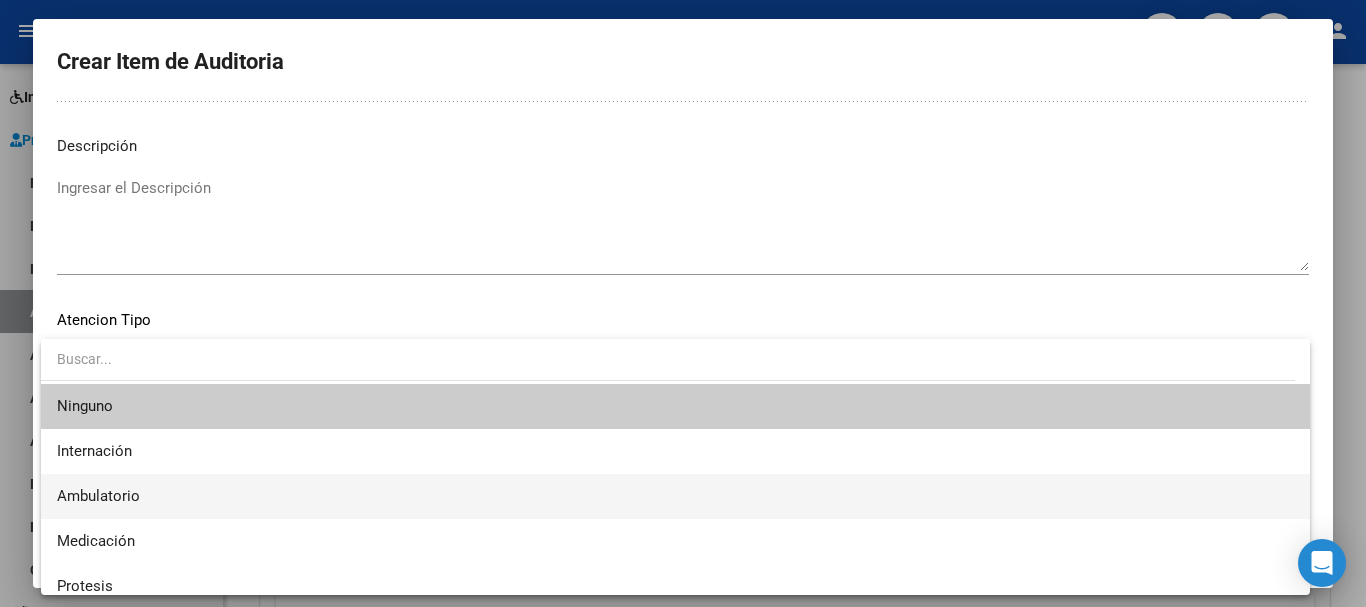 click on "Ambulatorio" at bounding box center (675, 496) 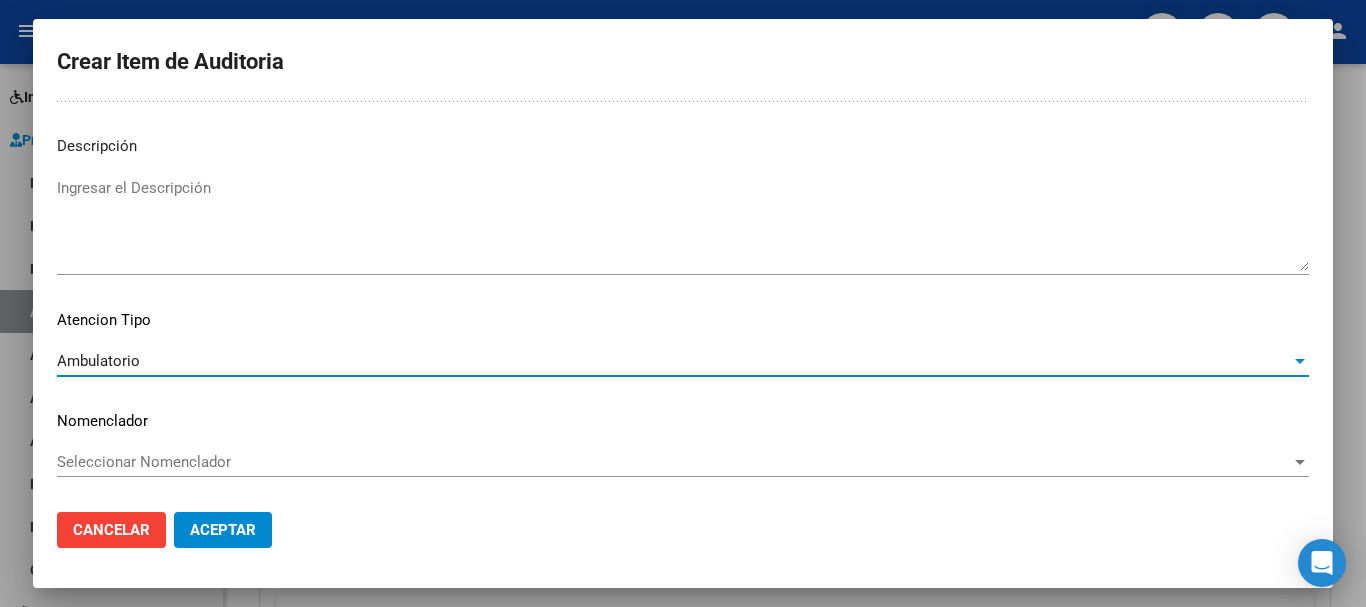 click on "Aceptar" 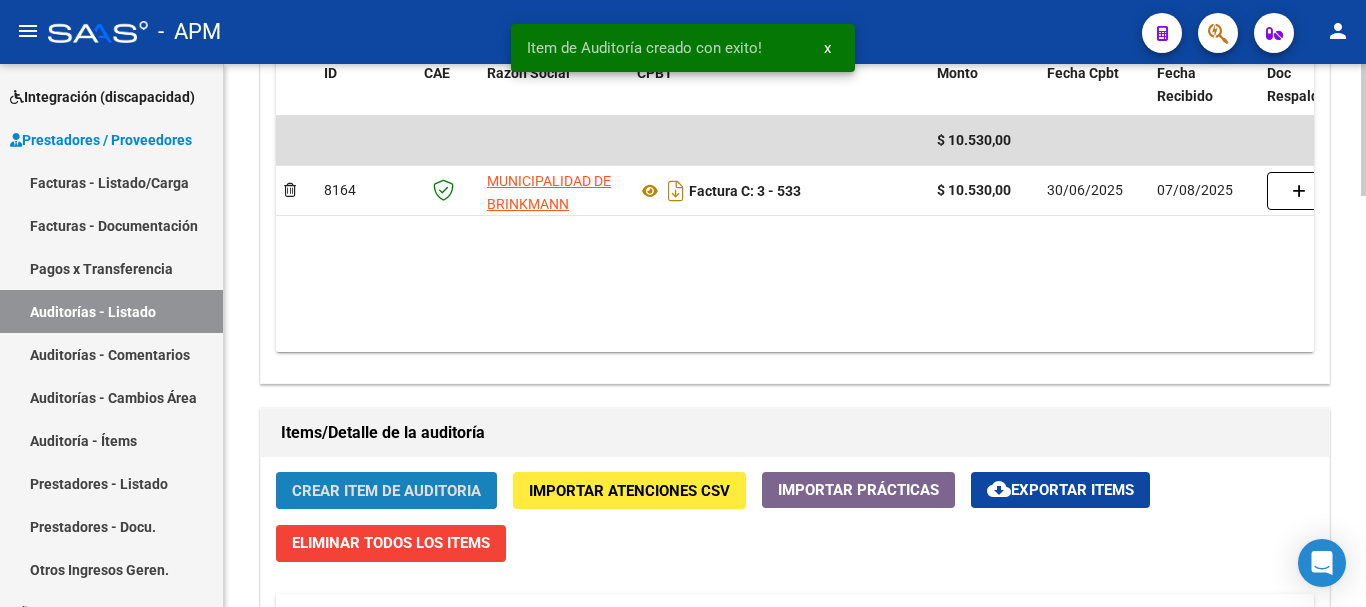 click on "Crear Item de Auditoria" 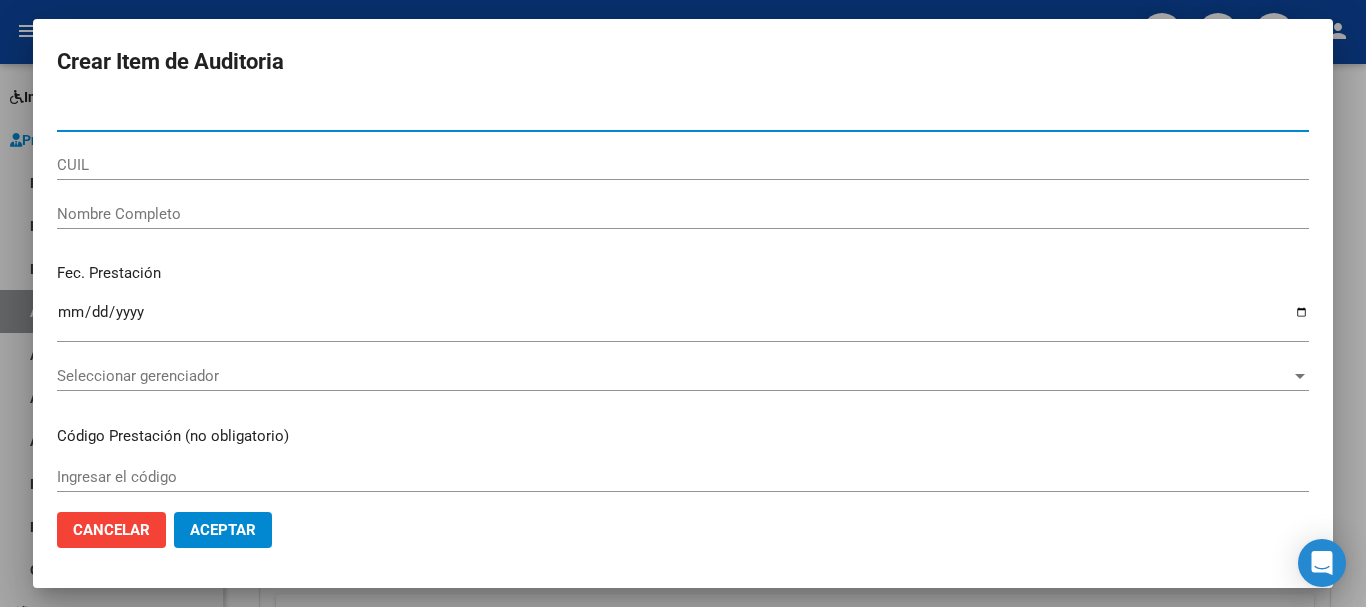 type on "[NUMBER]" 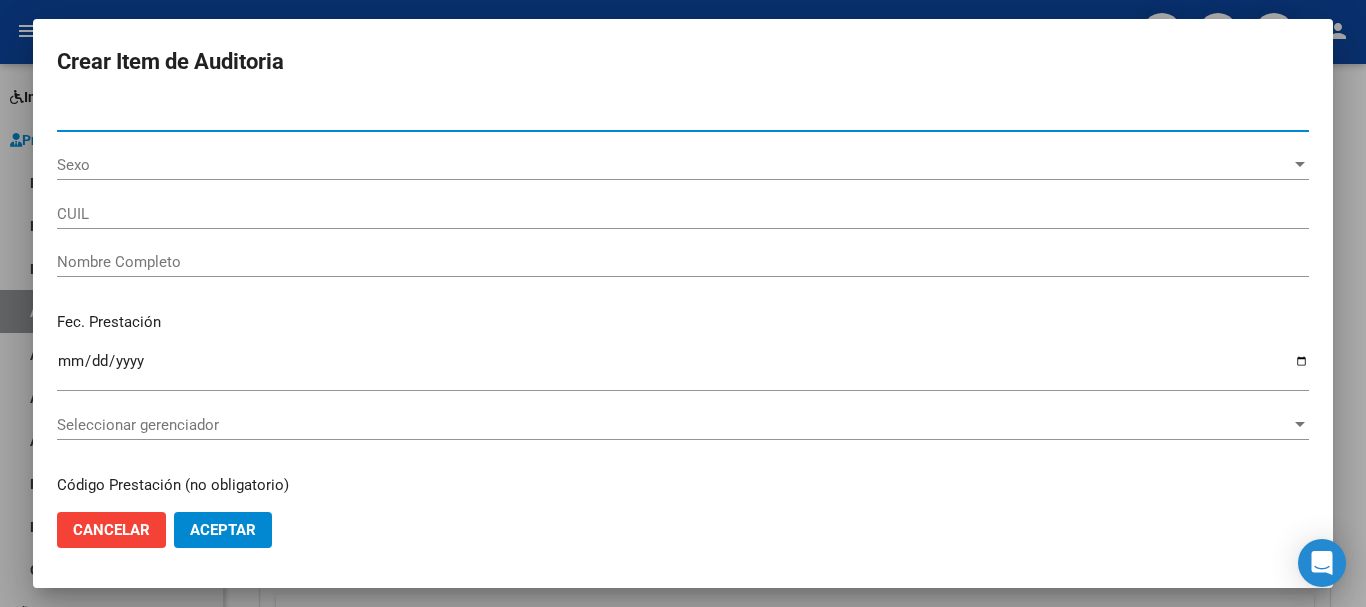 type on "[CUIL]" 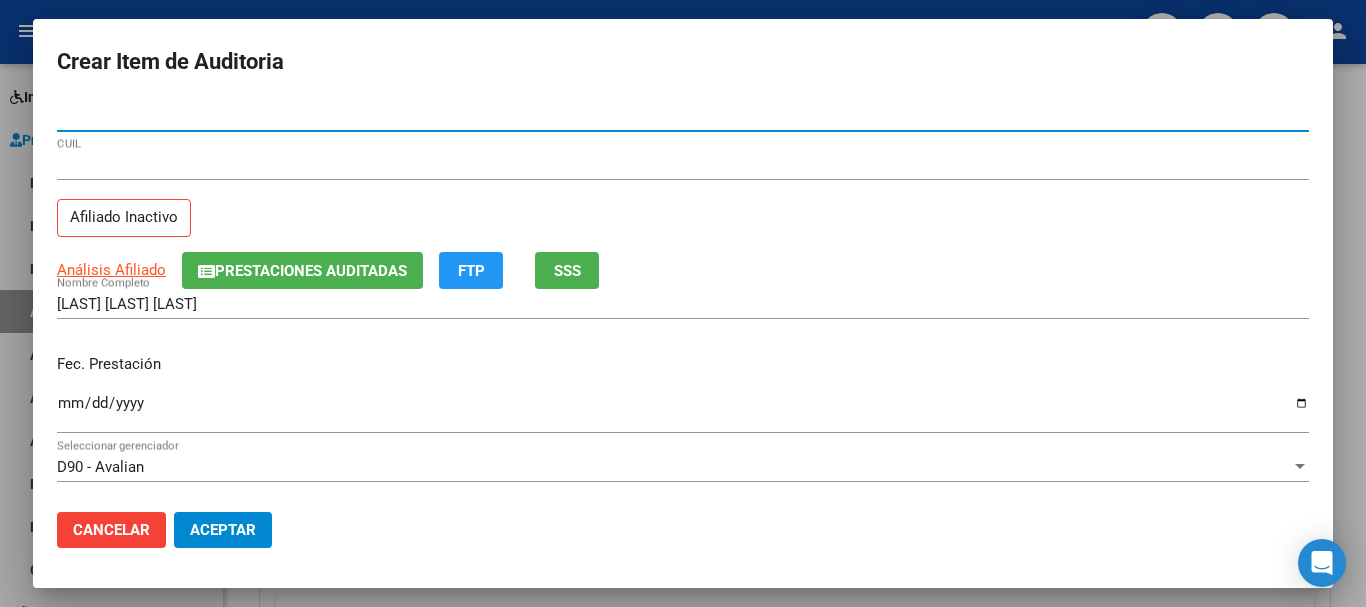 type on "[NUMBER]" 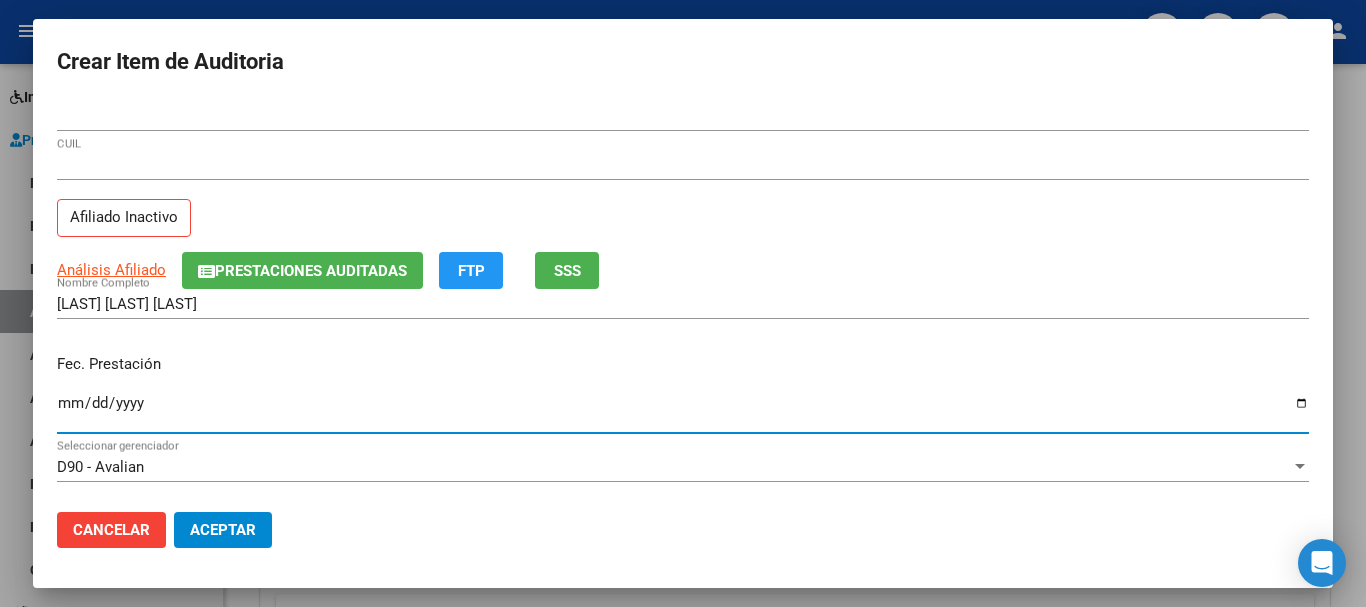 type on "[DATE]" 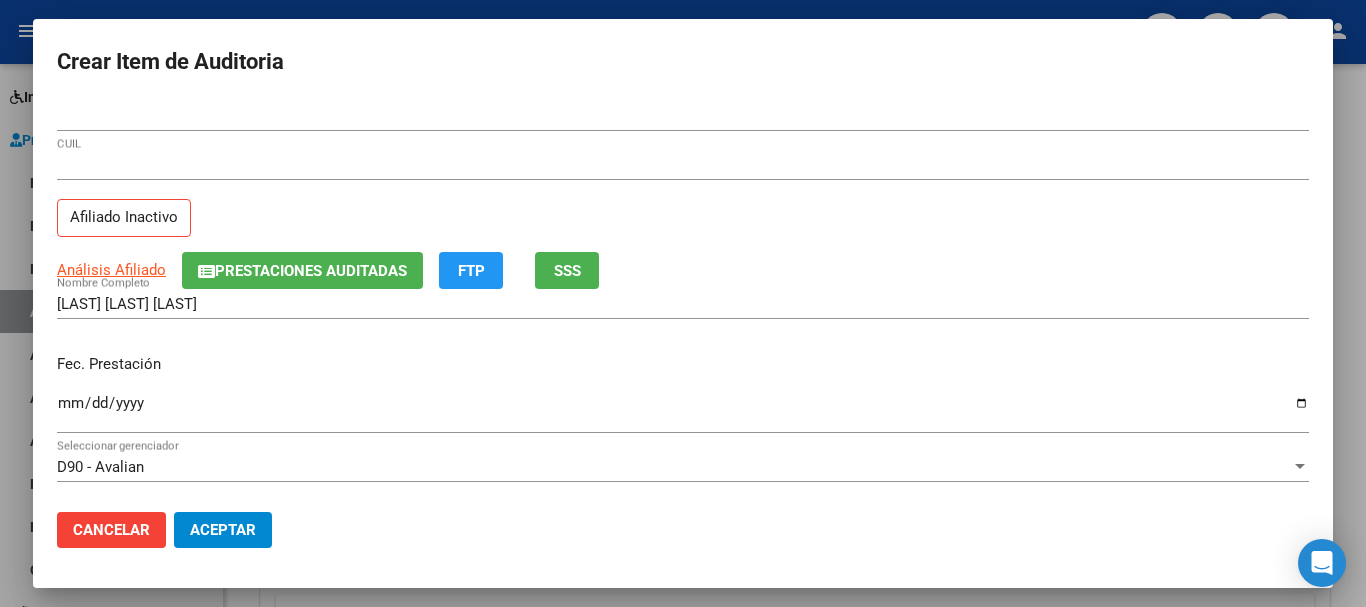 scroll, scrollTop: 200, scrollLeft: 0, axis: vertical 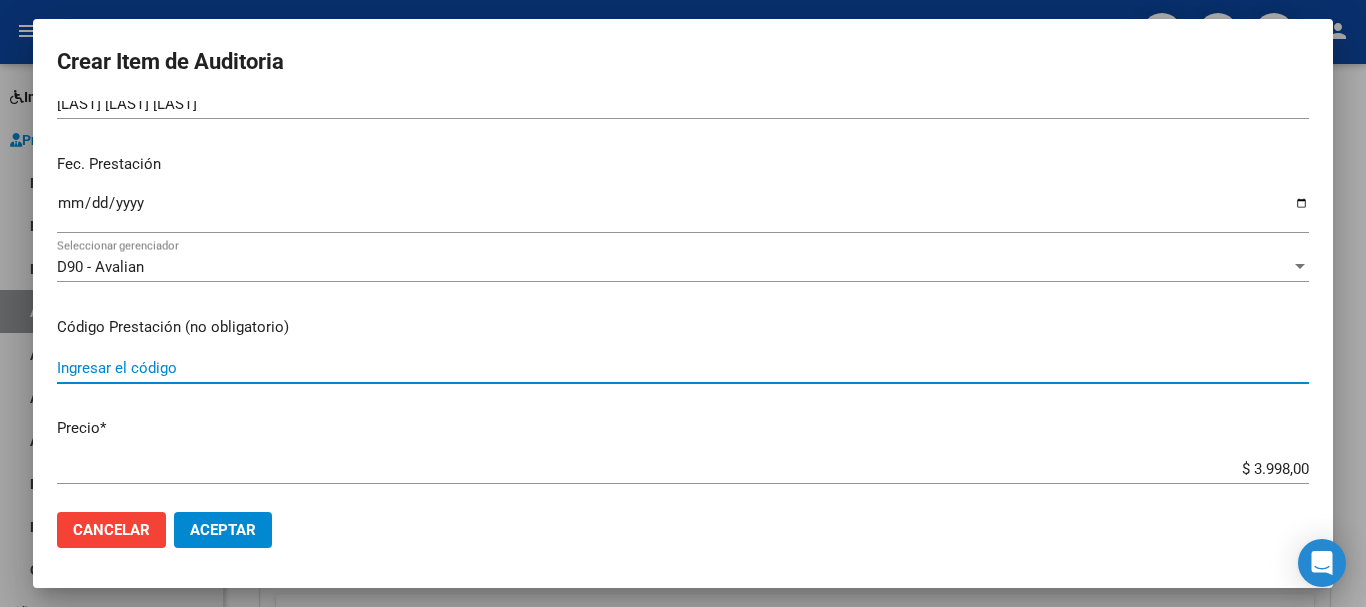 click on "Ingresar el código" at bounding box center [683, 368] 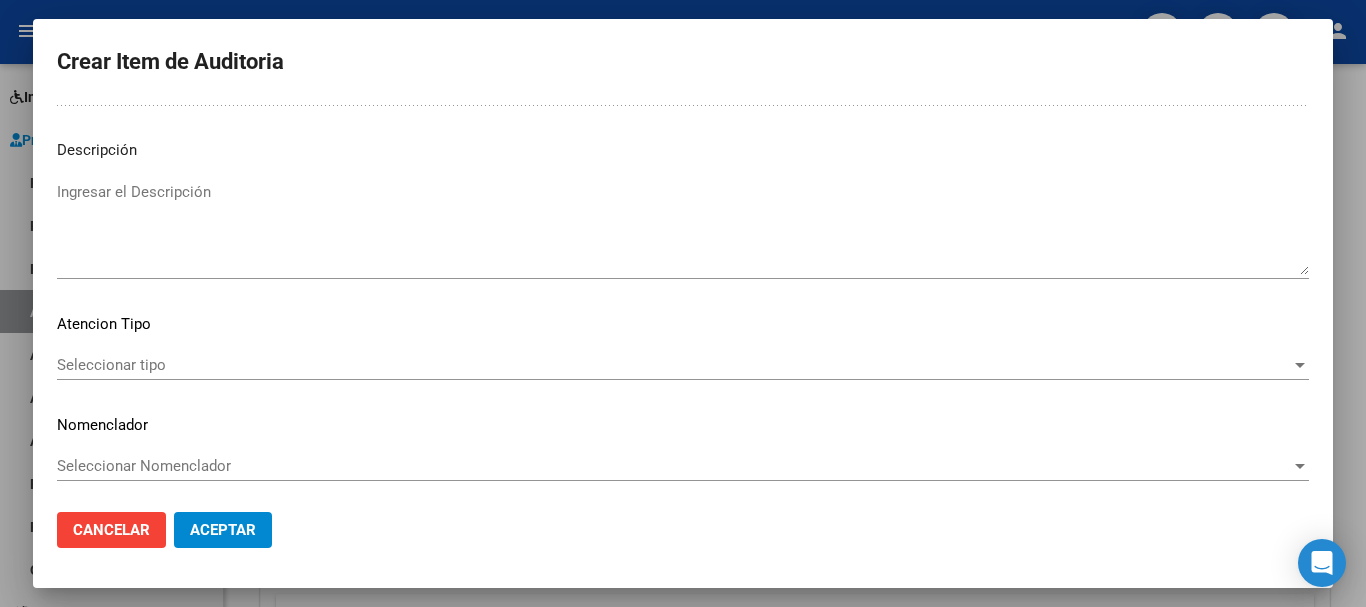 scroll, scrollTop: 1233, scrollLeft: 0, axis: vertical 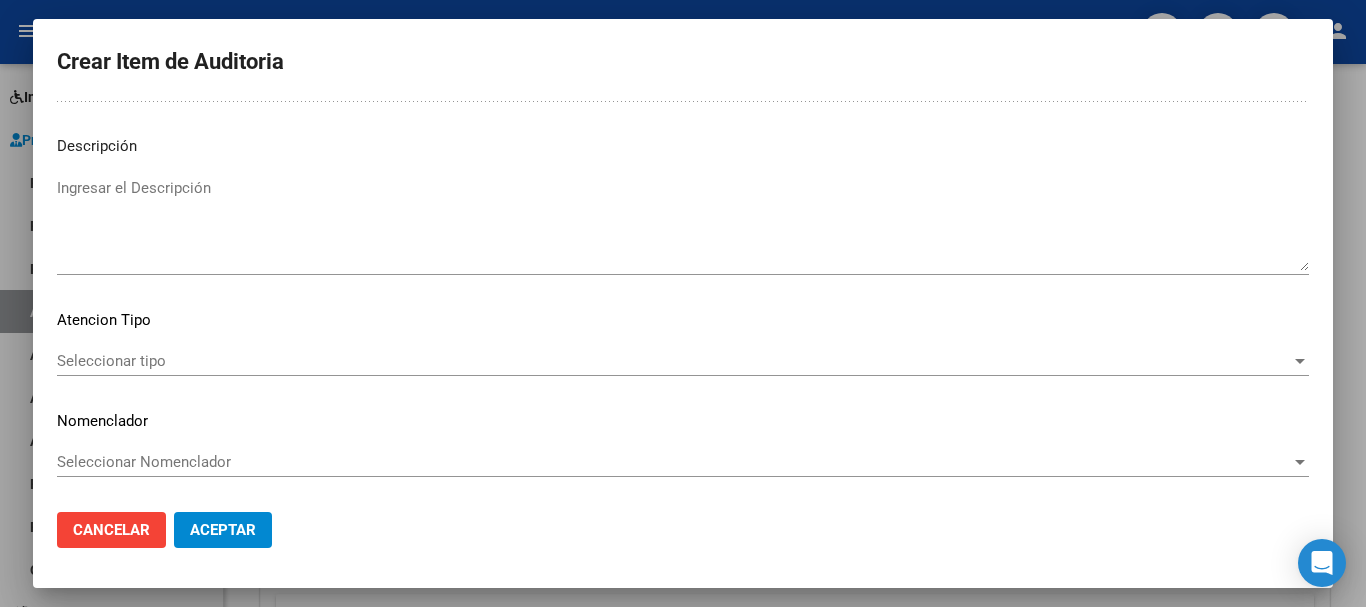 type on "1.04" 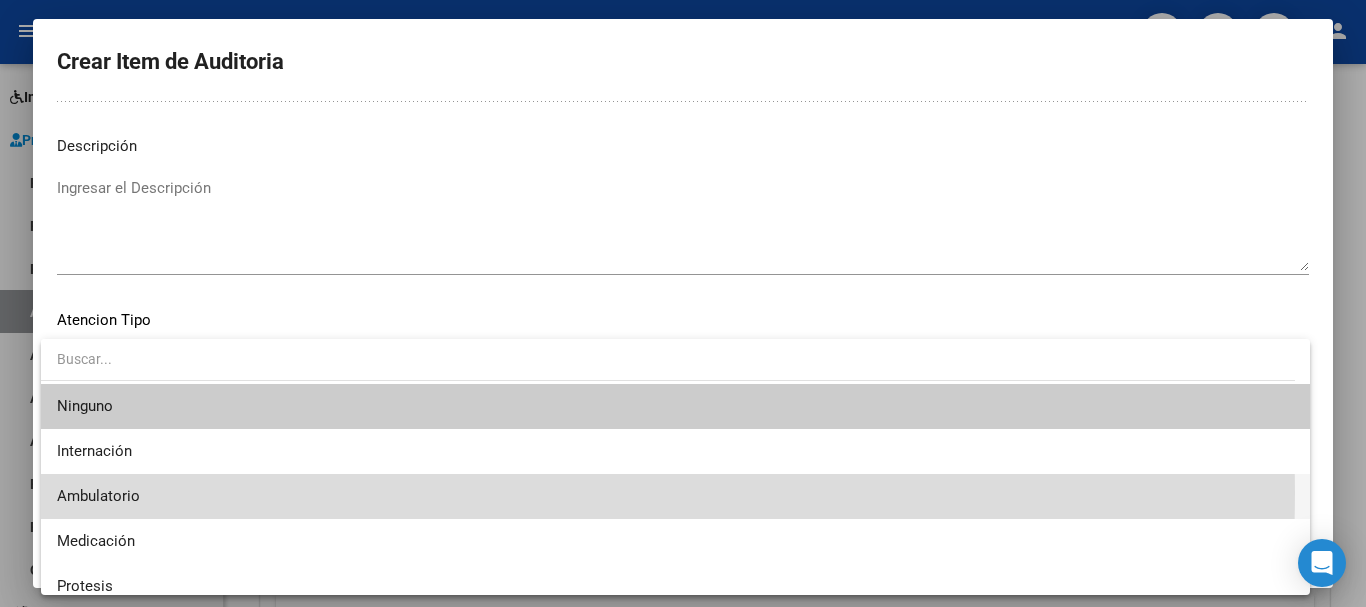 click on "Ambulatorio" at bounding box center (675, 496) 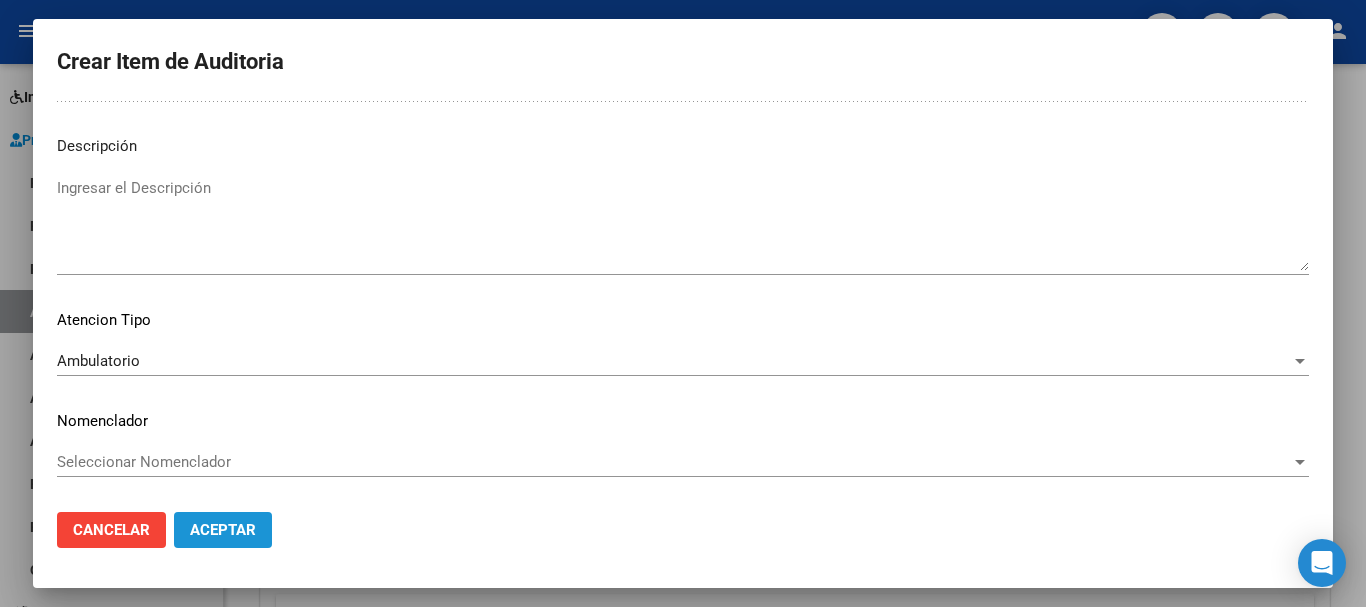 click on "Aceptar" 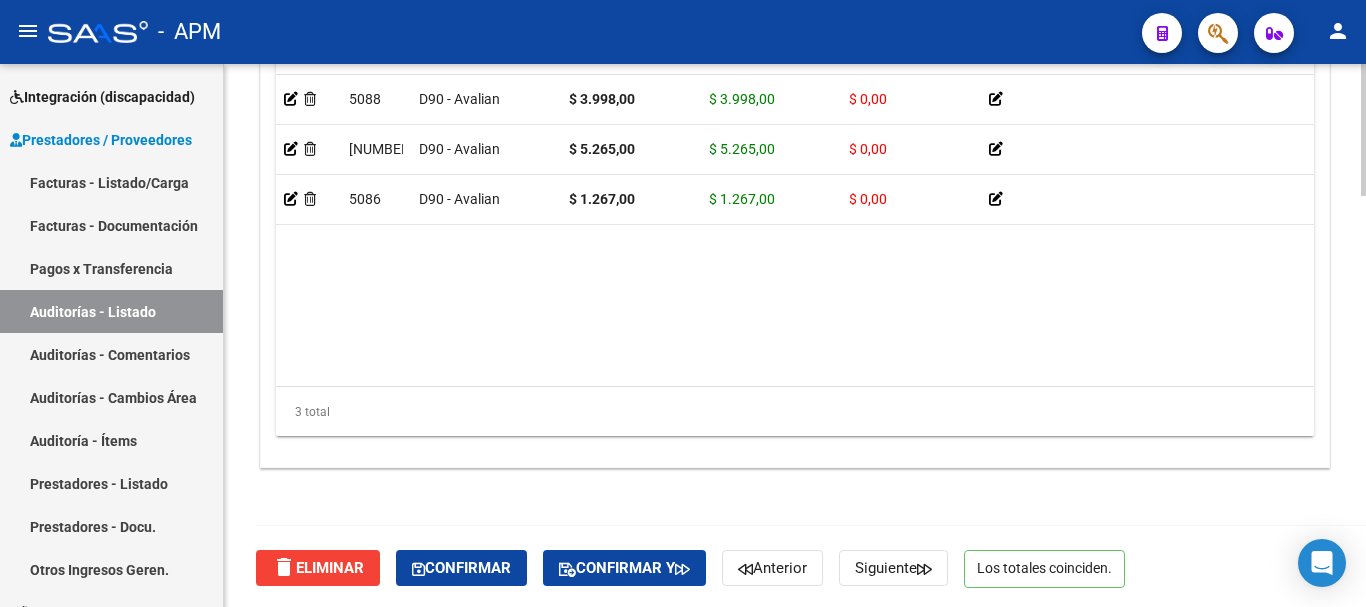 scroll, scrollTop: 1687, scrollLeft: 0, axis: vertical 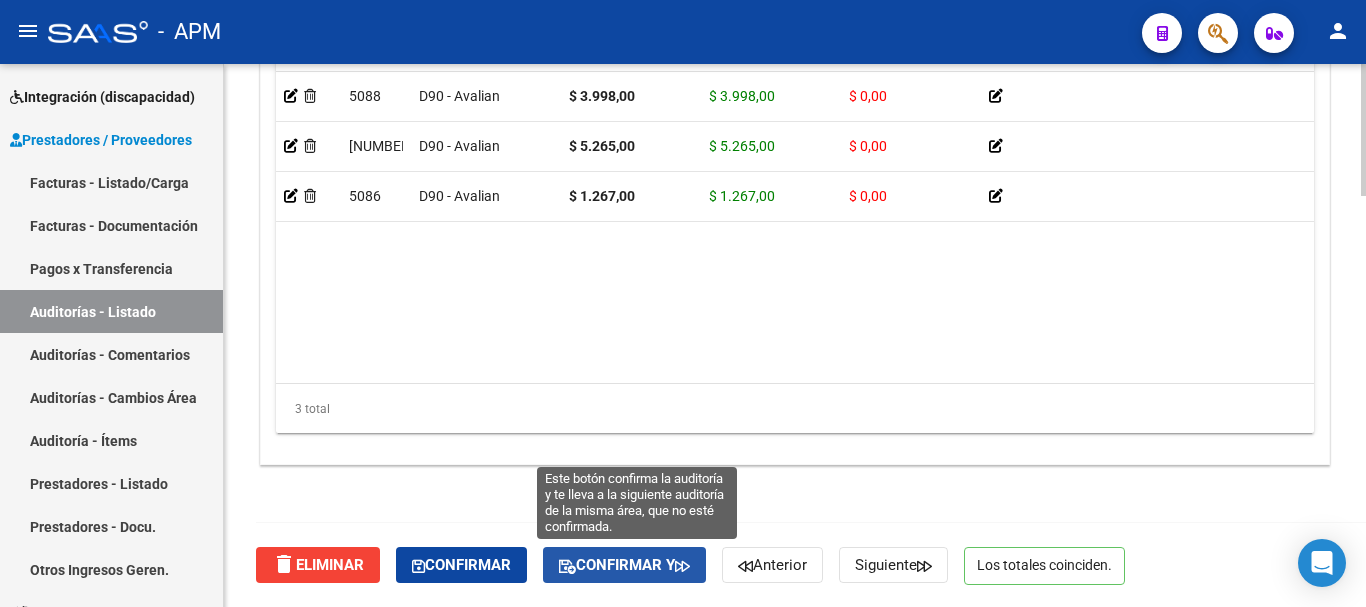 click on "Confirmar y" 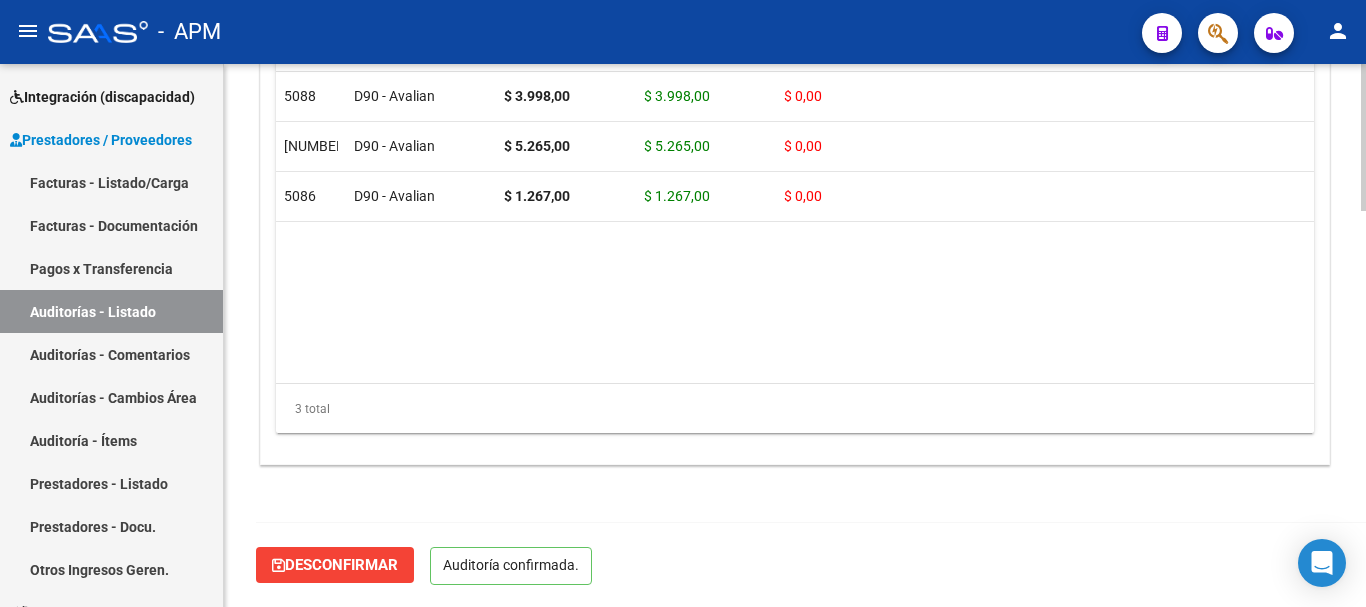 scroll, scrollTop: 1461, scrollLeft: 0, axis: vertical 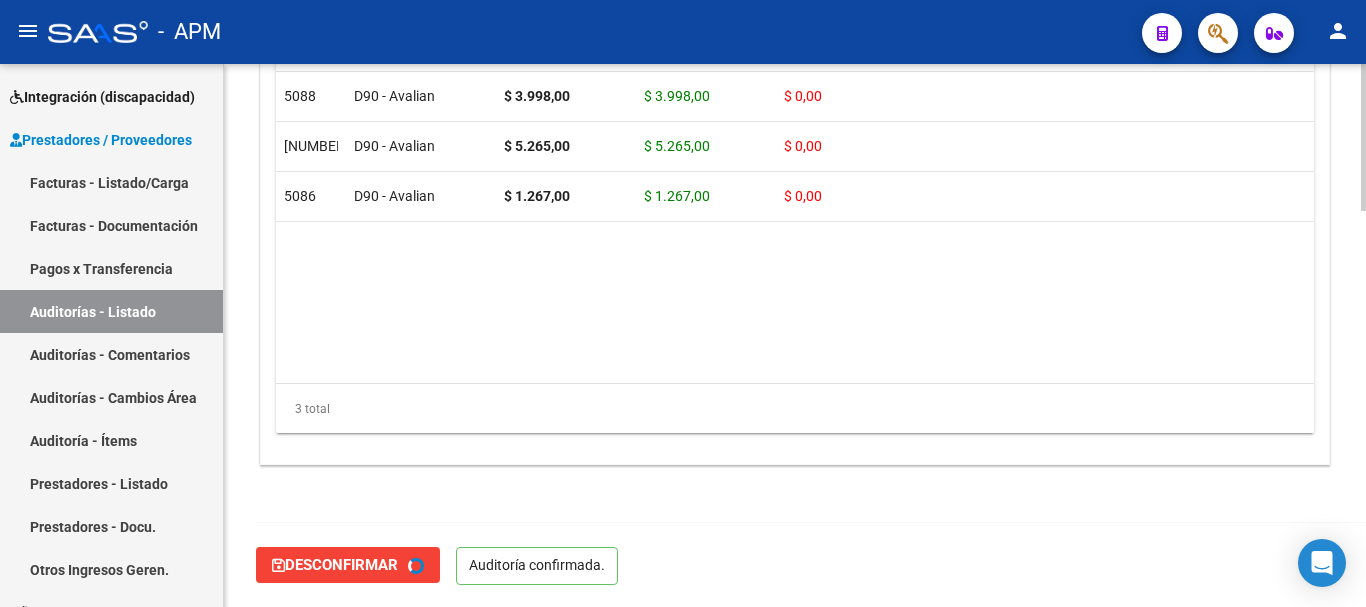 type on "202508" 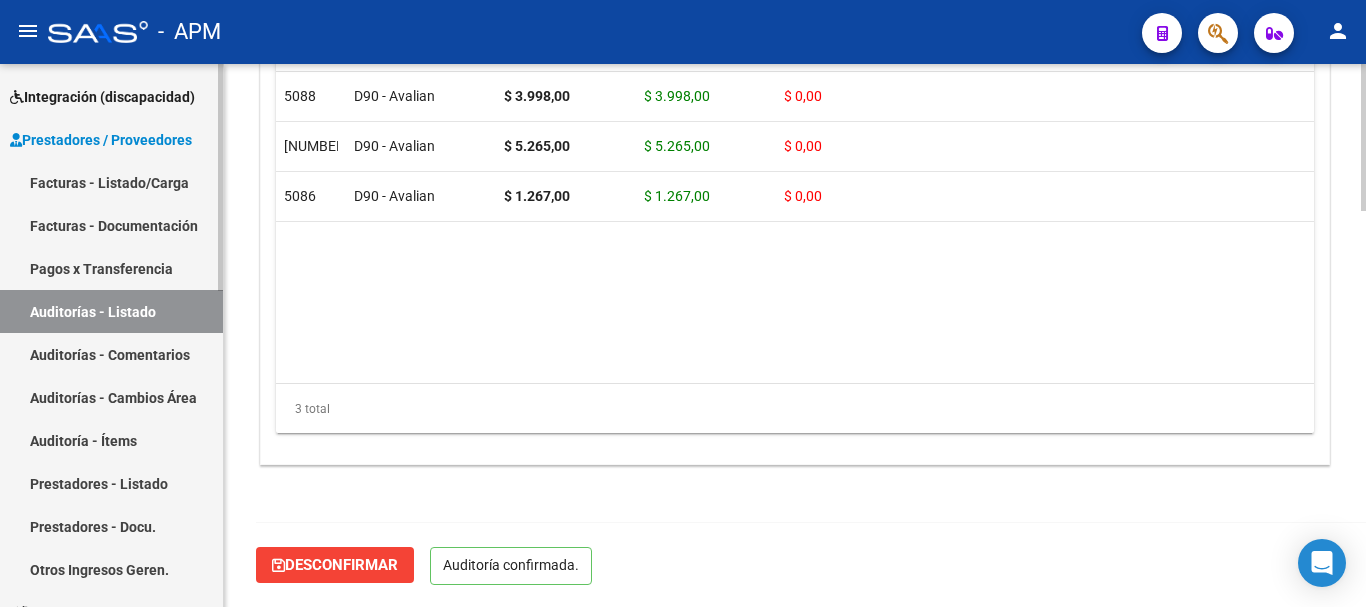 click on "Auditorías - Listado" at bounding box center (111, 311) 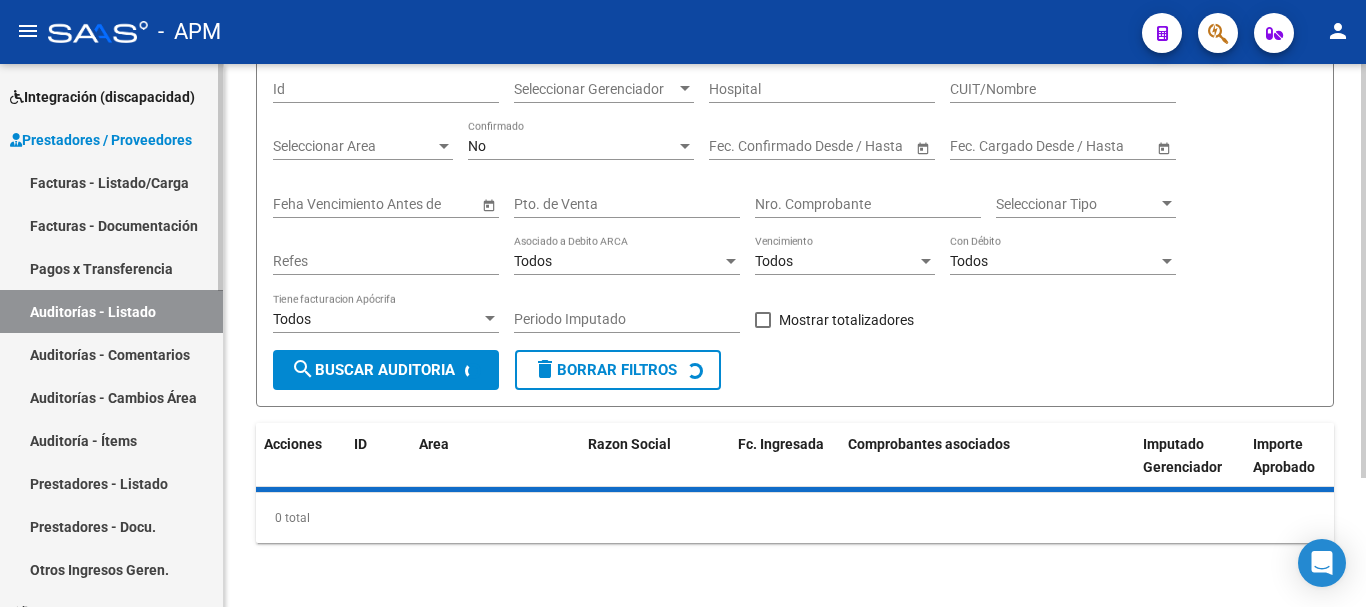 scroll, scrollTop: 0, scrollLeft: 0, axis: both 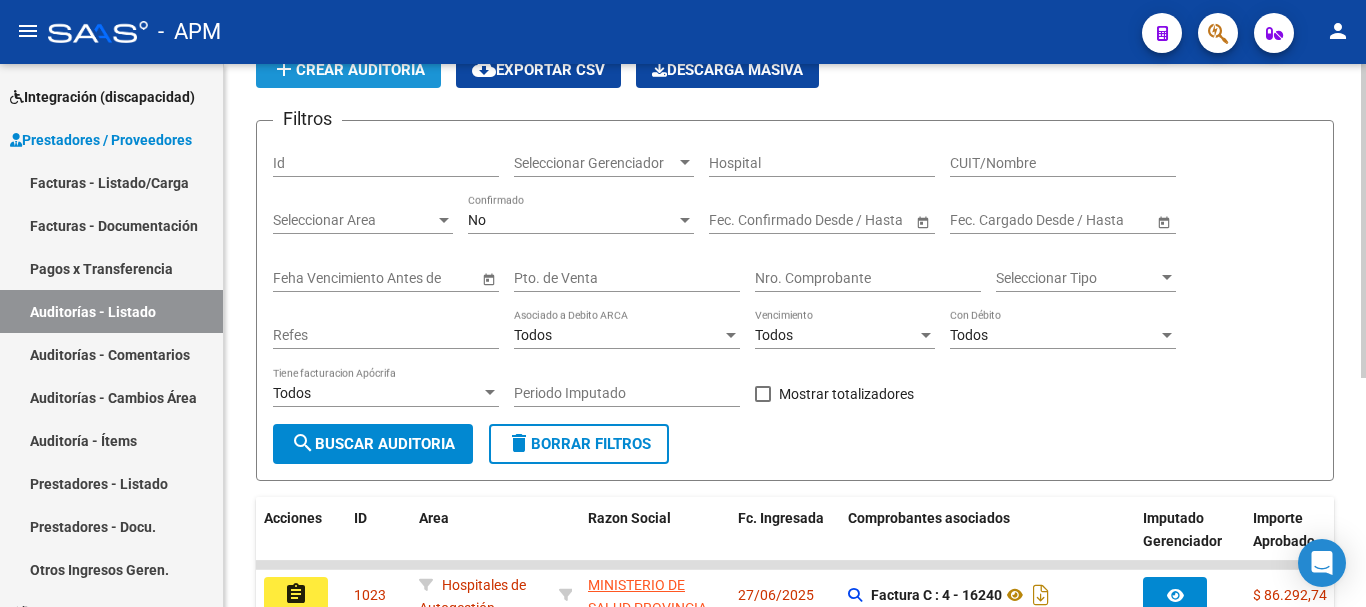 click on "add  Crear Auditoría" 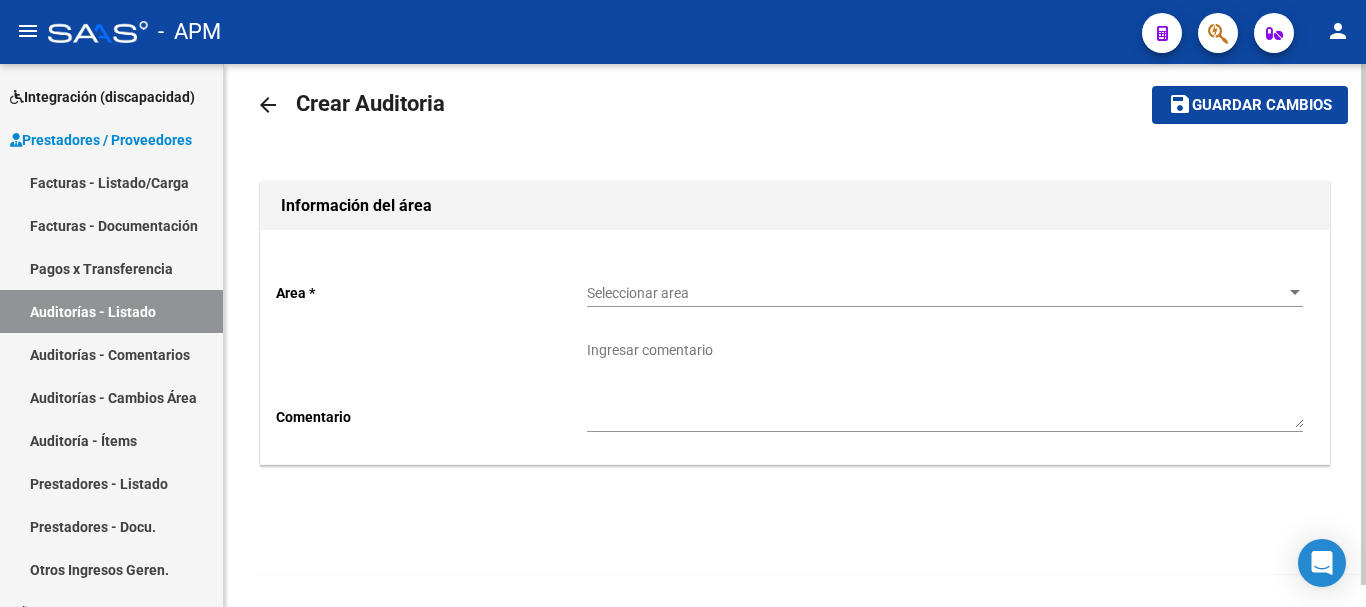 click on "Seleccionar area" at bounding box center [936, 293] 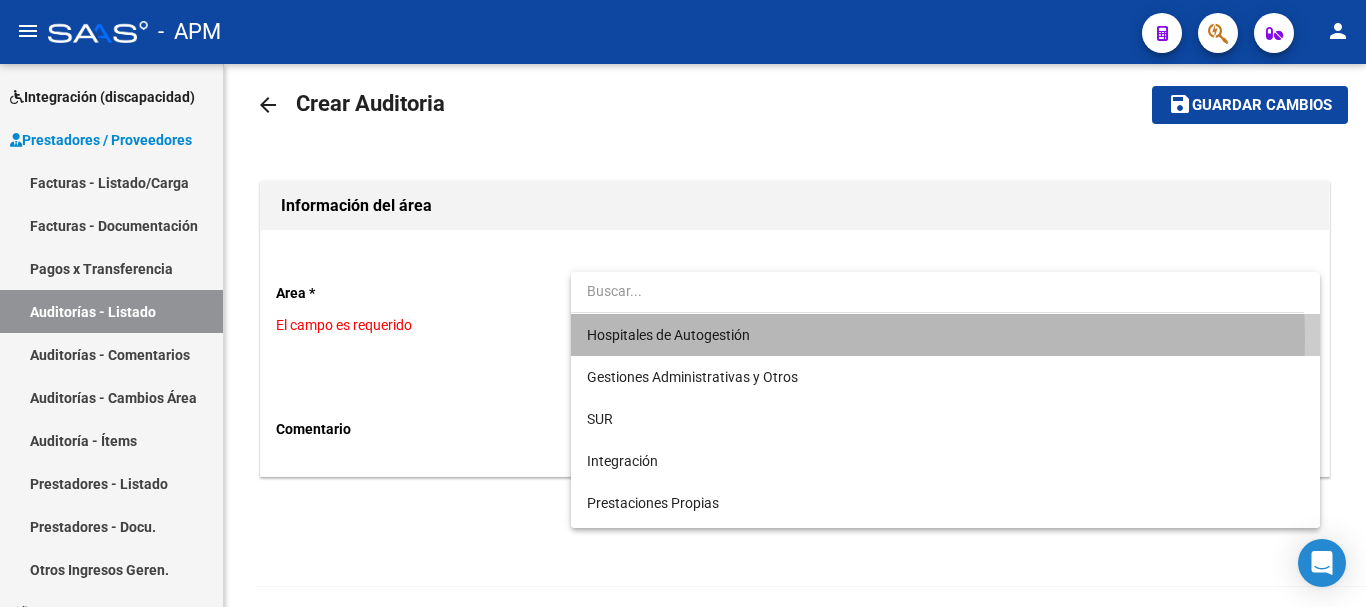 click on "Hospitales de Autogestión" at bounding box center [945, 335] 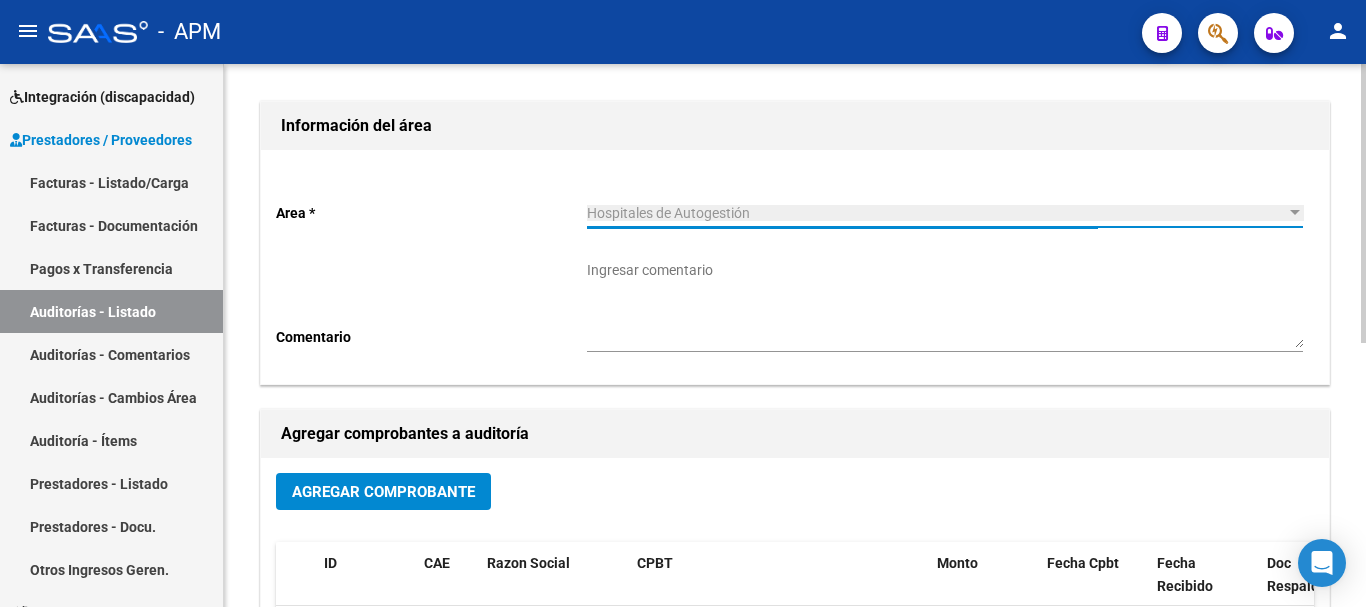 scroll, scrollTop: 223, scrollLeft: 0, axis: vertical 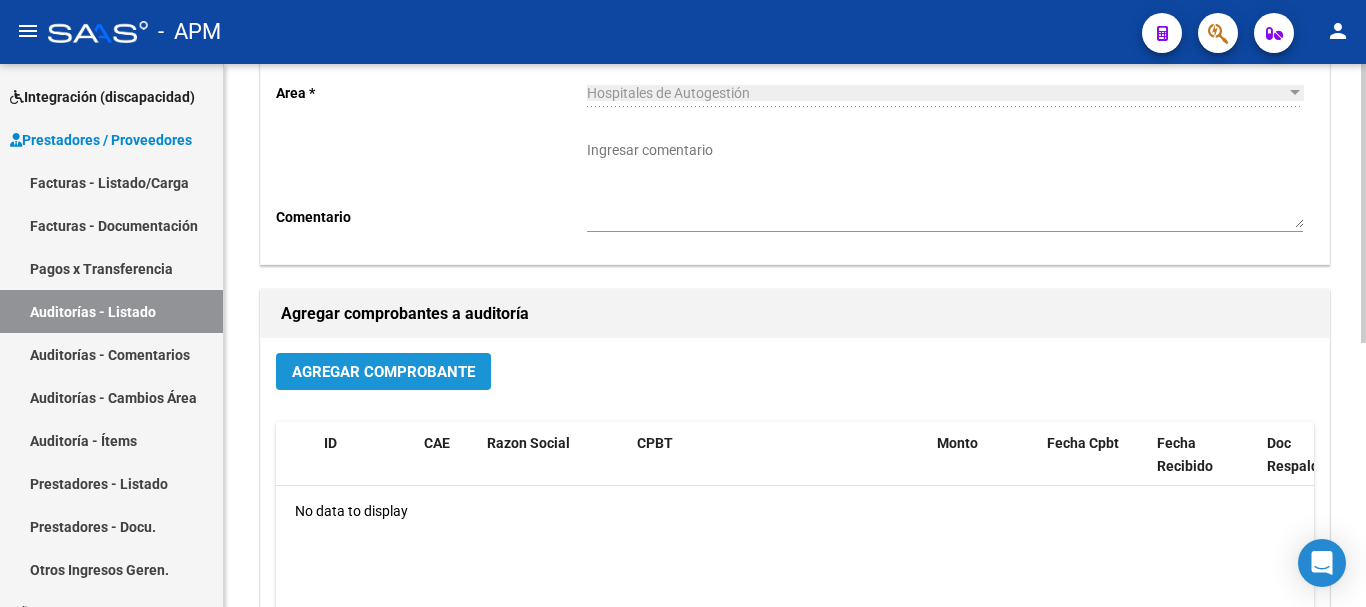 click on "Agregar Comprobante" 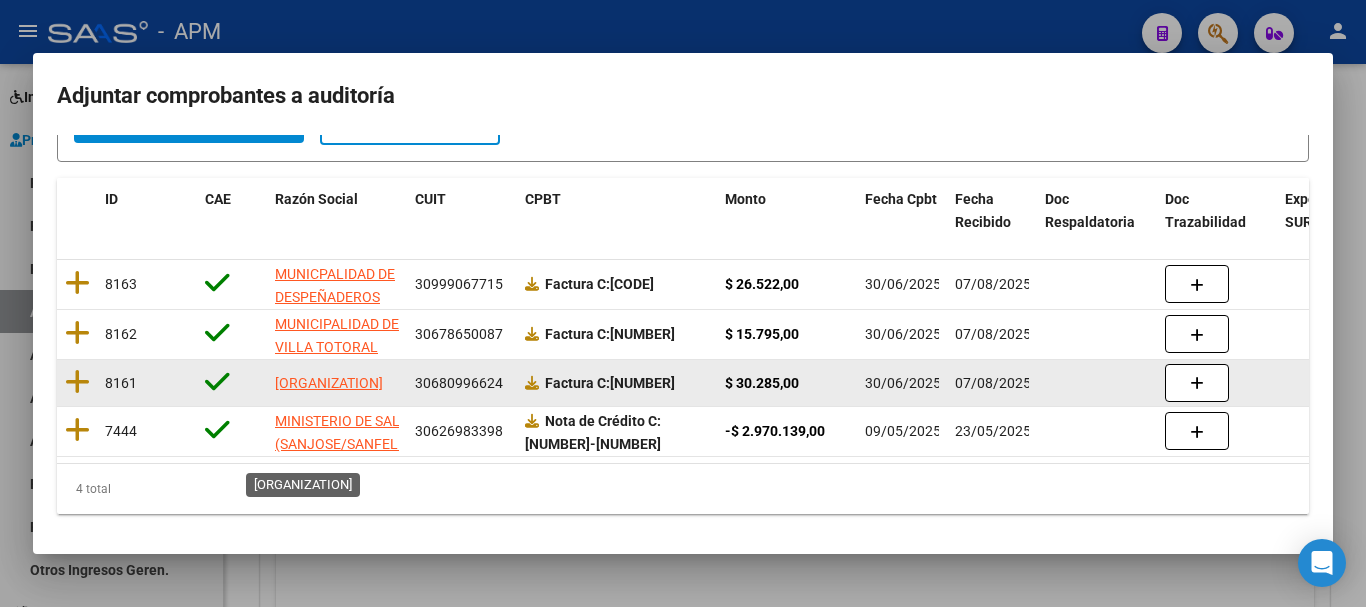 scroll, scrollTop: 178, scrollLeft: 0, axis: vertical 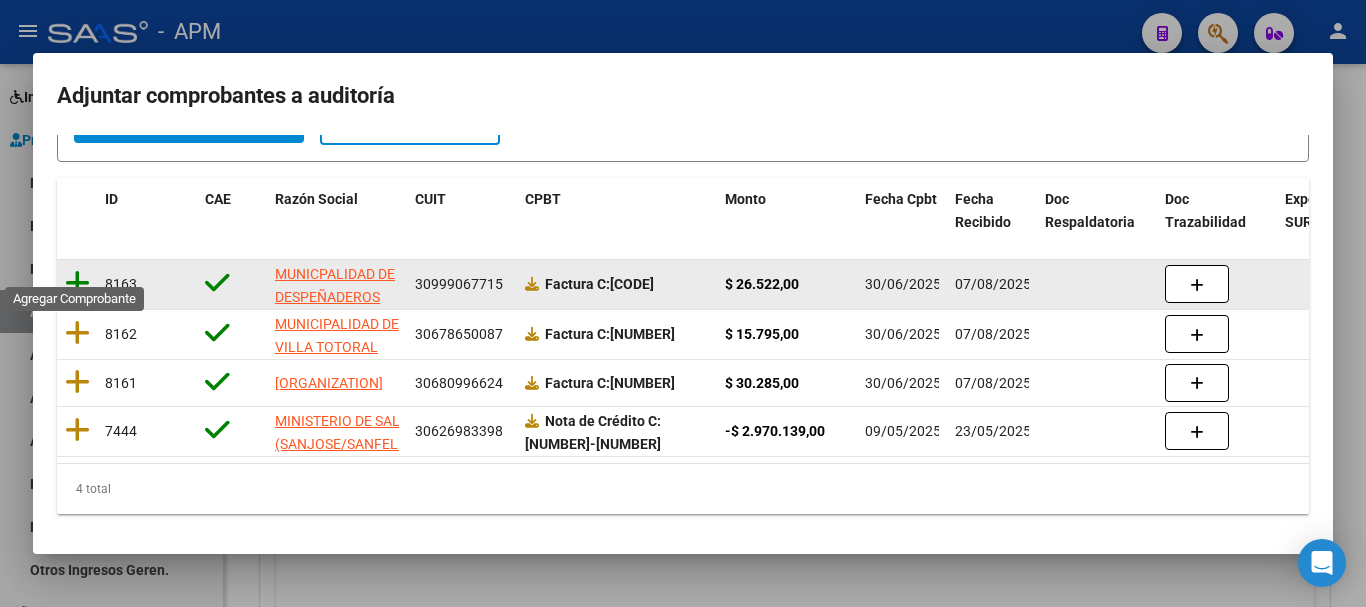 click 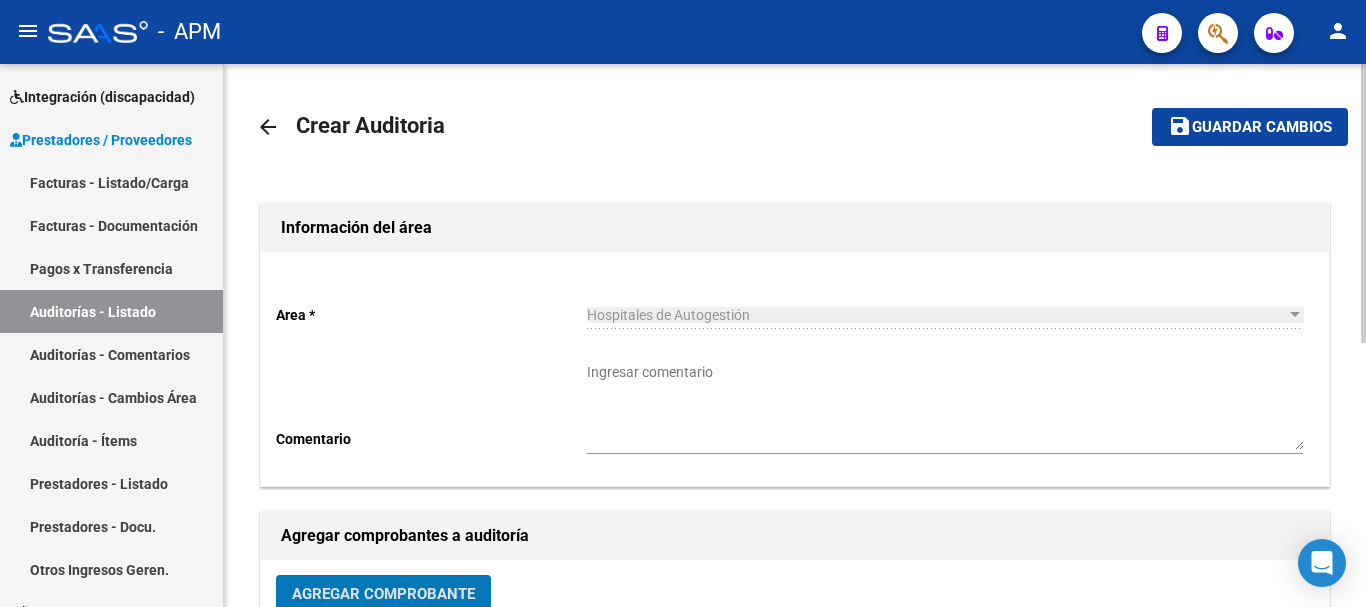 scroll, scrollTop: 0, scrollLeft: 0, axis: both 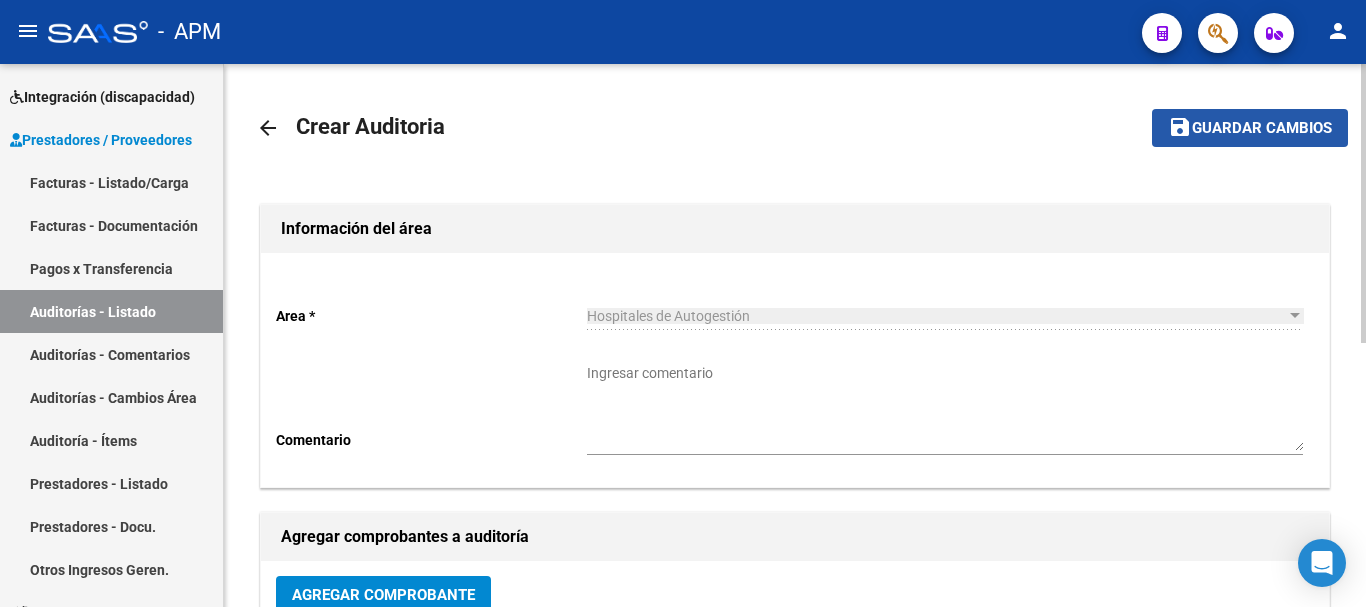 click on "Guardar cambios" 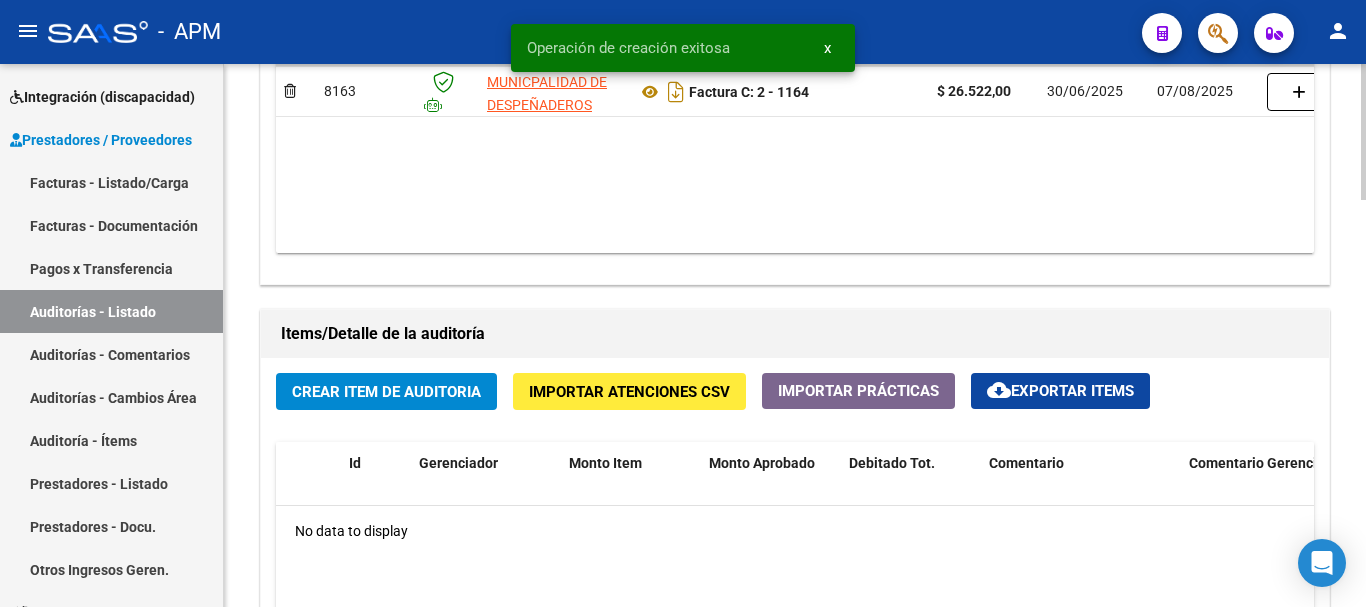 scroll, scrollTop: 1200, scrollLeft: 0, axis: vertical 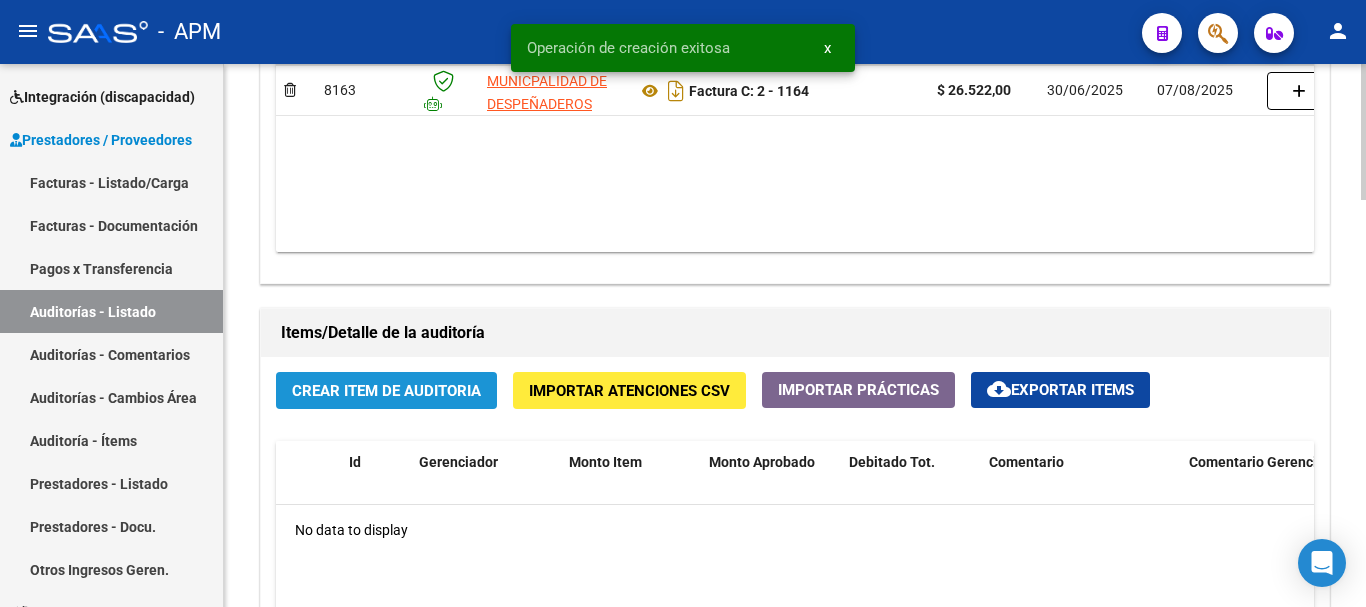 click on "Crear Item de Auditoria" 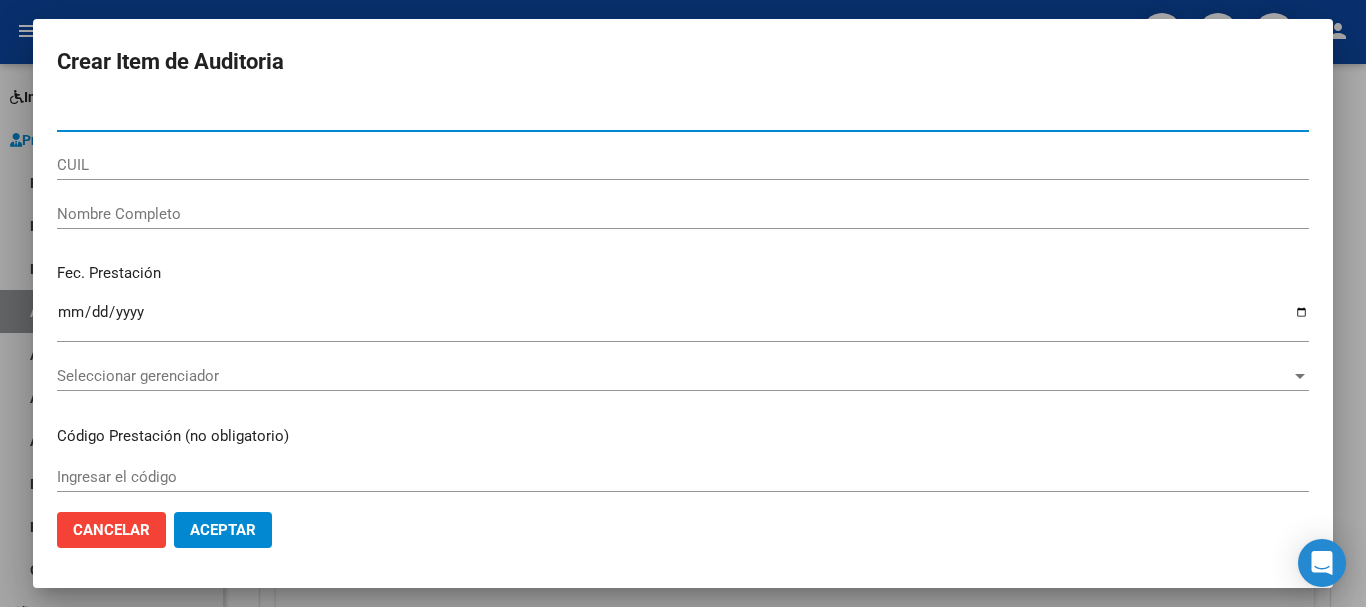type on "[NUMBER]" 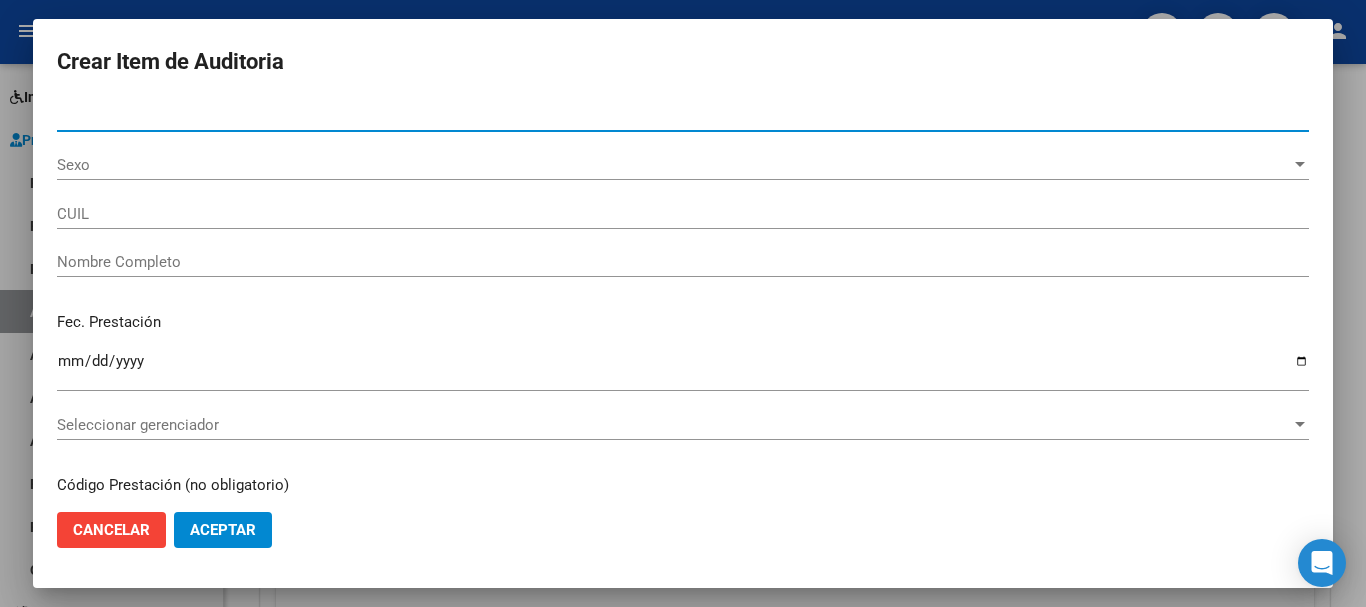 type on "[NUMBER]" 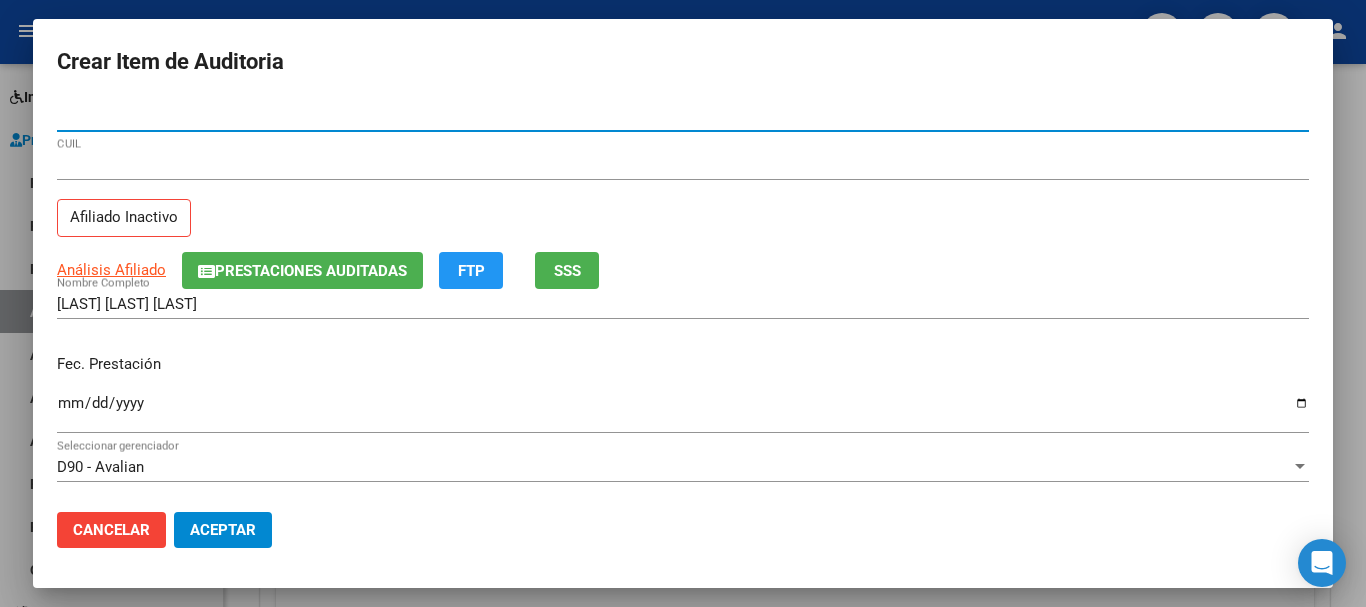 type on "[NUMBER]" 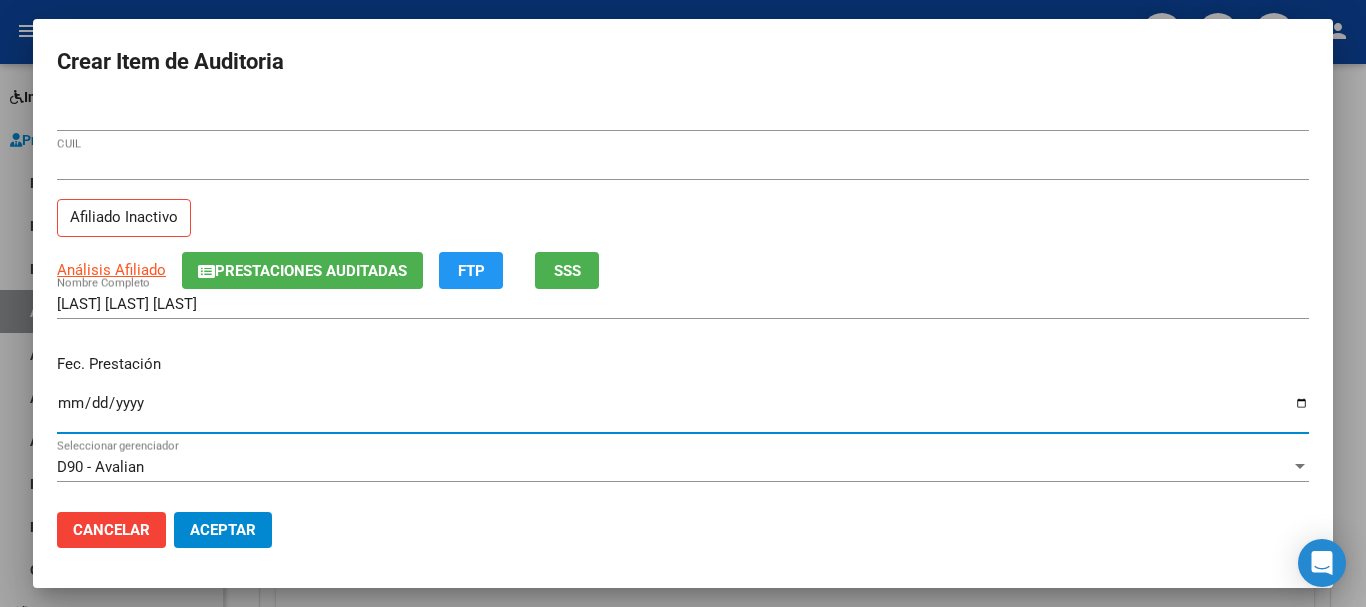 type on "[DATE]" 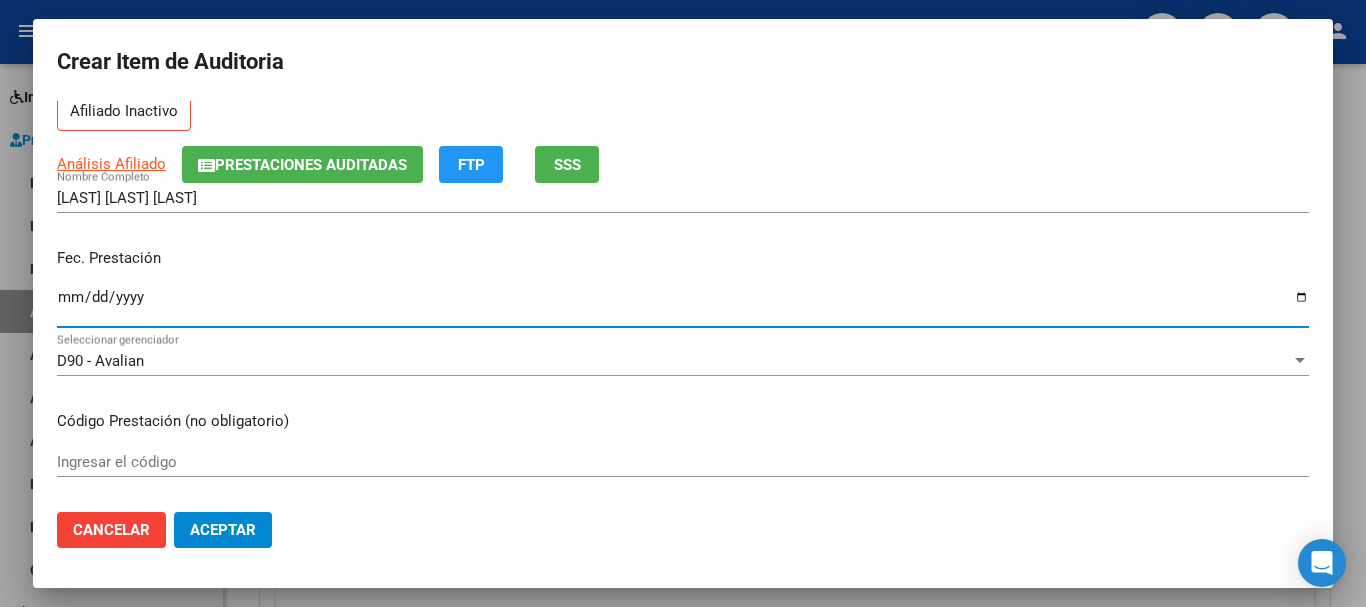 scroll, scrollTop: 200, scrollLeft: 0, axis: vertical 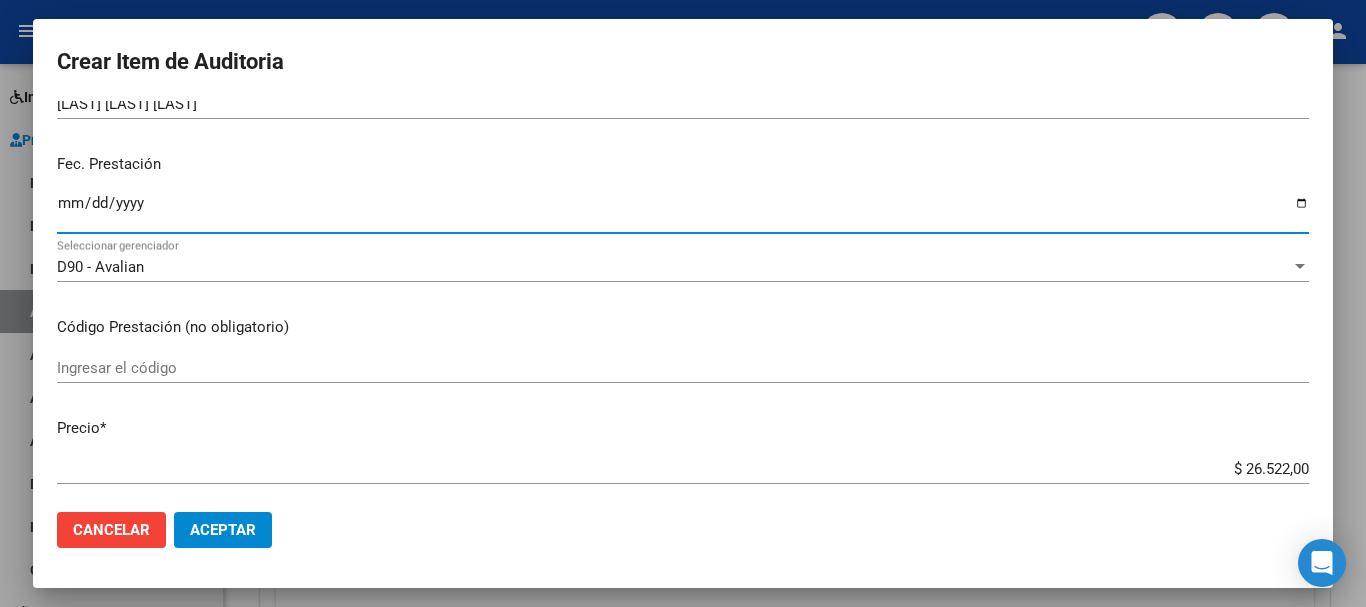 click on "Ingresar el código" at bounding box center (683, 368) 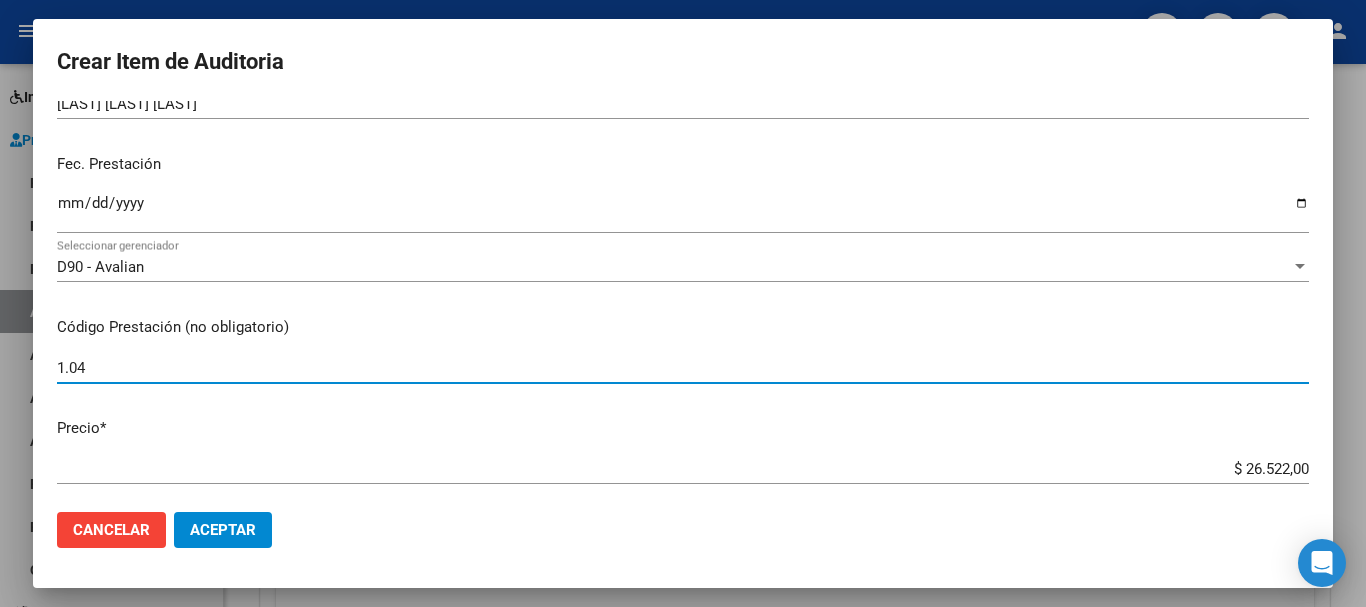 type on "1.04" 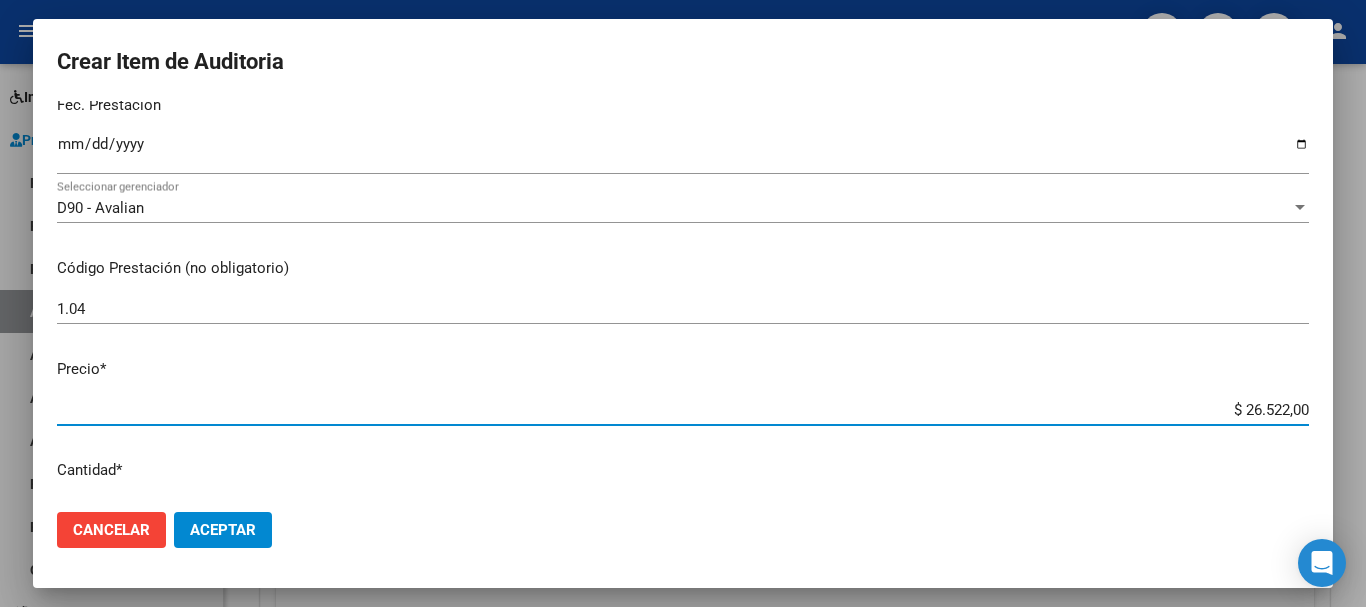 scroll, scrollTop: 315, scrollLeft: 0, axis: vertical 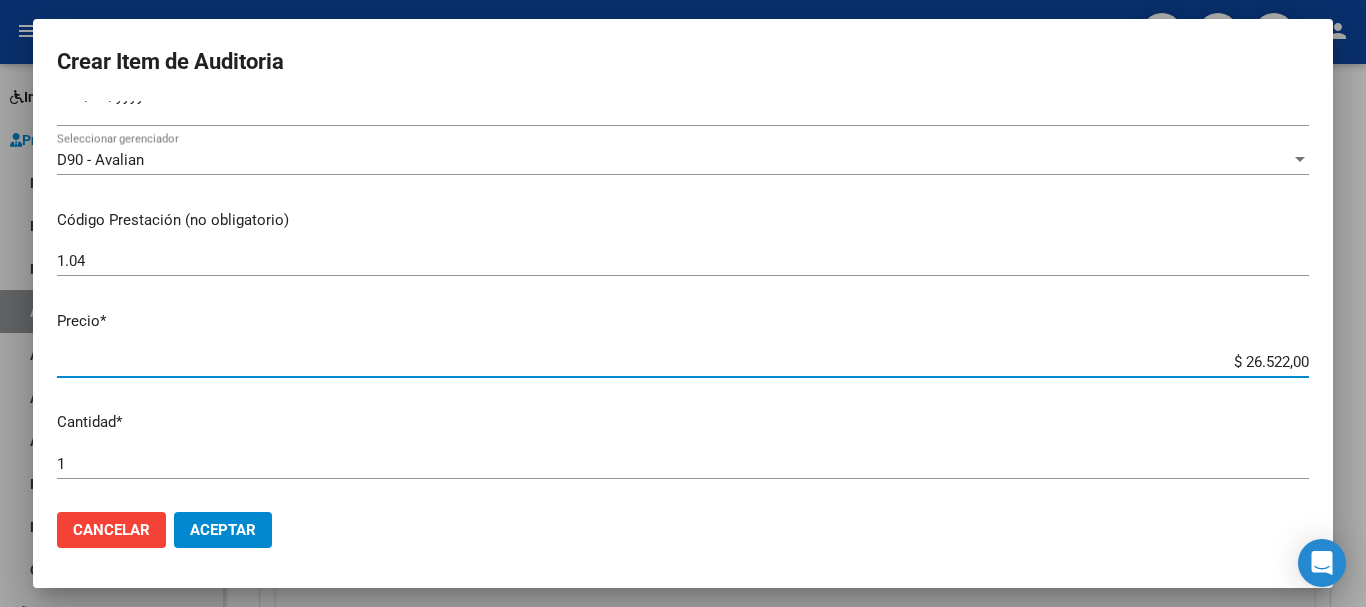 drag, startPoint x: 1227, startPoint y: 472, endPoint x: 1302, endPoint y: 482, distance: 75.66373 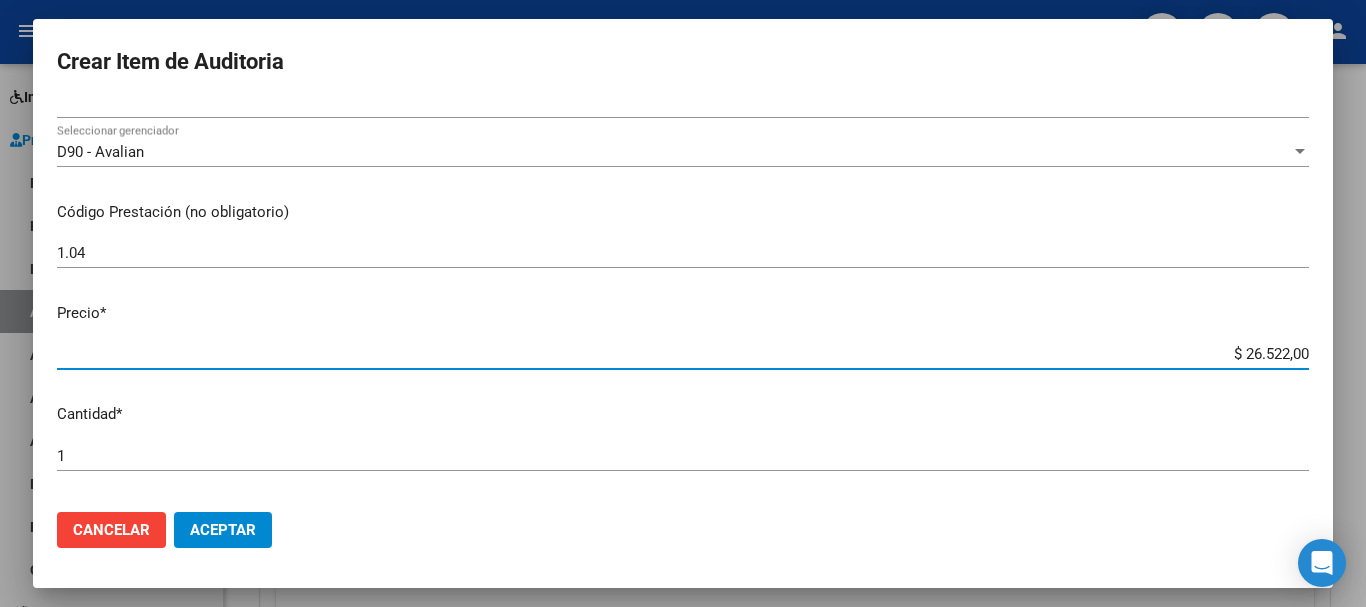 type on "$ 0,03" 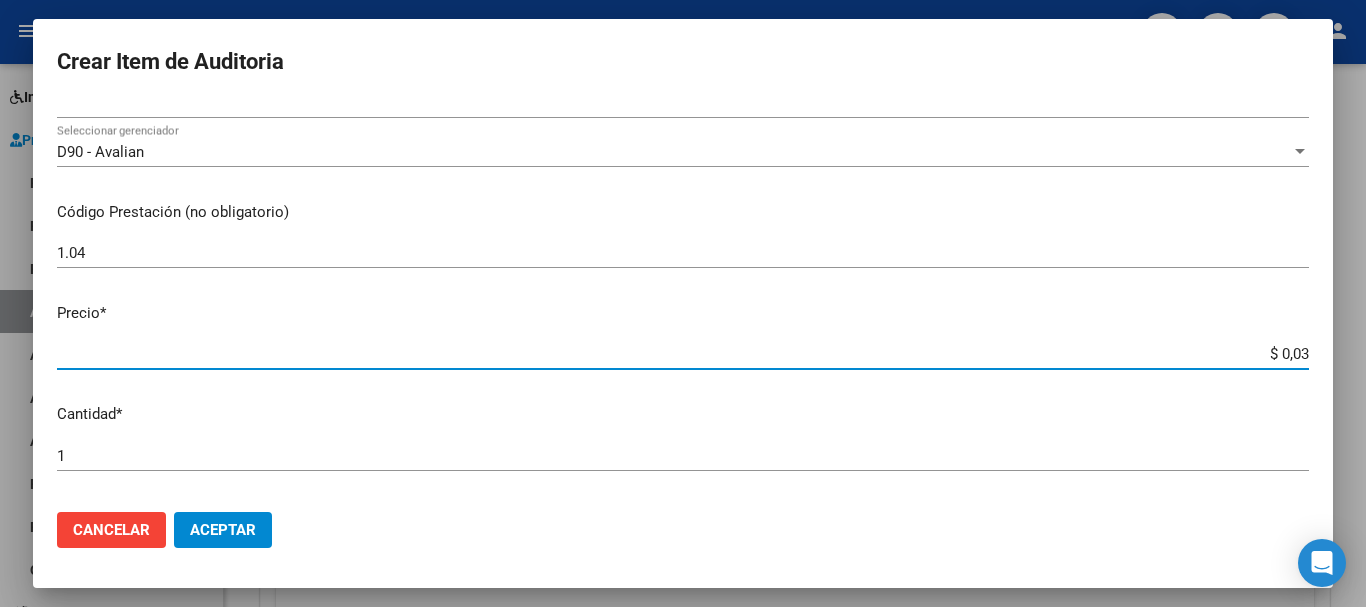 type on "$ 0,39" 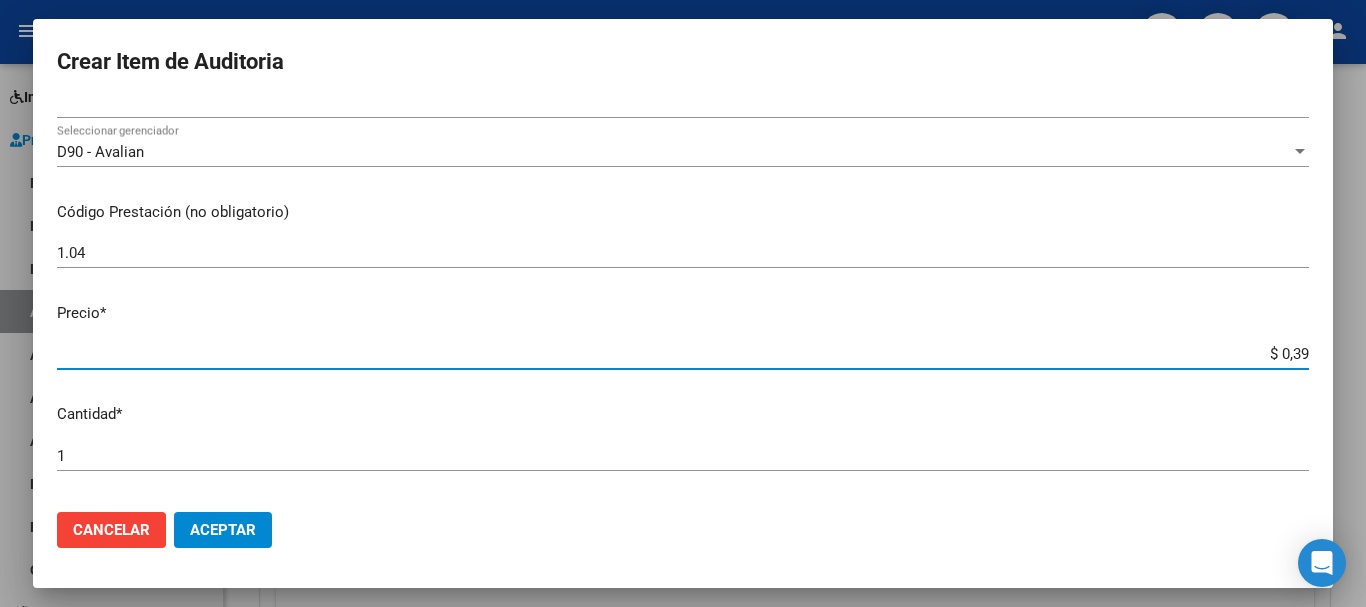 type on "$ 3,99" 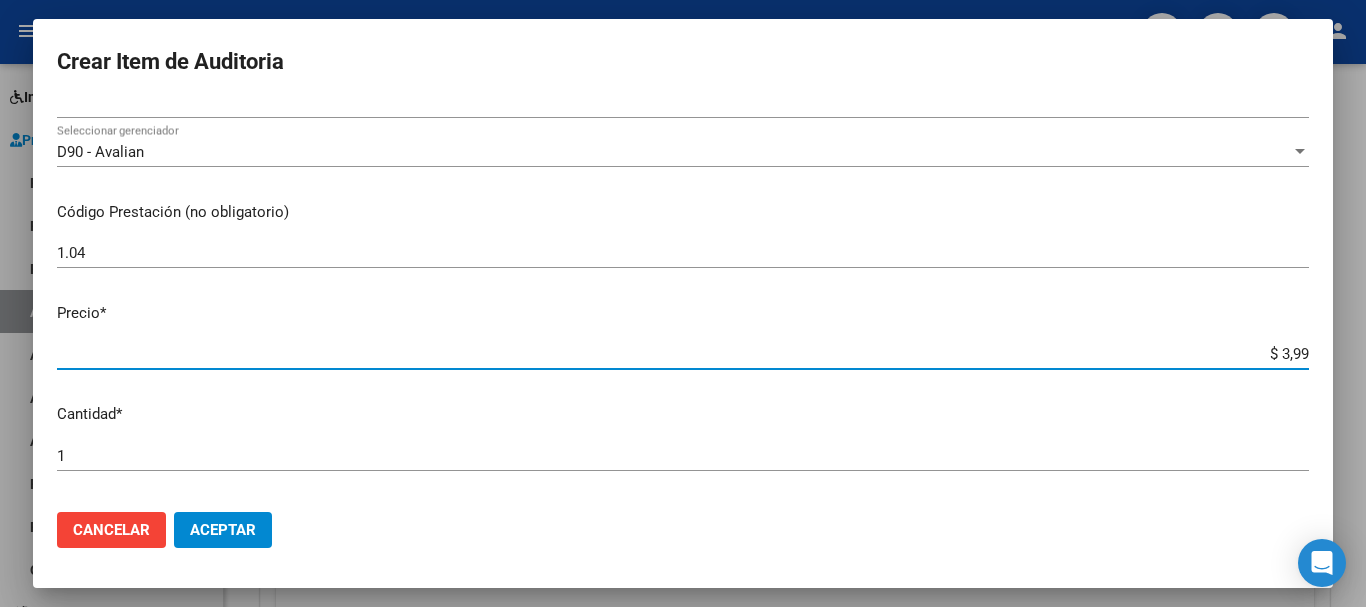 type on "$ 39,98" 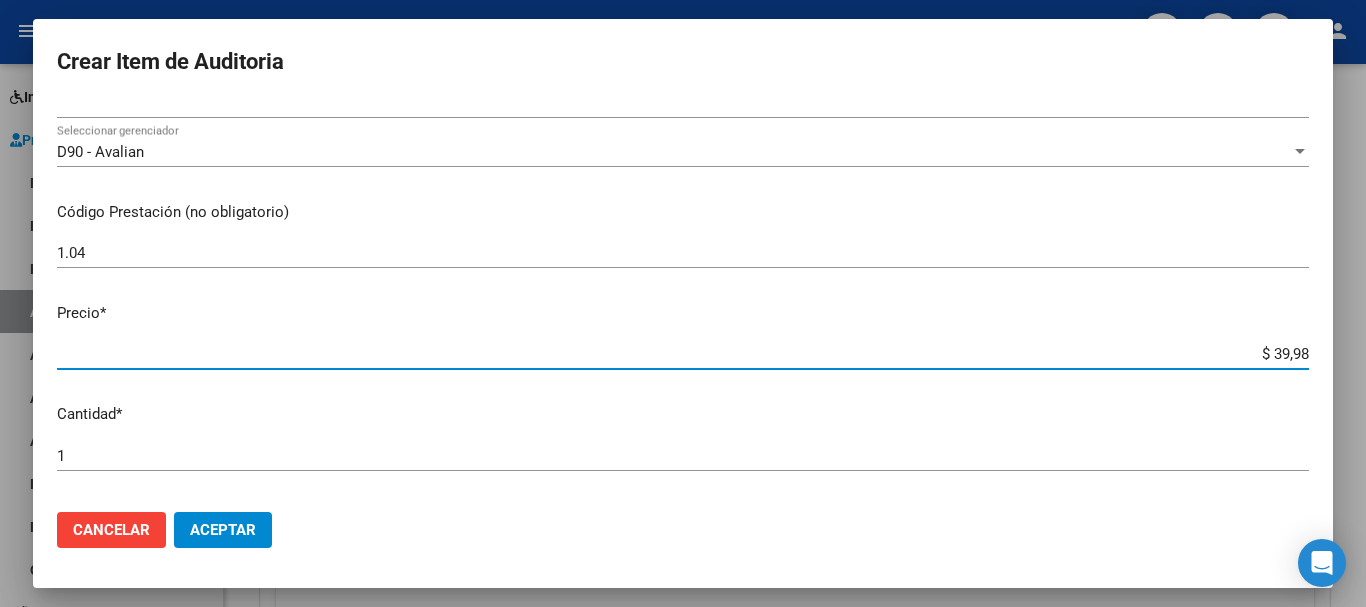 type on "$ 399,80" 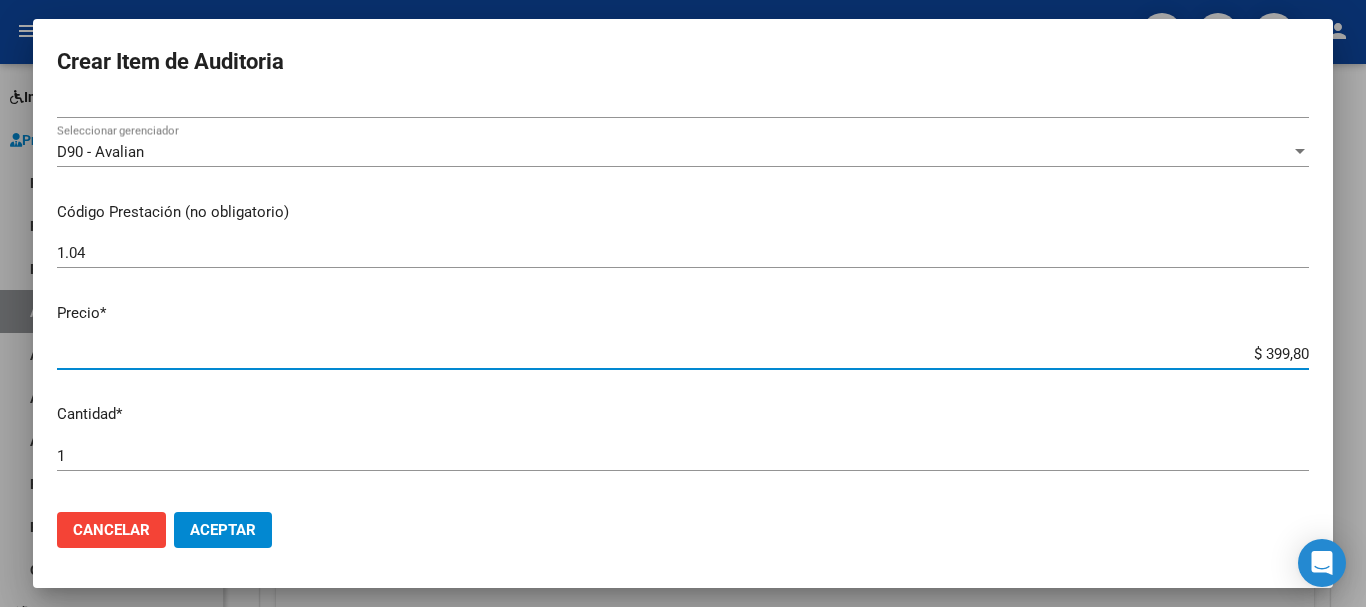 type on "$ 3.998,00" 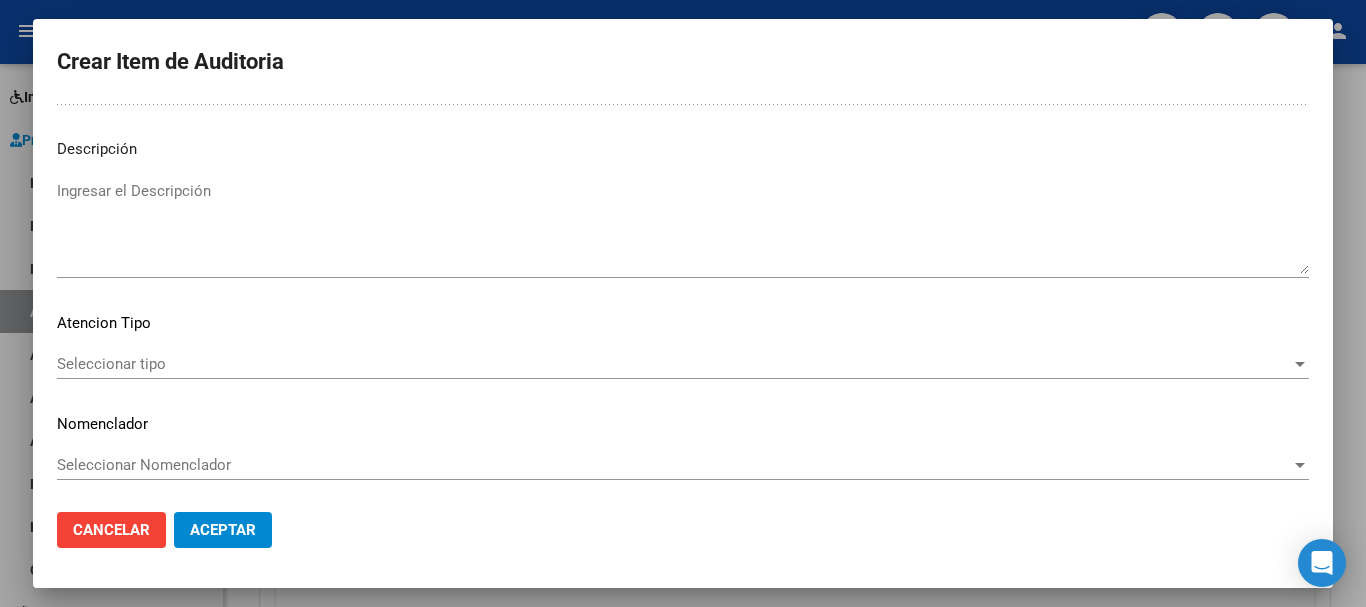 scroll, scrollTop: 1233, scrollLeft: 0, axis: vertical 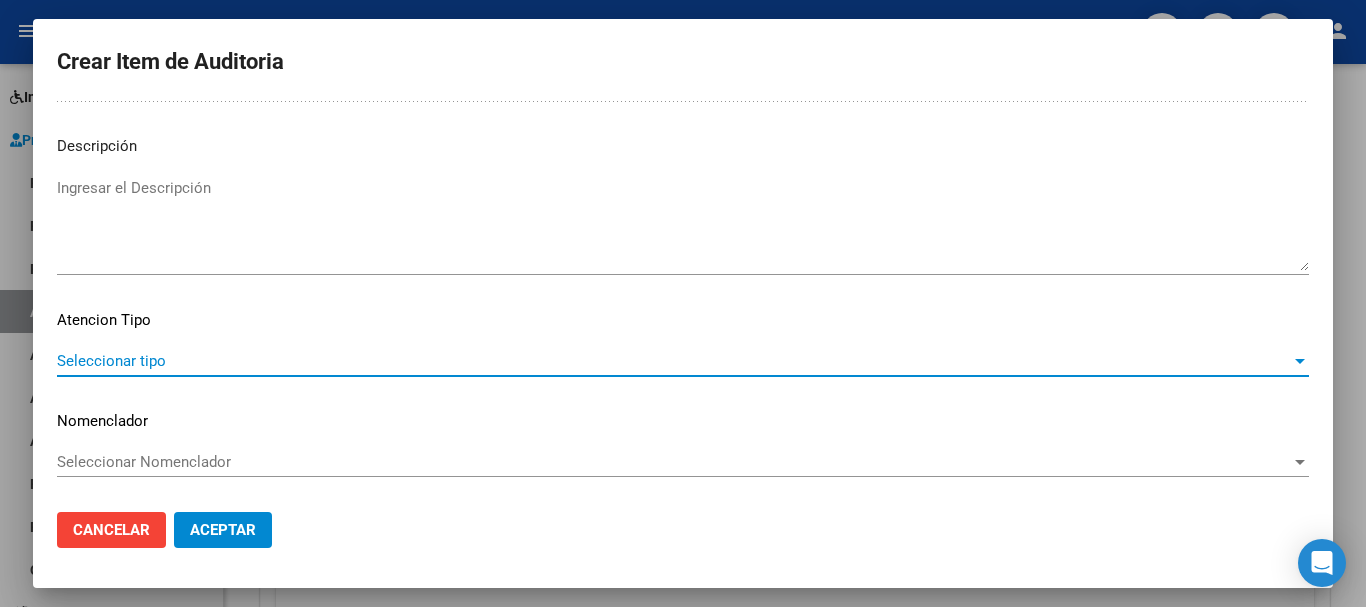 click on "Seleccionar tipo" at bounding box center (674, 361) 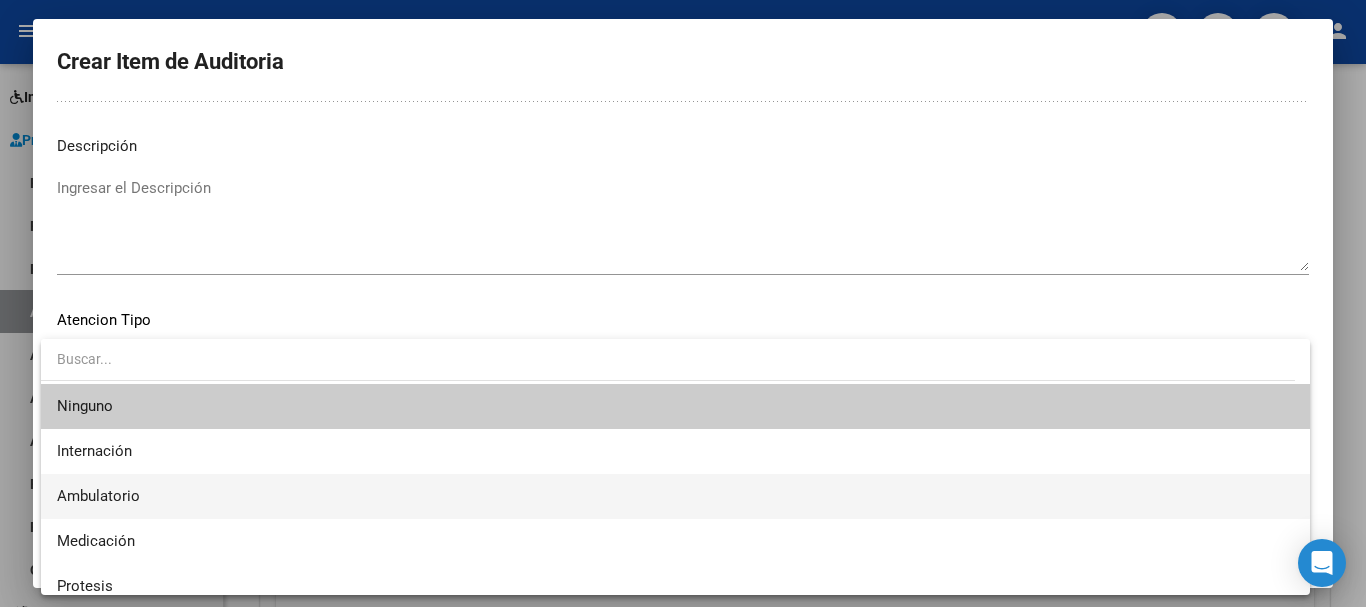 click on "Ambulatorio" at bounding box center (675, 496) 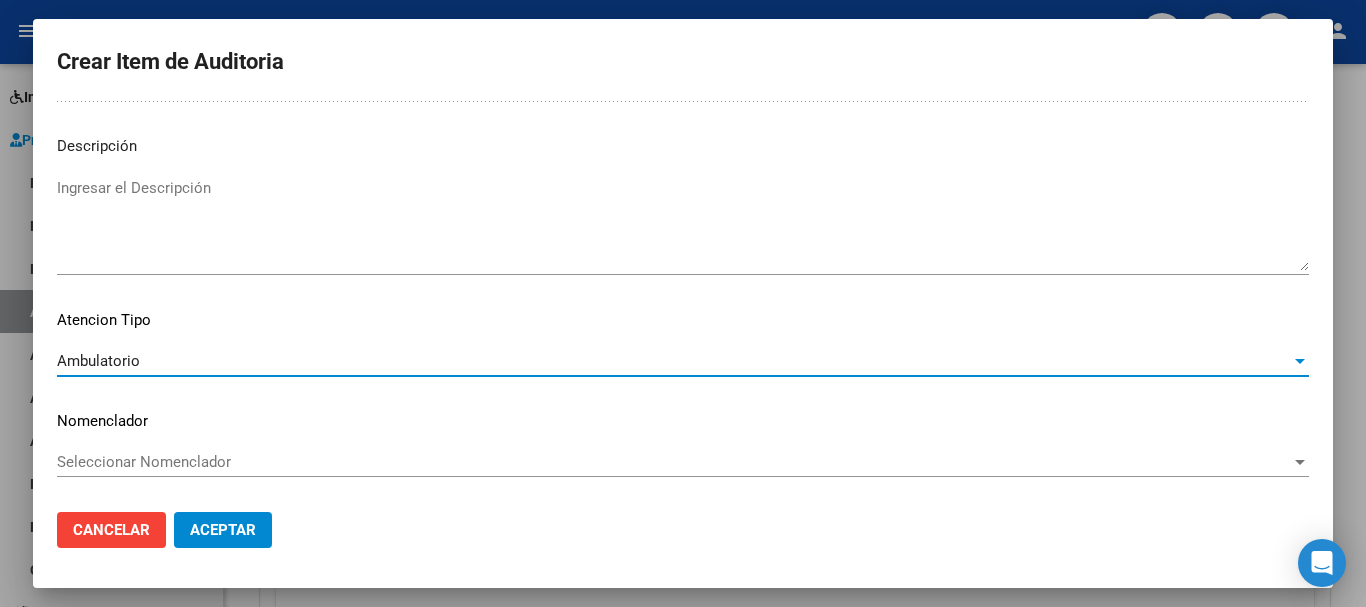 click on "Aceptar" 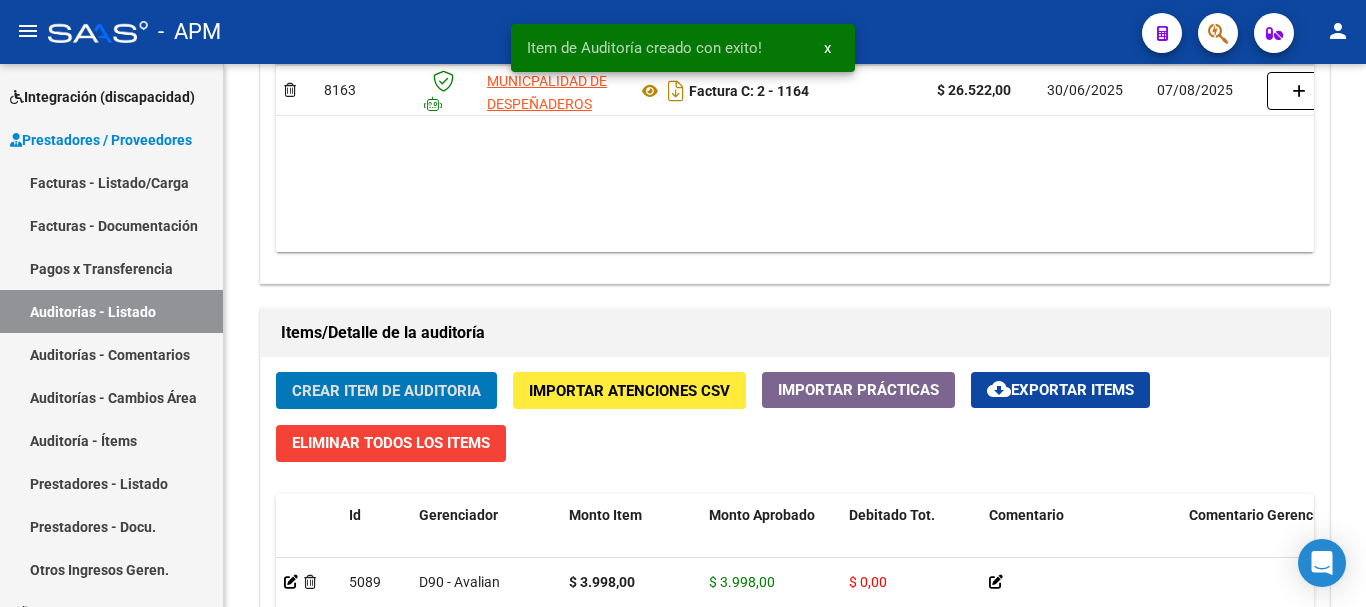 scroll, scrollTop: 1201, scrollLeft: 0, axis: vertical 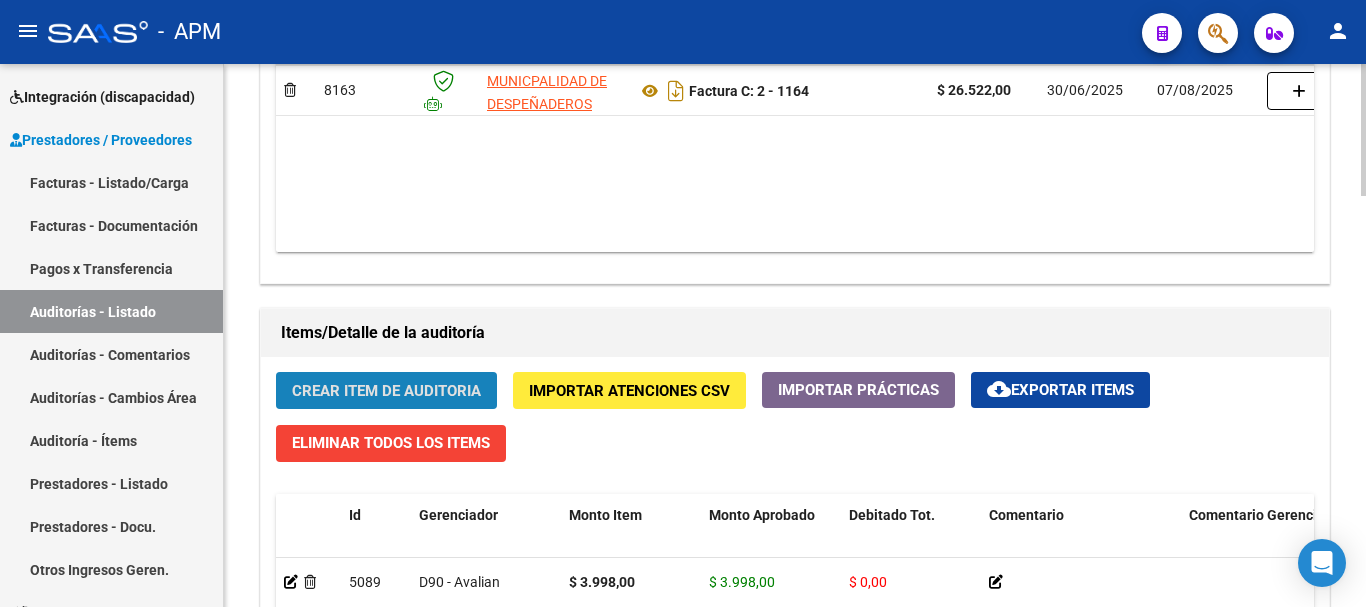 click on "Crear Item de Auditoria" 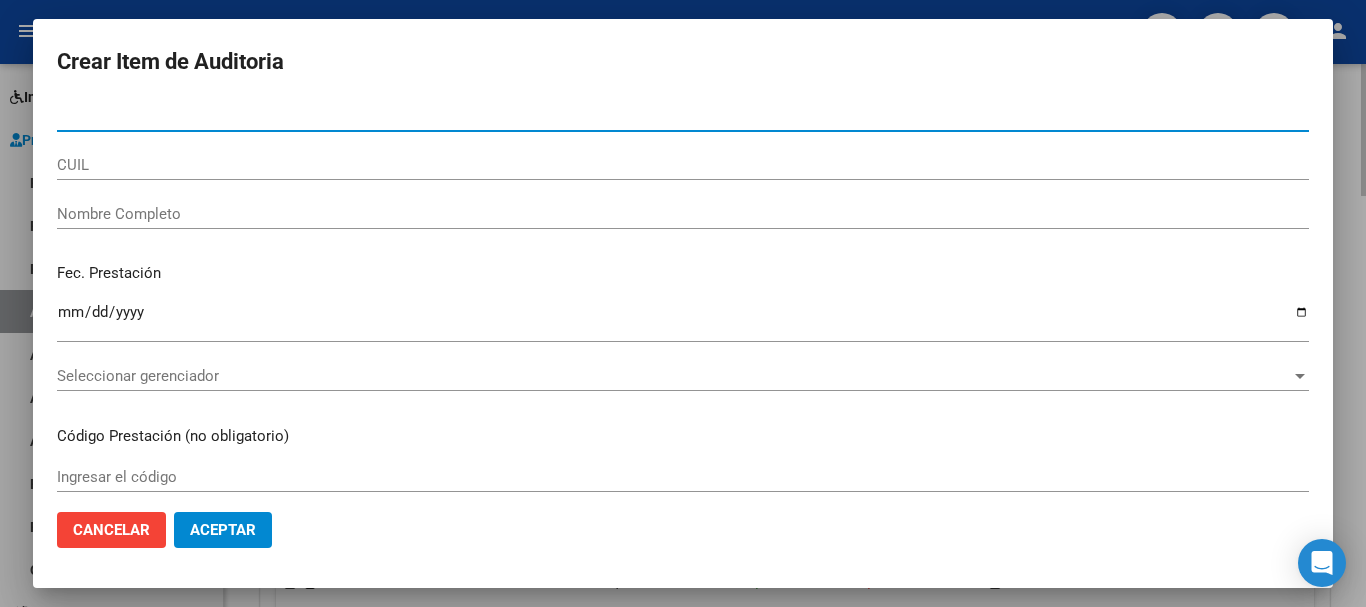 type on "[NUMBER]" 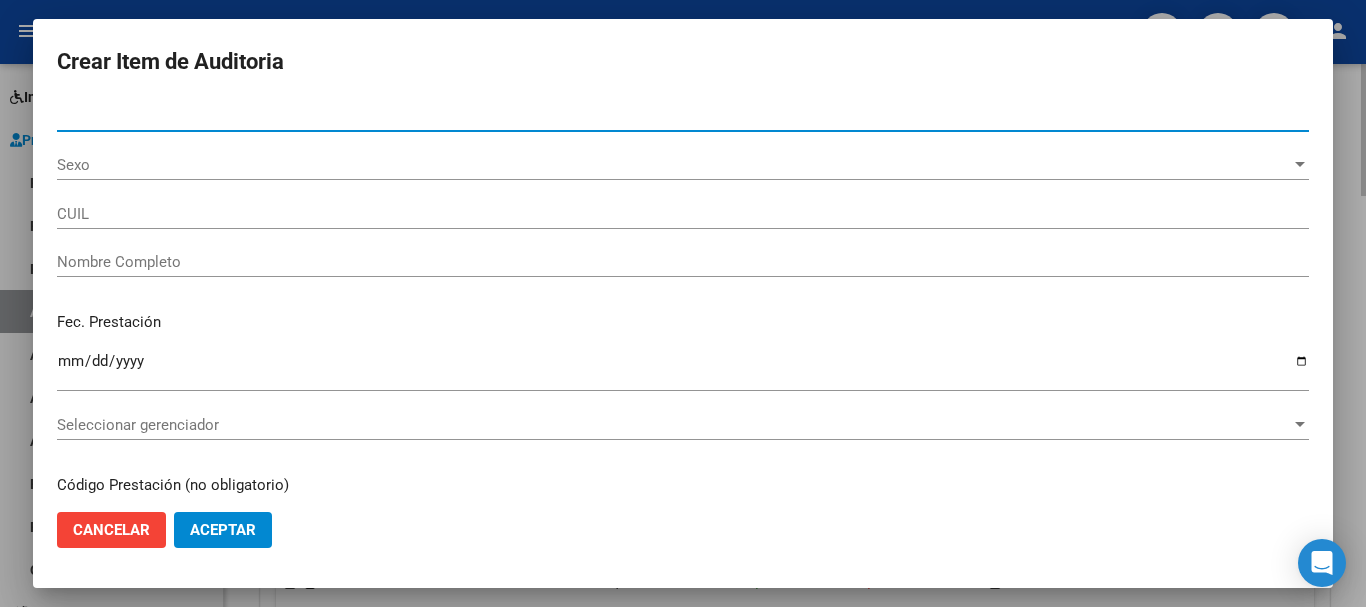 type on "[NUMBER]" 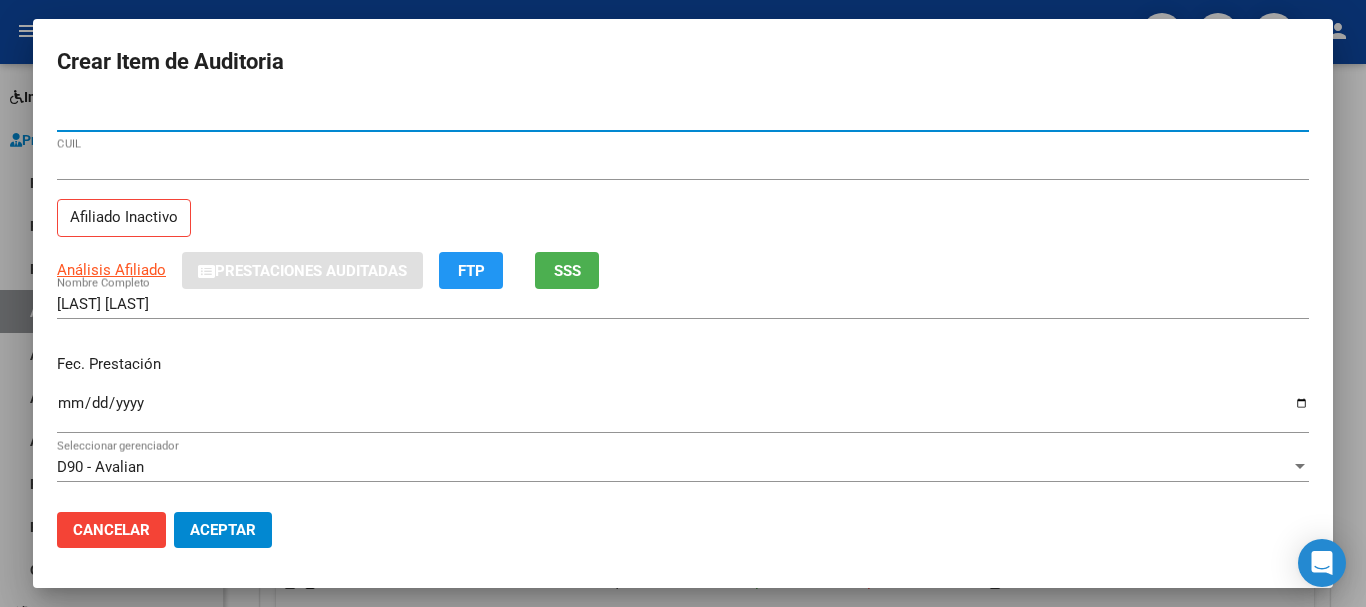 type on "[NUMBER]" 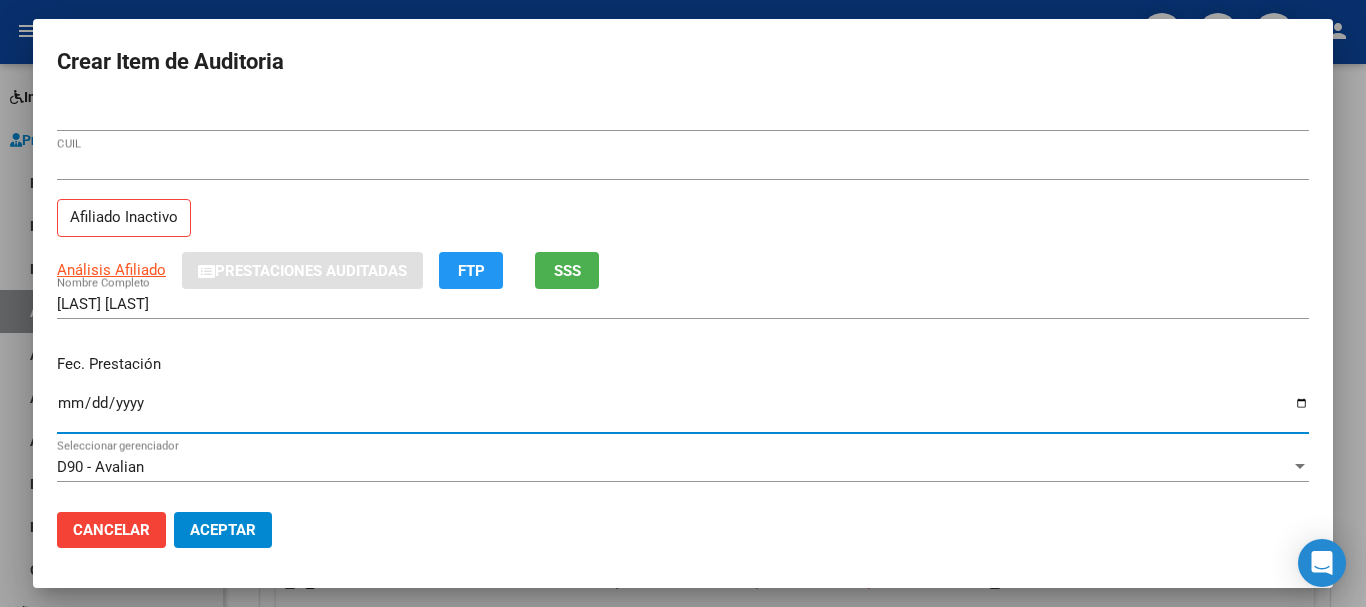 click on "Ingresar la fecha" at bounding box center [683, 411] 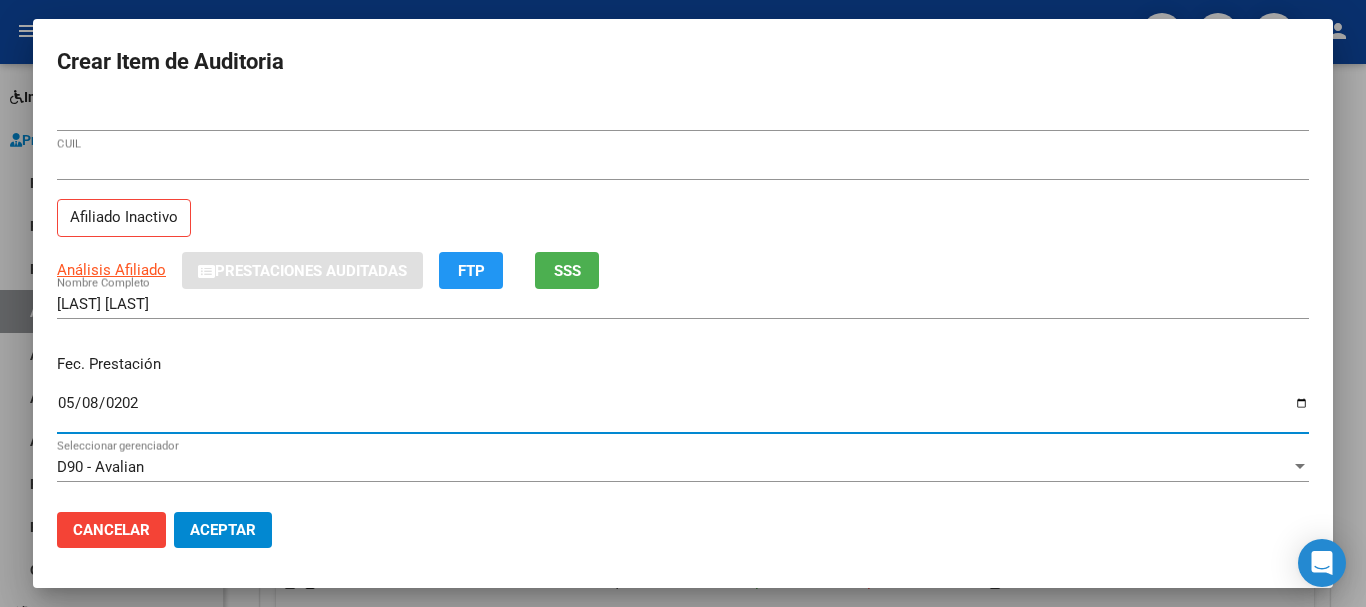 type on "2025-05-08" 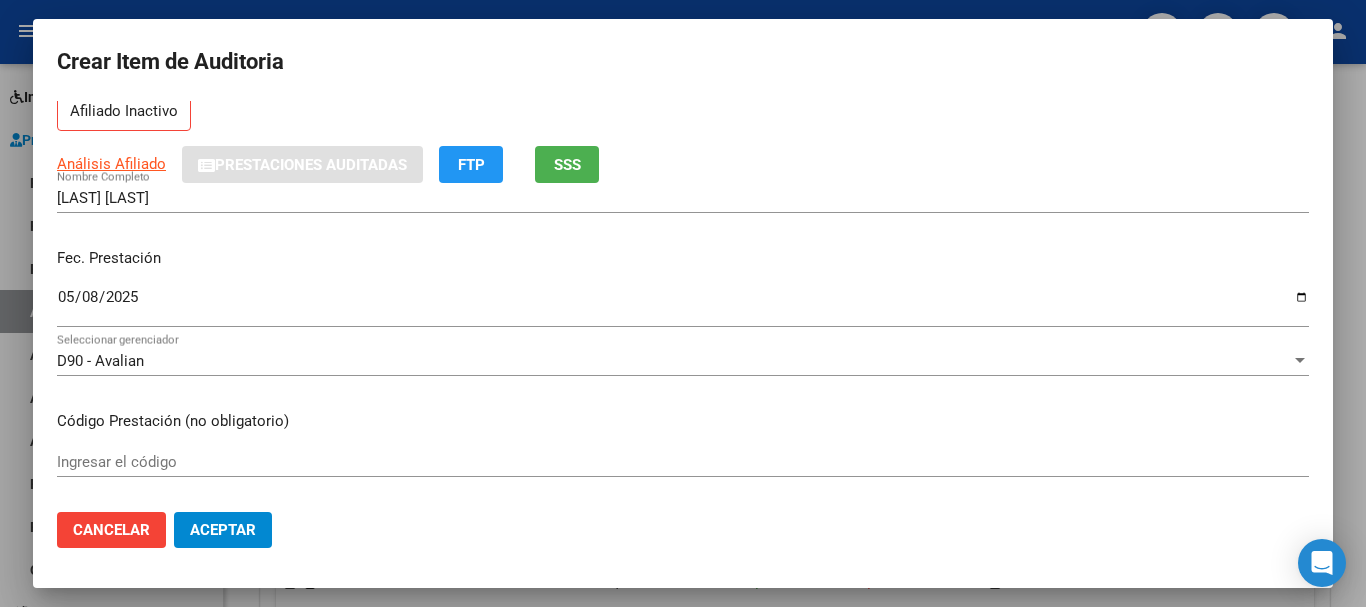 scroll, scrollTop: 200, scrollLeft: 0, axis: vertical 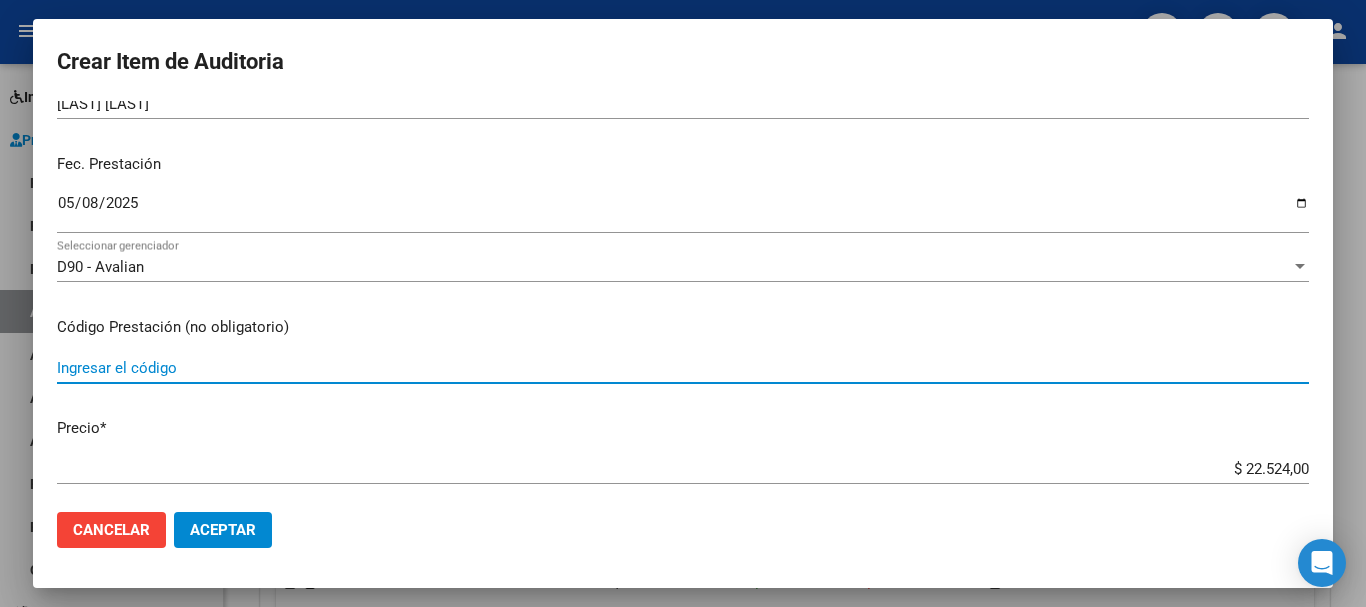 click on "Ingresar el código" at bounding box center [683, 368] 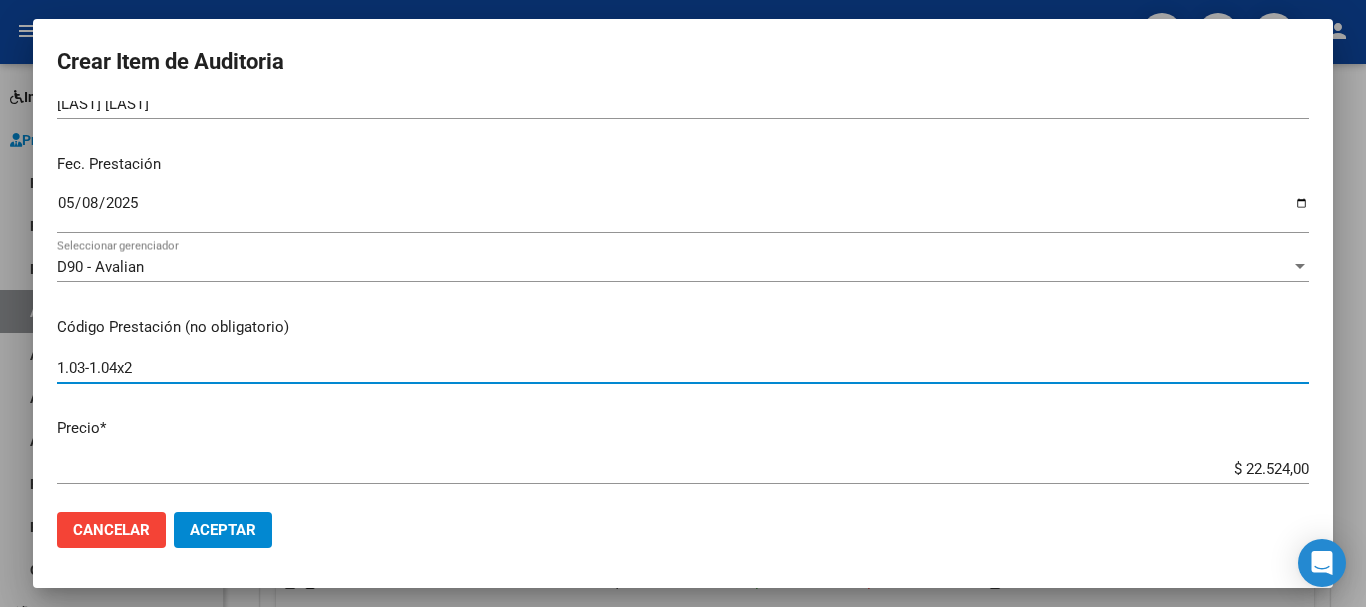 scroll, scrollTop: 300, scrollLeft: 0, axis: vertical 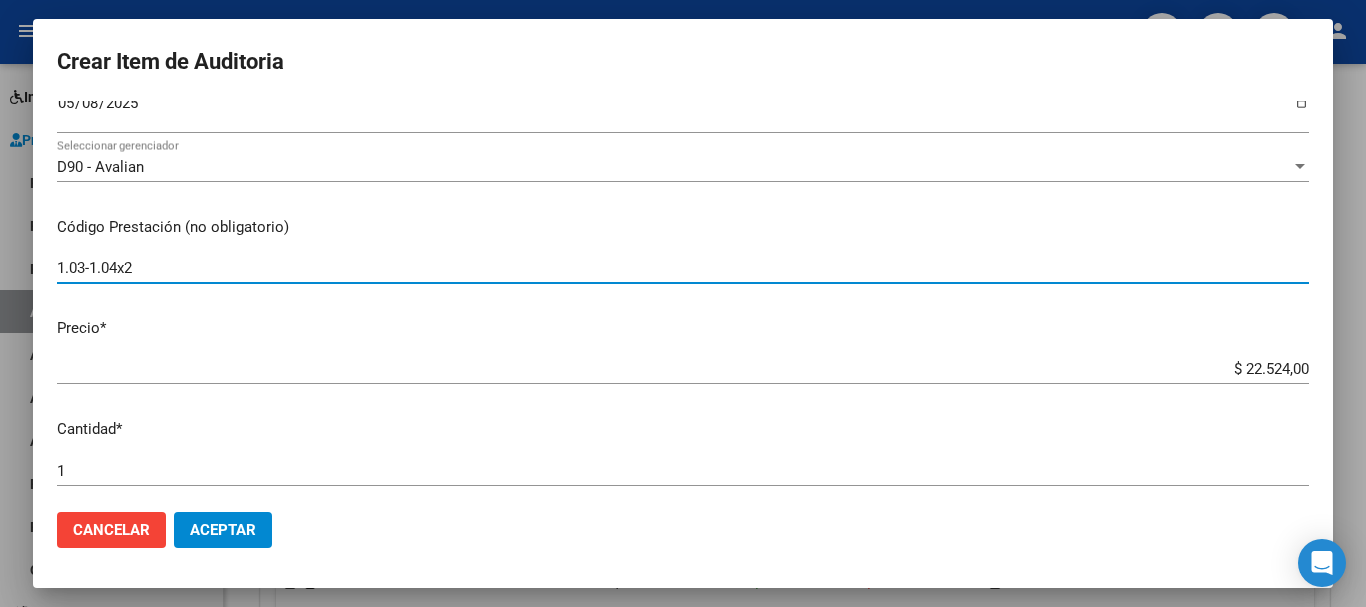 type on "1.03-1.04x2" 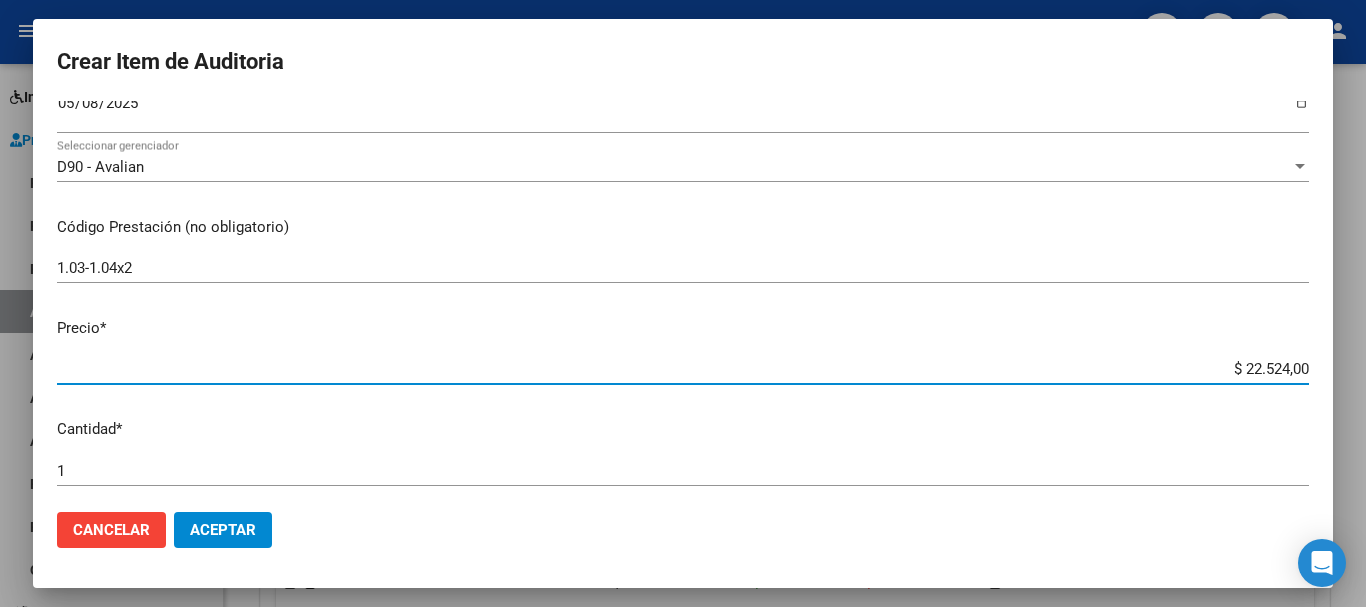 drag, startPoint x: 1227, startPoint y: 368, endPoint x: 1323, endPoint y: 375, distance: 96.25487 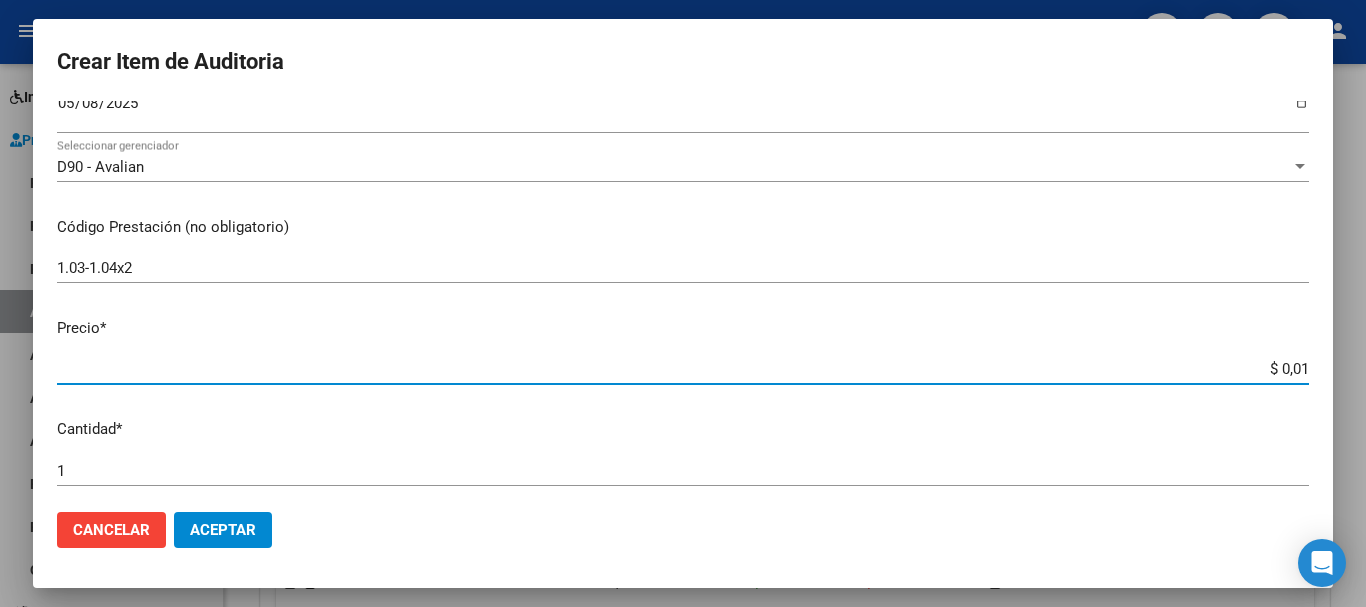 type on "$ 0,11" 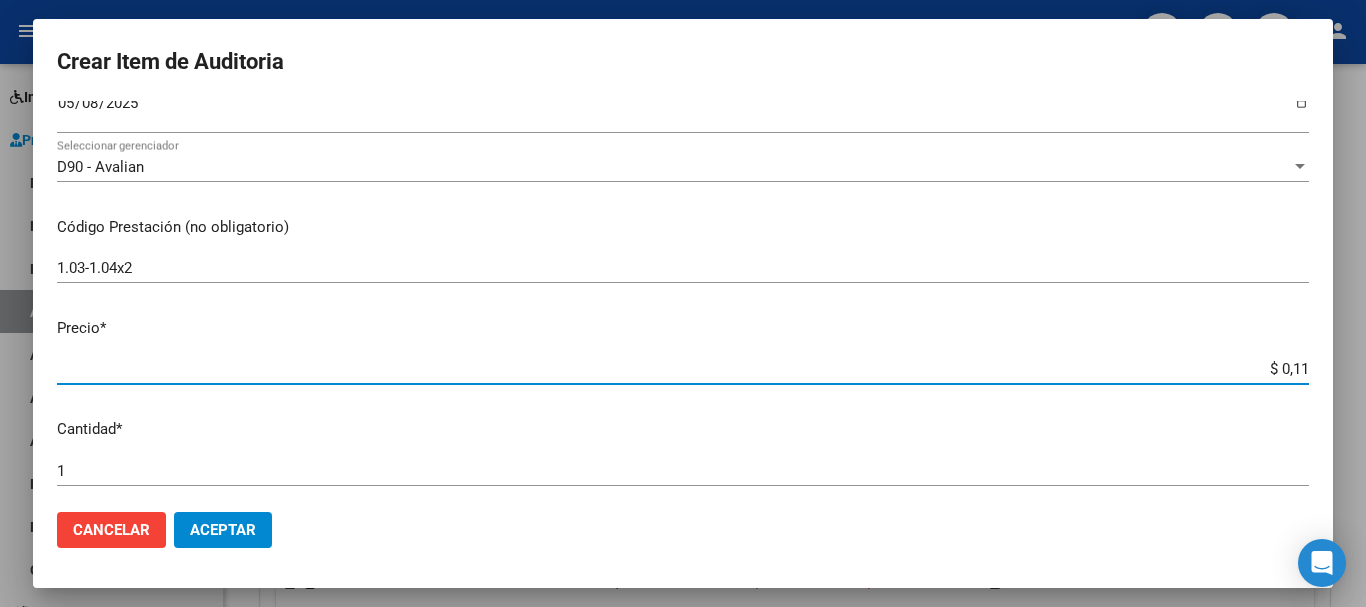 type on "$ 1,19" 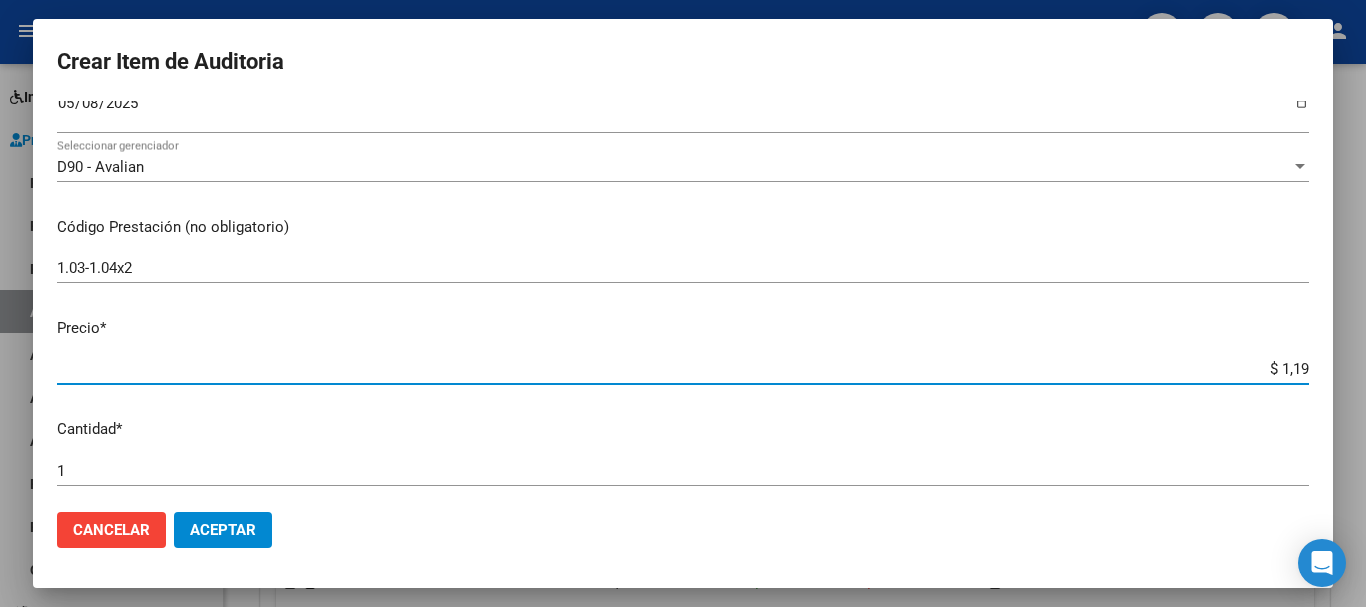 type on "$ 11,99" 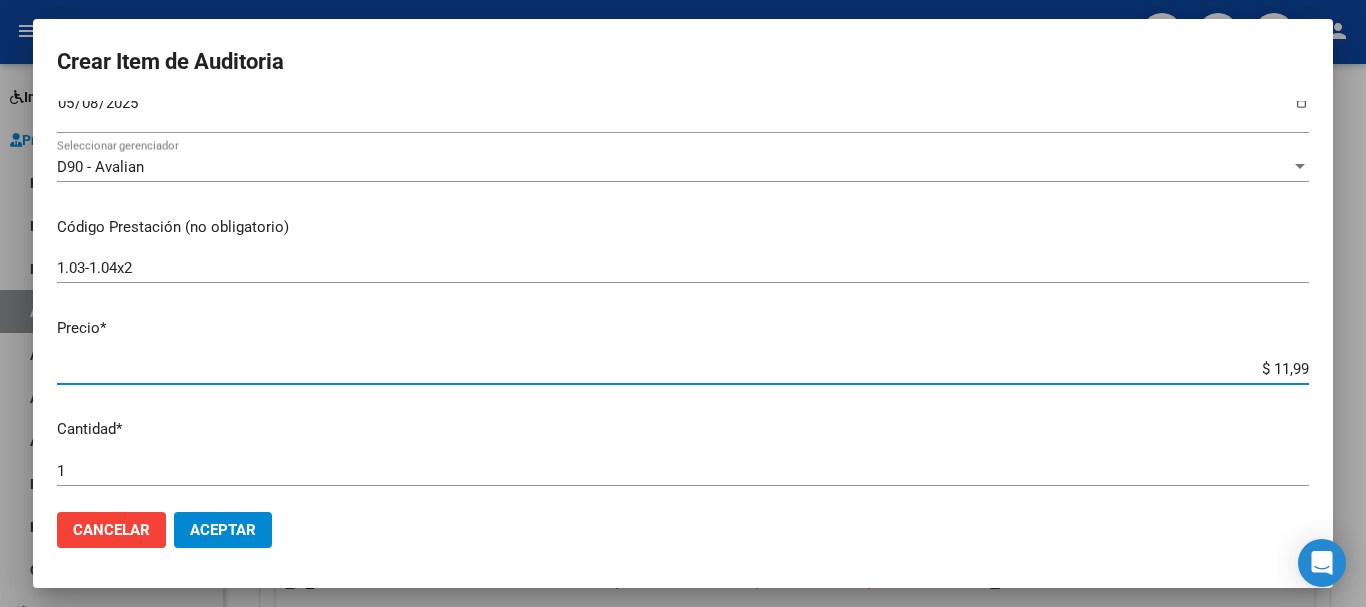 type on "$ 119,94" 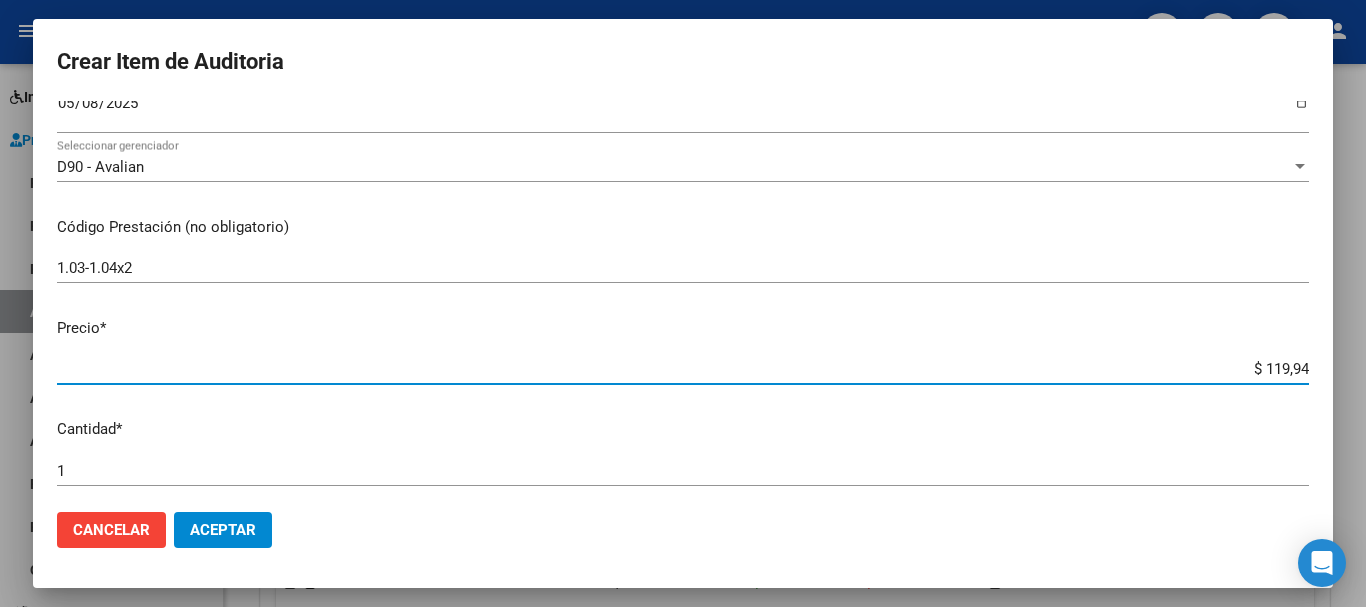 type on "$ 1.199,40" 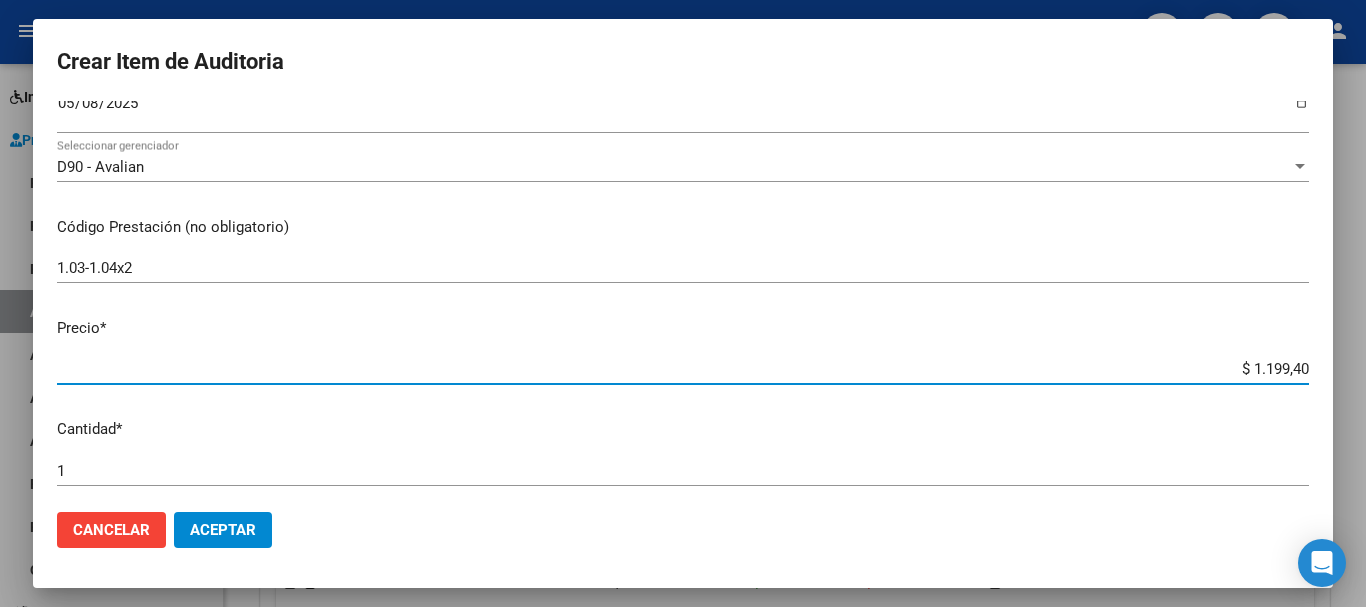 type on "$ 11.994,00" 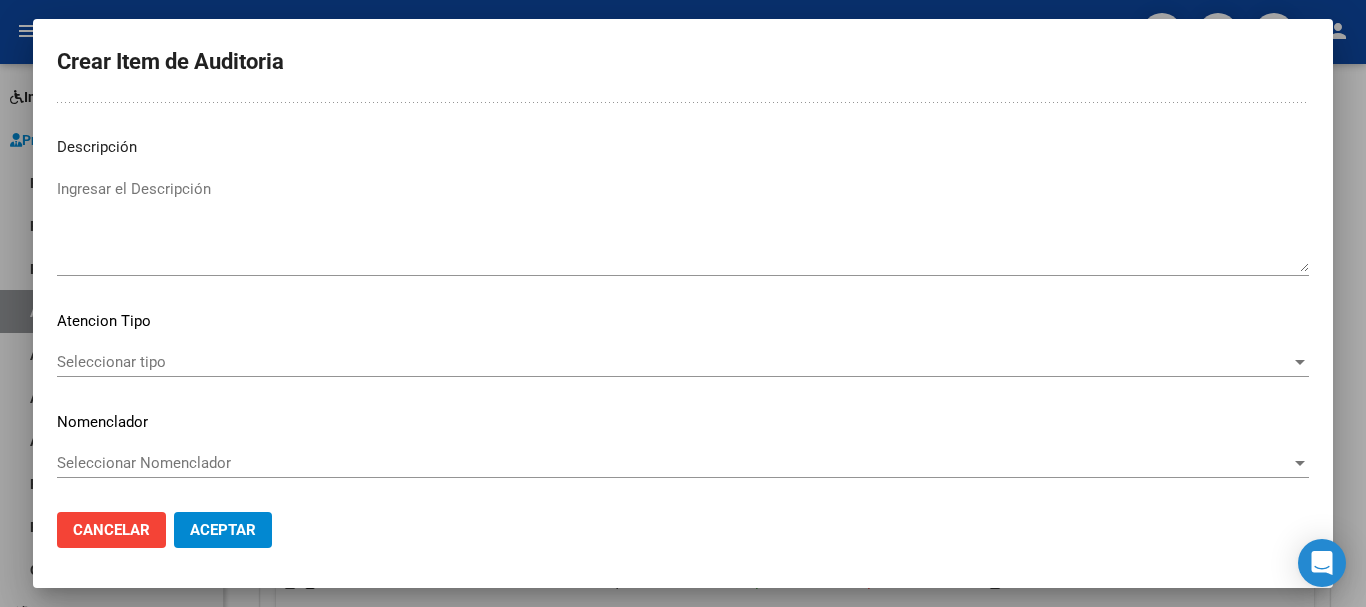 scroll, scrollTop: 1233, scrollLeft: 0, axis: vertical 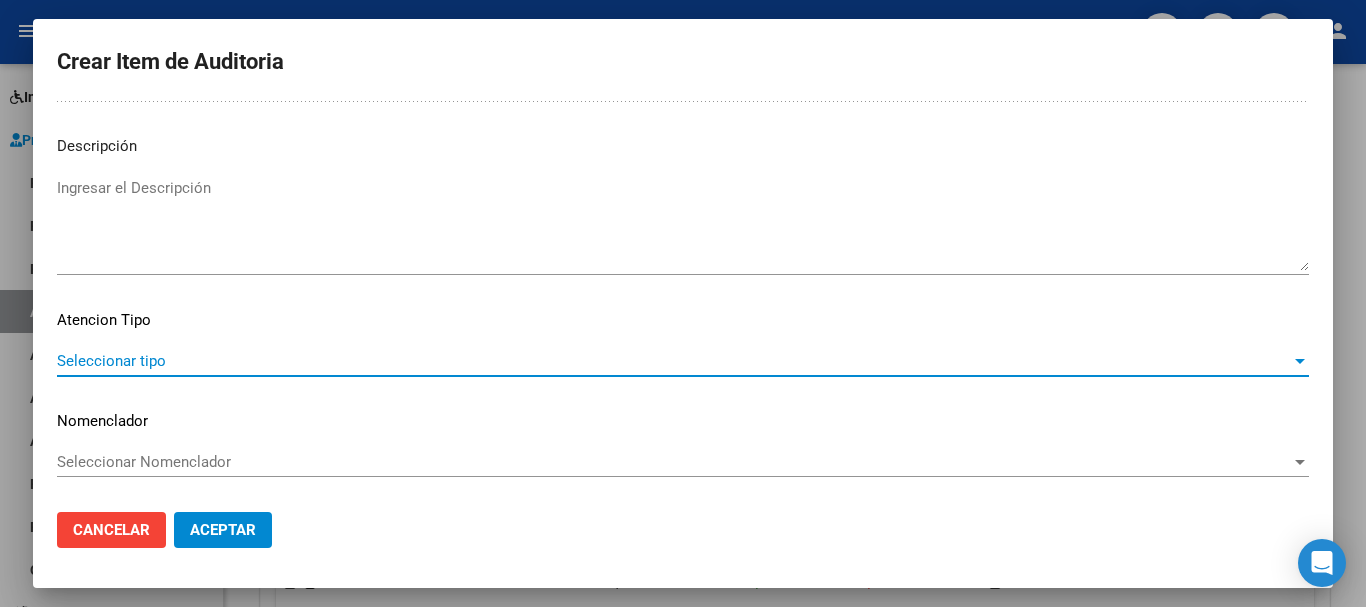 click on "Seleccionar tipo" at bounding box center (674, 361) 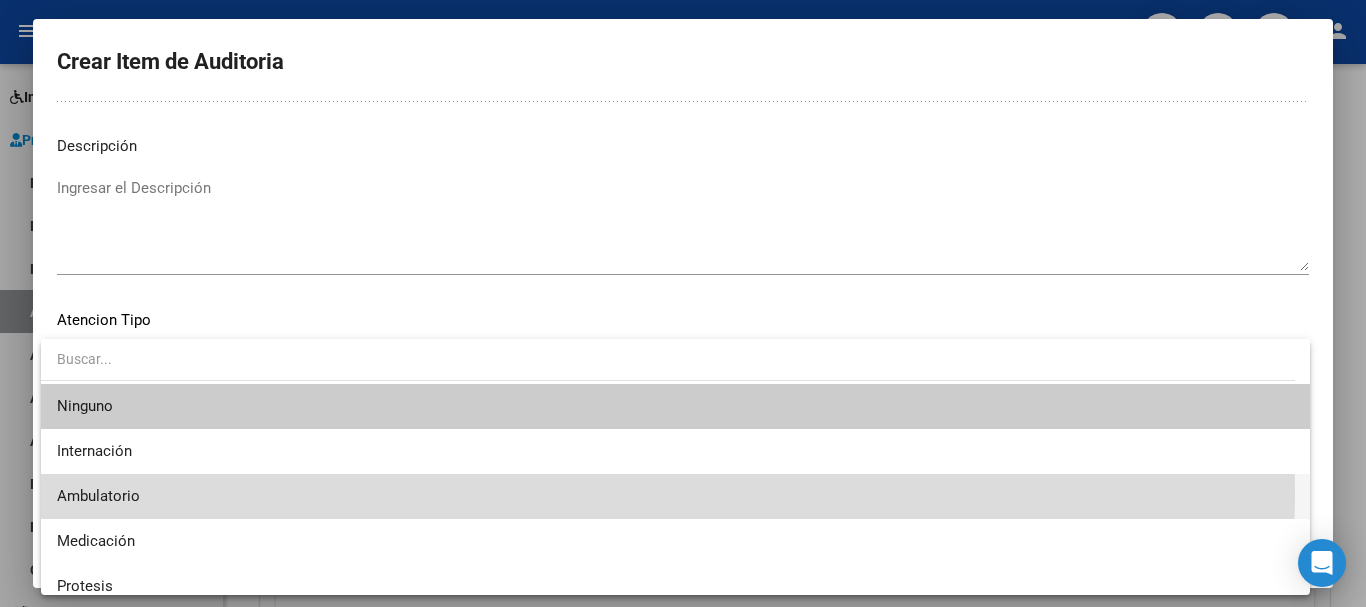 click on "Ambulatorio" at bounding box center (675, 496) 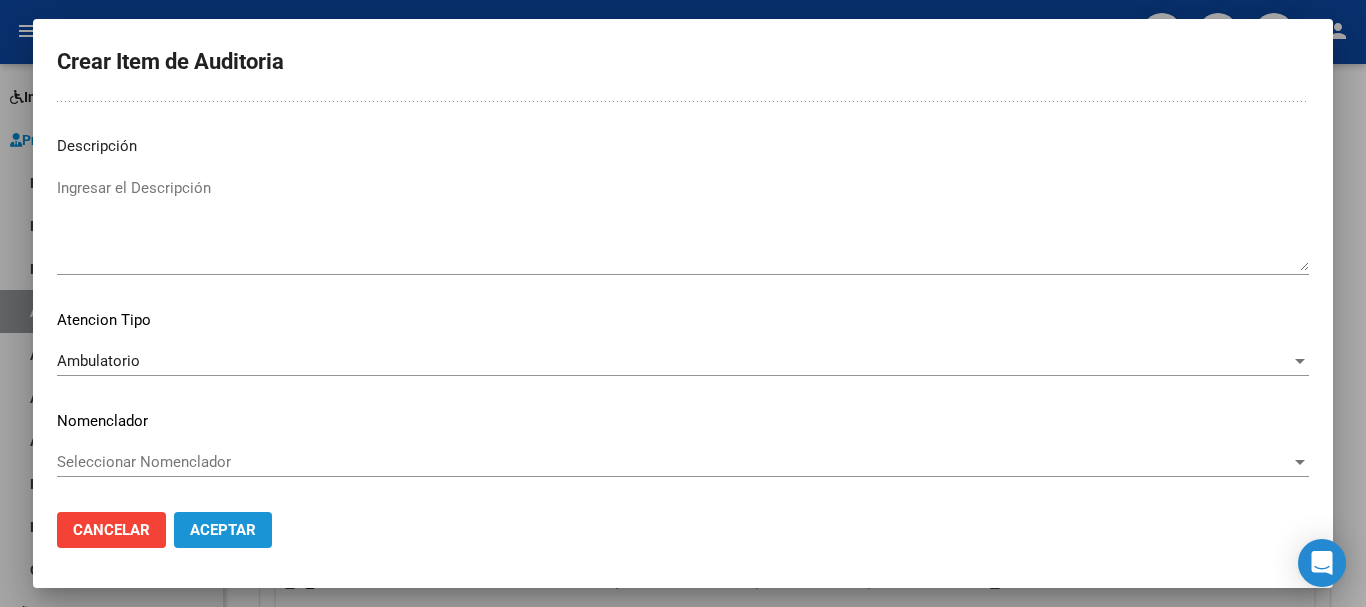 click on "Aceptar" 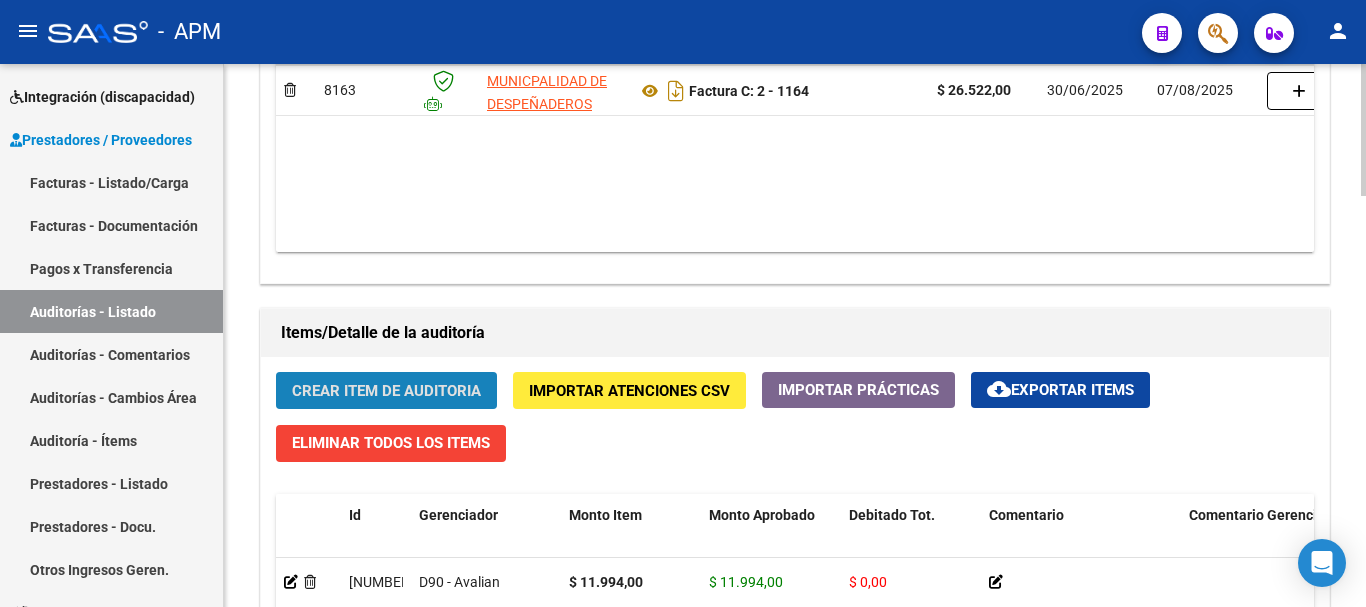 click on "Crear Item de Auditoria" 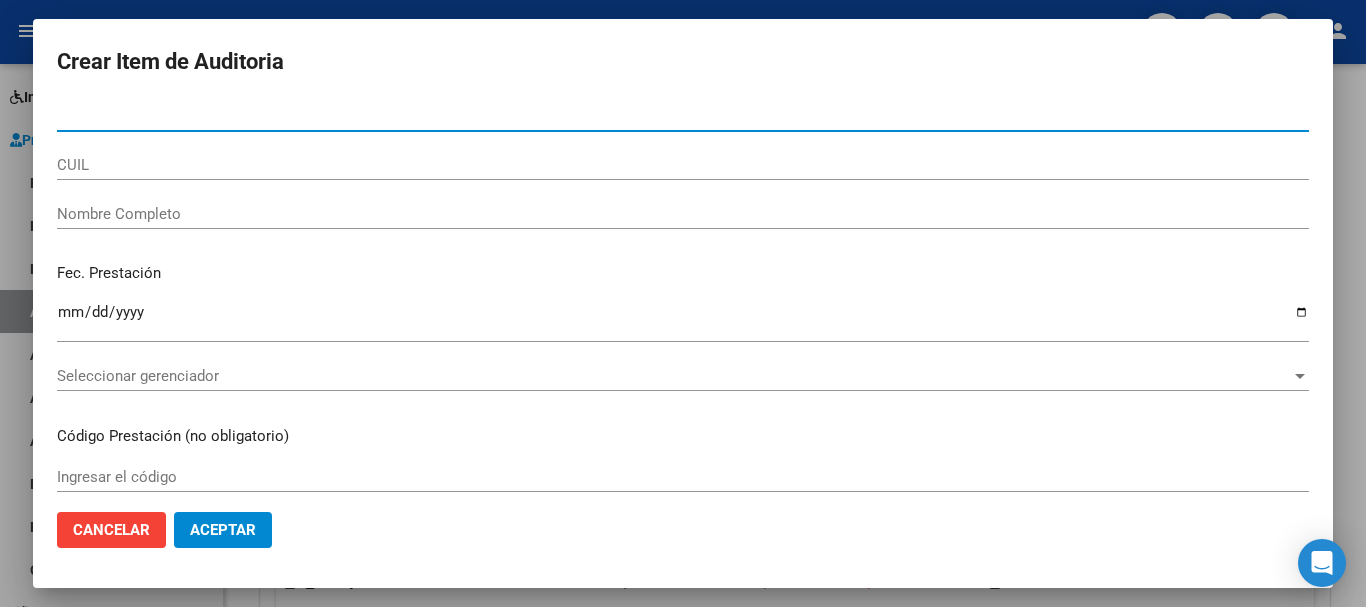type on "[DOCUMENT_NUMBER]" 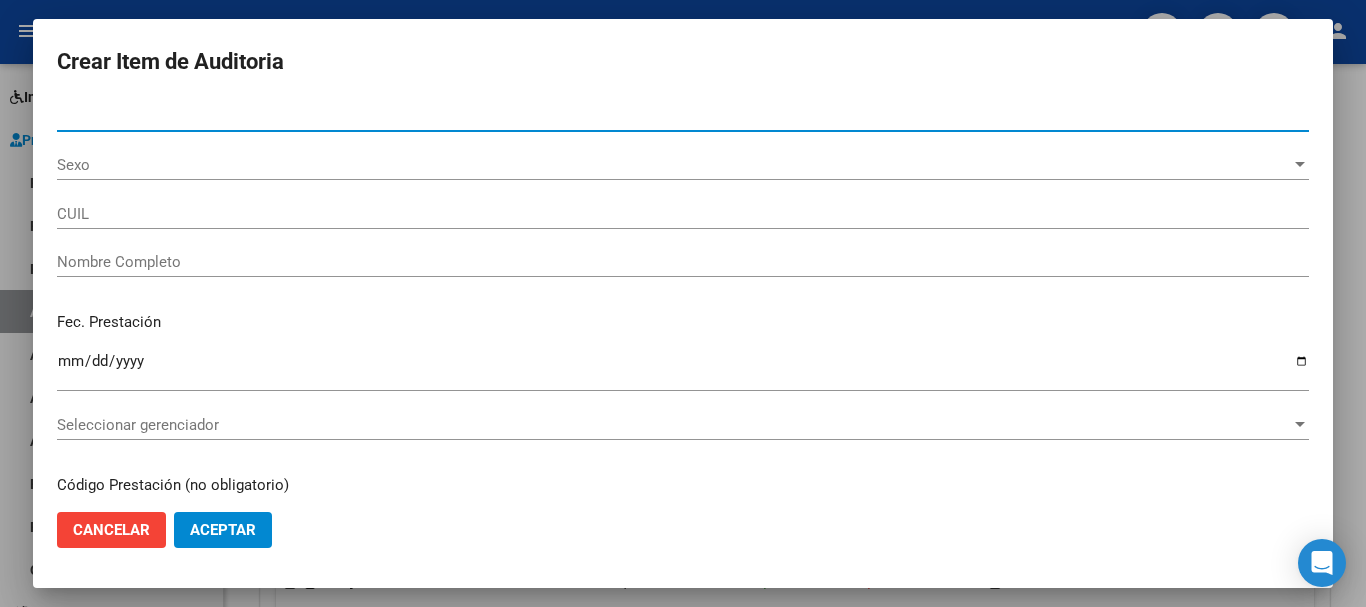 type on "[NUMBER]" 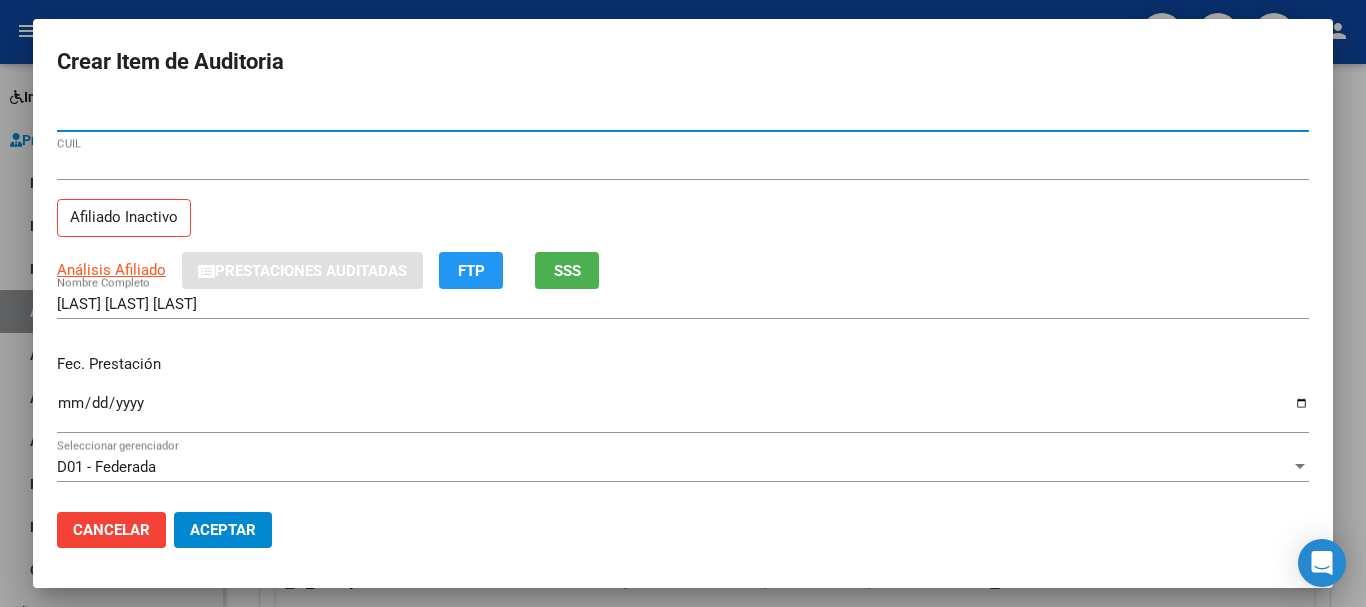 type on "[DOCUMENT_NUMBER]" 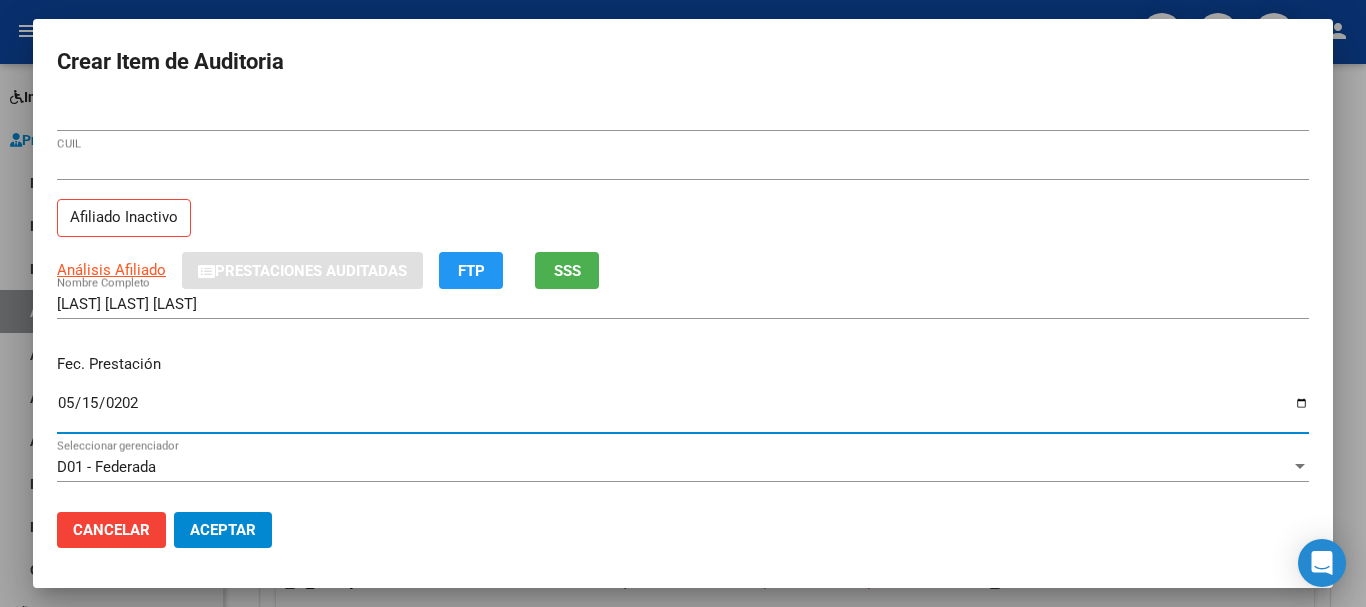 type on "2025-05-15" 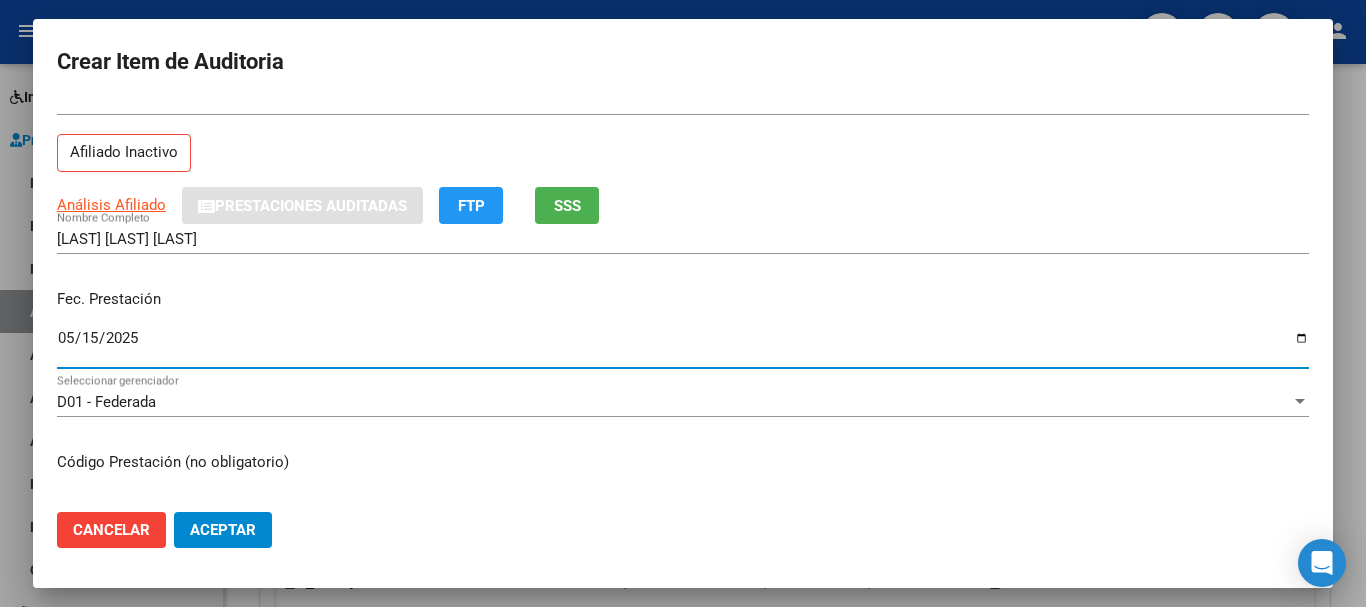 scroll, scrollTop: 200, scrollLeft: 0, axis: vertical 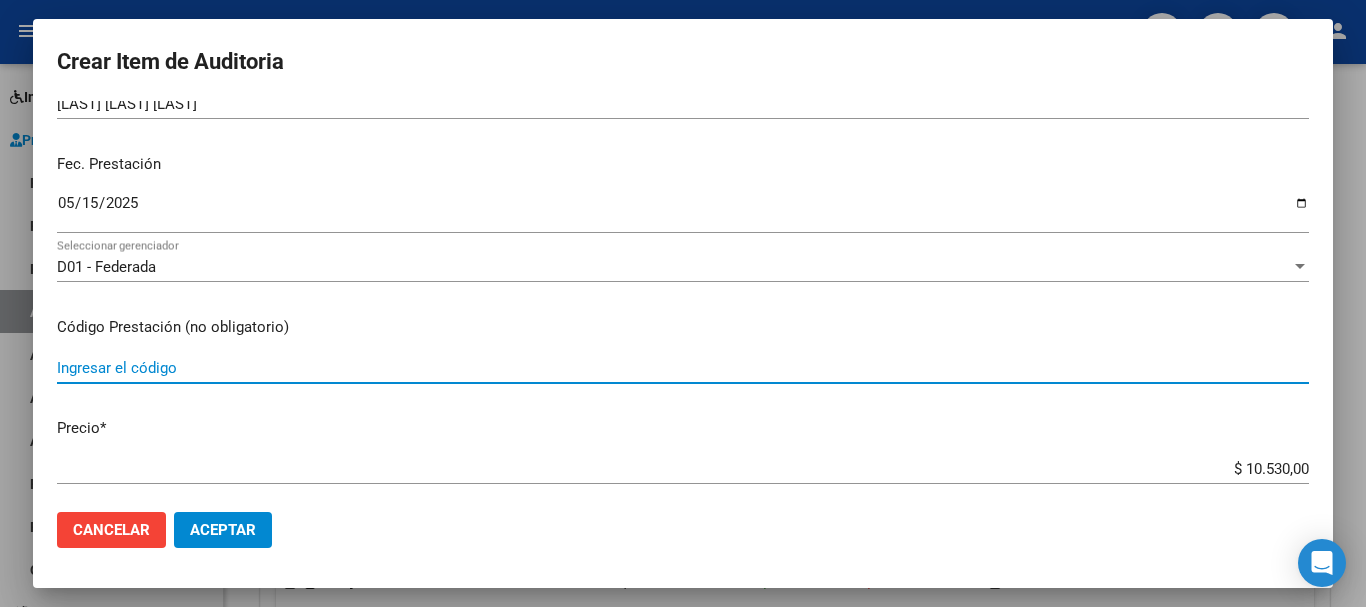 click on "Ingresar el código" at bounding box center (683, 368) 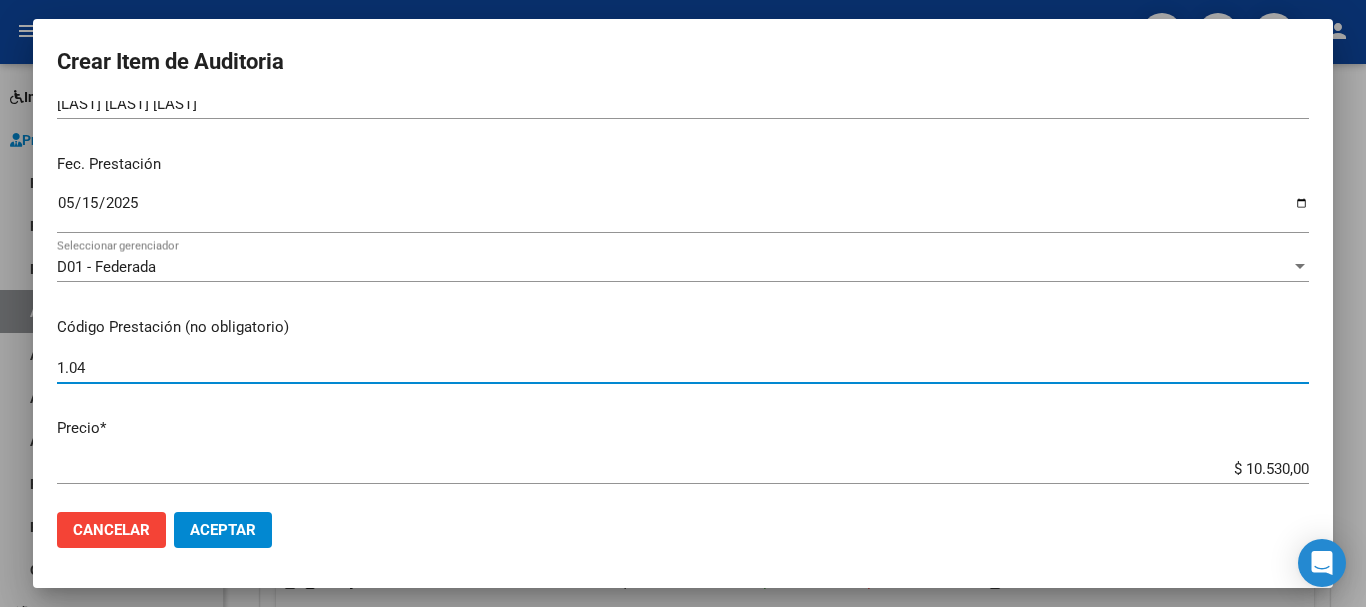 type on "1.04" 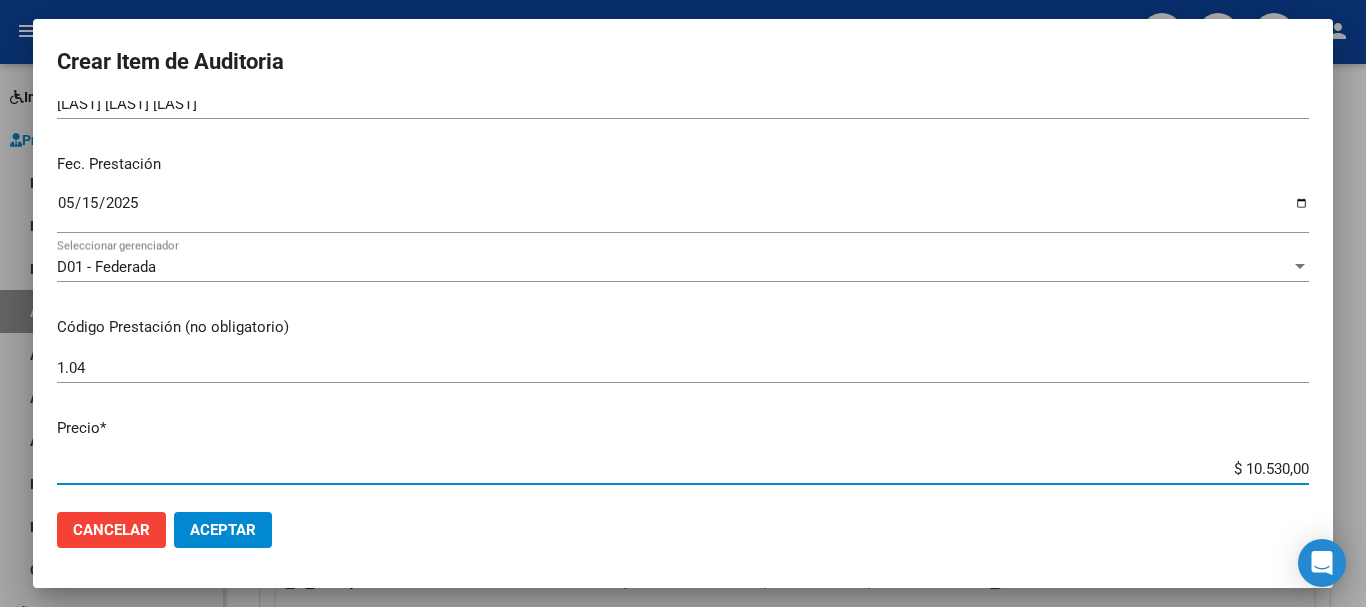 scroll, scrollTop: 242, scrollLeft: 0, axis: vertical 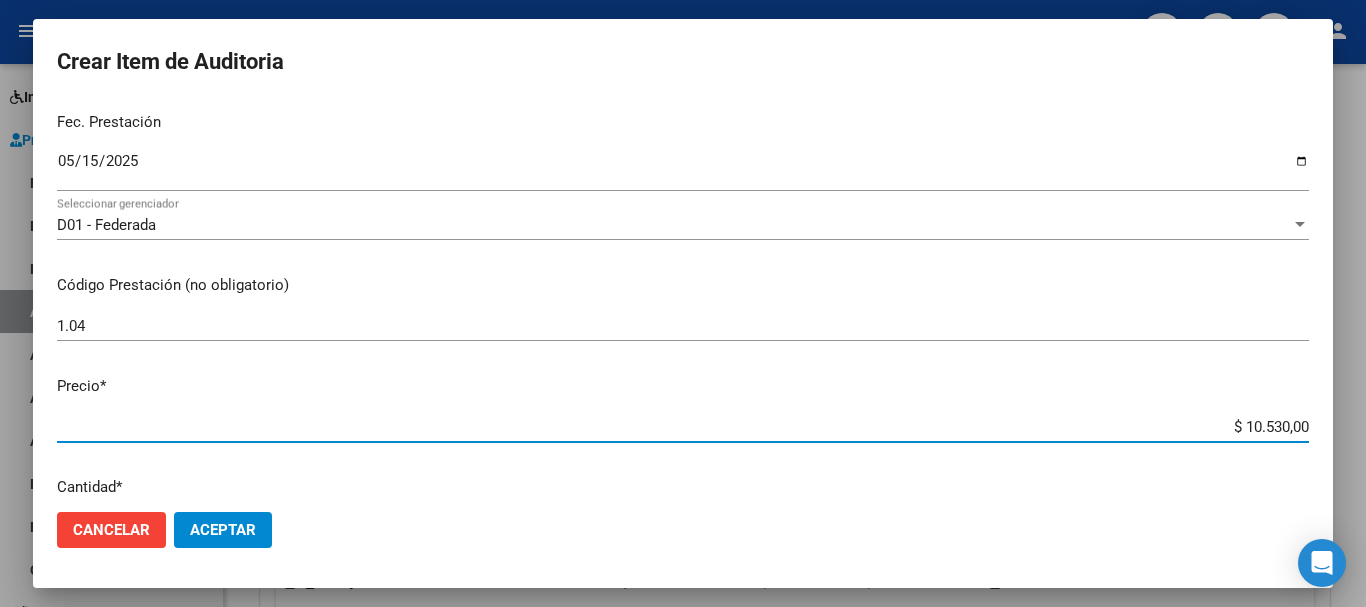 drag, startPoint x: 1228, startPoint y: 461, endPoint x: 1365, endPoint y: 478, distance: 138.05072 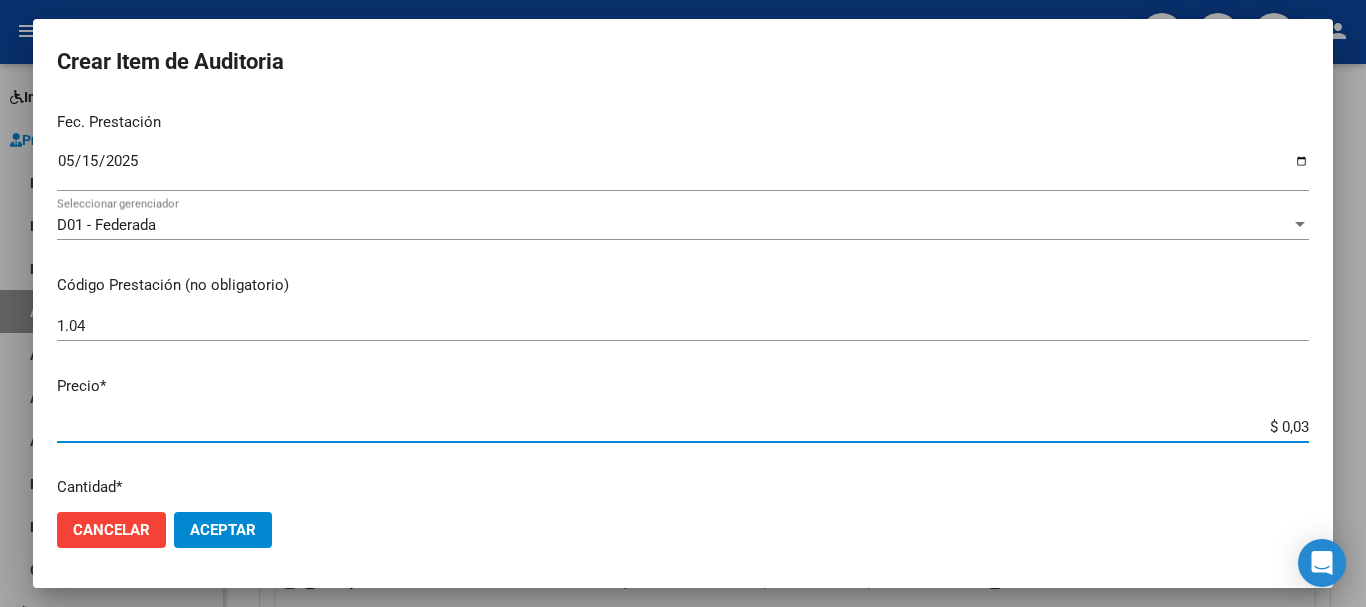 type on "$ 0,39" 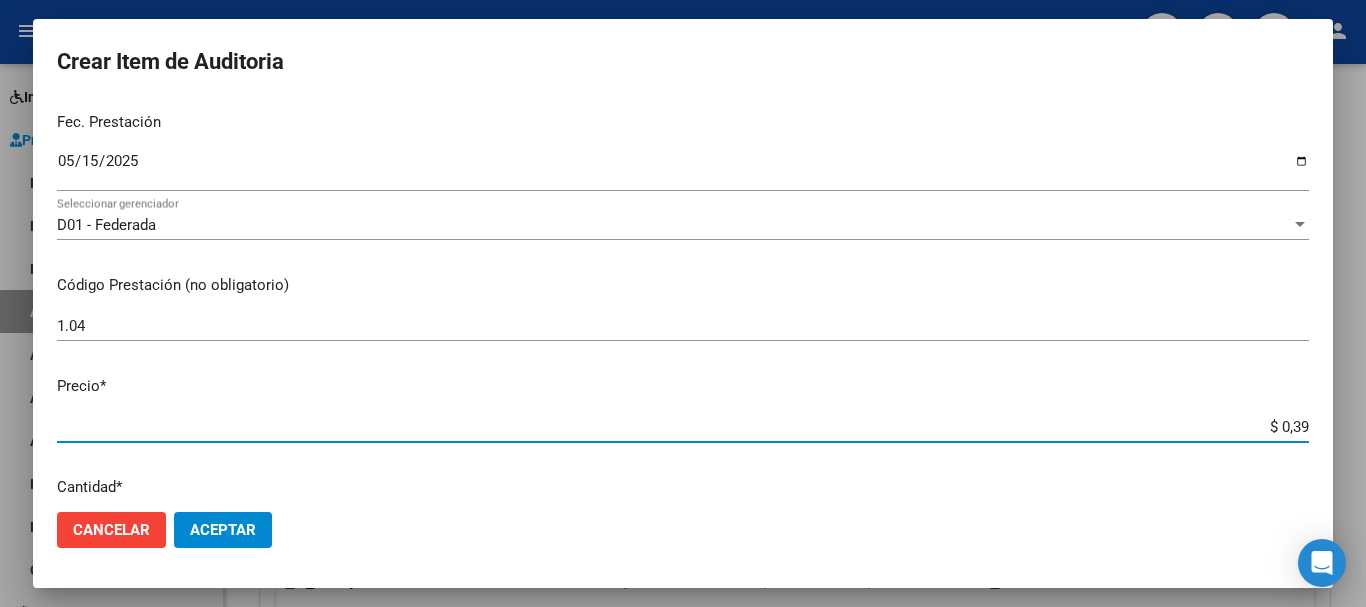 type on "$ 3,99" 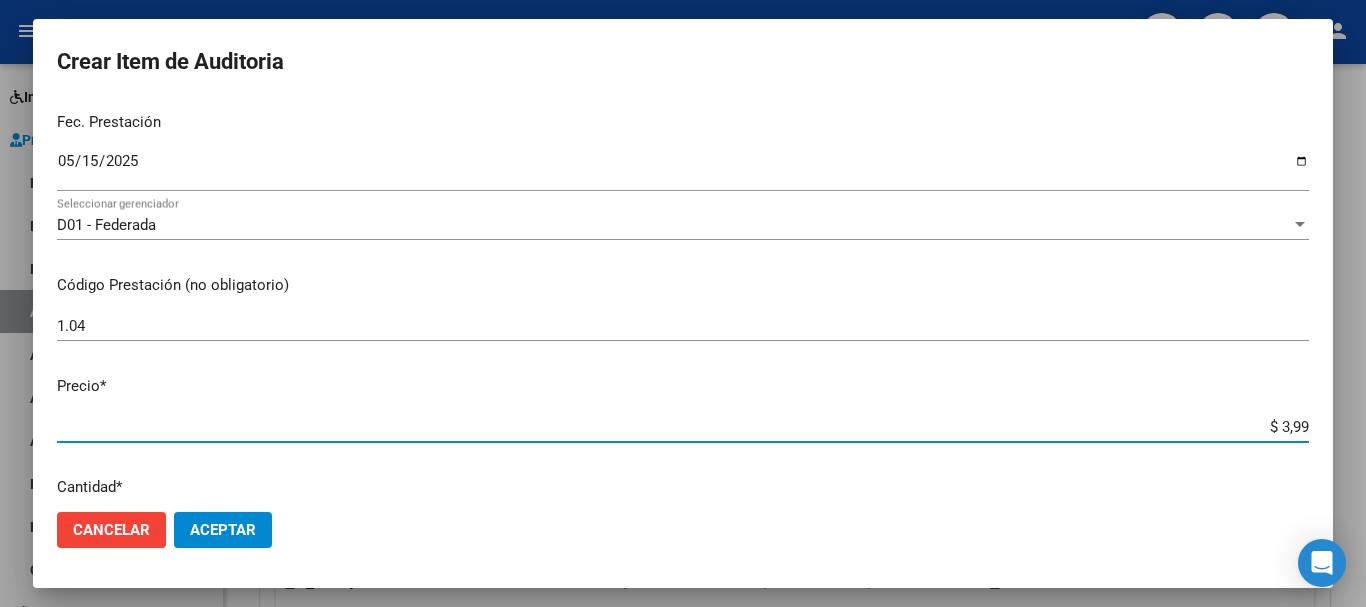 type on "$ 39,98" 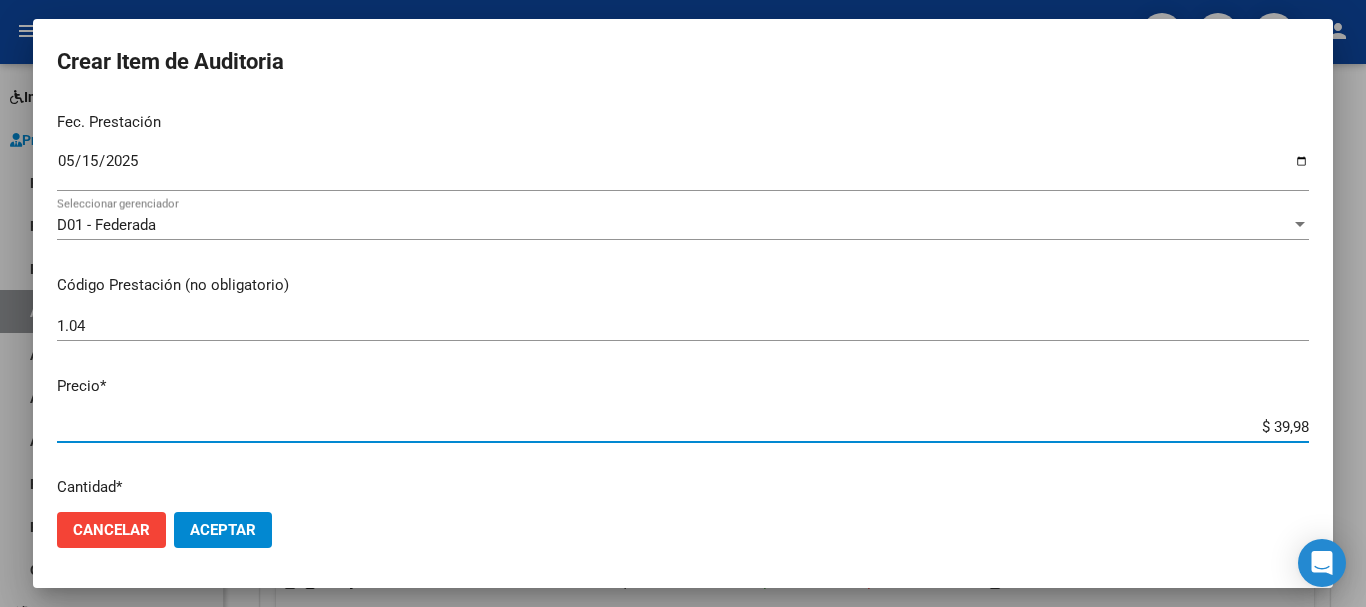 type on "$ 399,80" 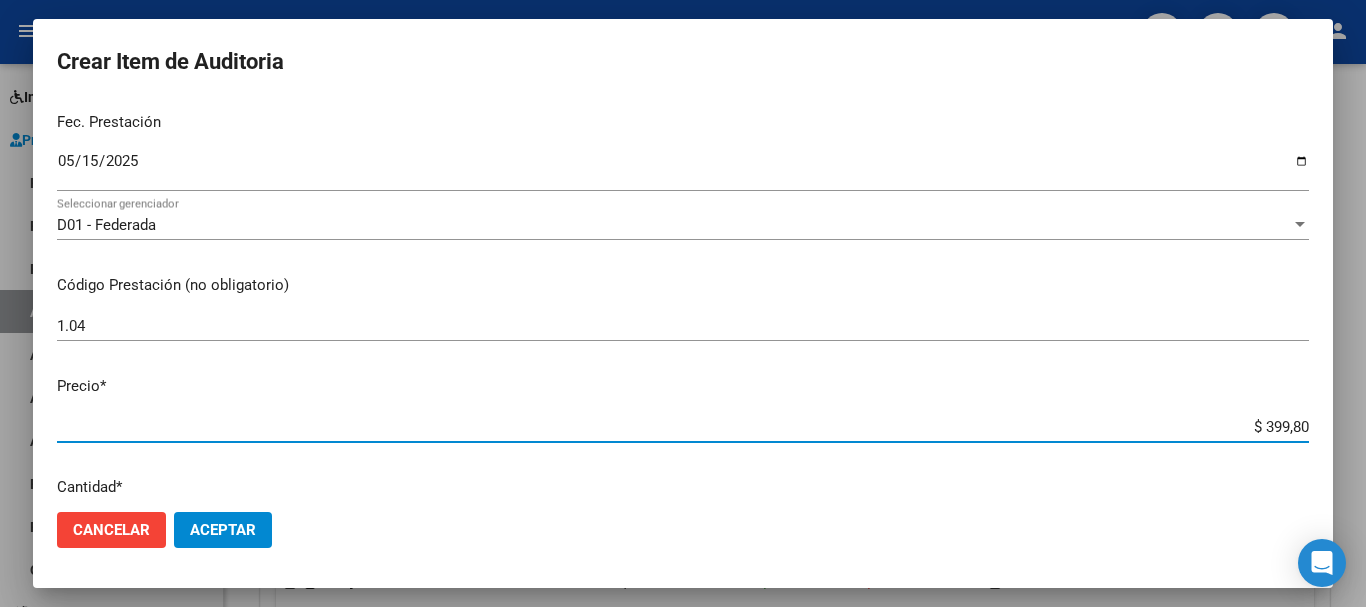 type on "$ 3.998,00" 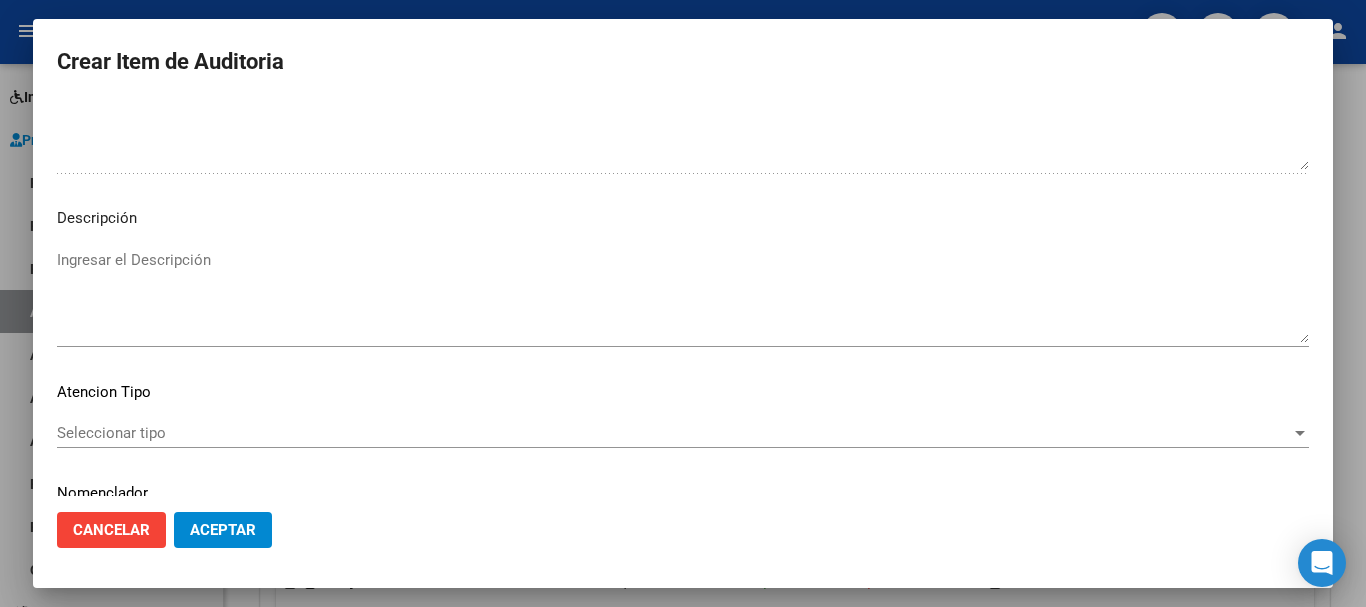 scroll, scrollTop: 1233, scrollLeft: 0, axis: vertical 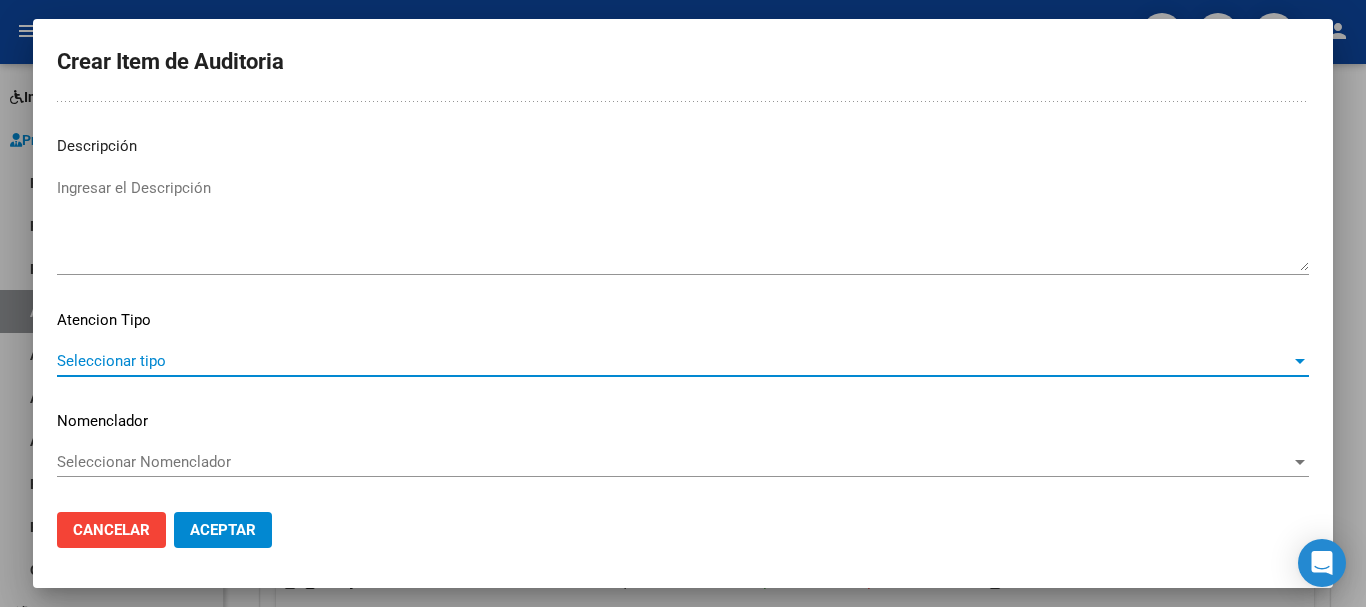 click on "Seleccionar tipo" at bounding box center [674, 361] 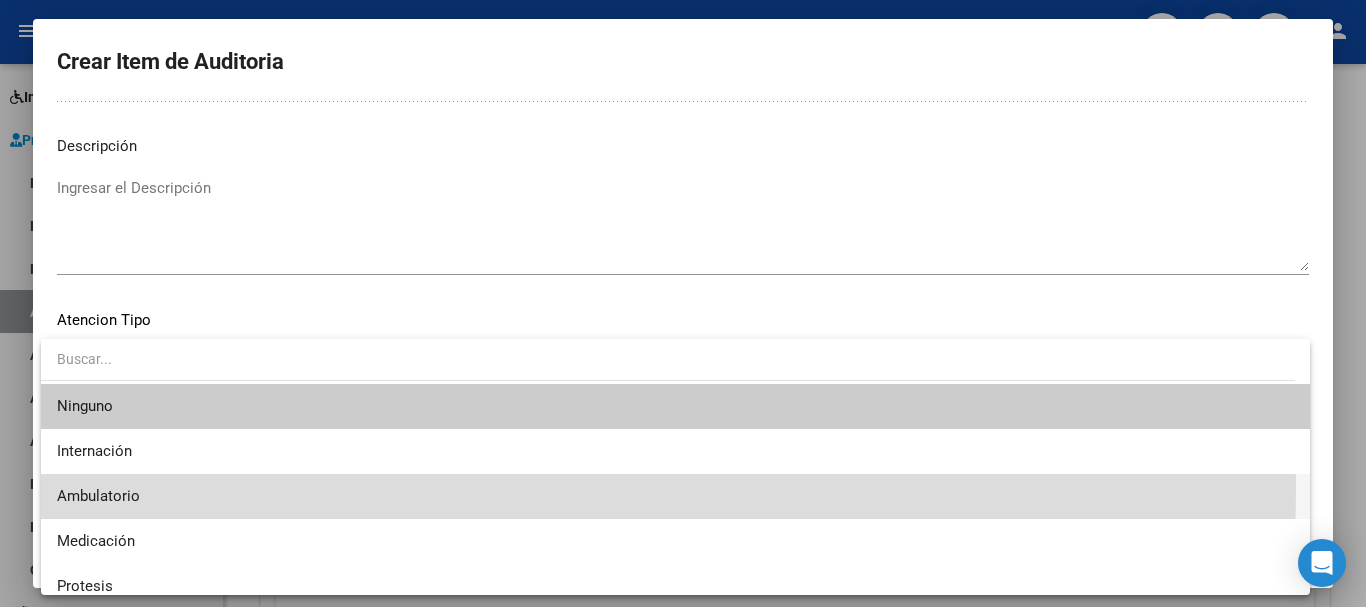 click on "Ambulatorio" at bounding box center (675, 496) 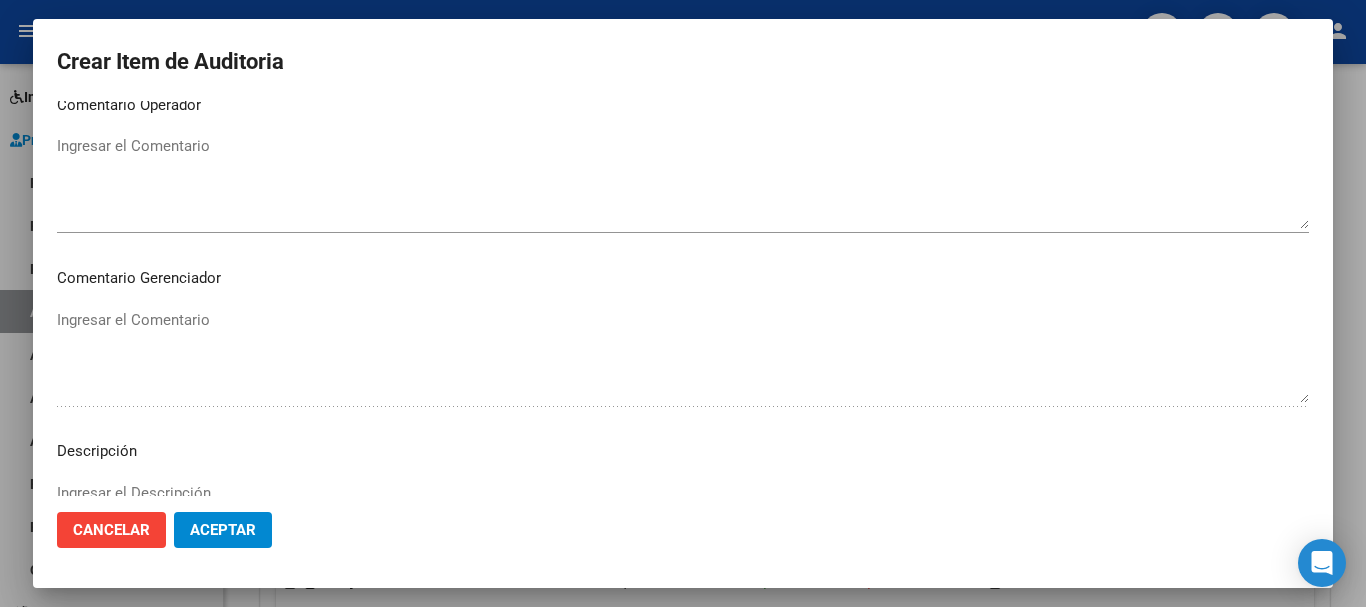 scroll, scrollTop: 1233, scrollLeft: 0, axis: vertical 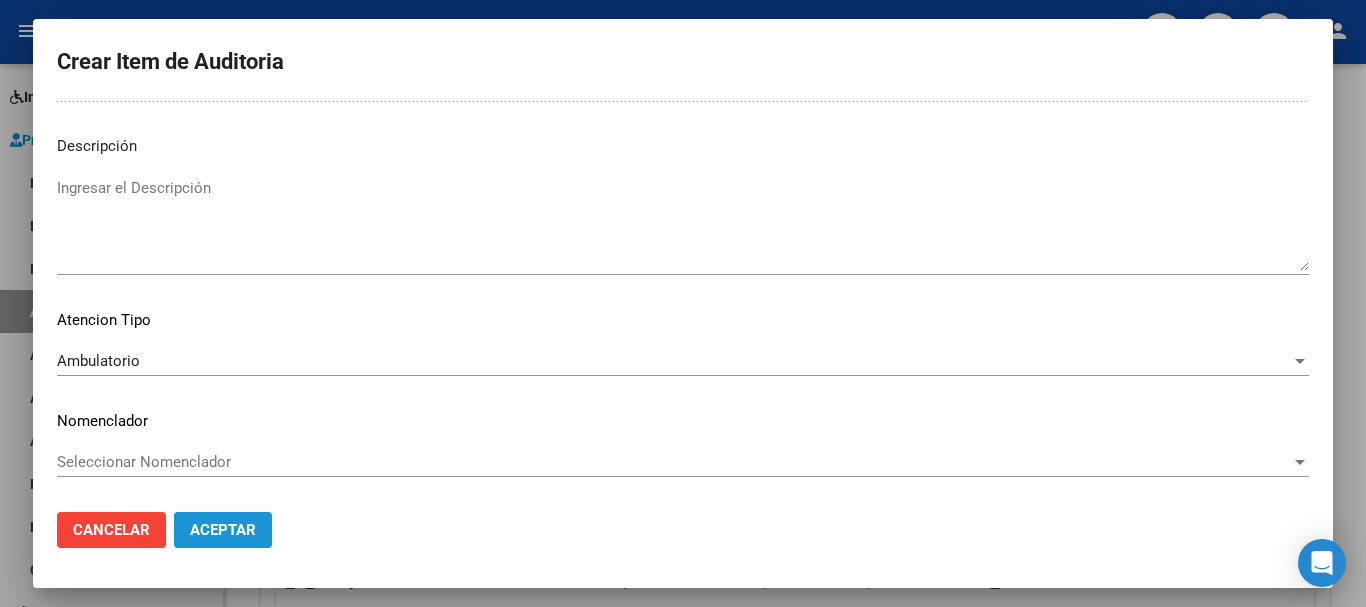 click on "Aceptar" 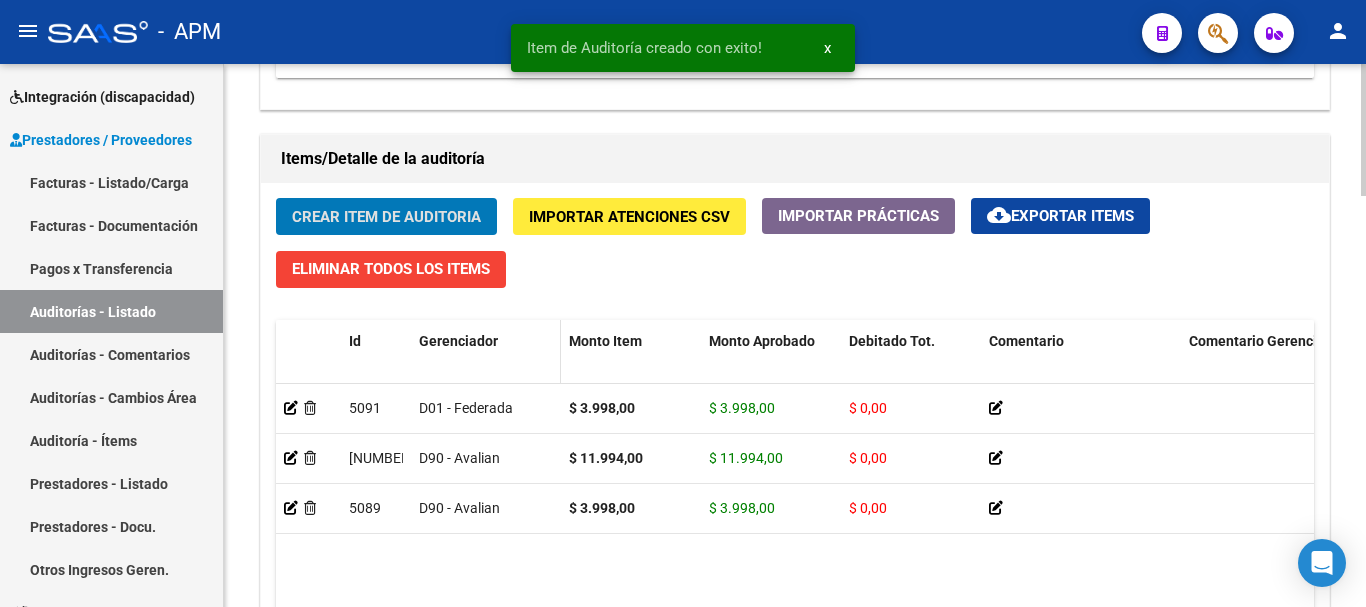 scroll, scrollTop: 1401, scrollLeft: 0, axis: vertical 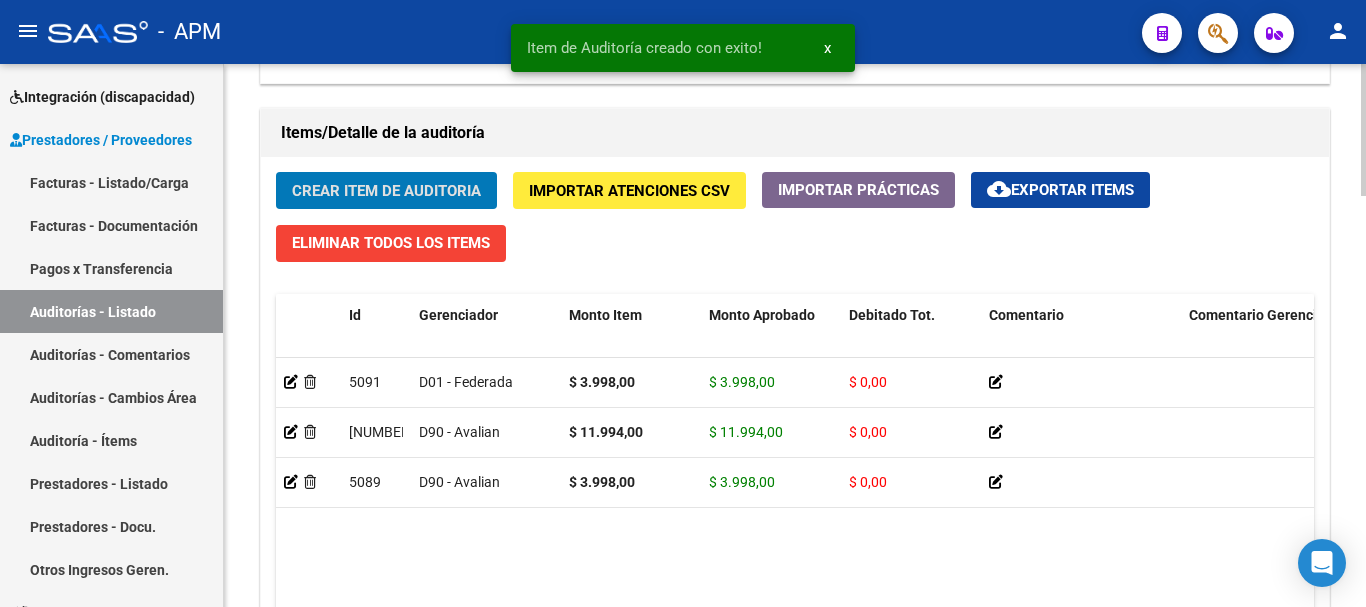 click on "Crear Item de Auditoria" 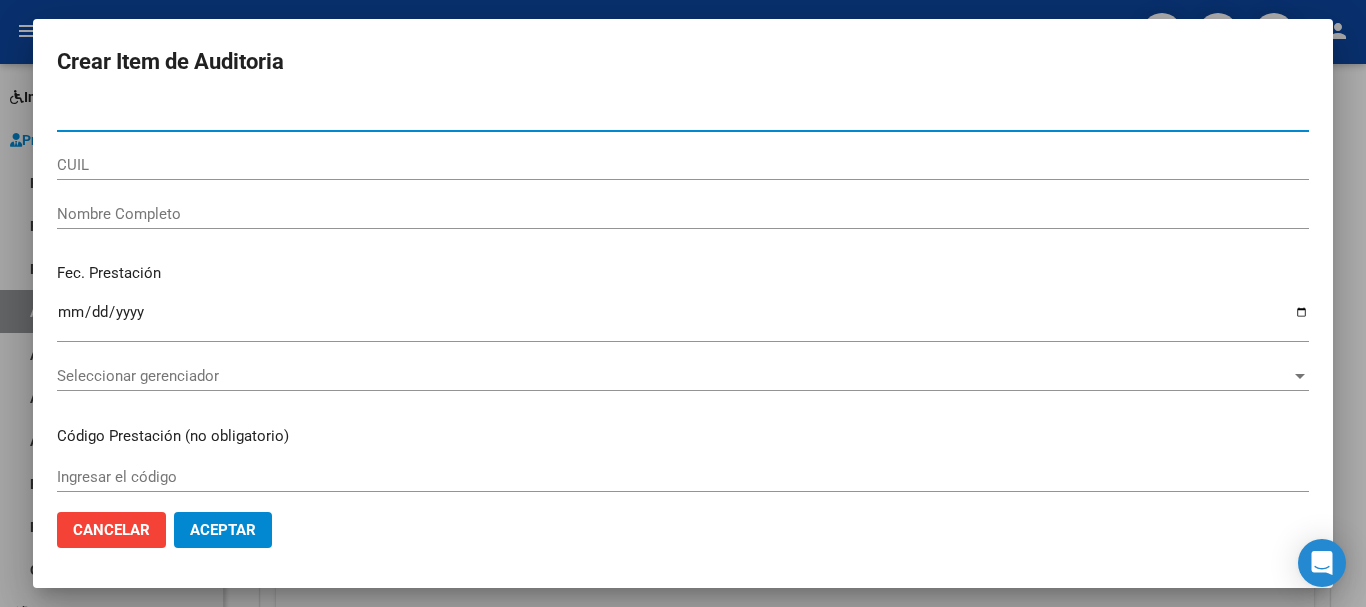 type on "[NUMBER]" 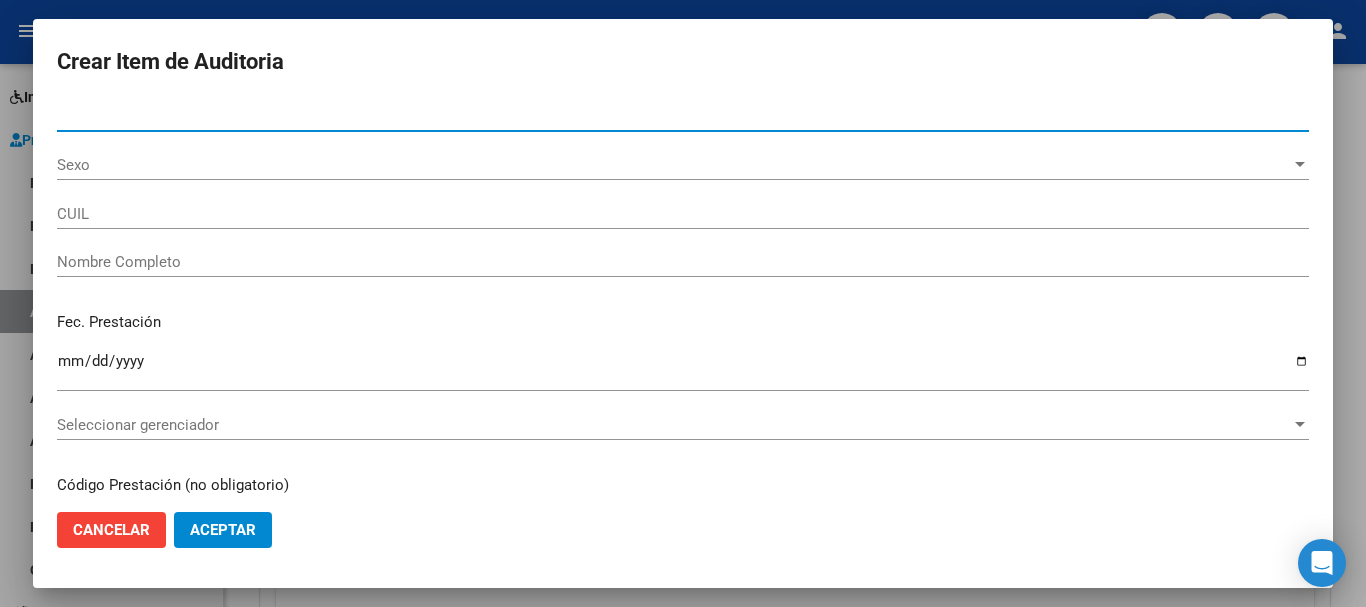 type on "[NUMBER]" 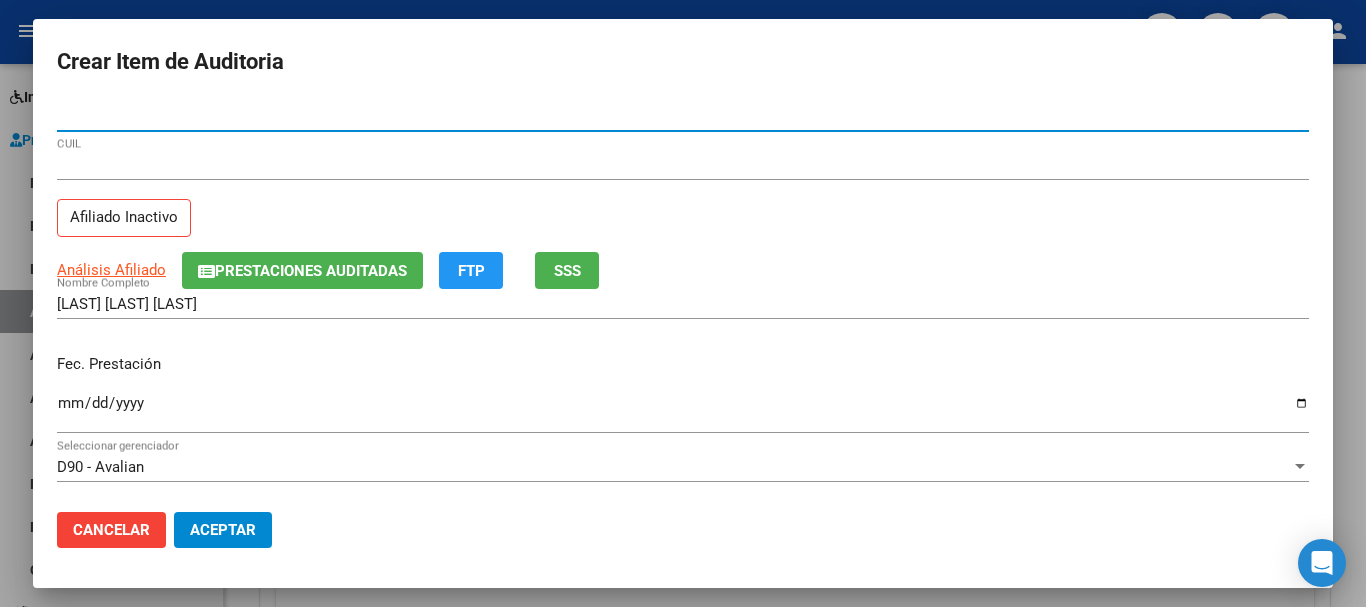 type on "[NUMBER]" 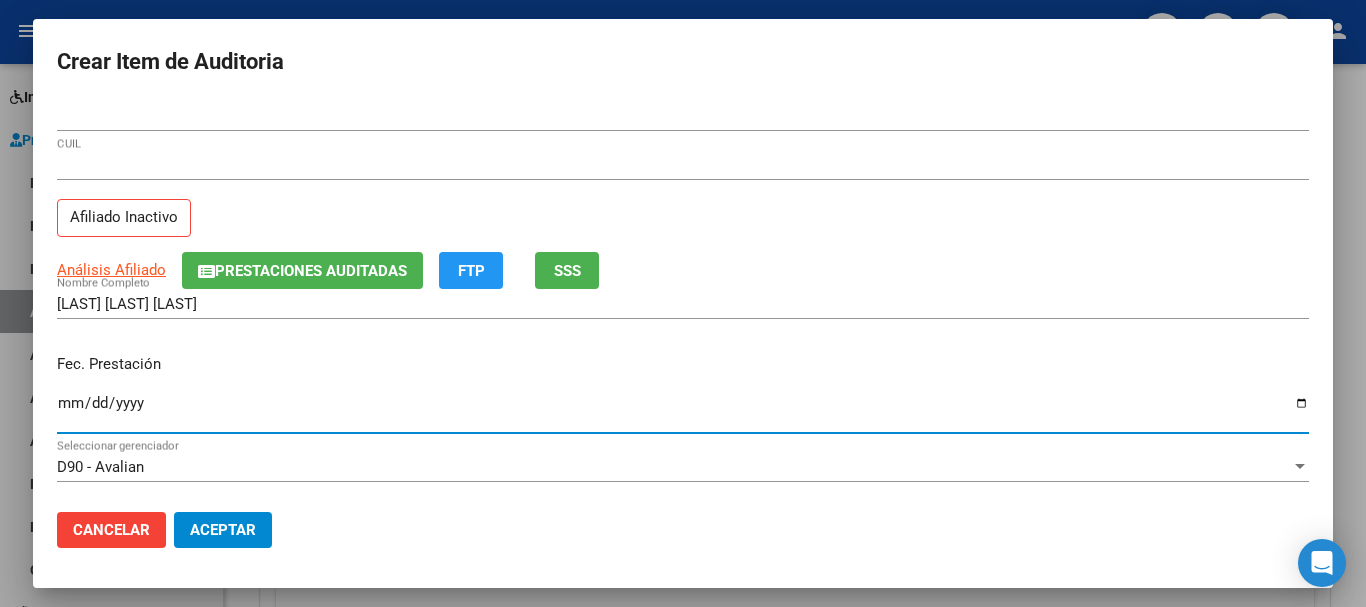 click on "Ingresar la fecha" at bounding box center (683, 411) 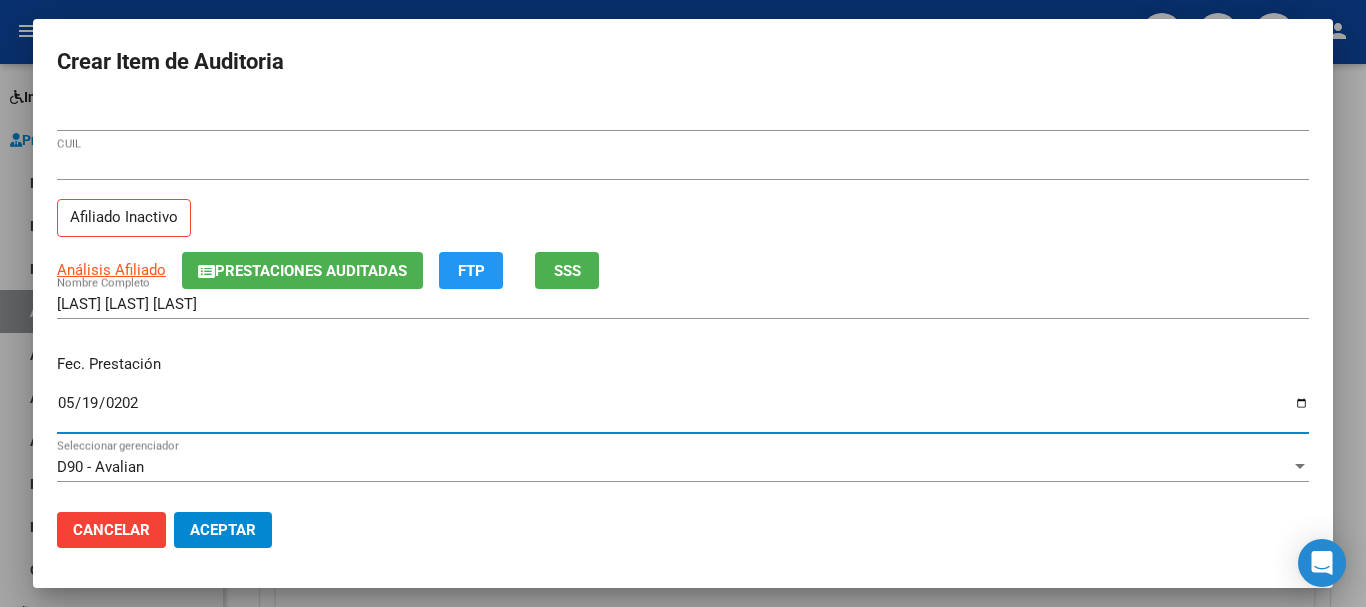 type on "2025-05-19" 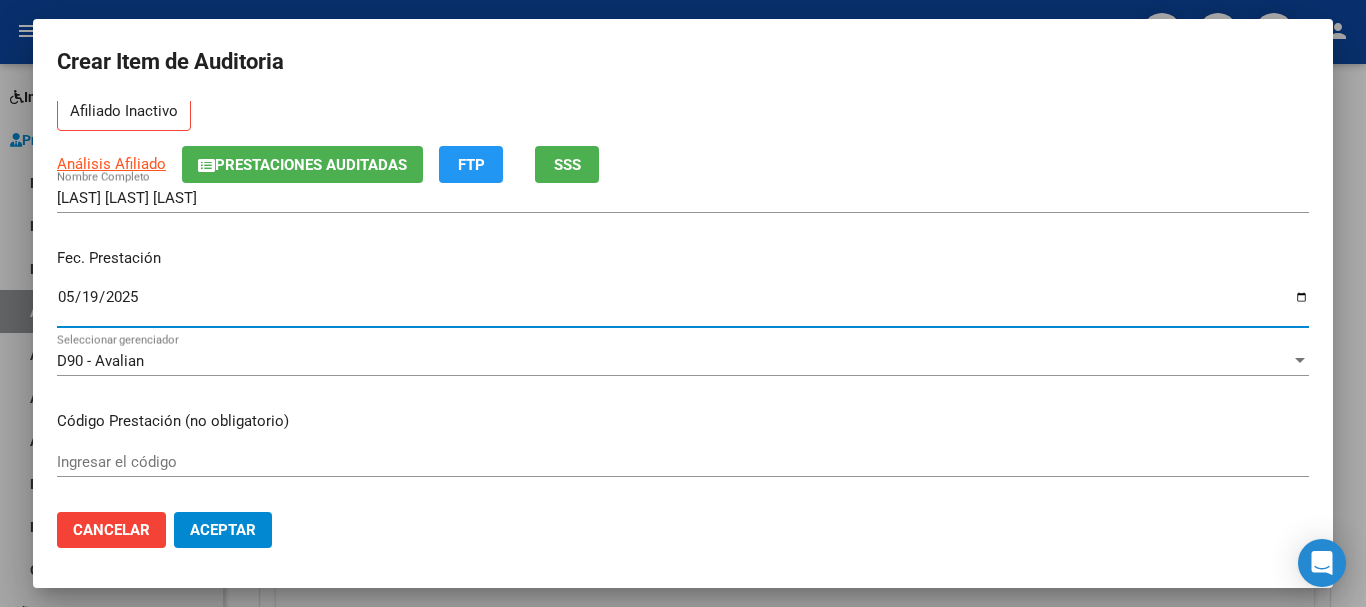 scroll, scrollTop: 300, scrollLeft: 0, axis: vertical 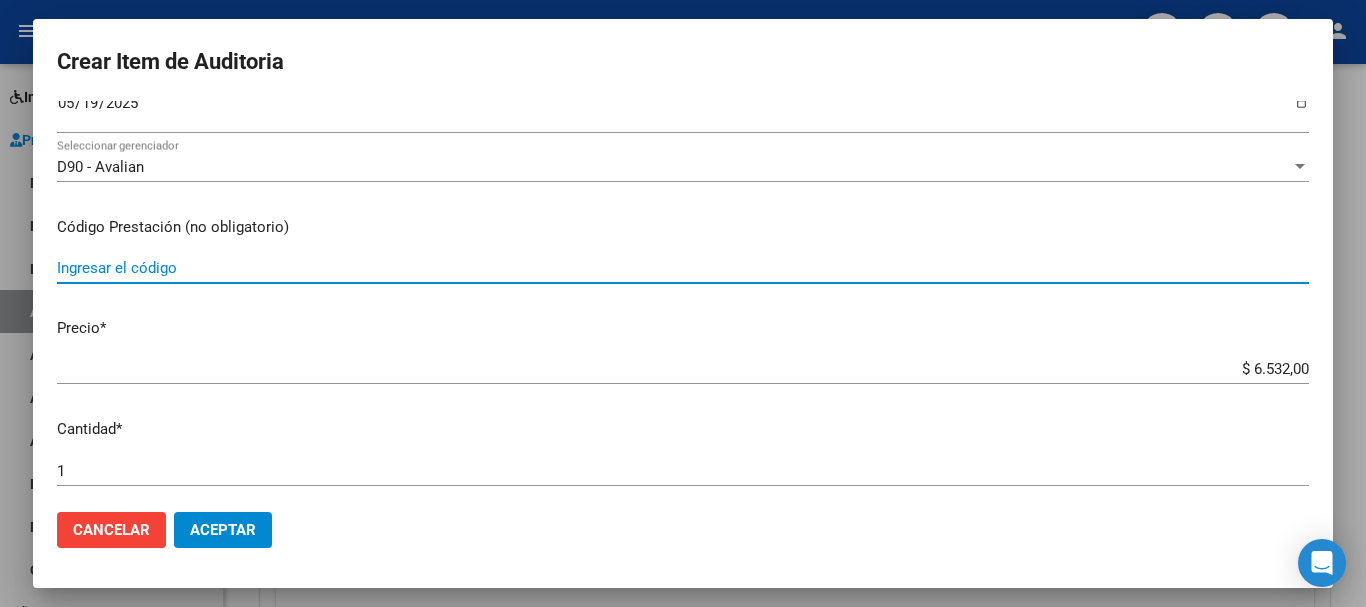 click on "Ingresar el código" at bounding box center [683, 268] 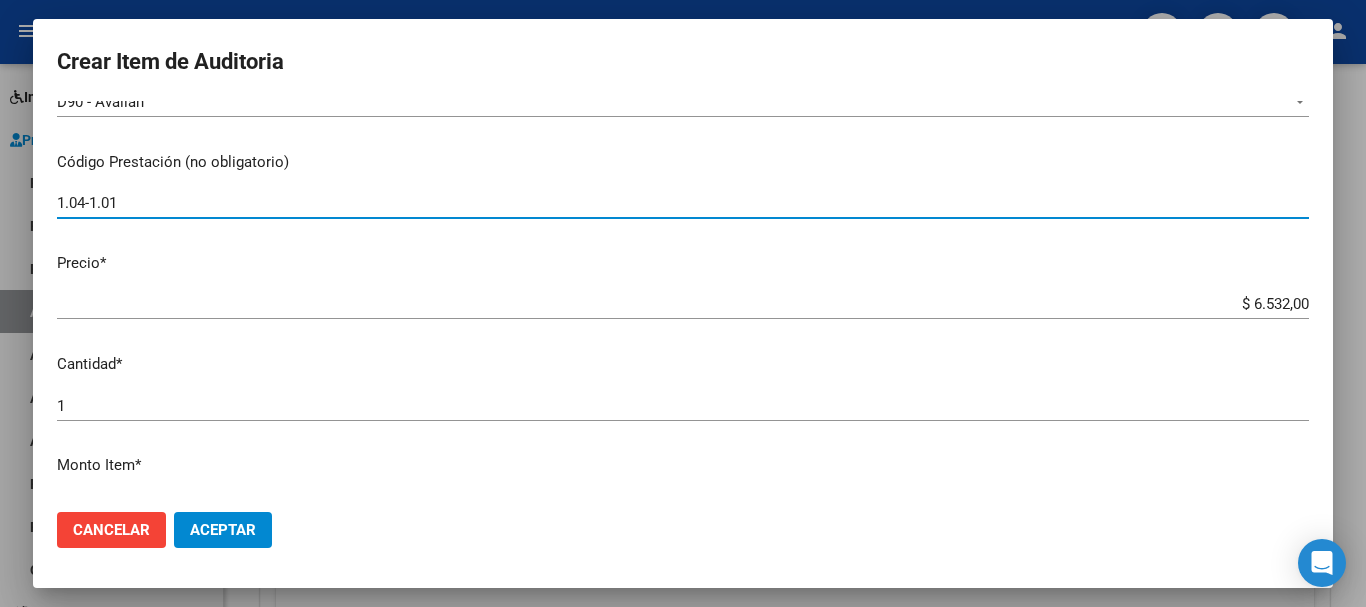 scroll, scrollTop: 400, scrollLeft: 0, axis: vertical 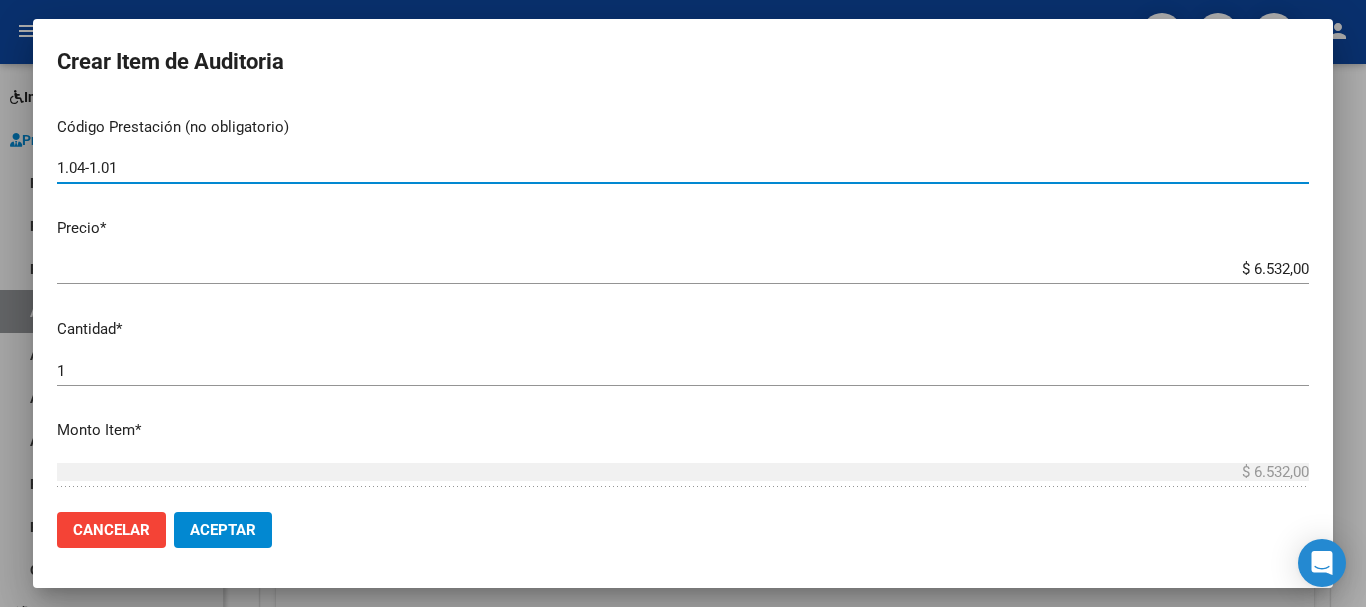 type on "1.04-1.01" 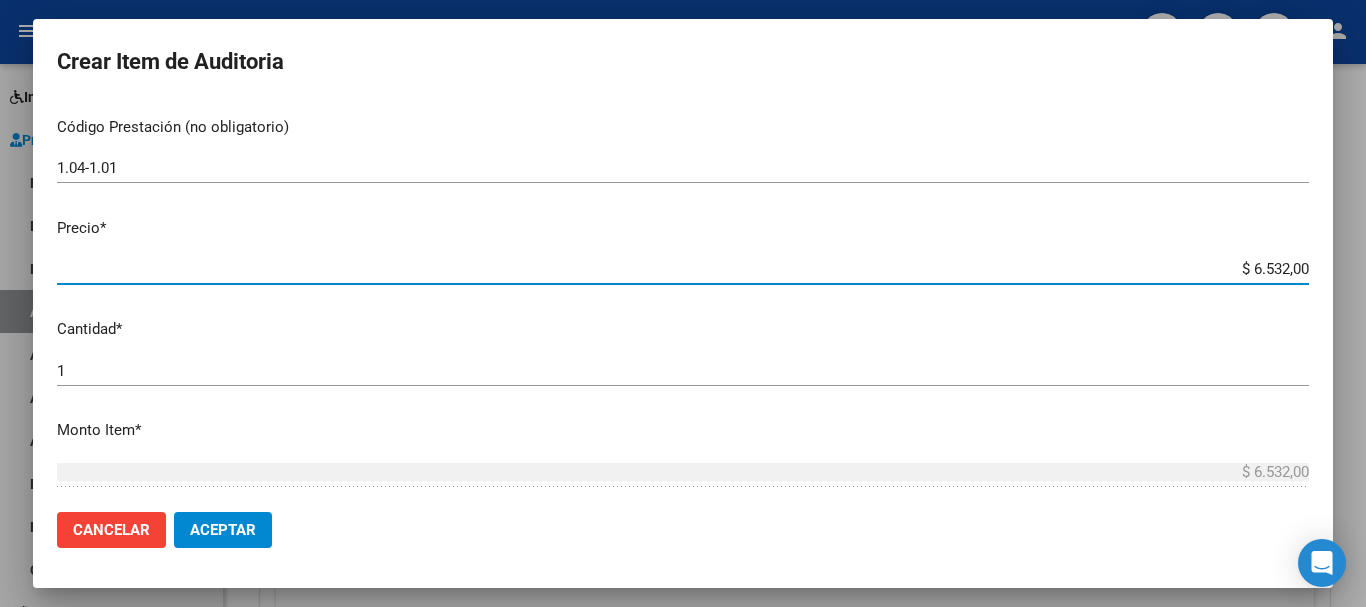 drag, startPoint x: 1234, startPoint y: 272, endPoint x: 1308, endPoint y: 263, distance: 74.54529 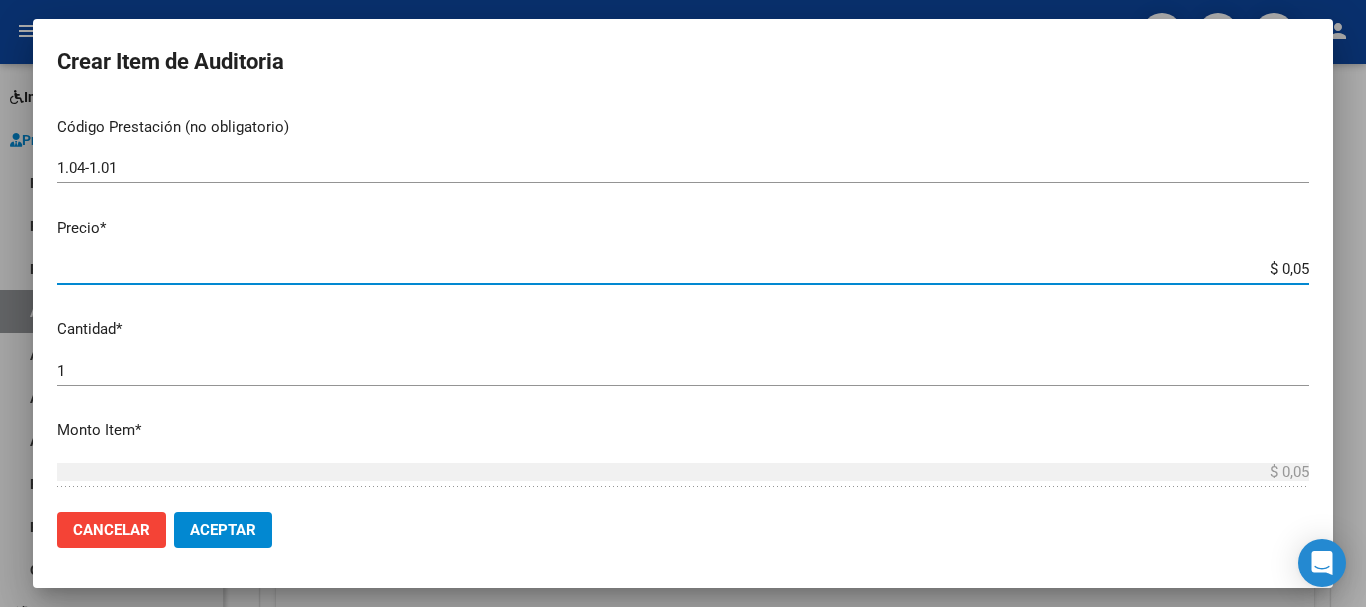 type on "$ 0,52" 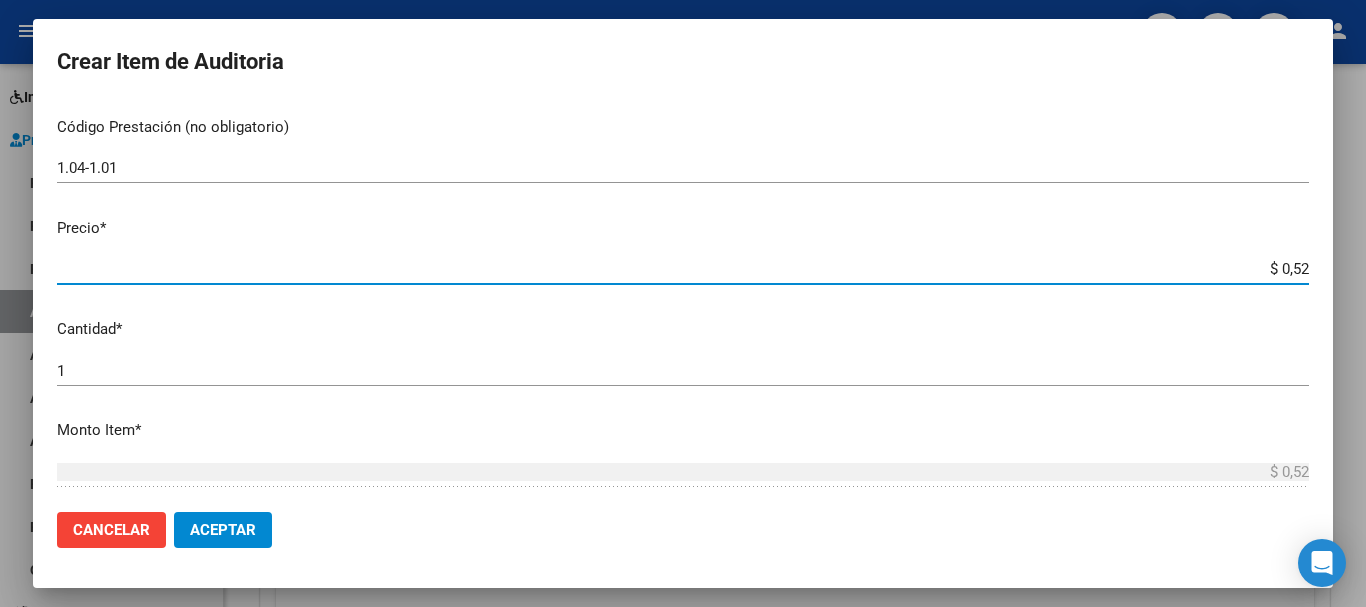 type on "$ 5,26" 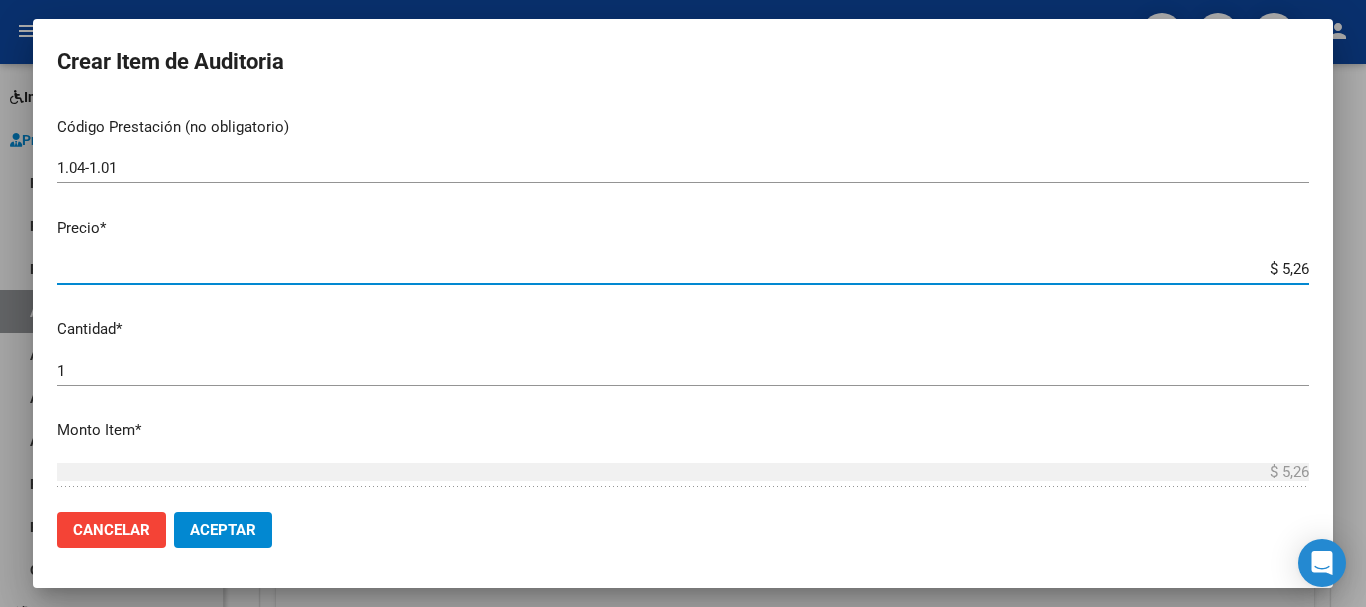 type on "$ 52,67" 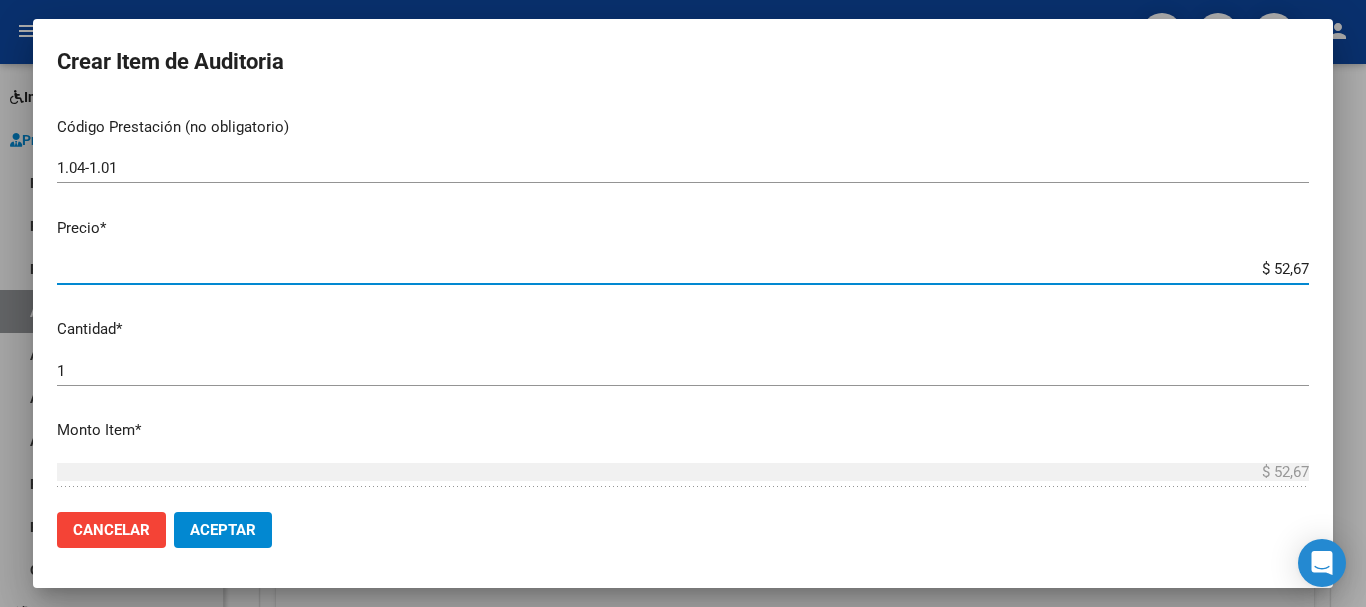 type on "$ 526,70" 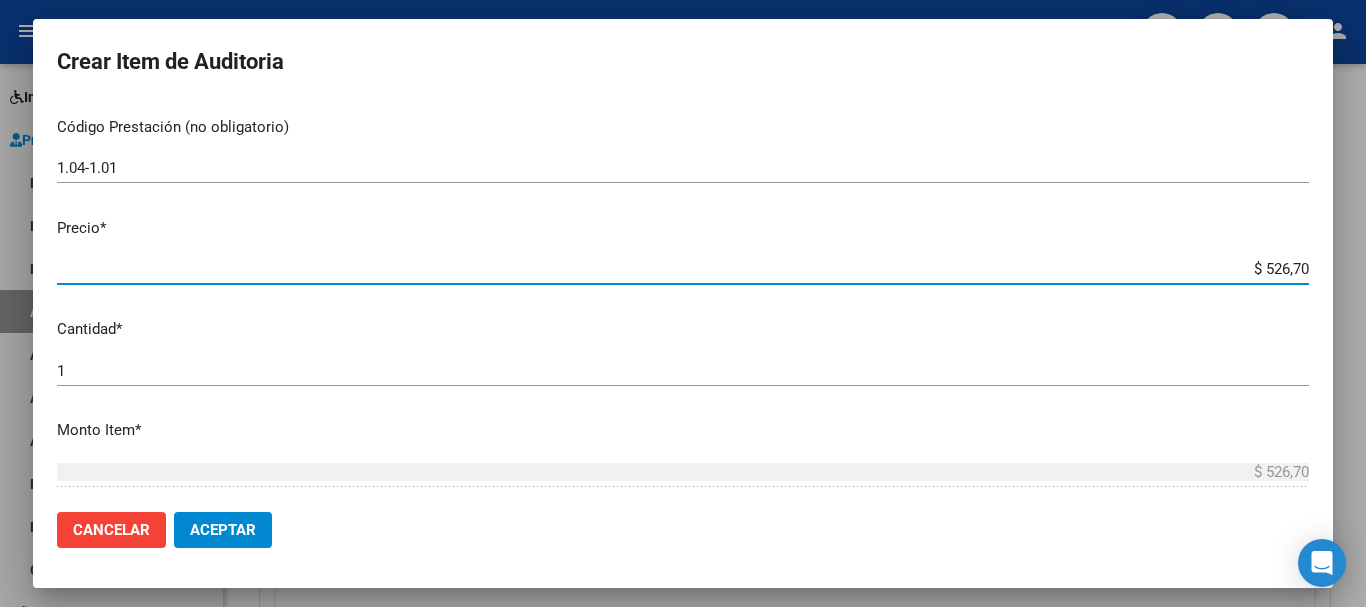 type on "$ 5.267,00" 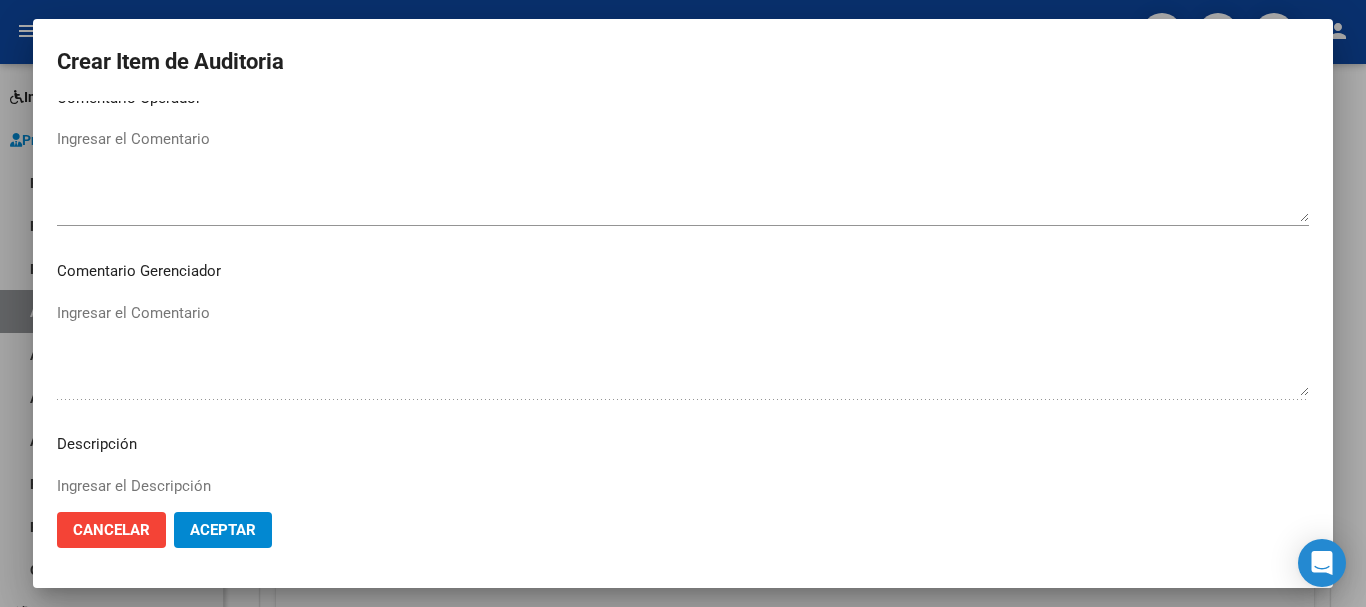 scroll, scrollTop: 1233, scrollLeft: 0, axis: vertical 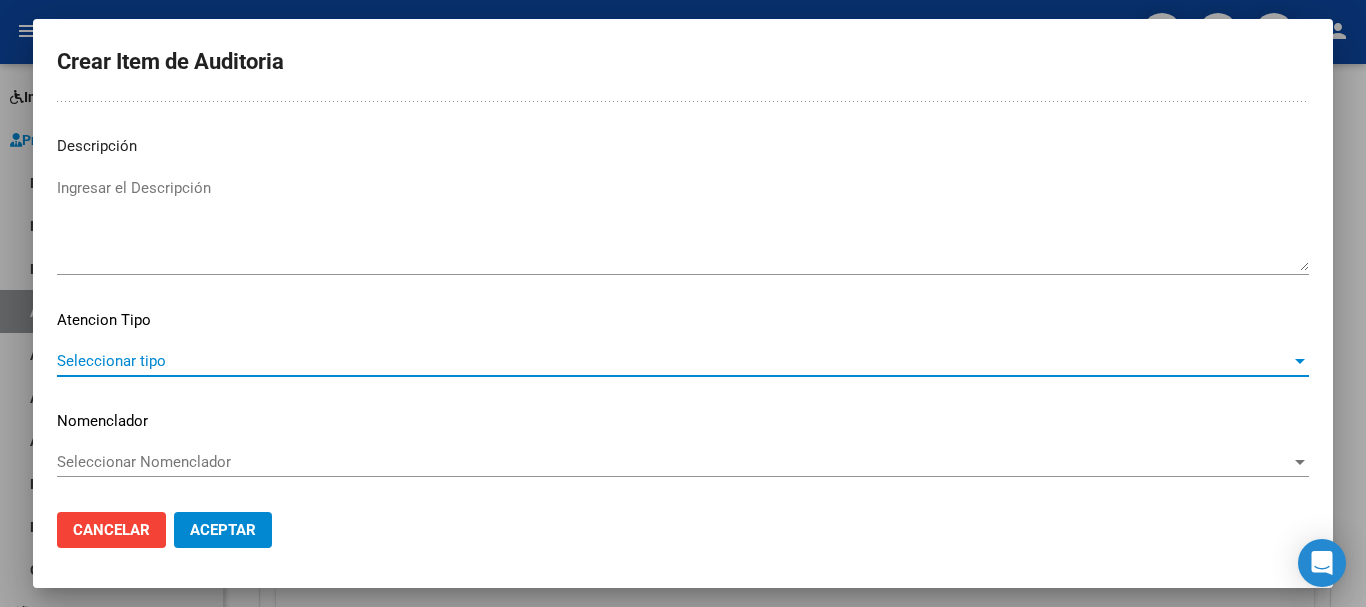 click on "Seleccionar tipo" at bounding box center [674, 361] 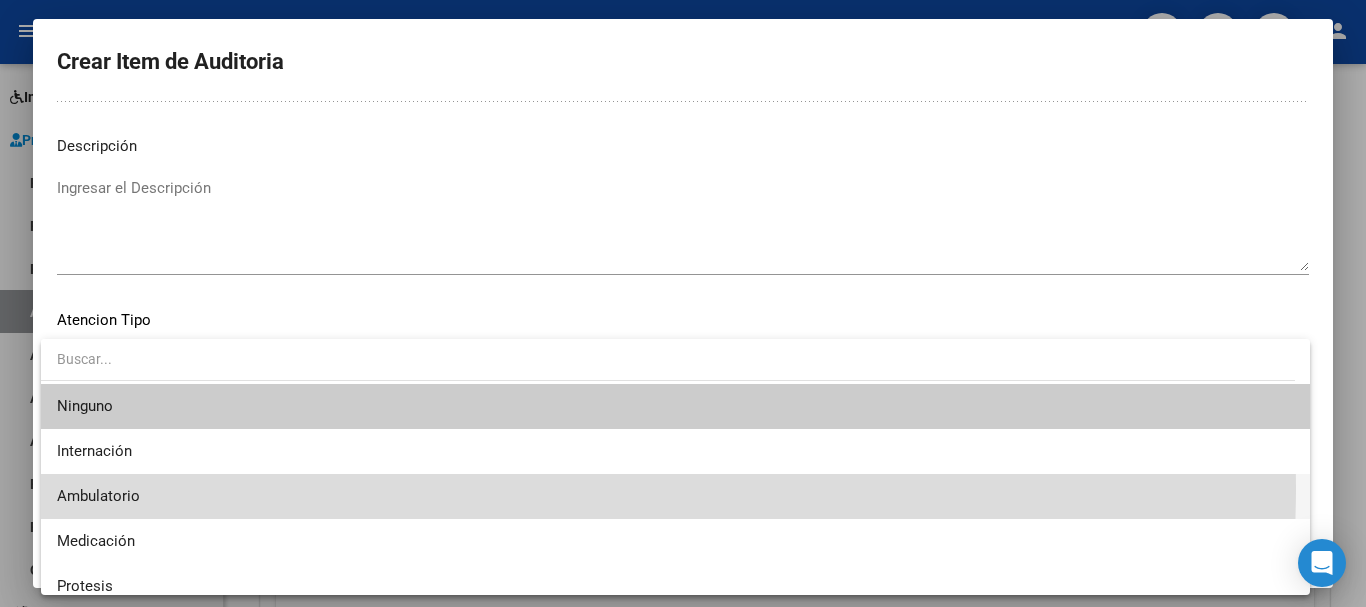 click on "Ambulatorio" at bounding box center [675, 496] 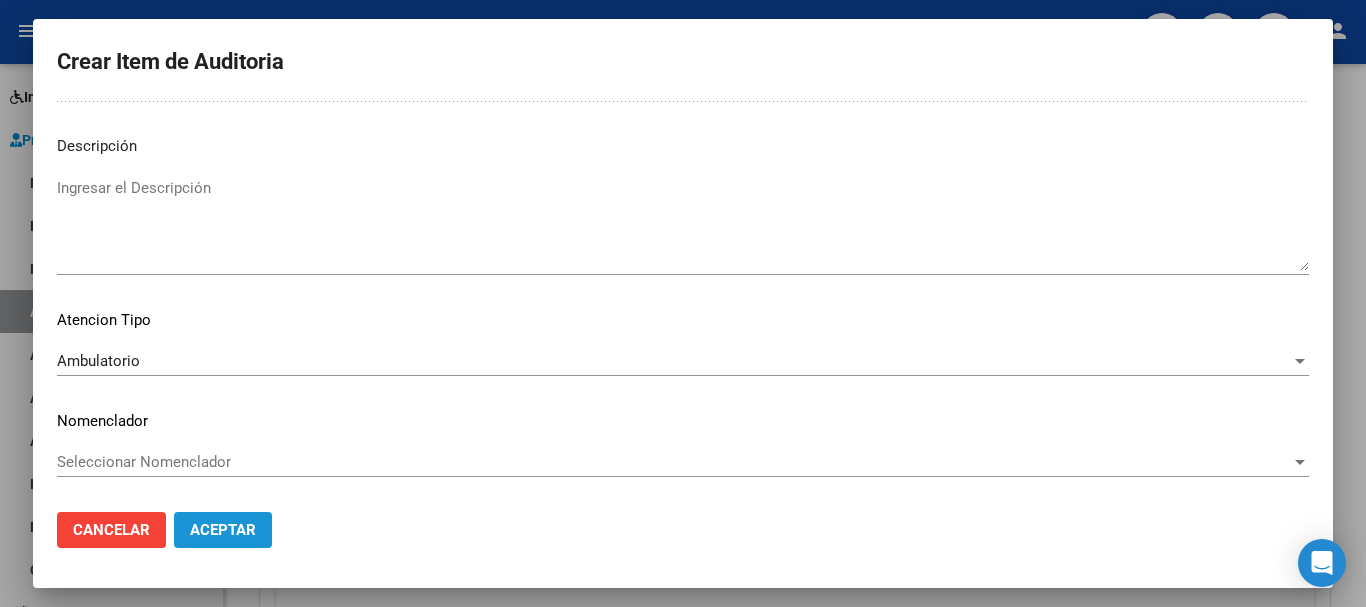 click on "Aceptar" 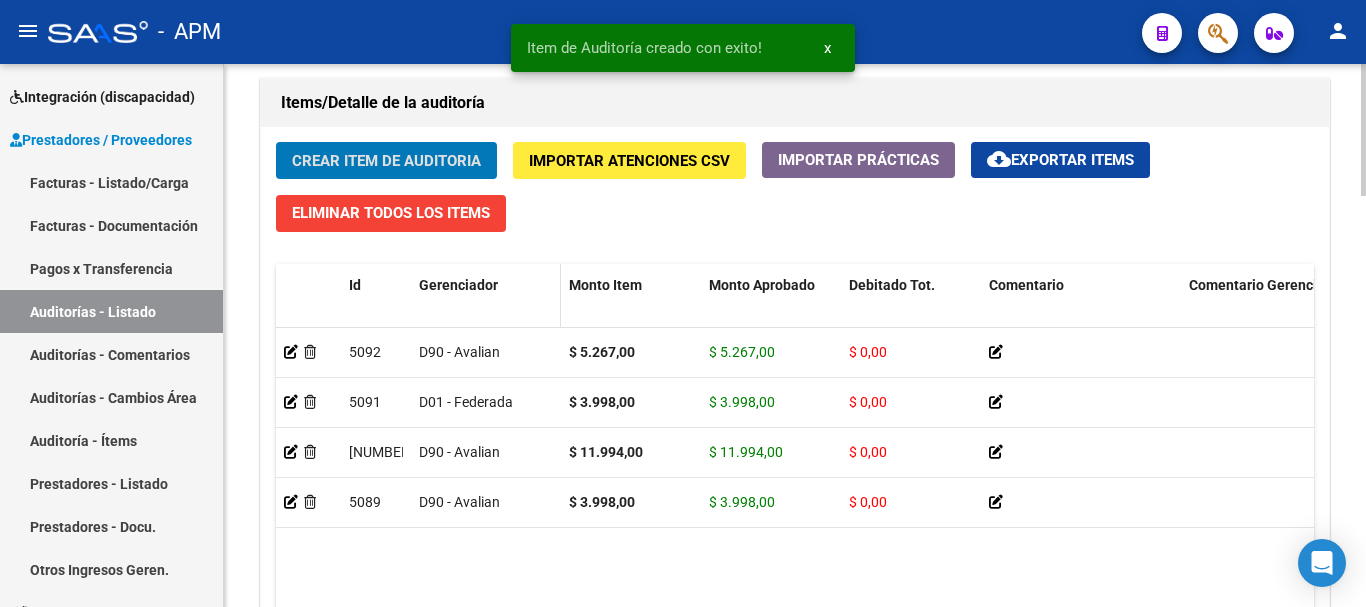 scroll, scrollTop: 1387, scrollLeft: 0, axis: vertical 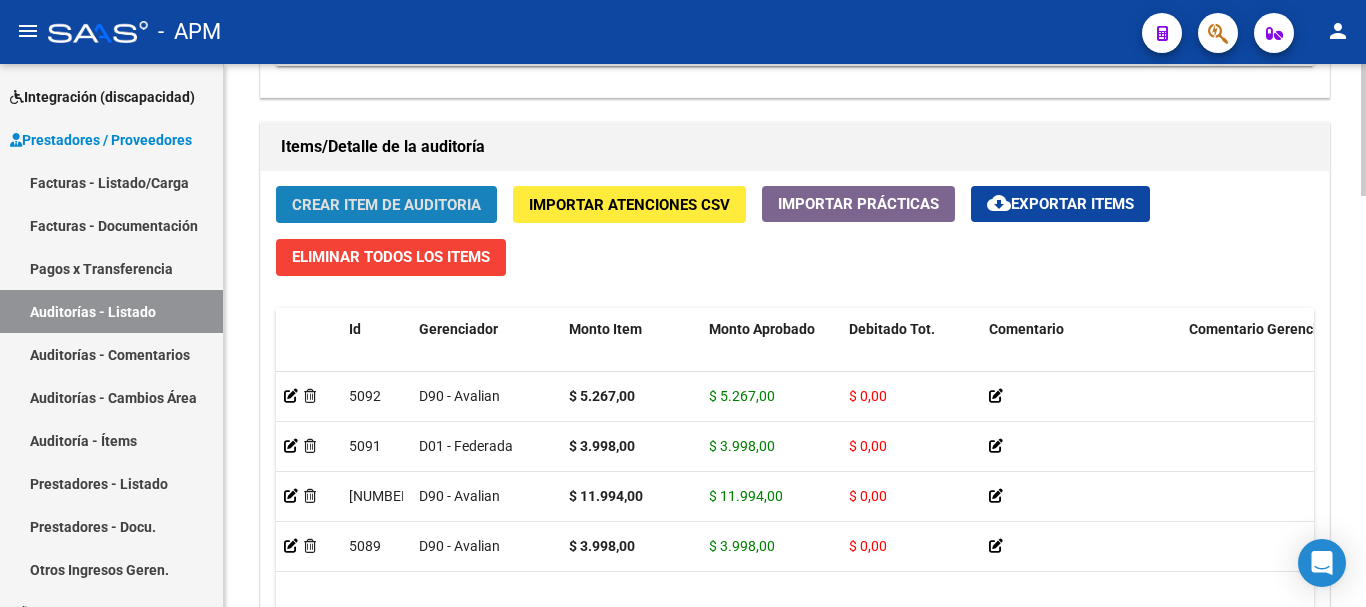 click on "Crear Item de Auditoria" 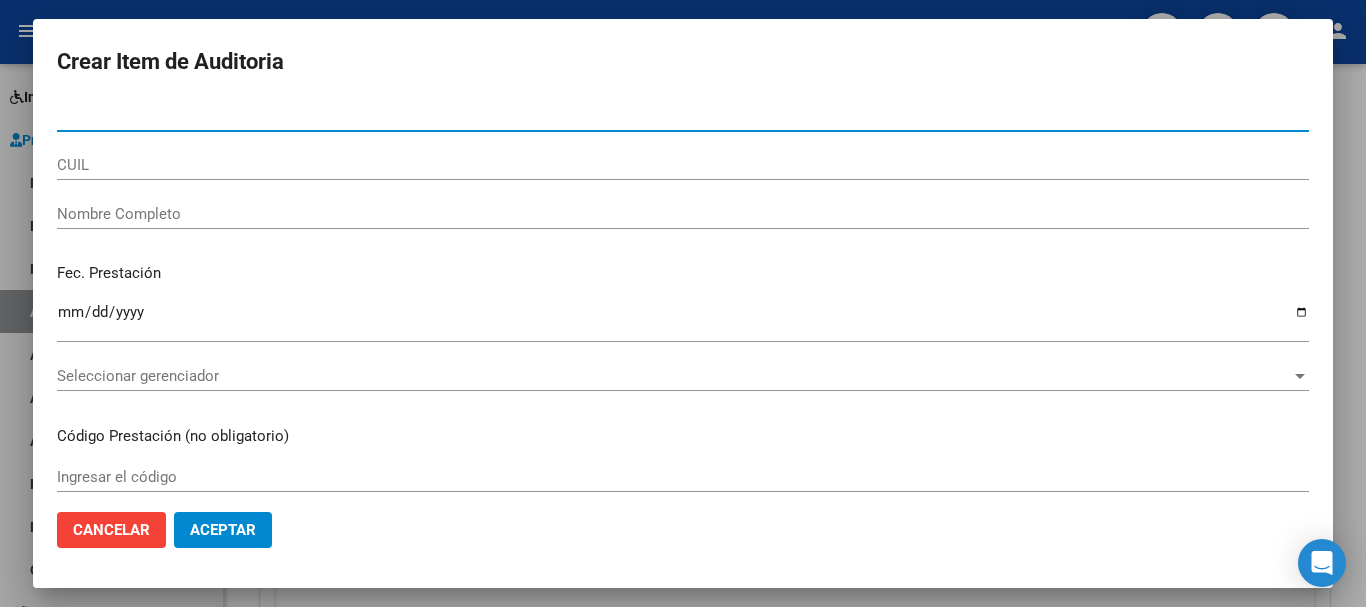 type on "[NUMBER]" 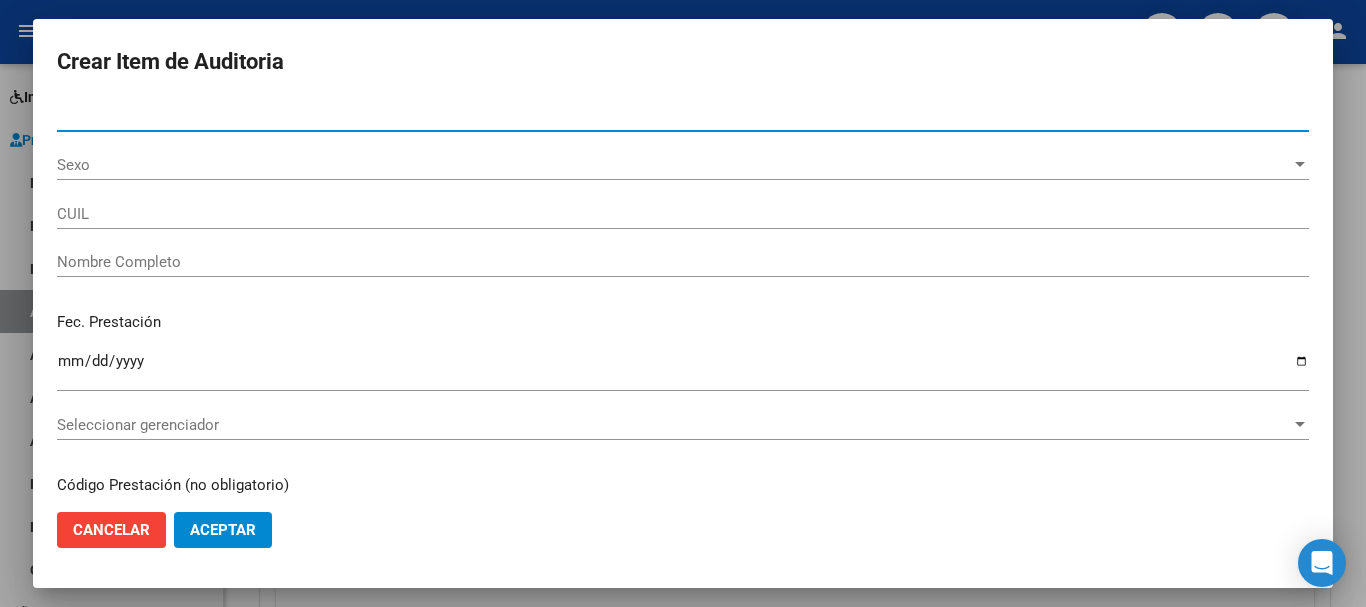 type on "[NUMBER]" 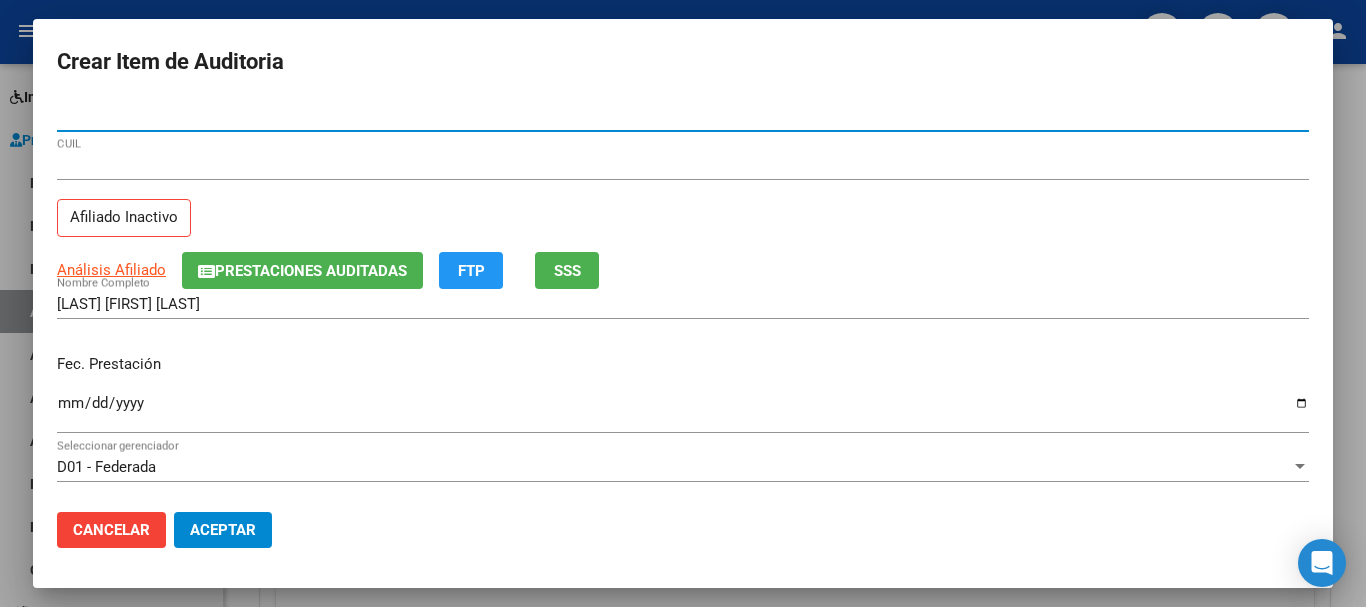 type on "[NUMBER]" 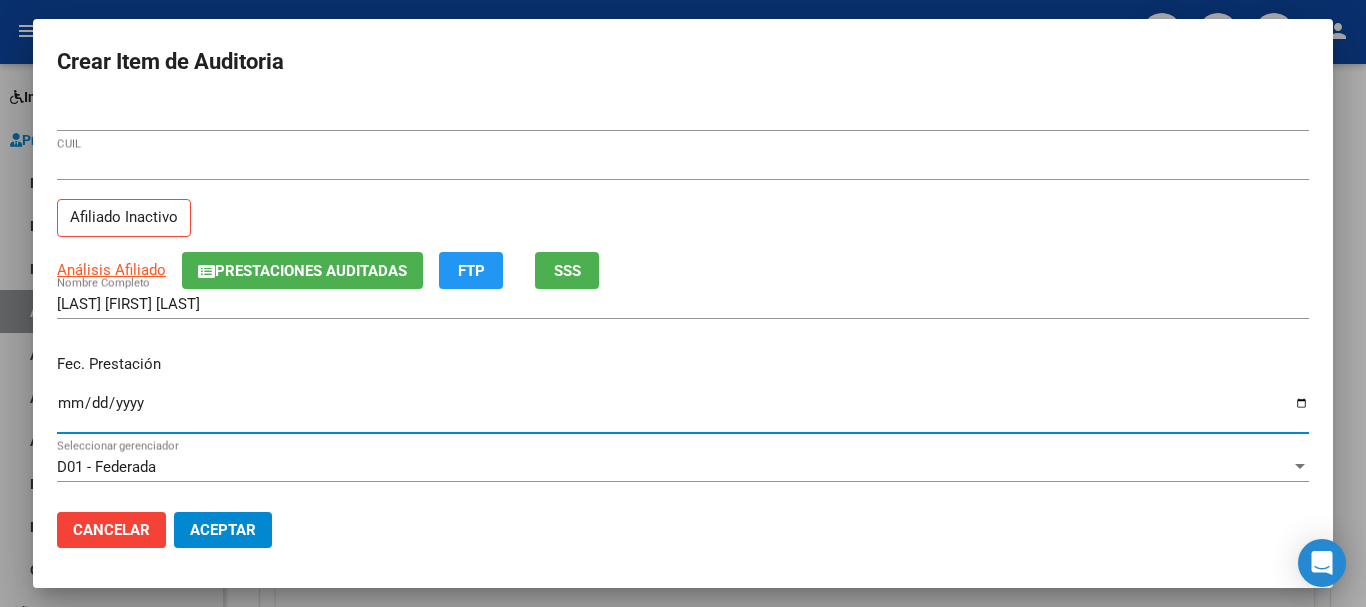 click on "Ingresar la fecha" at bounding box center [683, 411] 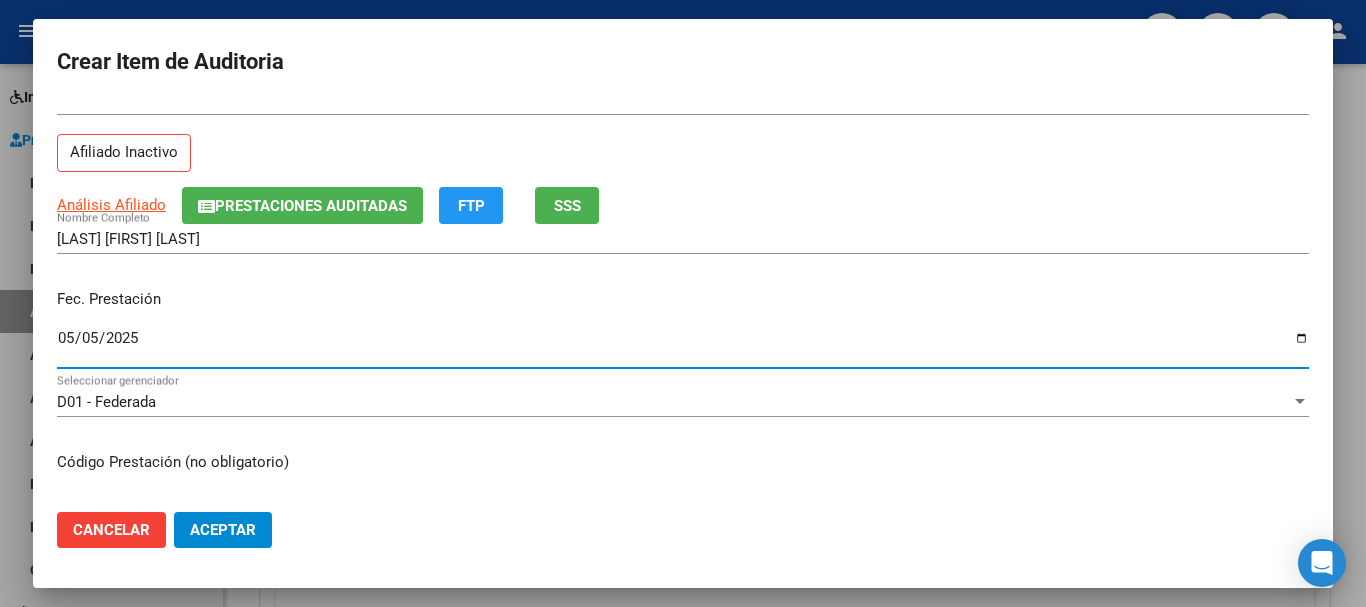 scroll, scrollTop: 100, scrollLeft: 0, axis: vertical 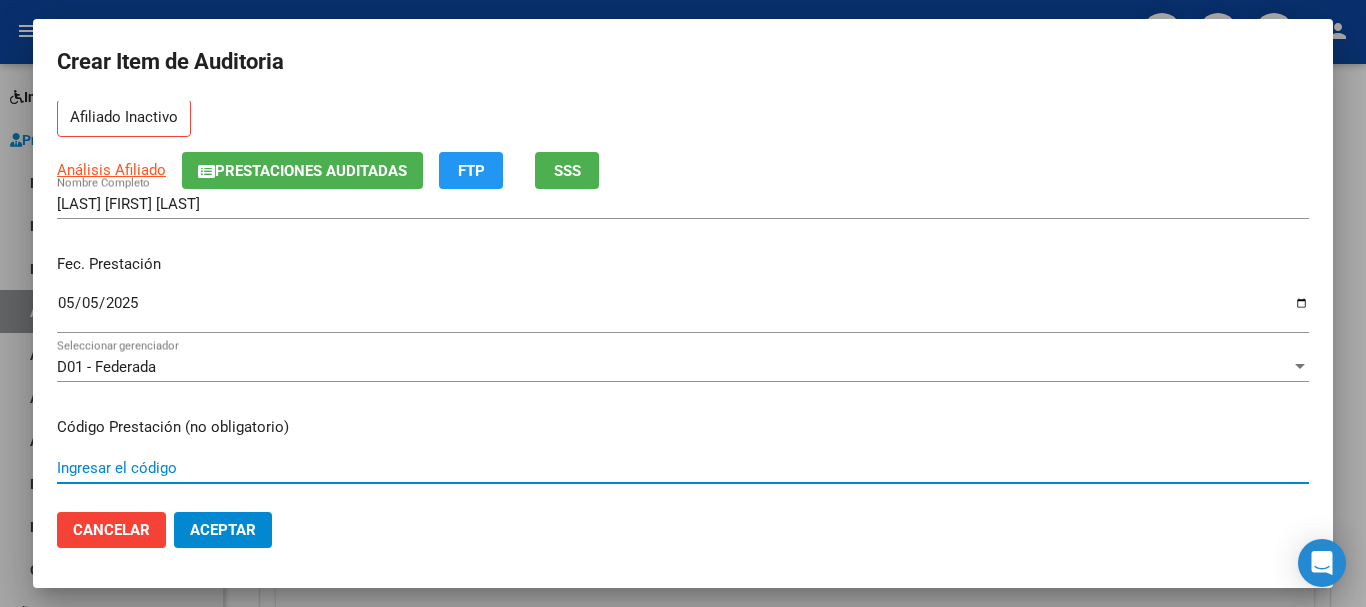 click on "Ingresar el código" at bounding box center [683, 468] 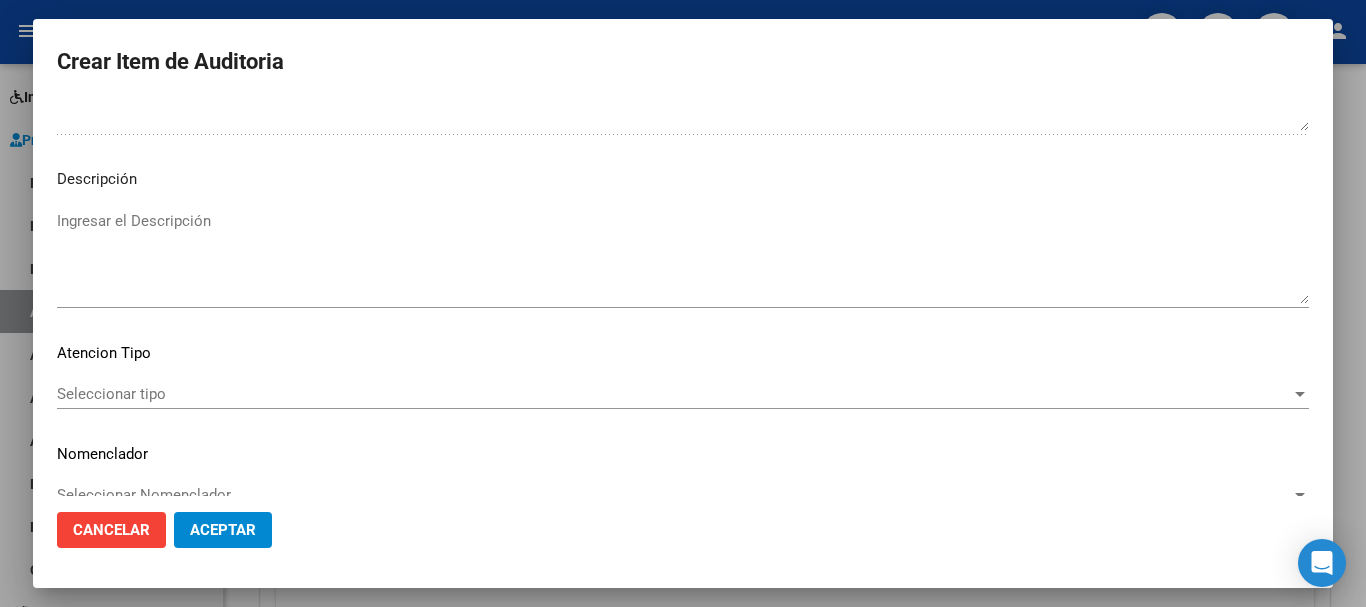 scroll, scrollTop: 1233, scrollLeft: 0, axis: vertical 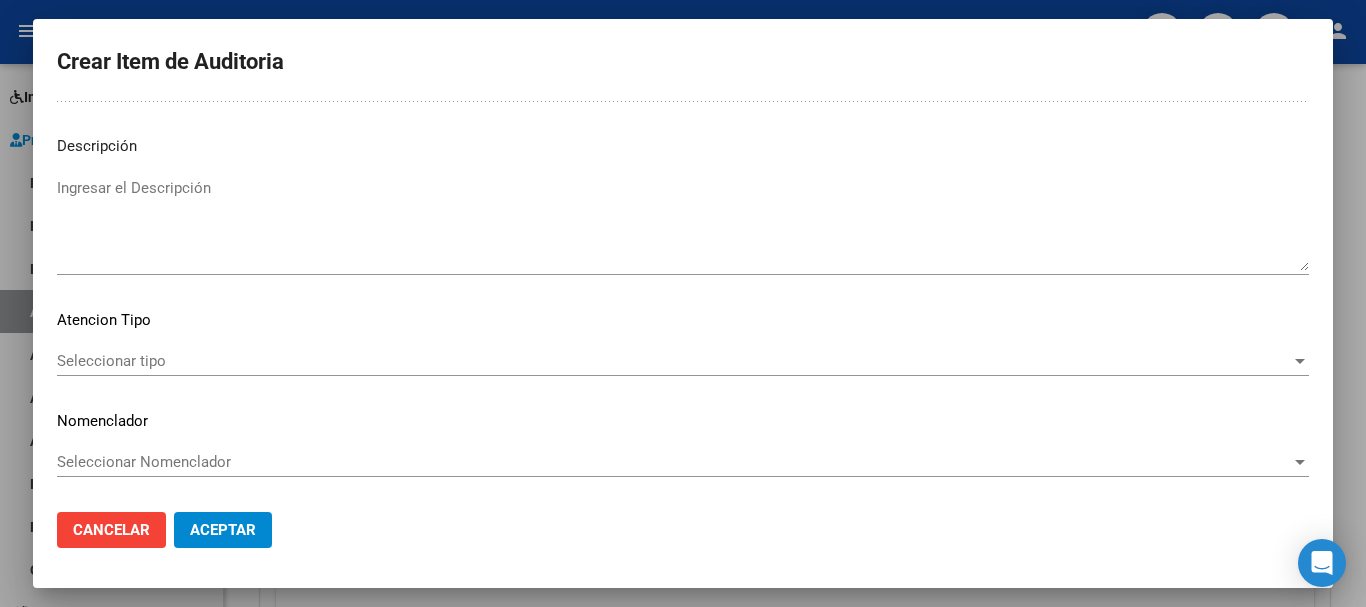type on "1.01" 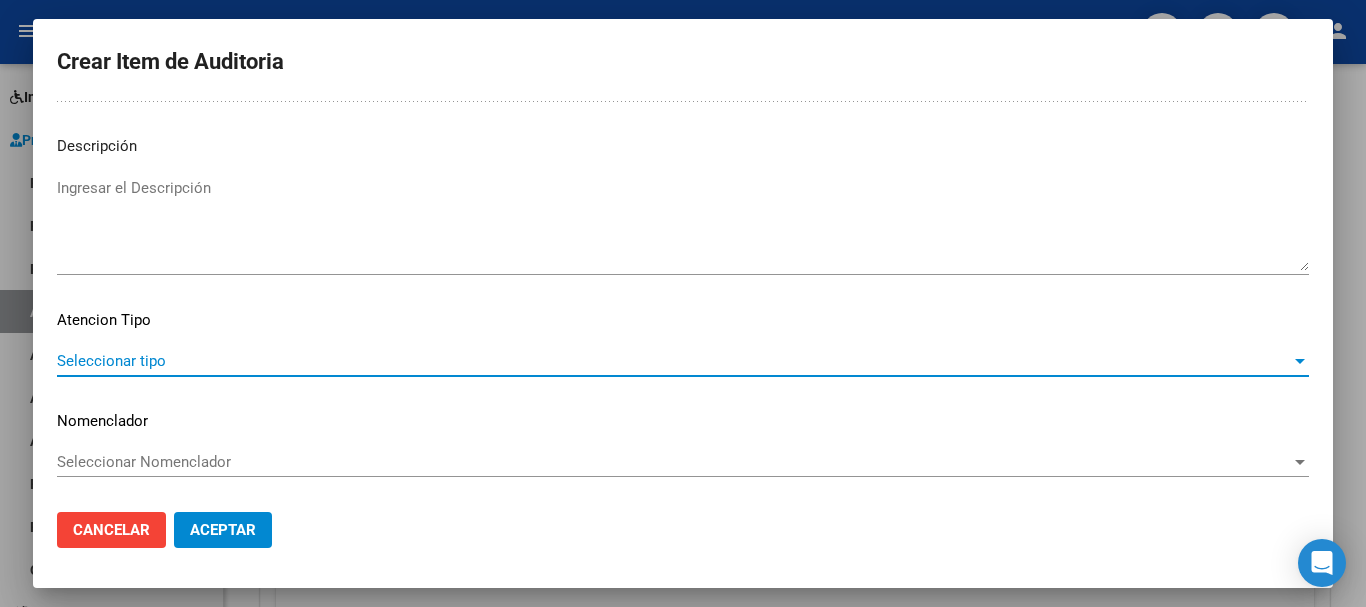 click on "Seleccionar tipo" at bounding box center (674, 361) 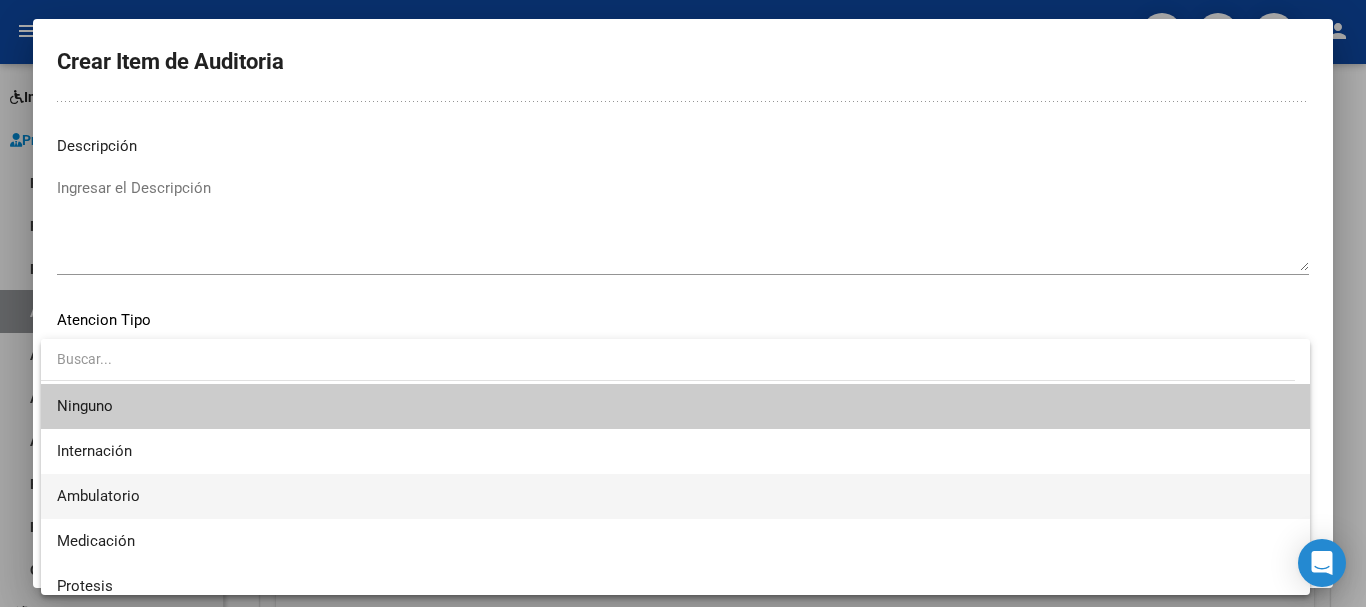 click on "Ambulatorio" at bounding box center [675, 496] 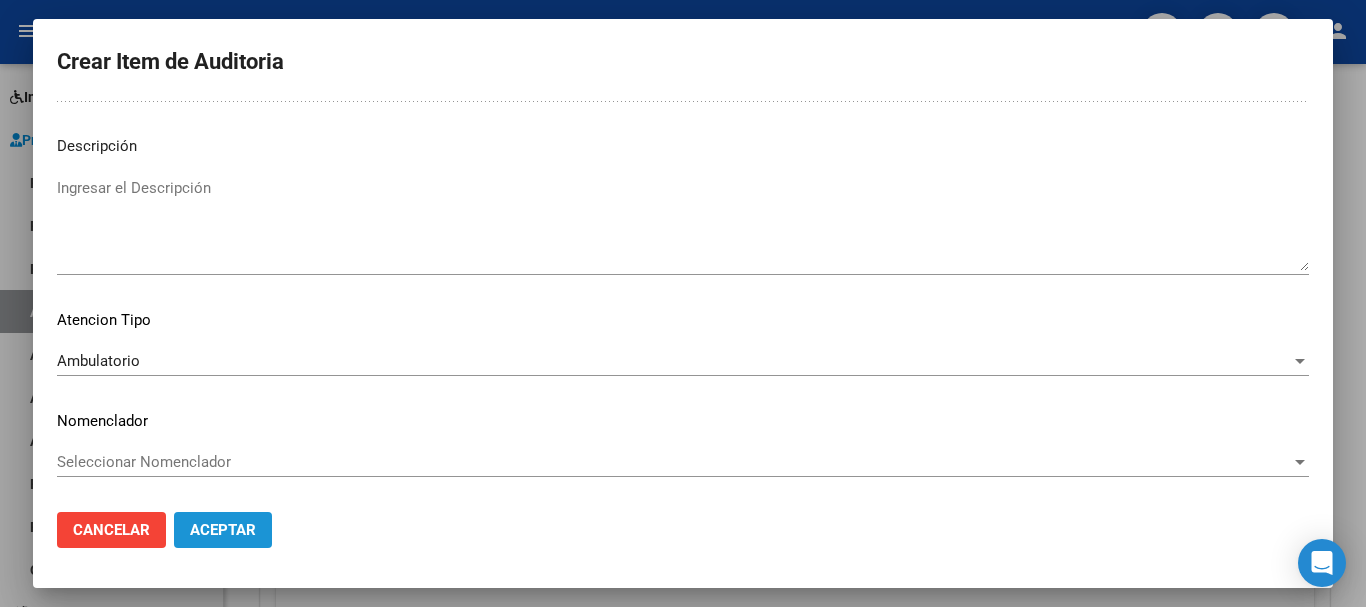 click on "Aceptar" 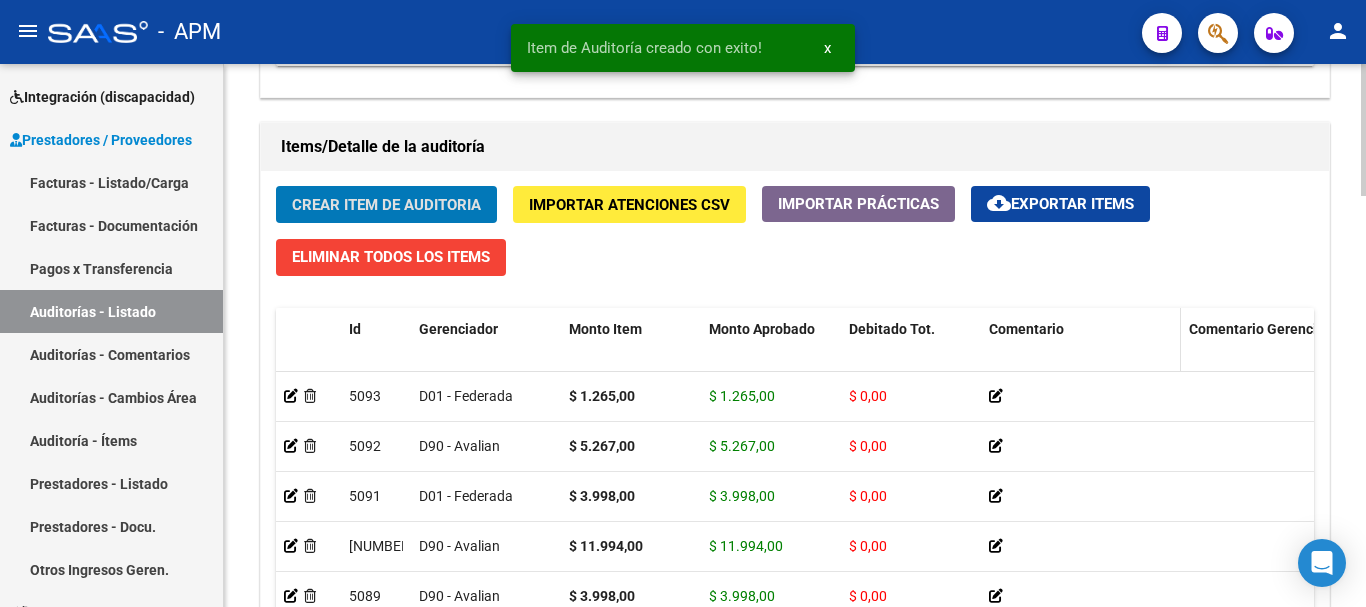 scroll, scrollTop: 1687, scrollLeft: 0, axis: vertical 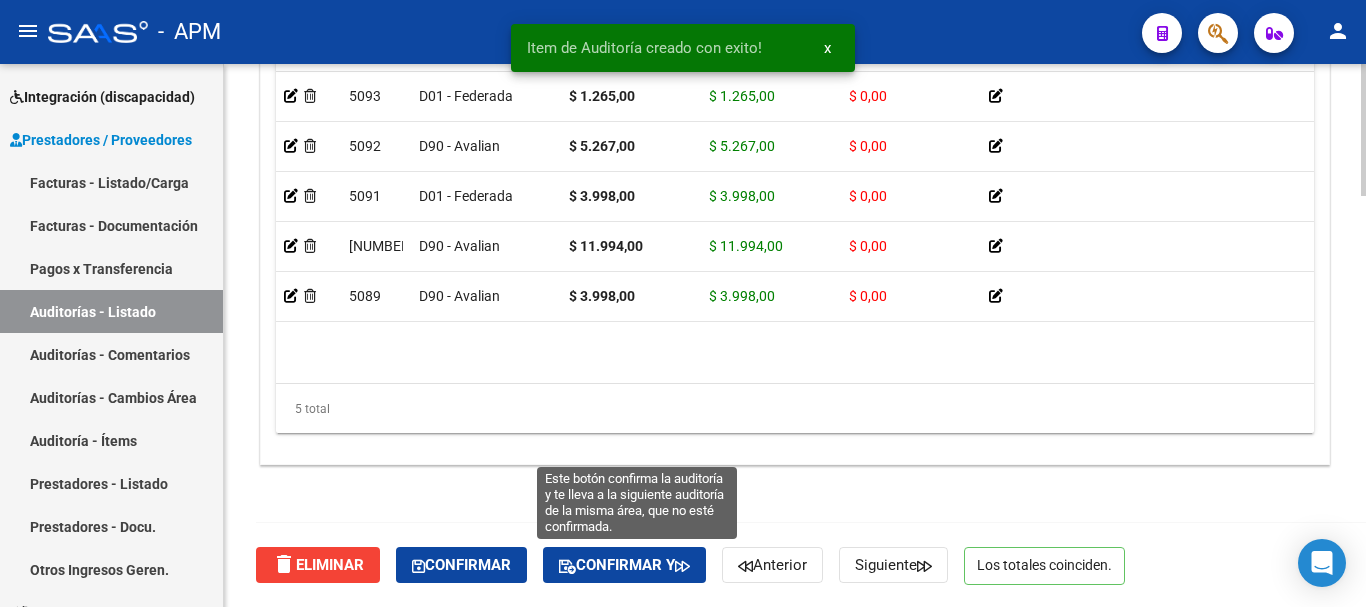 click on "Confirmar y" 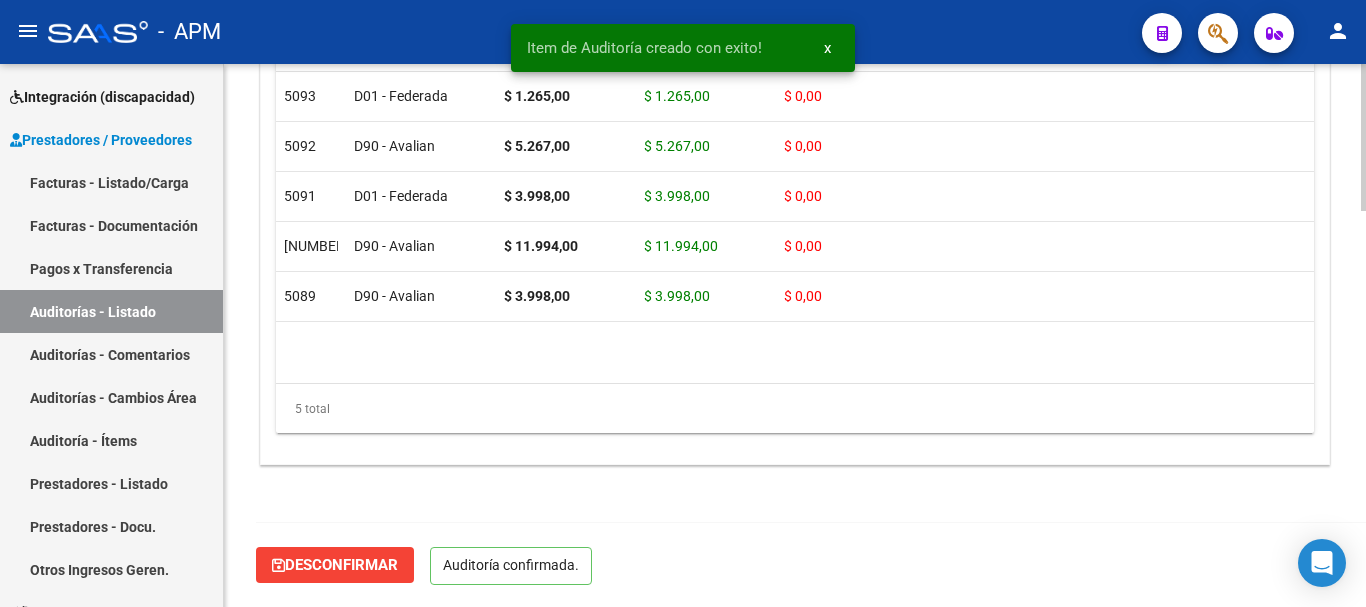 scroll, scrollTop: 1461, scrollLeft: 0, axis: vertical 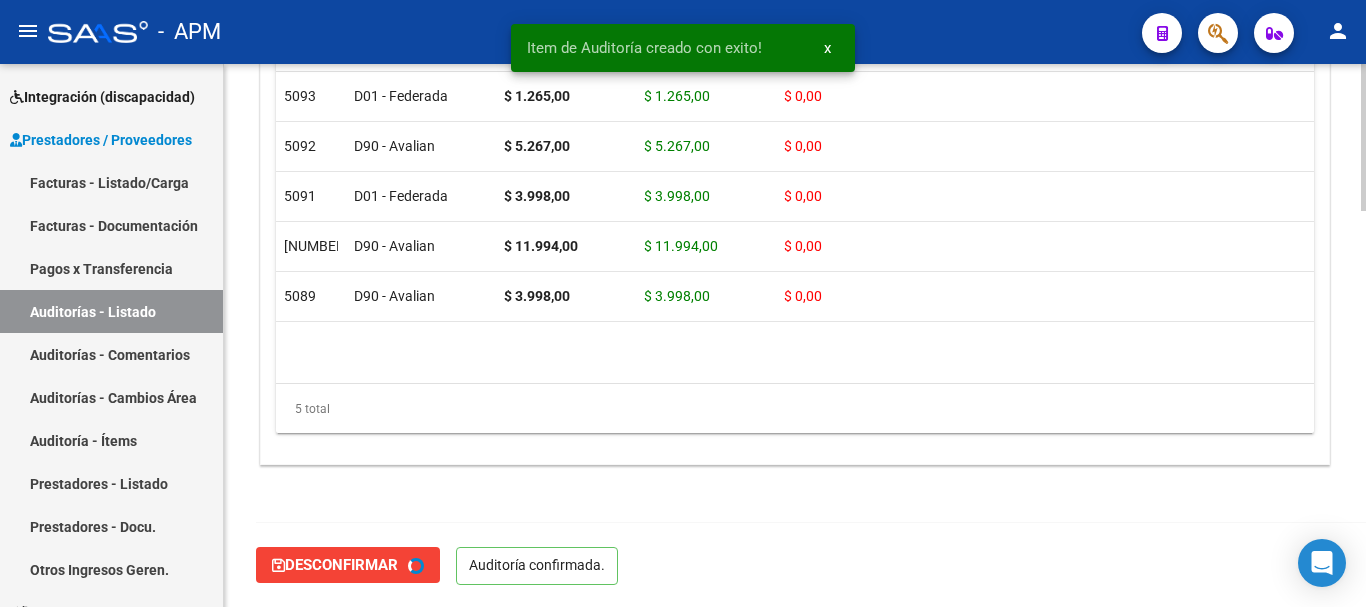 type on "202508" 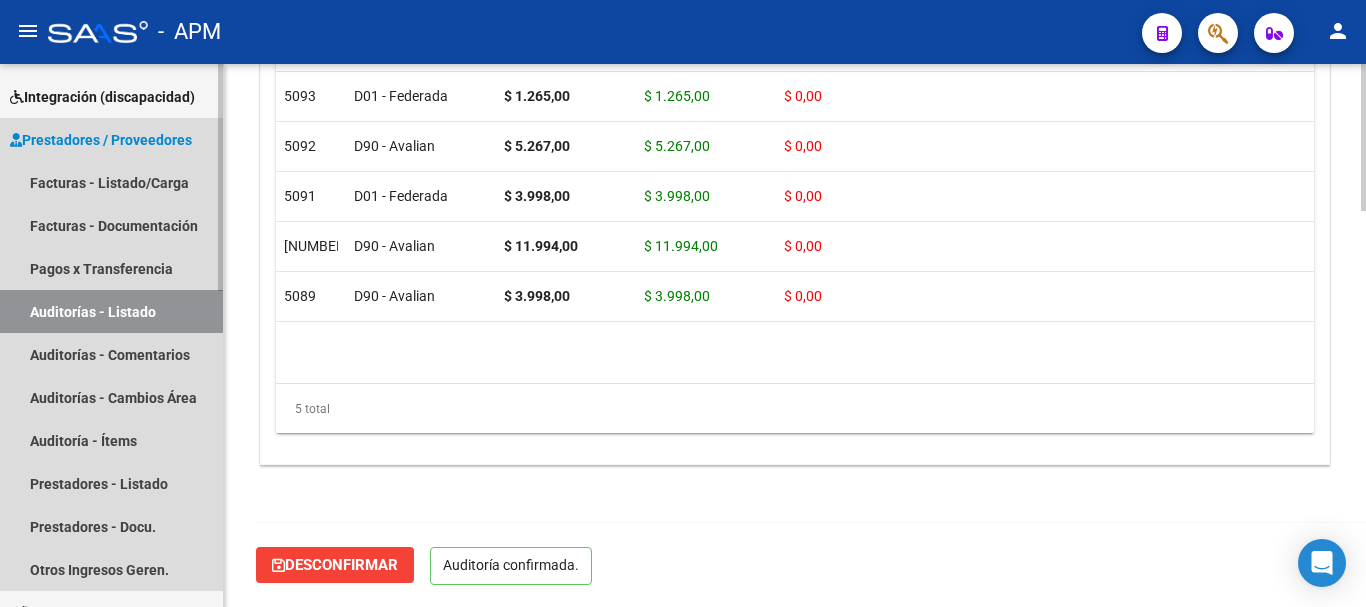 click on "Auditorías - Listado" at bounding box center (111, 311) 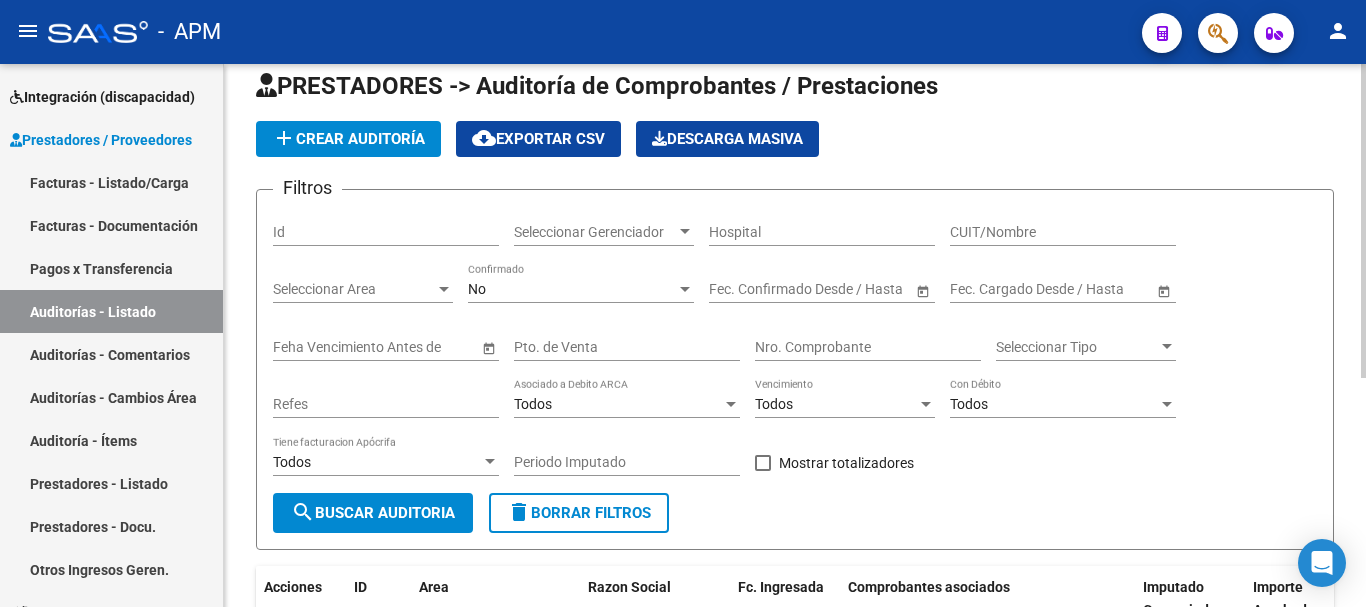 scroll, scrollTop: 0, scrollLeft: 0, axis: both 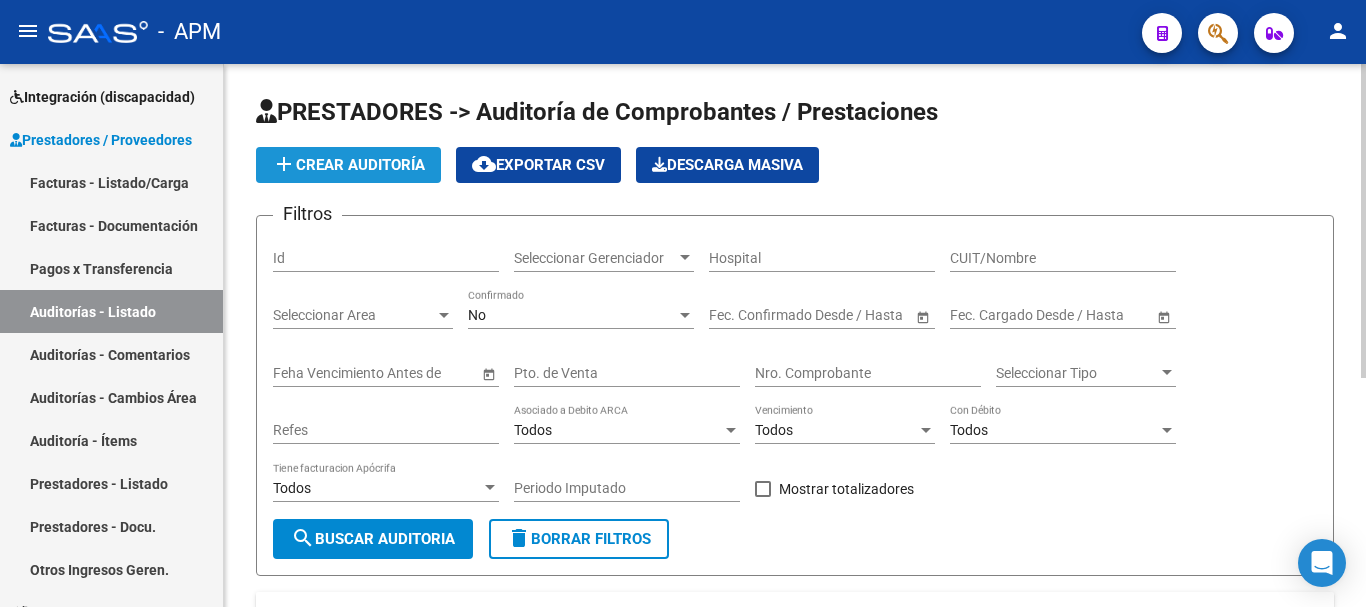 click on "add  Crear Auditoría" 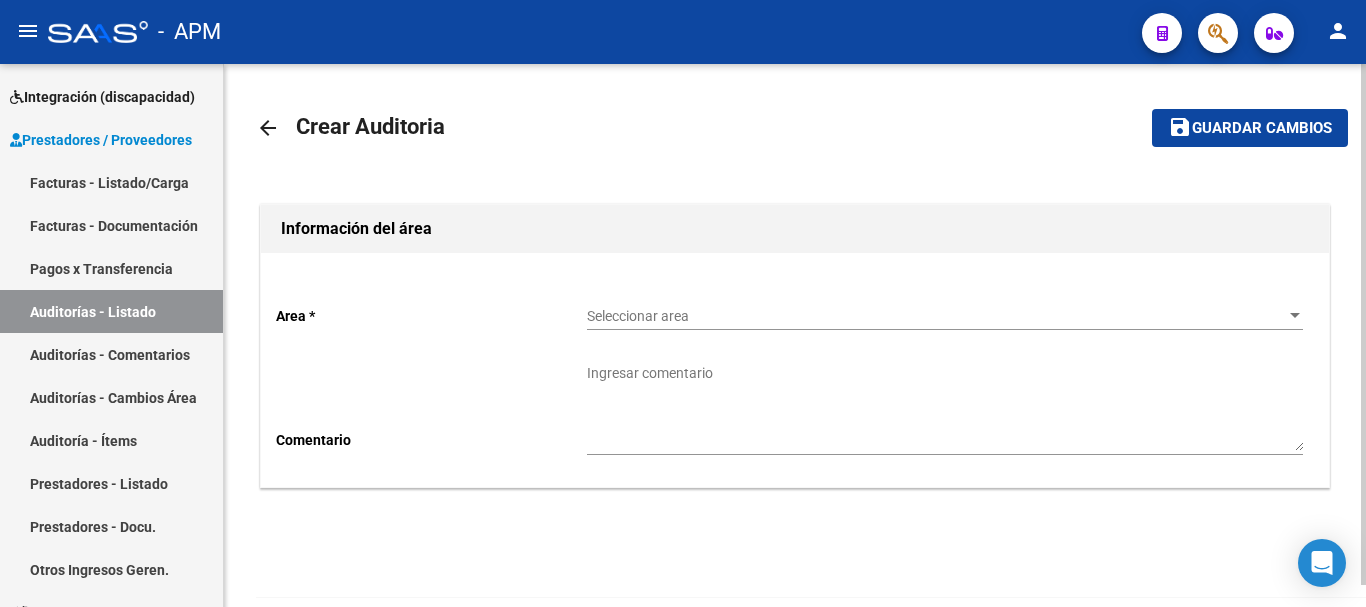 click at bounding box center [1295, 316] 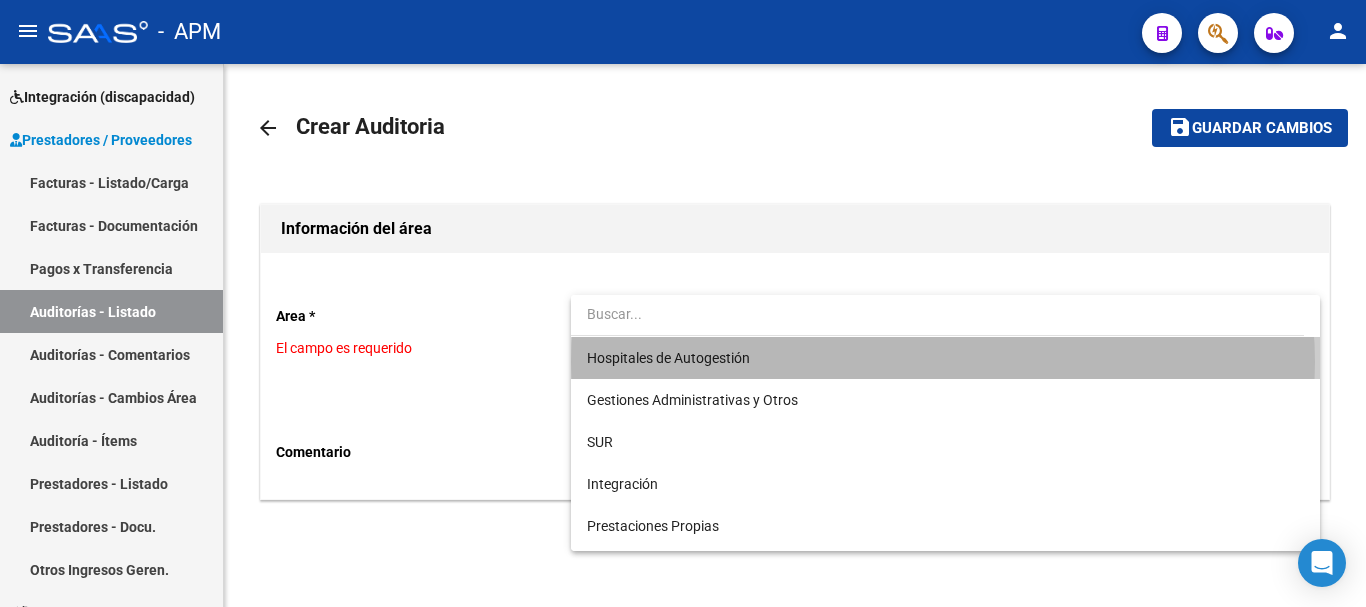click on "Hospitales de Autogestión" at bounding box center (945, 358) 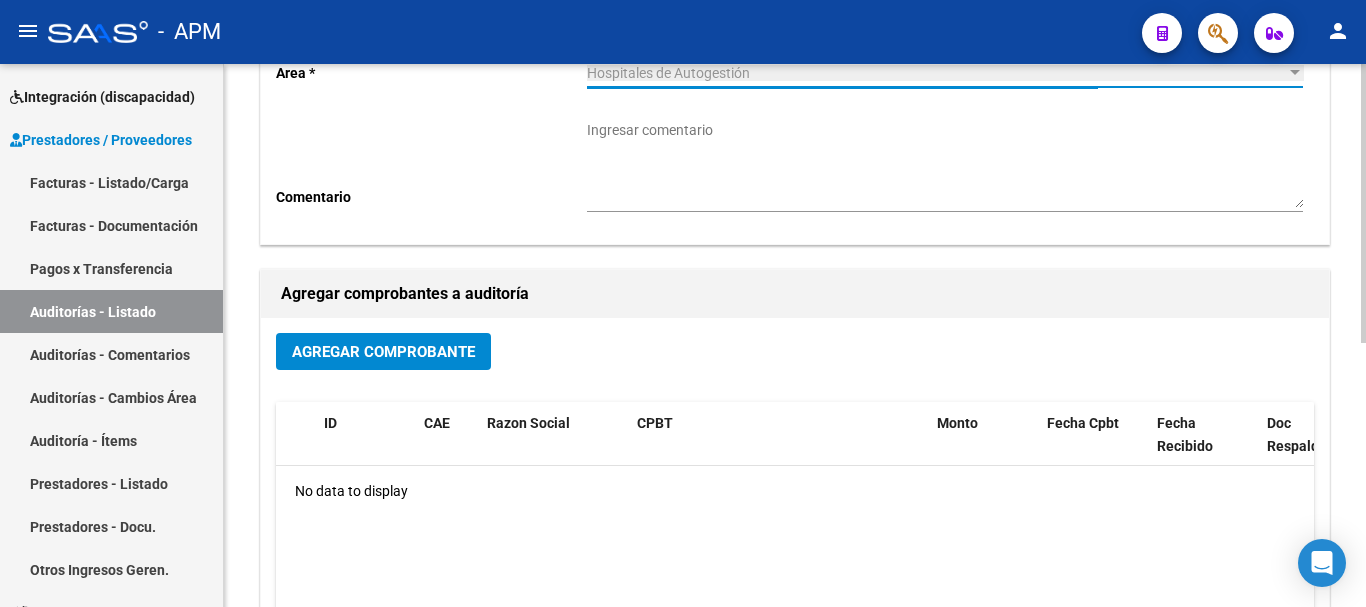 scroll, scrollTop: 300, scrollLeft: 0, axis: vertical 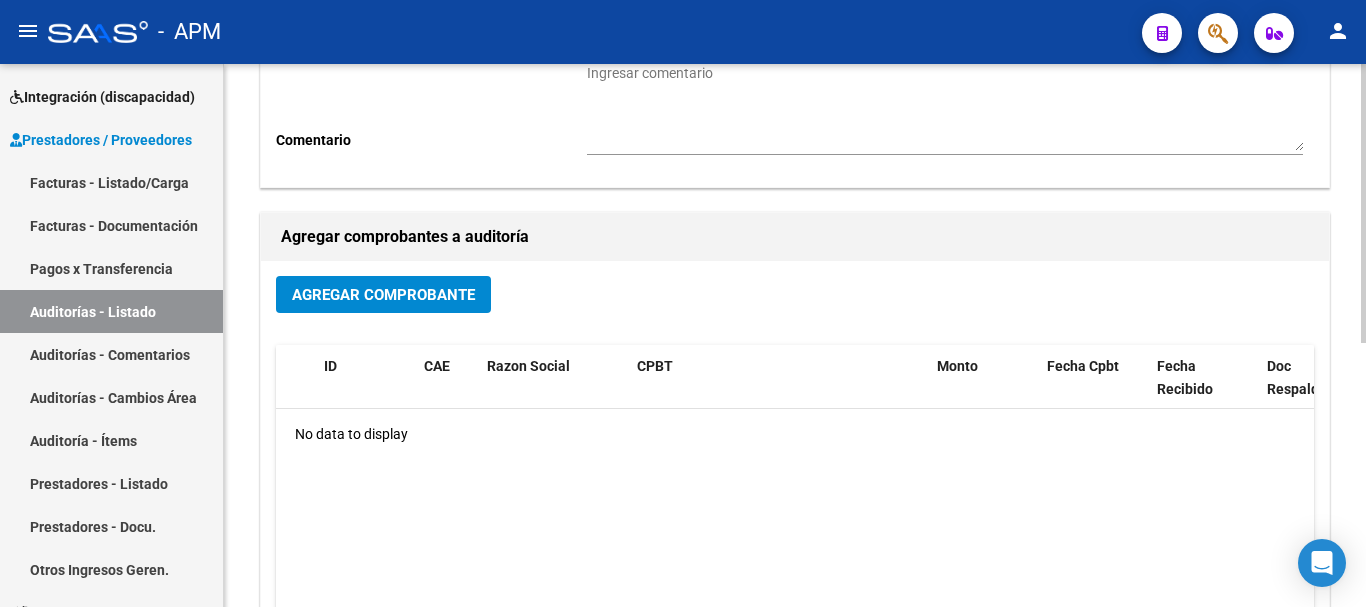 click on "Agregar Comprobante" 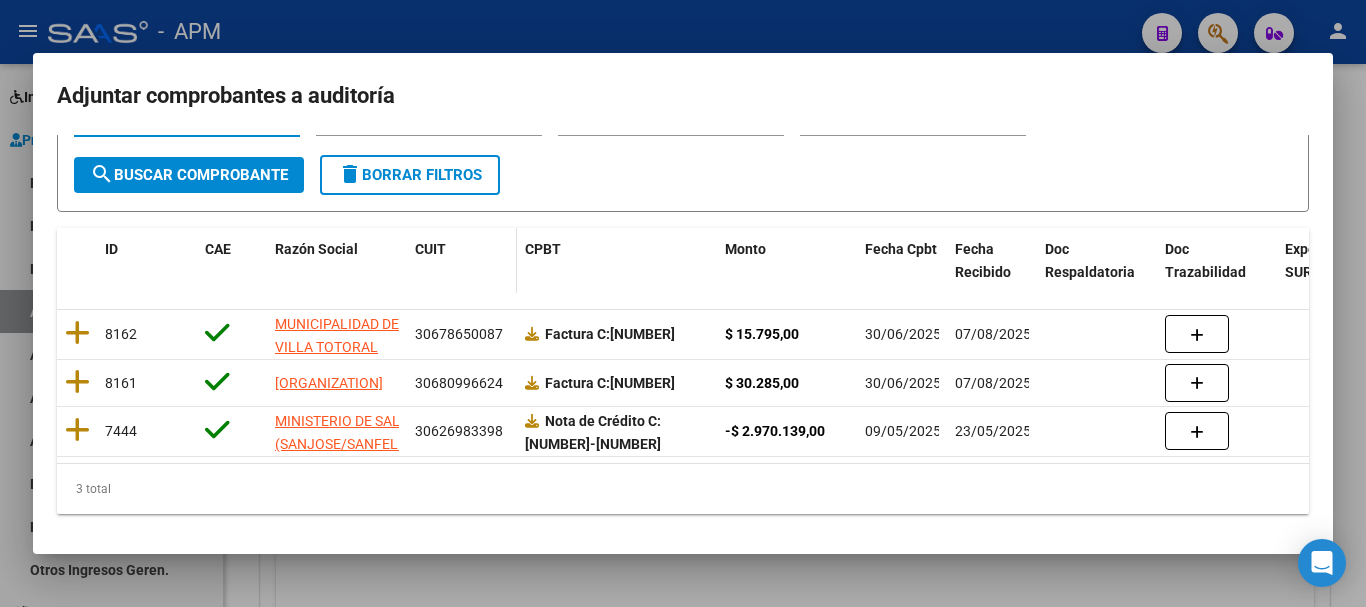 scroll, scrollTop: 128, scrollLeft: 0, axis: vertical 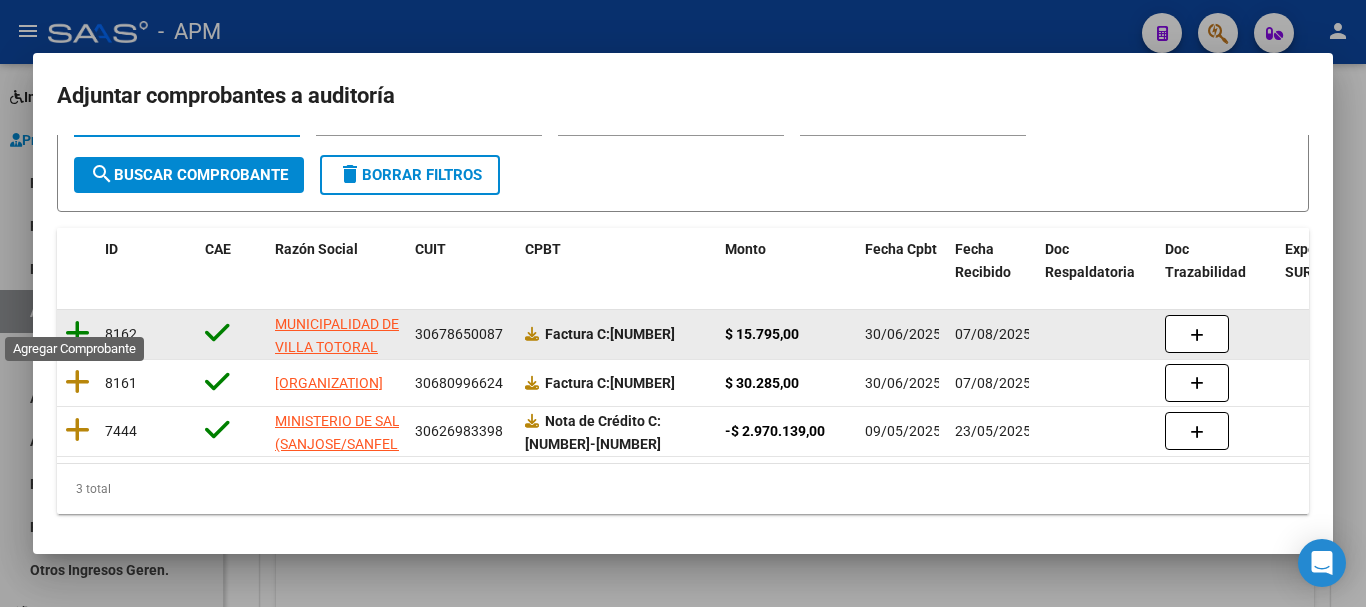 click 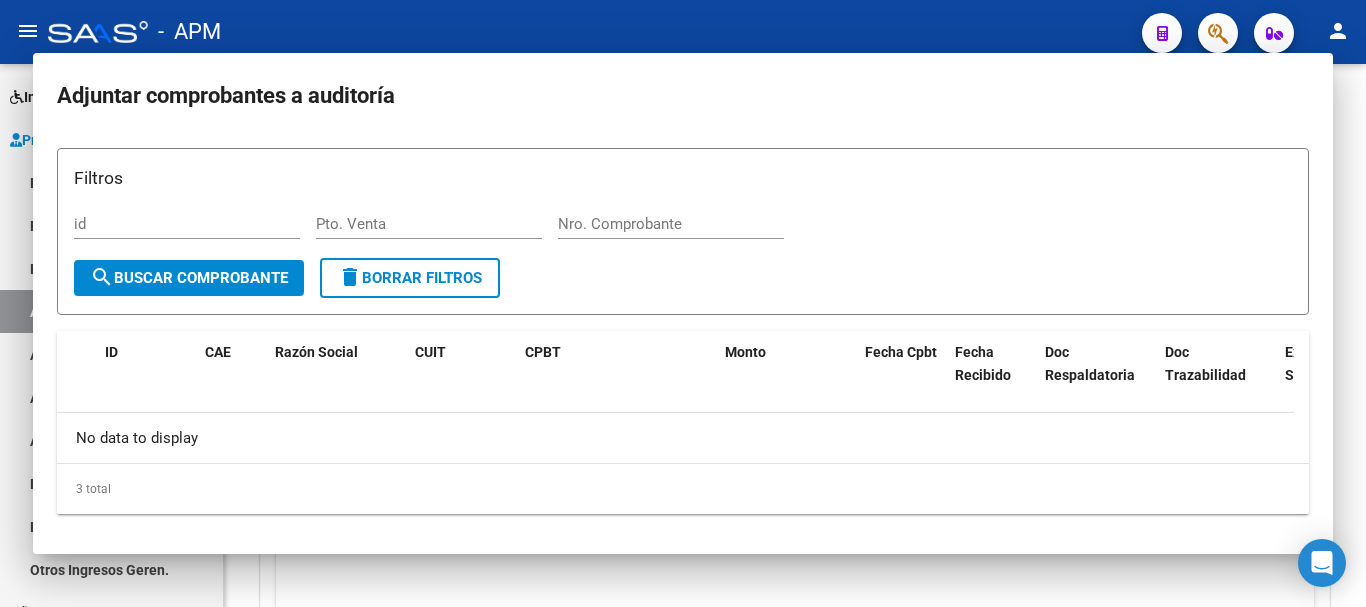 scroll, scrollTop: 0, scrollLeft: 0, axis: both 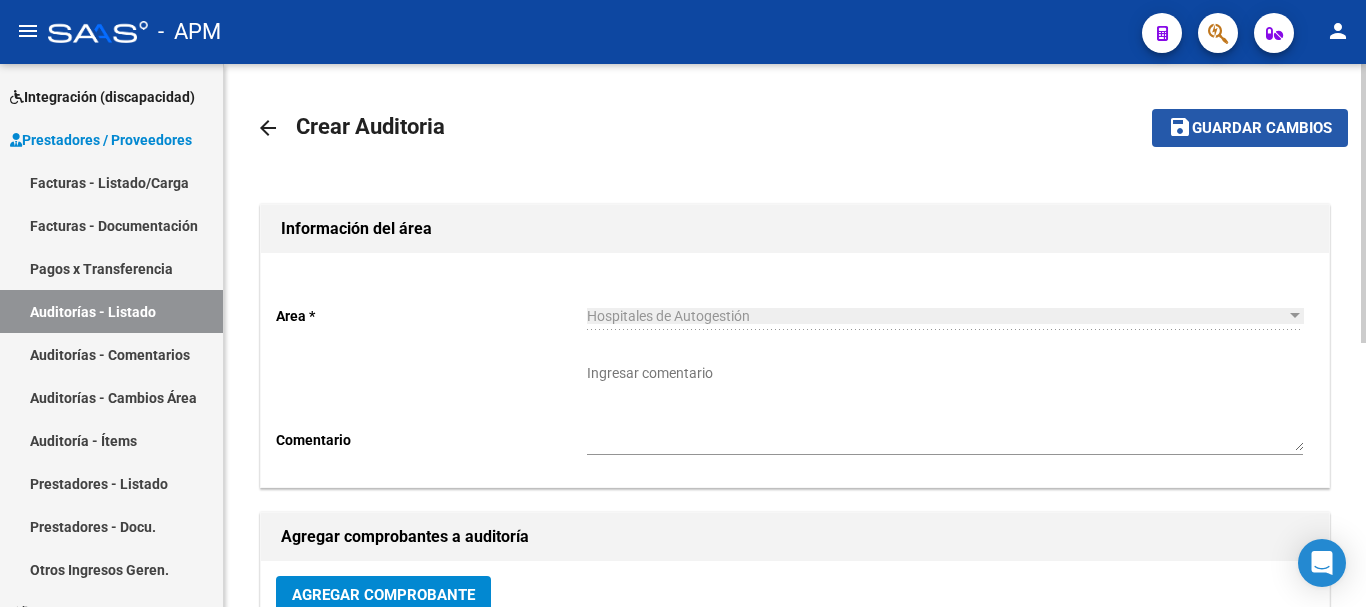 click on "Guardar cambios" 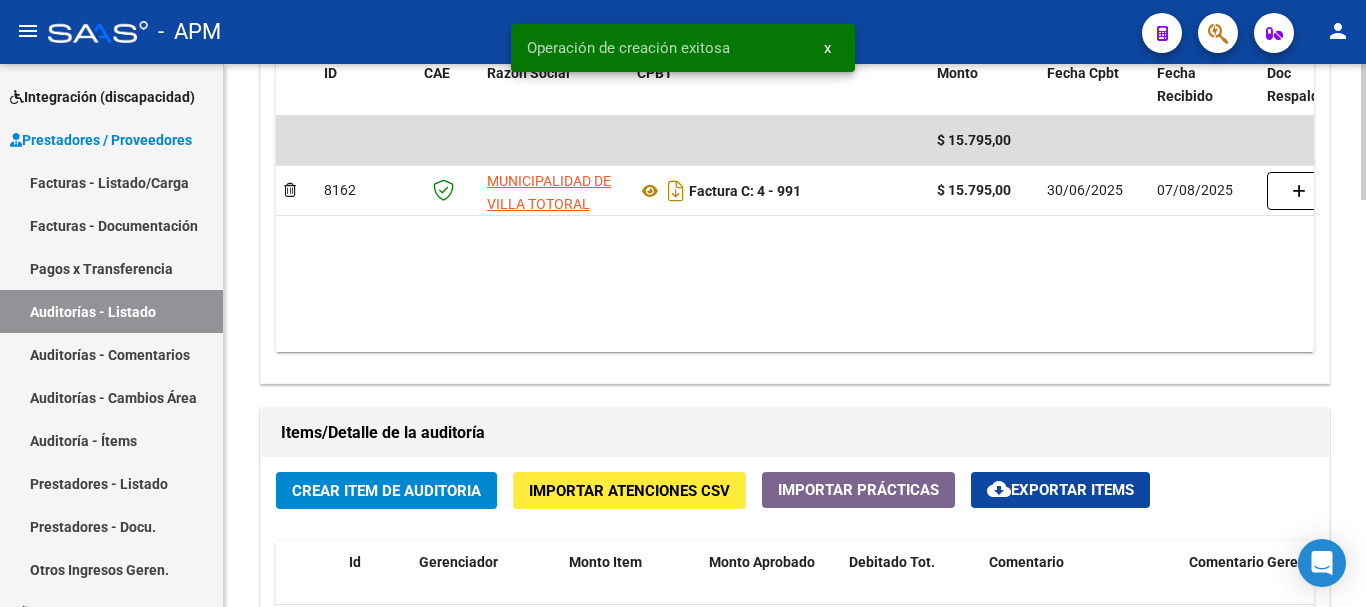 scroll, scrollTop: 1400, scrollLeft: 0, axis: vertical 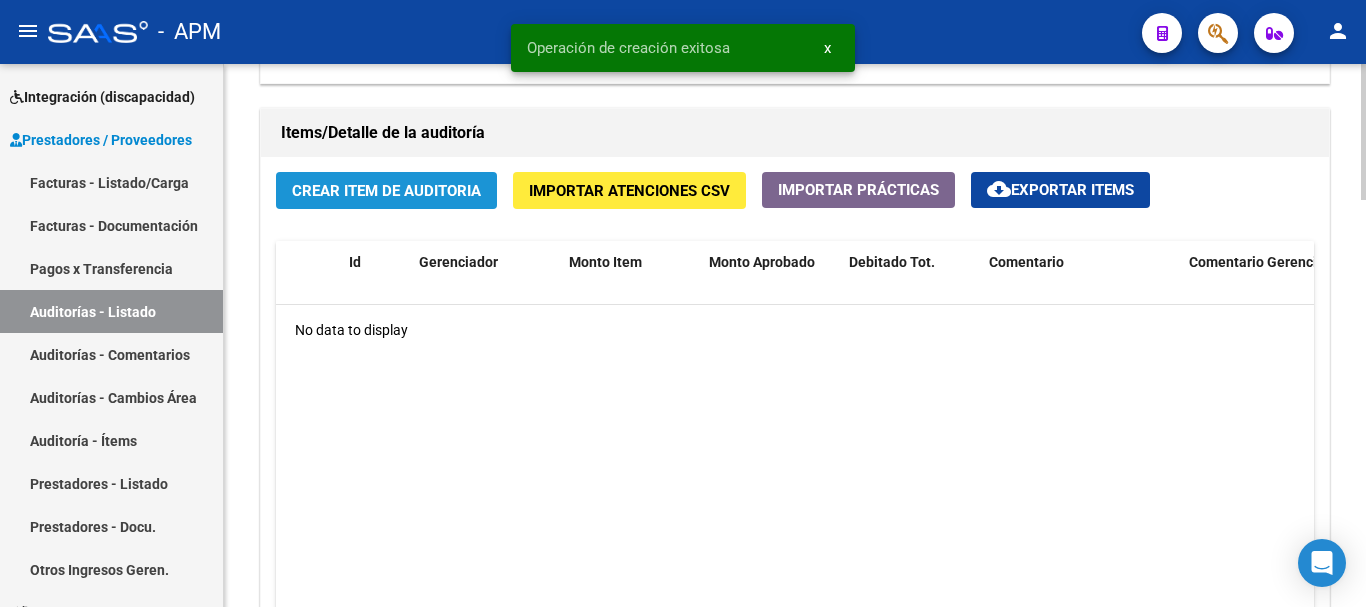 click on "Crear Item de Auditoria" 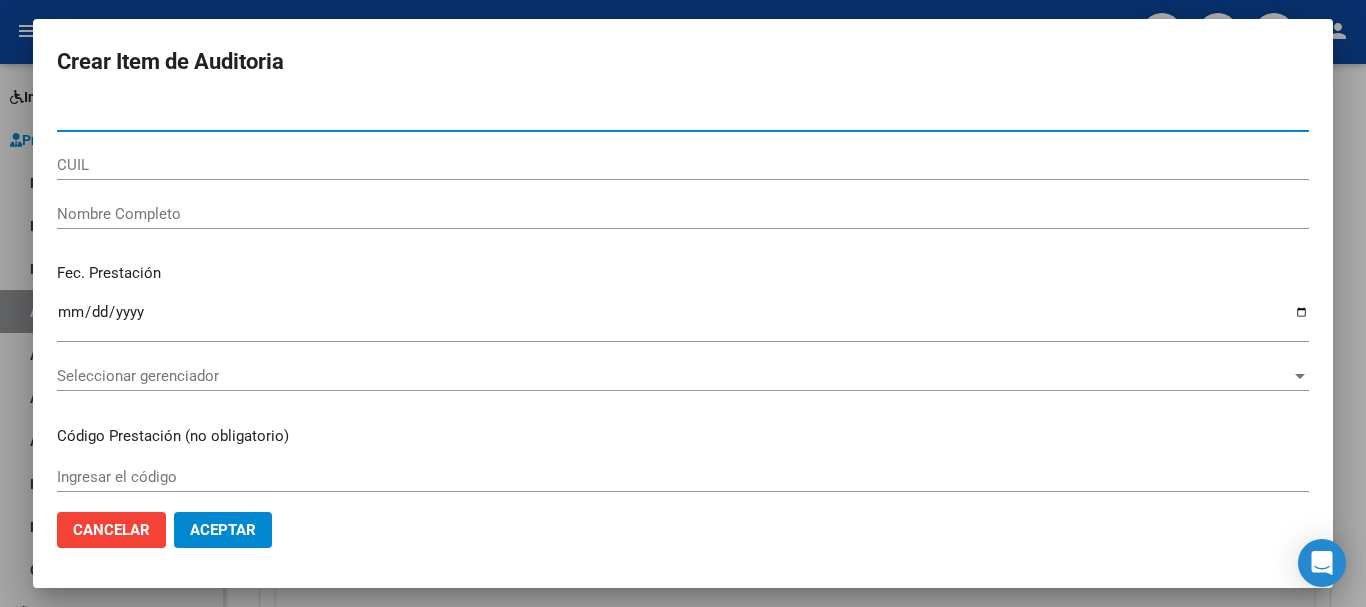 type on "[NUMBER]" 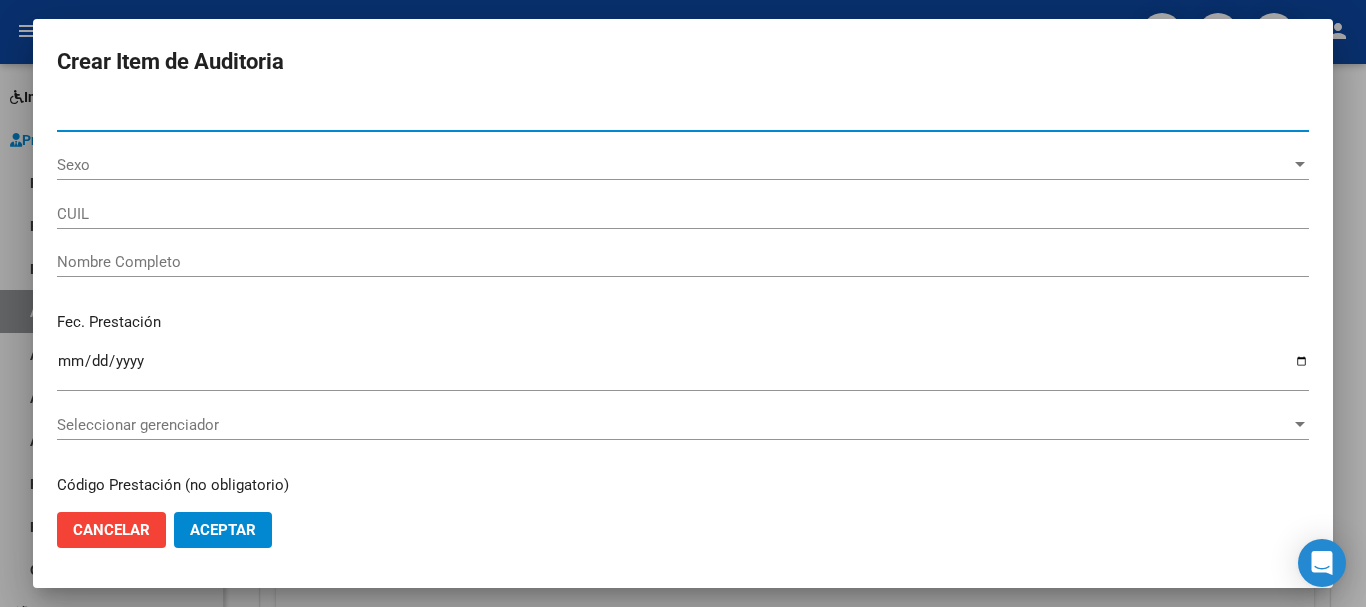 type on "[NUMBER]" 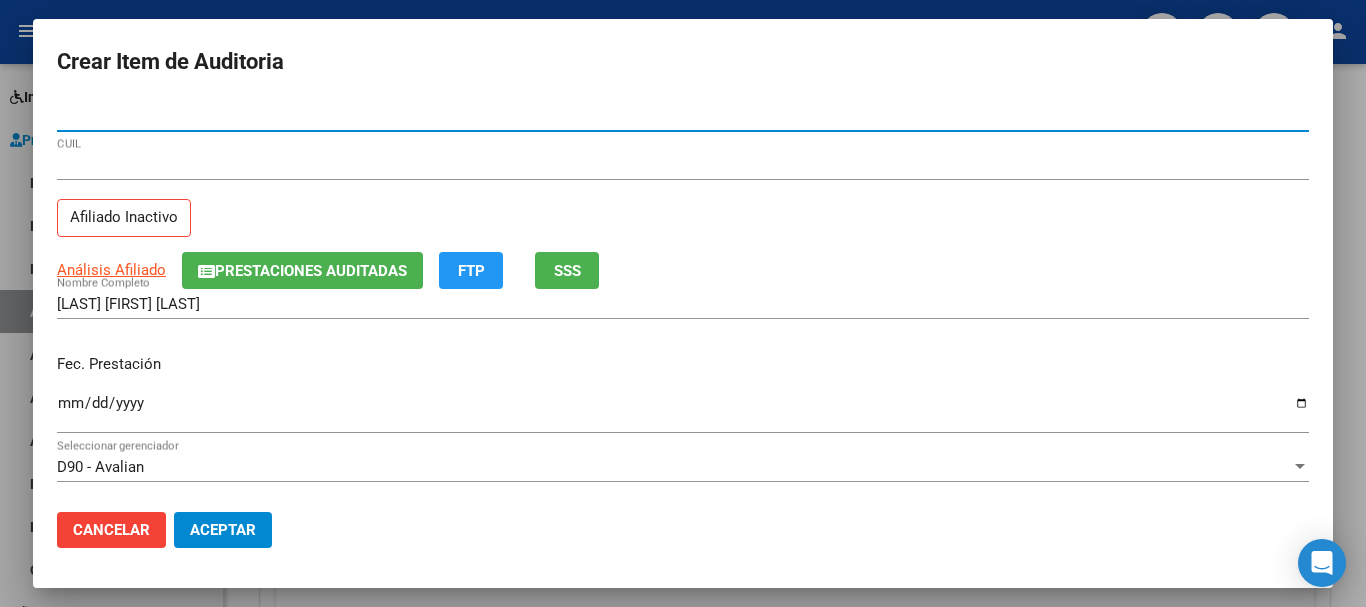 type on "[NUMBER]" 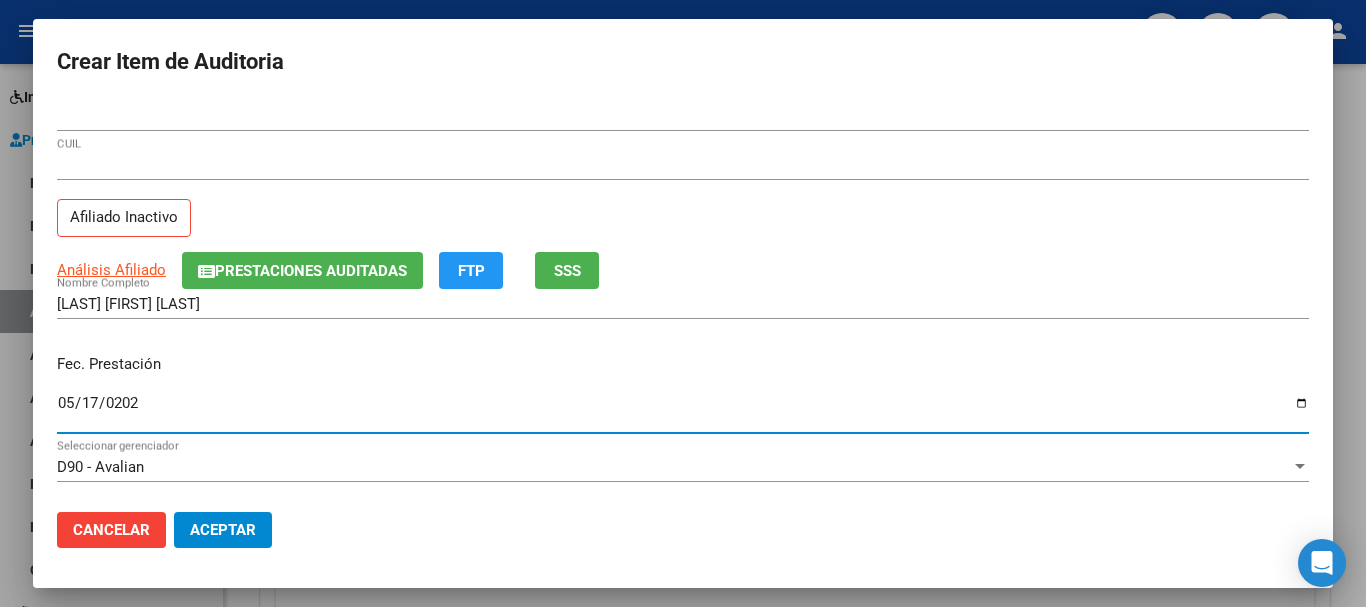 type on "2025-05-17" 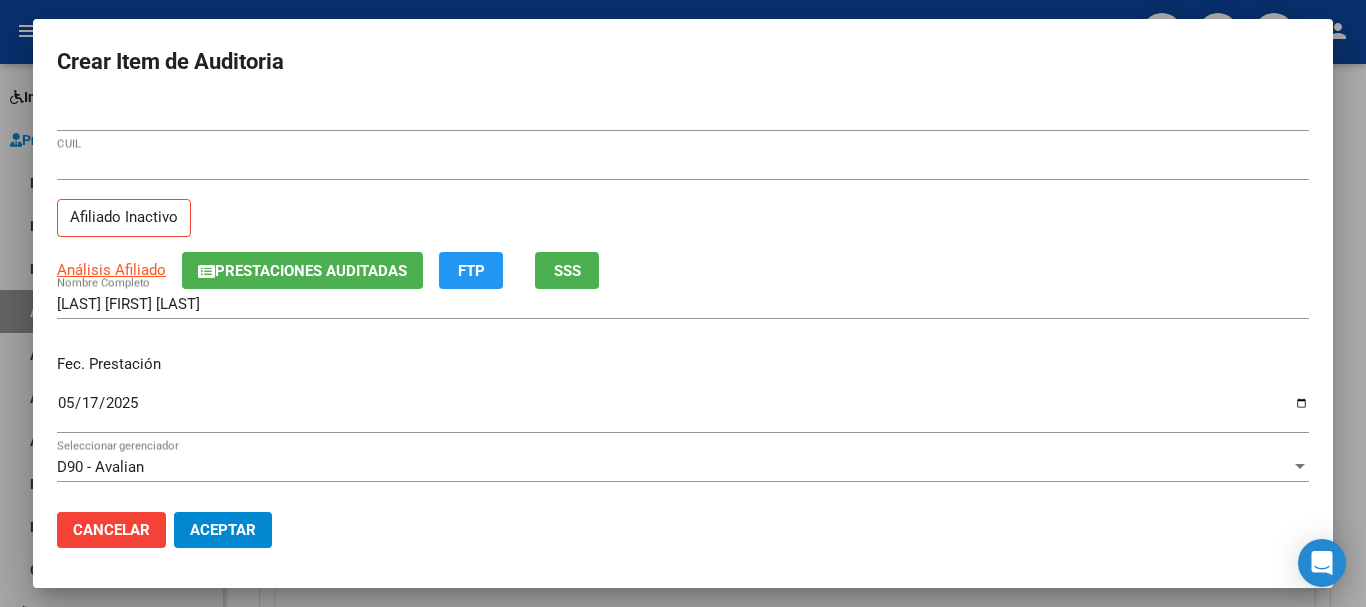 scroll, scrollTop: 200, scrollLeft: 0, axis: vertical 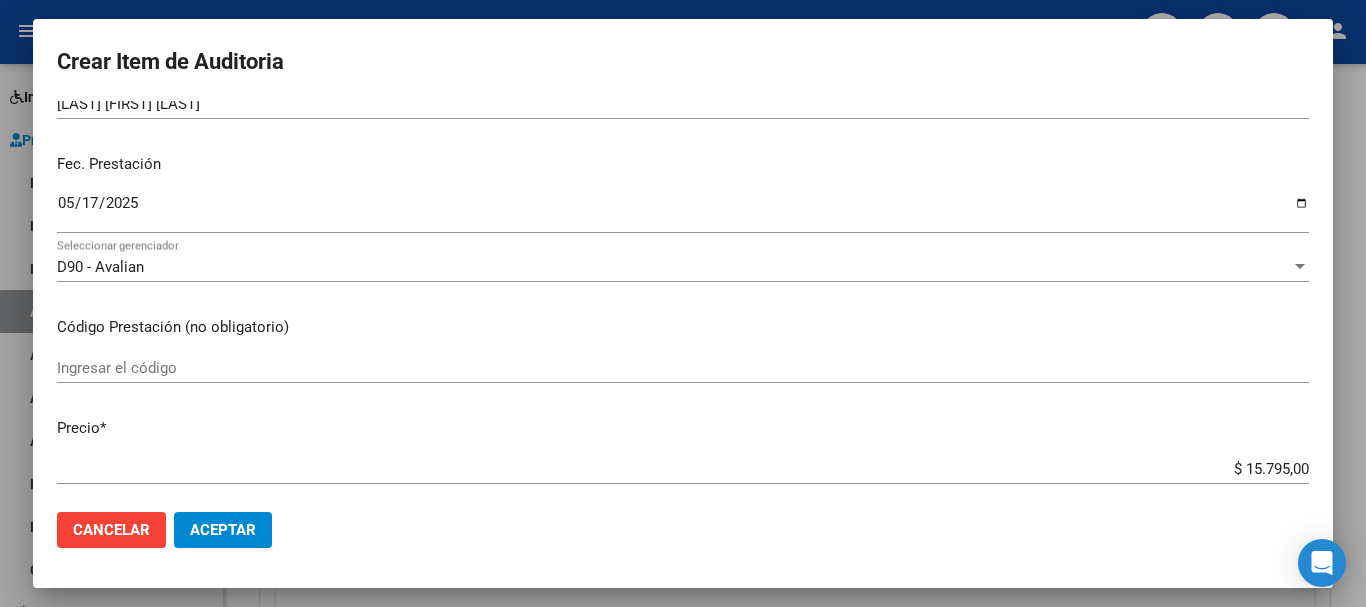 click on "Ingresar el código" at bounding box center (683, 368) 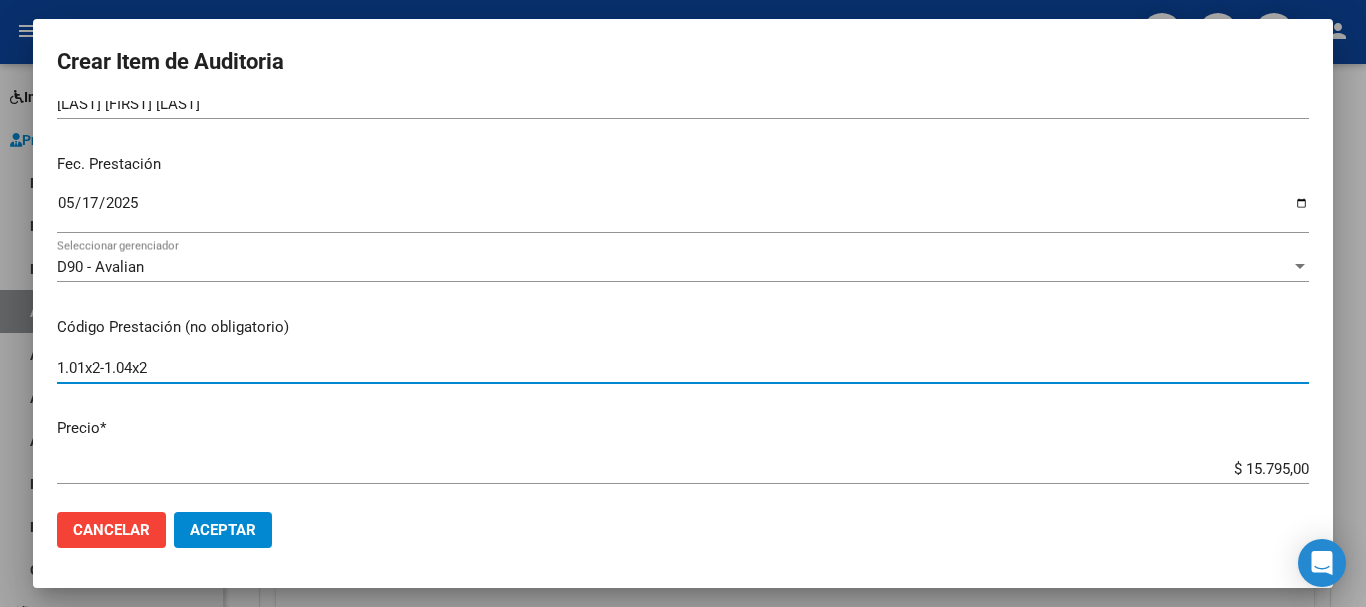 type on "1.01x2-1.04x2" 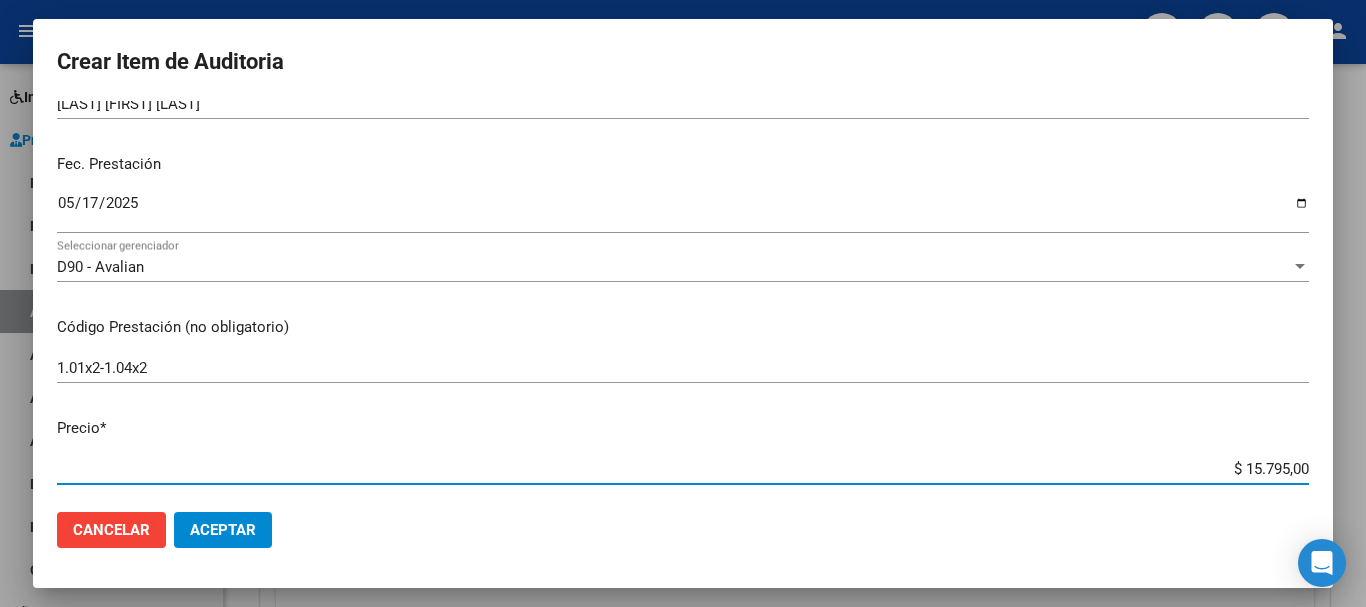 drag, startPoint x: 1231, startPoint y: 470, endPoint x: 1293, endPoint y: 459, distance: 62.968246 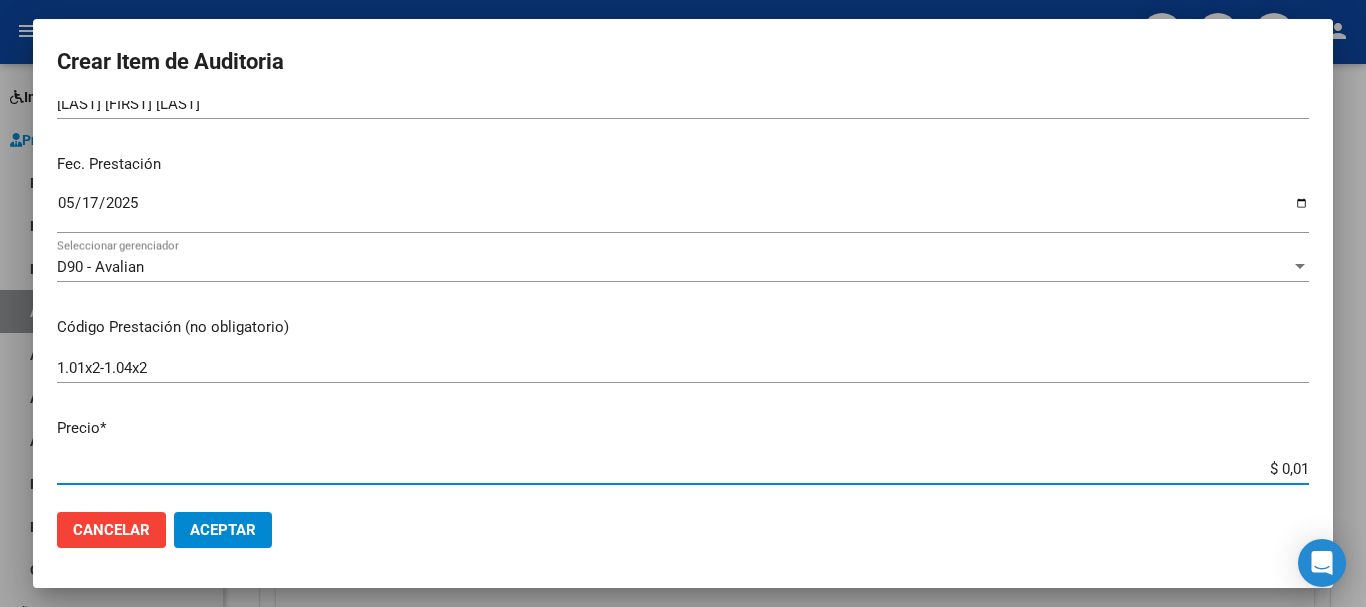type on "$ 0,10" 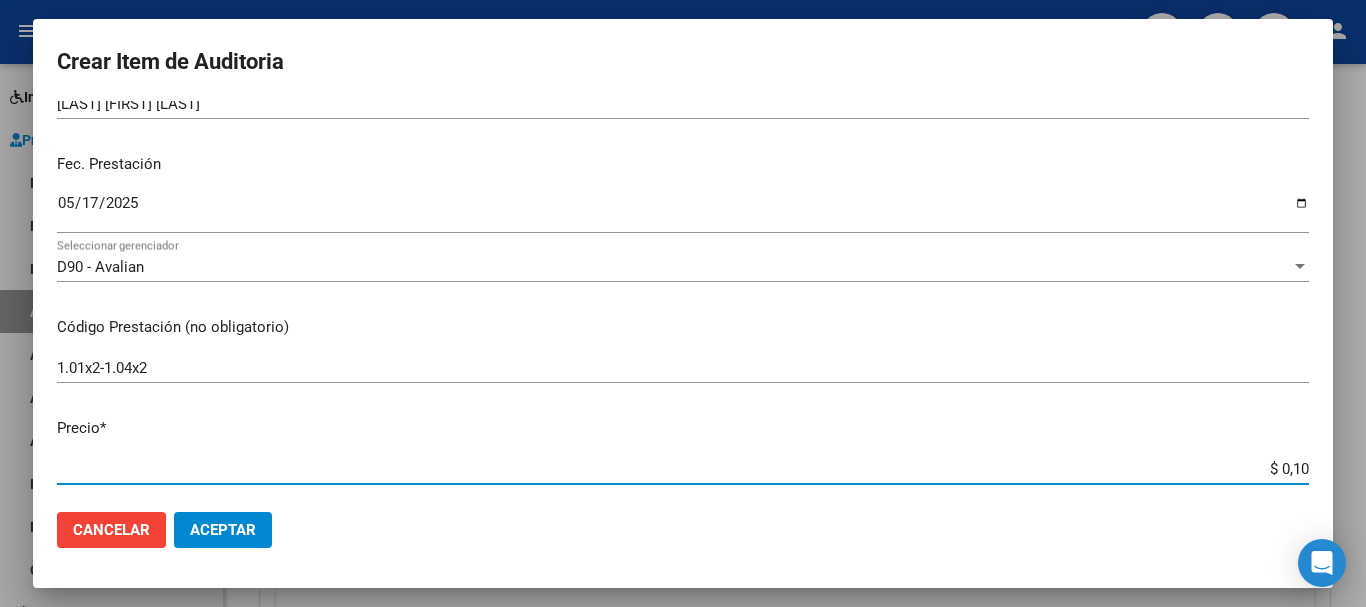 type on "$ 1,05" 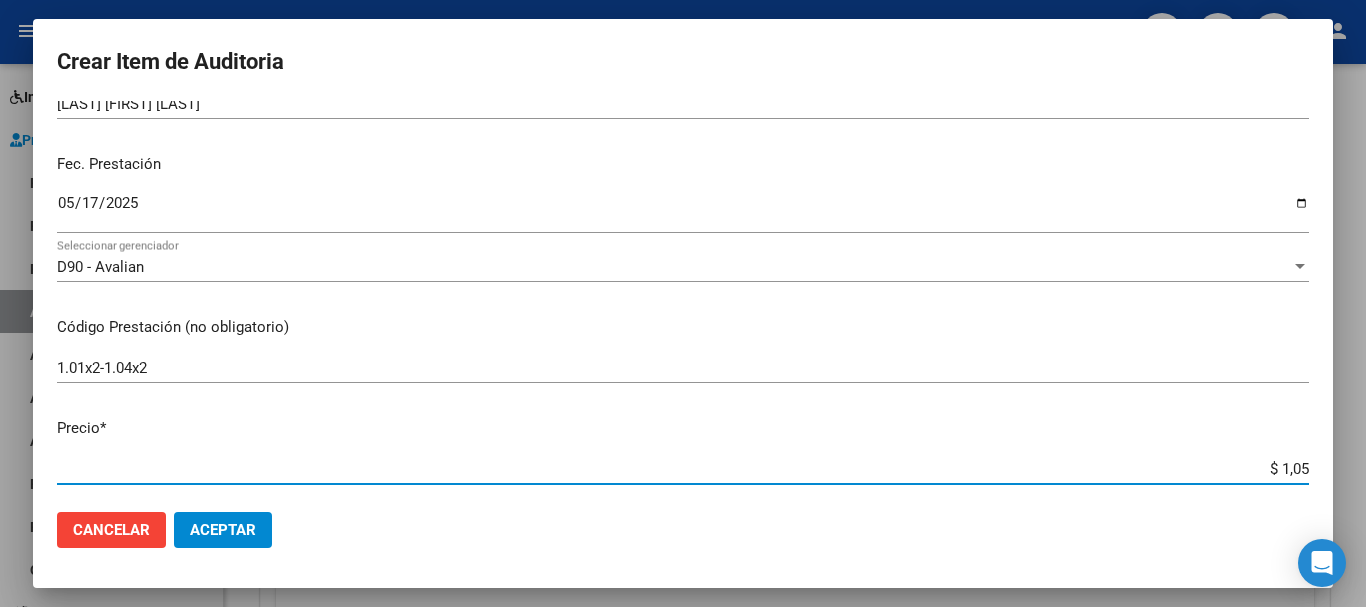 type on "$ 10,53" 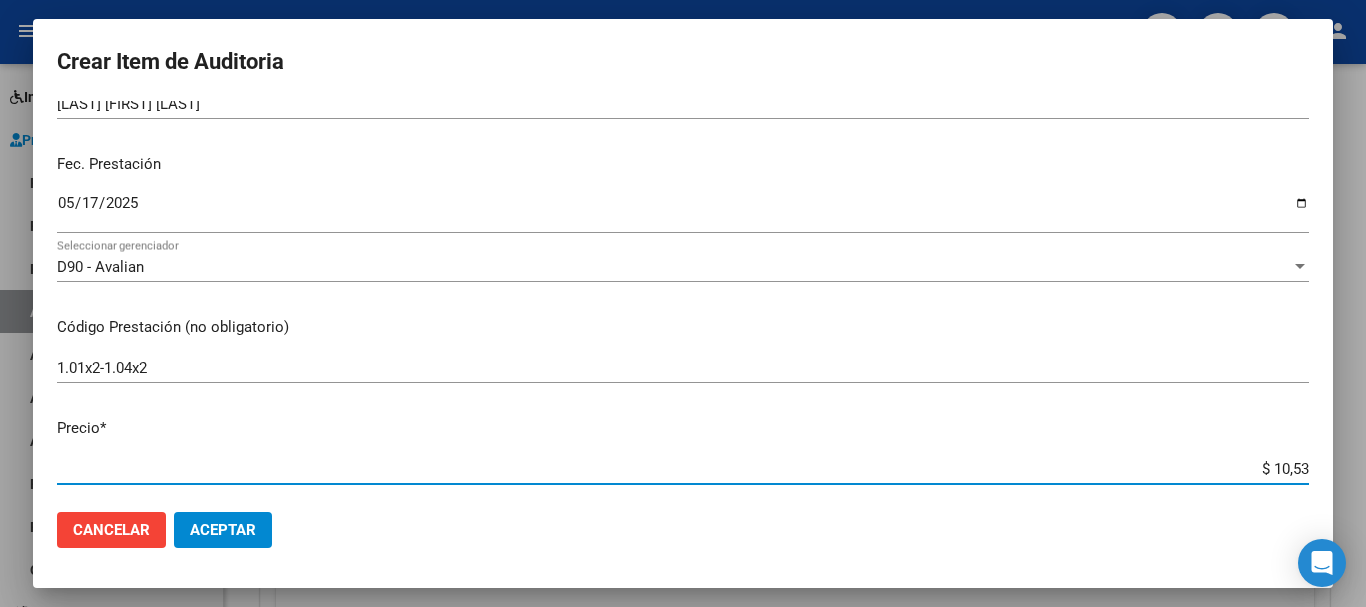type on "$ 105,30" 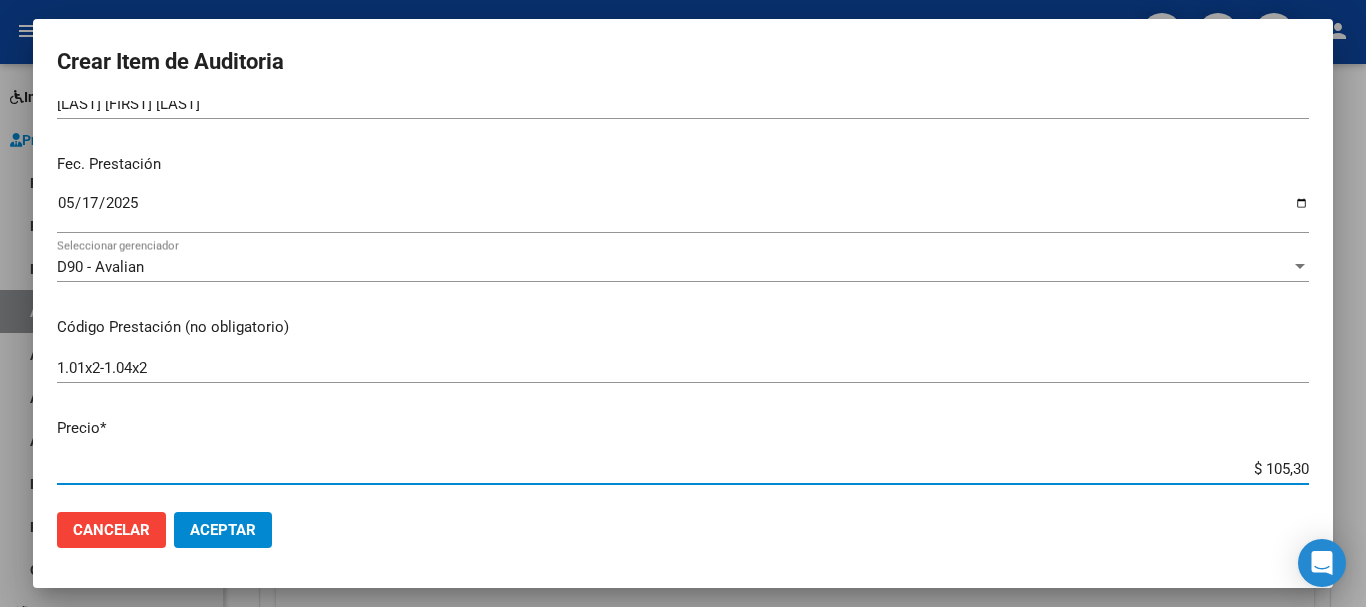 type on "$ 1.053,00" 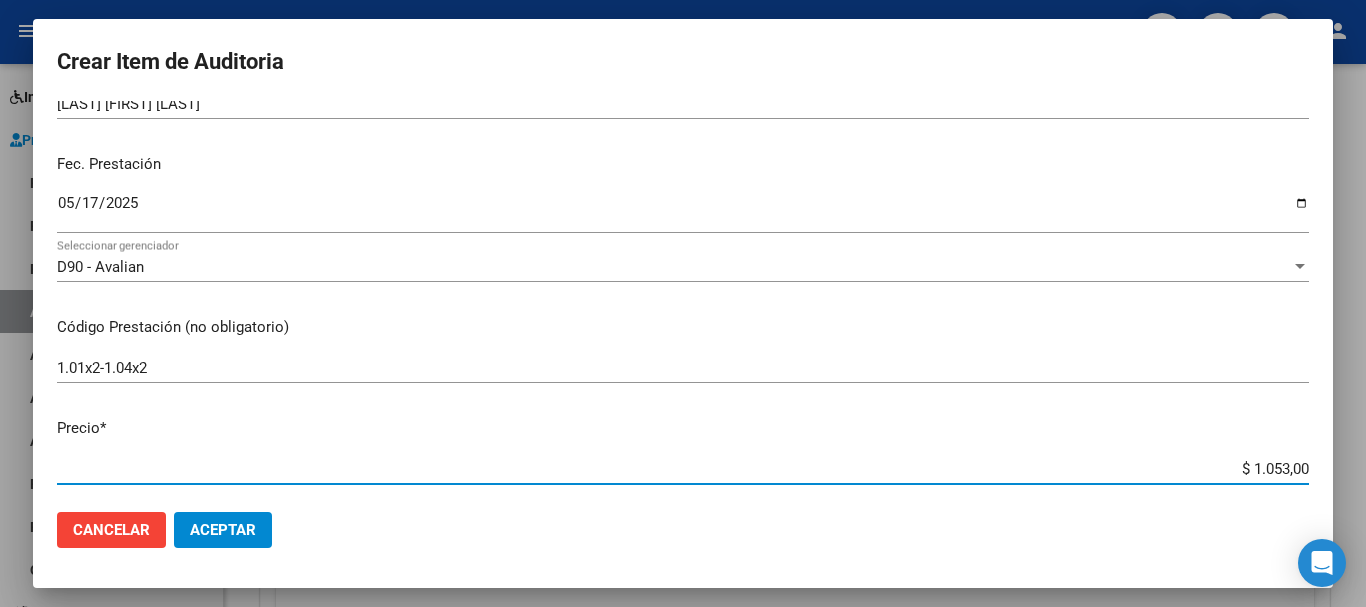 type on "$ 10.530,00" 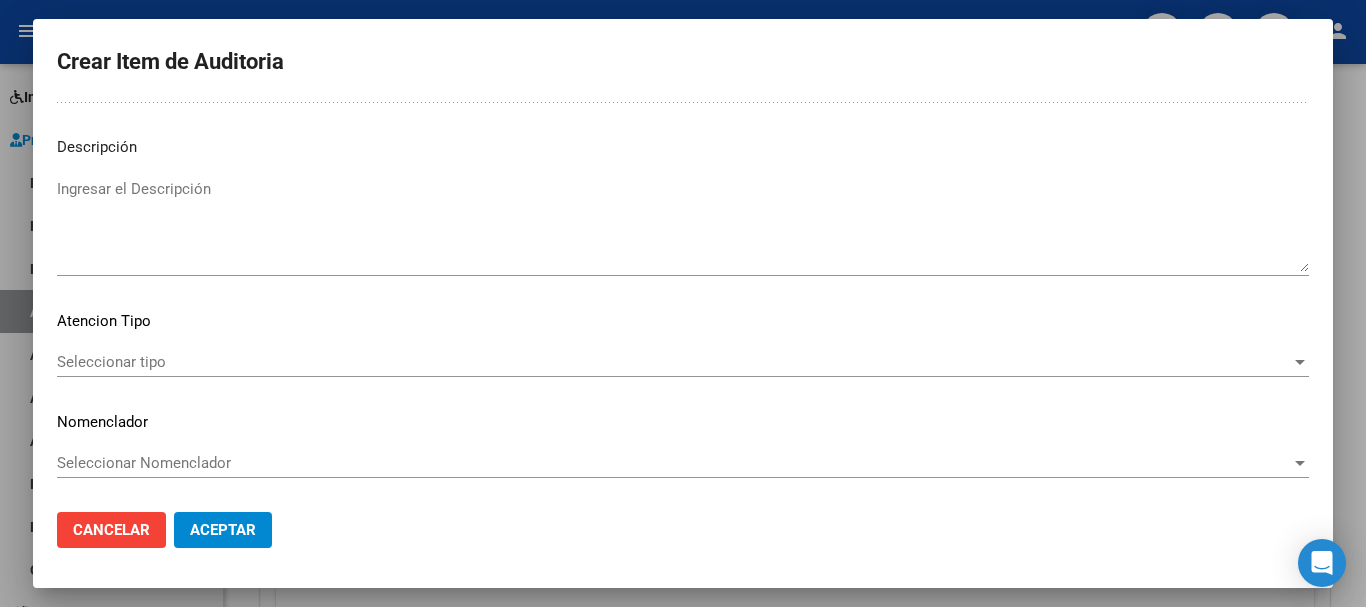 scroll, scrollTop: 1233, scrollLeft: 0, axis: vertical 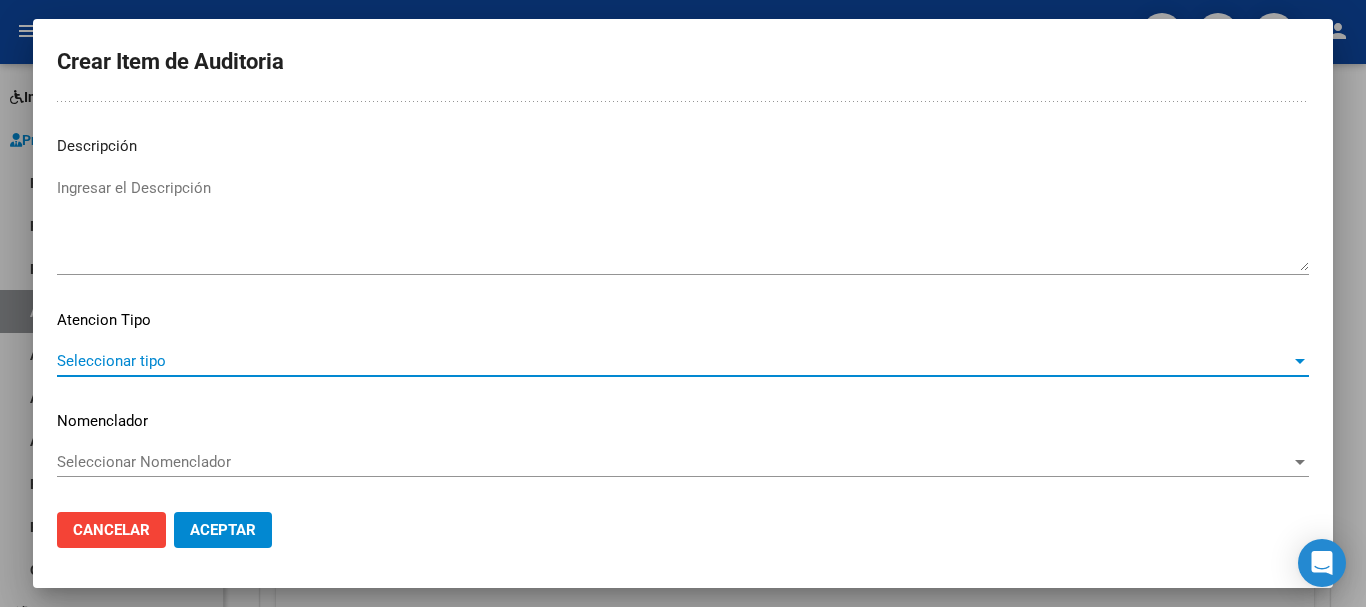 click on "Seleccionar tipo" at bounding box center (674, 361) 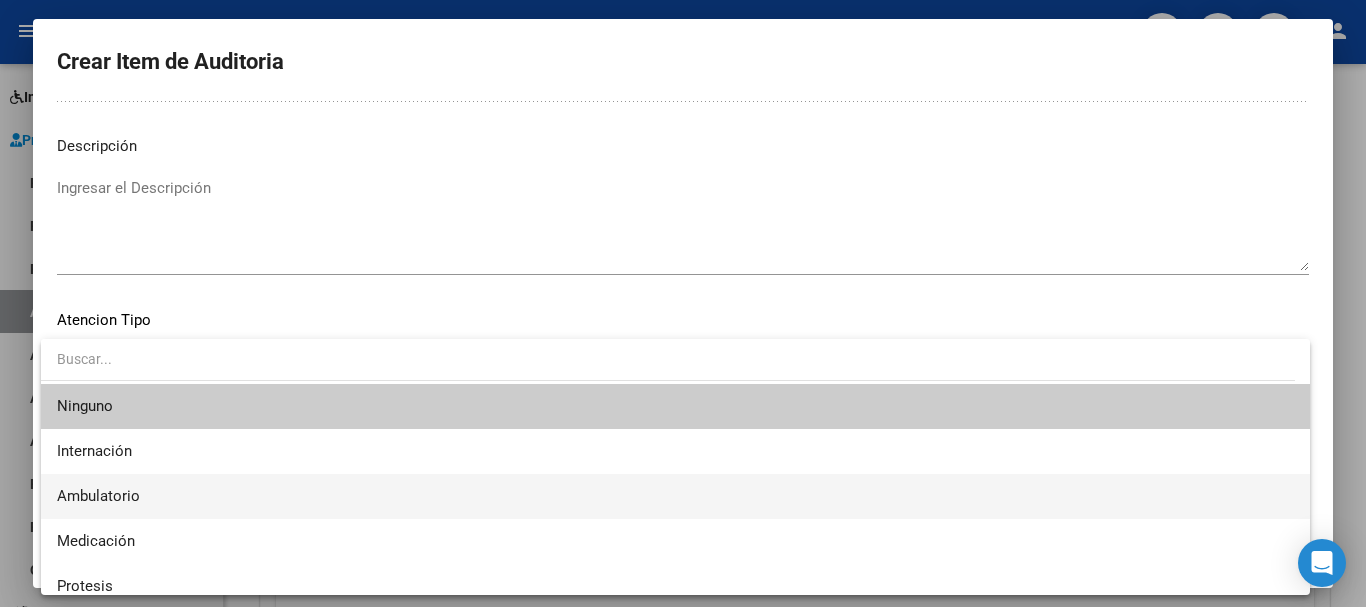 click on "Ambulatorio" at bounding box center [675, 496] 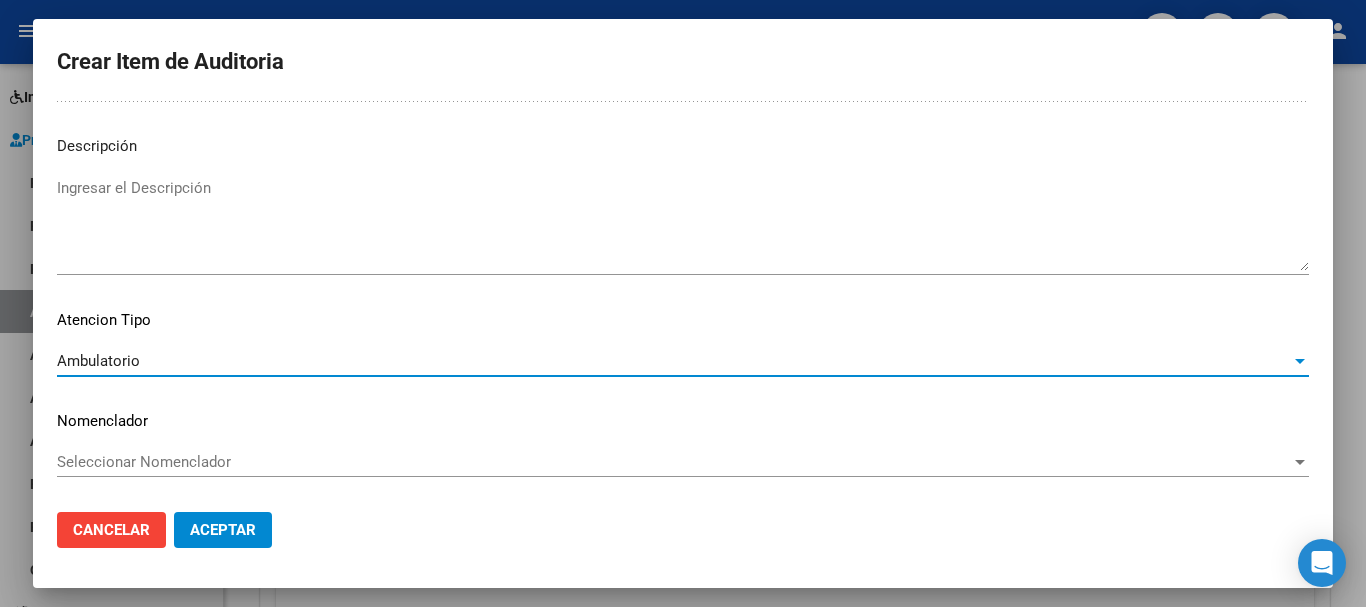 click on "Aceptar" 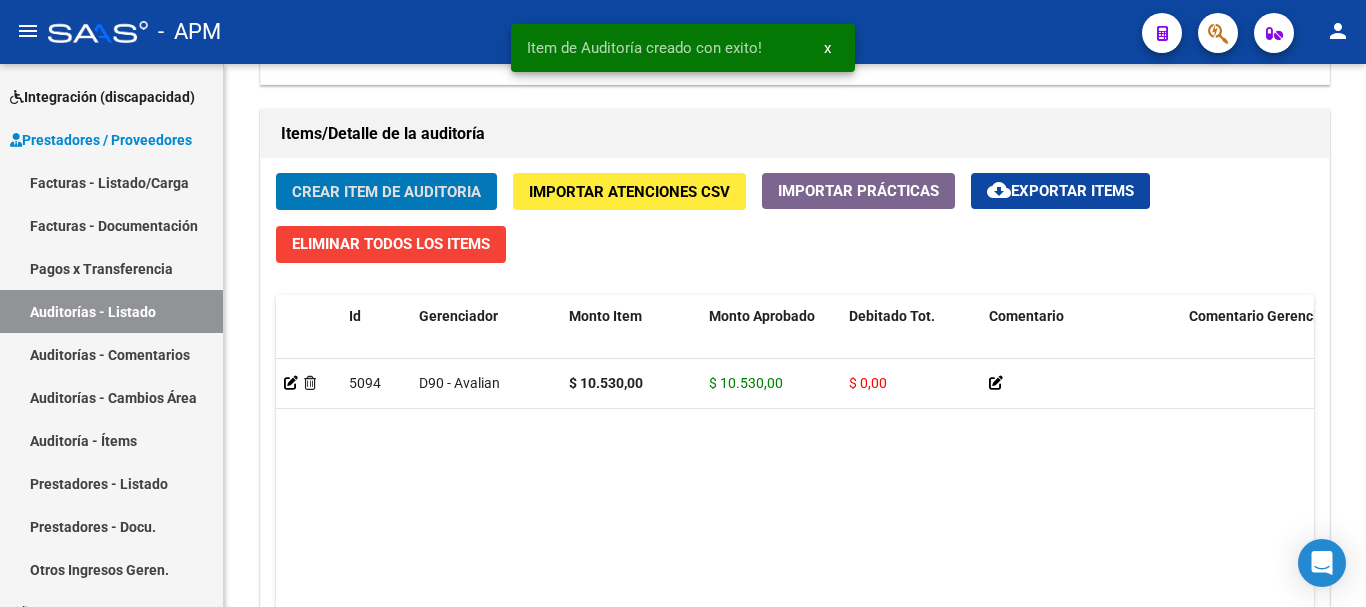 scroll, scrollTop: 1401, scrollLeft: 0, axis: vertical 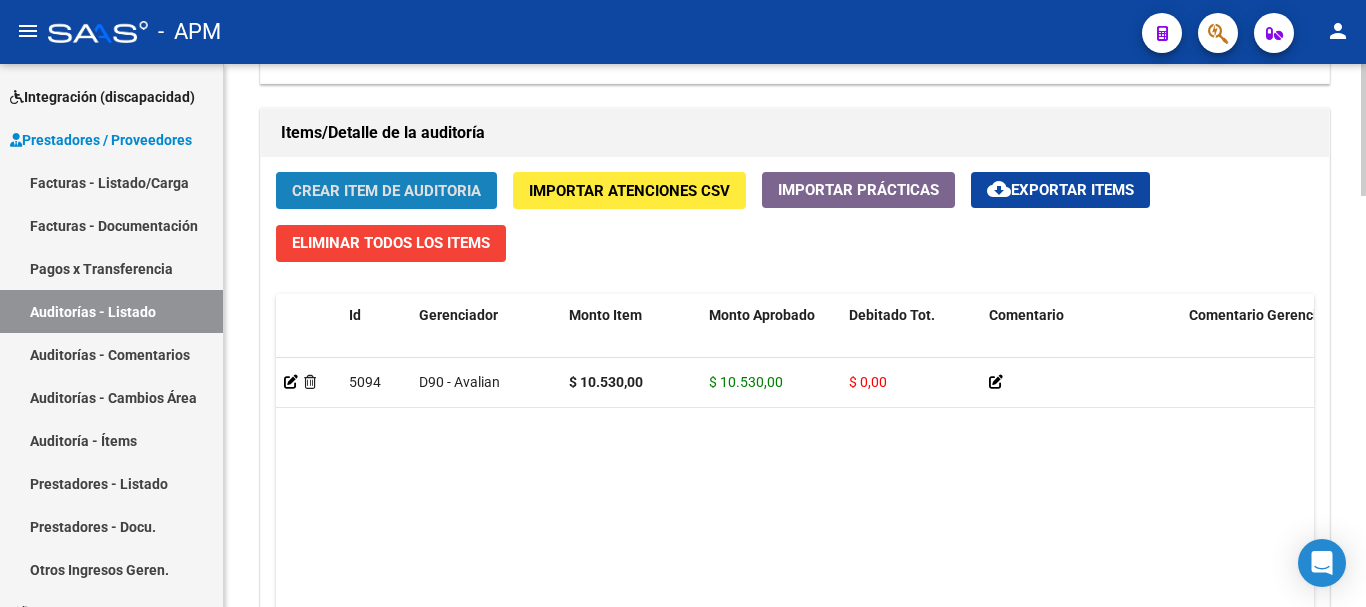 click on "Crear Item de Auditoria" 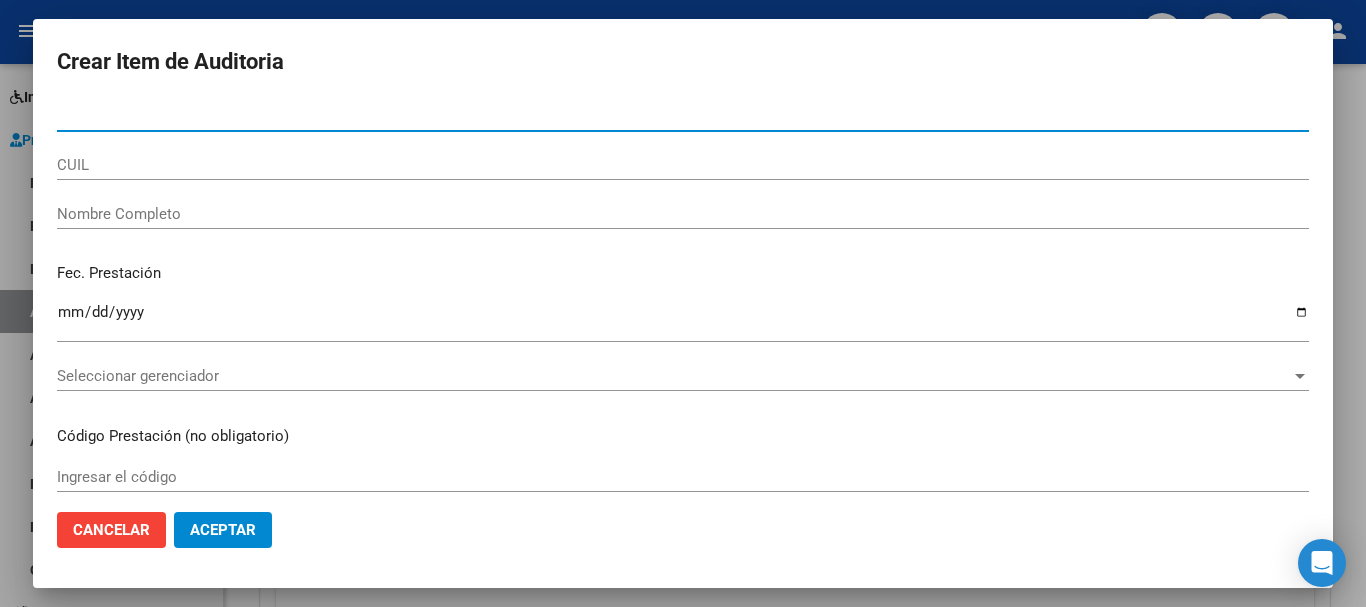 type on "[NUMBER]" 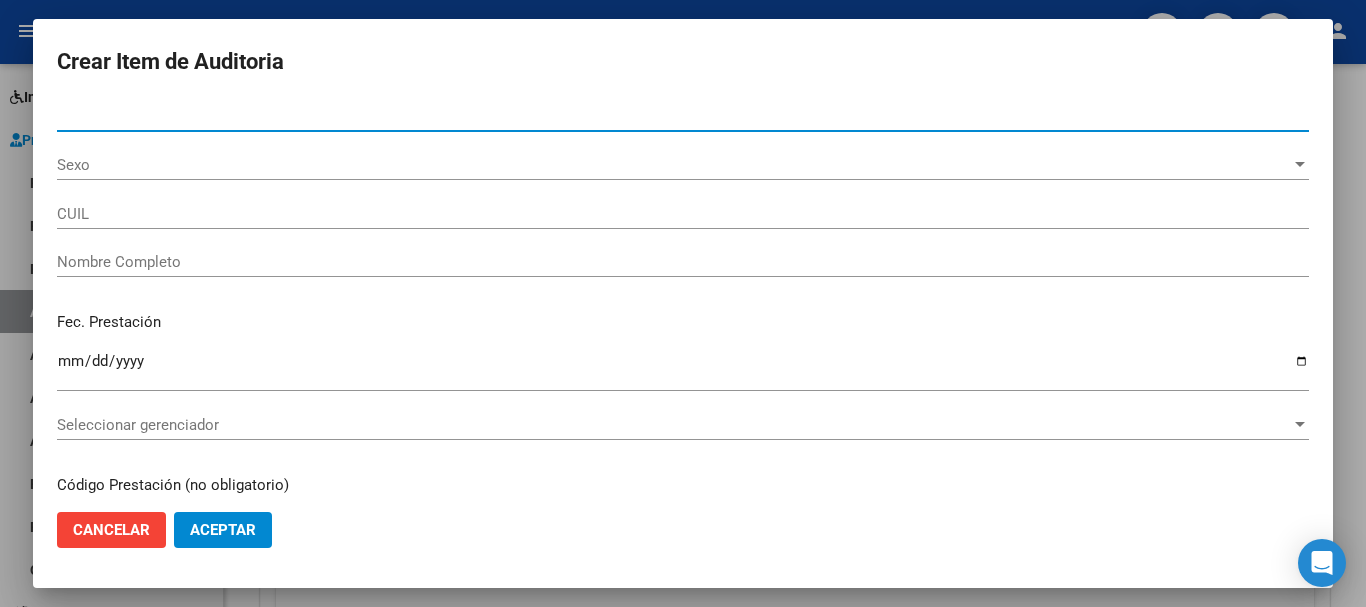 type on "[NUMBER]" 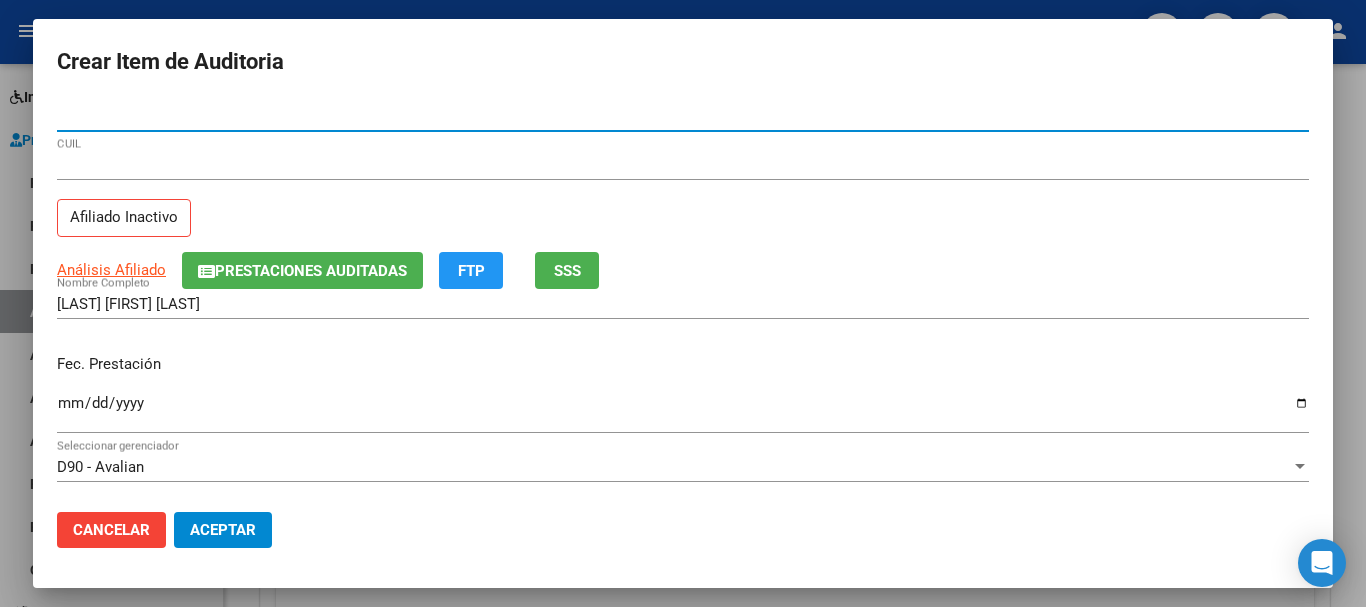 type on "[NUMBER]" 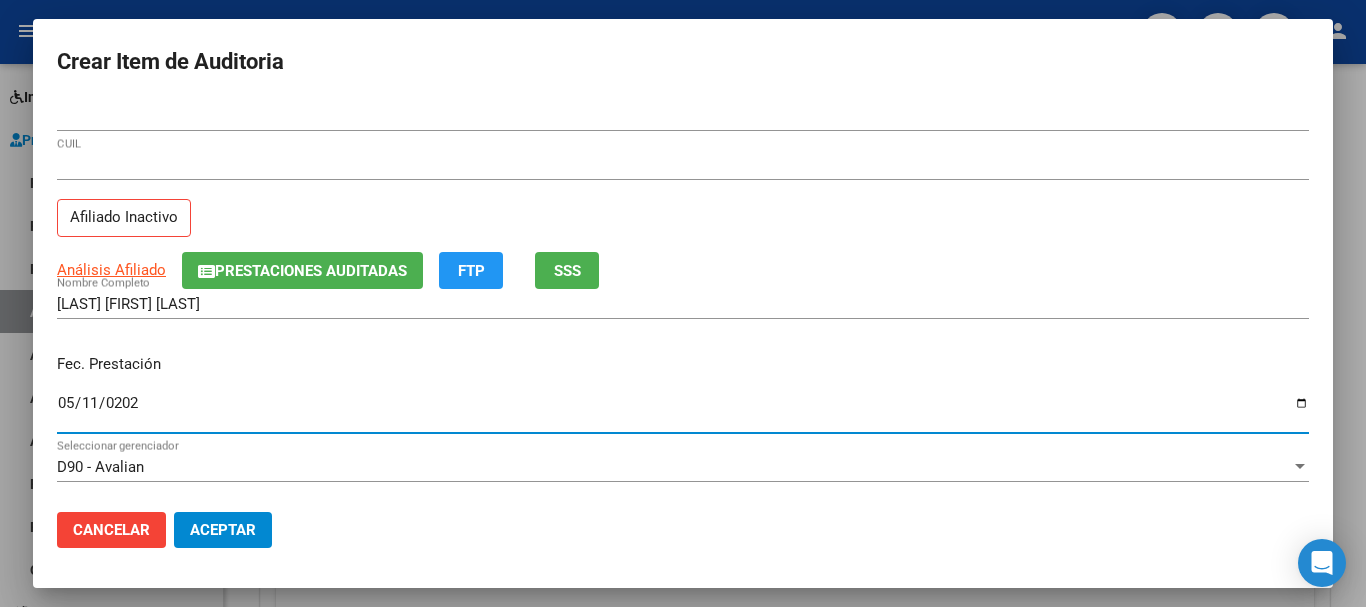 type 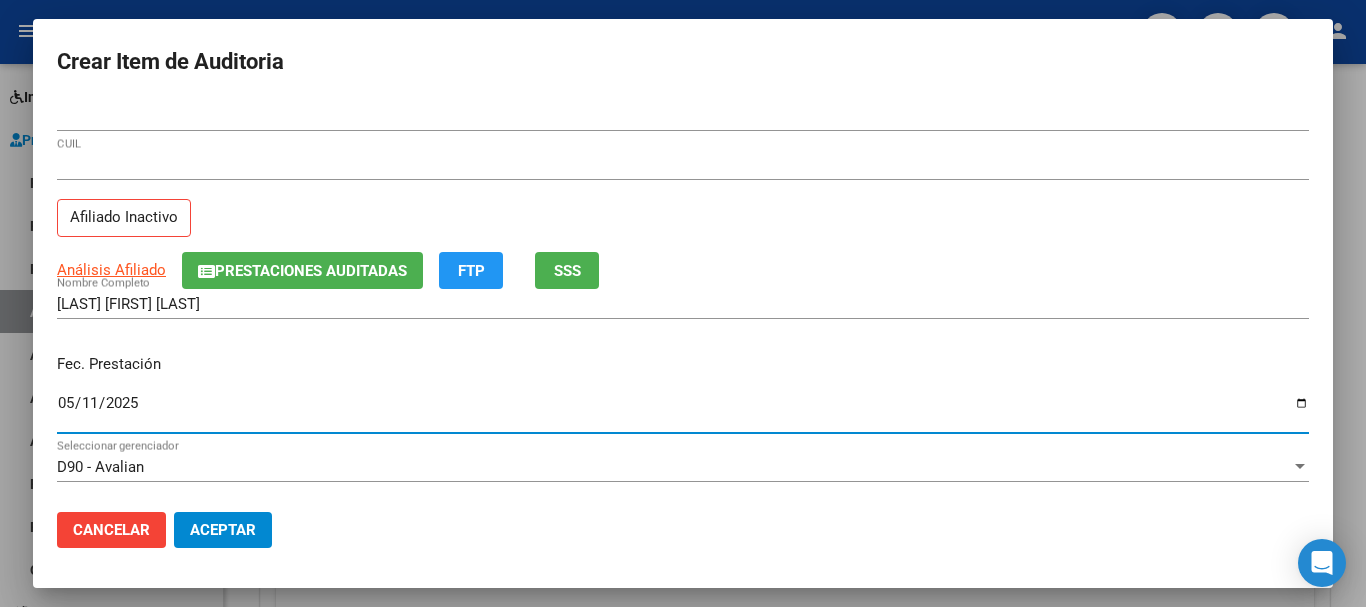 scroll, scrollTop: 100, scrollLeft: 0, axis: vertical 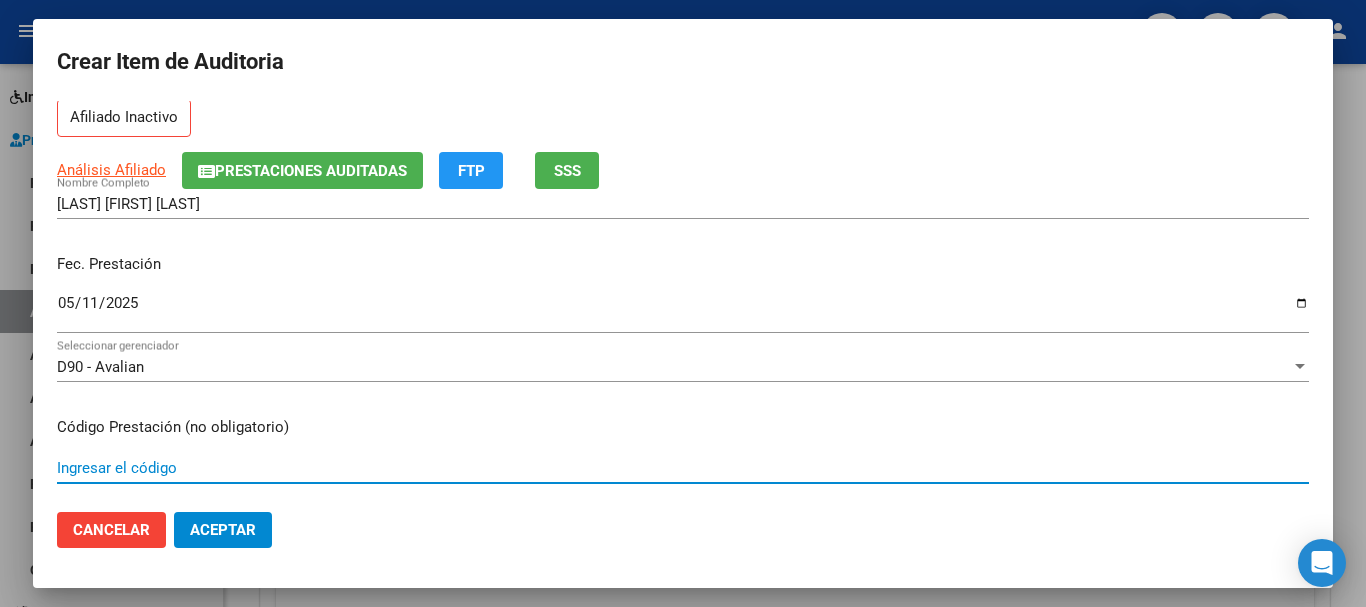 click on "Ingresar el código" at bounding box center (683, 468) 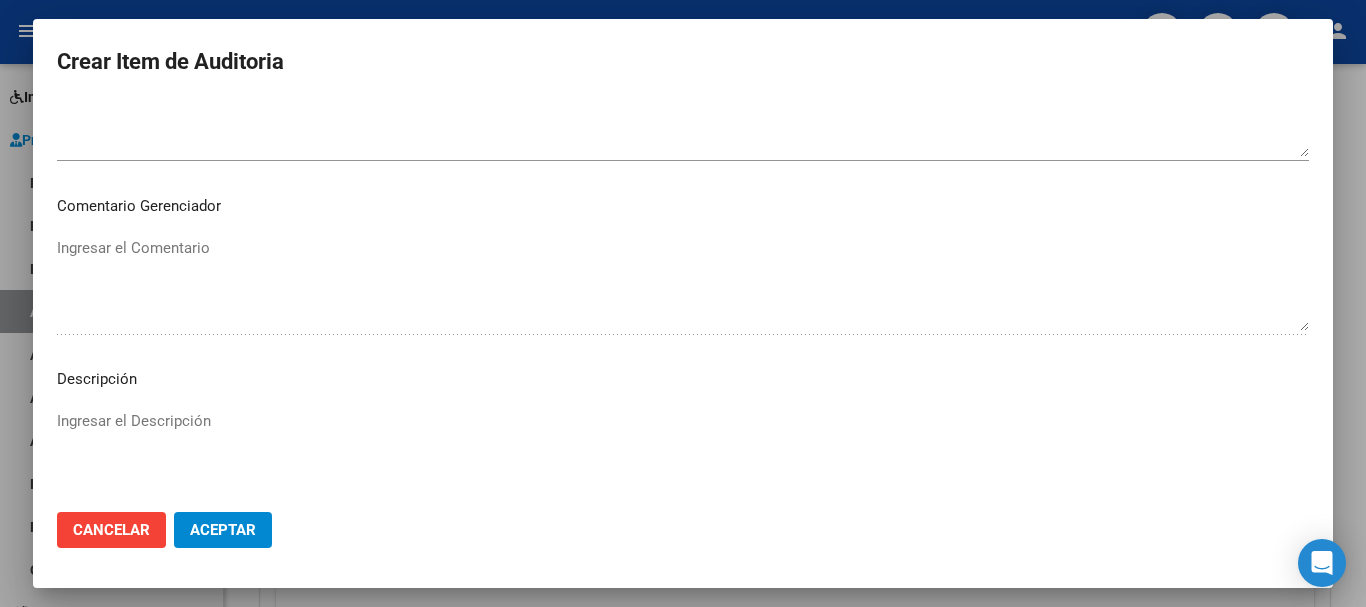 scroll, scrollTop: 1233, scrollLeft: 0, axis: vertical 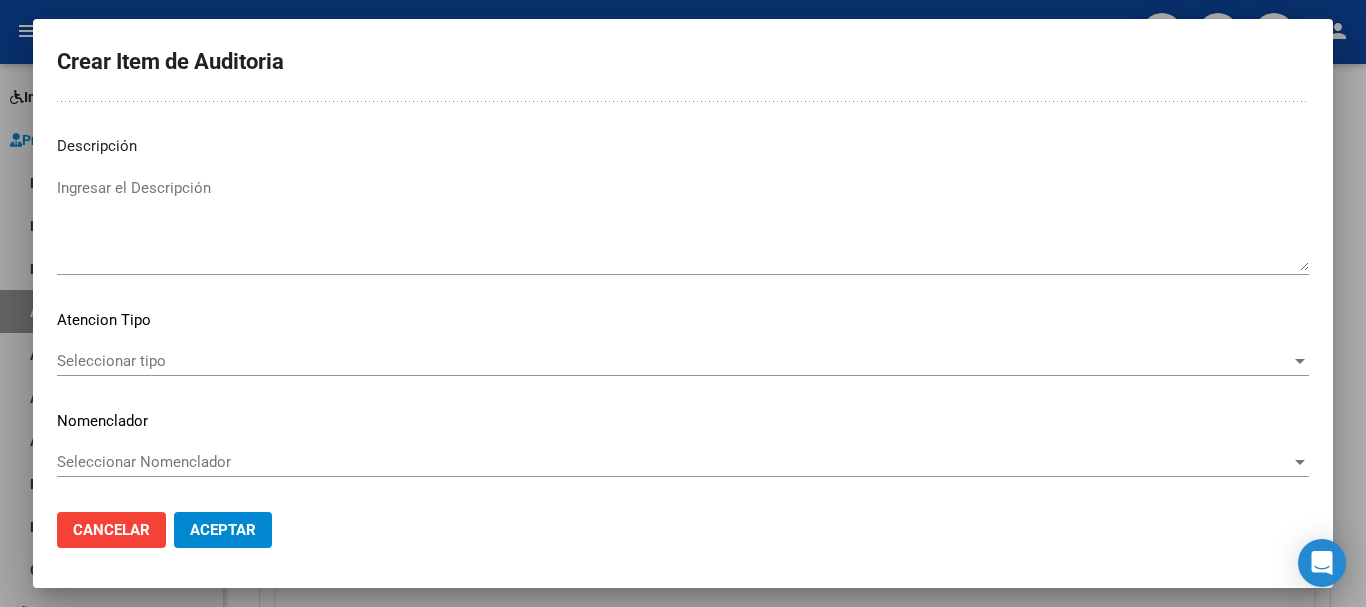 click on "Seleccionar tipo" at bounding box center [674, 361] 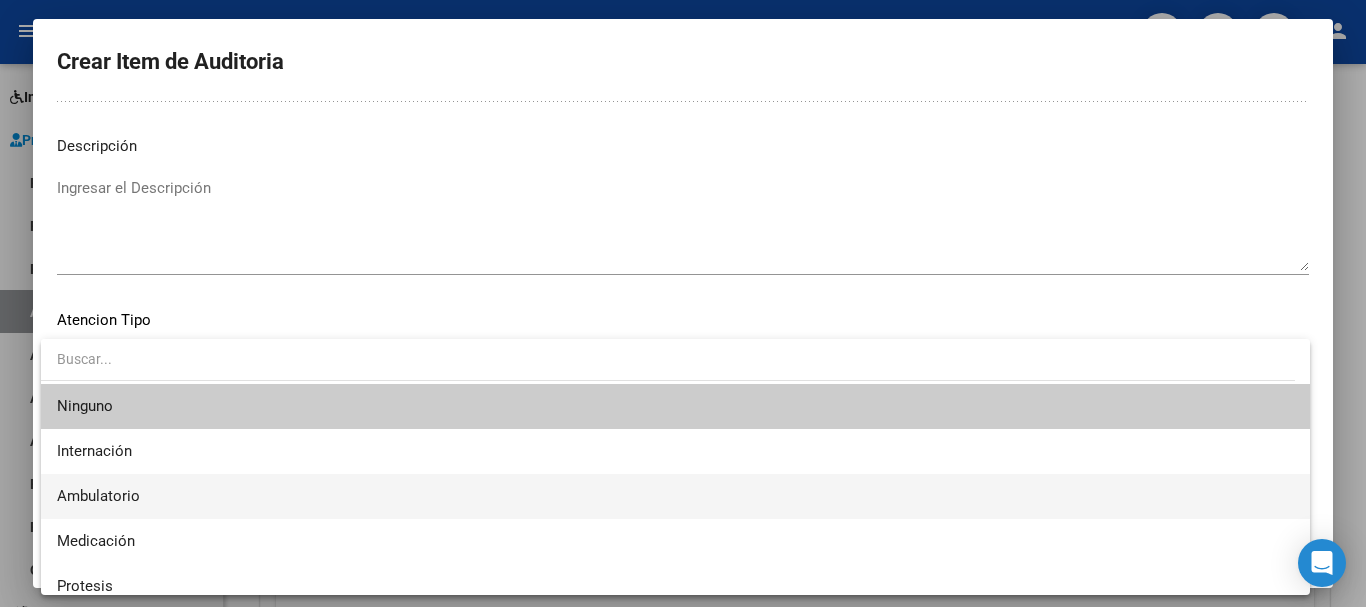 click on "Ambulatorio" at bounding box center [675, 496] 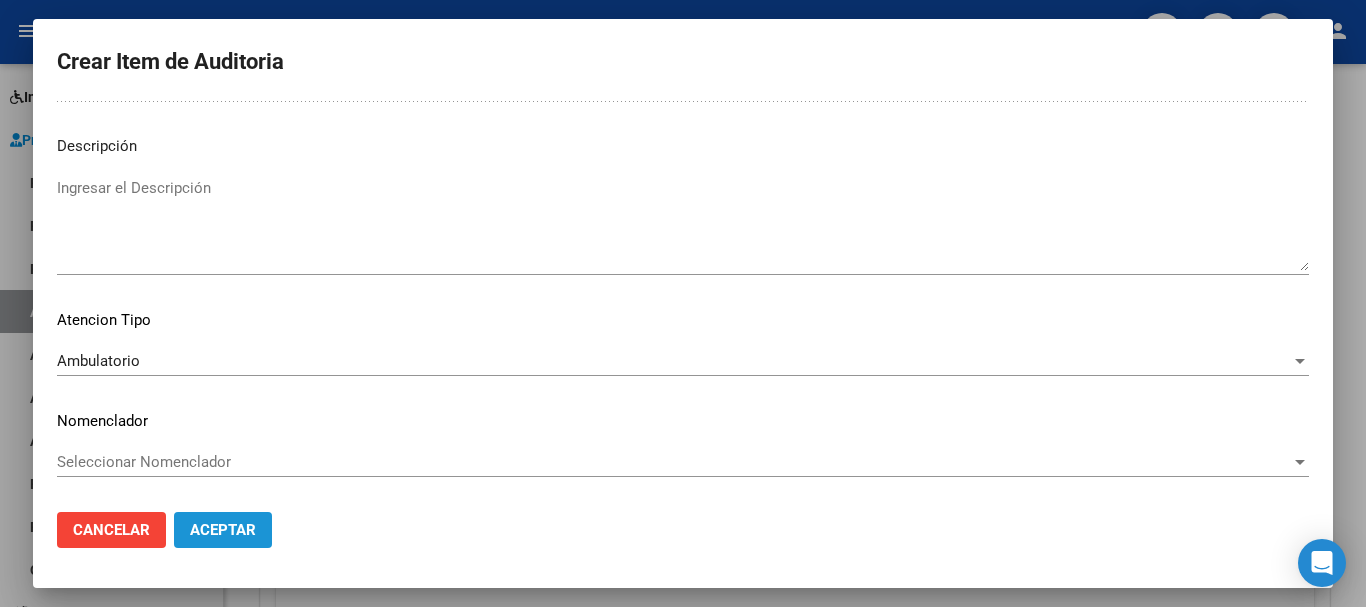 click on "Aceptar" 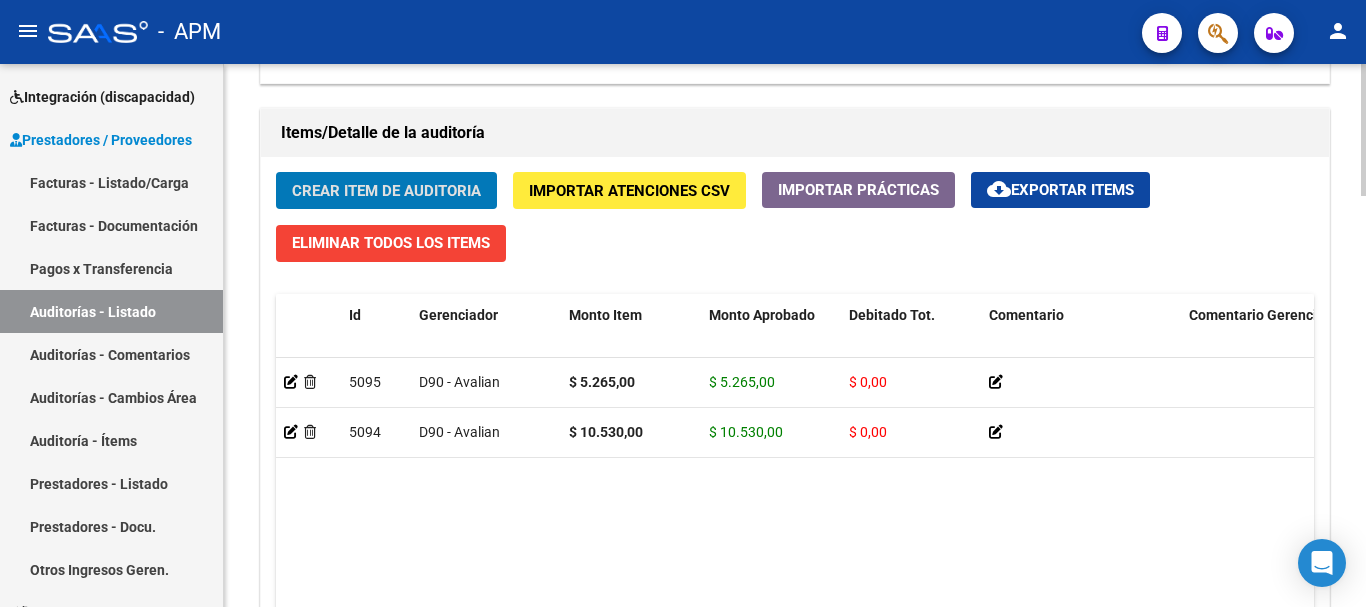 scroll, scrollTop: 1687, scrollLeft: 0, axis: vertical 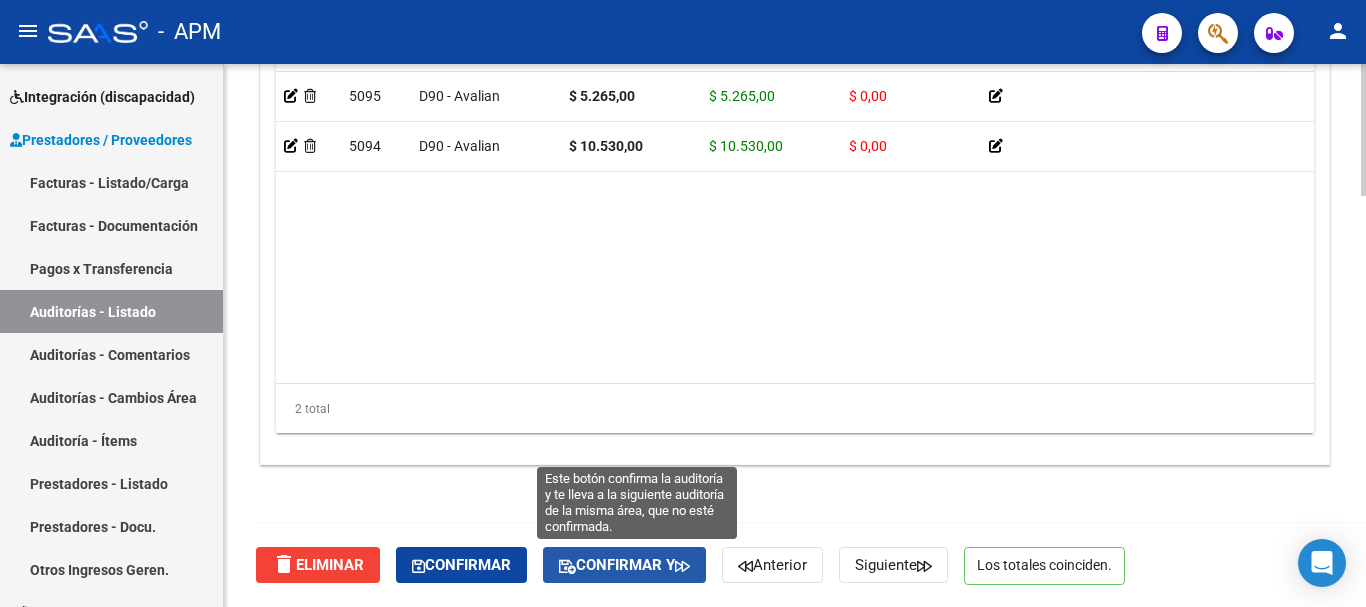 click on "Confirmar y" 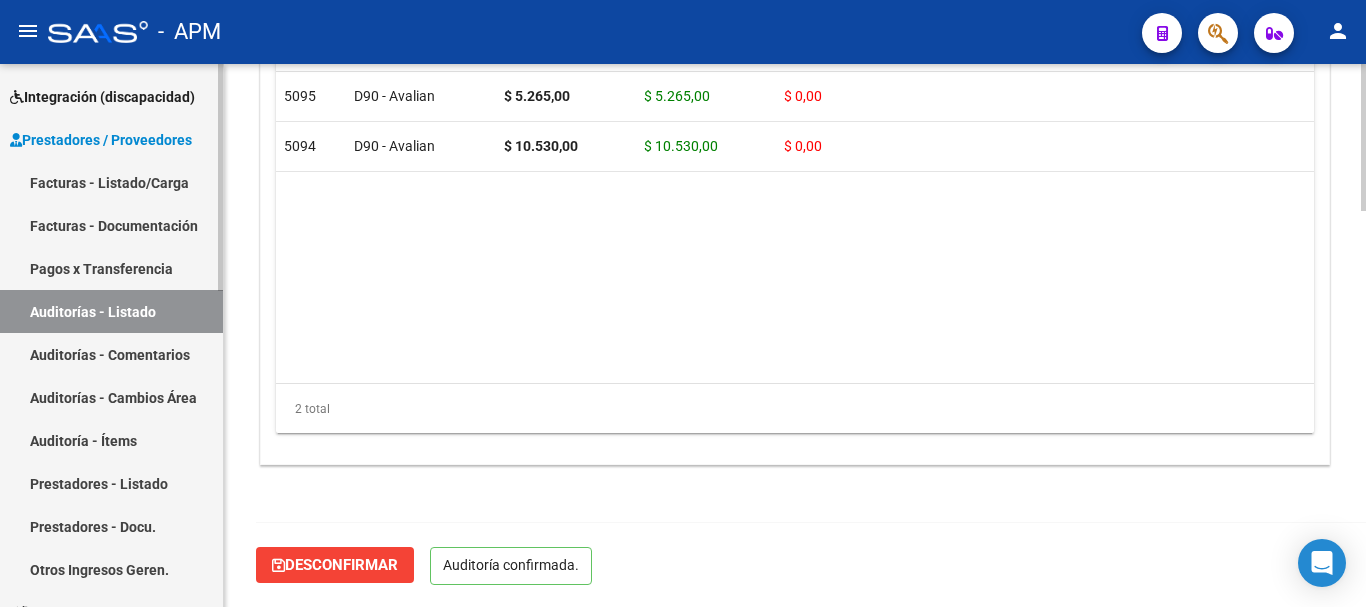 click on "Auditorías - Listado" at bounding box center (111, 311) 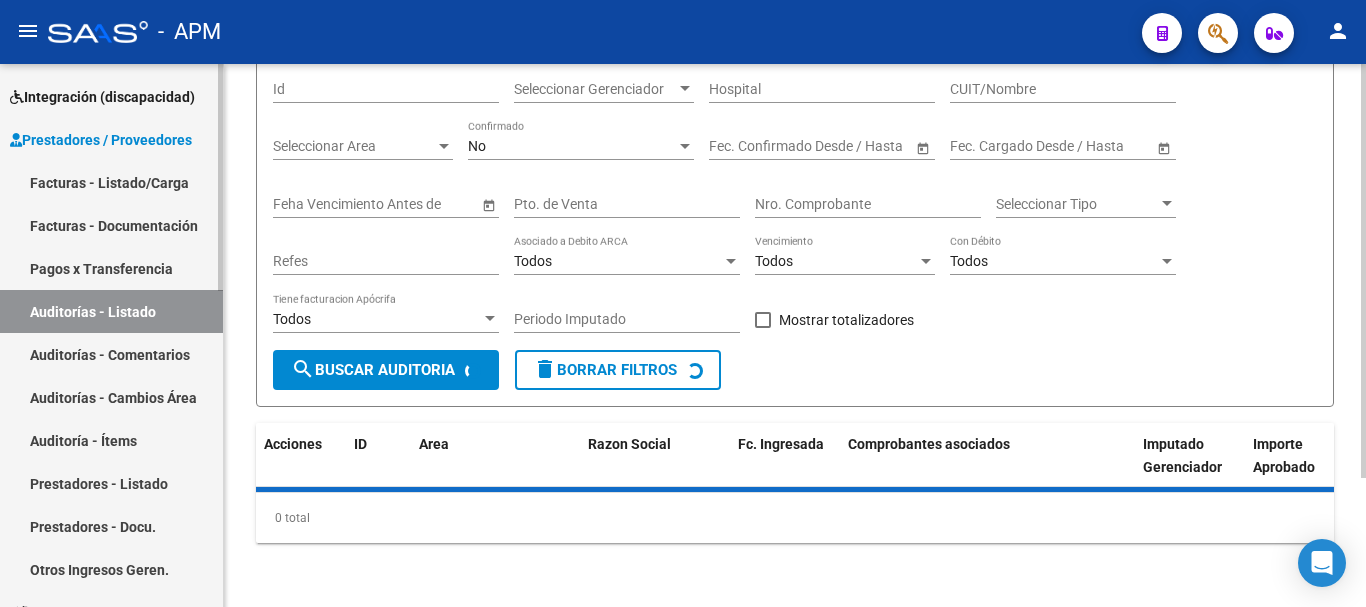 scroll, scrollTop: 0, scrollLeft: 0, axis: both 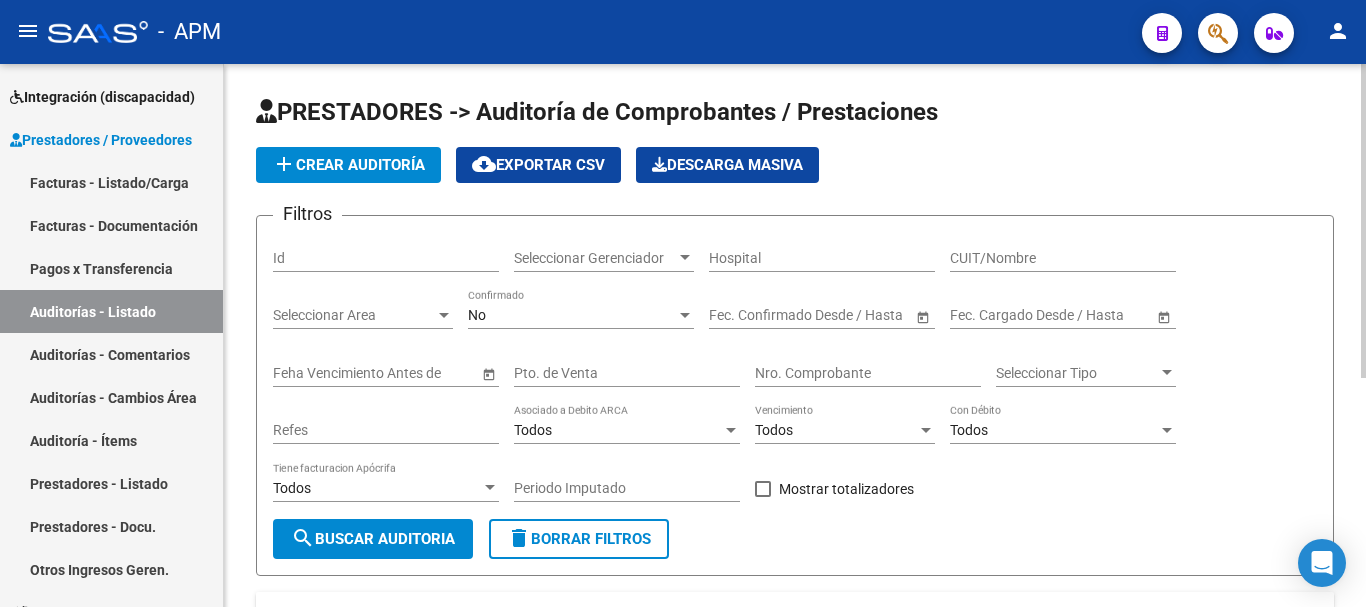 click on "add  Crear Auditoría" 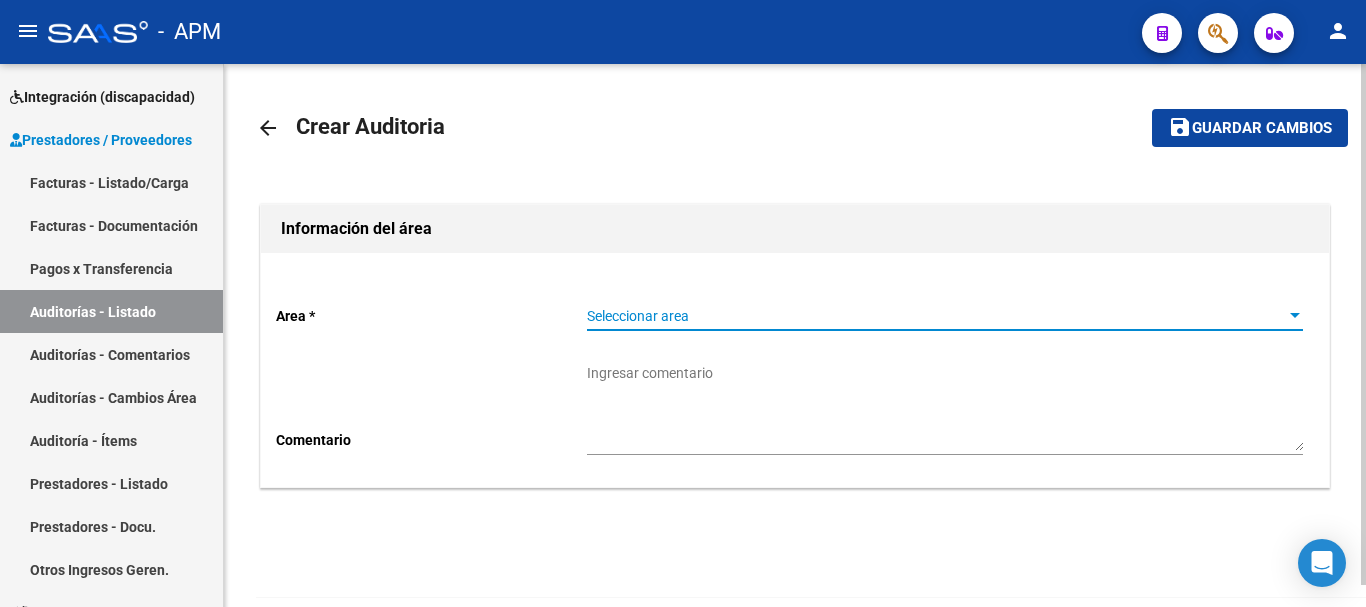 click on "Seleccionar area" at bounding box center (936, 316) 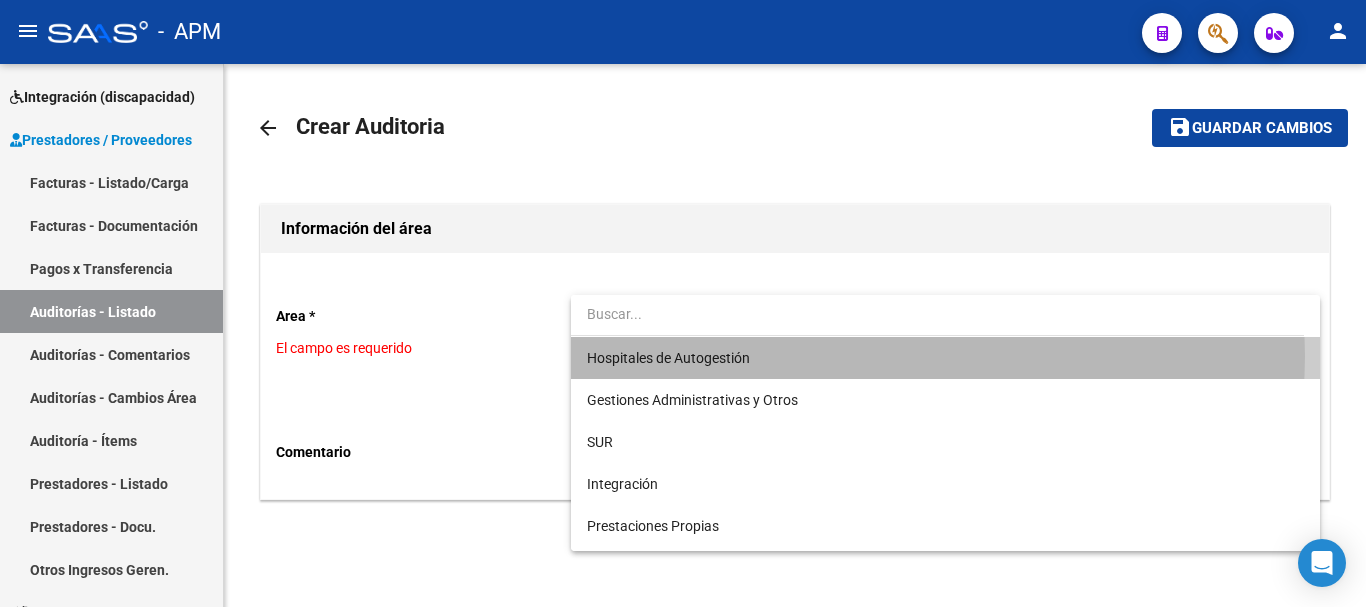 click on "Hospitales de Autogestión" at bounding box center [945, 358] 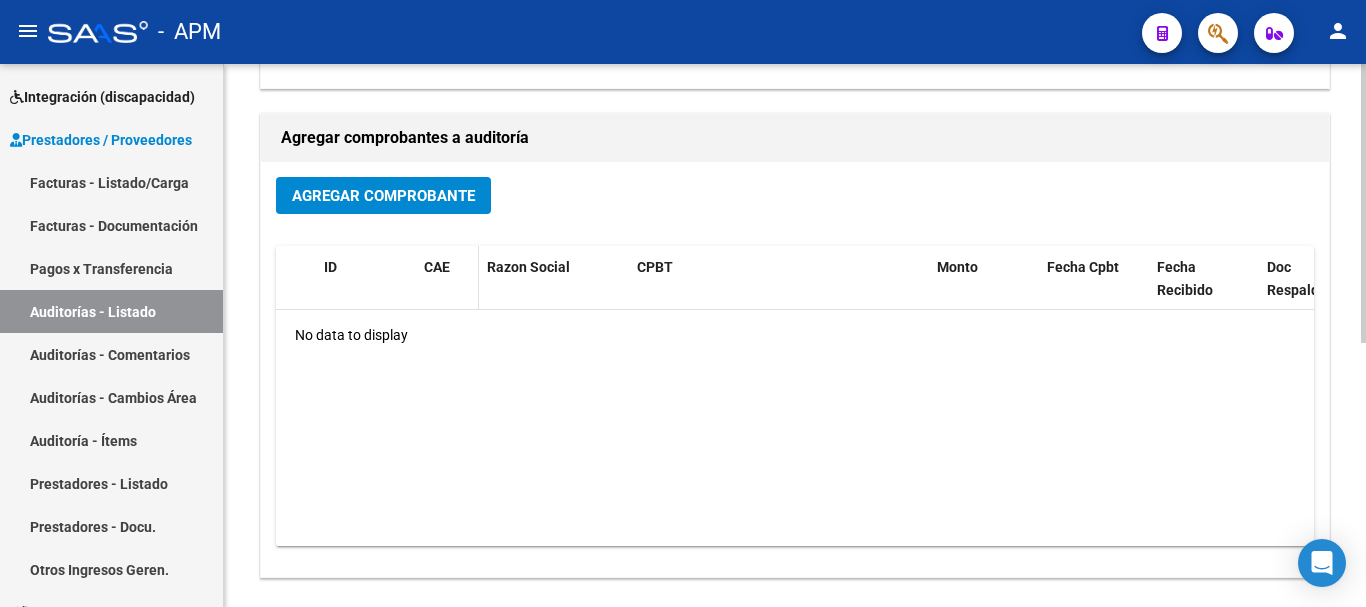 scroll, scrollTop: 400, scrollLeft: 0, axis: vertical 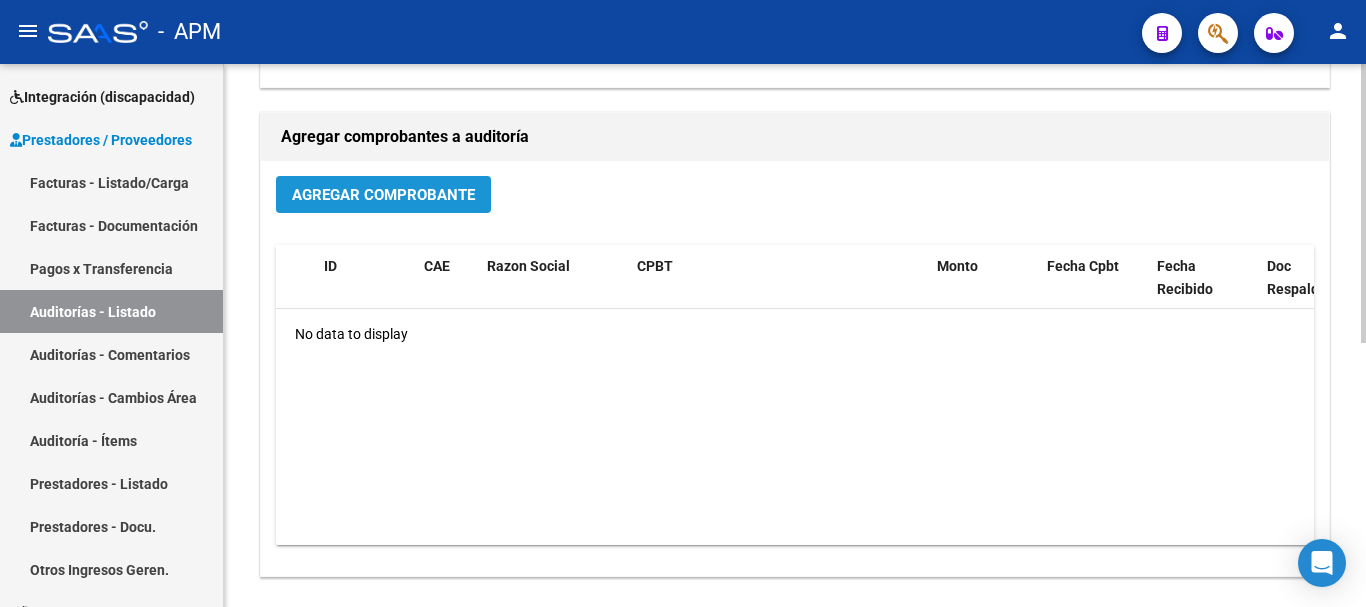 click on "Agregar Comprobante" 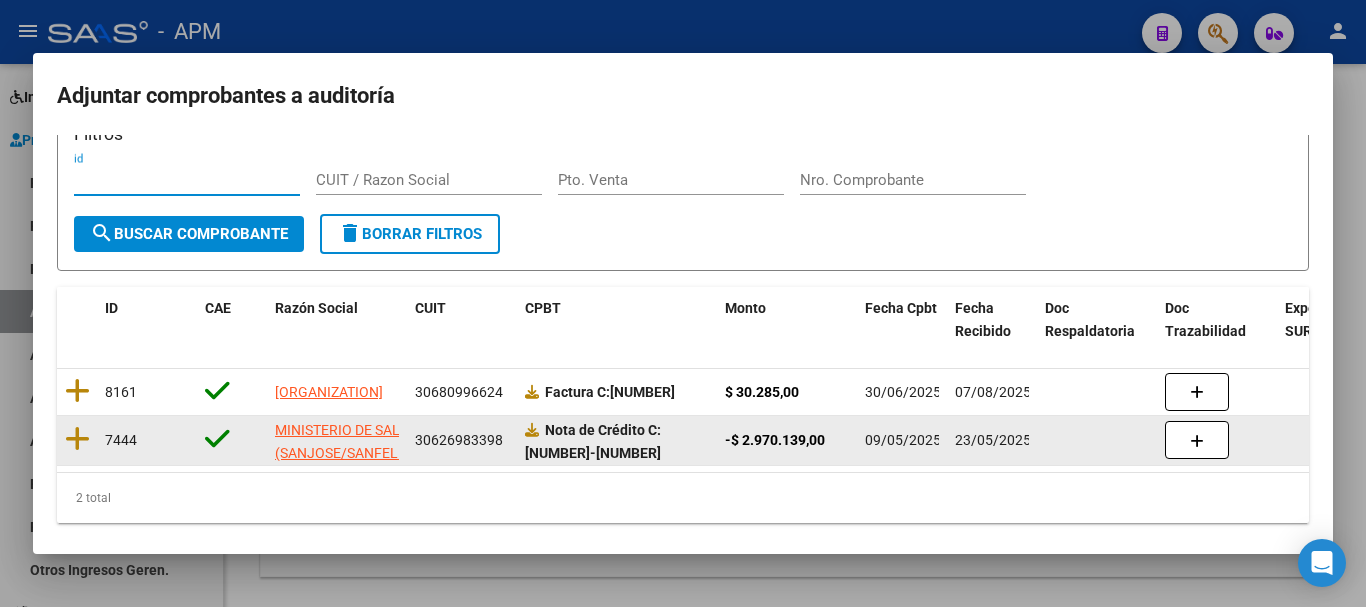 scroll, scrollTop: 78, scrollLeft: 0, axis: vertical 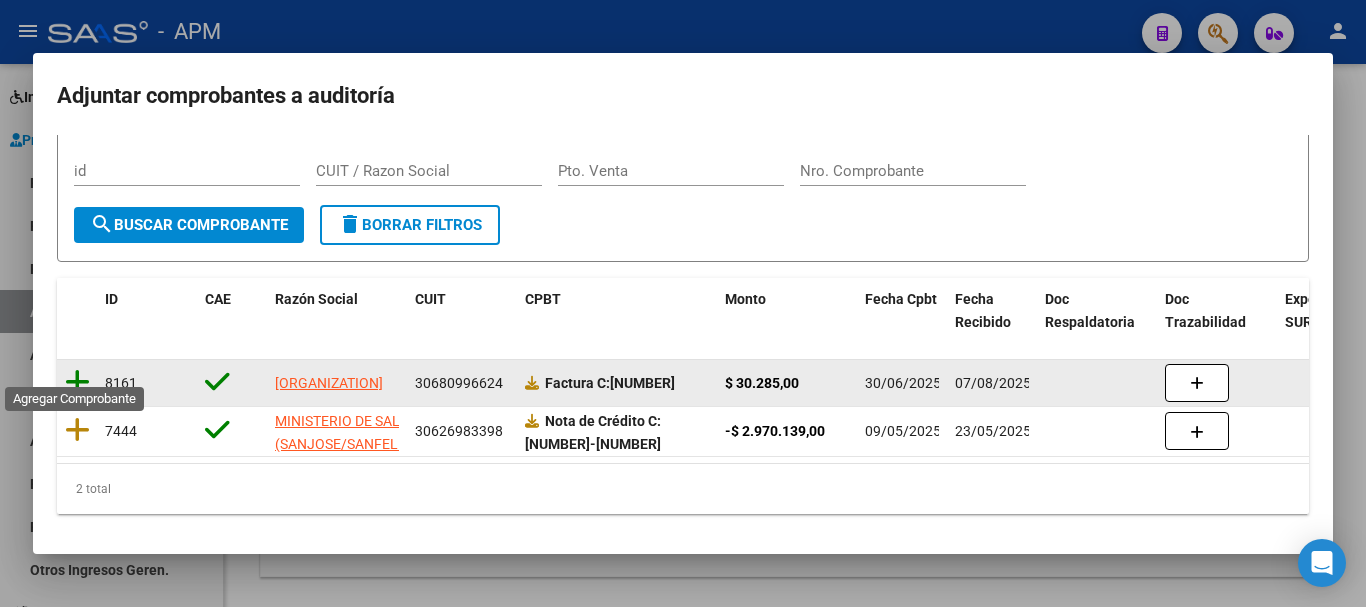 click 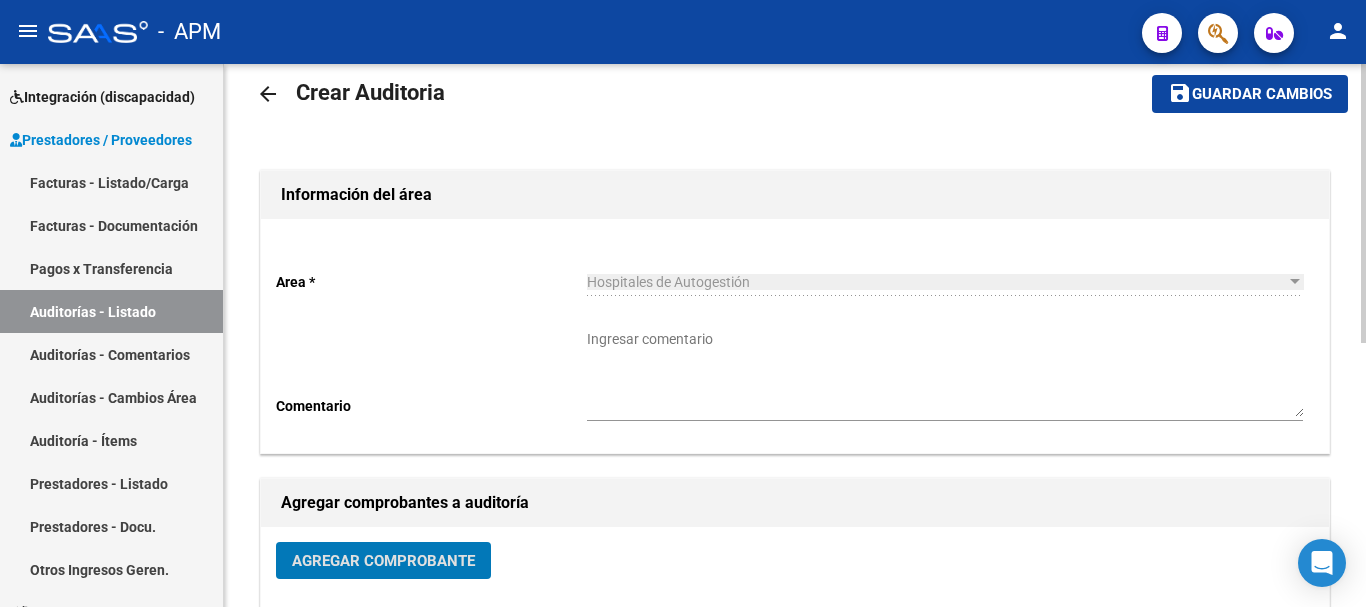 scroll, scrollTop: 0, scrollLeft: 0, axis: both 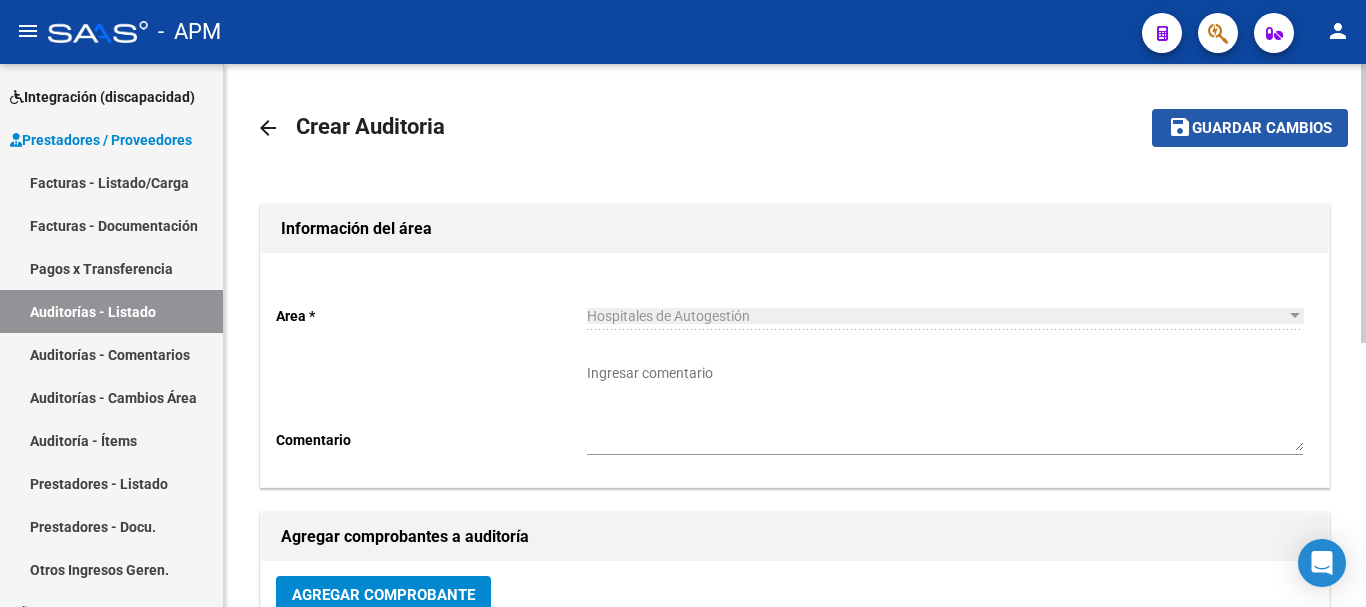 click on "Guardar cambios" 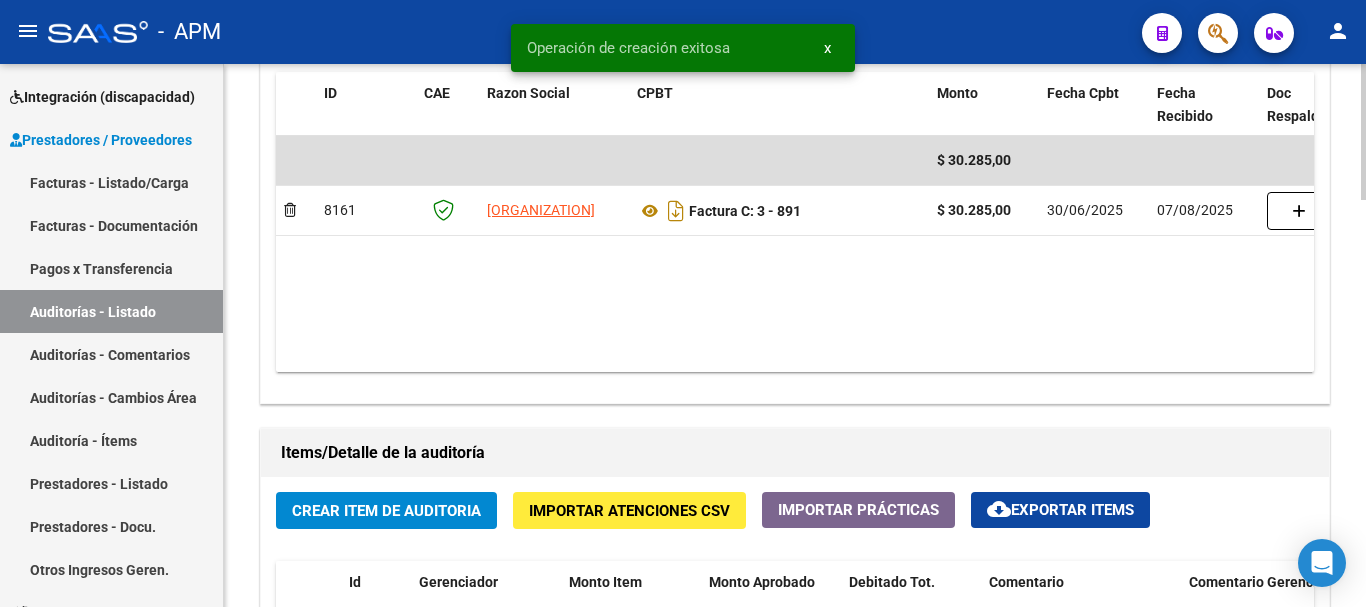 scroll, scrollTop: 1400, scrollLeft: 0, axis: vertical 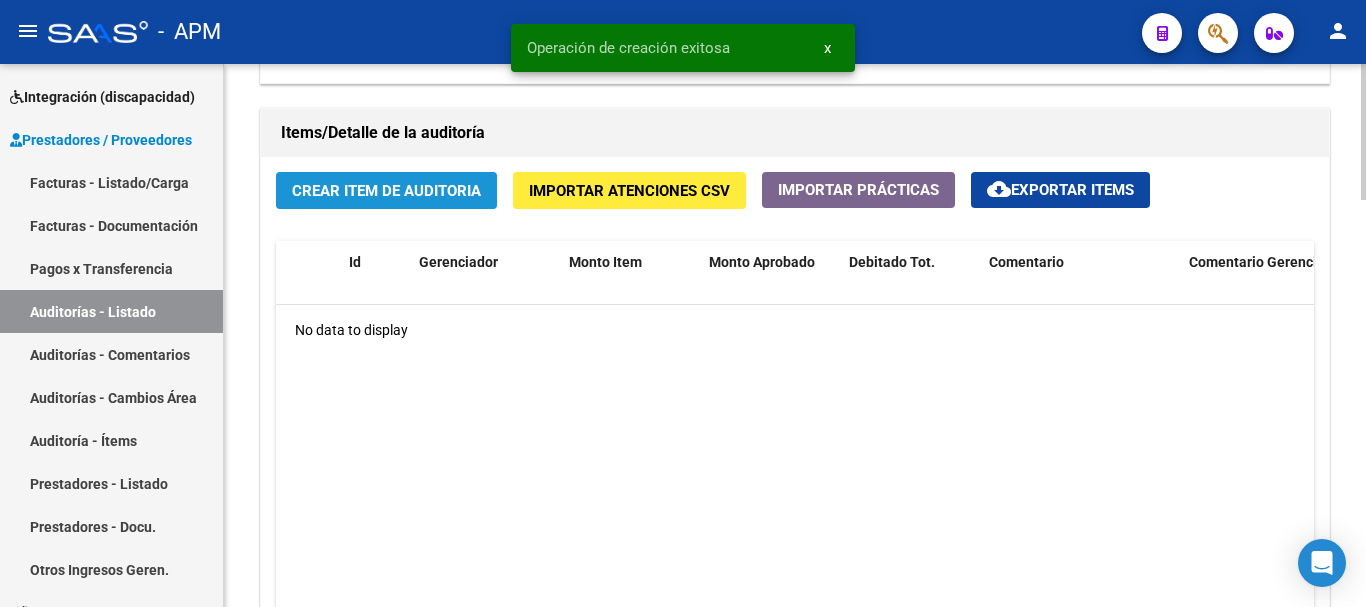 click on "Crear Item de Auditoria" 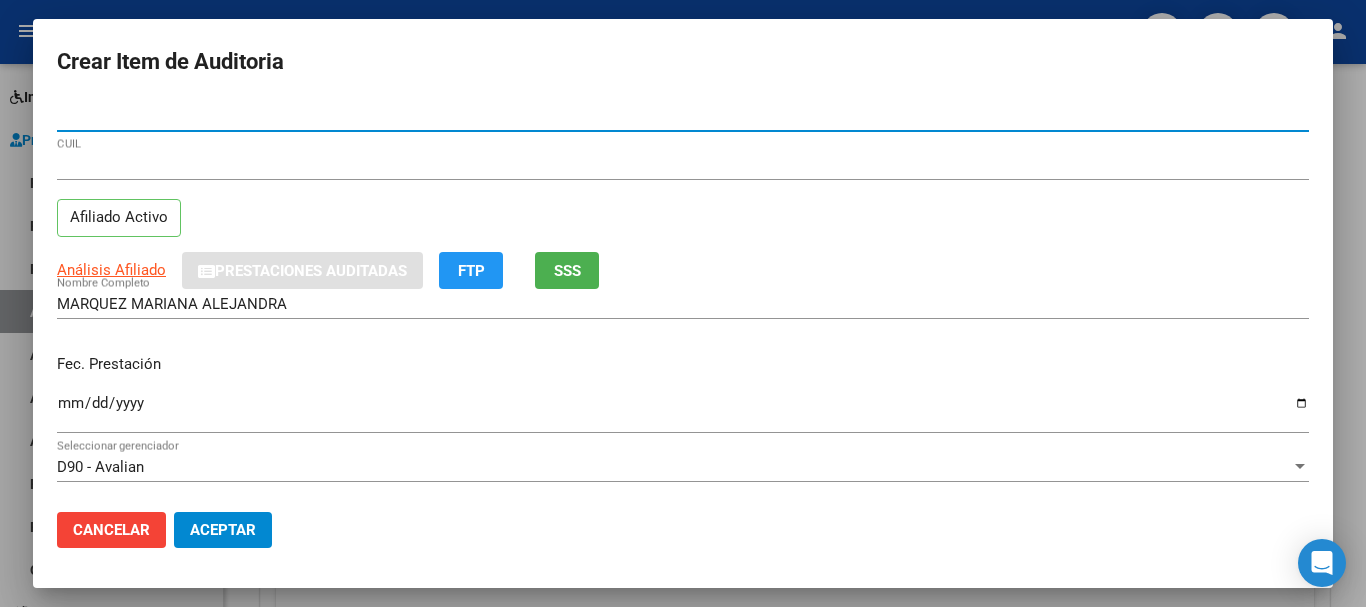 click on "Ingresar la fecha" at bounding box center [683, 411] 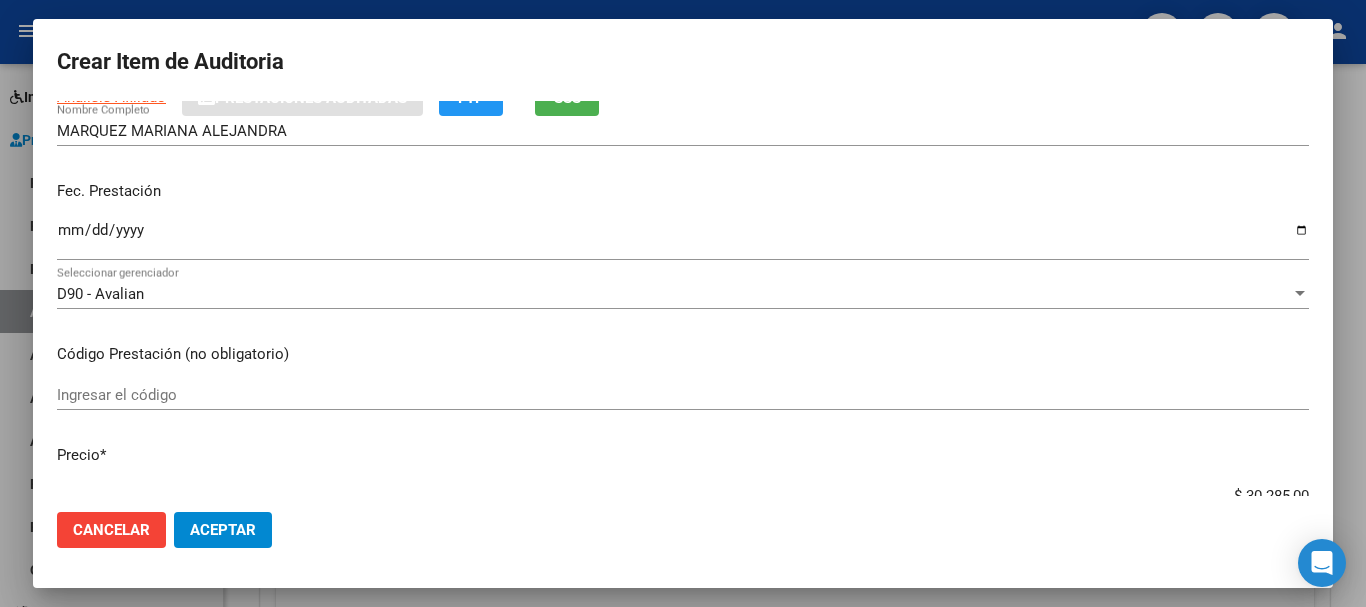 scroll, scrollTop: 200, scrollLeft: 0, axis: vertical 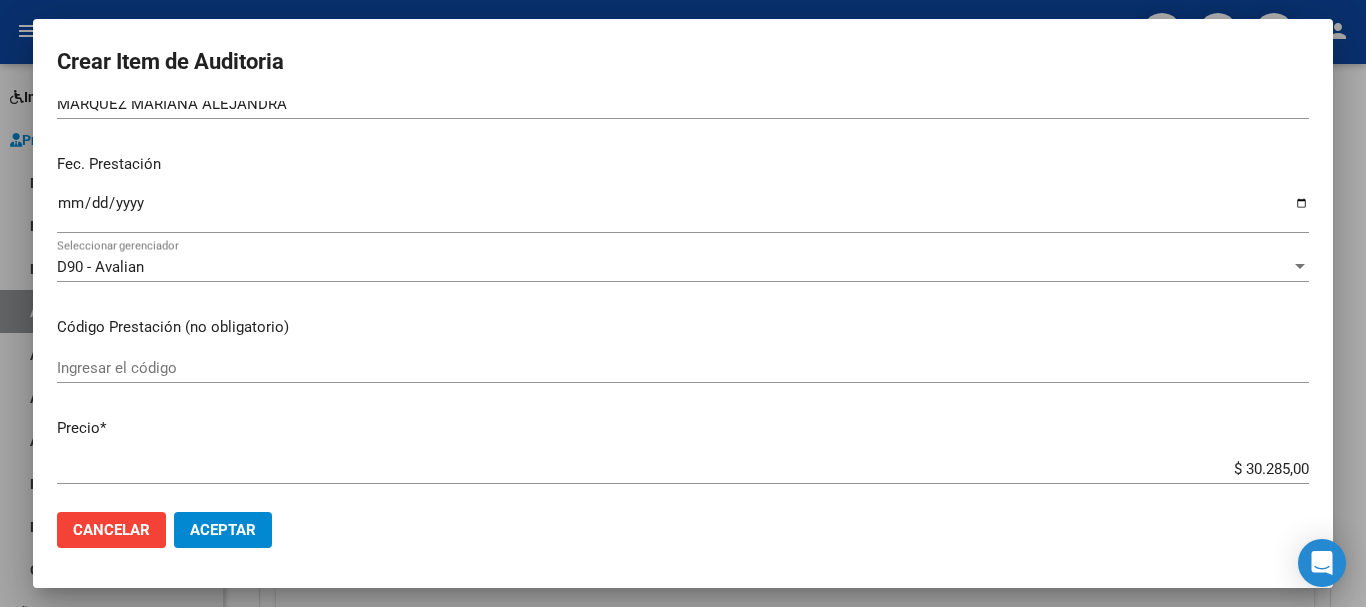 click on "Ingresar el código" at bounding box center [683, 368] 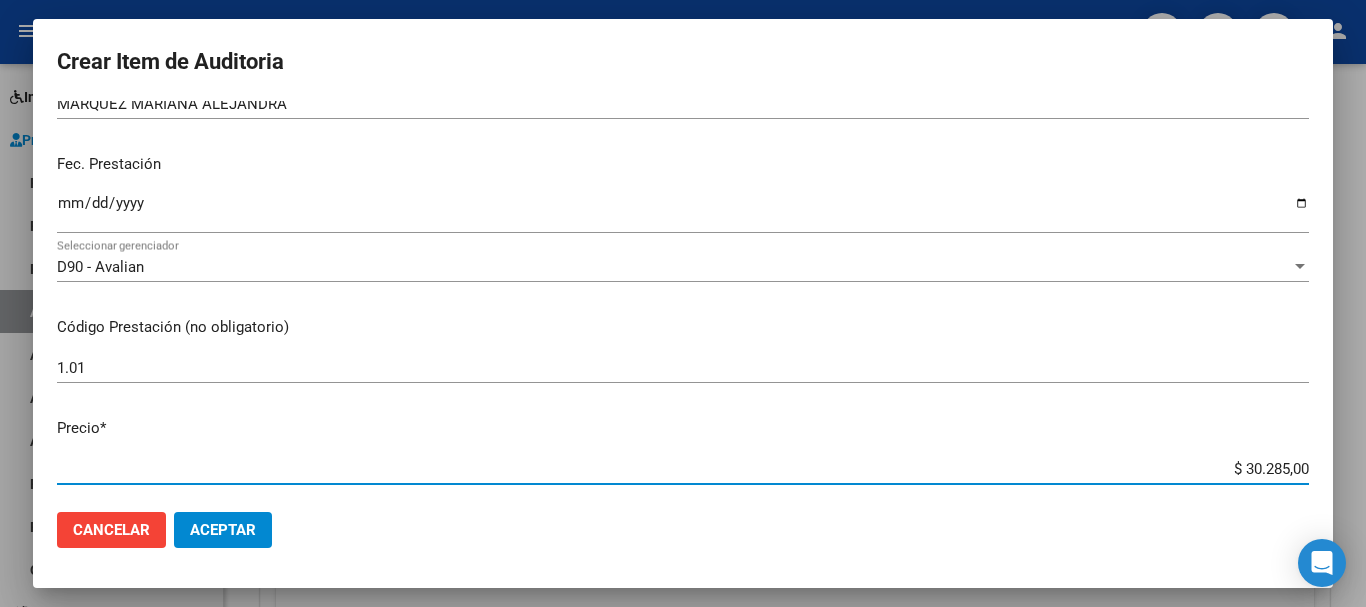 drag, startPoint x: 1230, startPoint y: 467, endPoint x: 1305, endPoint y: 452, distance: 76.48529 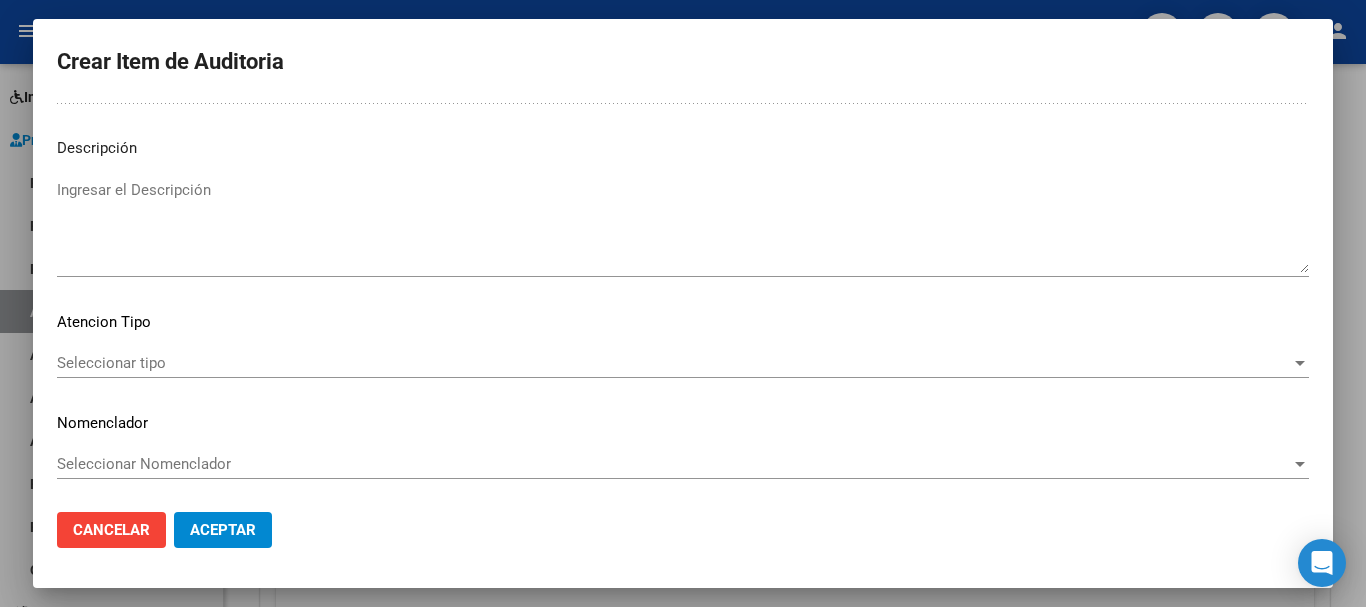 scroll, scrollTop: 1233, scrollLeft: 0, axis: vertical 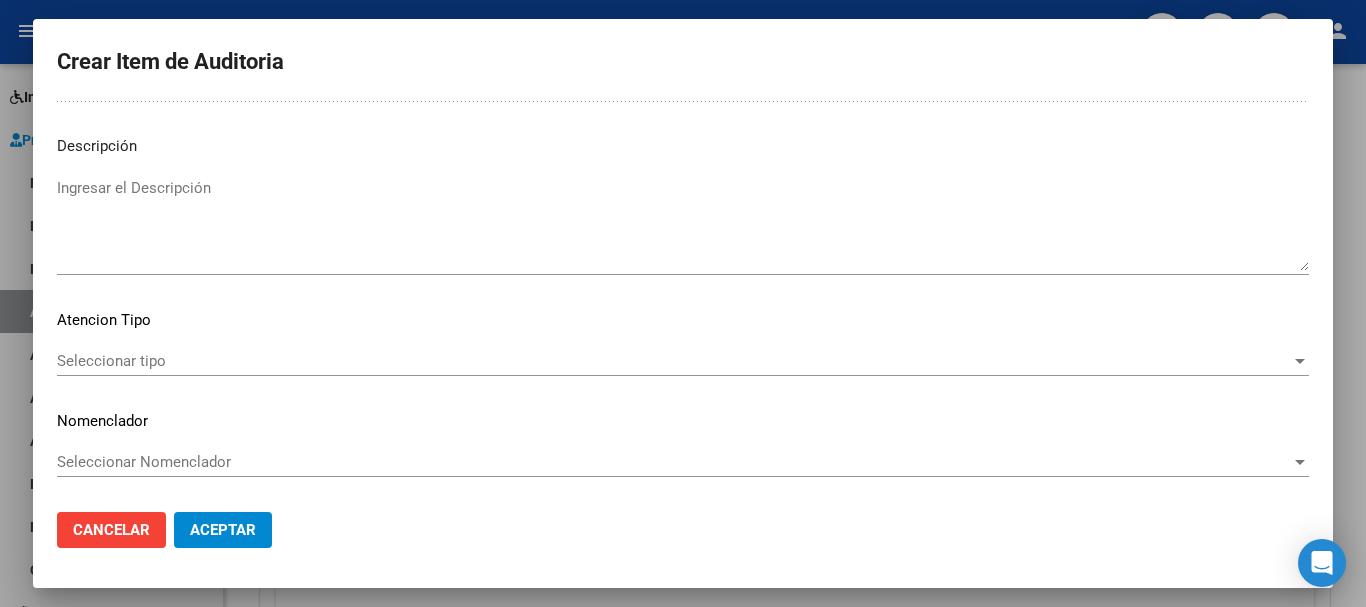 click on "Seleccionar tipo" at bounding box center [674, 361] 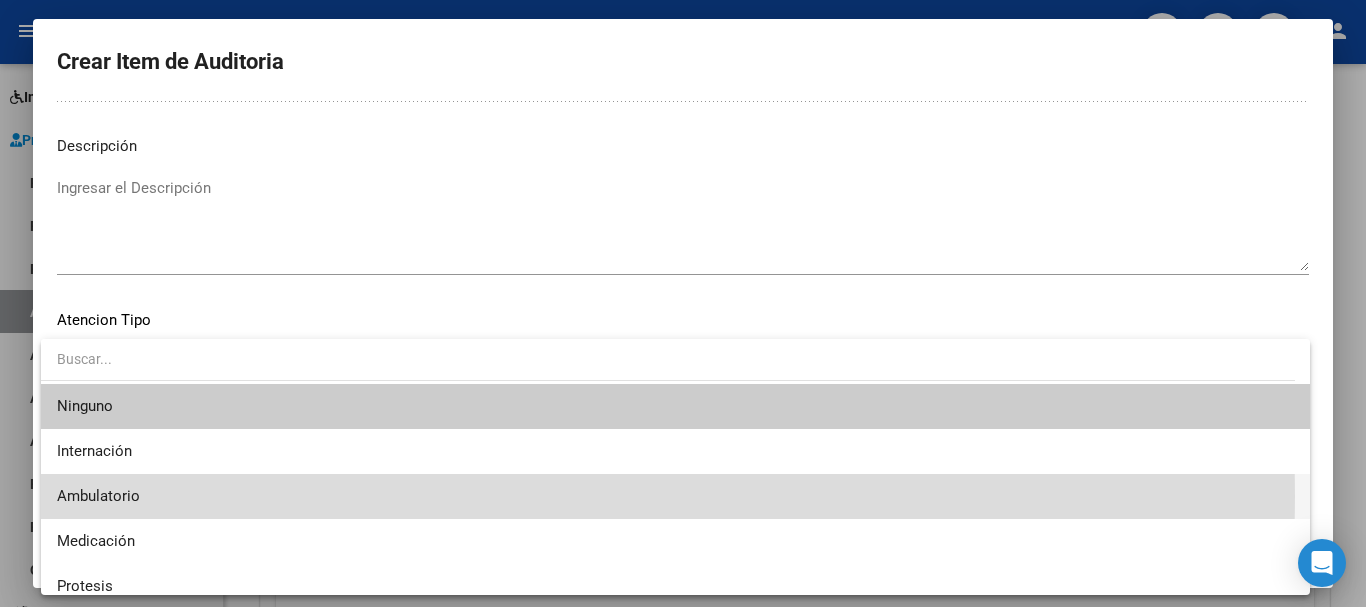 click on "Ambulatorio" at bounding box center (675, 496) 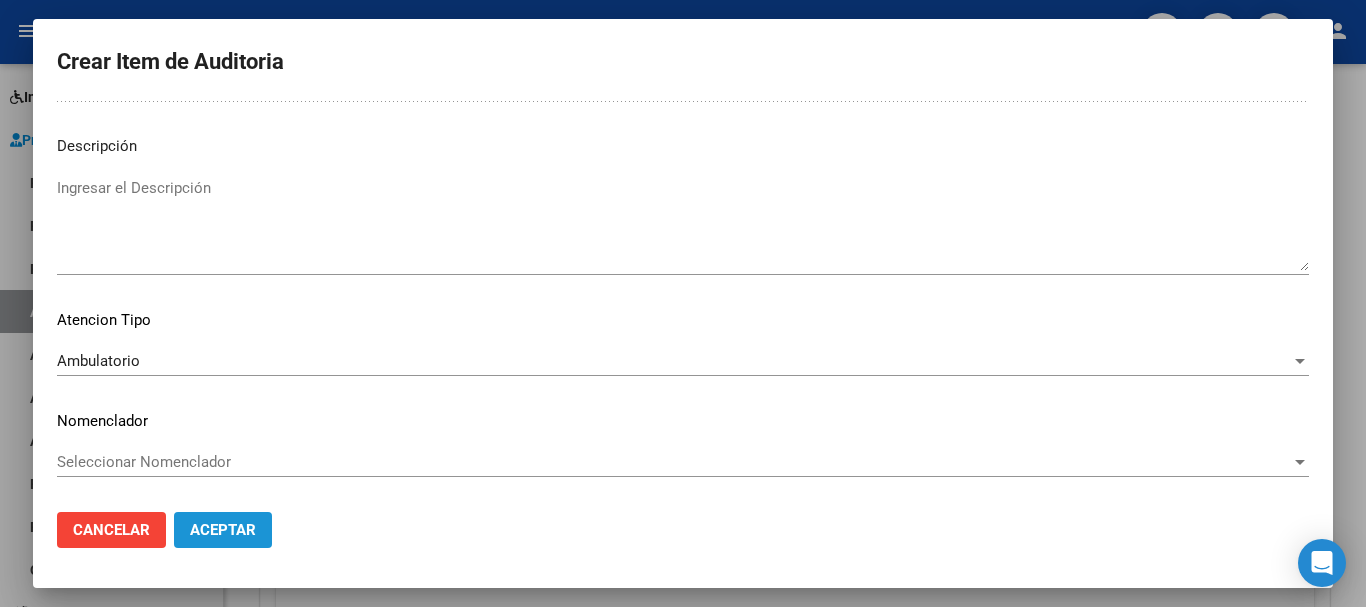 click on "Aceptar" 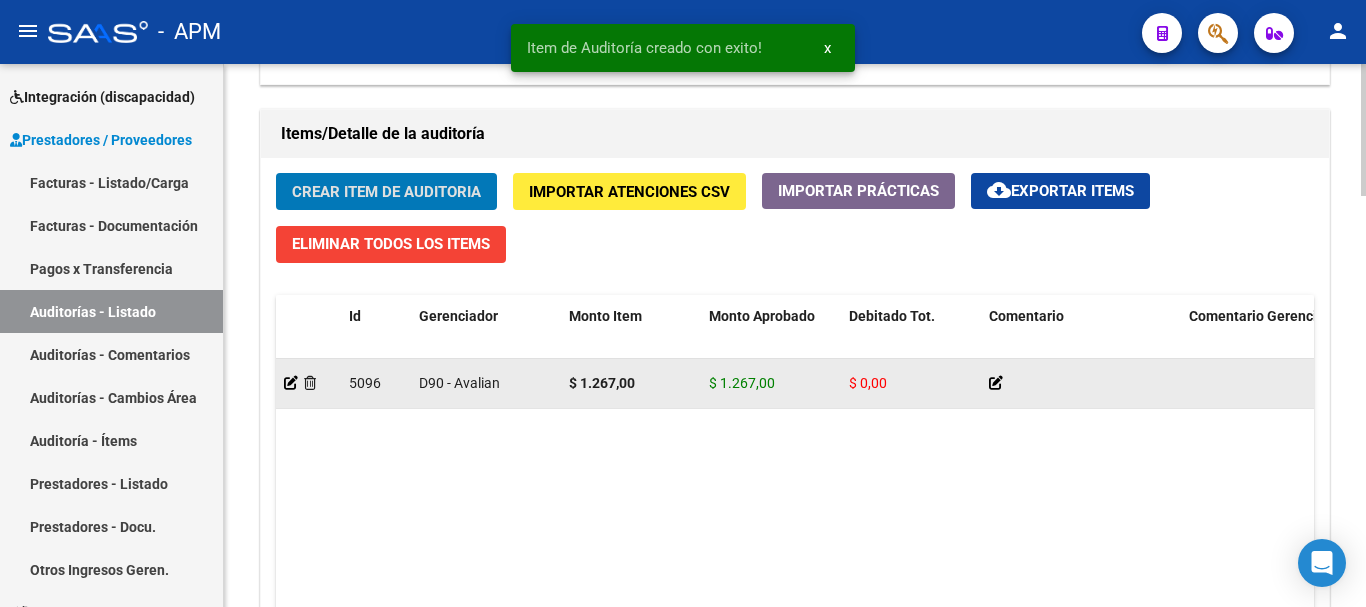 scroll, scrollTop: 1401, scrollLeft: 0, axis: vertical 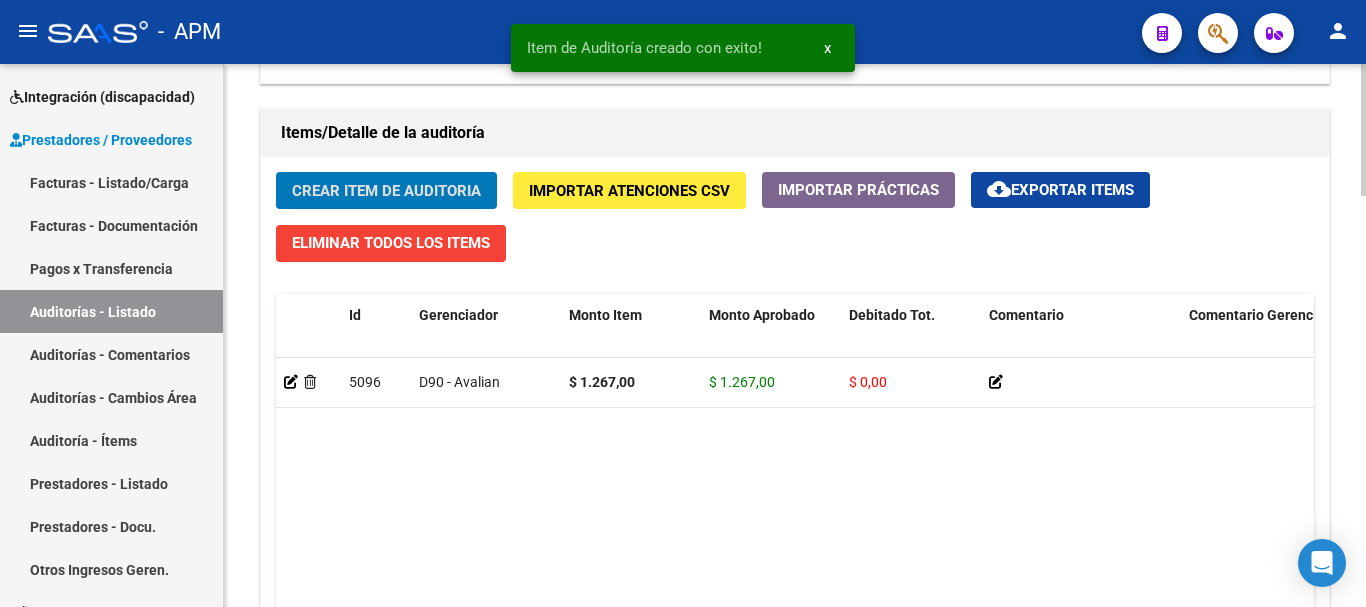 click on "Crear Item de Auditoria" 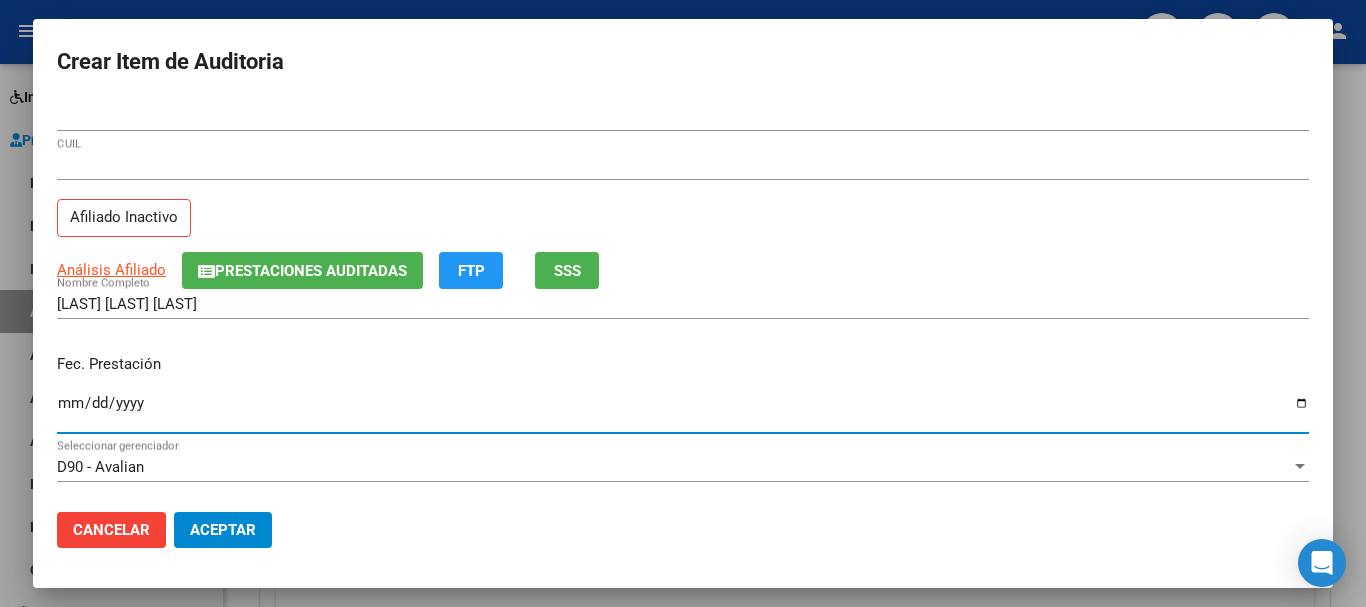 click on "Ingresar la fecha" at bounding box center (683, 411) 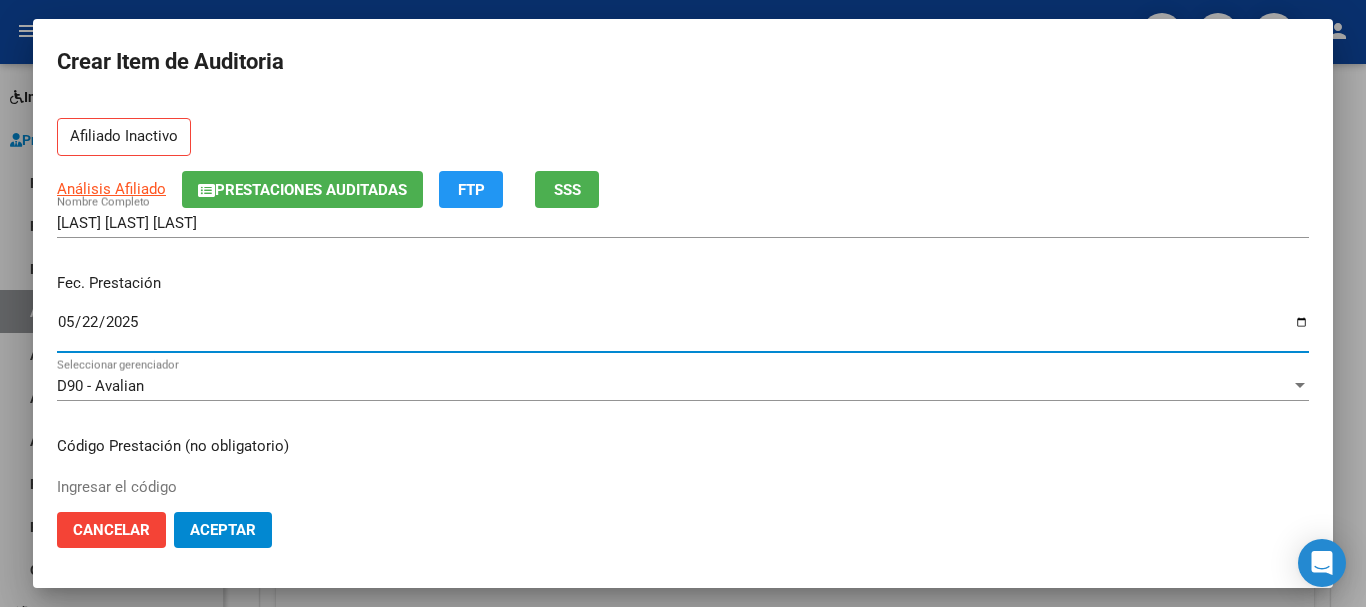 scroll, scrollTop: 200, scrollLeft: 0, axis: vertical 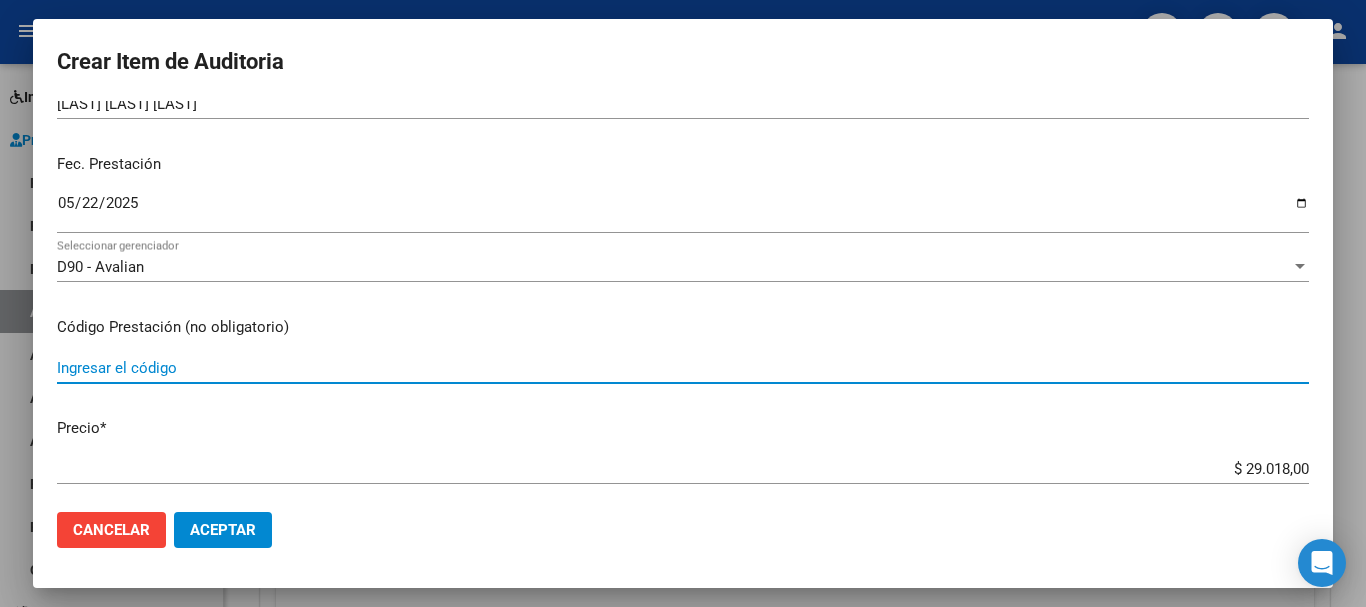click on "Ingresar el código" at bounding box center (683, 368) 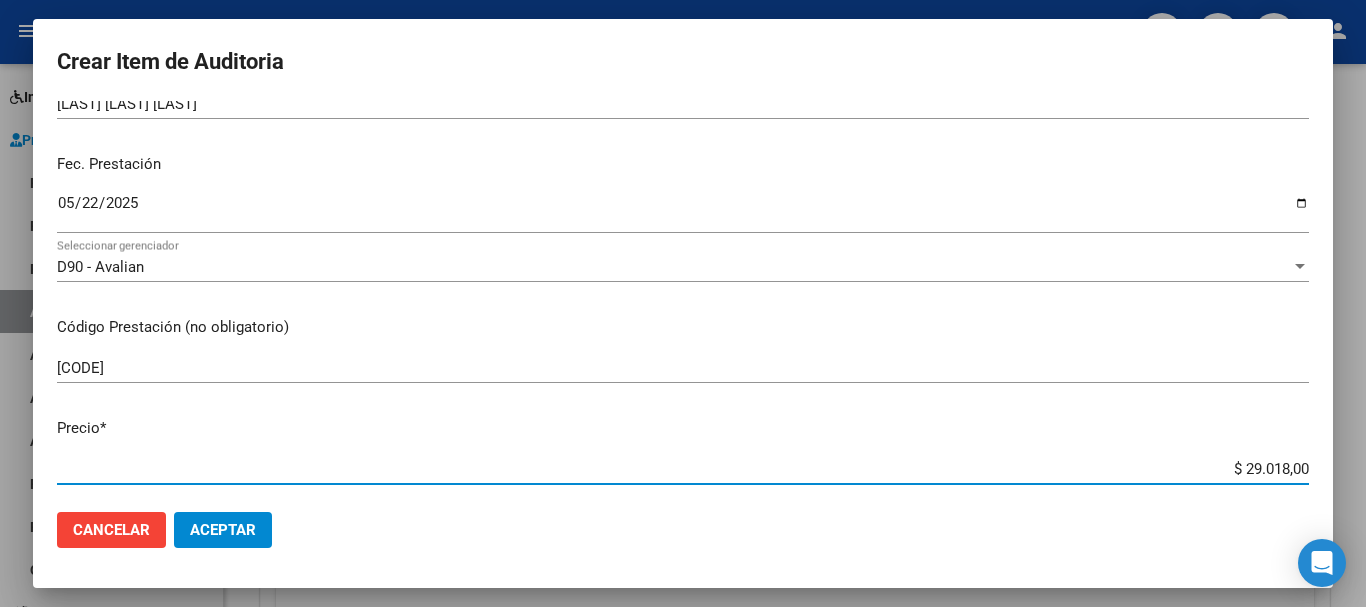 drag, startPoint x: 1232, startPoint y: 467, endPoint x: 1294, endPoint y: 458, distance: 62.649822 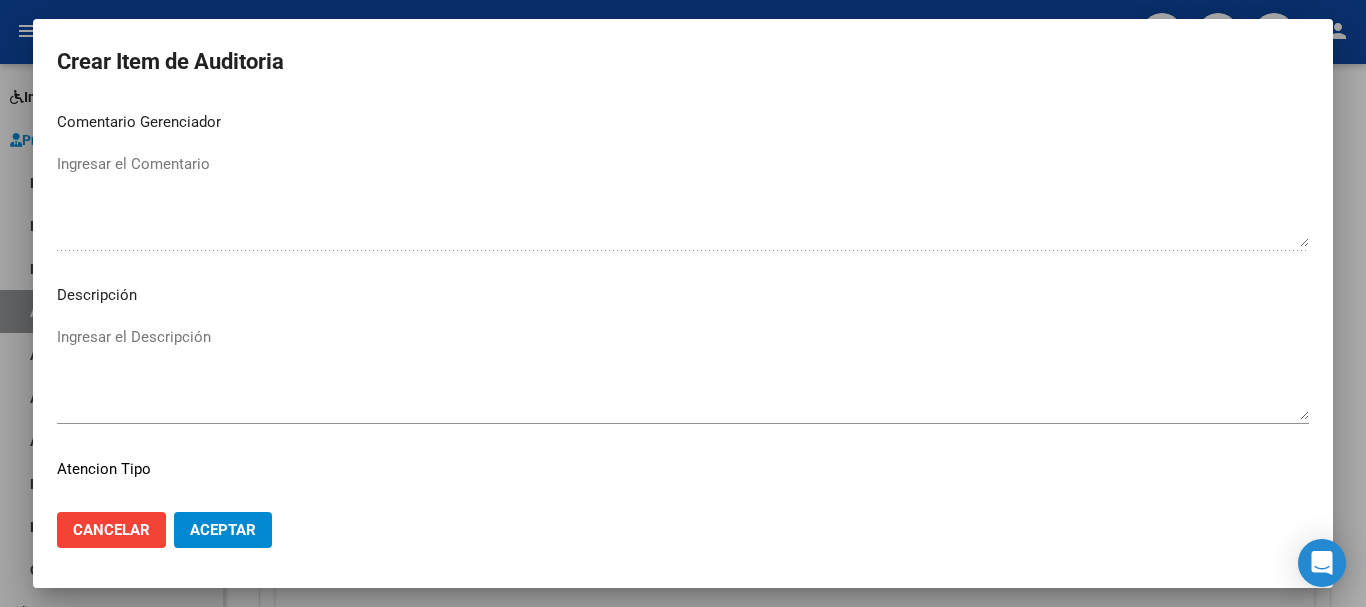 scroll, scrollTop: 1233, scrollLeft: 0, axis: vertical 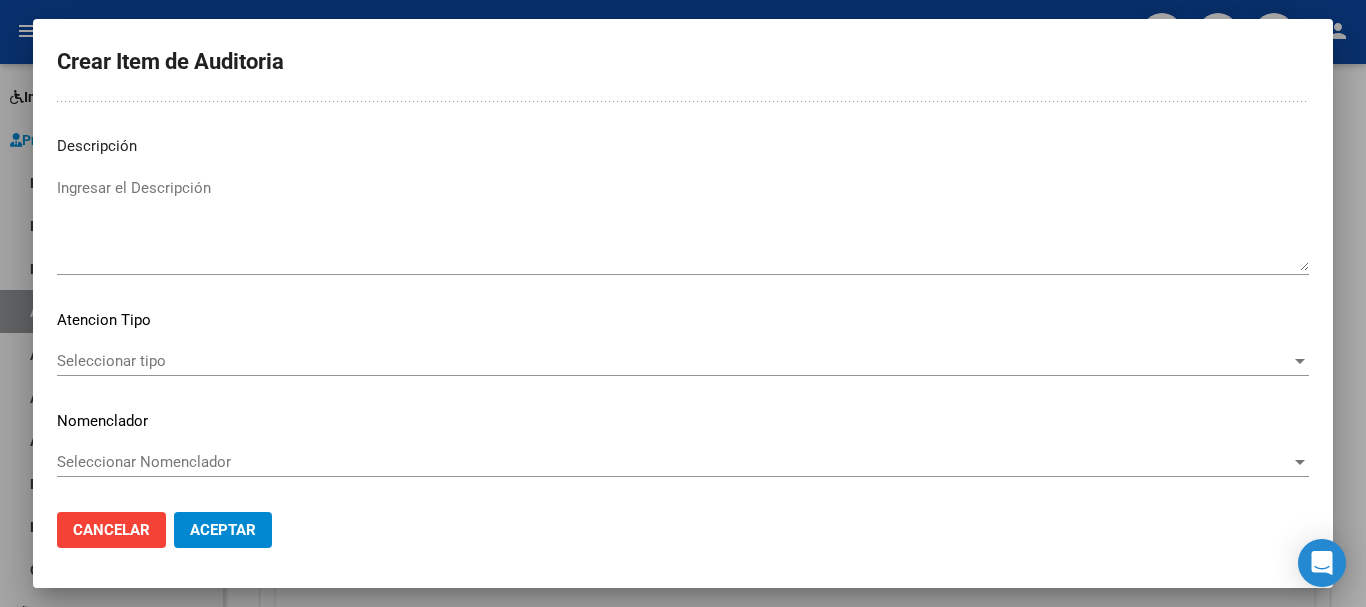 click on "Seleccionar tipo" at bounding box center (674, 361) 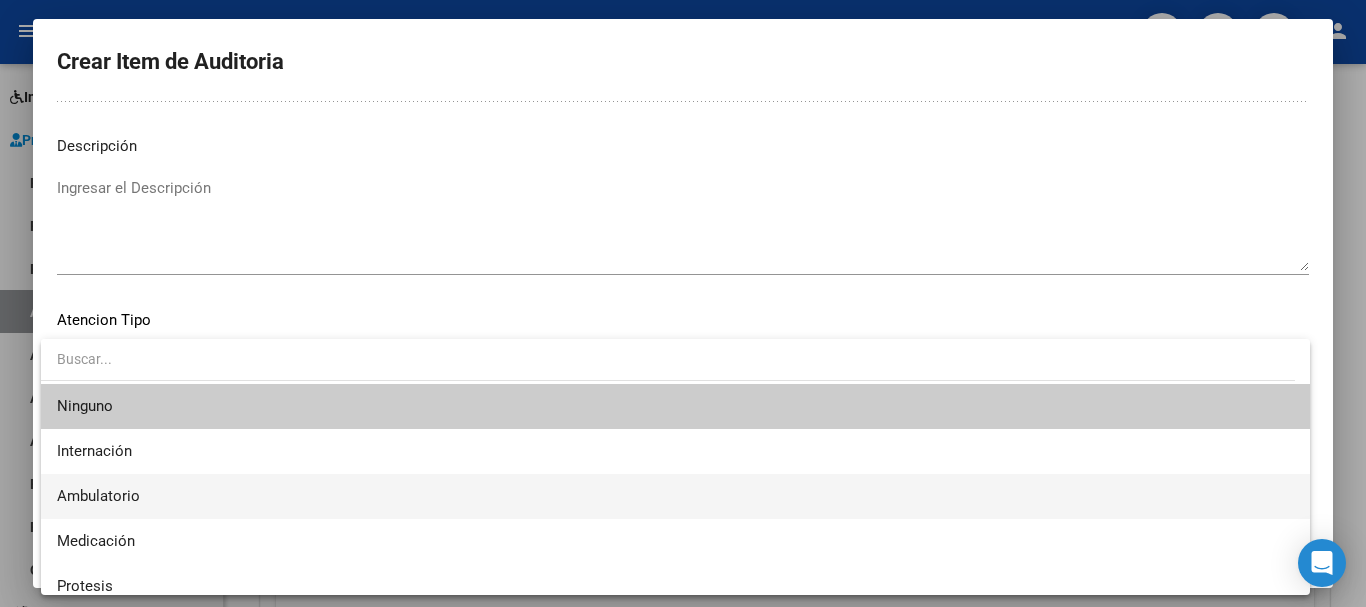 click on "Ambulatorio" at bounding box center (675, 496) 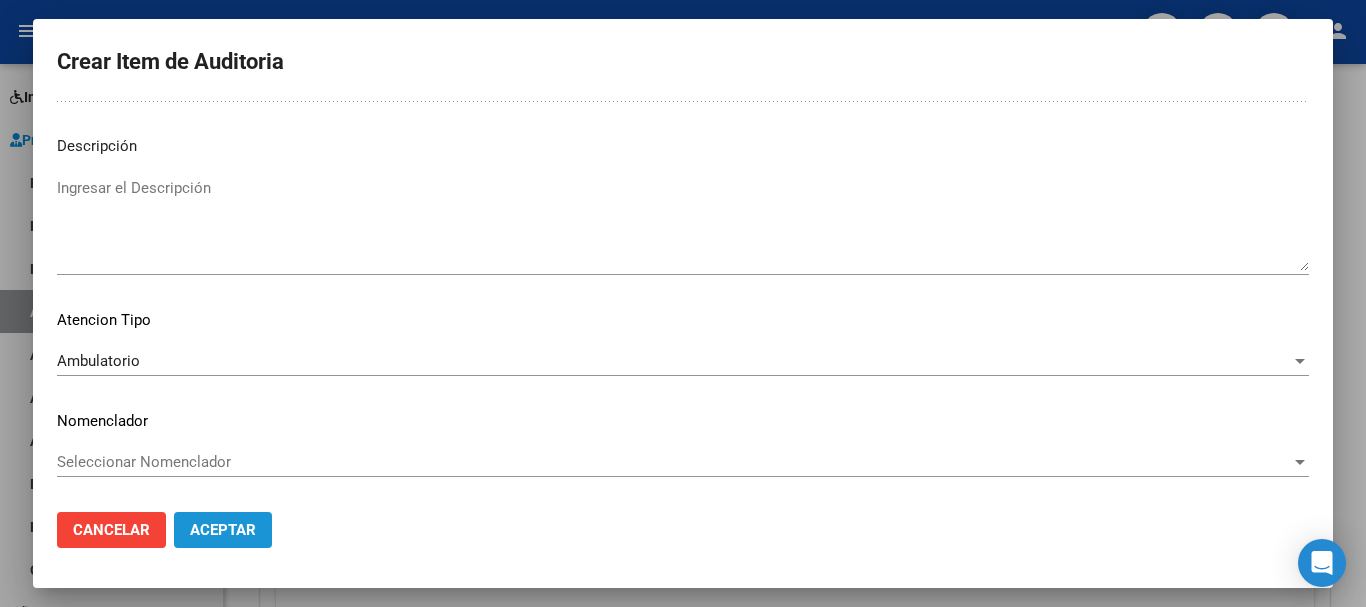 click on "Aceptar" 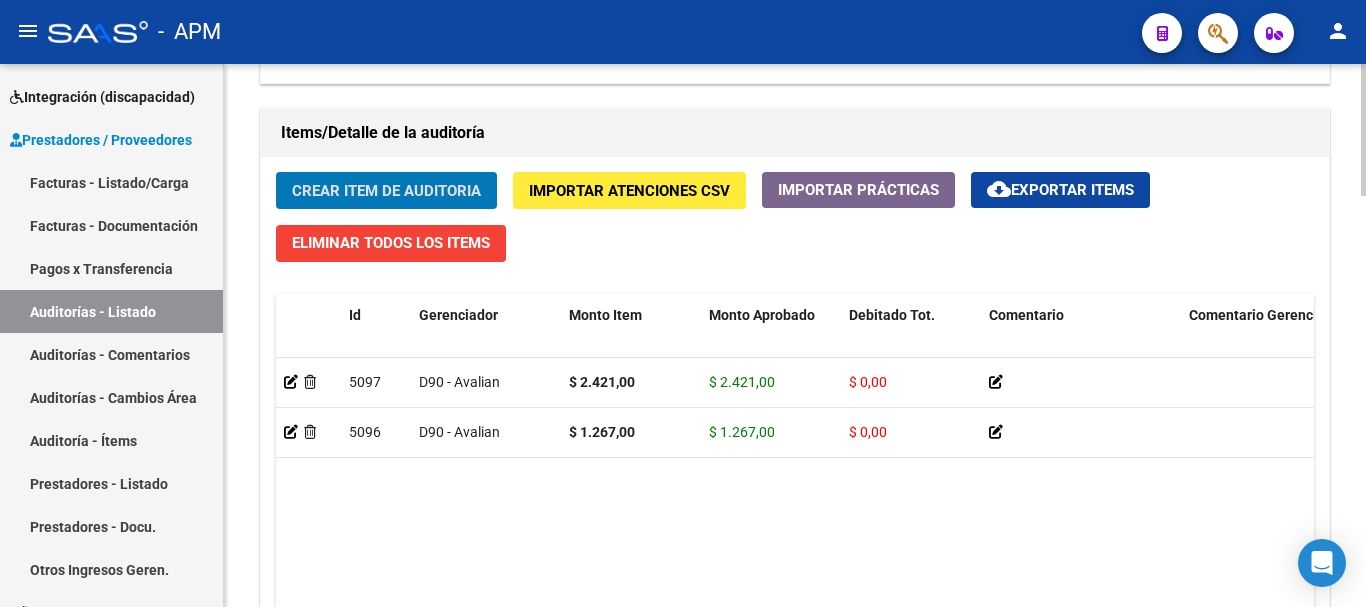 click on "Crear Item de Auditoria" 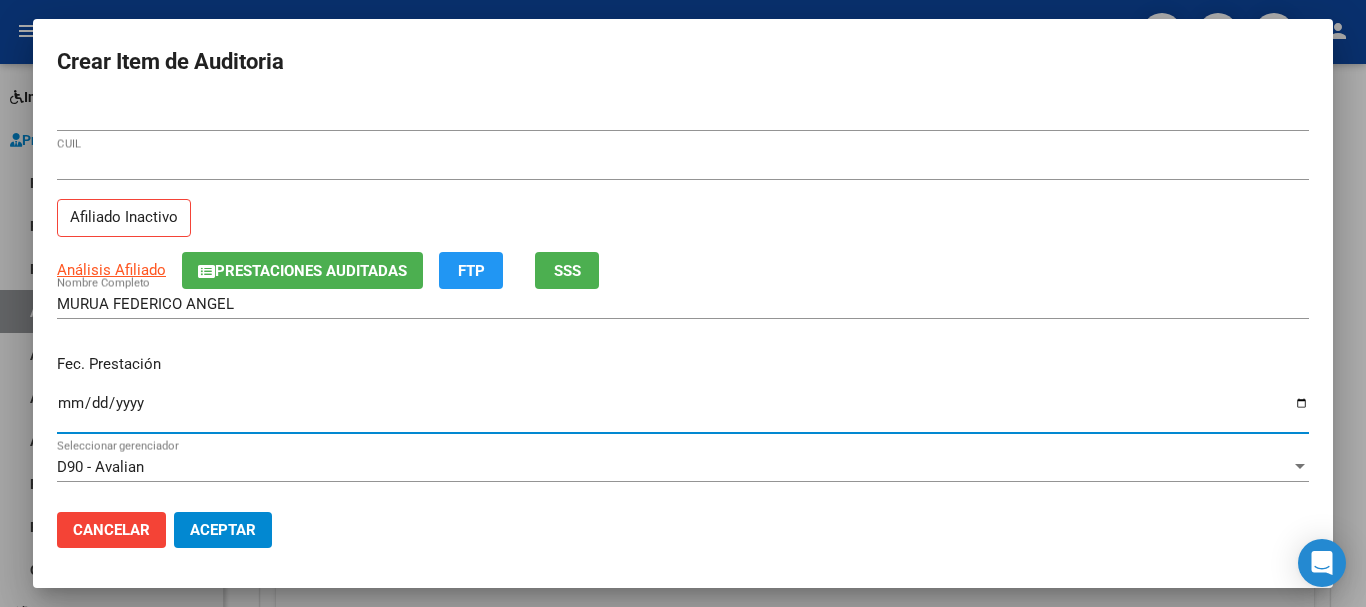 click on "Ingresar la fecha" at bounding box center [683, 411] 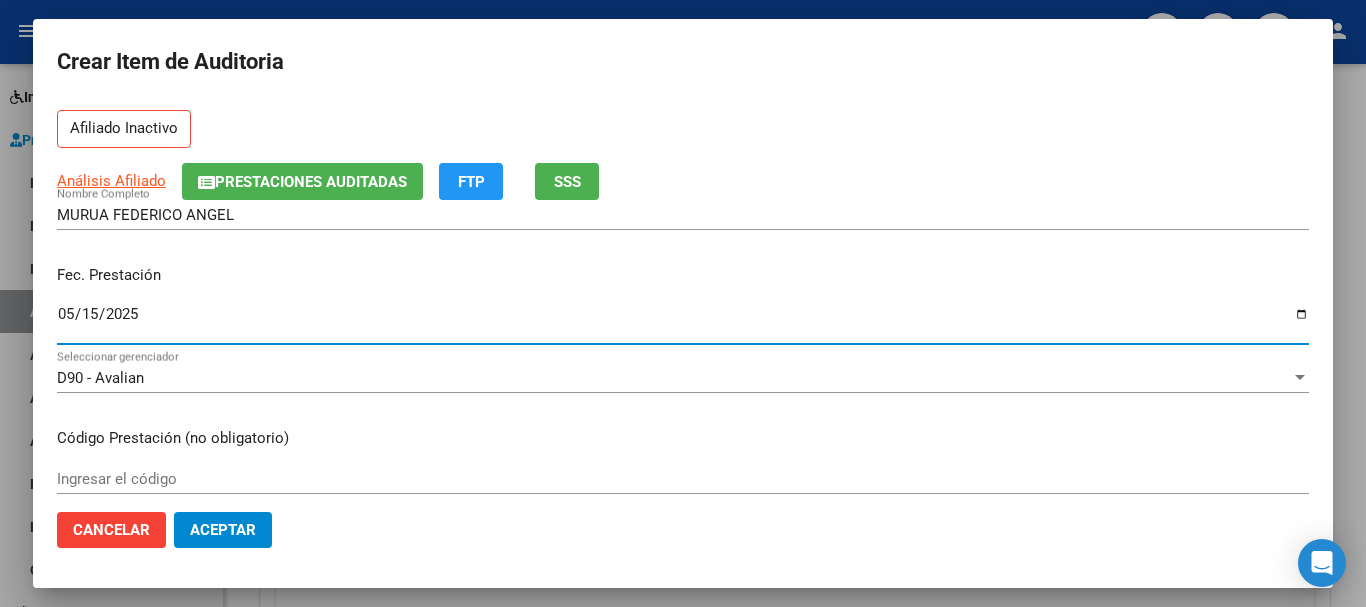 scroll, scrollTop: 200, scrollLeft: 0, axis: vertical 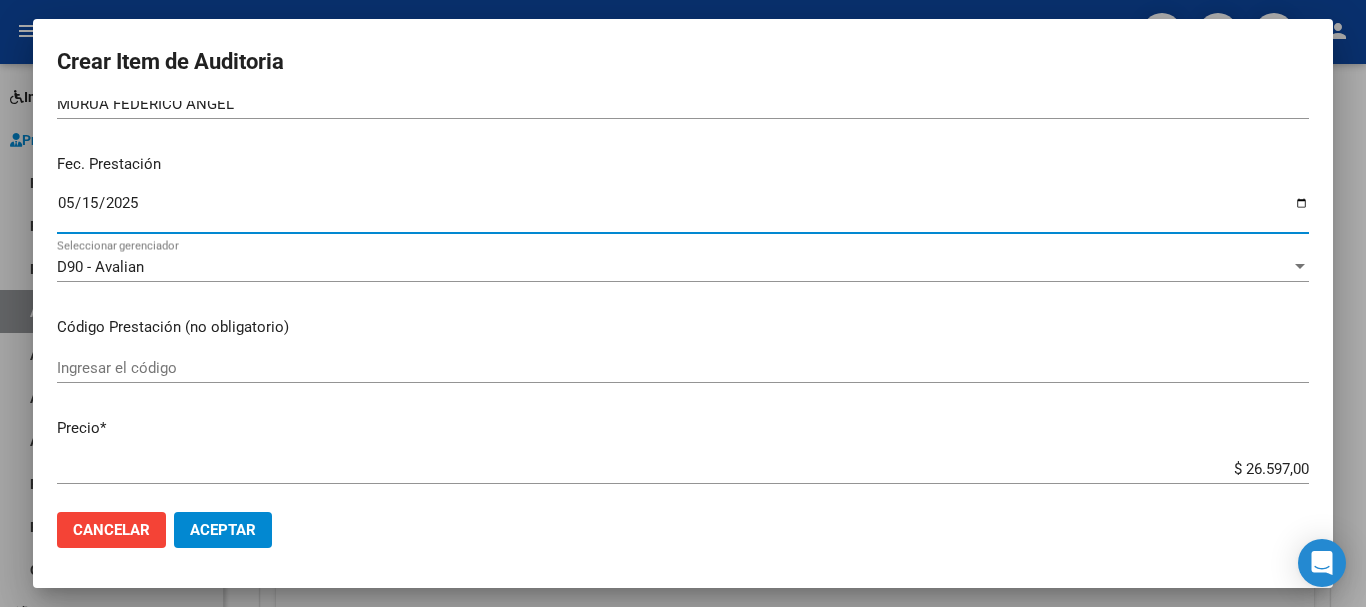 click on "Ingresar el código" at bounding box center [683, 368] 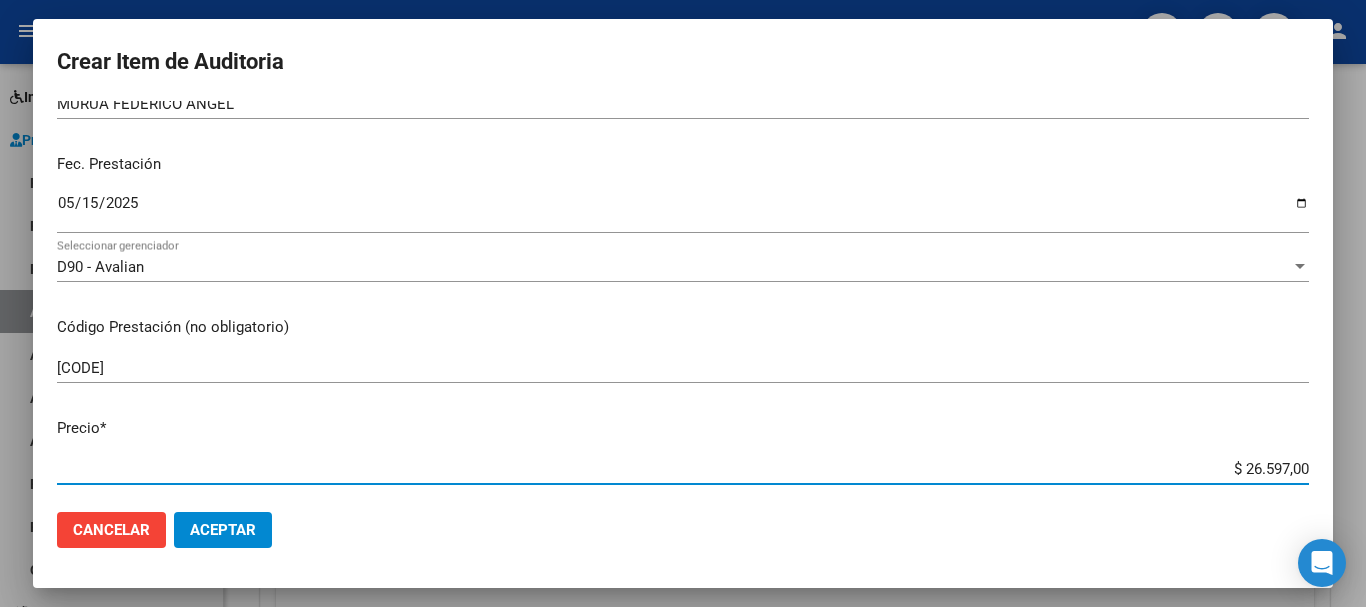 drag, startPoint x: 1229, startPoint y: 471, endPoint x: 1298, endPoint y: 465, distance: 69.260376 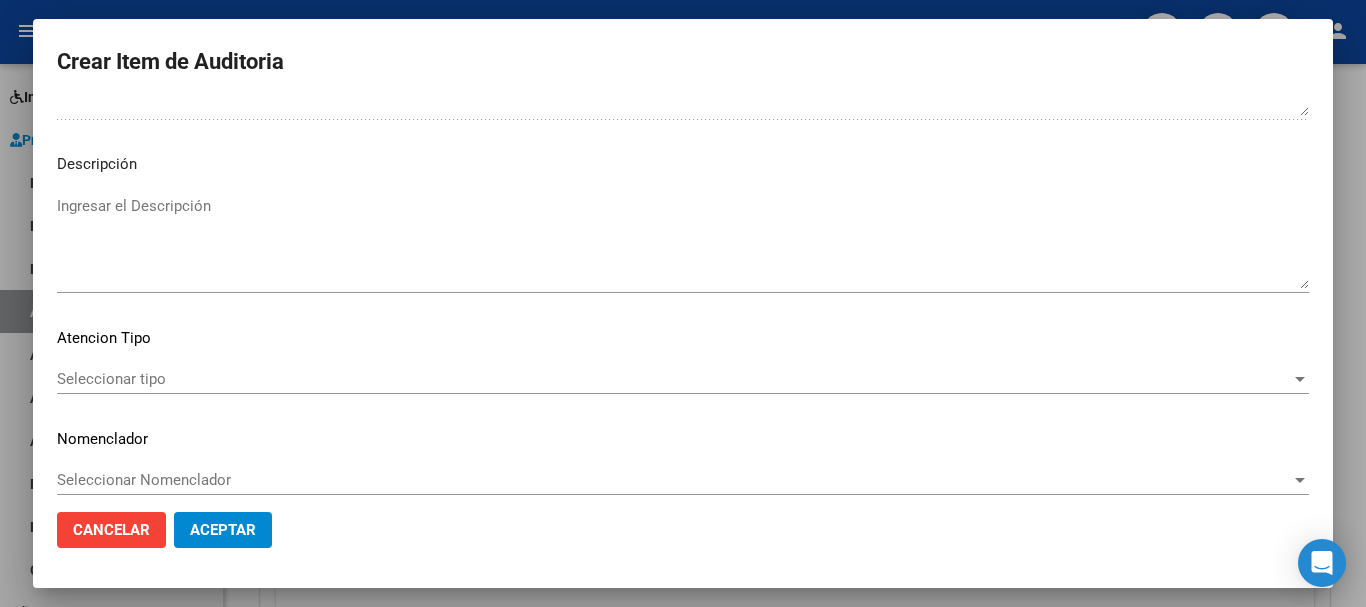 scroll, scrollTop: 1233, scrollLeft: 0, axis: vertical 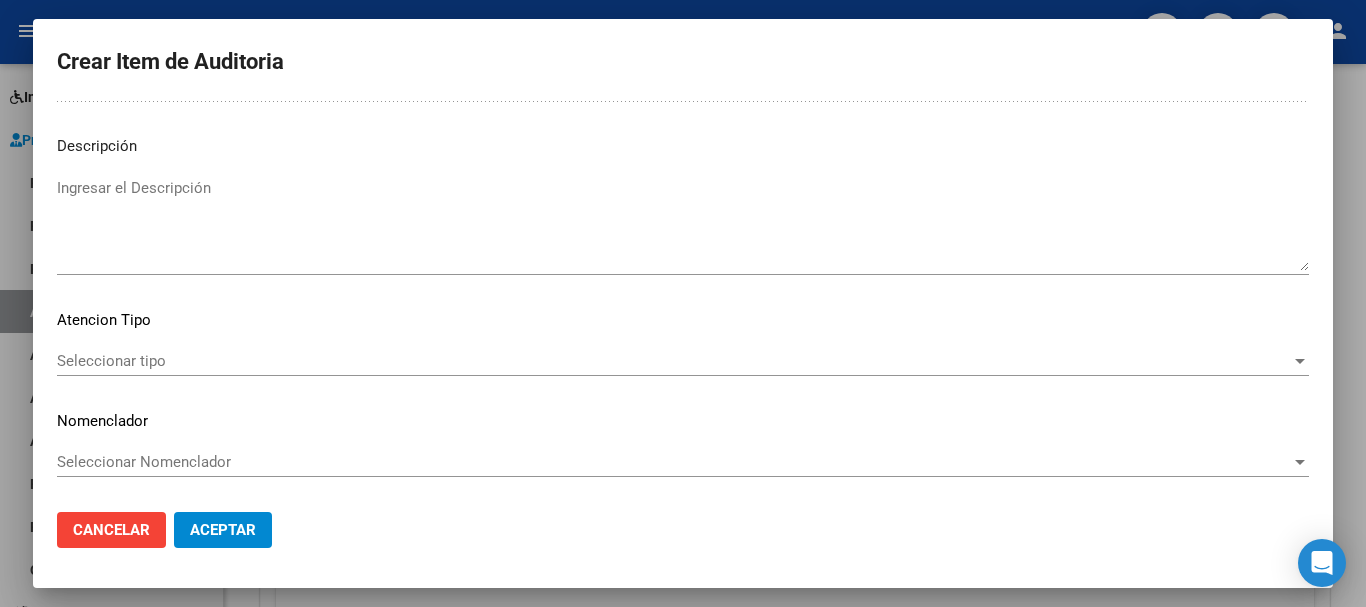 click on "Seleccionar tipo Seleccionar tipo" 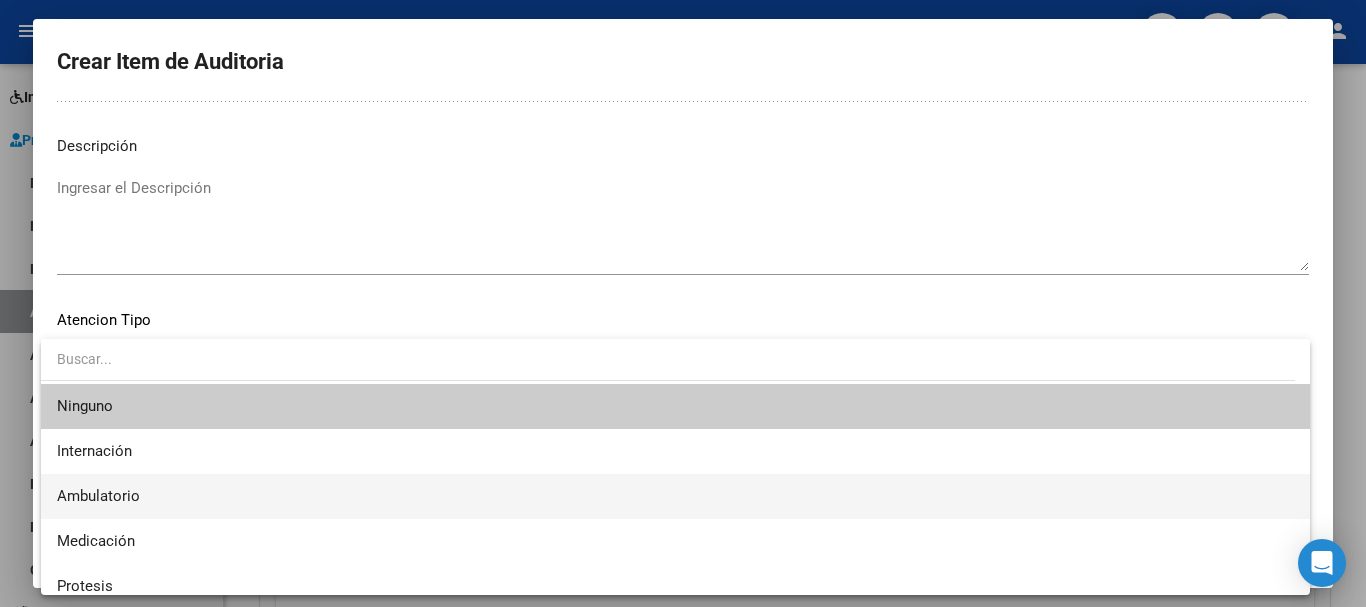 click on "Ambulatorio" at bounding box center [675, 496] 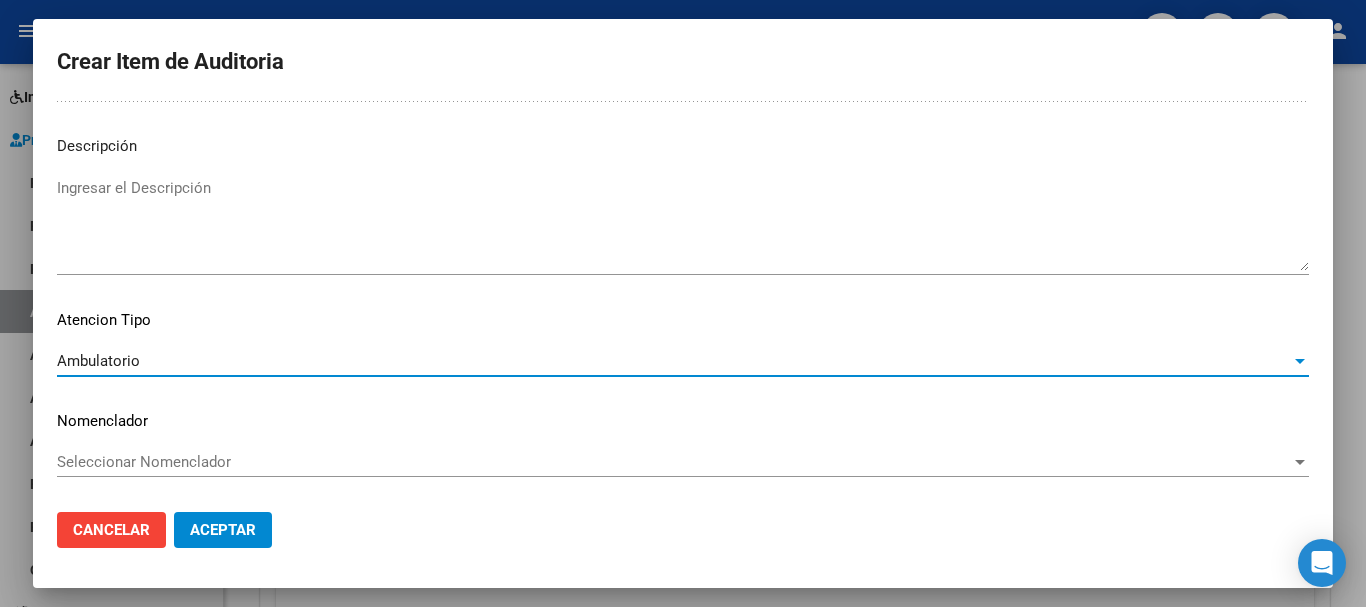 click on "Aceptar" 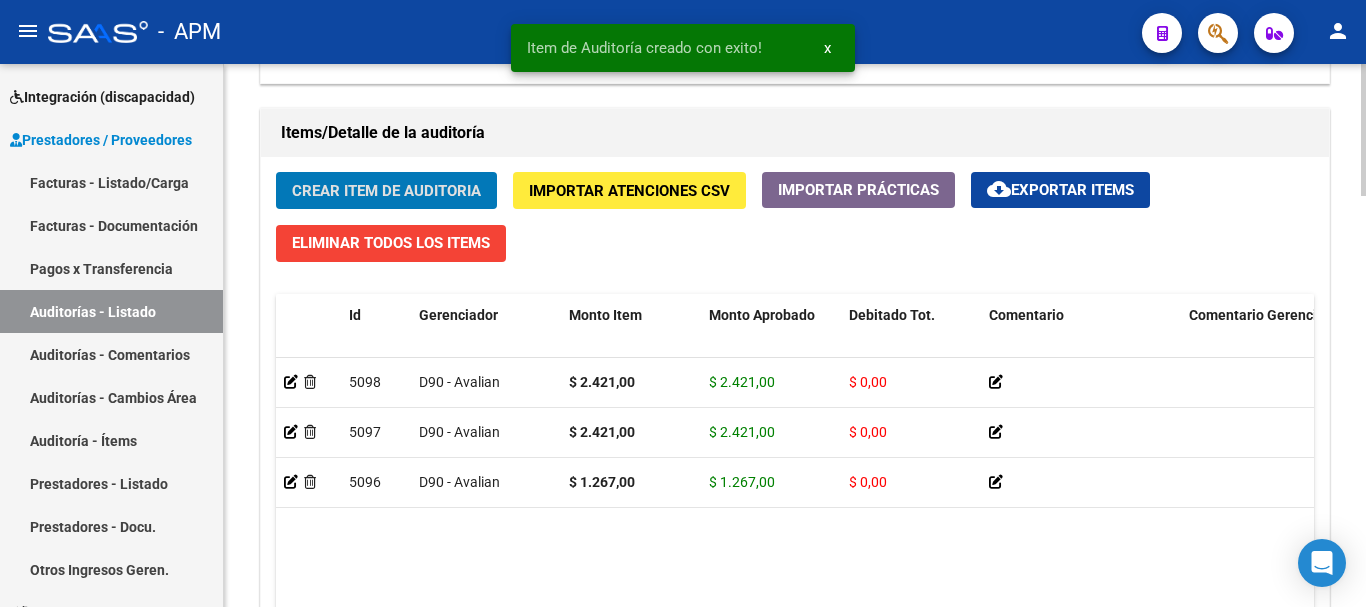 click on "Crear Item de Auditoria" 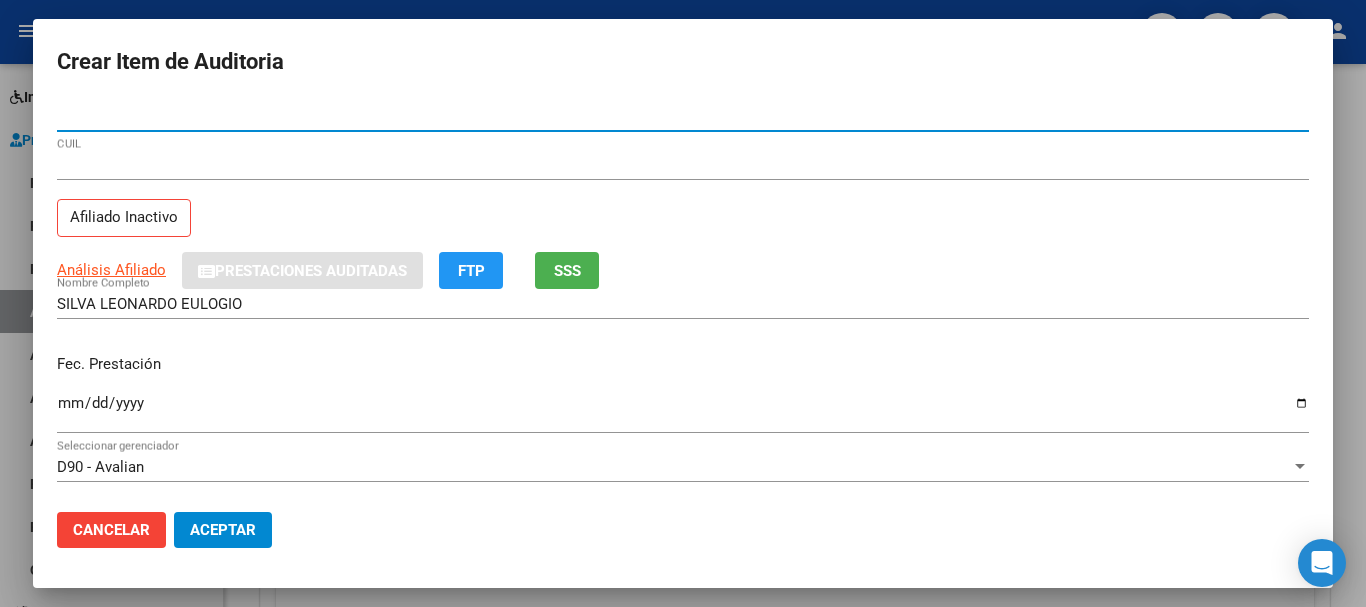 click on "Ingresar la fecha" at bounding box center (683, 411) 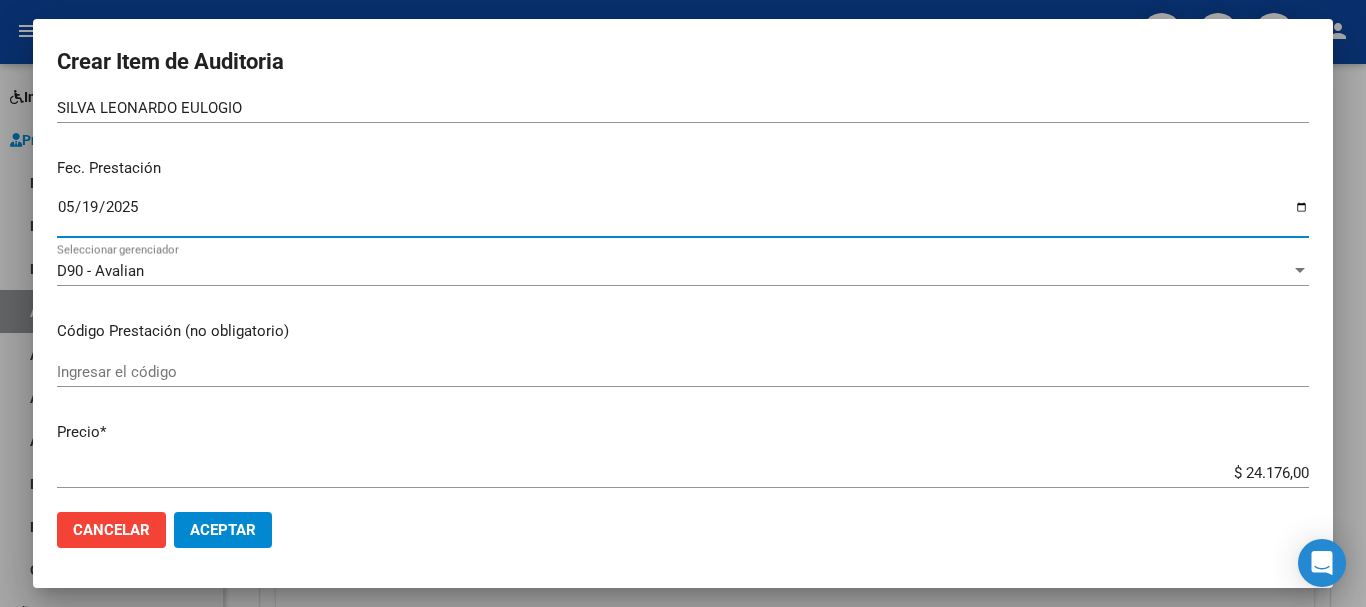 scroll, scrollTop: 200, scrollLeft: 0, axis: vertical 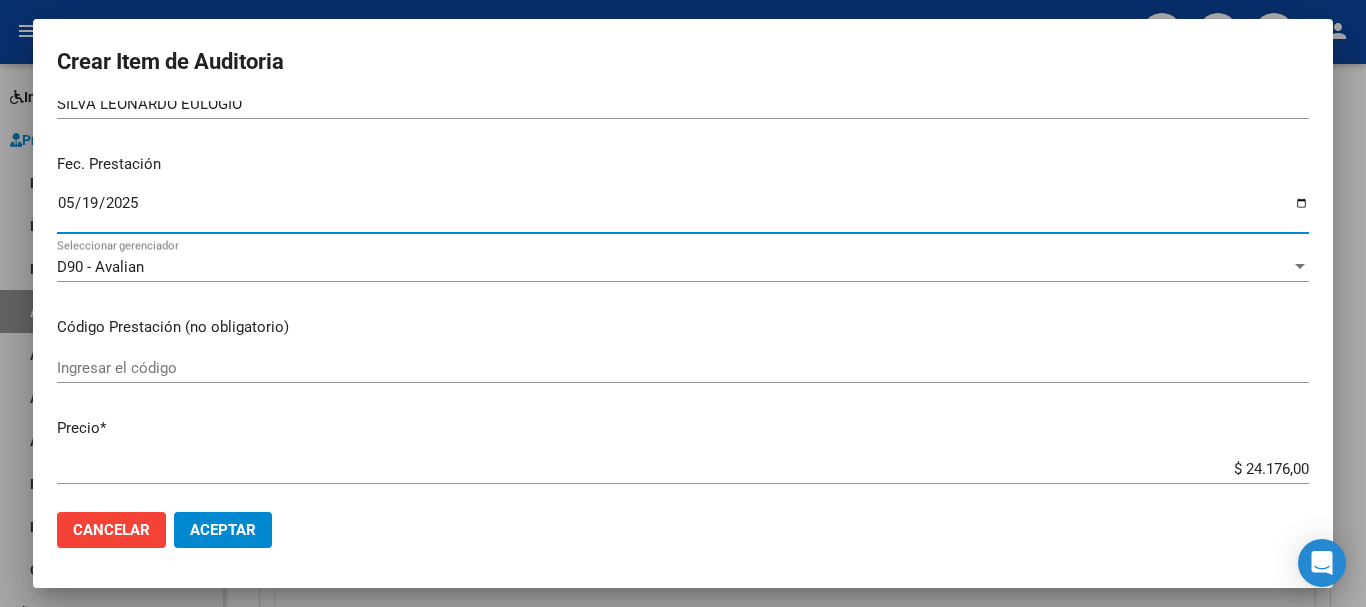 click on "Ingresar el código" at bounding box center [683, 368] 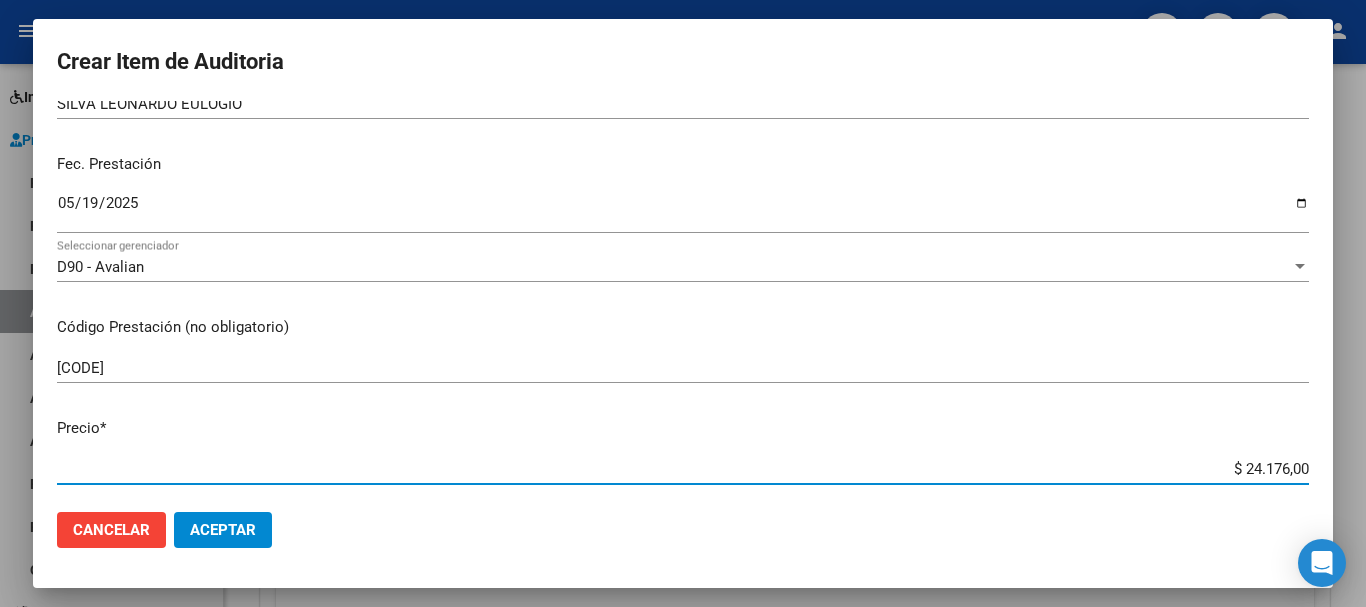 drag, startPoint x: 1240, startPoint y: 465, endPoint x: 1316, endPoint y: 465, distance: 76 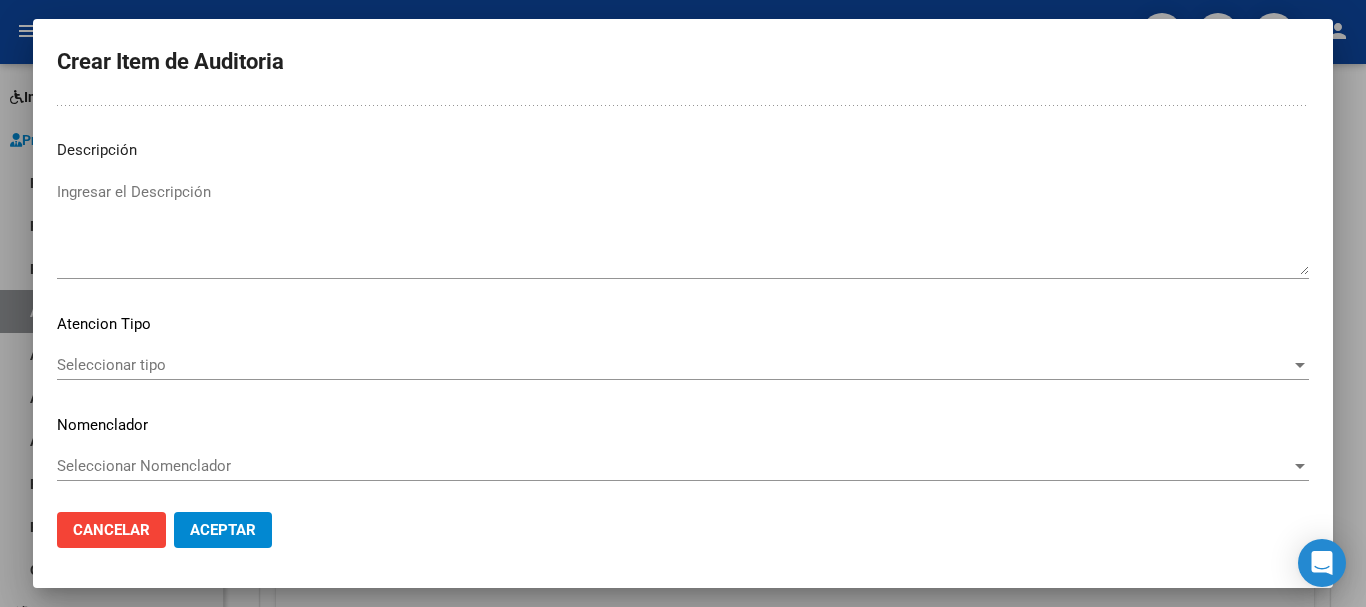 scroll, scrollTop: 1233, scrollLeft: 0, axis: vertical 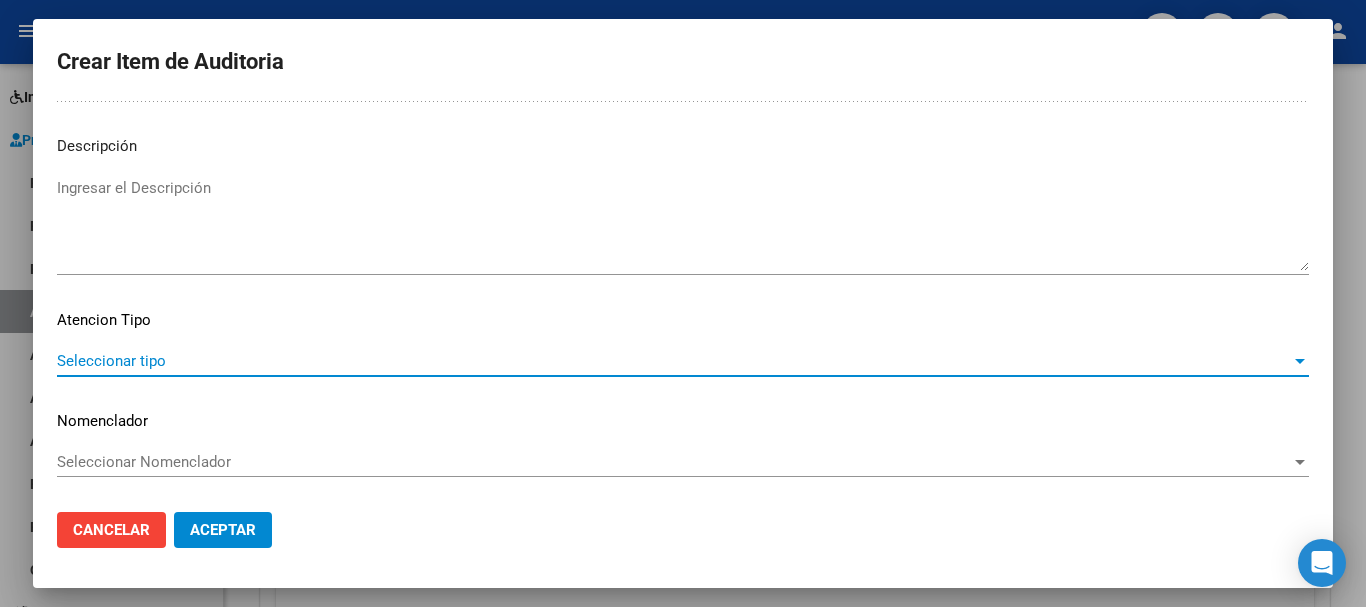 click at bounding box center (1300, 361) 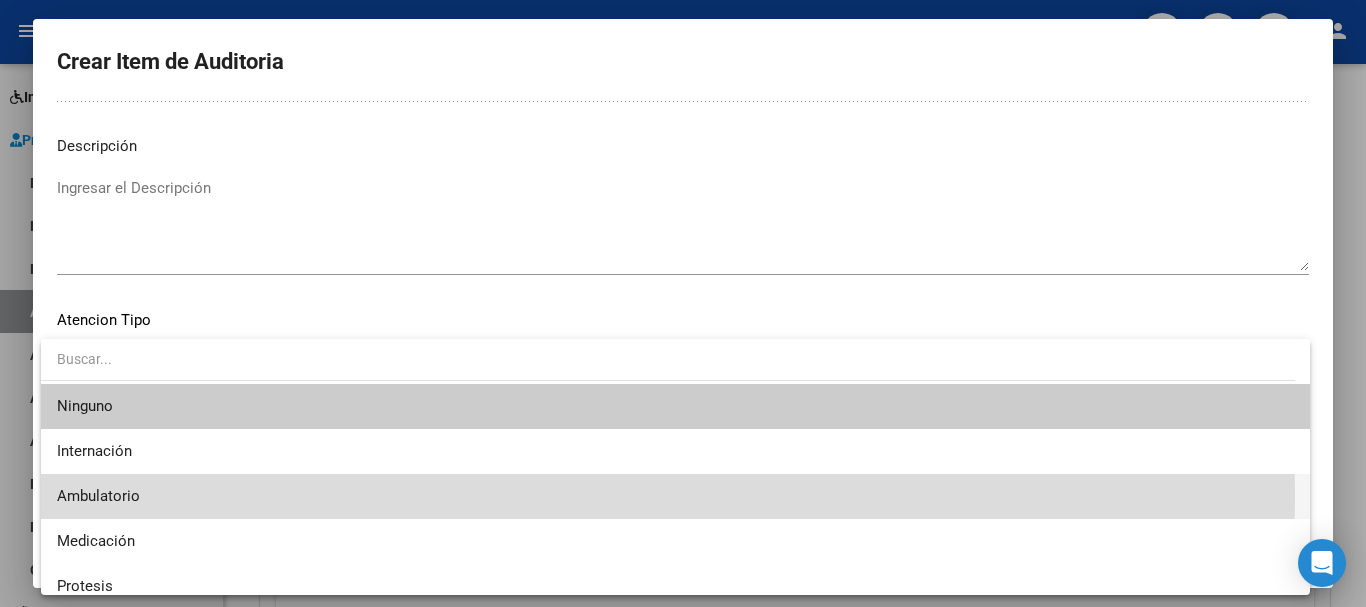 click on "Ambulatorio" at bounding box center (675, 496) 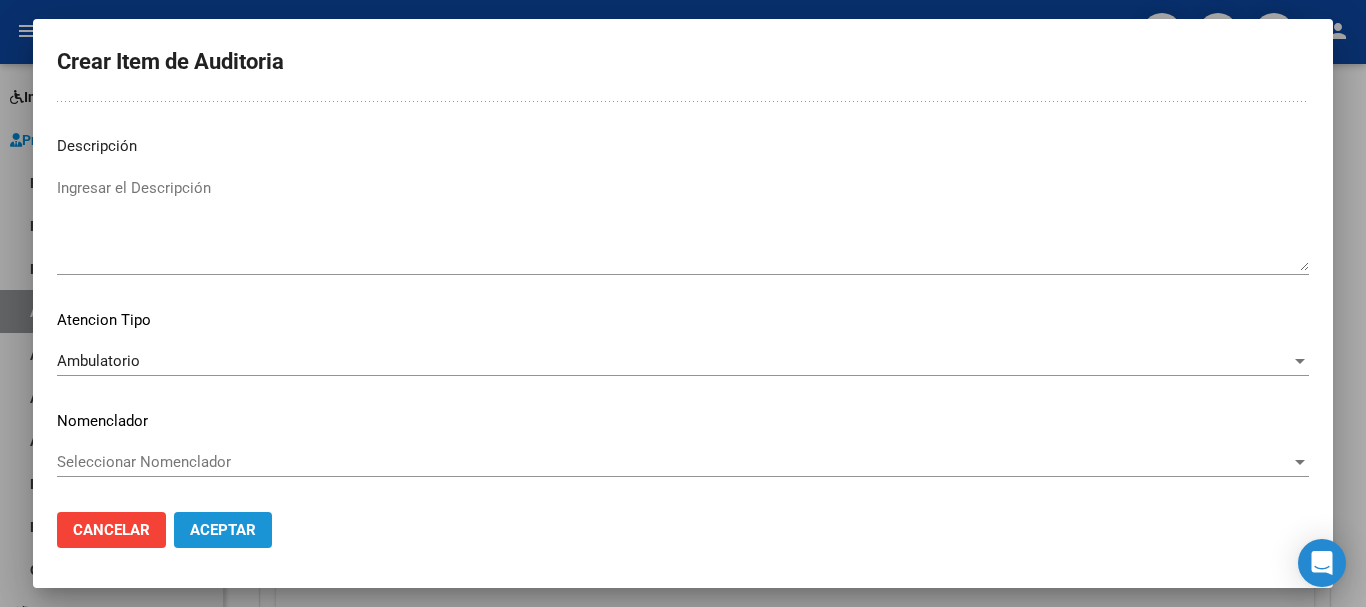 click on "Aceptar" 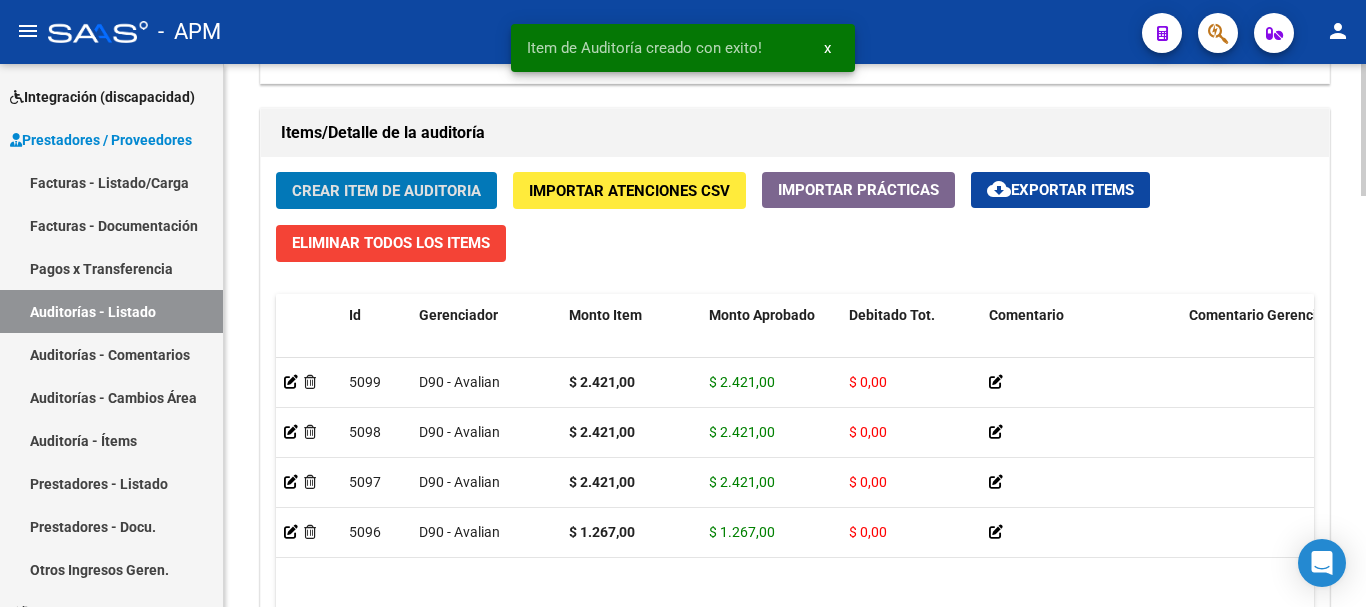 click on "Crear Item de Auditoria" 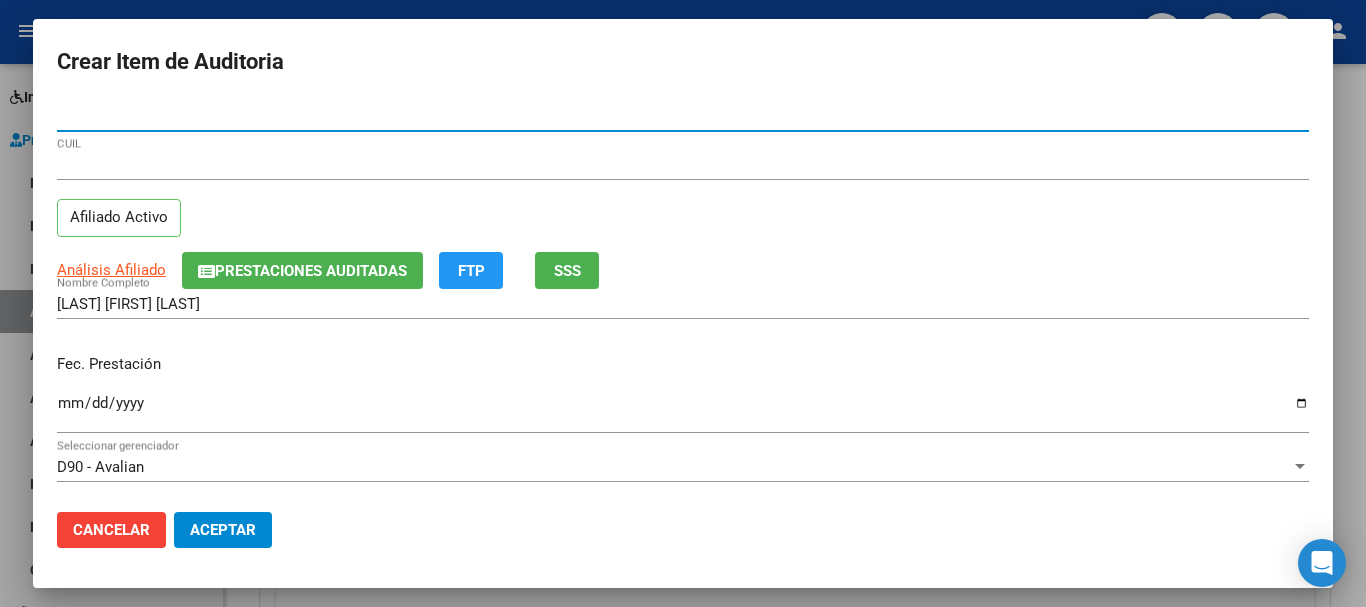 click on "Ingresar la fecha" at bounding box center (683, 411) 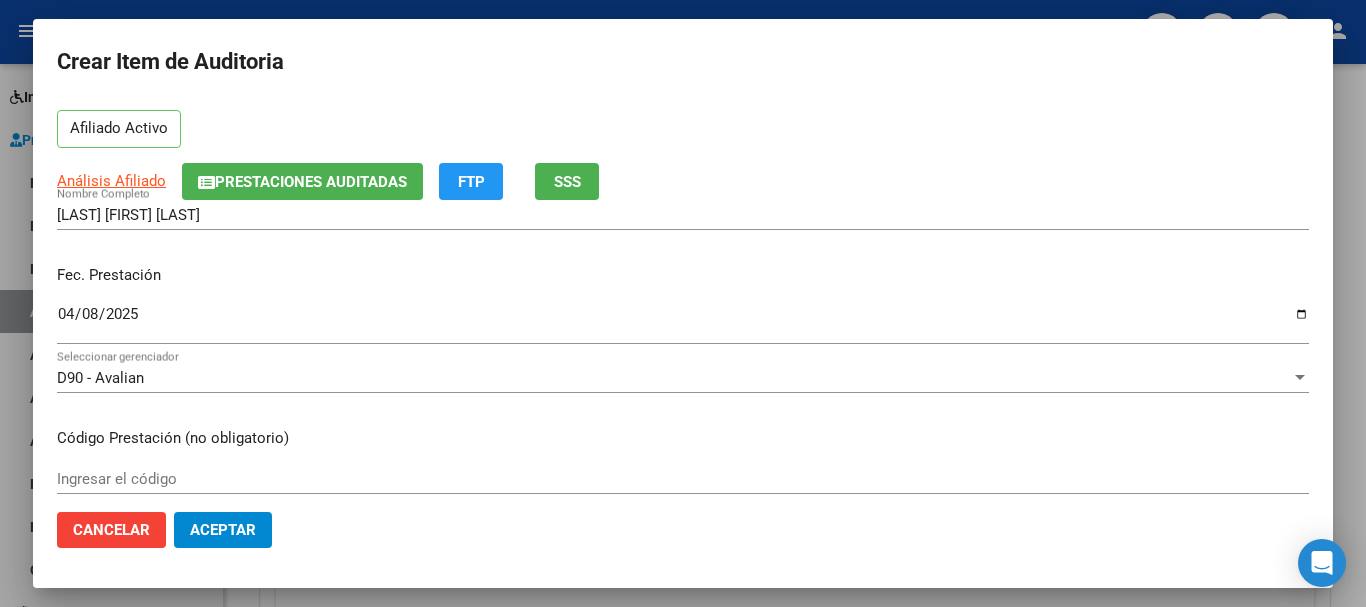 scroll, scrollTop: 200, scrollLeft: 0, axis: vertical 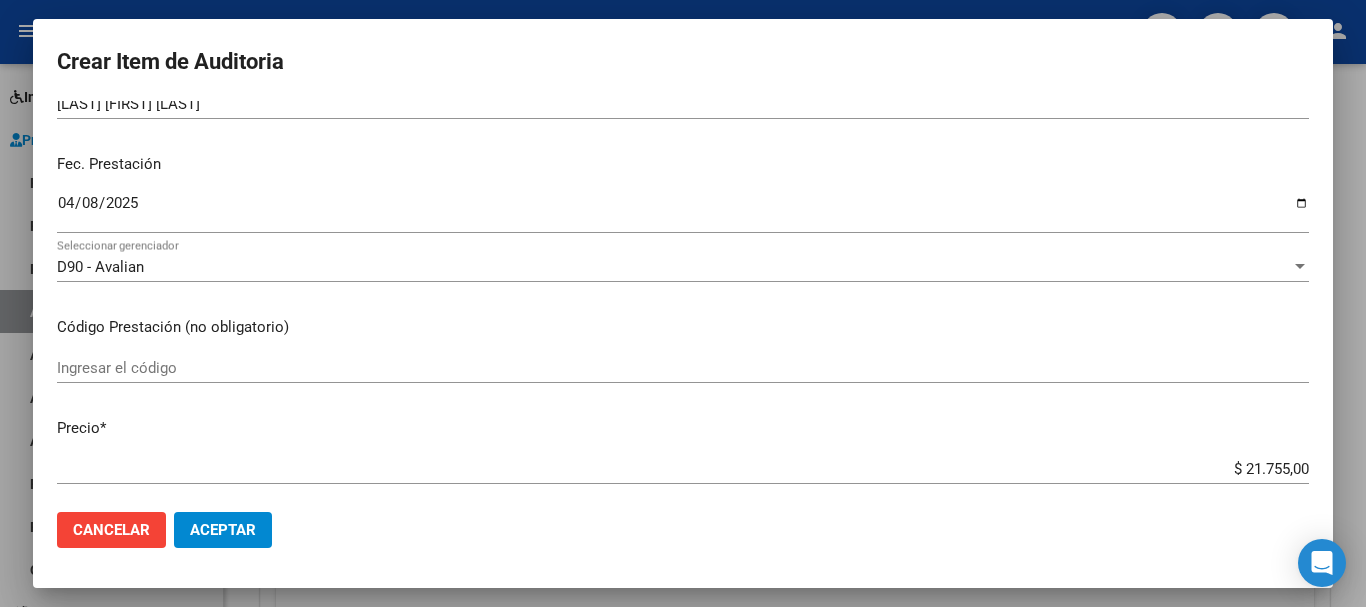 click on "Ingresar el código" at bounding box center [683, 368] 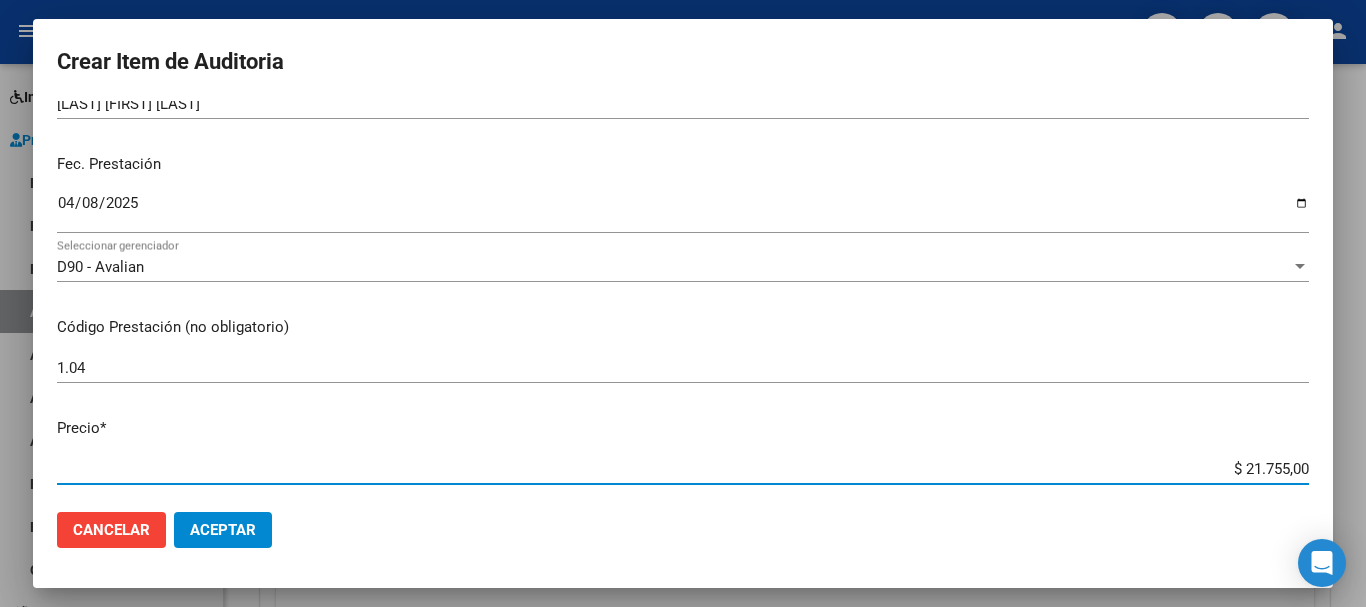 scroll, scrollTop: 228, scrollLeft: 0, axis: vertical 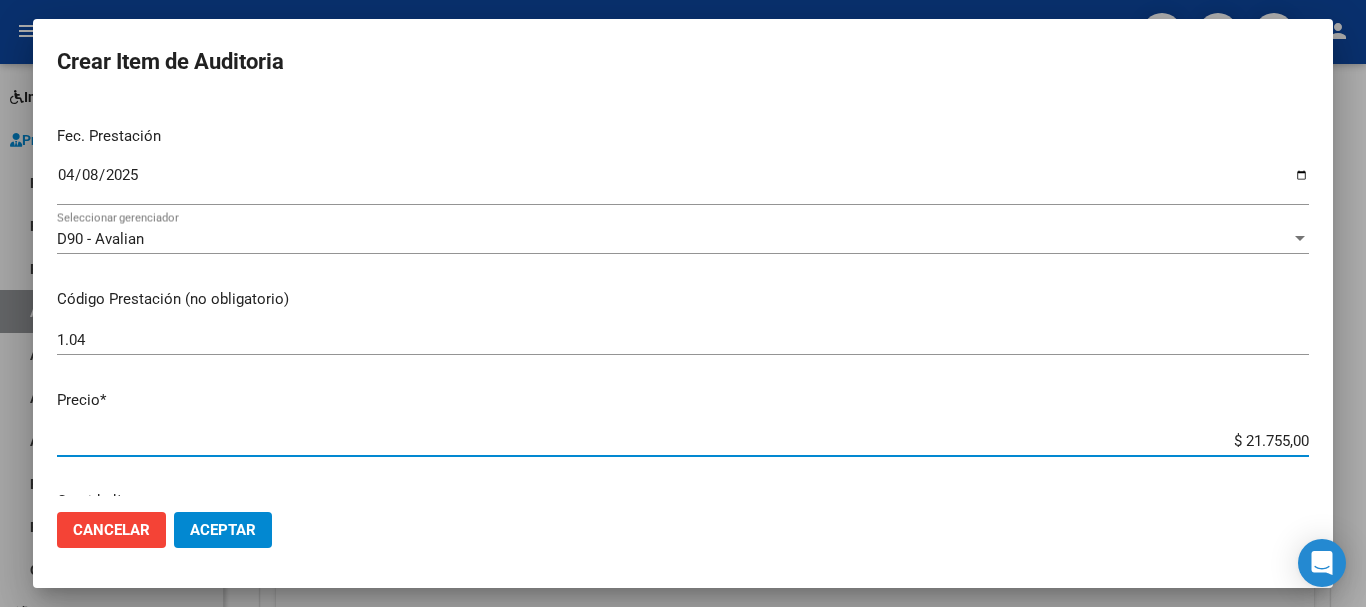 drag, startPoint x: 1229, startPoint y: 467, endPoint x: 1322, endPoint y: 477, distance: 93.53609 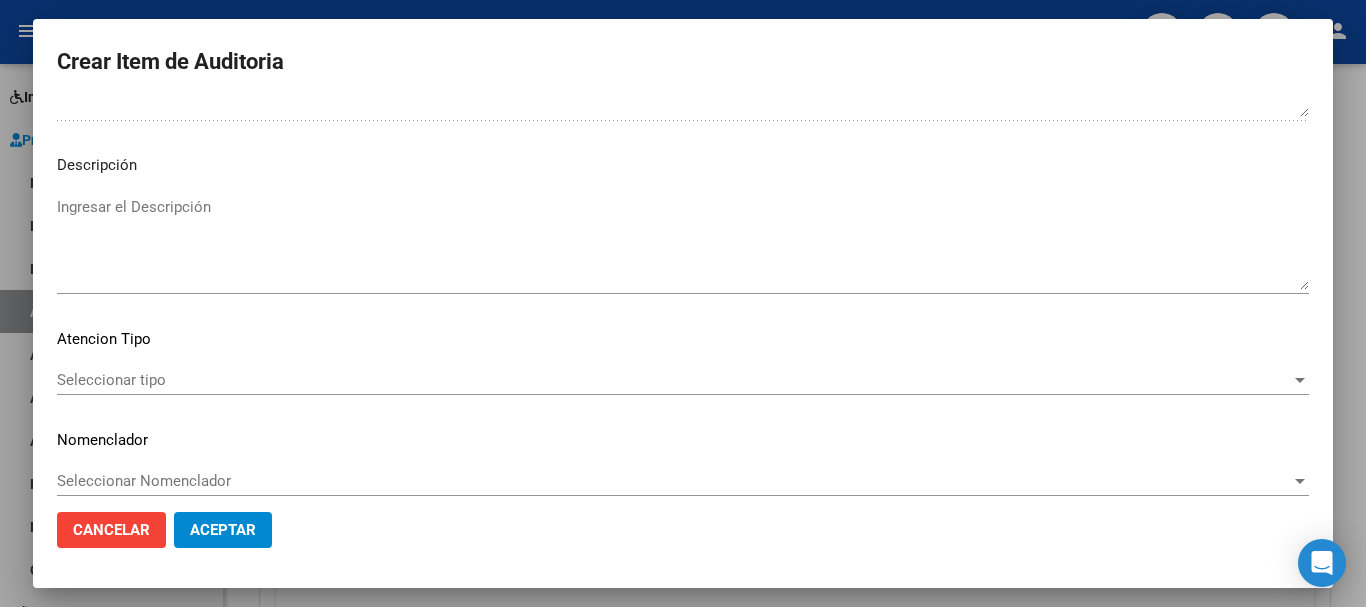 scroll, scrollTop: 1233, scrollLeft: 0, axis: vertical 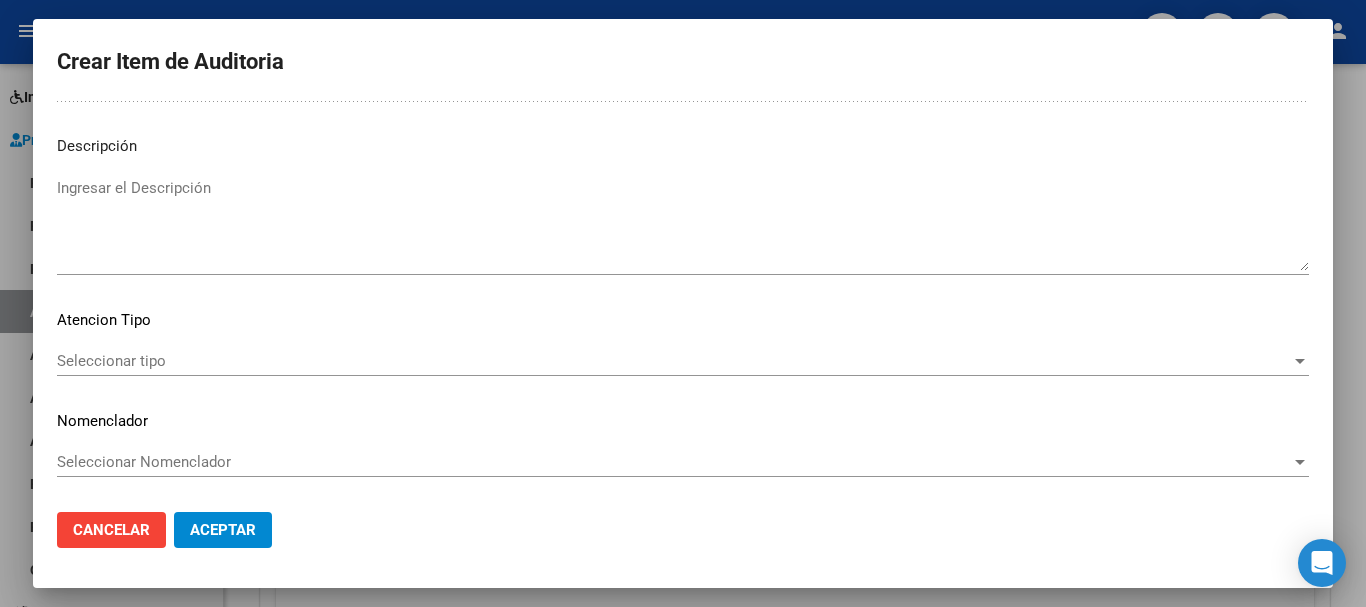 click on "Seleccionar tipo Seleccionar tipo" 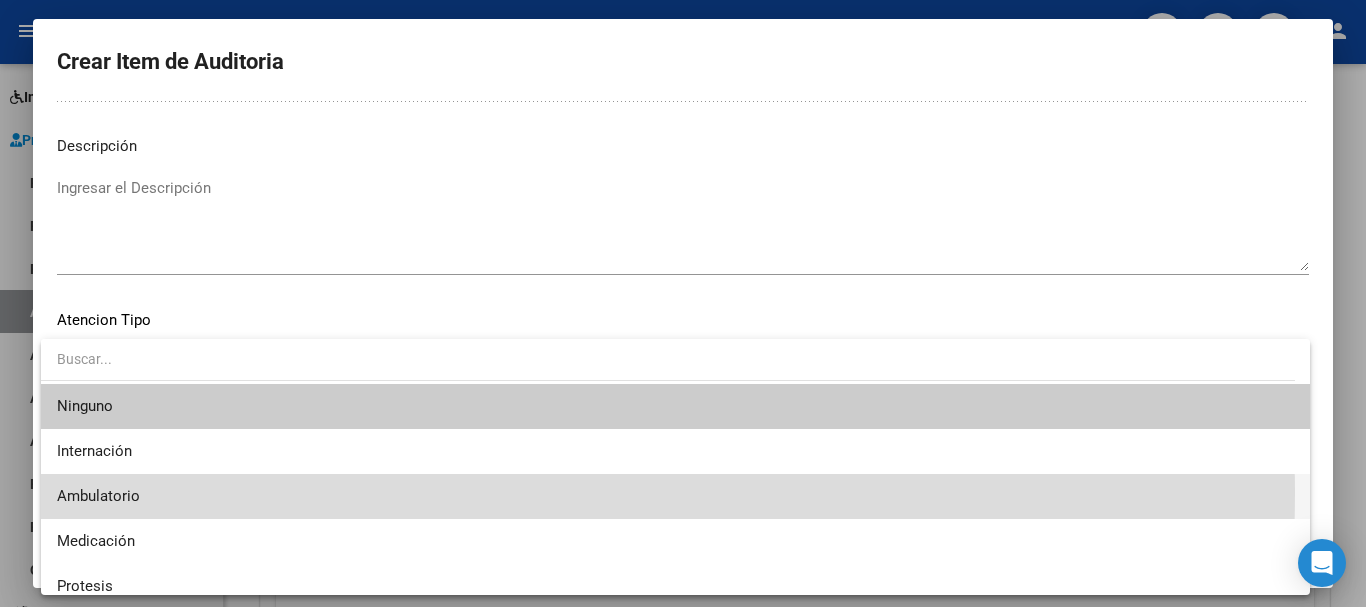 click on "Ambulatorio" at bounding box center [675, 496] 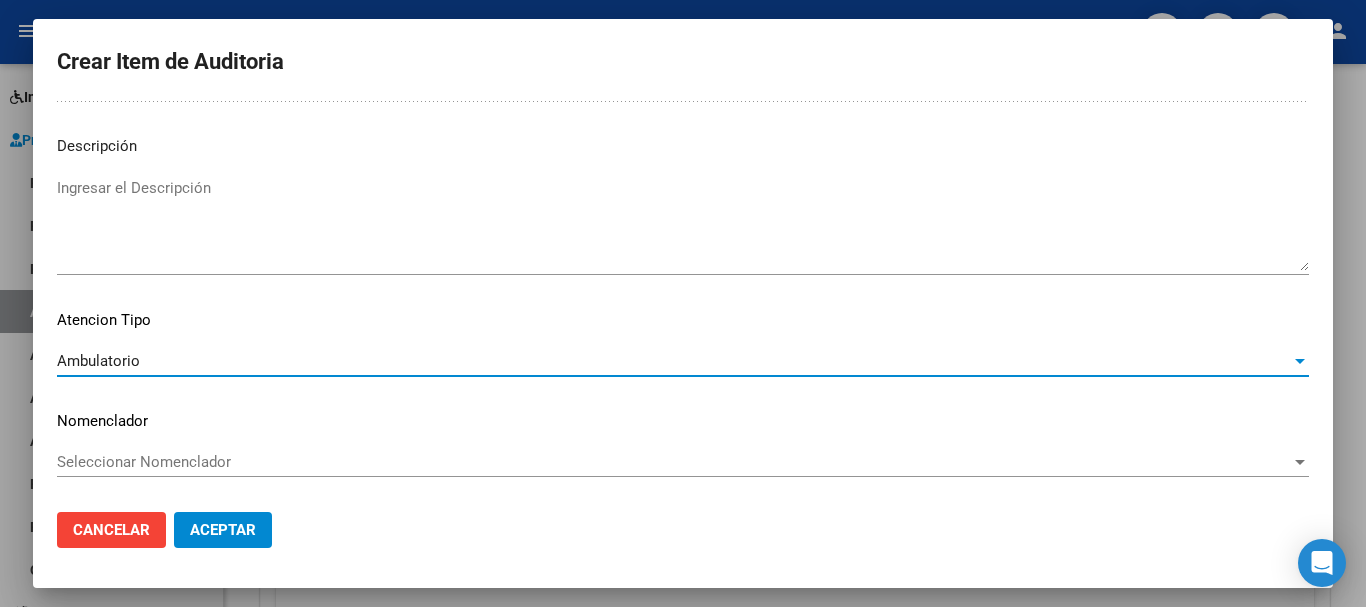 click on "Aceptar" 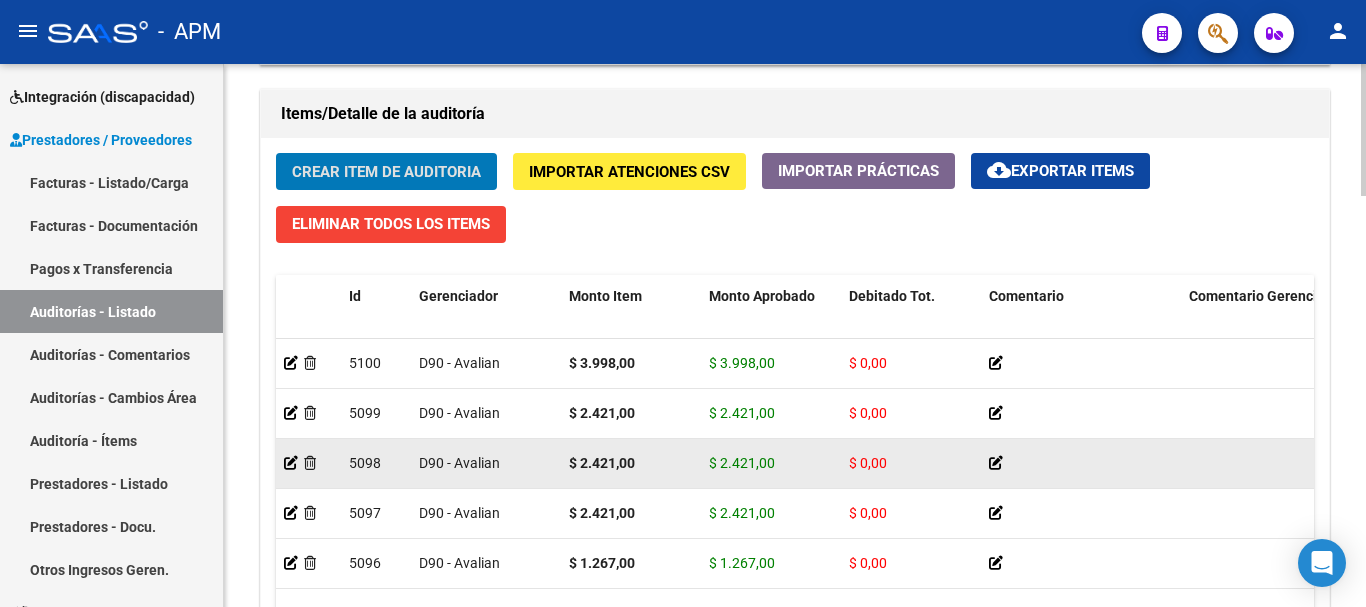 scroll, scrollTop: 1387, scrollLeft: 0, axis: vertical 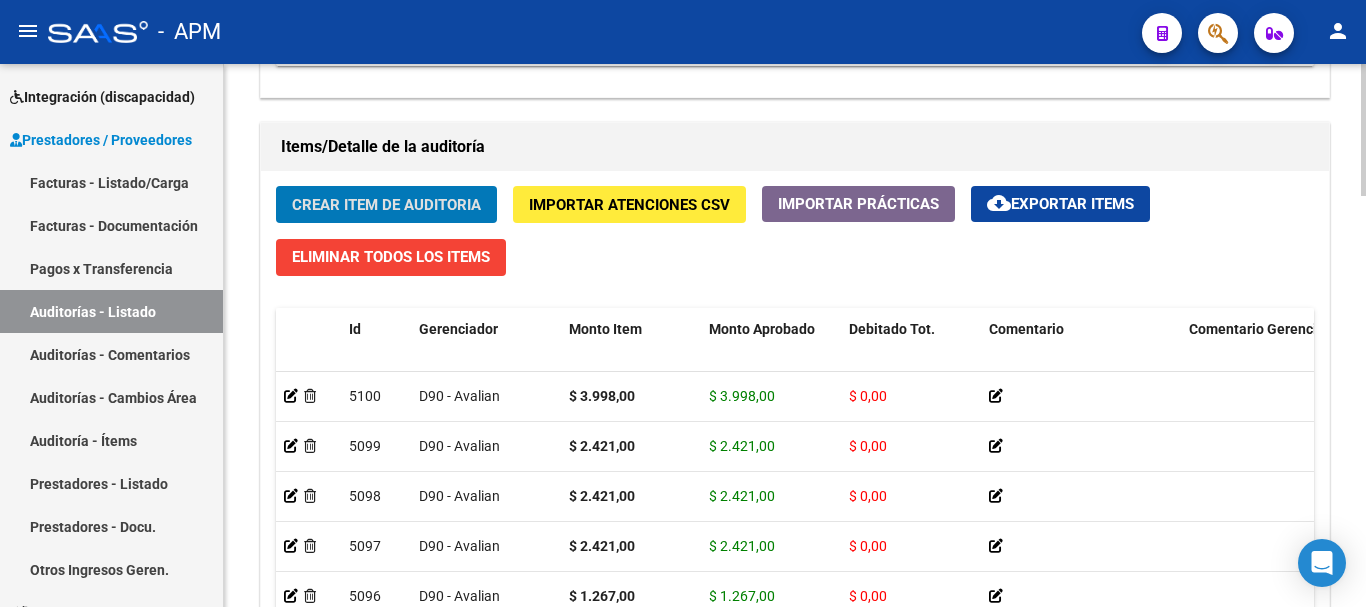 click on "Crear Item de Auditoria" 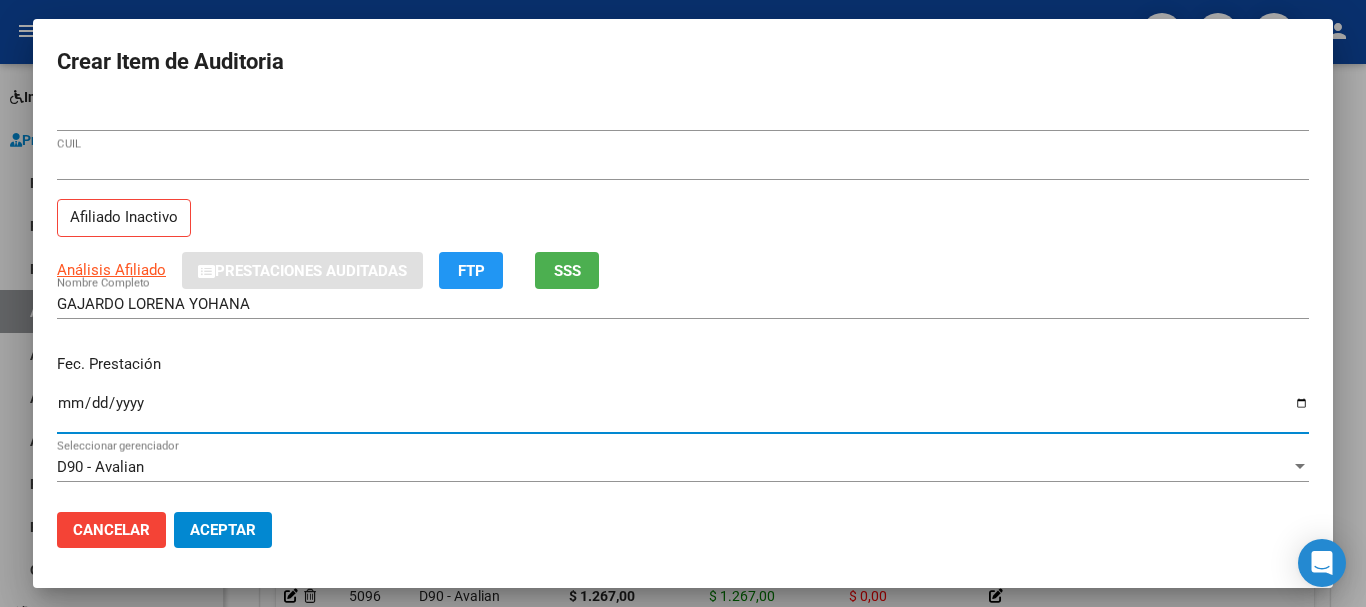 click on "Ingresar la fecha" at bounding box center [683, 411] 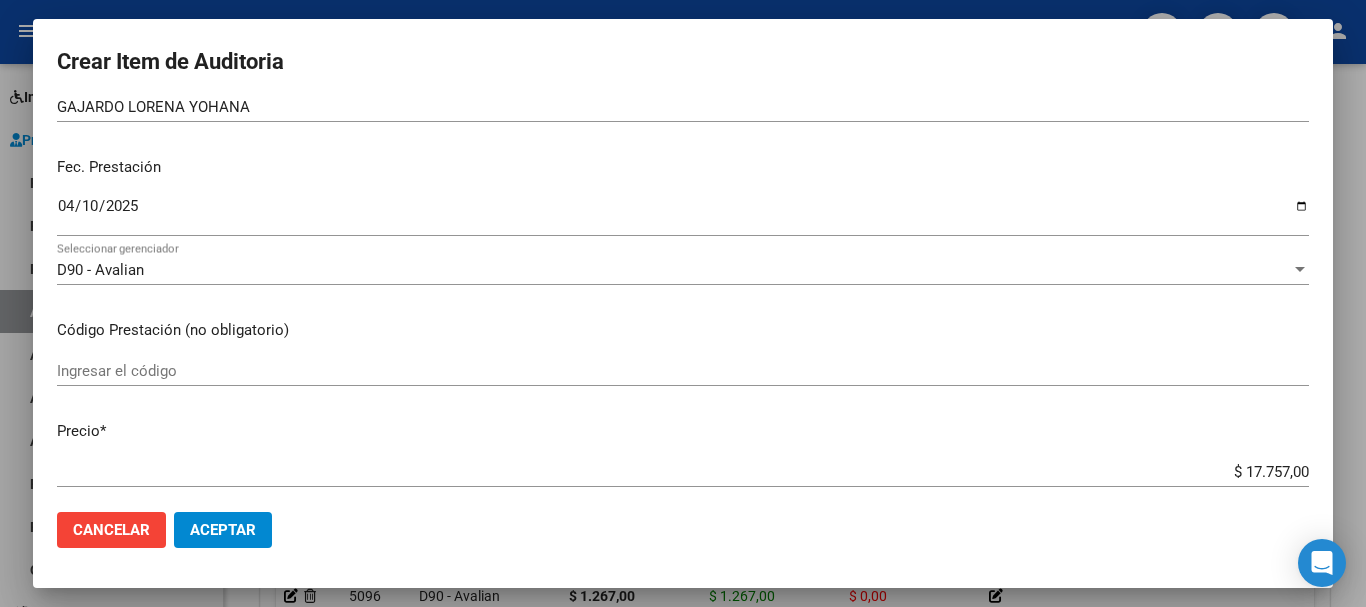 scroll, scrollTop: 200, scrollLeft: 0, axis: vertical 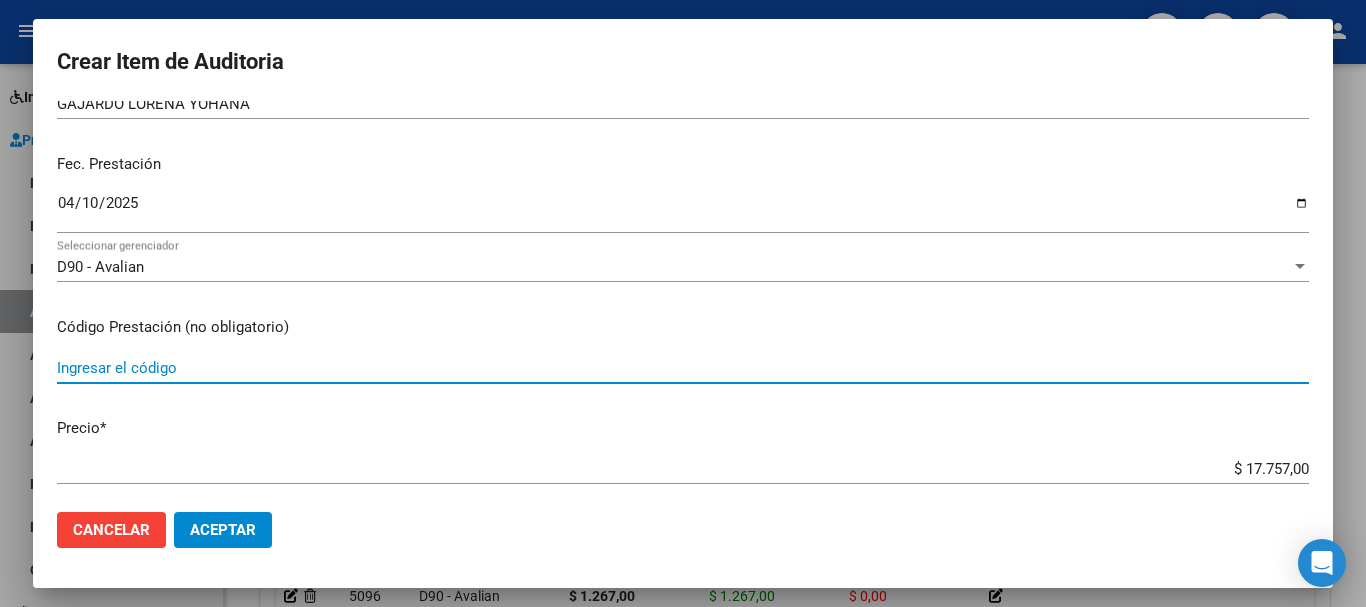 click on "Ingresar el código" at bounding box center [683, 368] 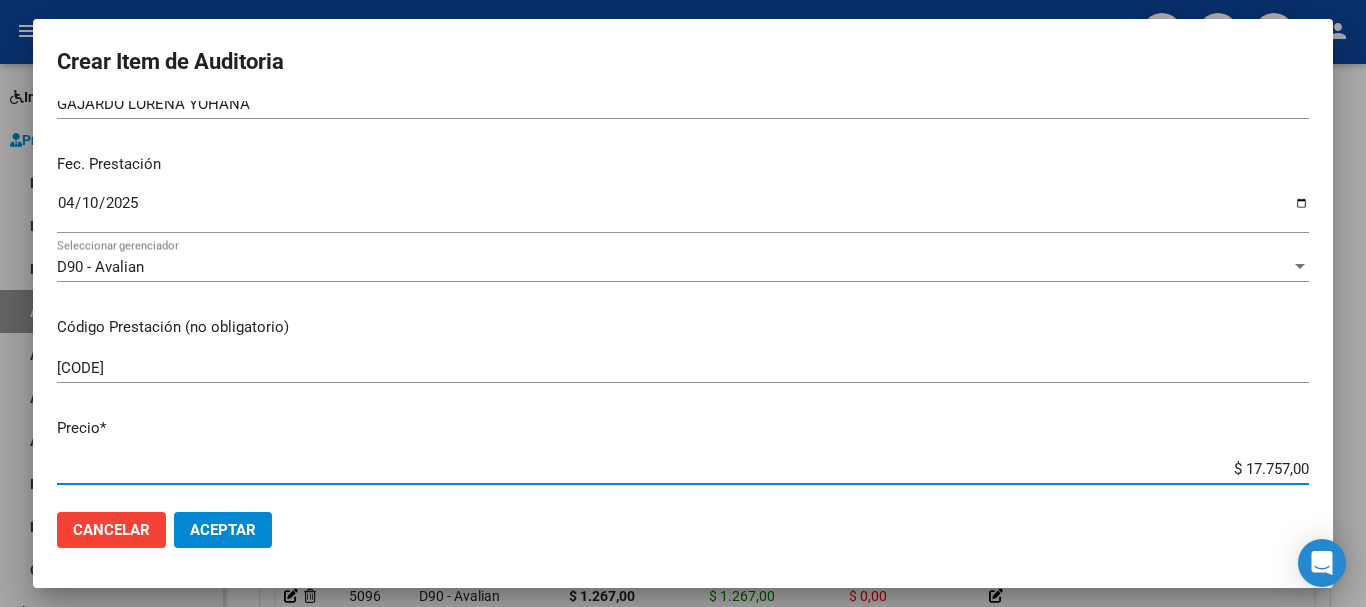 drag, startPoint x: 1227, startPoint y: 471, endPoint x: 1323, endPoint y: 466, distance: 96.13012 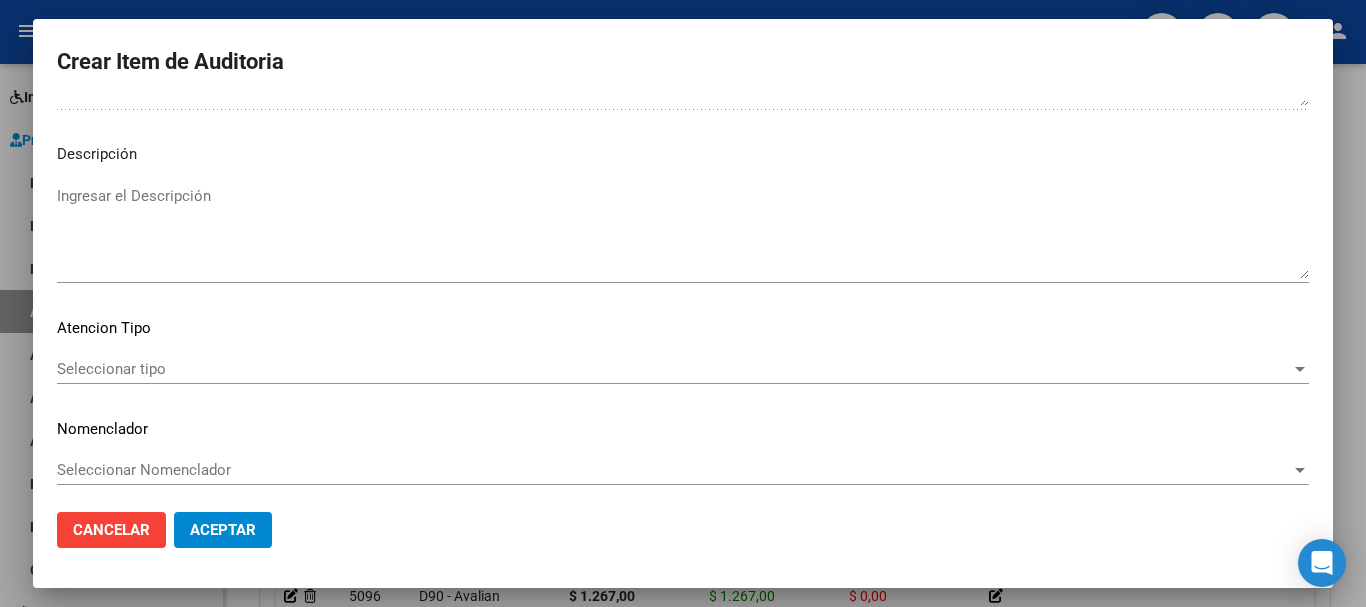 scroll, scrollTop: 1233, scrollLeft: 0, axis: vertical 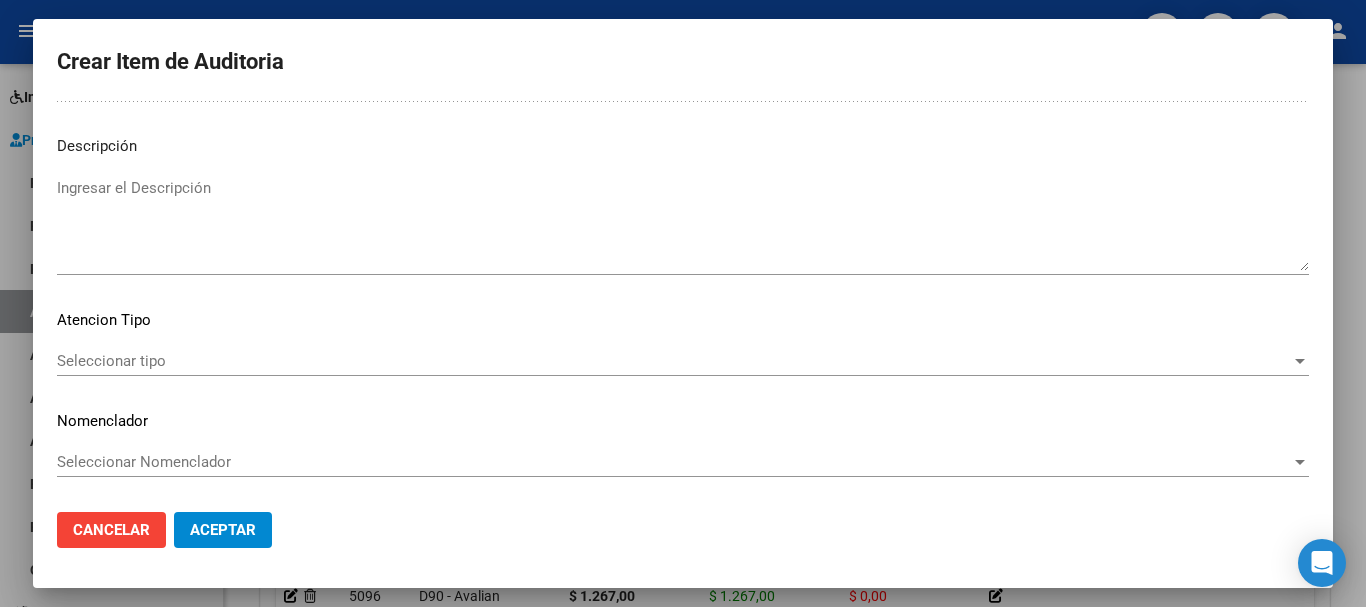 click on "Seleccionar tipo" at bounding box center [674, 361] 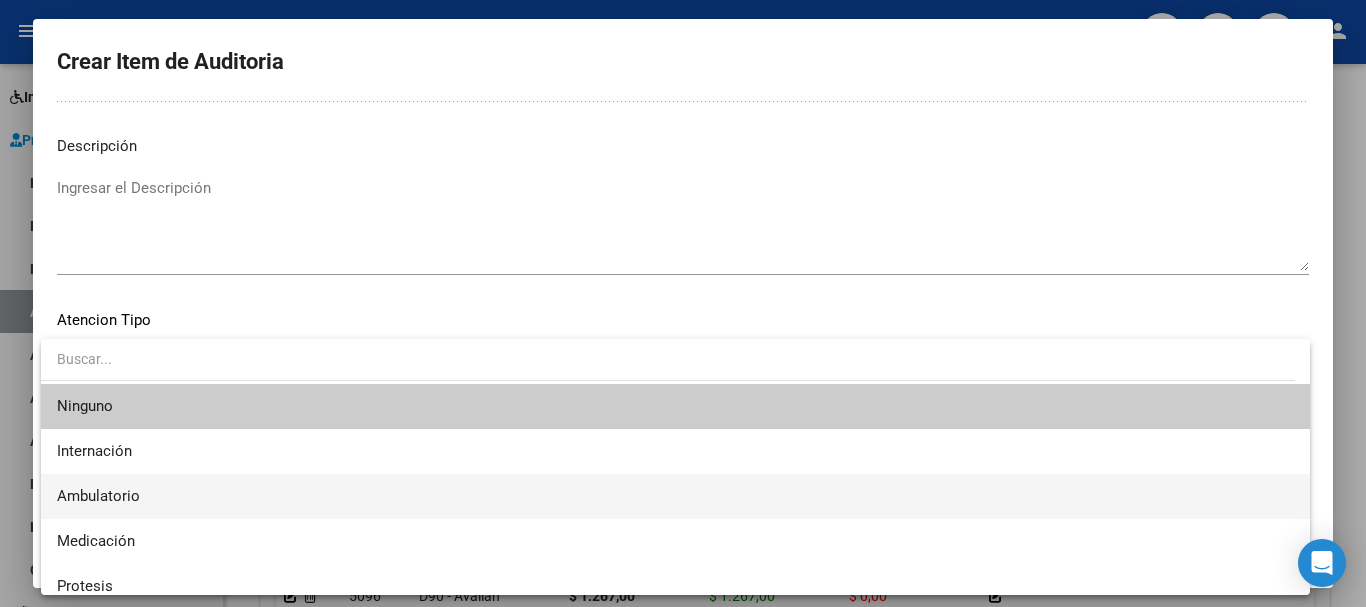 click on "Ambulatorio" at bounding box center [675, 496] 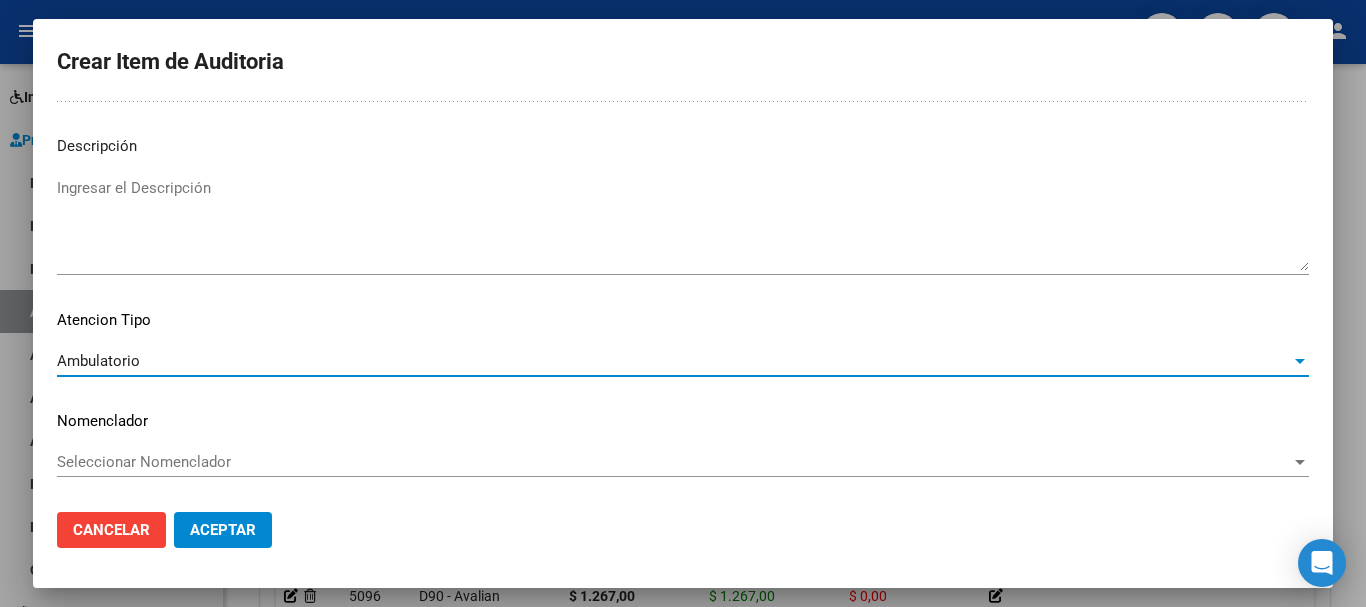 click on "Aceptar" 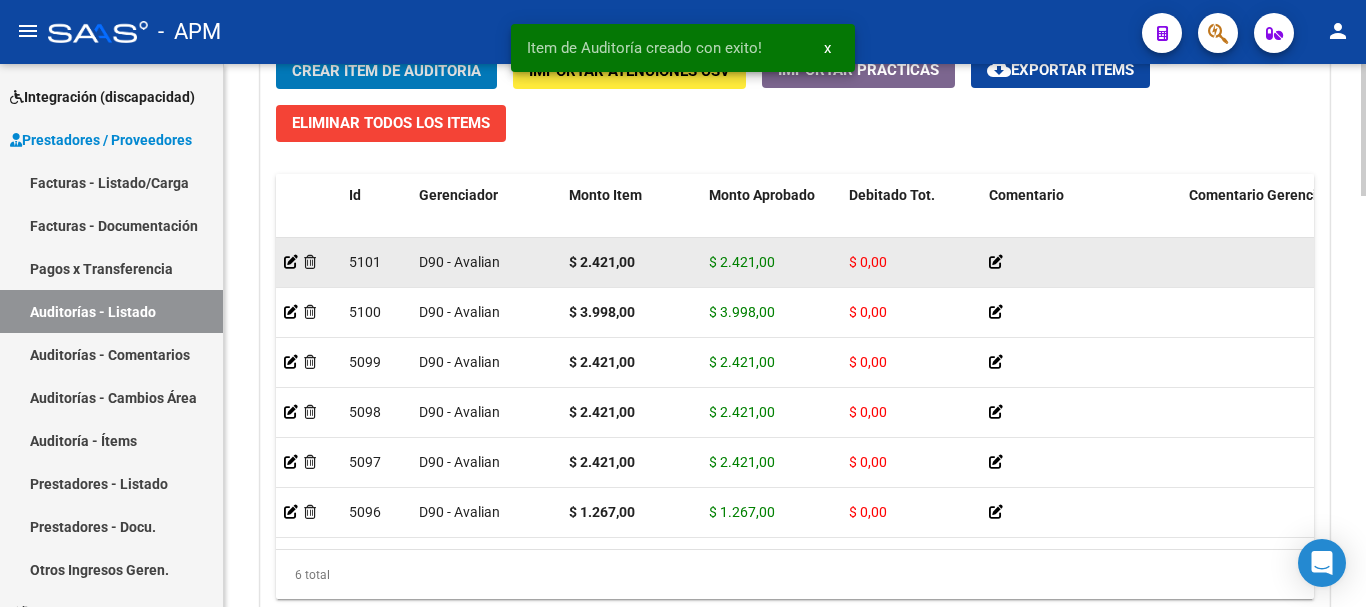 scroll, scrollTop: 1487, scrollLeft: 0, axis: vertical 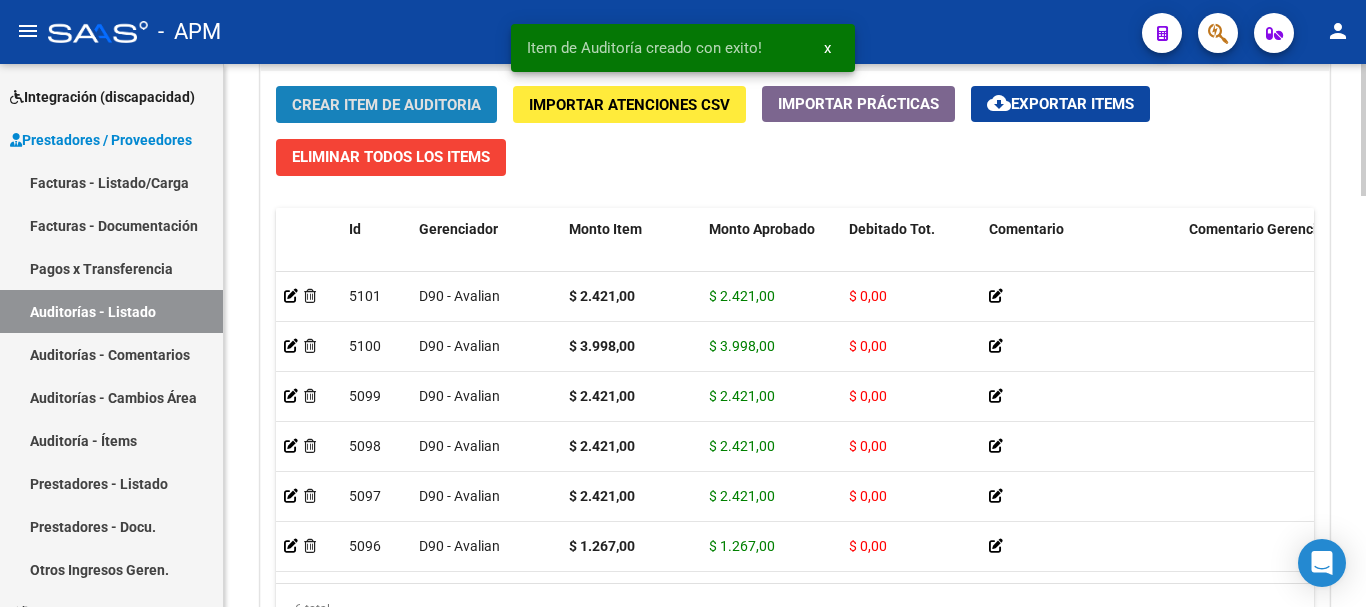 click on "Crear Item de Auditoria" 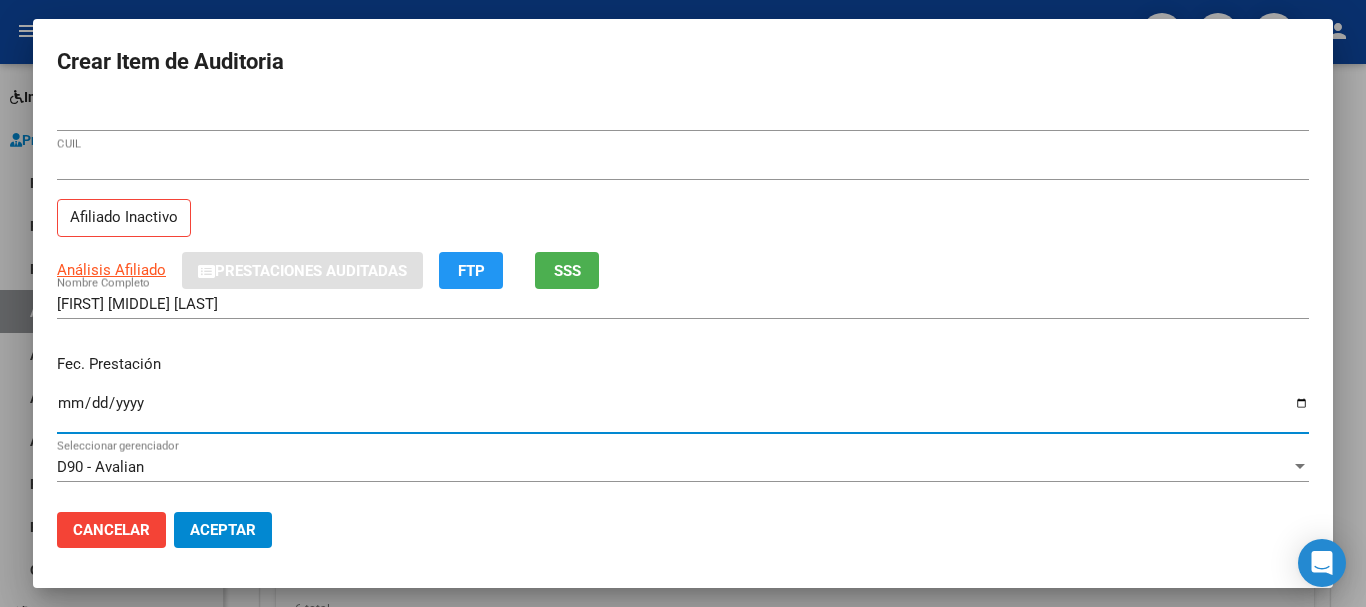 click on "Ingresar la fecha" at bounding box center [683, 411] 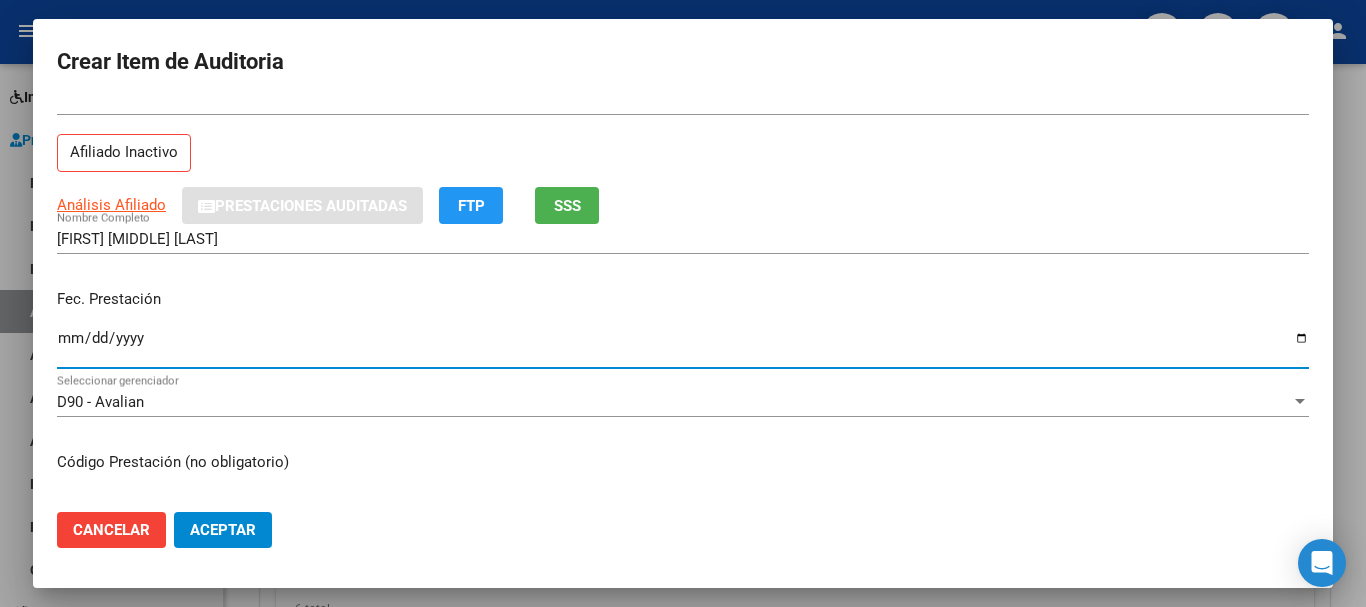 scroll, scrollTop: 100, scrollLeft: 0, axis: vertical 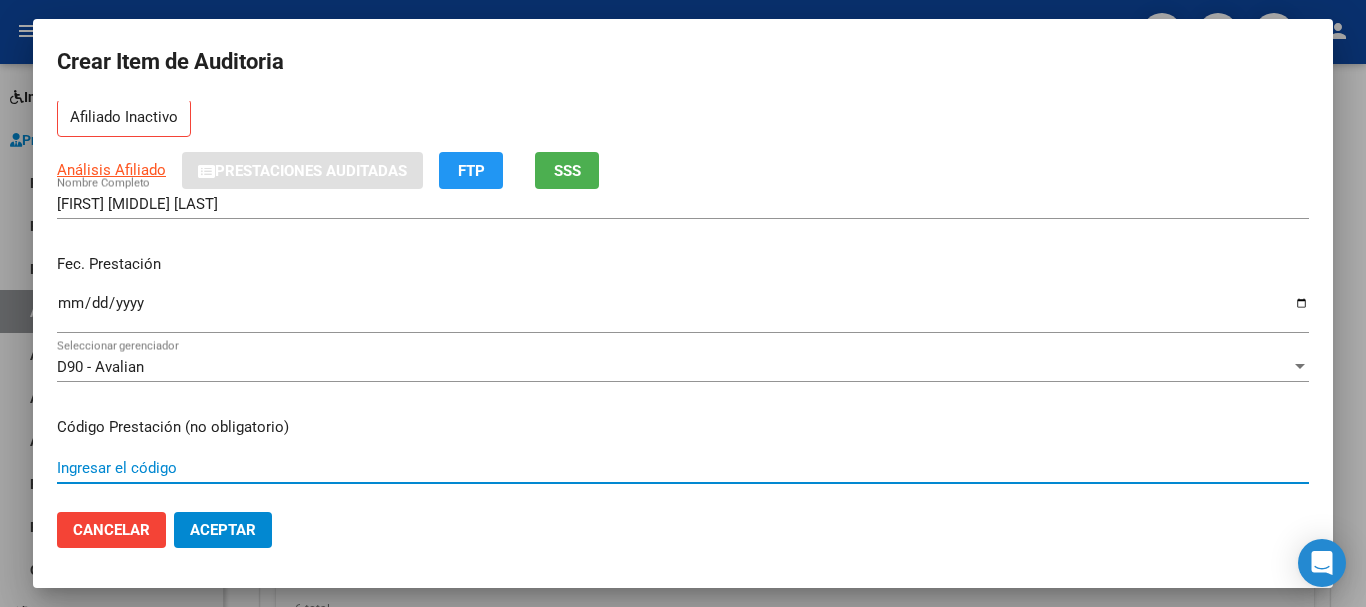 click on "Ingresar el código" at bounding box center [683, 468] 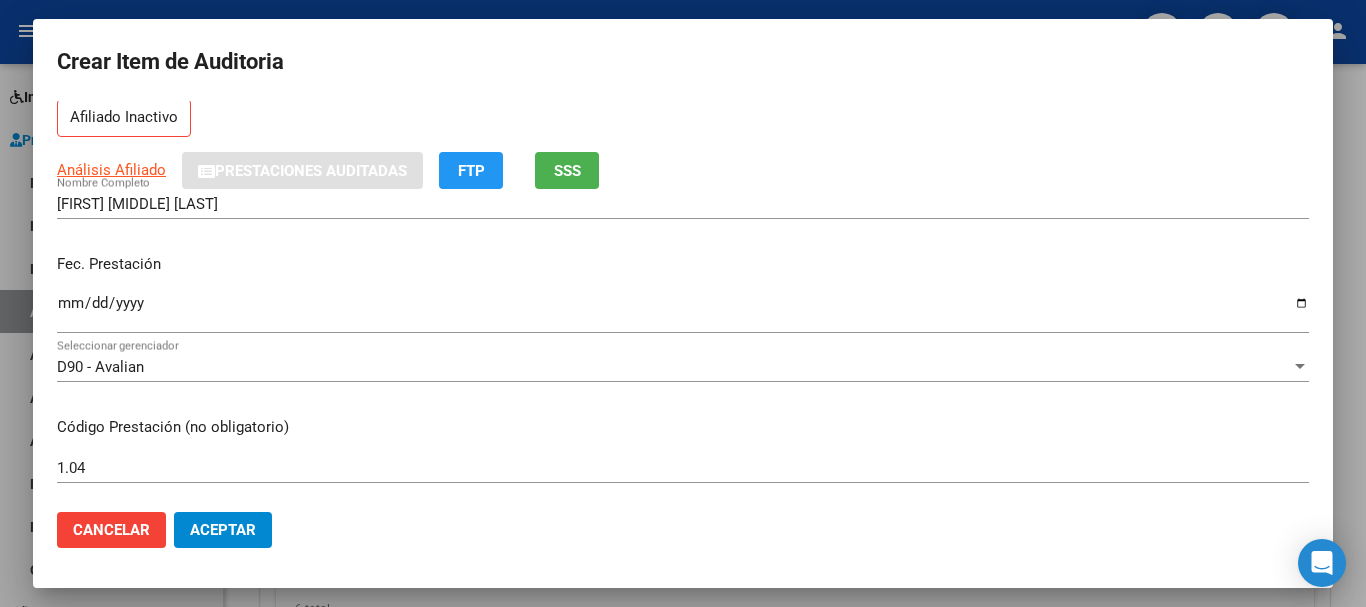 scroll, scrollTop: 300, scrollLeft: 0, axis: vertical 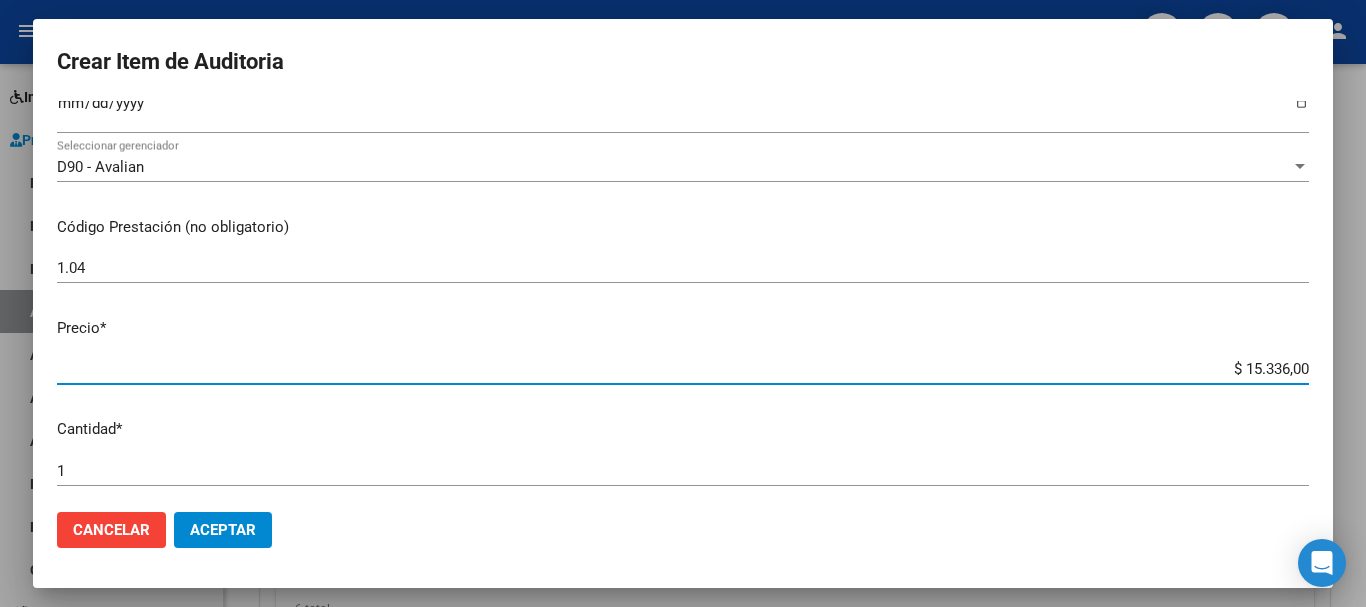 drag, startPoint x: 1226, startPoint y: 371, endPoint x: 1300, endPoint y: 361, distance: 74.672615 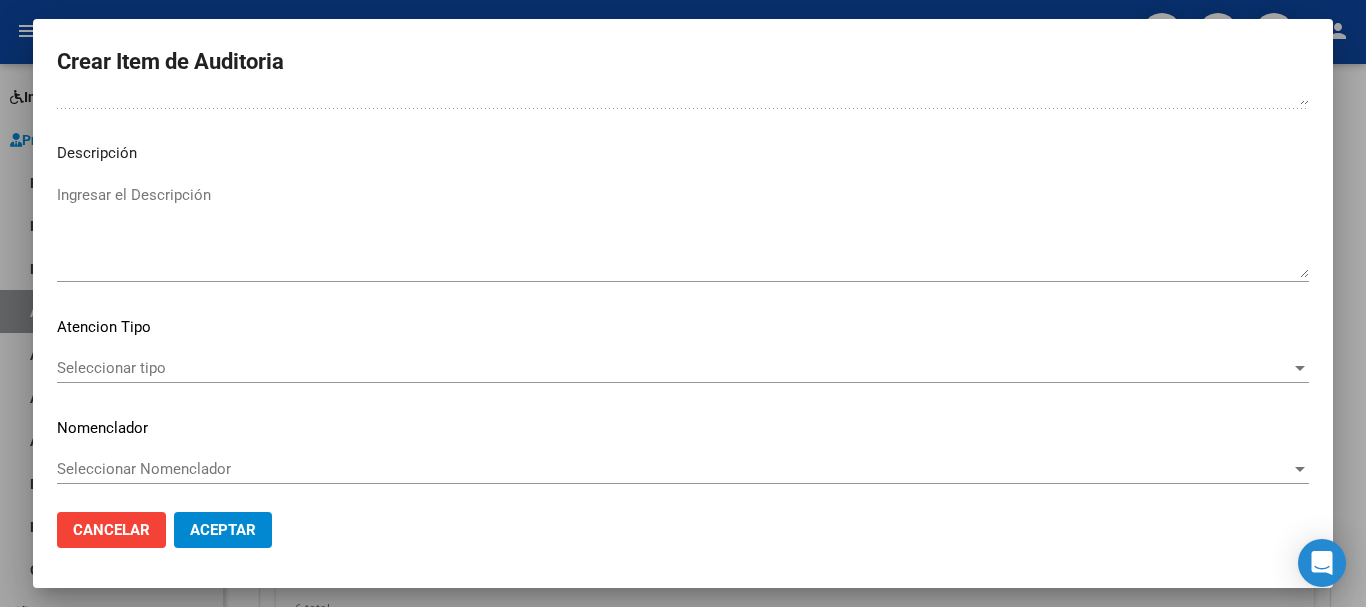 scroll, scrollTop: 1233, scrollLeft: 0, axis: vertical 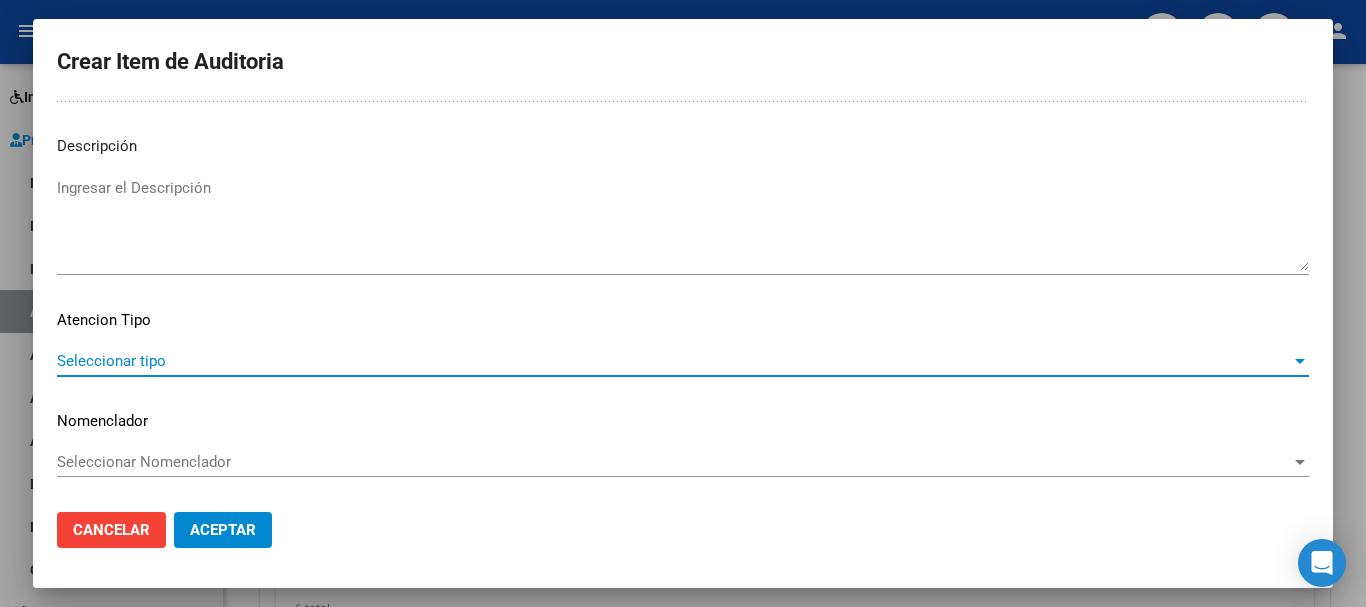 click on "Seleccionar tipo" at bounding box center (674, 361) 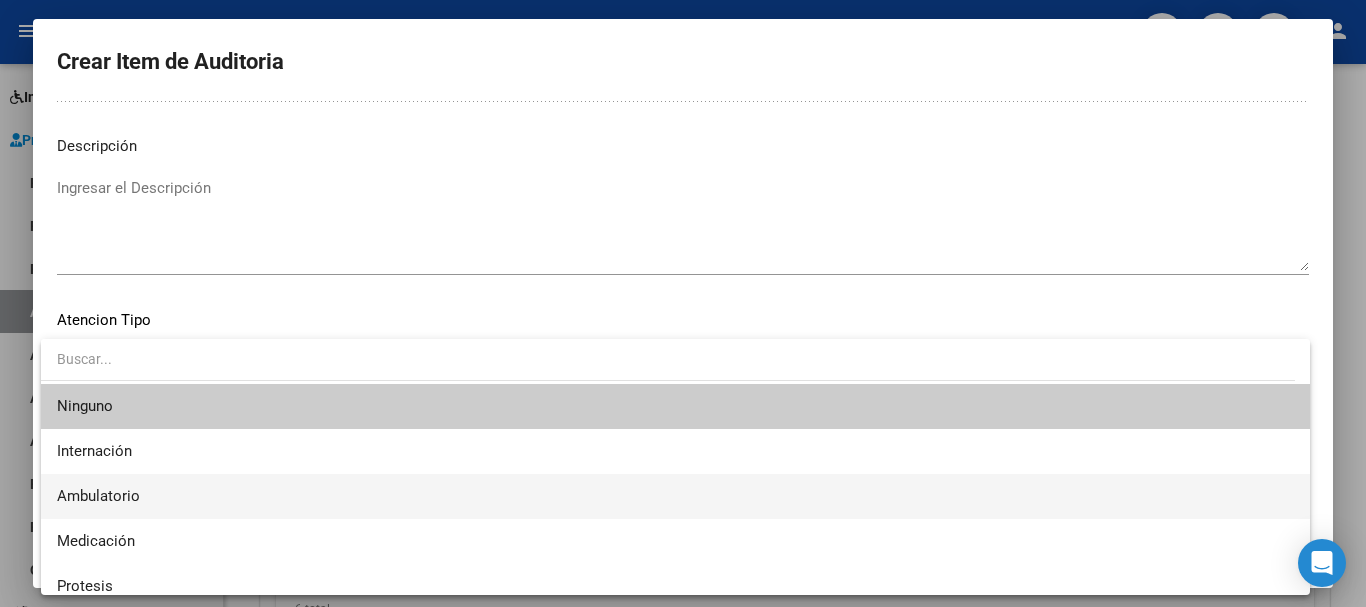 click on "Ambulatorio" at bounding box center [675, 496] 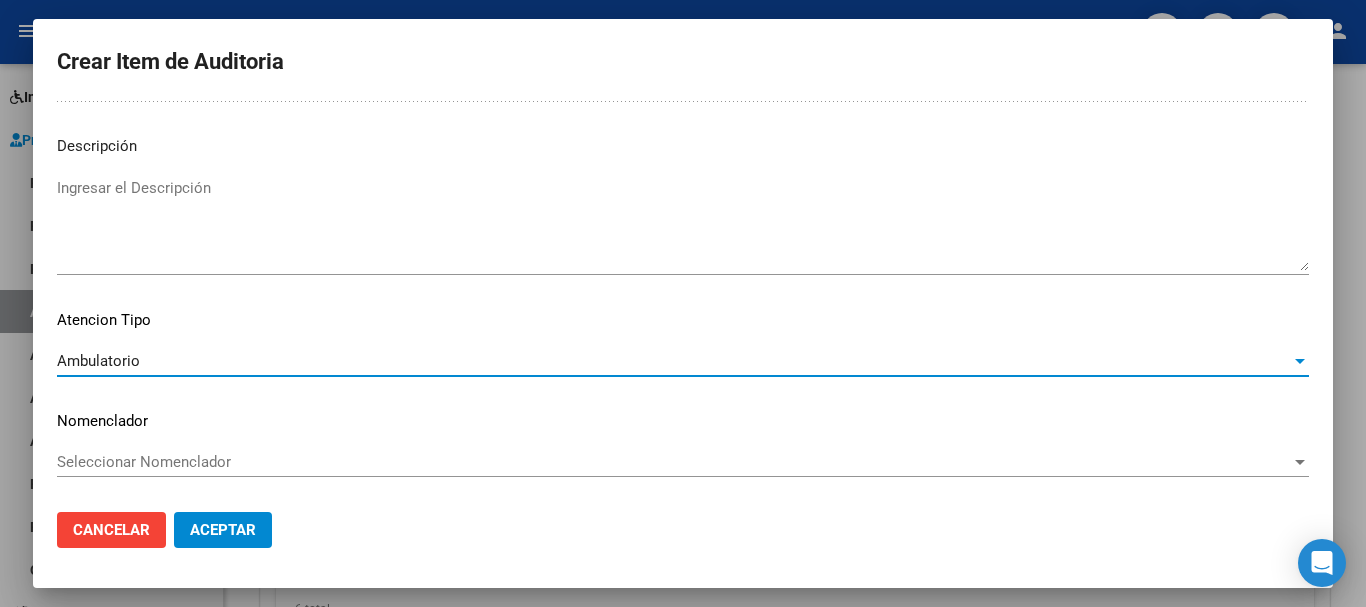 click on "Aceptar" 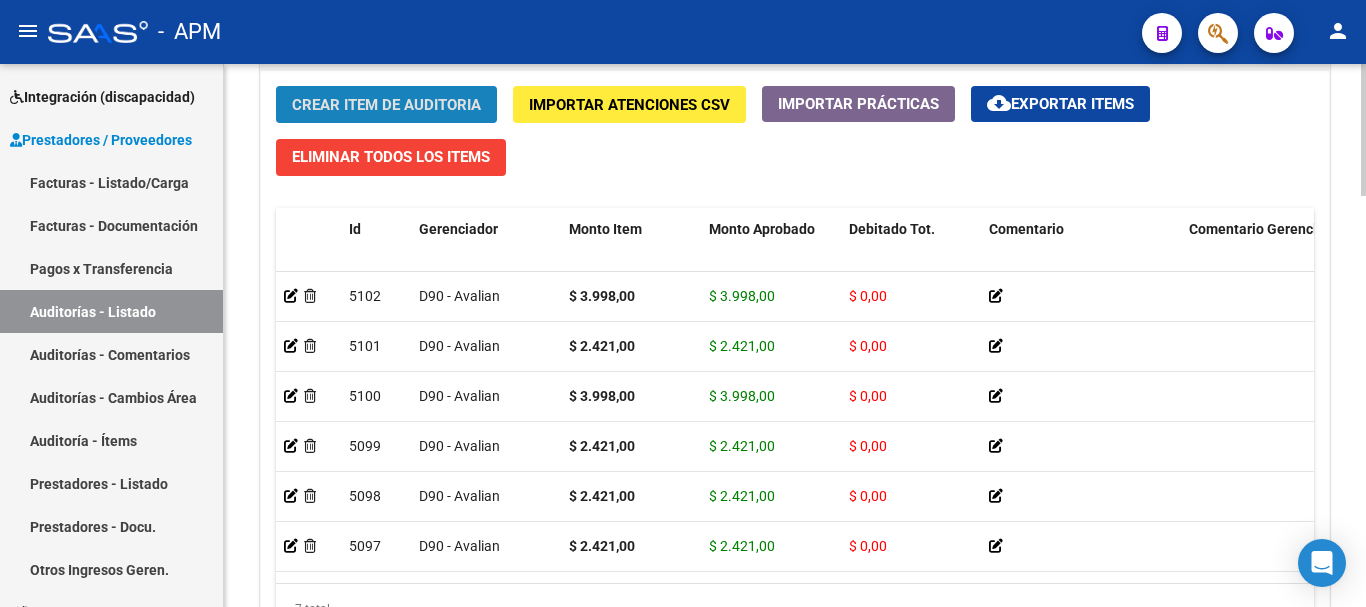 click on "Crear Item de Auditoria" 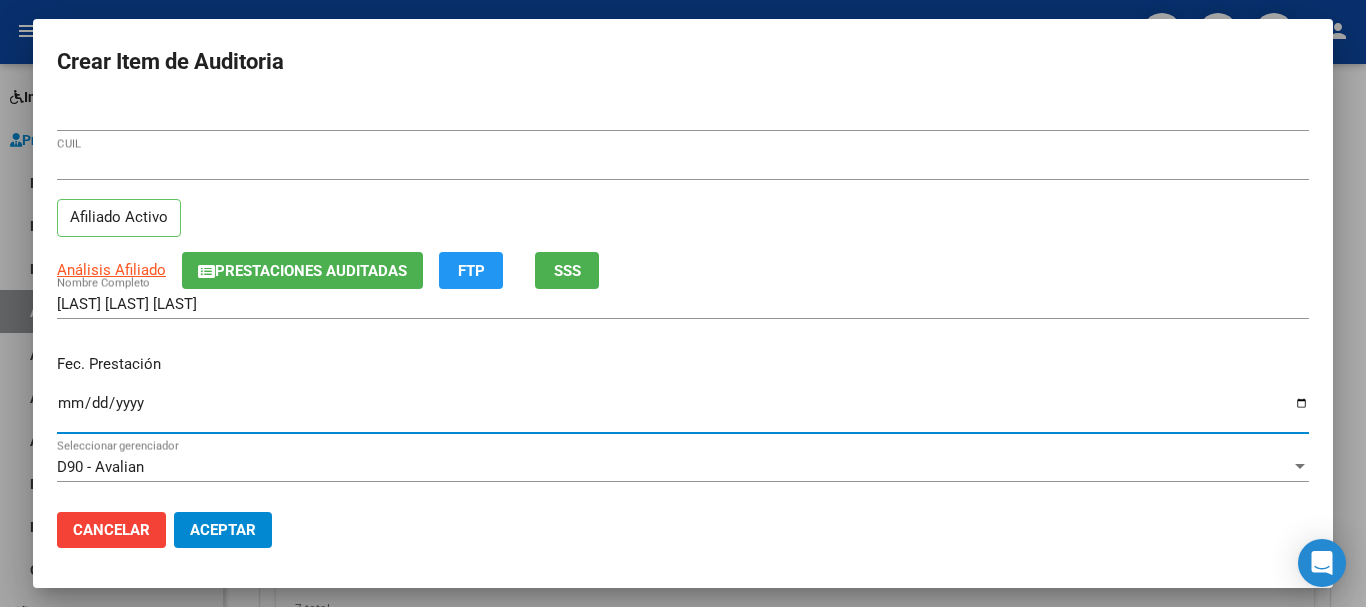 click on "Ingresar la fecha" at bounding box center [683, 411] 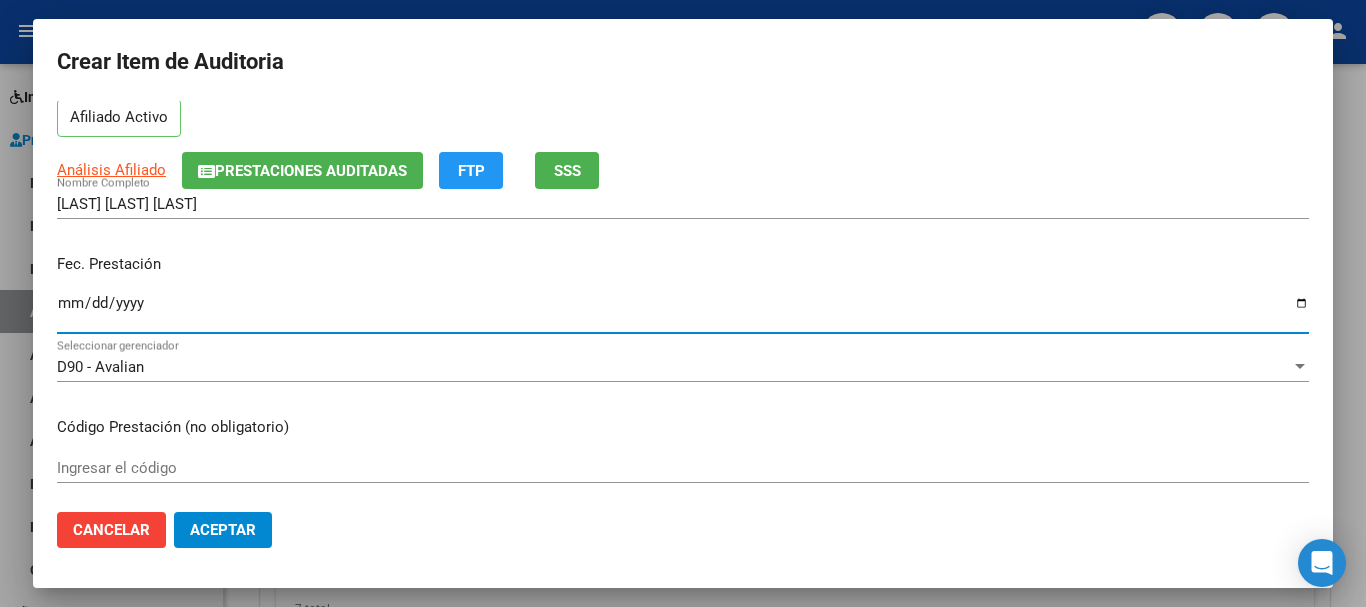 scroll, scrollTop: 200, scrollLeft: 0, axis: vertical 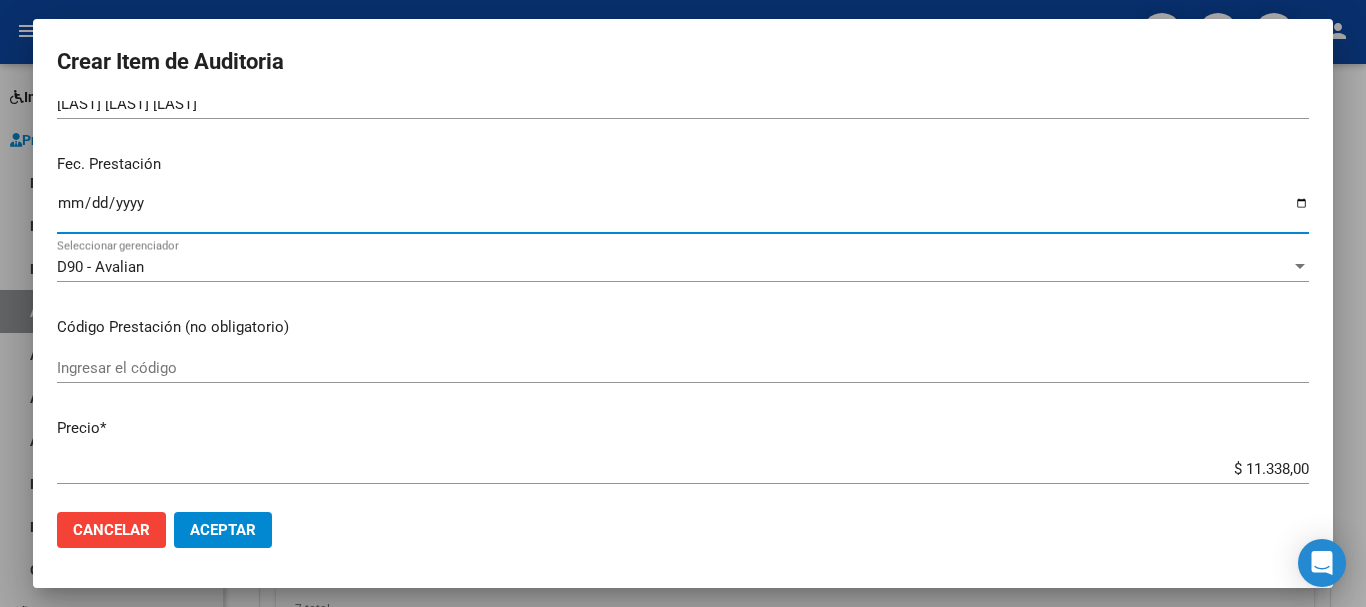 click on "Ingresar el código" at bounding box center [683, 368] 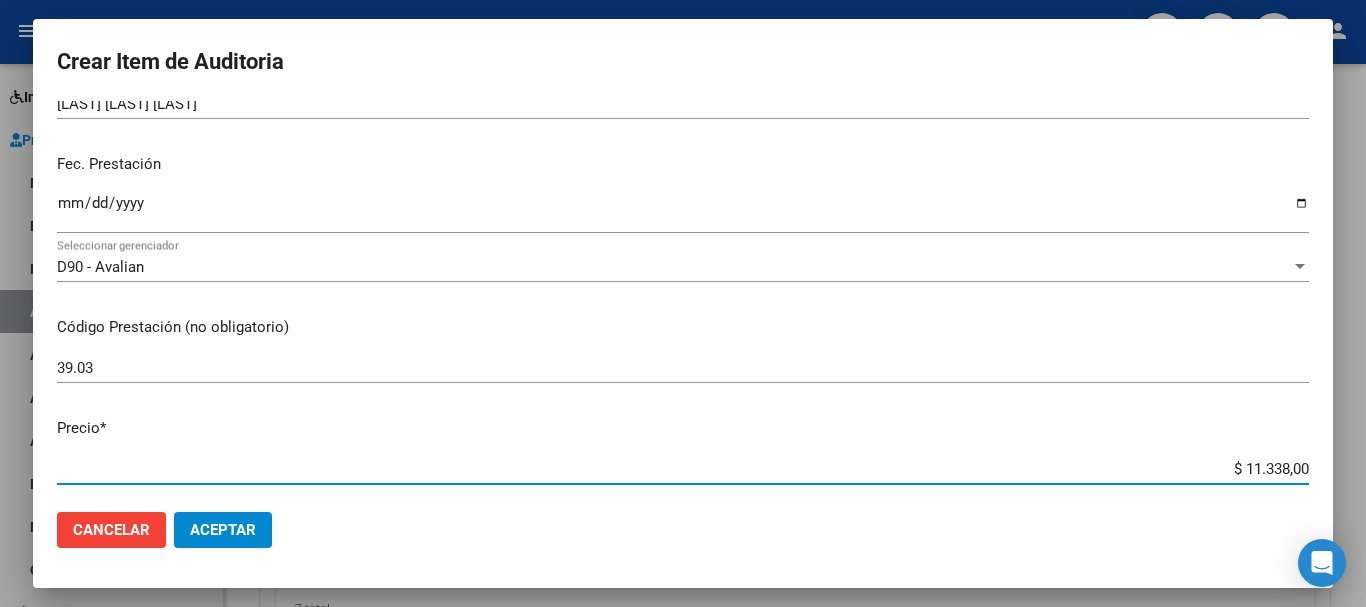 drag, startPoint x: 1229, startPoint y: 463, endPoint x: 1299, endPoint y: 456, distance: 70.34913 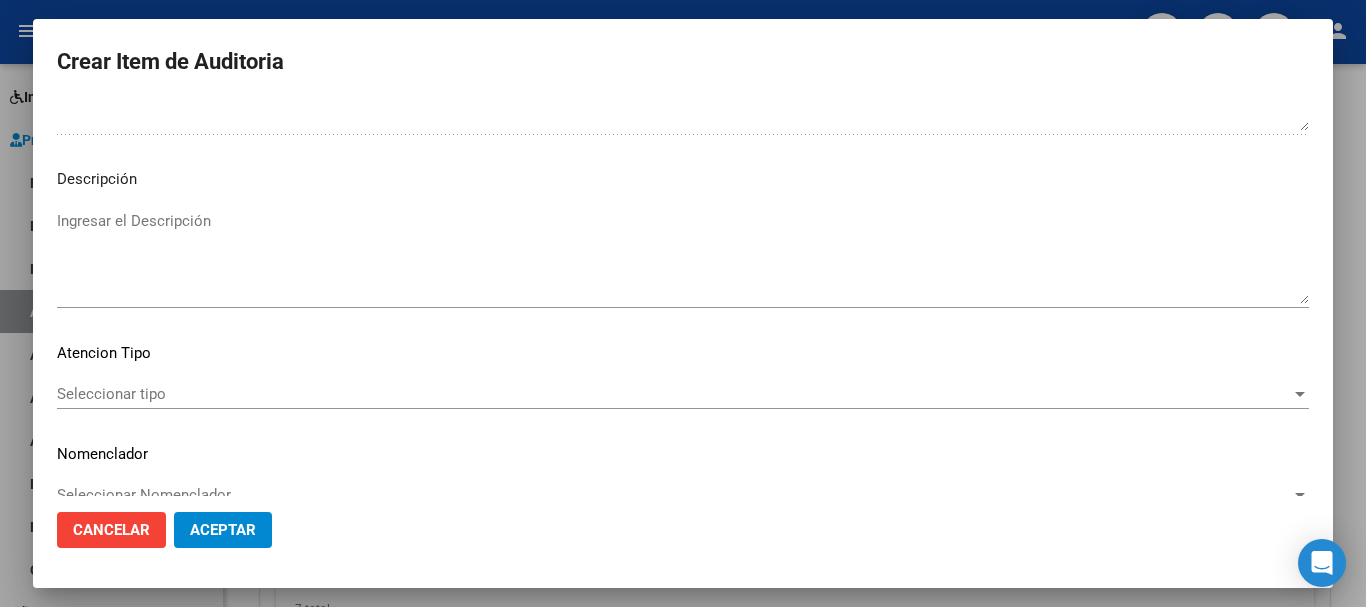 scroll, scrollTop: 1233, scrollLeft: 0, axis: vertical 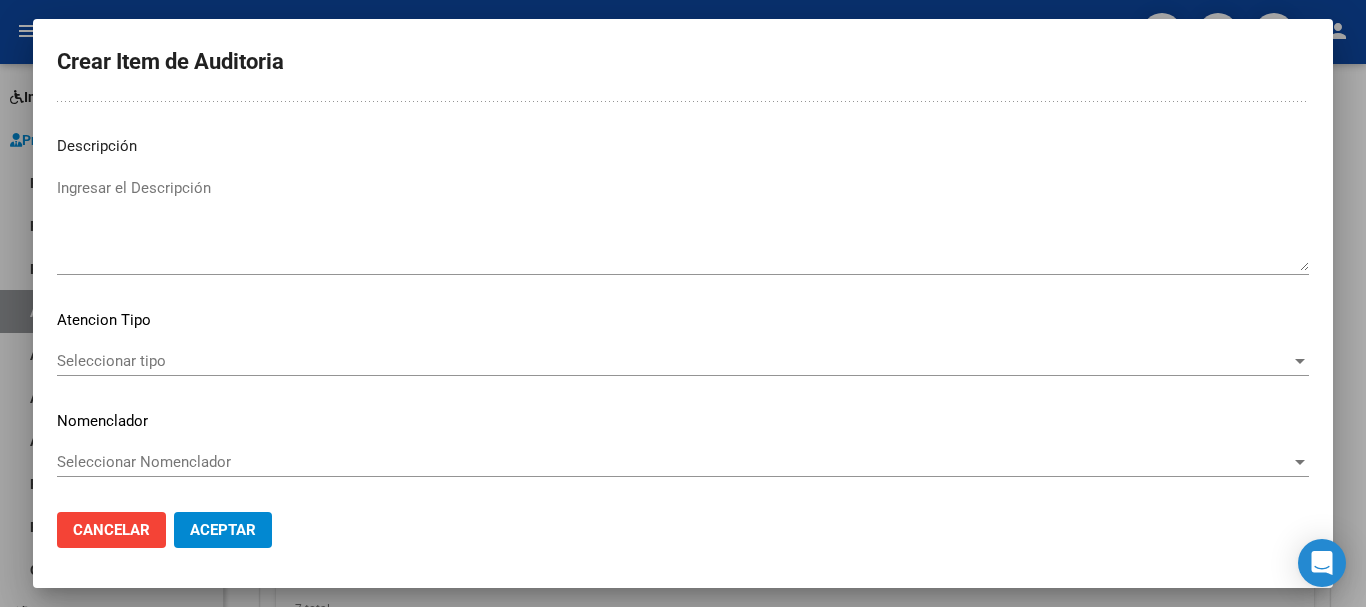 click on "Seleccionar tipo" at bounding box center (674, 361) 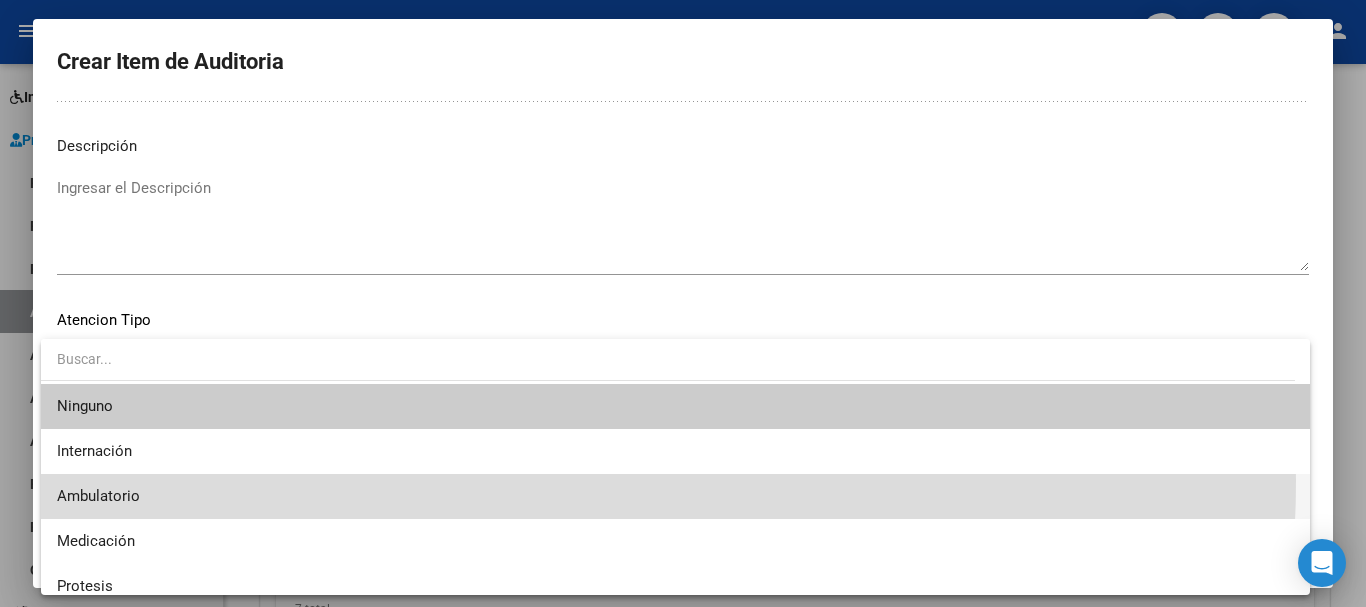 click on "Ambulatorio" at bounding box center (675, 496) 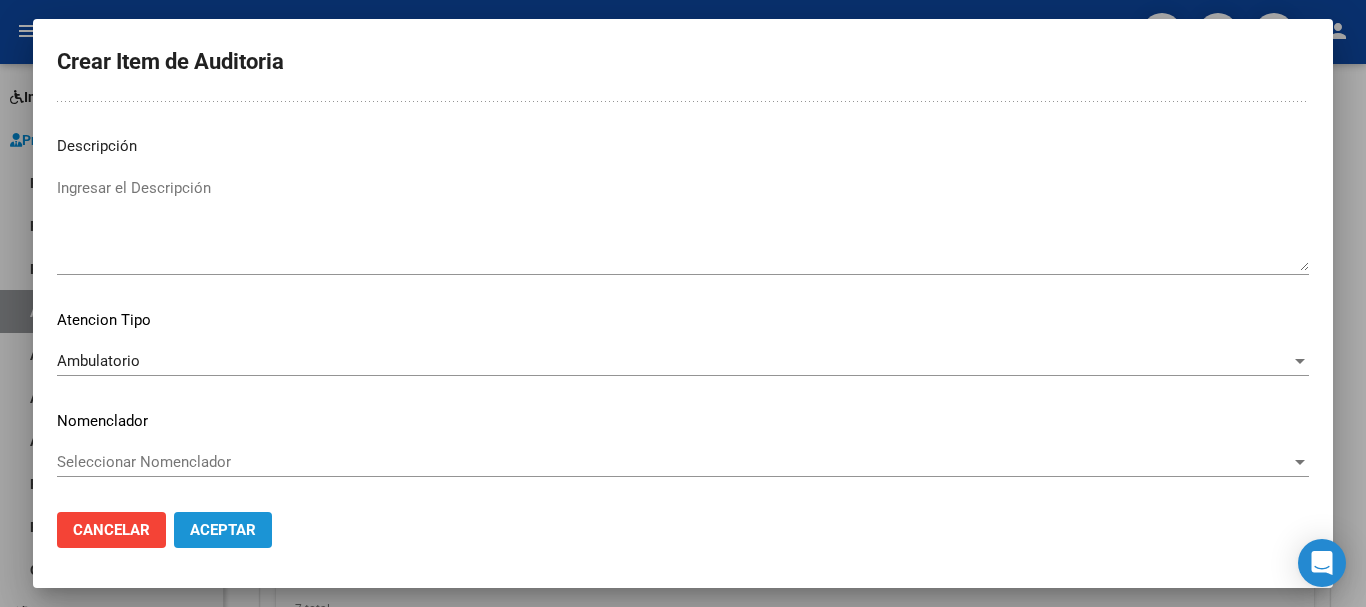 click on "Aceptar" 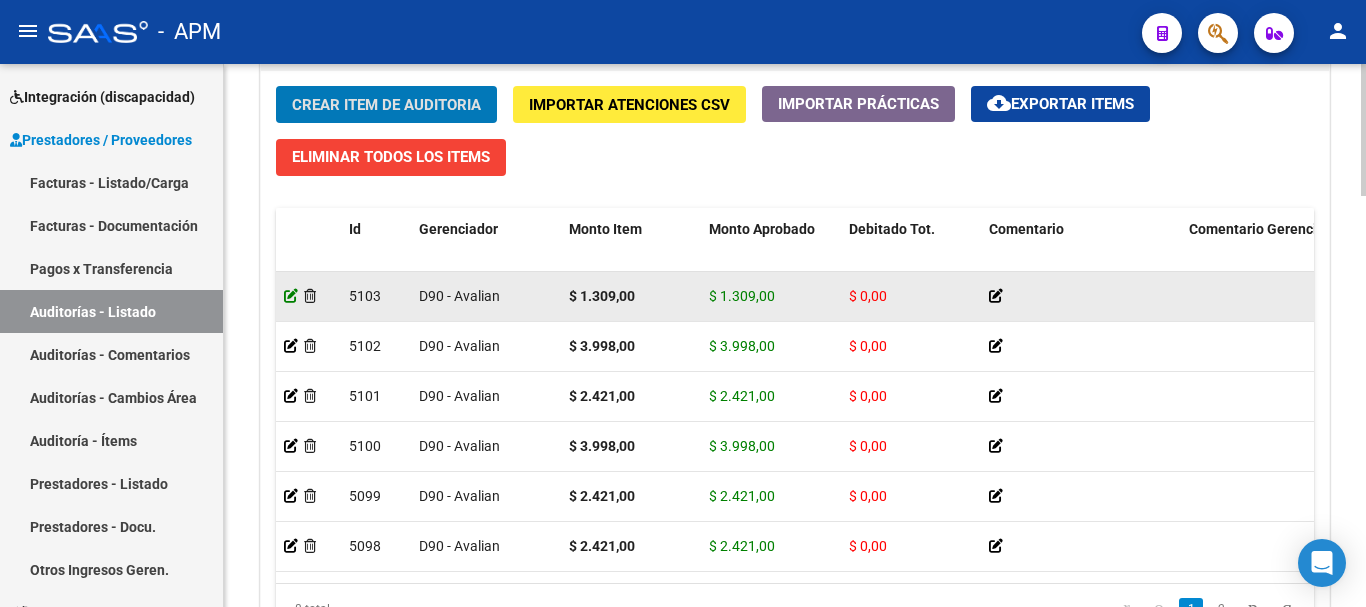 click 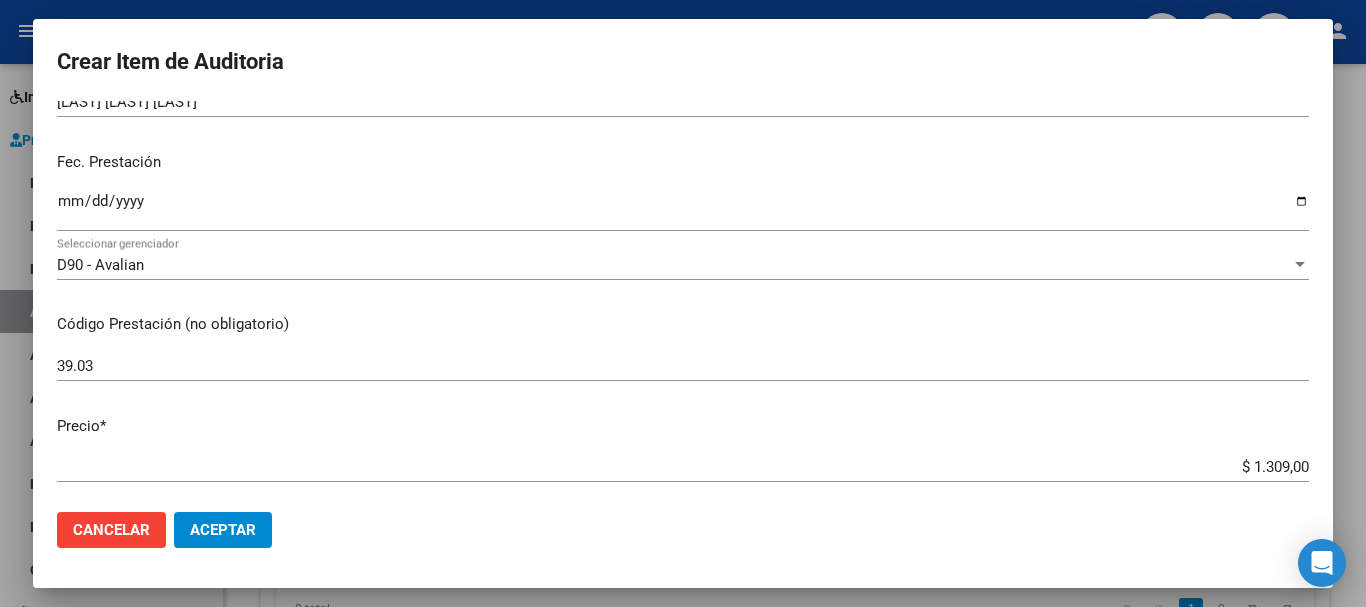 scroll, scrollTop: 200, scrollLeft: 0, axis: vertical 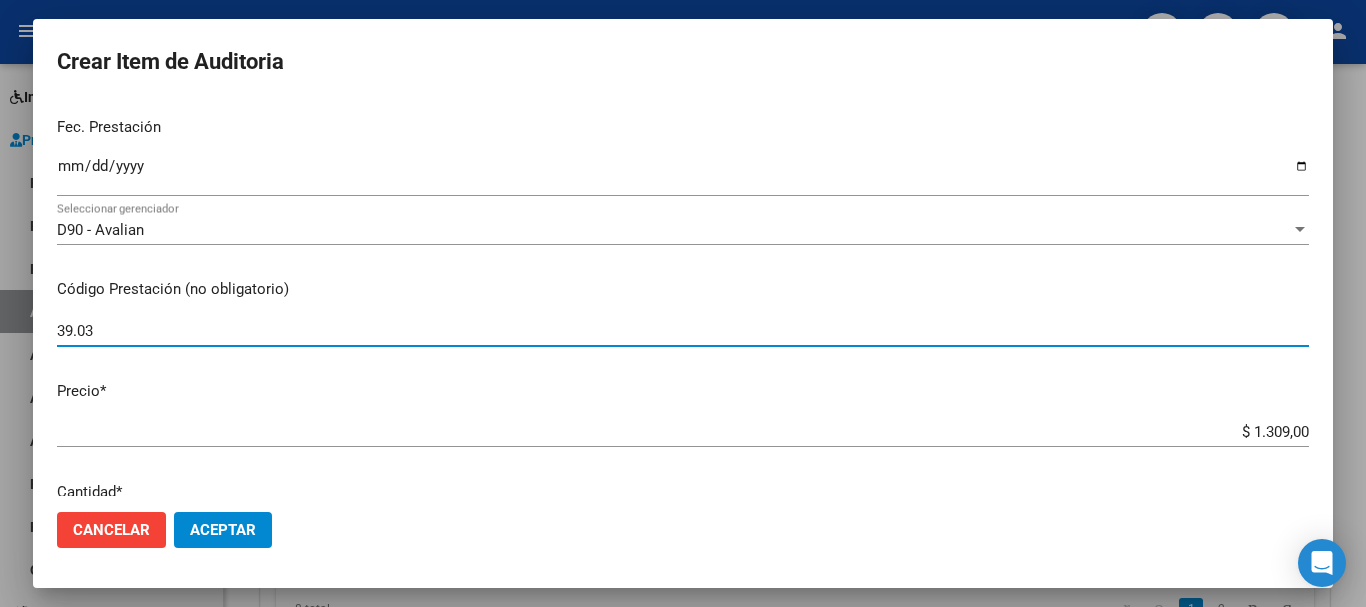 click on "39.03" at bounding box center [683, 331] 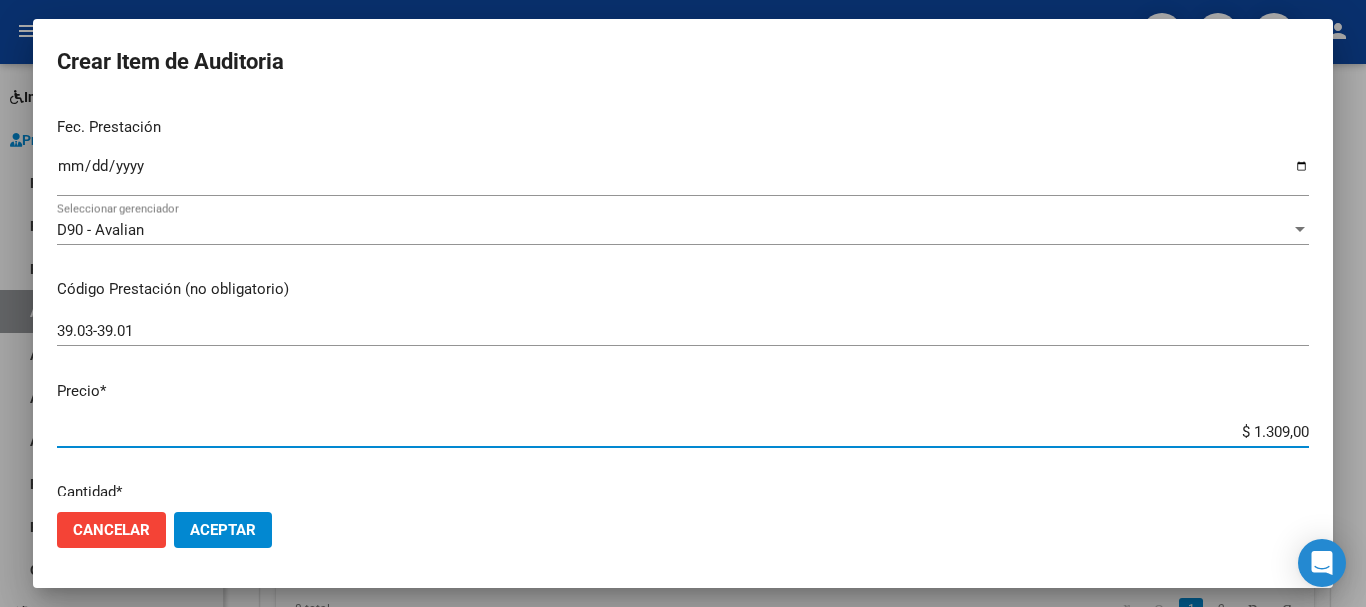 drag, startPoint x: 1235, startPoint y: 431, endPoint x: 1311, endPoint y: 430, distance: 76.00658 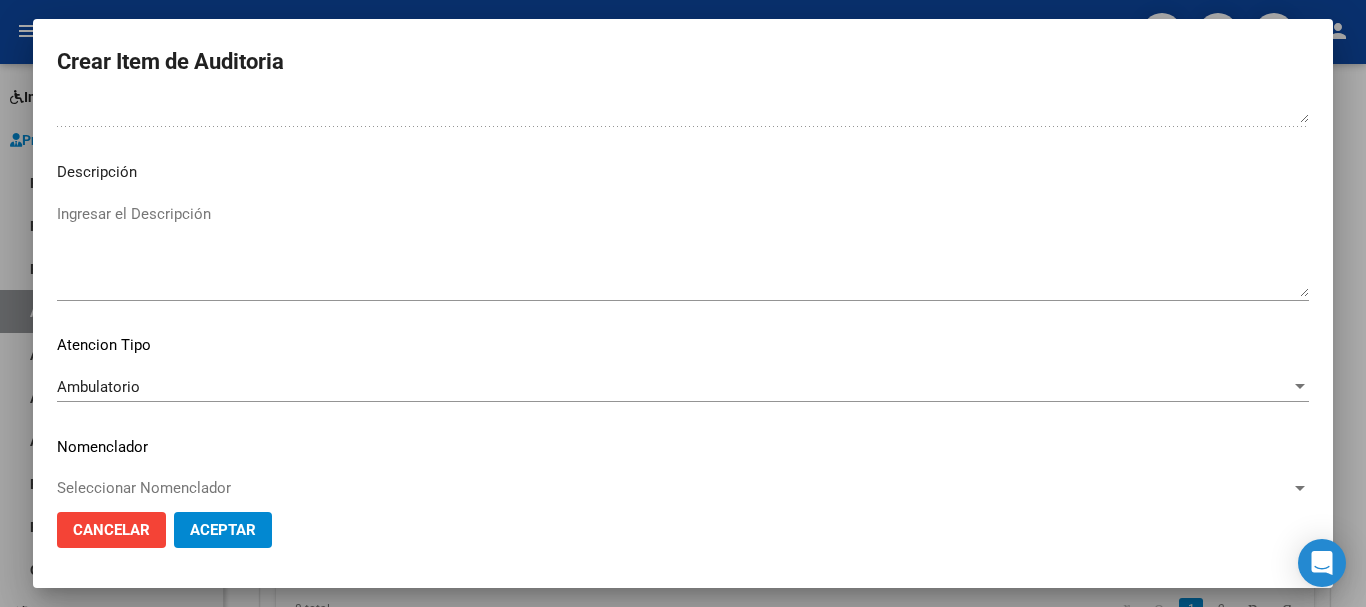 scroll, scrollTop: 1196, scrollLeft: 0, axis: vertical 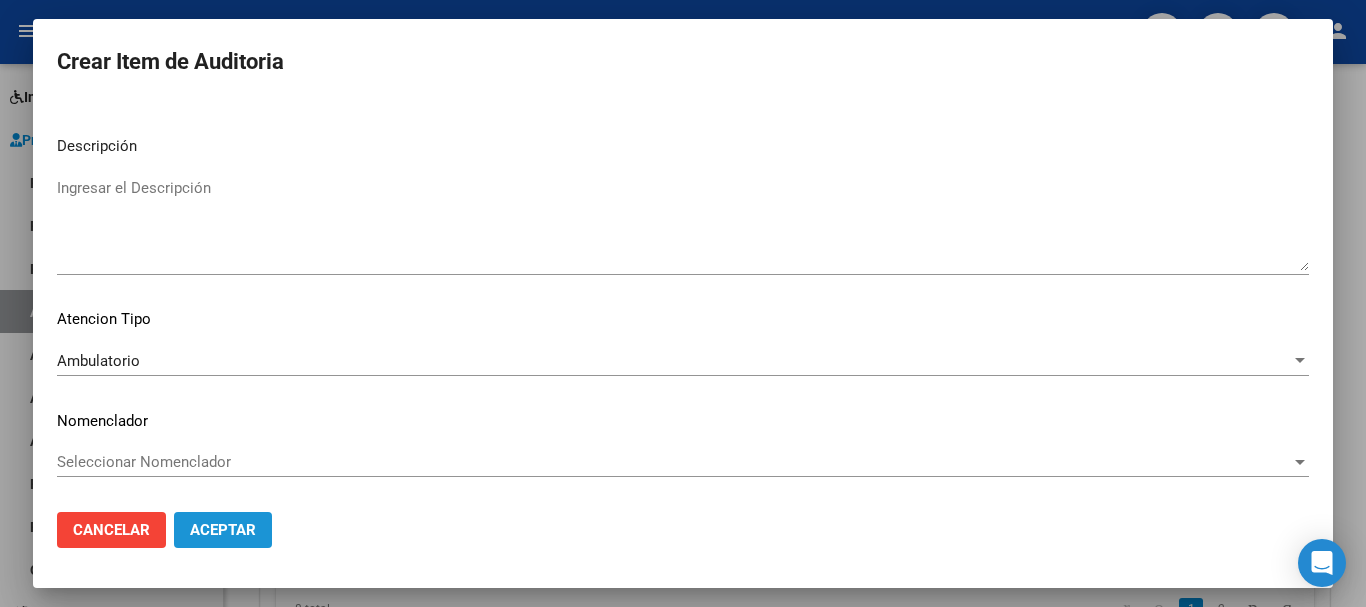 click on "Aceptar" 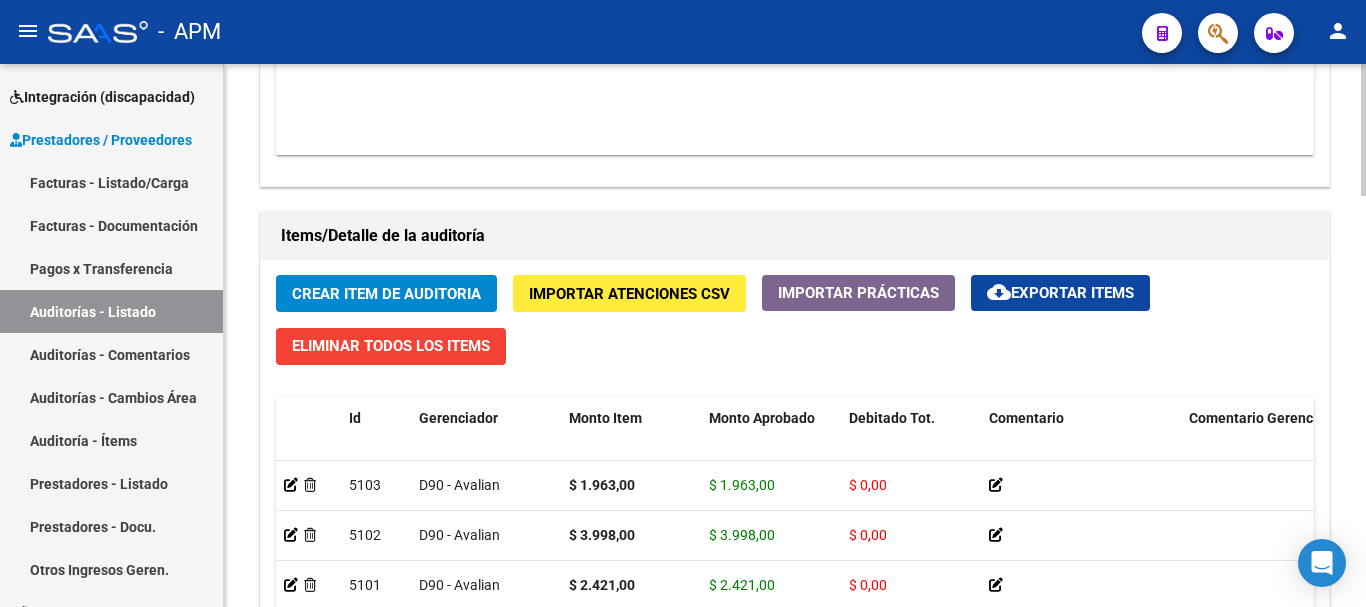scroll, scrollTop: 1287, scrollLeft: 0, axis: vertical 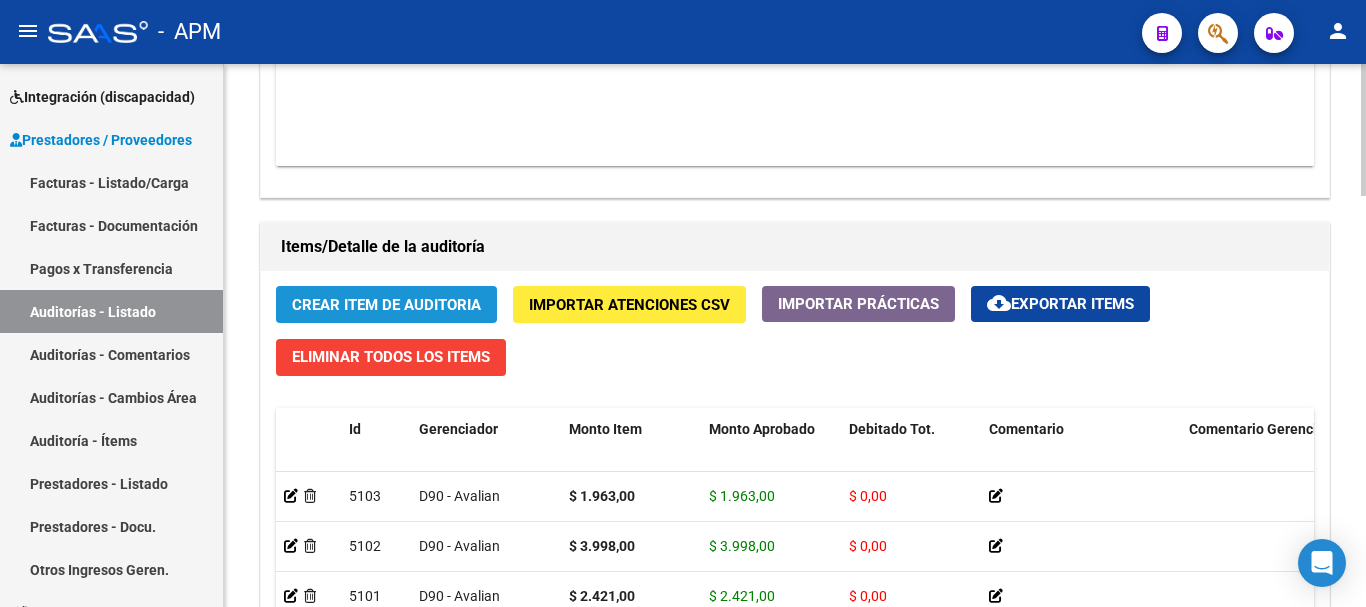click on "Crear Item de Auditoria" 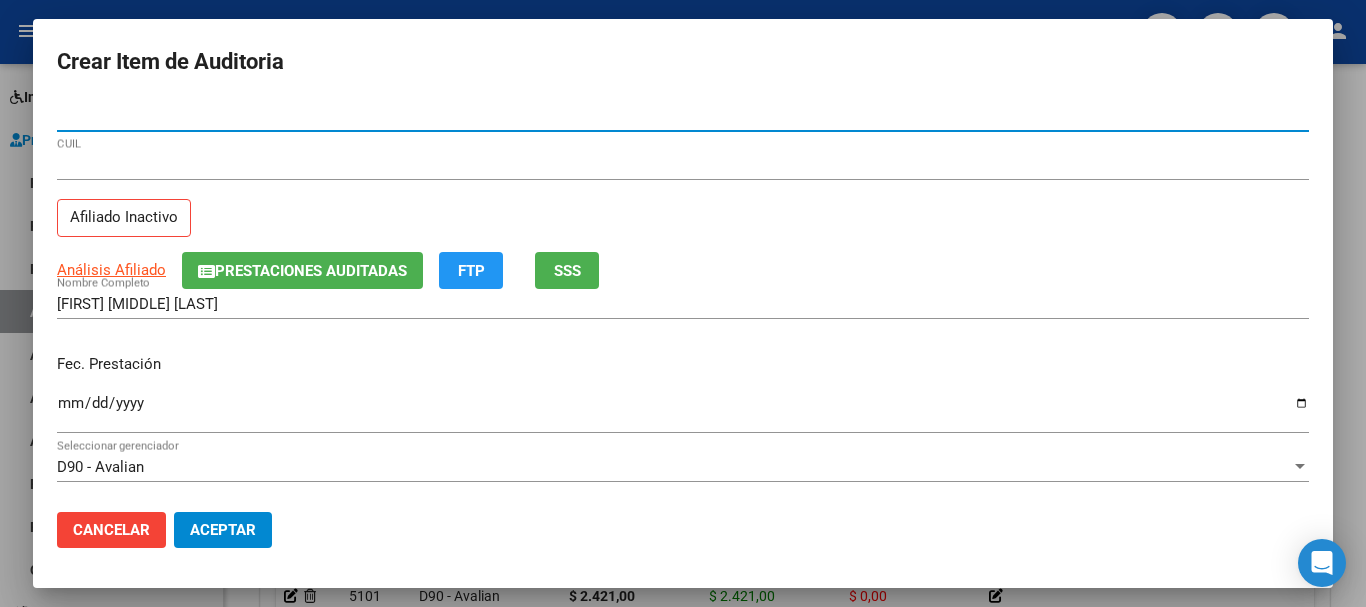 click on "Ingresar la fecha" at bounding box center (683, 411) 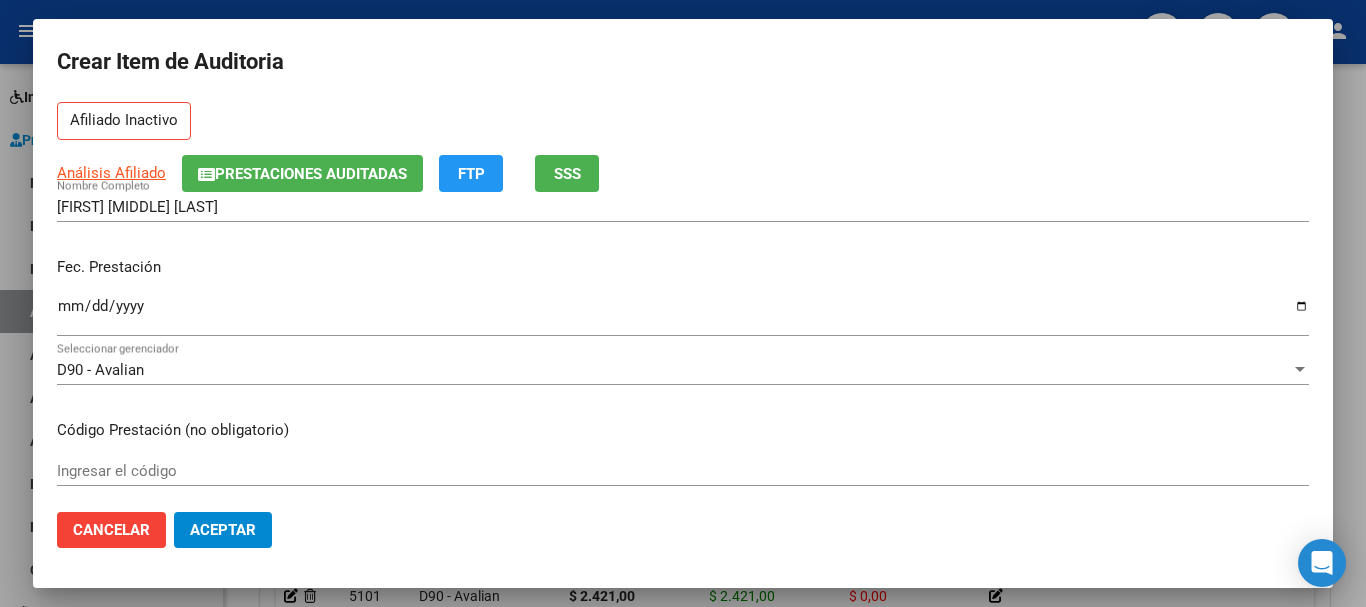 scroll, scrollTop: 200, scrollLeft: 0, axis: vertical 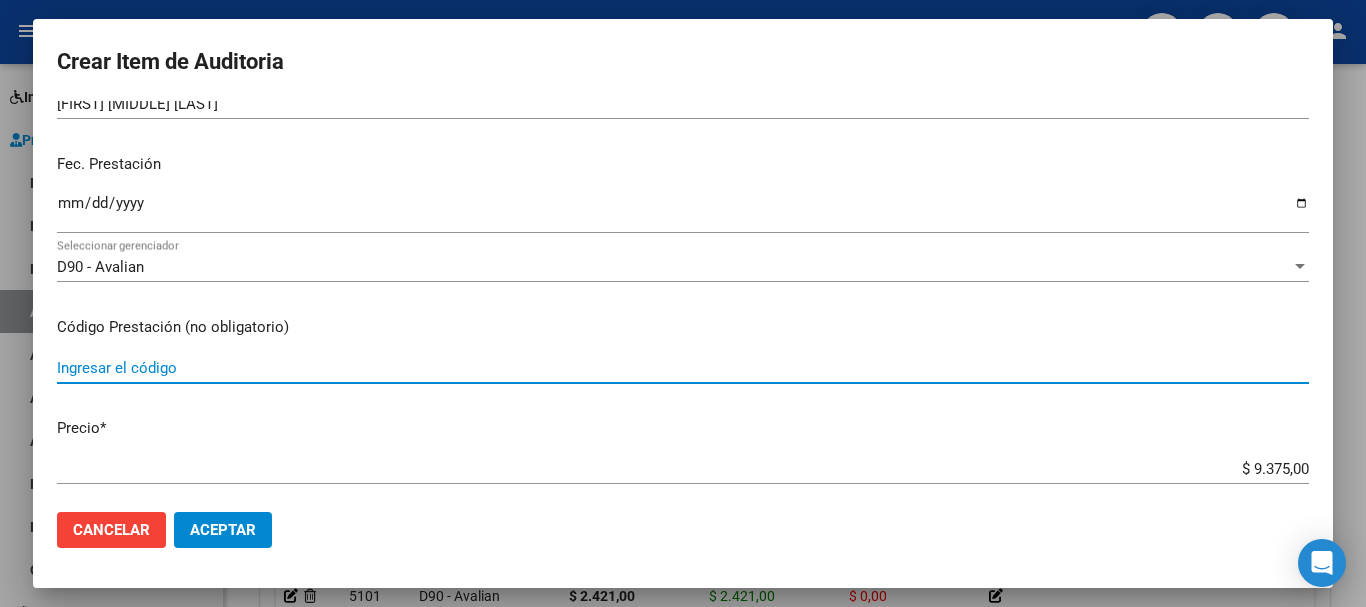 click on "Ingresar el código" at bounding box center [683, 368] 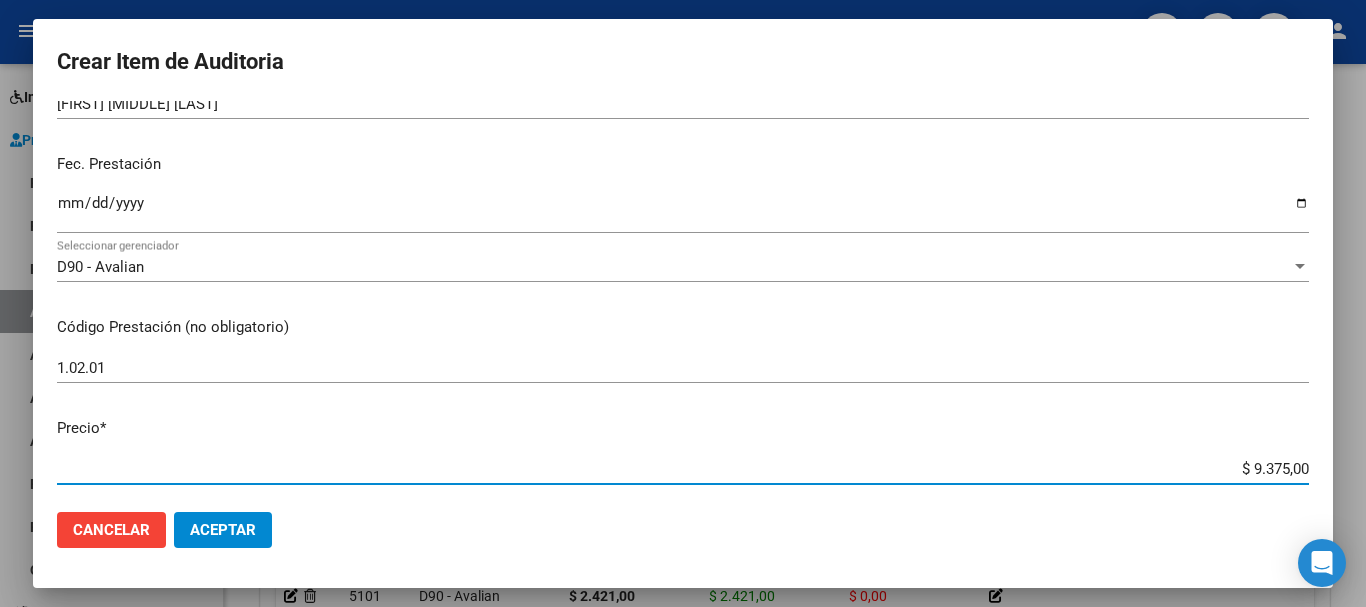 drag, startPoint x: 1237, startPoint y: 469, endPoint x: 1313, endPoint y: 473, distance: 76.105194 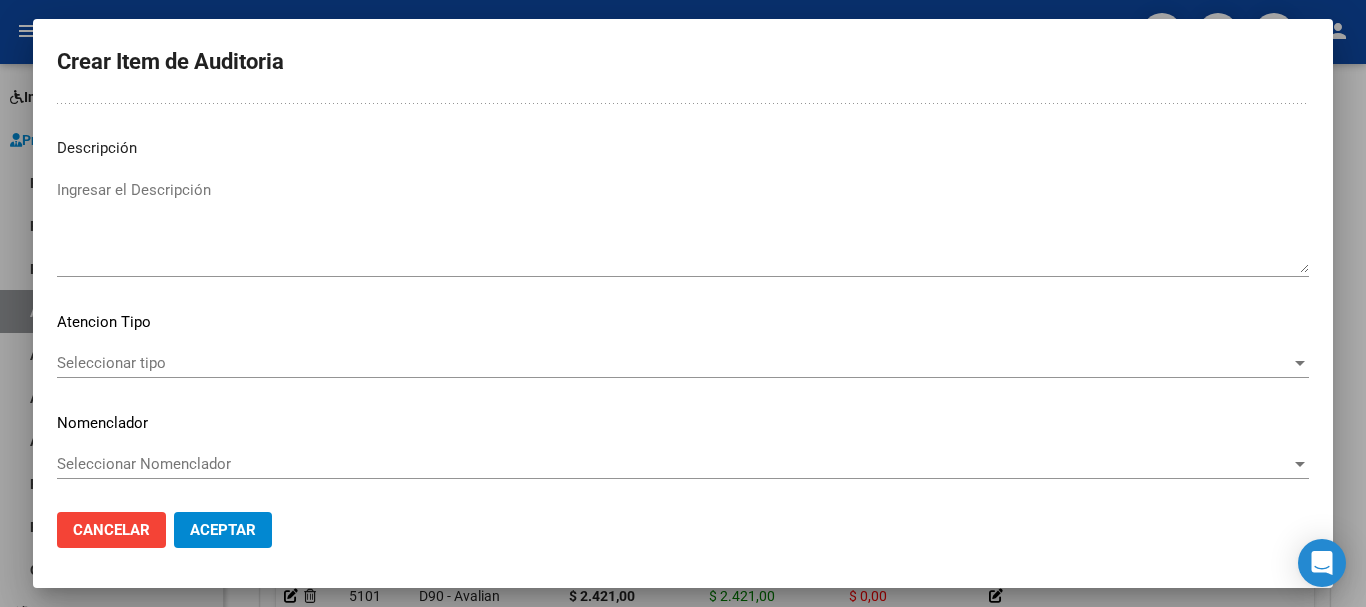 scroll, scrollTop: 1233, scrollLeft: 0, axis: vertical 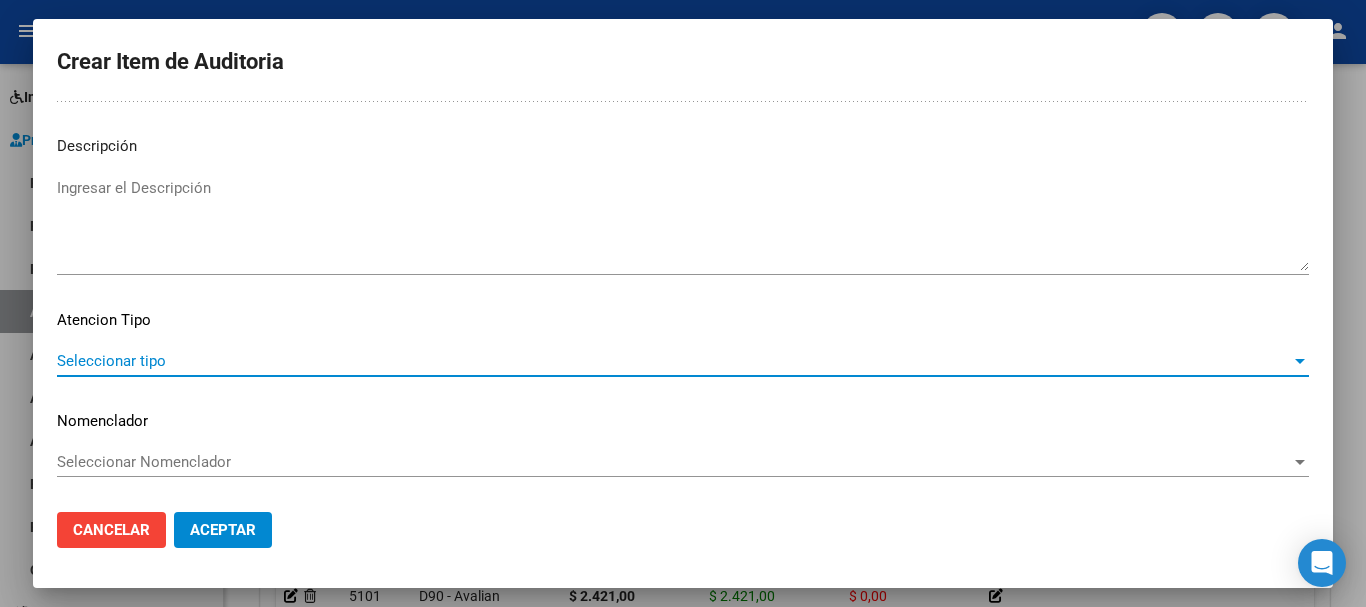 click on "Seleccionar tipo" at bounding box center [674, 361] 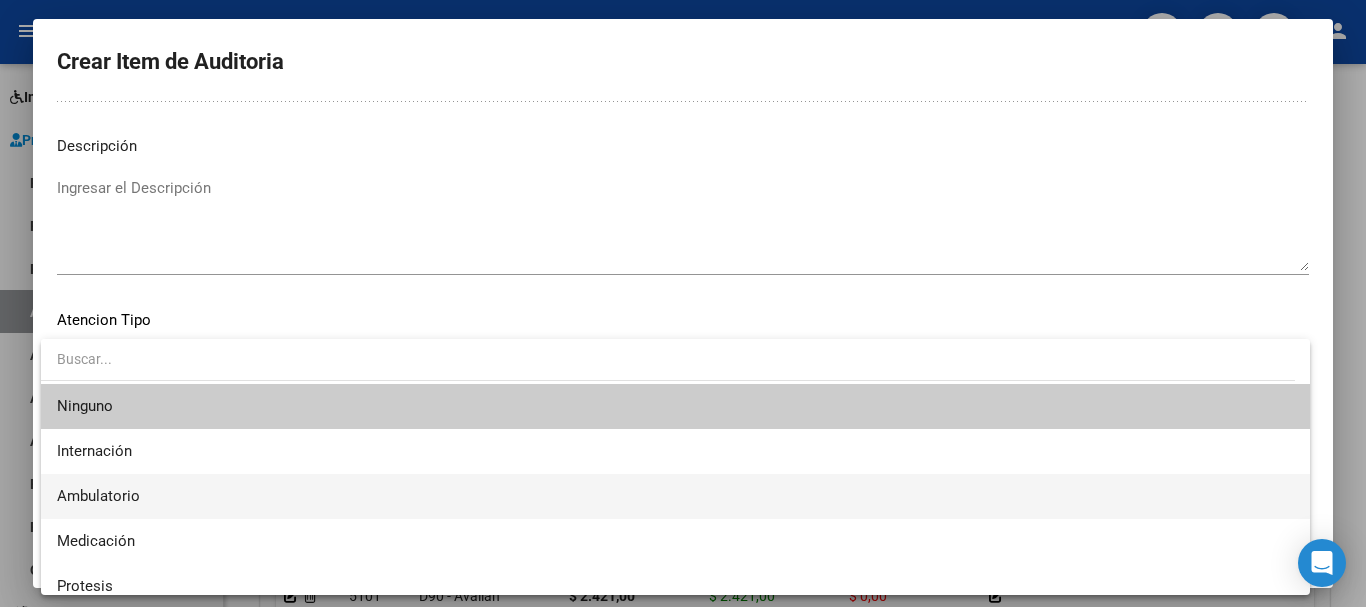 click on "Ambulatorio" at bounding box center [675, 496] 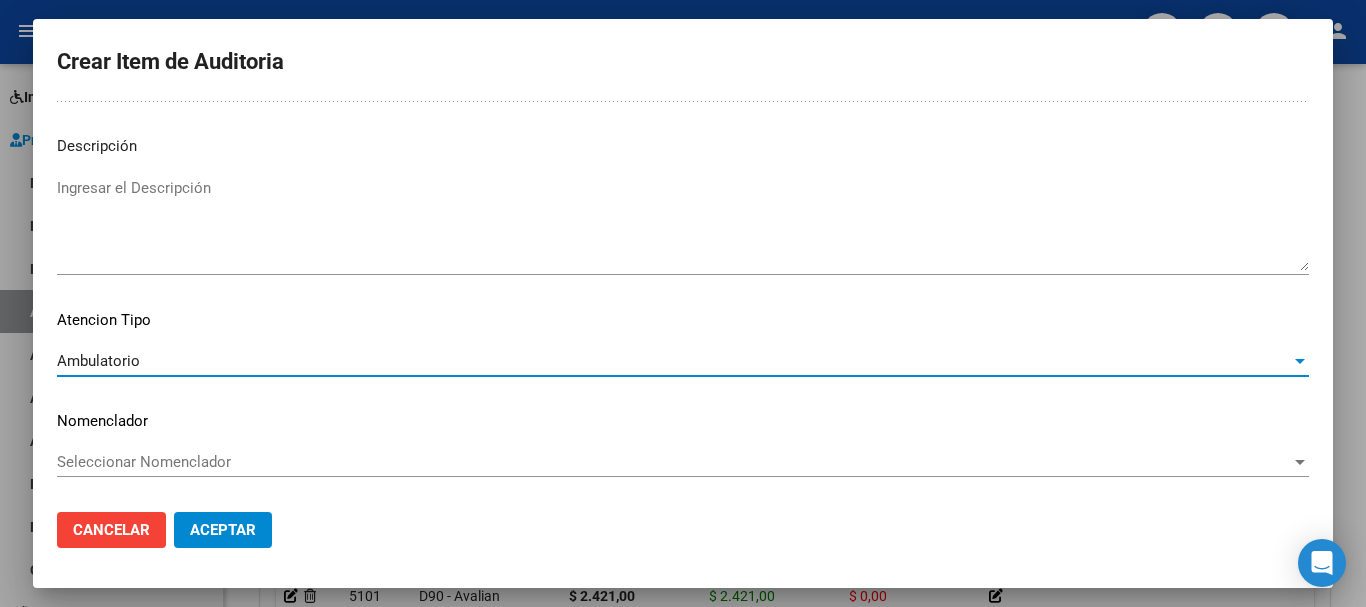 click on "Aceptar" 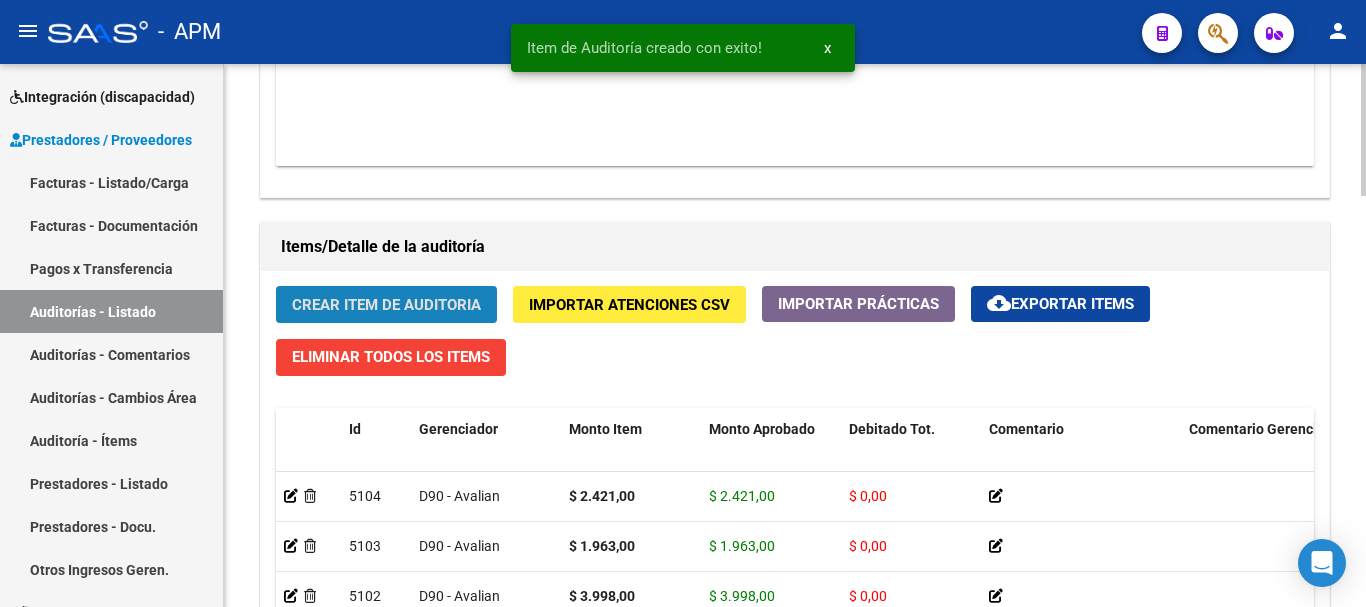 click on "Crear Item de Auditoria" 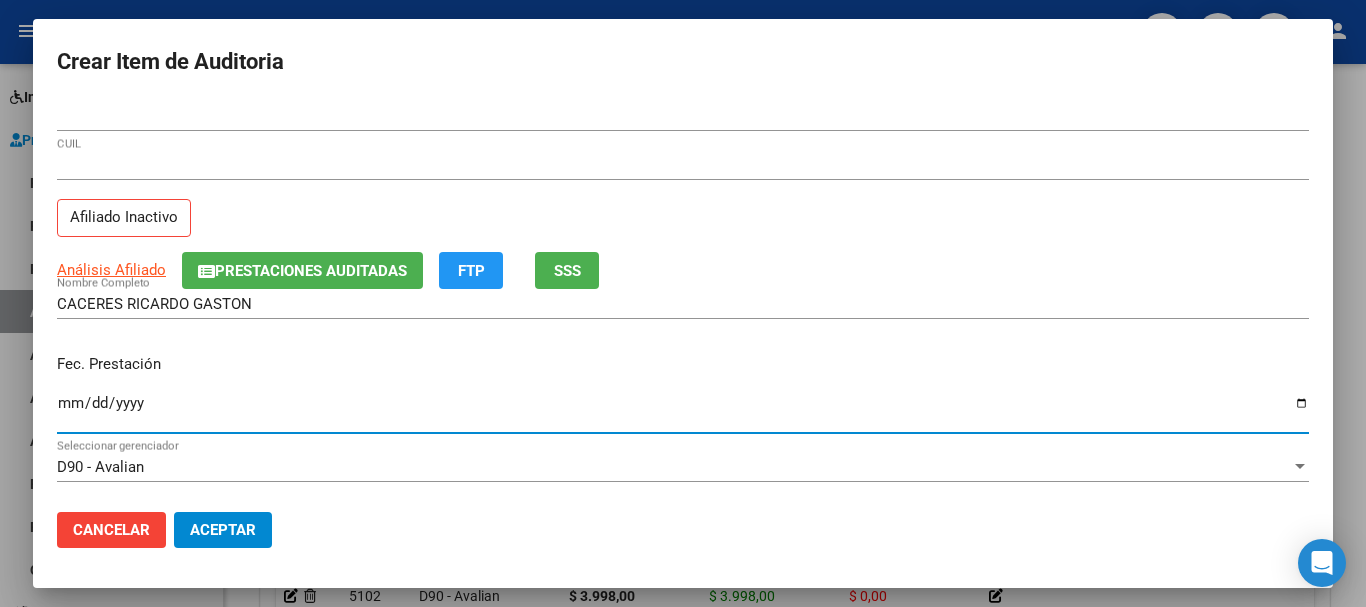 click on "Ingresar la fecha" at bounding box center (683, 411) 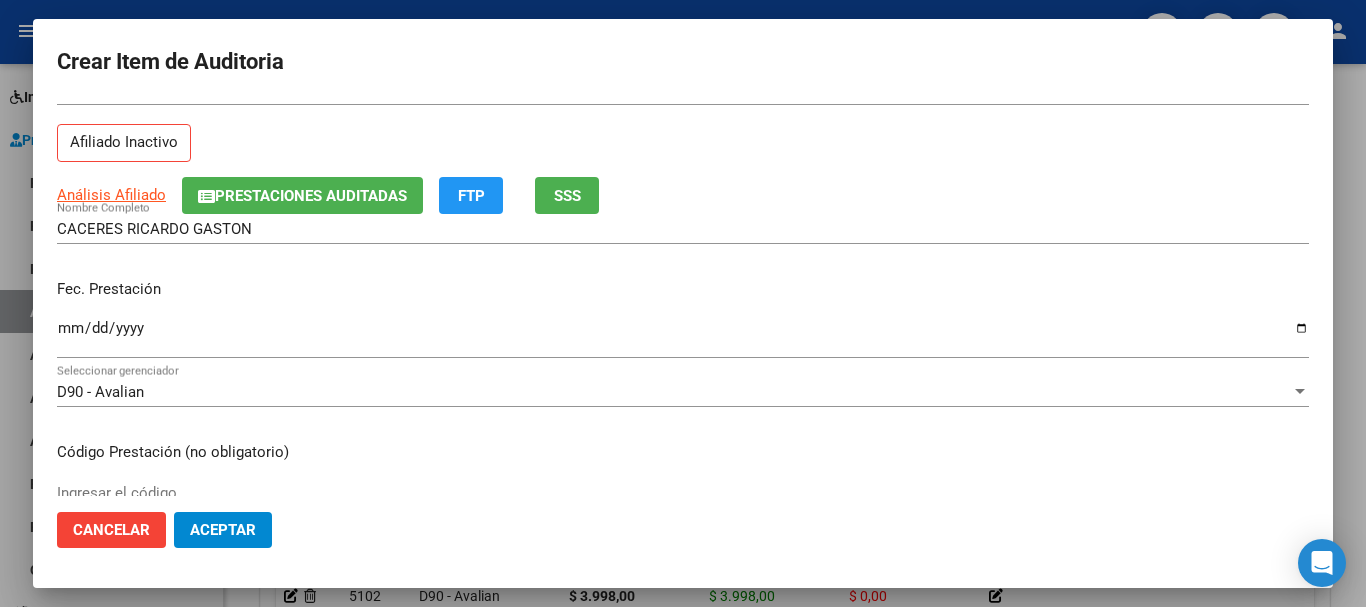 scroll, scrollTop: 100, scrollLeft: 0, axis: vertical 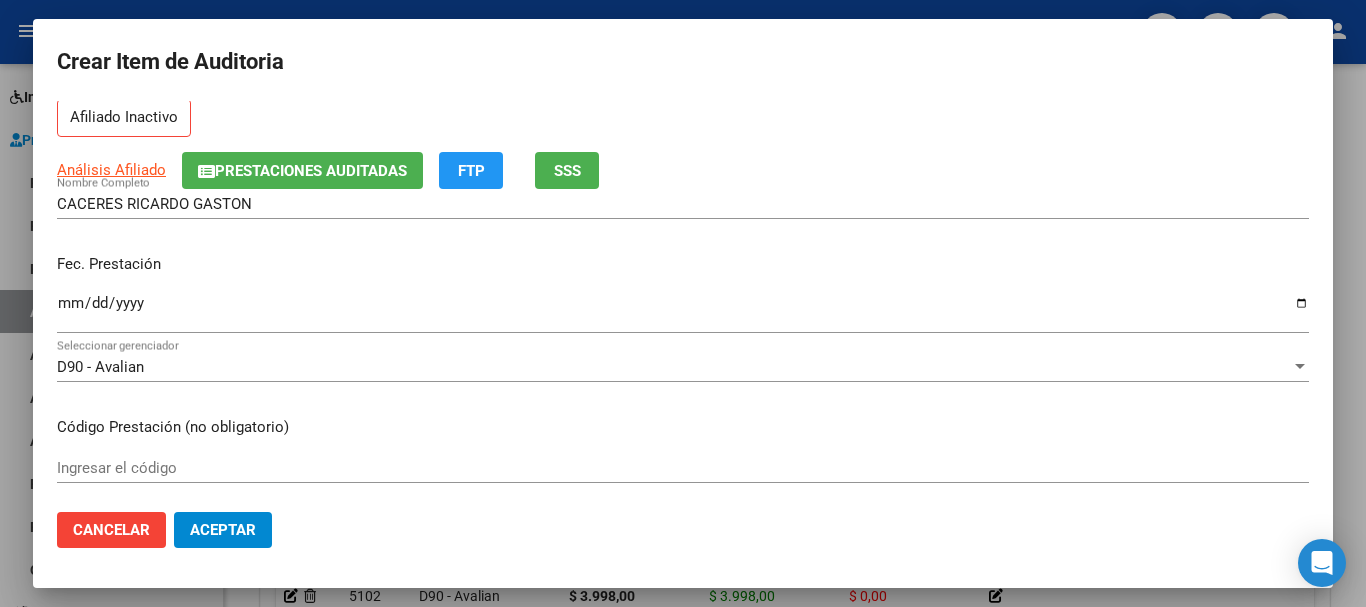 click on "Ingresar el código" at bounding box center [683, 468] 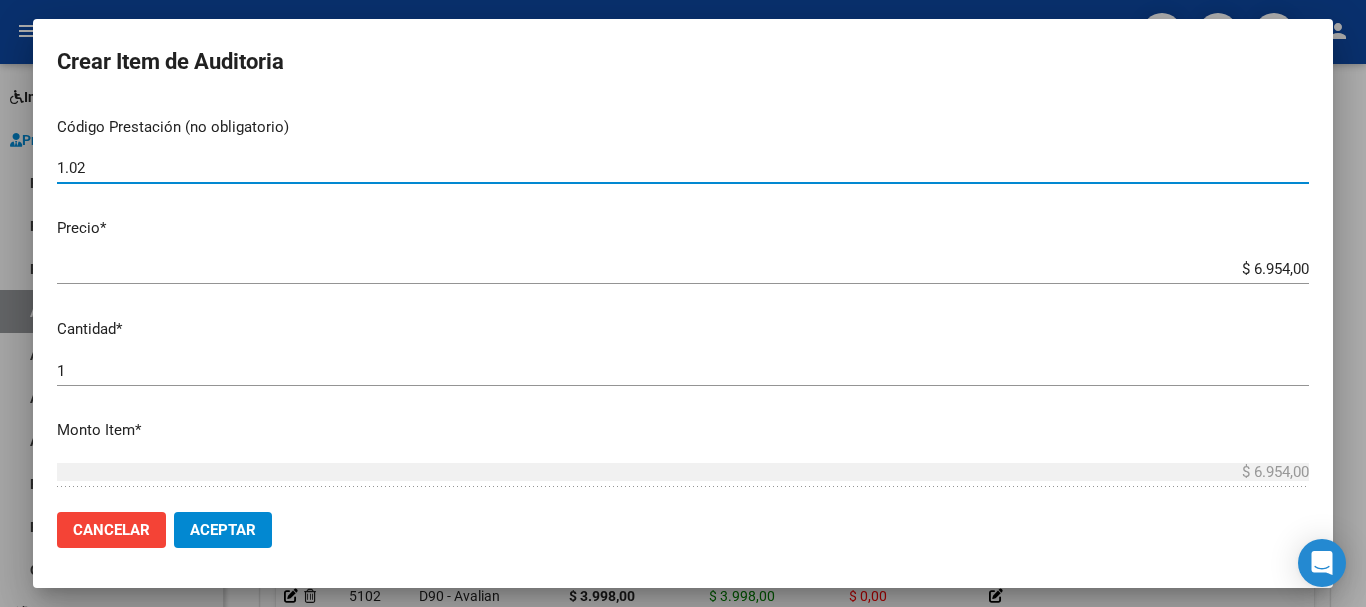 scroll, scrollTop: 500, scrollLeft: 0, axis: vertical 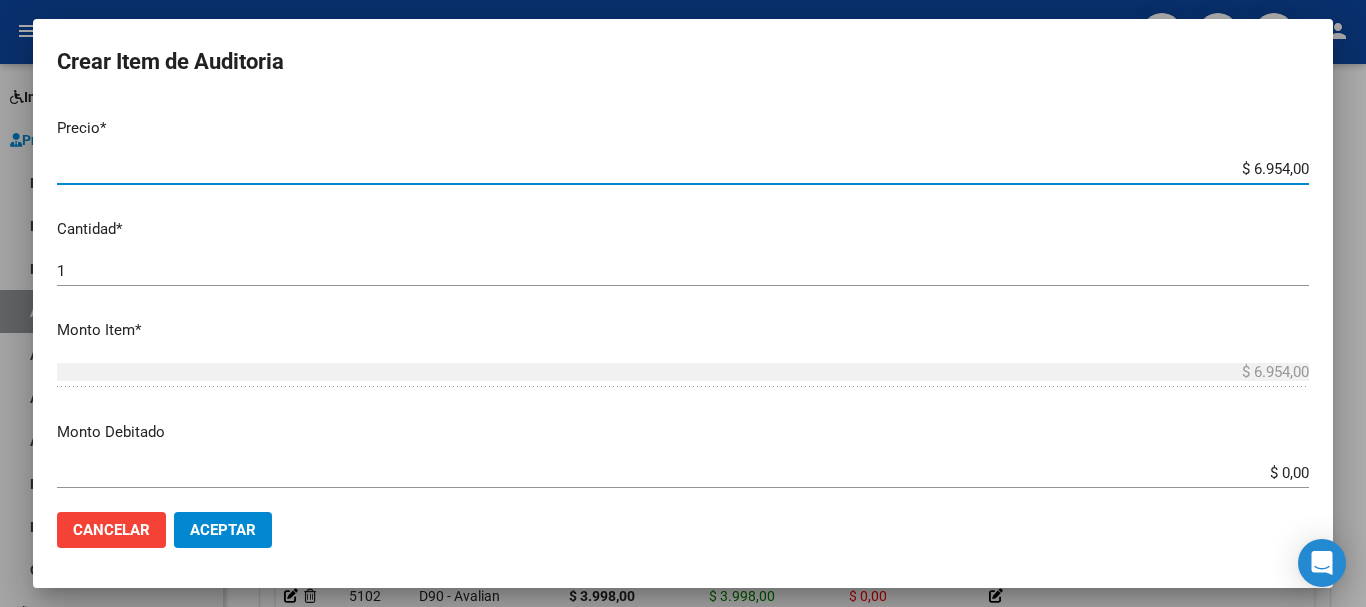 drag, startPoint x: 1232, startPoint y: 166, endPoint x: 1313, endPoint y: 169, distance: 81.055534 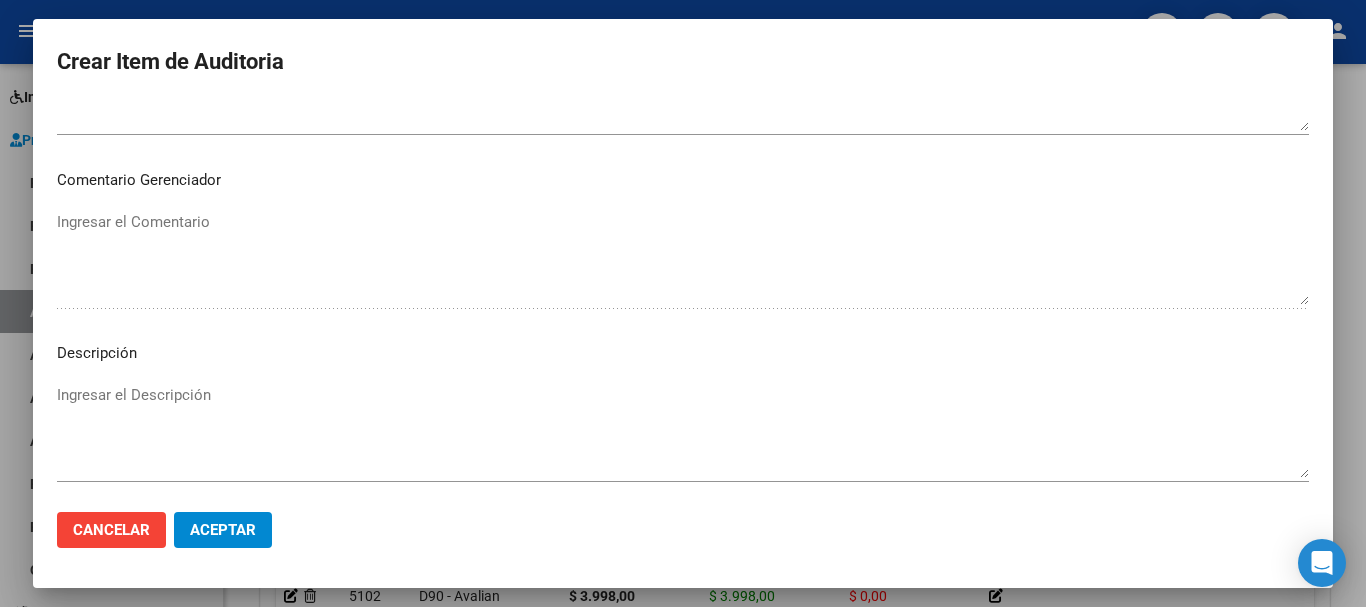 scroll, scrollTop: 1233, scrollLeft: 0, axis: vertical 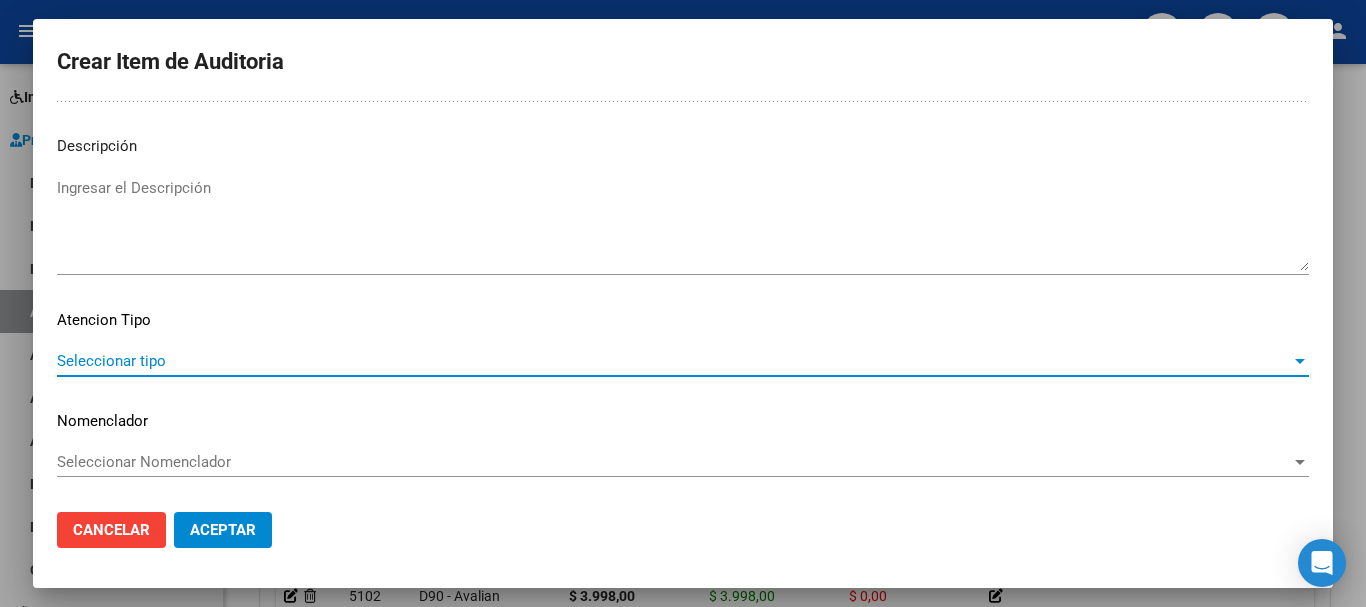 click on "Seleccionar tipo" at bounding box center [674, 361] 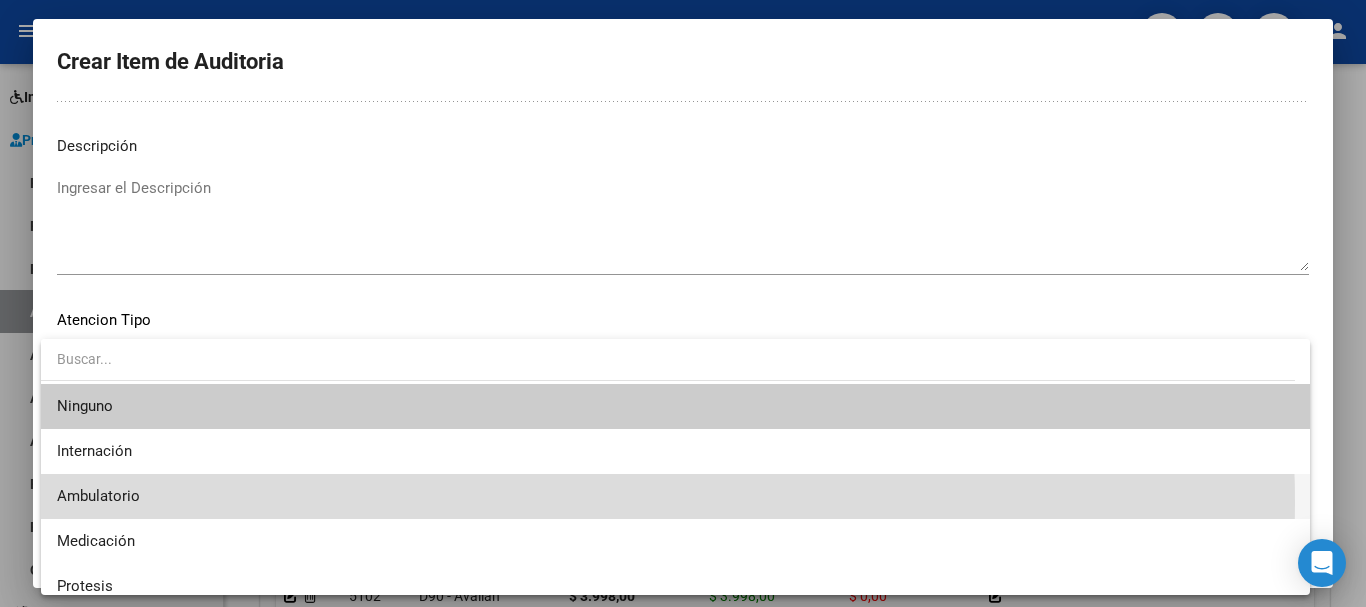 click on "Ambulatorio" at bounding box center [675, 496] 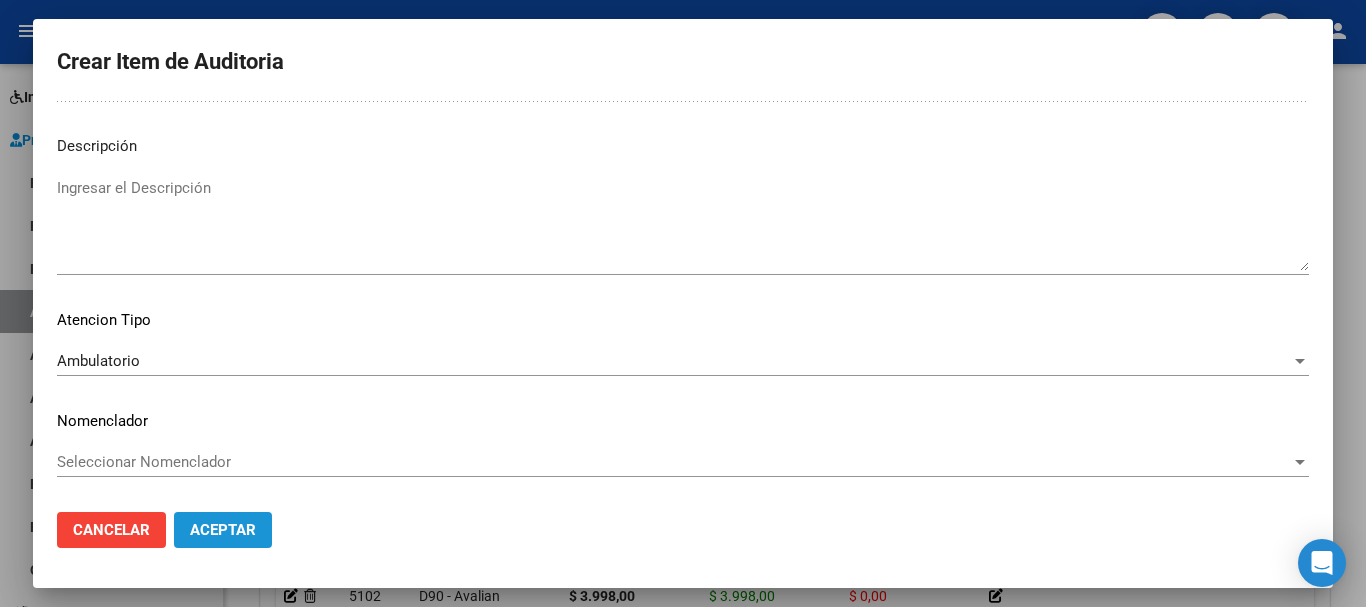 click on "Aceptar" 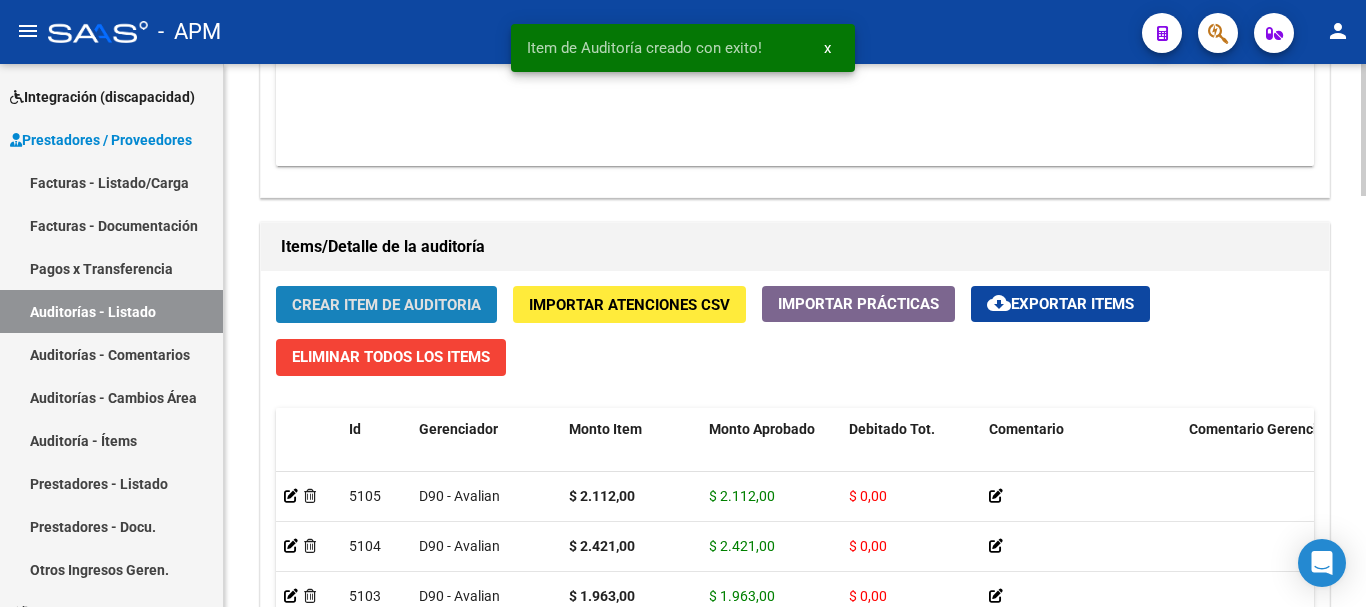 click on "Crear Item de Auditoria" 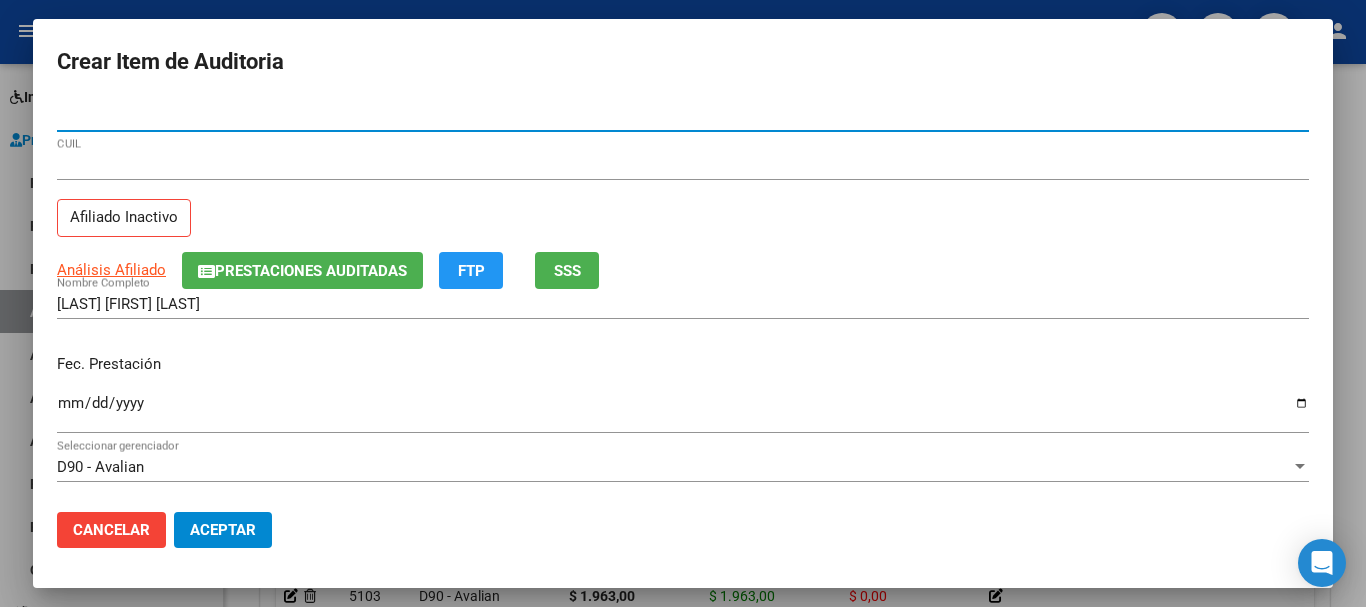 click on "Ingresar la fecha" at bounding box center [683, 411] 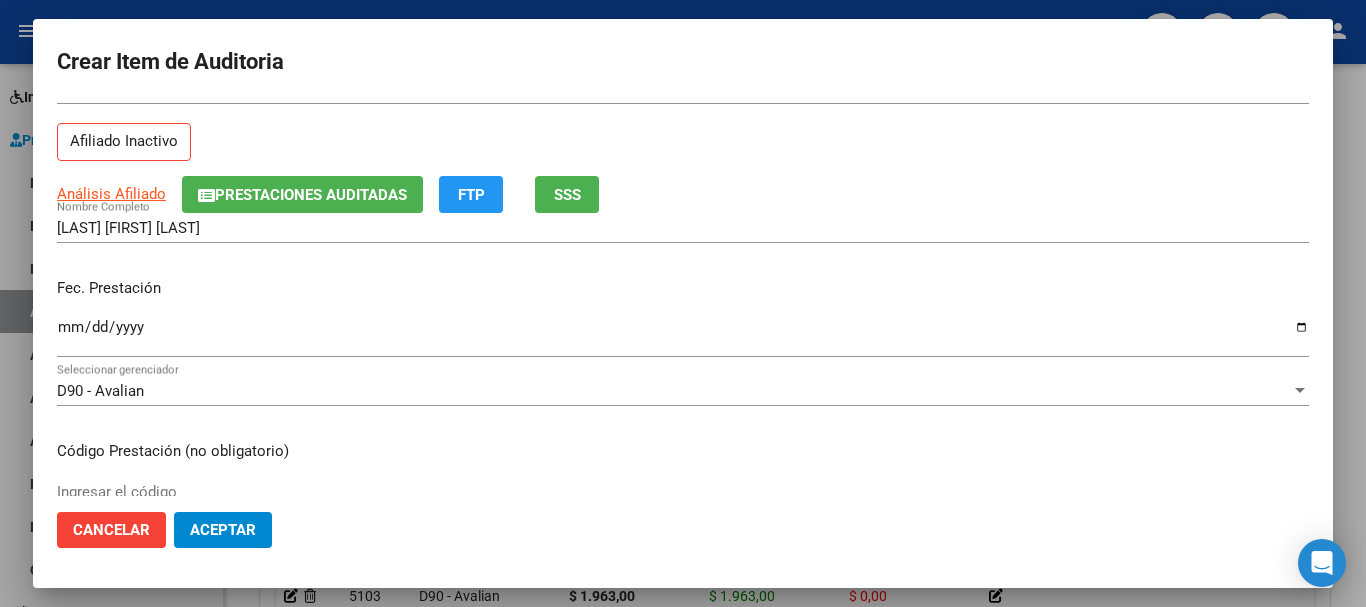 scroll, scrollTop: 100, scrollLeft: 0, axis: vertical 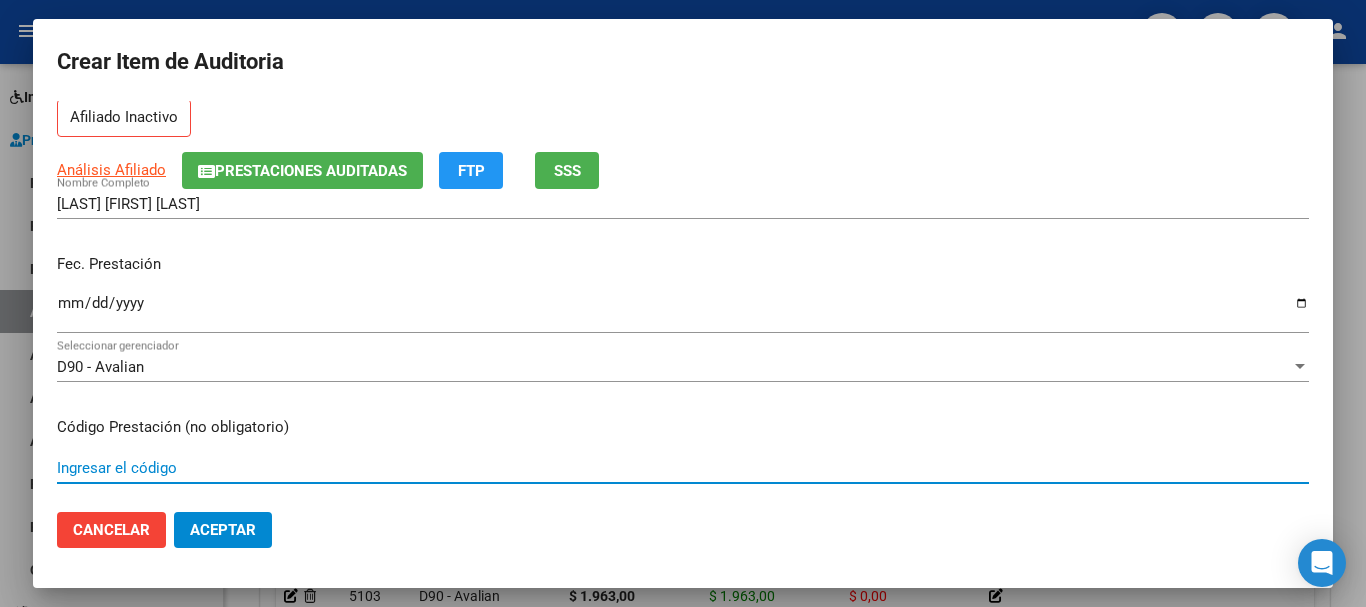 click on "Ingresar el código" at bounding box center (683, 468) 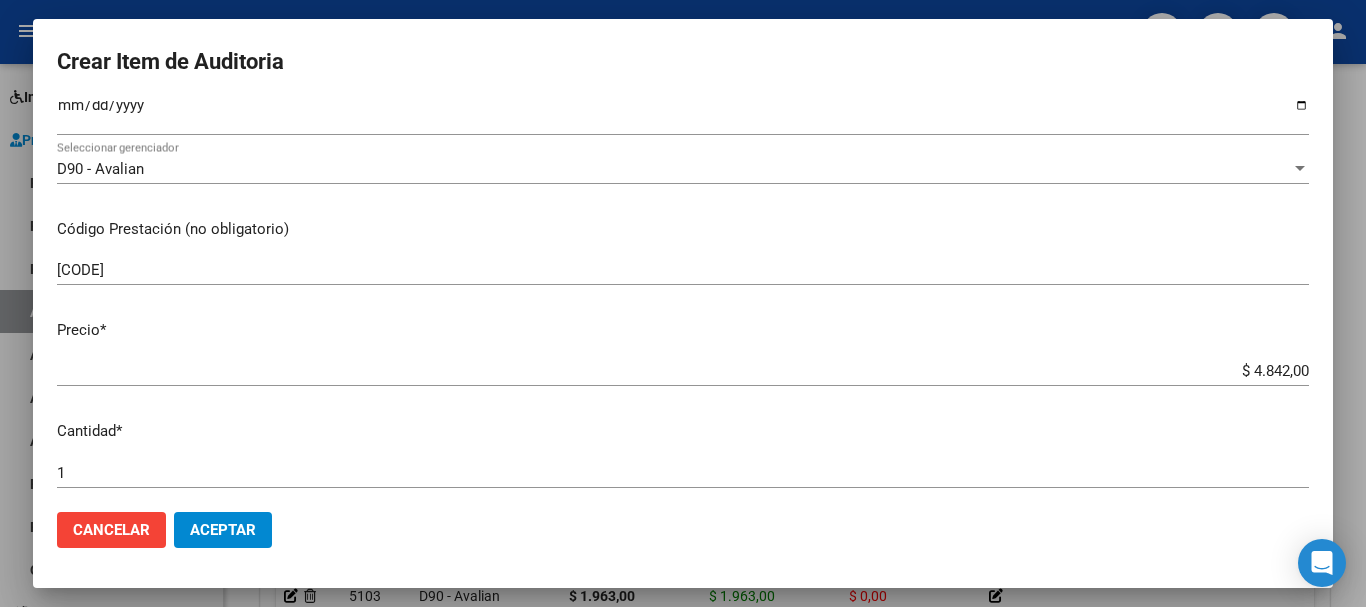 scroll, scrollTop: 300, scrollLeft: 0, axis: vertical 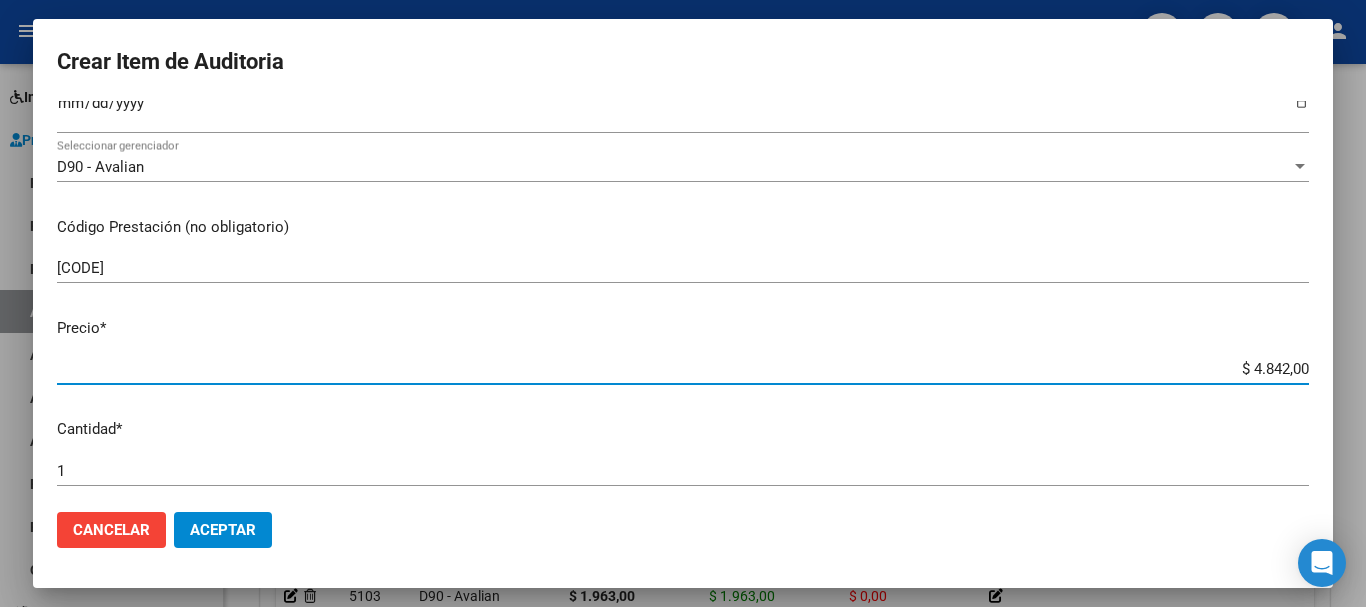drag, startPoint x: 1236, startPoint y: 370, endPoint x: 1303, endPoint y: 373, distance: 67.06713 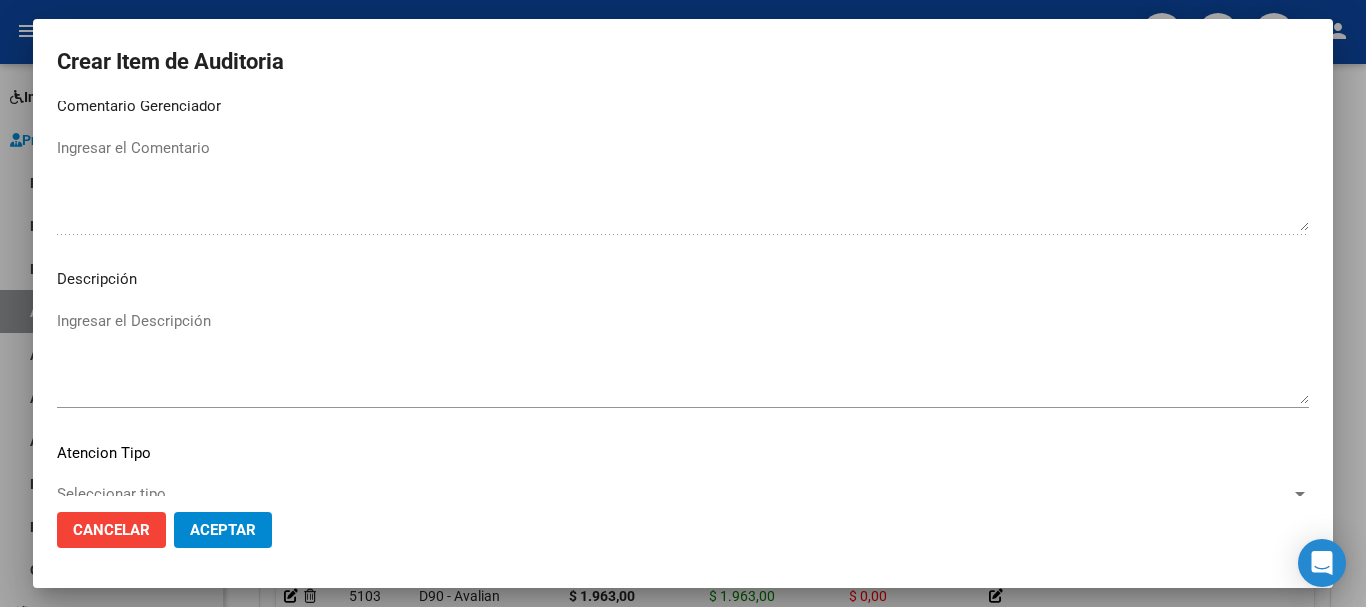 scroll, scrollTop: 1233, scrollLeft: 0, axis: vertical 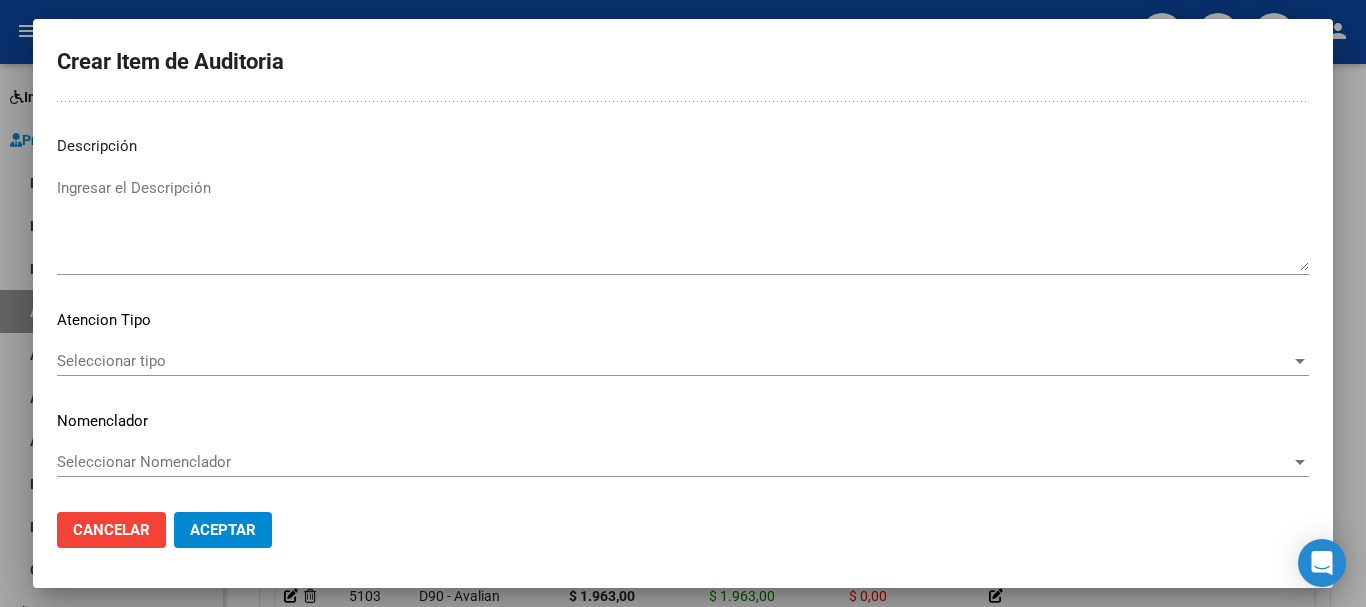 click on "Seleccionar tipo" at bounding box center (674, 361) 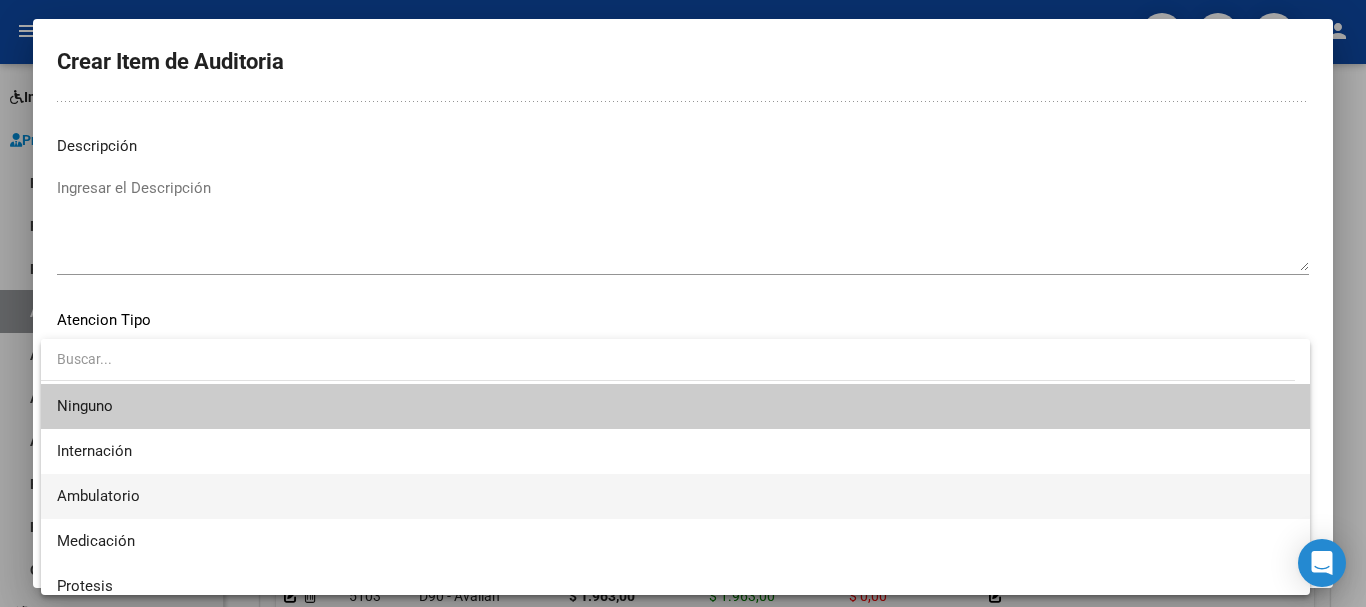 click on "Ambulatorio" at bounding box center (675, 496) 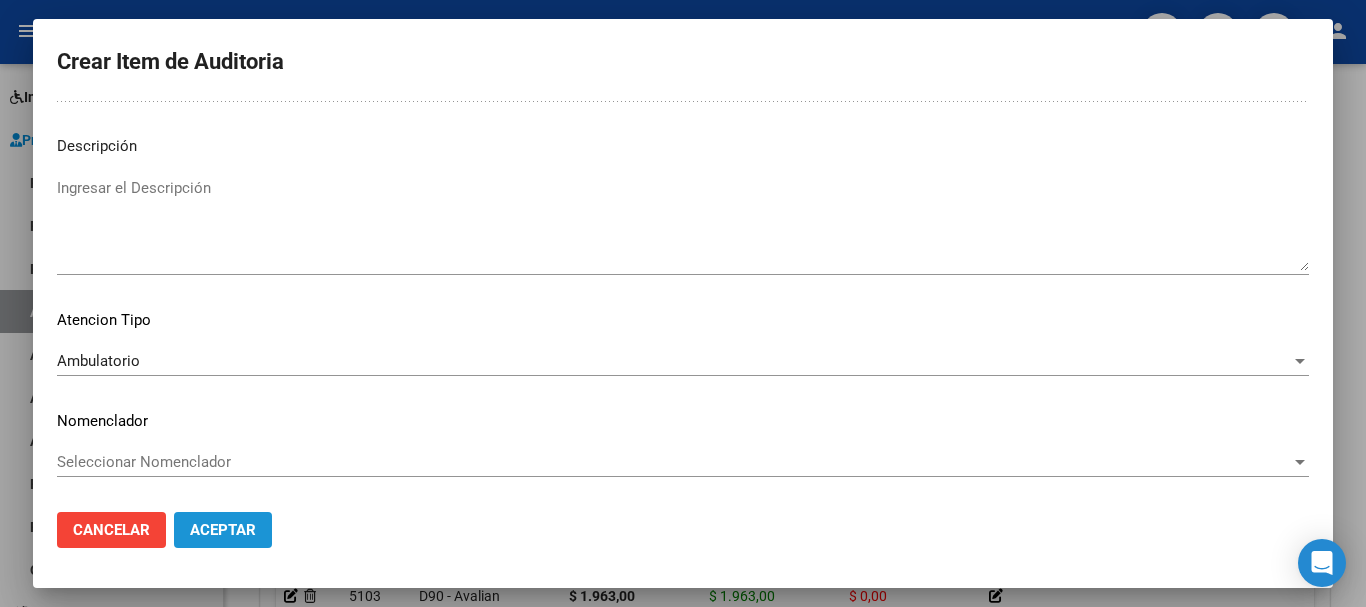 click on "Aceptar" 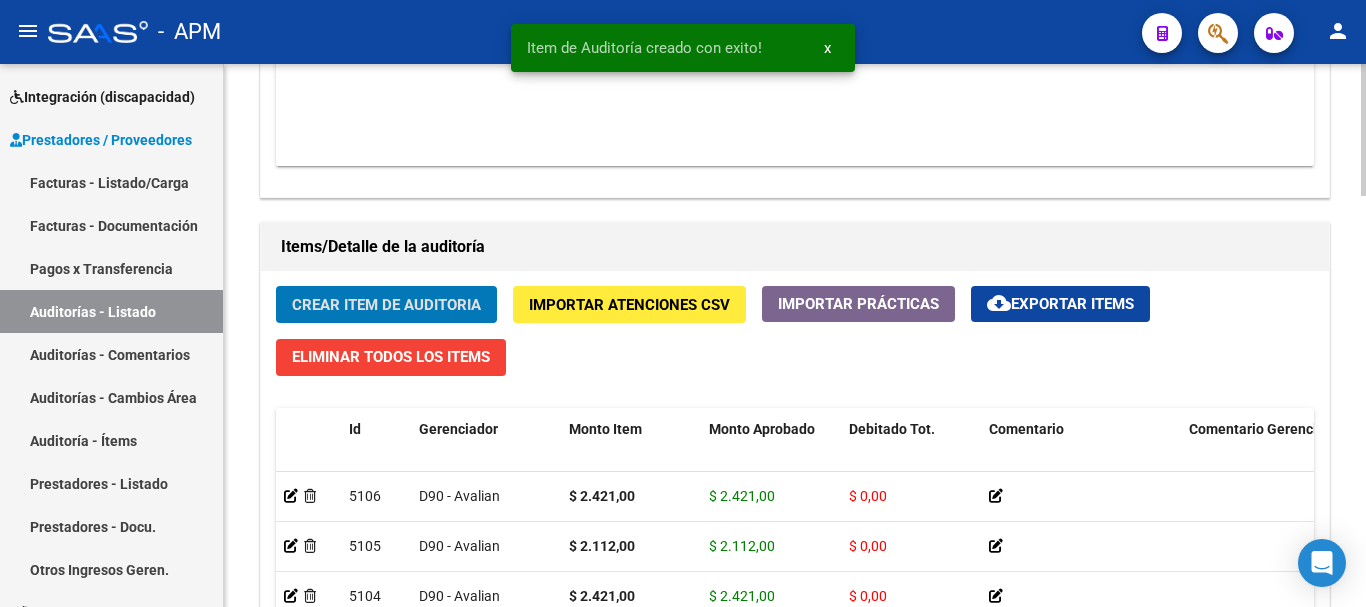 click on "Crear Item de Auditoria" 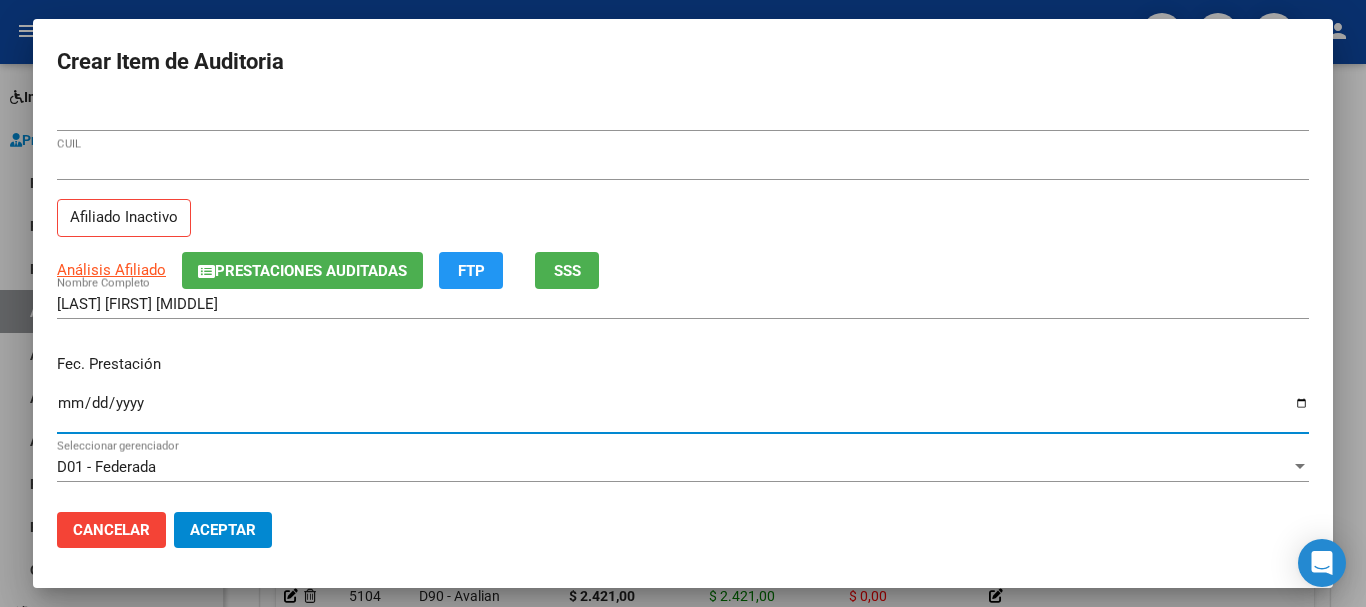 click on "Ingresar la fecha" at bounding box center [683, 411] 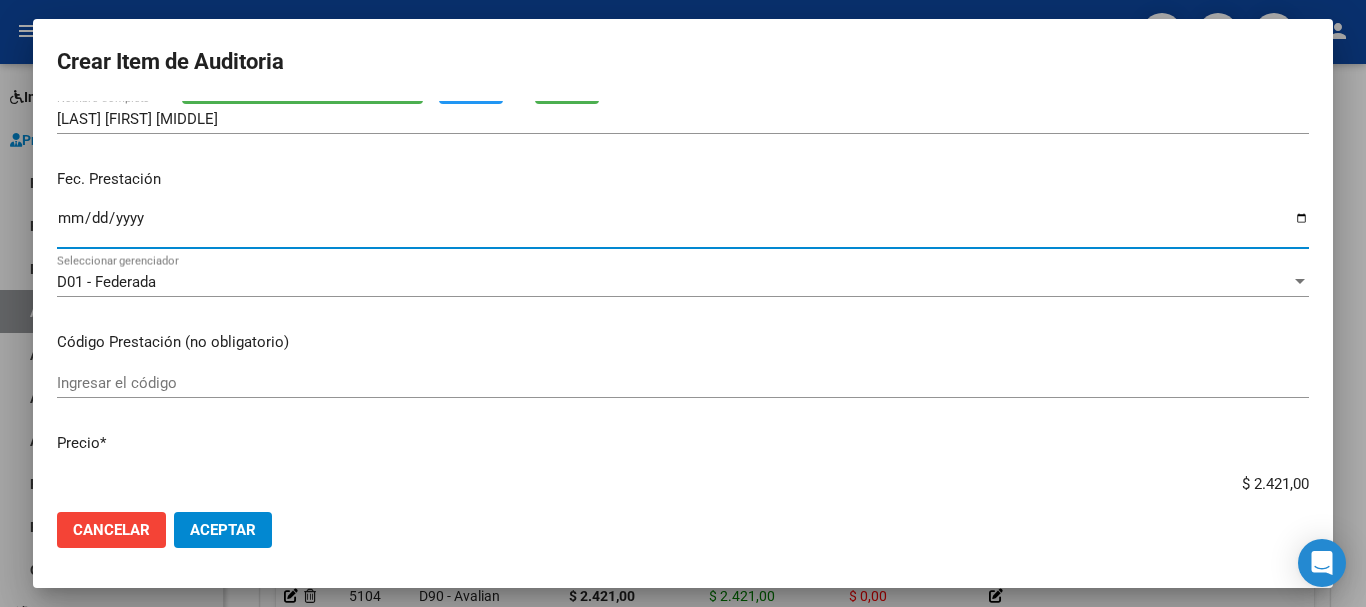 scroll, scrollTop: 200, scrollLeft: 0, axis: vertical 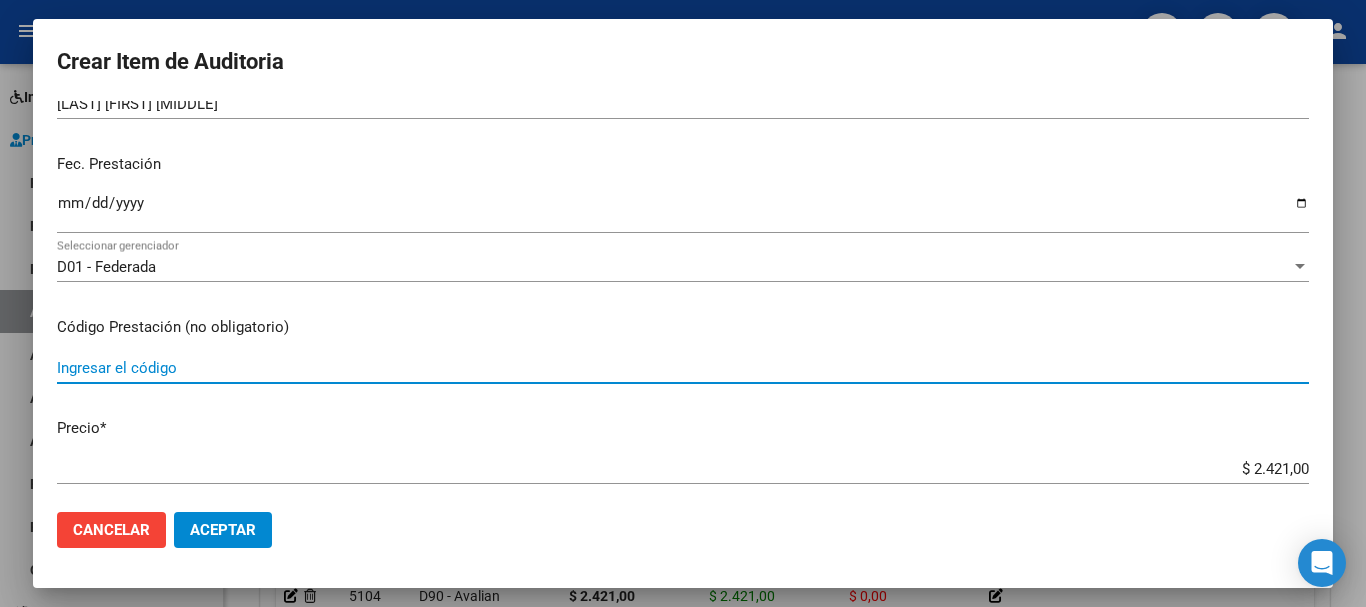 click on "Ingresar el código" at bounding box center [683, 368] 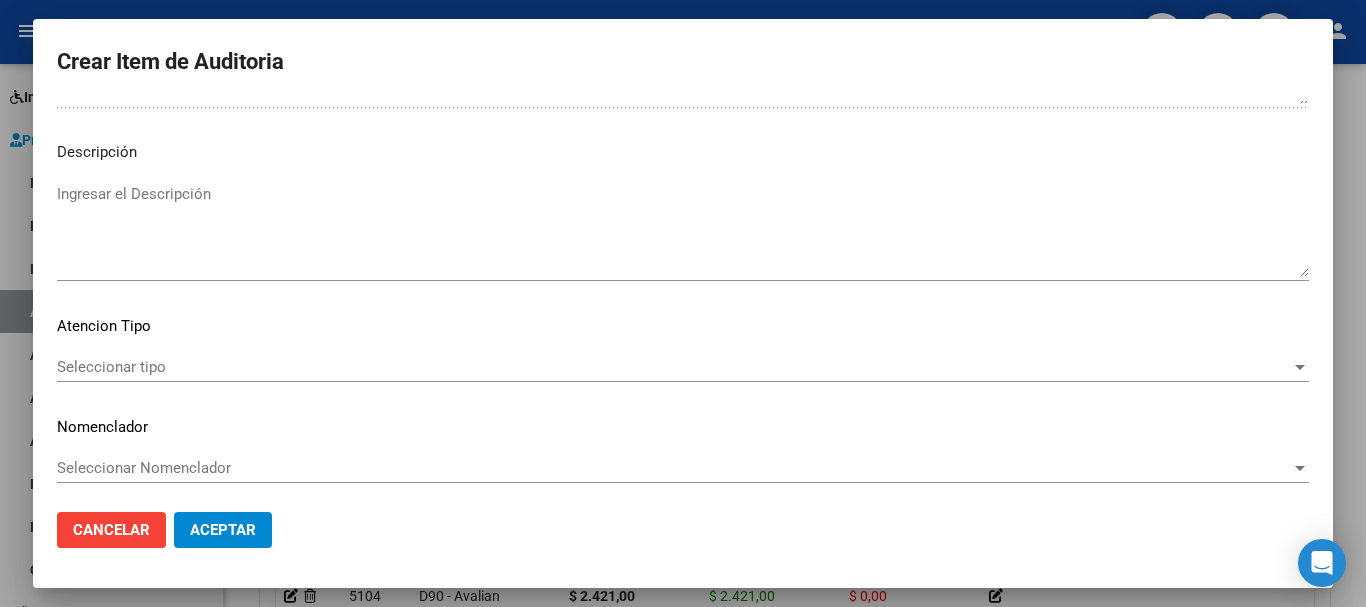 scroll, scrollTop: 1233, scrollLeft: 0, axis: vertical 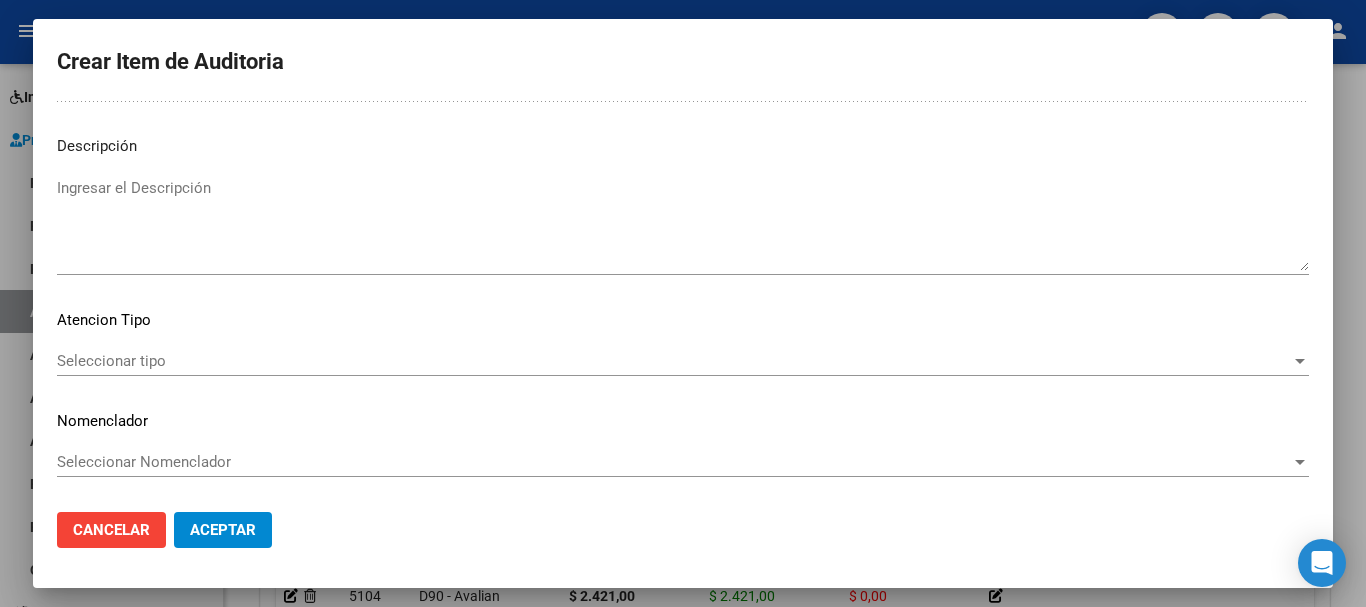 click on "Seleccionar tipo Seleccionar tipo" 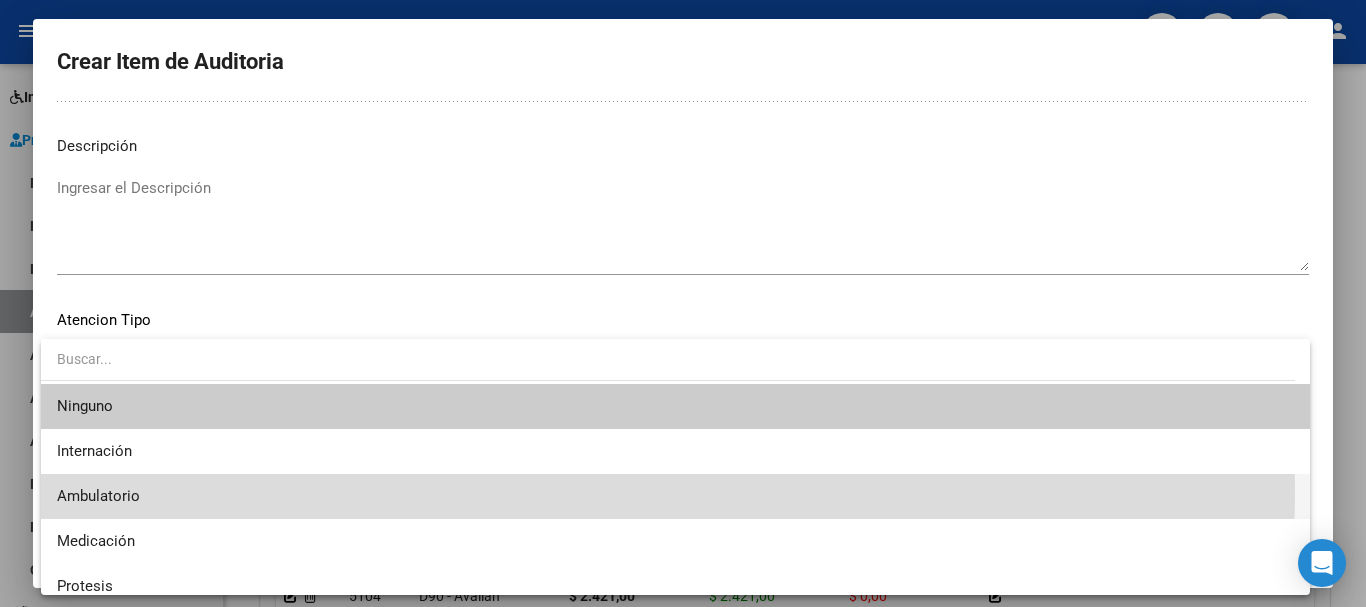 click on "Ambulatorio" at bounding box center [675, 496] 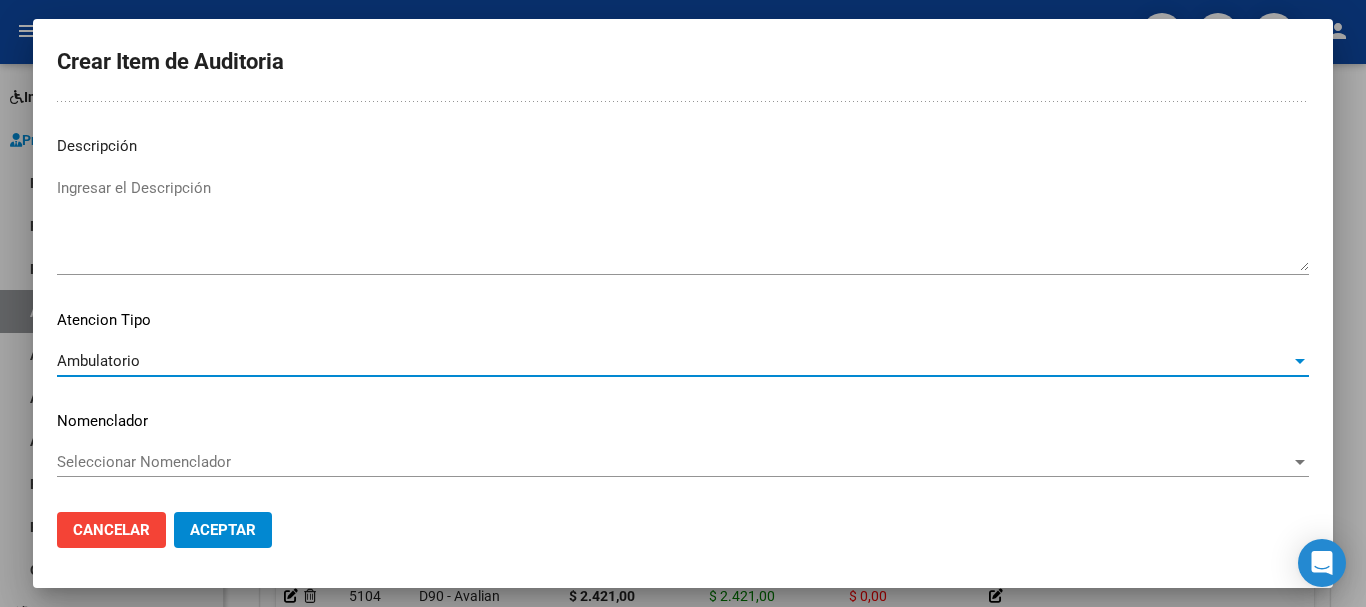 click on "Aceptar" 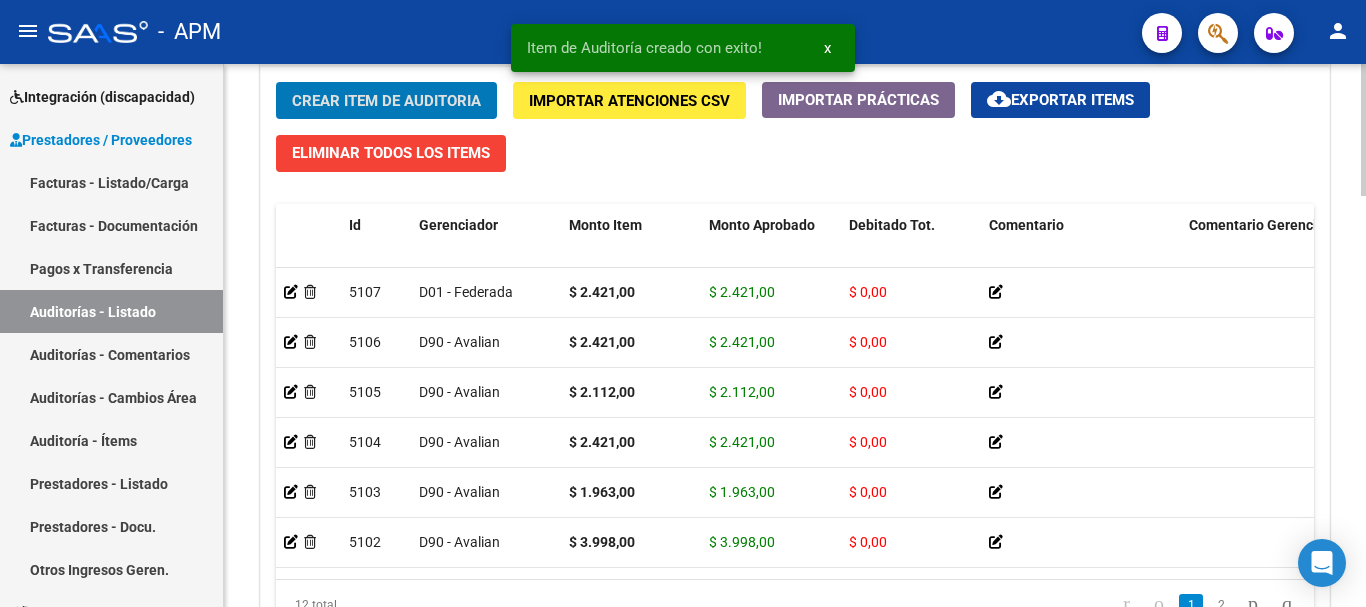 scroll, scrollTop: 1687, scrollLeft: 0, axis: vertical 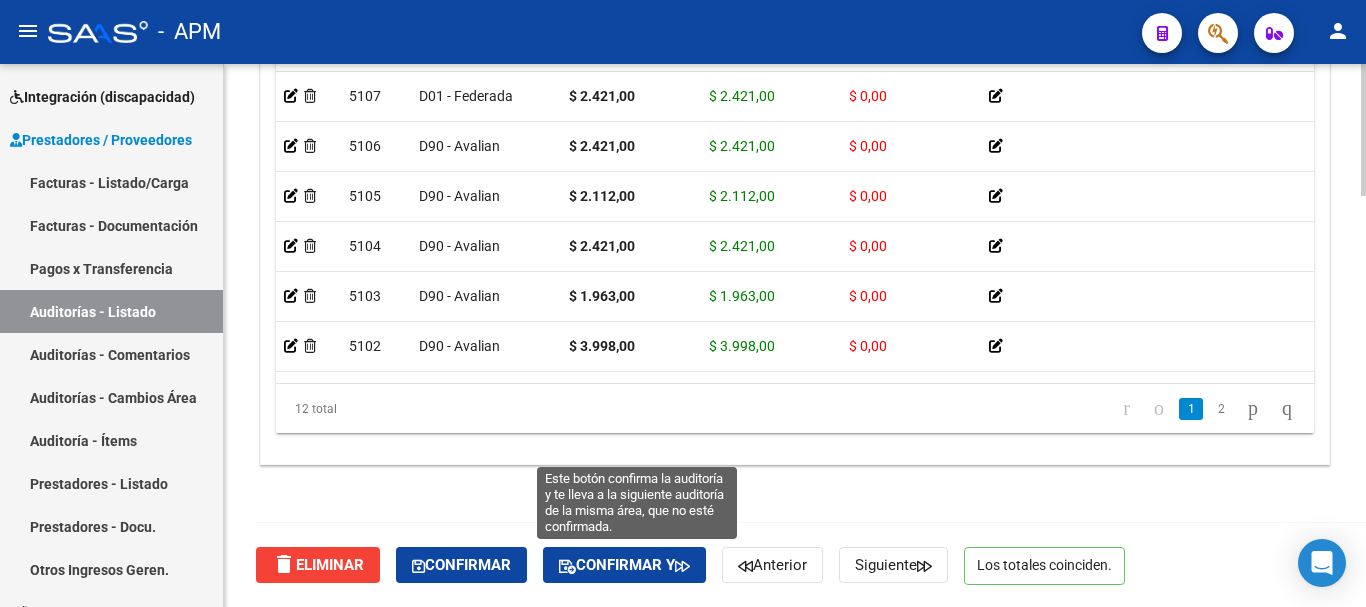 click on "Confirmar y" 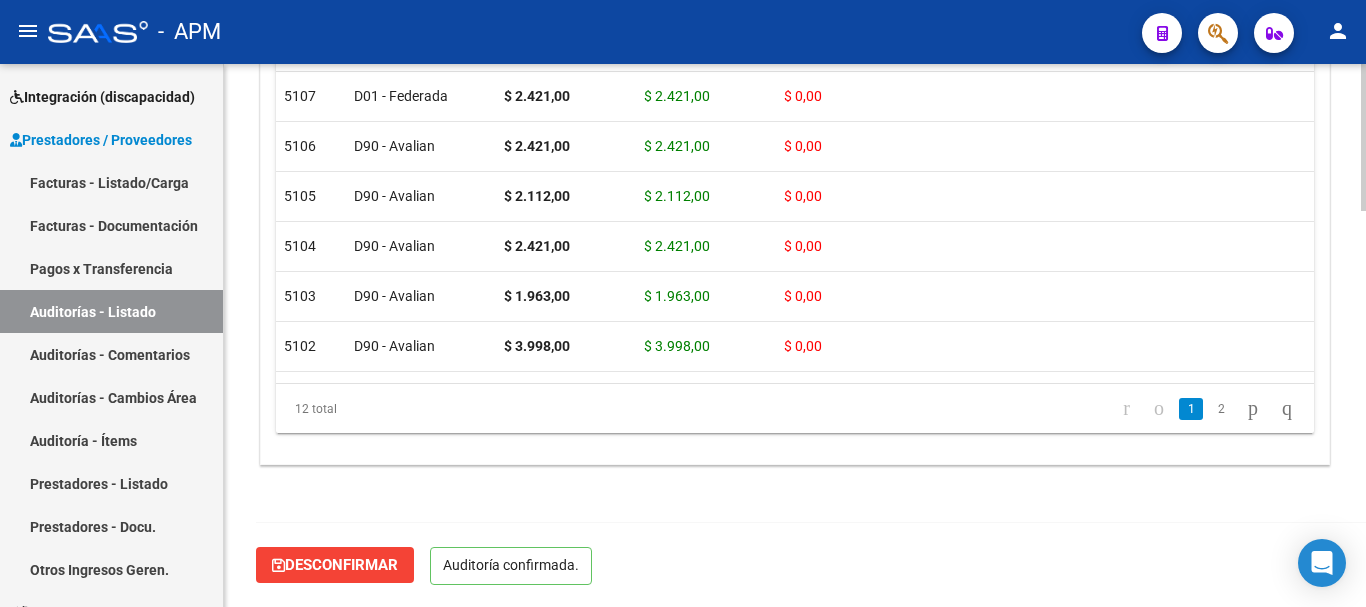scroll, scrollTop: 1461, scrollLeft: 0, axis: vertical 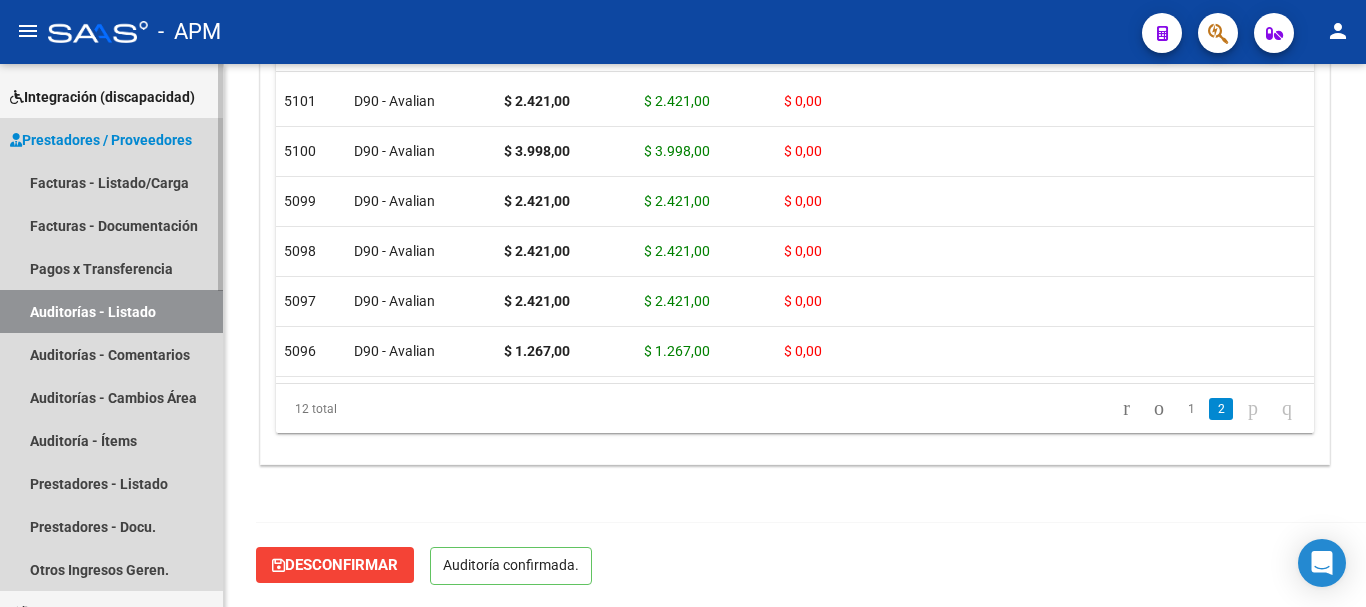 click on "Auditorías - Listado" at bounding box center [111, 311] 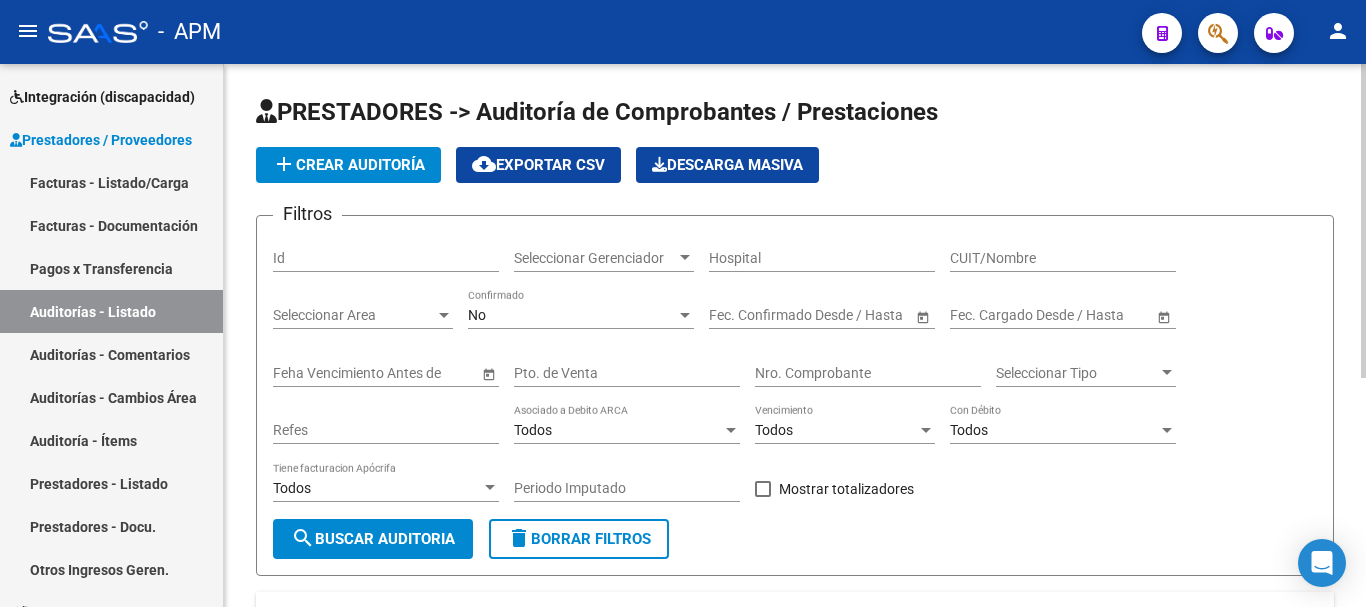 click on "No" at bounding box center [572, 315] 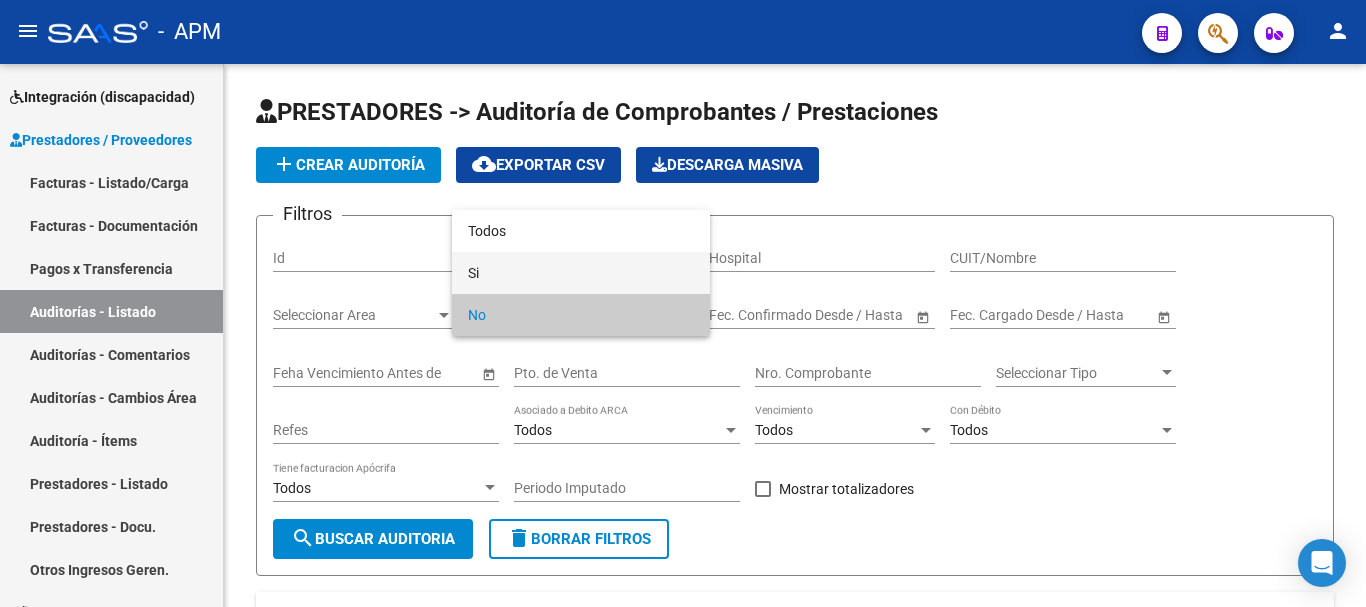 click on "Si" at bounding box center [581, 273] 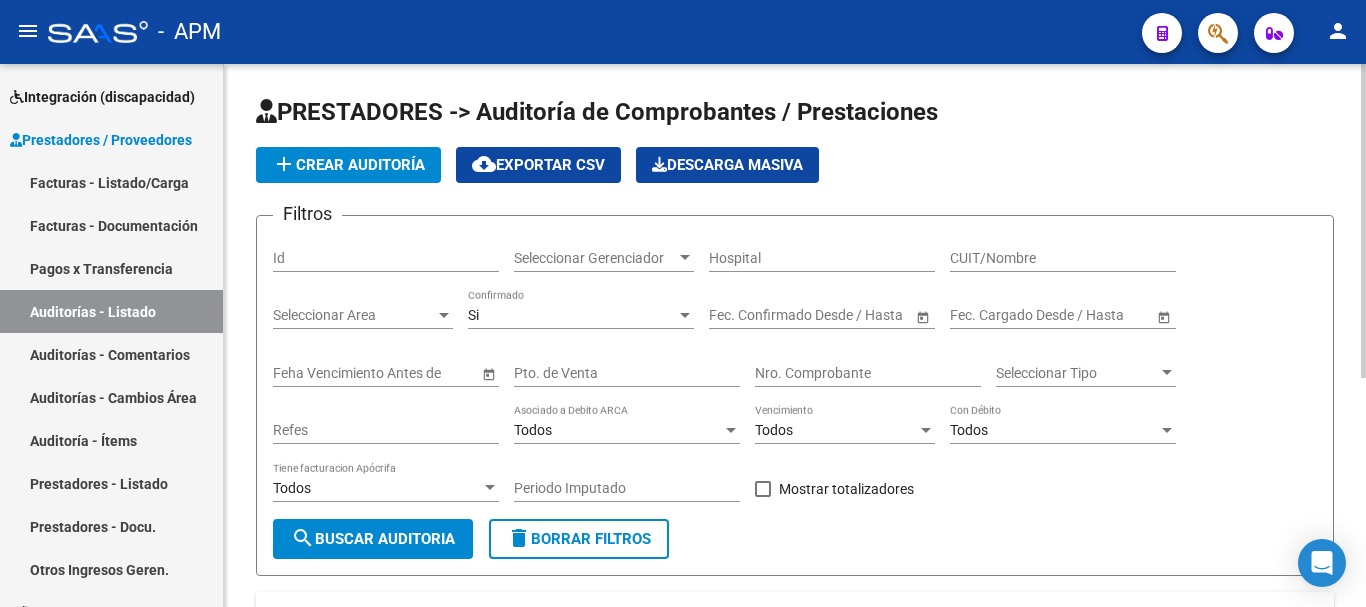 click 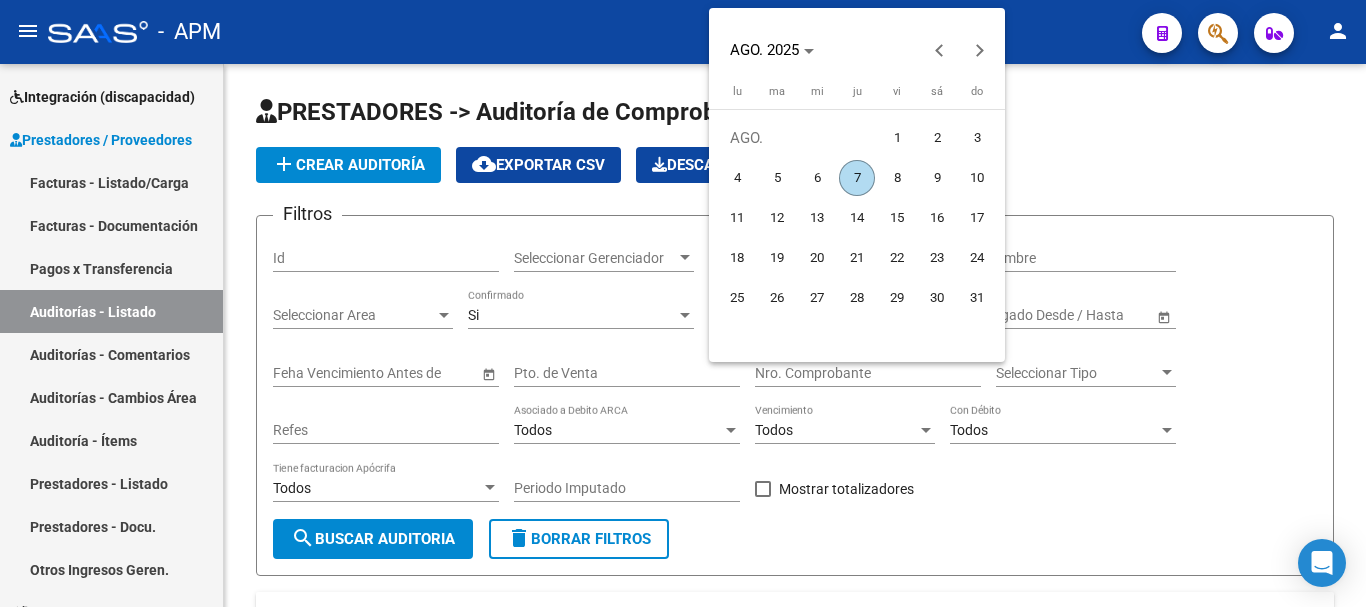 click on "1" at bounding box center [897, 138] 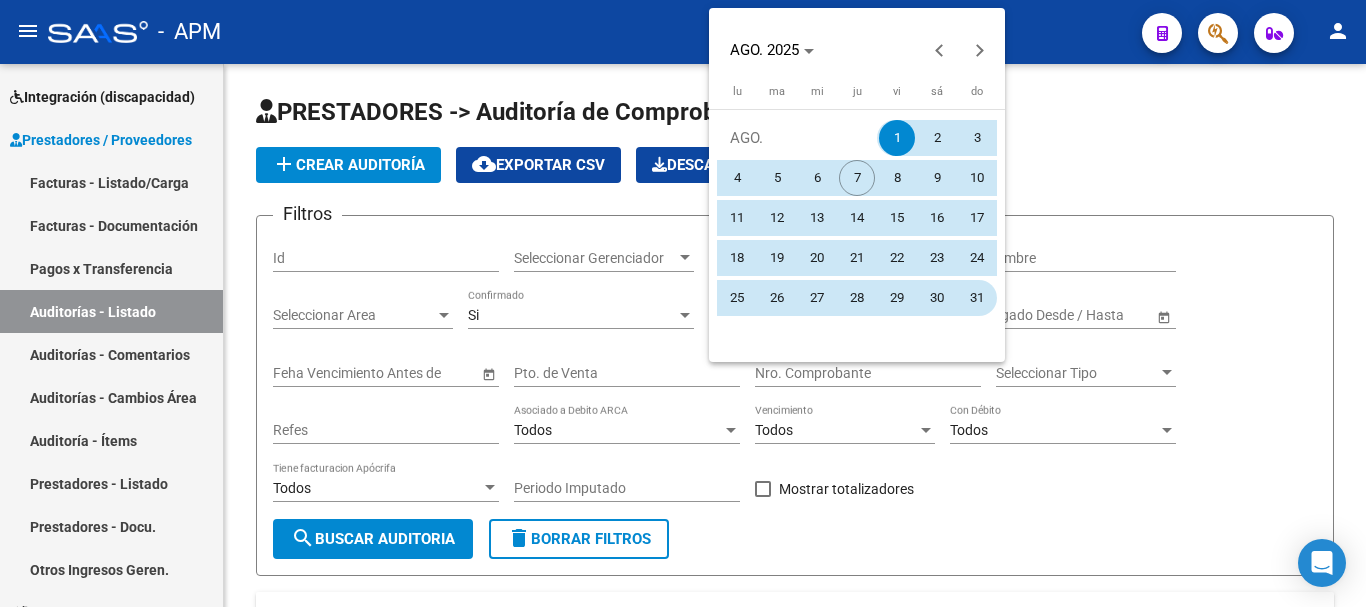 click on "31" at bounding box center [977, 298] 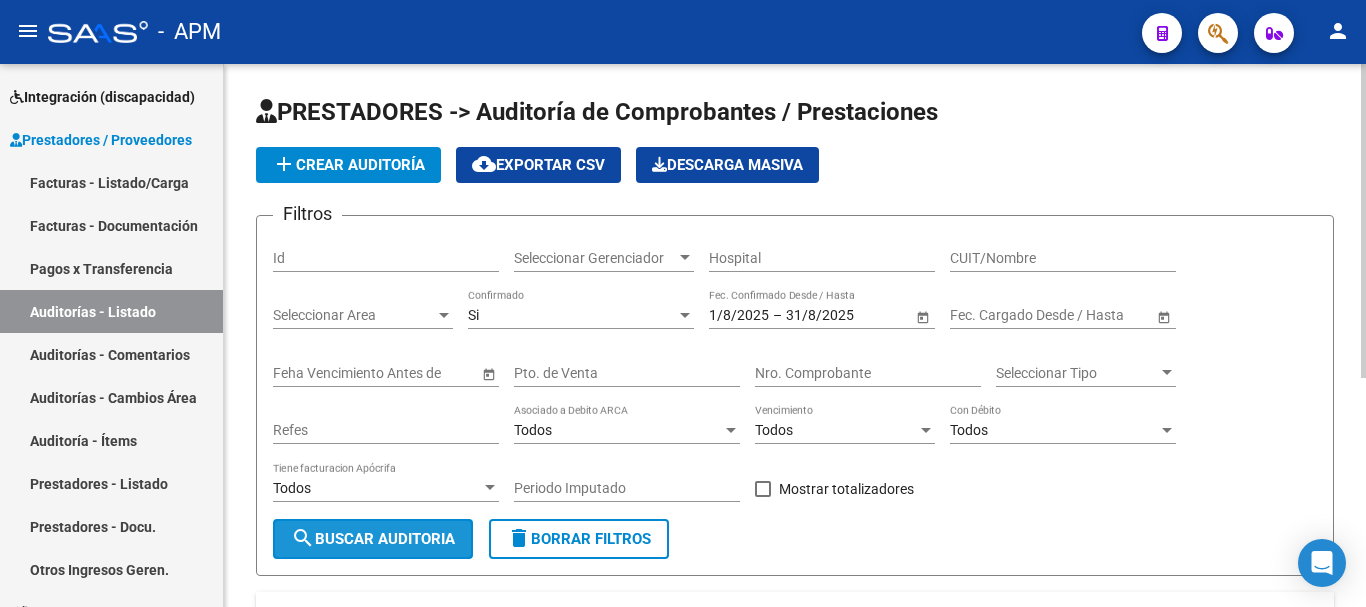 click on "search  Buscar Auditoria" 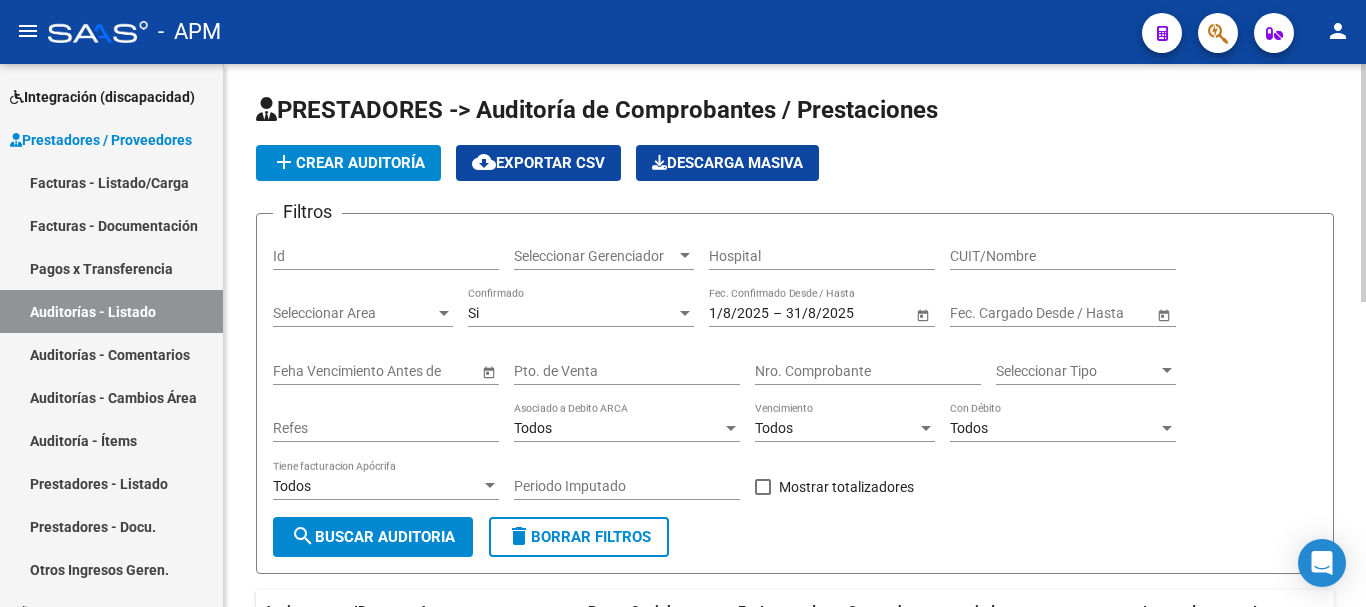 scroll, scrollTop: 0, scrollLeft: 0, axis: both 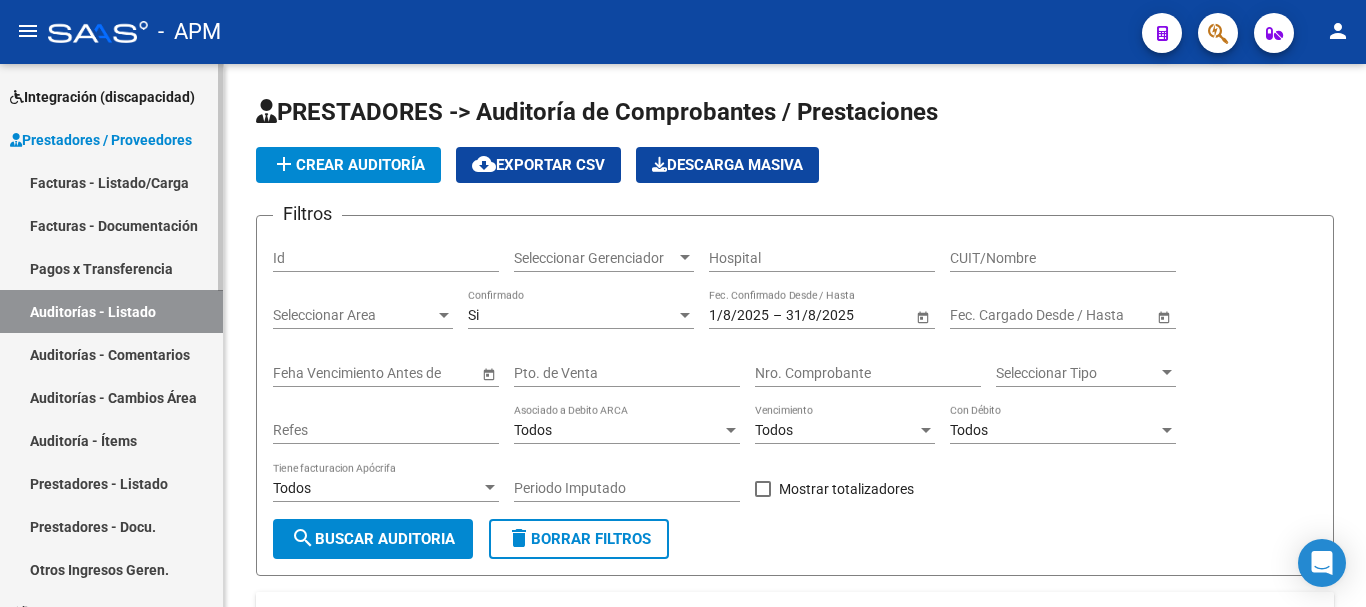 drag, startPoint x: 124, startPoint y: 185, endPoint x: 177, endPoint y: 175, distance: 53.935146 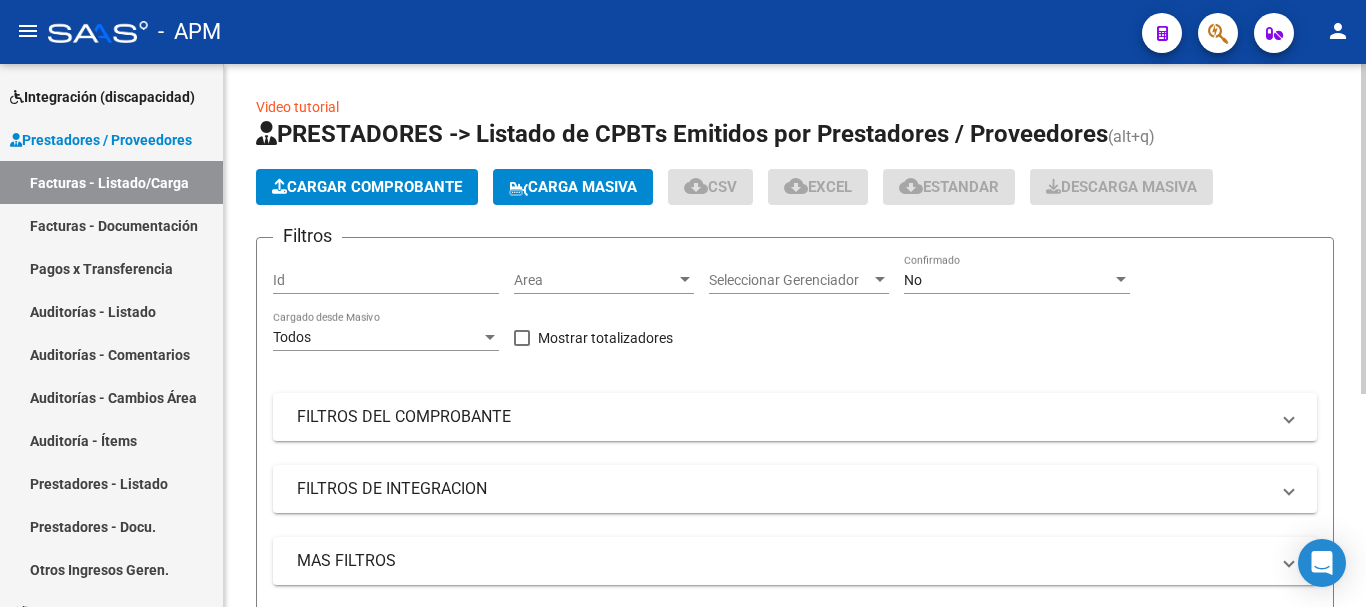 click on "Cargar Comprobante" 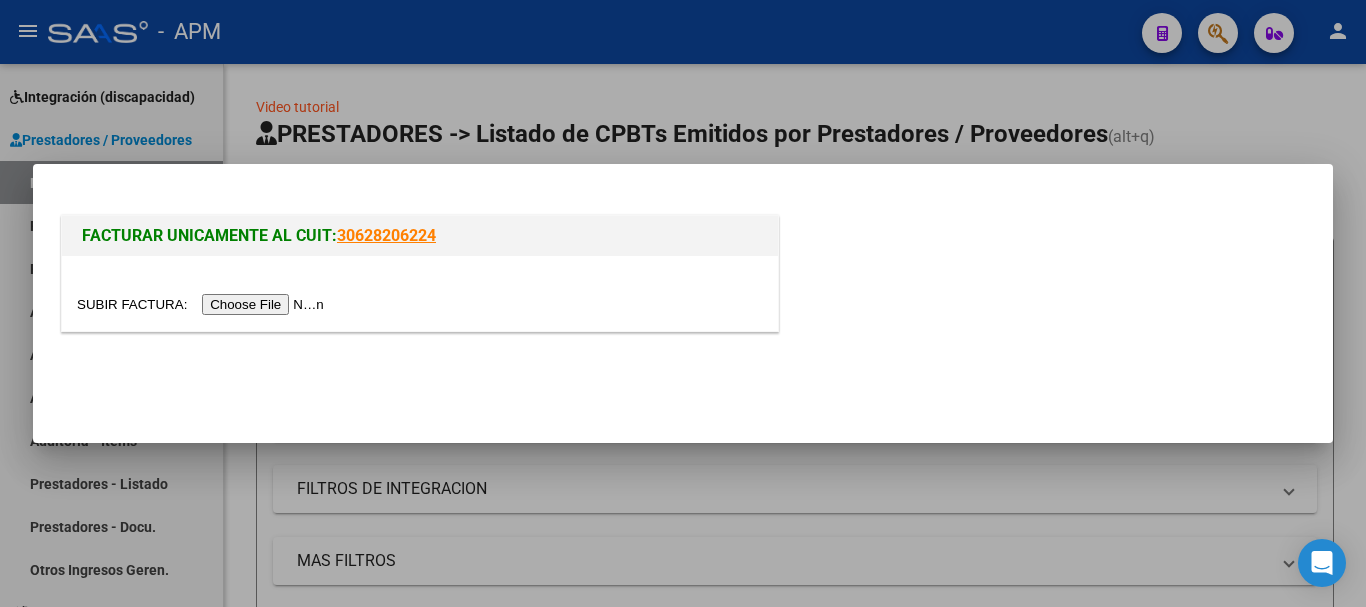 click at bounding box center [203, 304] 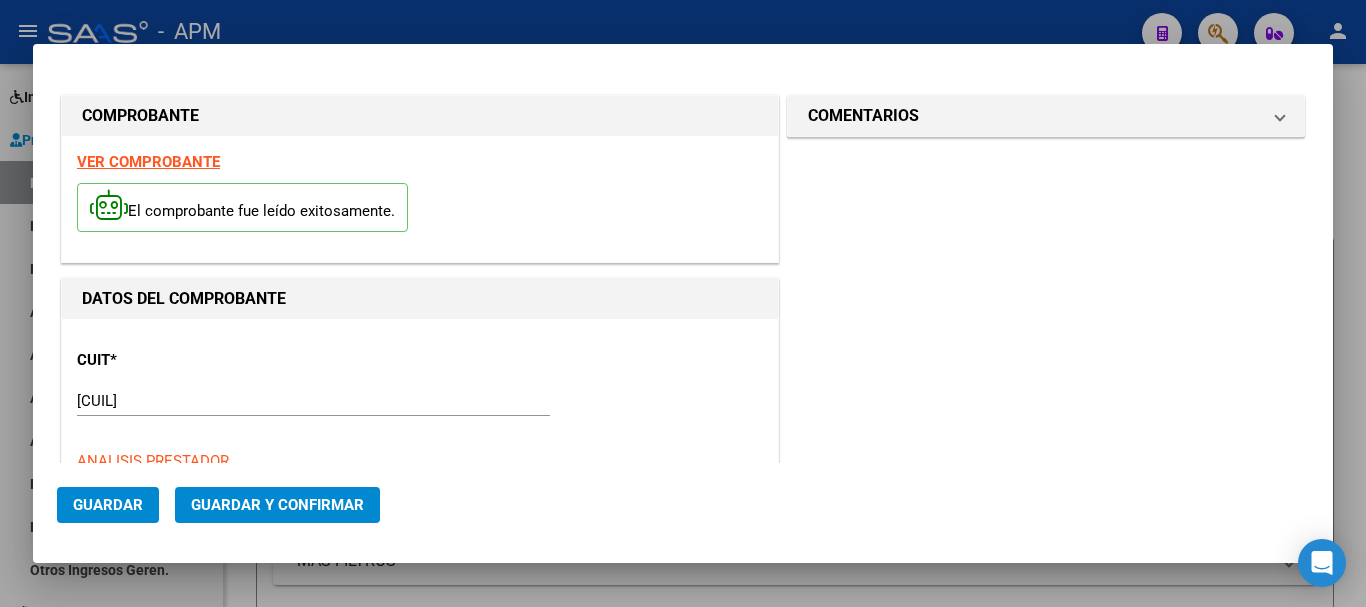 click on "VER COMPROBANTE" at bounding box center [148, 162] 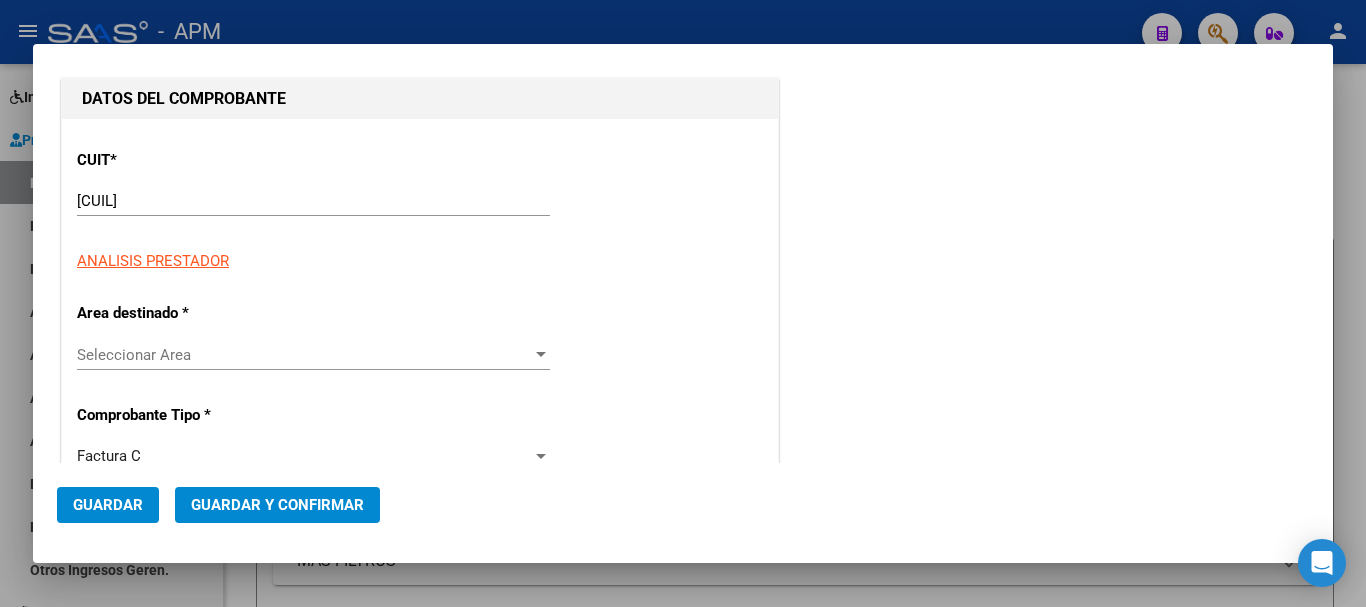 scroll, scrollTop: 300, scrollLeft: 0, axis: vertical 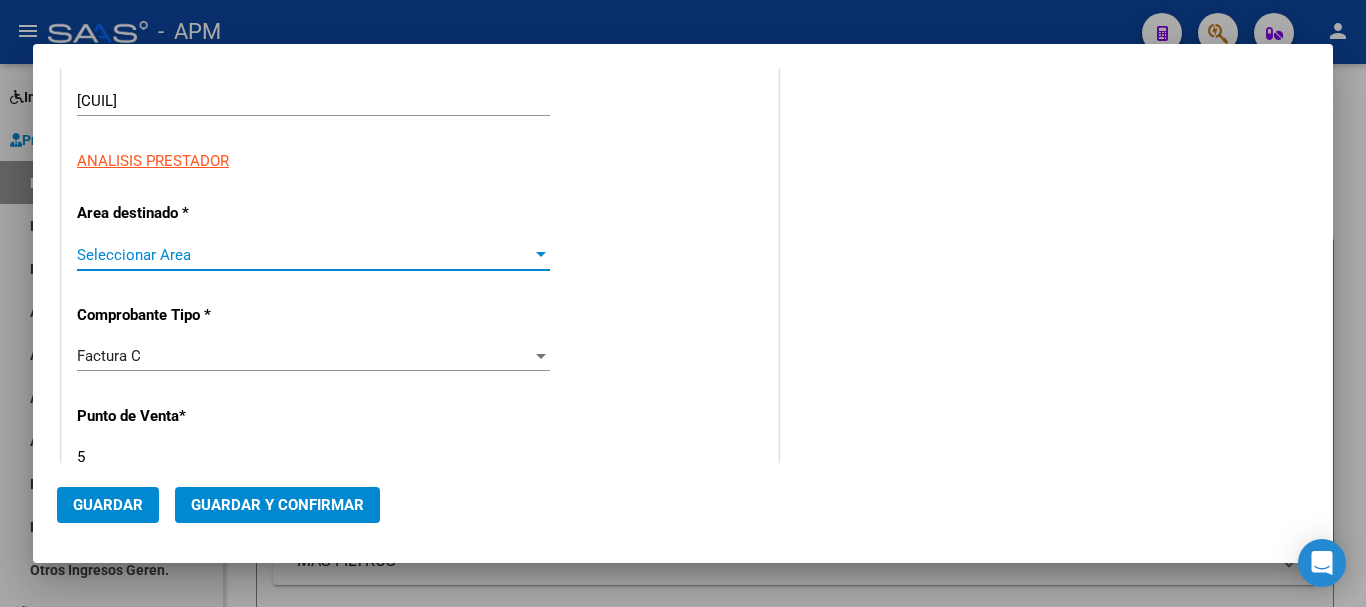 click at bounding box center [541, 255] 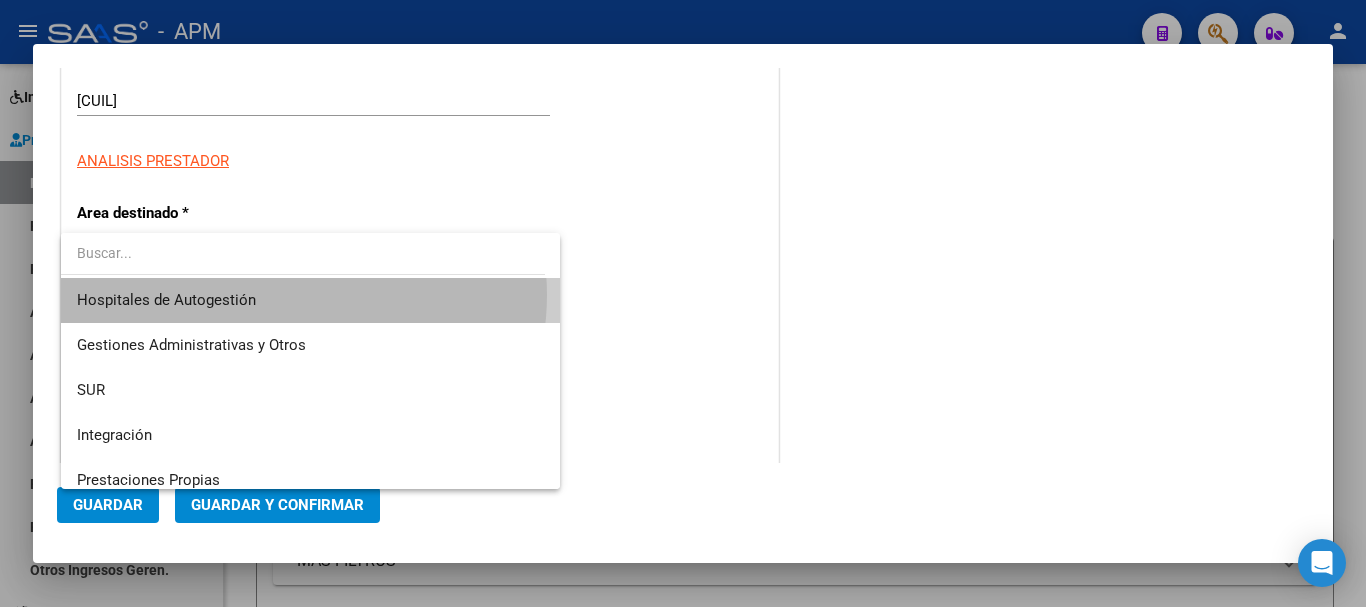 click on "Hospitales de Autogestión" at bounding box center [310, 300] 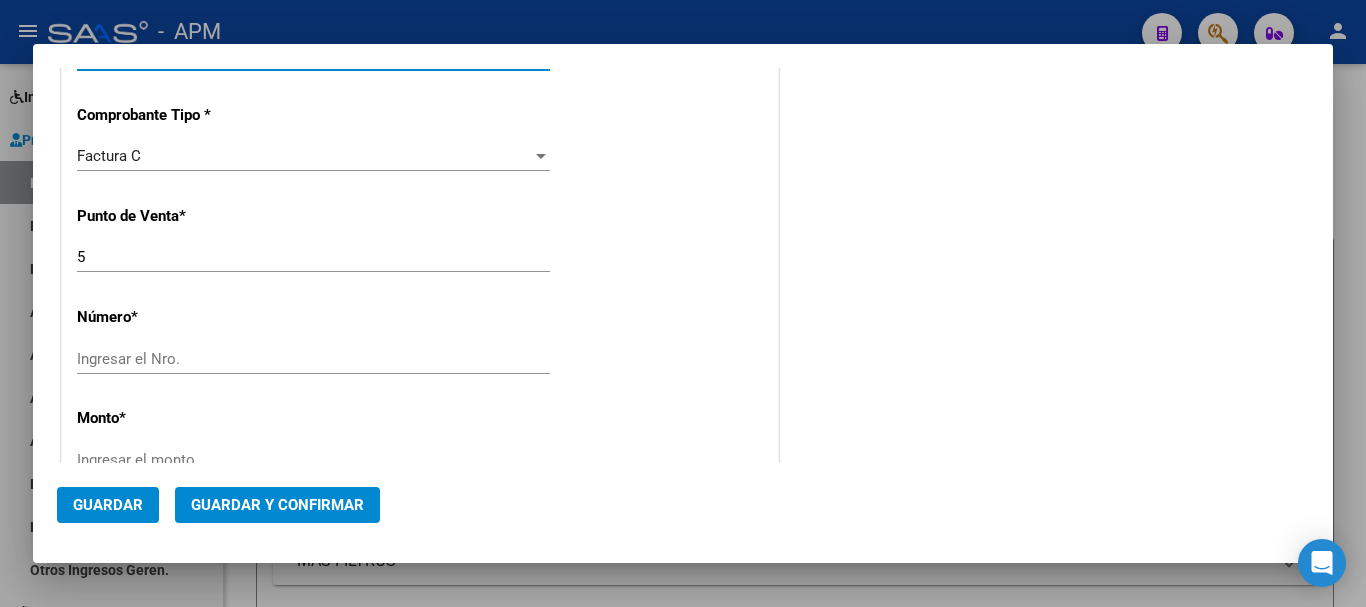 scroll, scrollTop: 200, scrollLeft: 0, axis: vertical 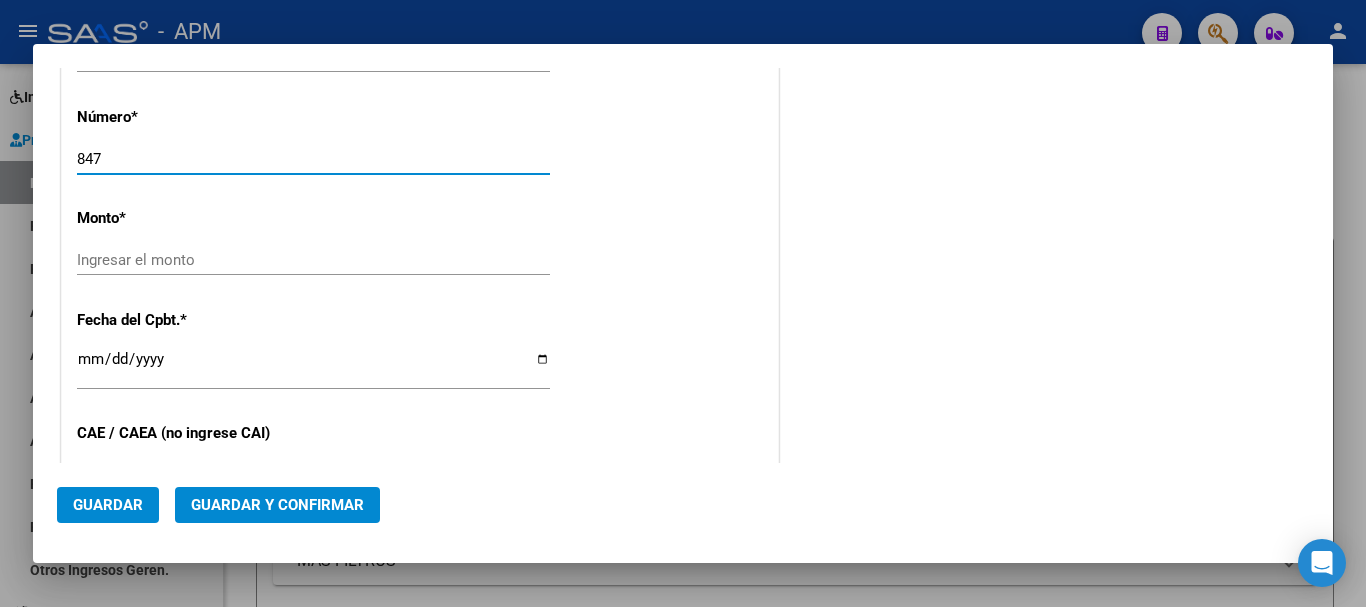 click on "Ingresar el monto" at bounding box center [313, 260] 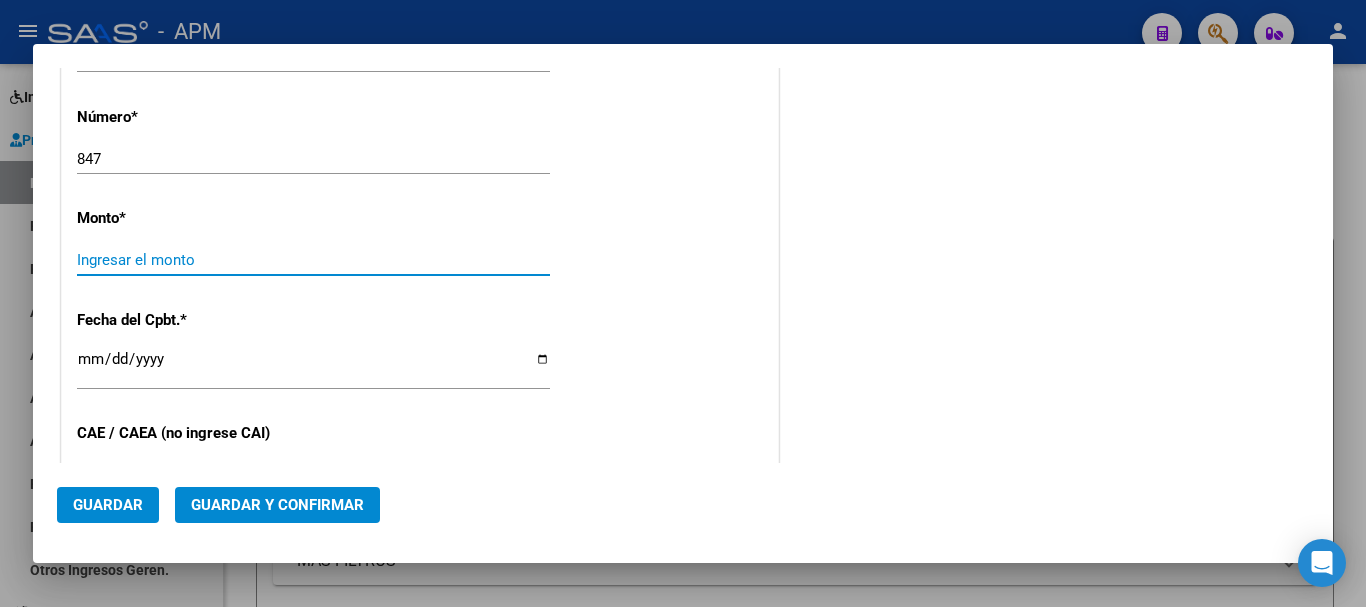 scroll, scrollTop: 685, scrollLeft: 0, axis: vertical 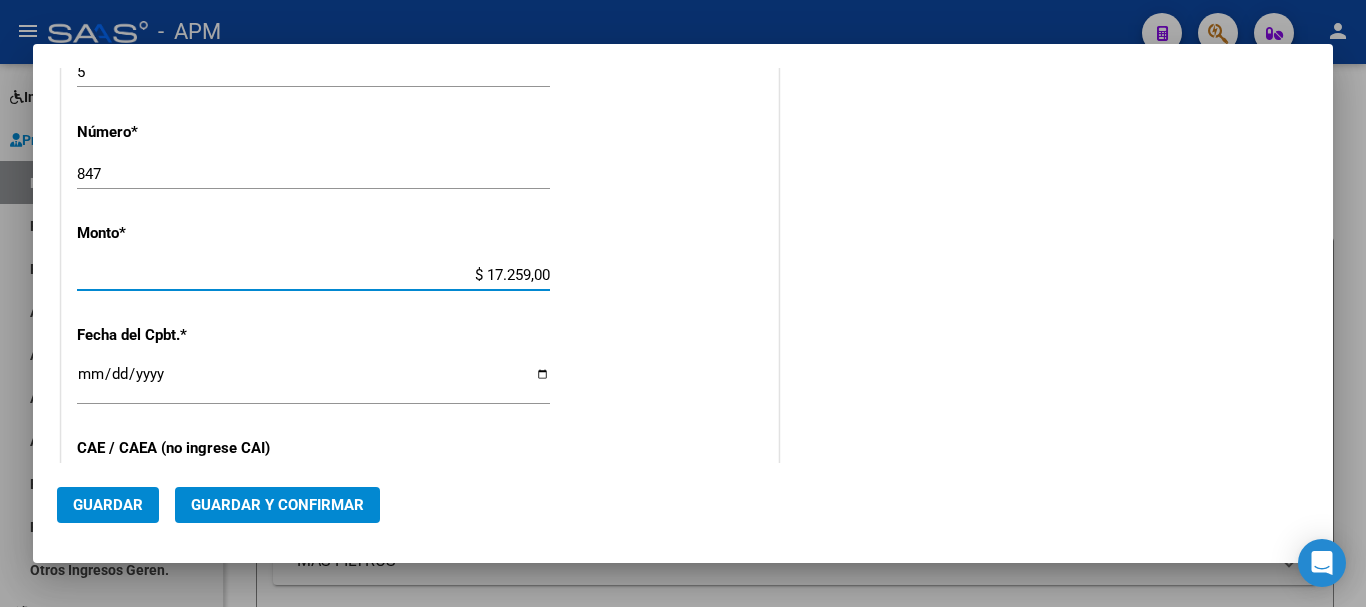 click on "Ingresar la fecha" at bounding box center [313, 382] 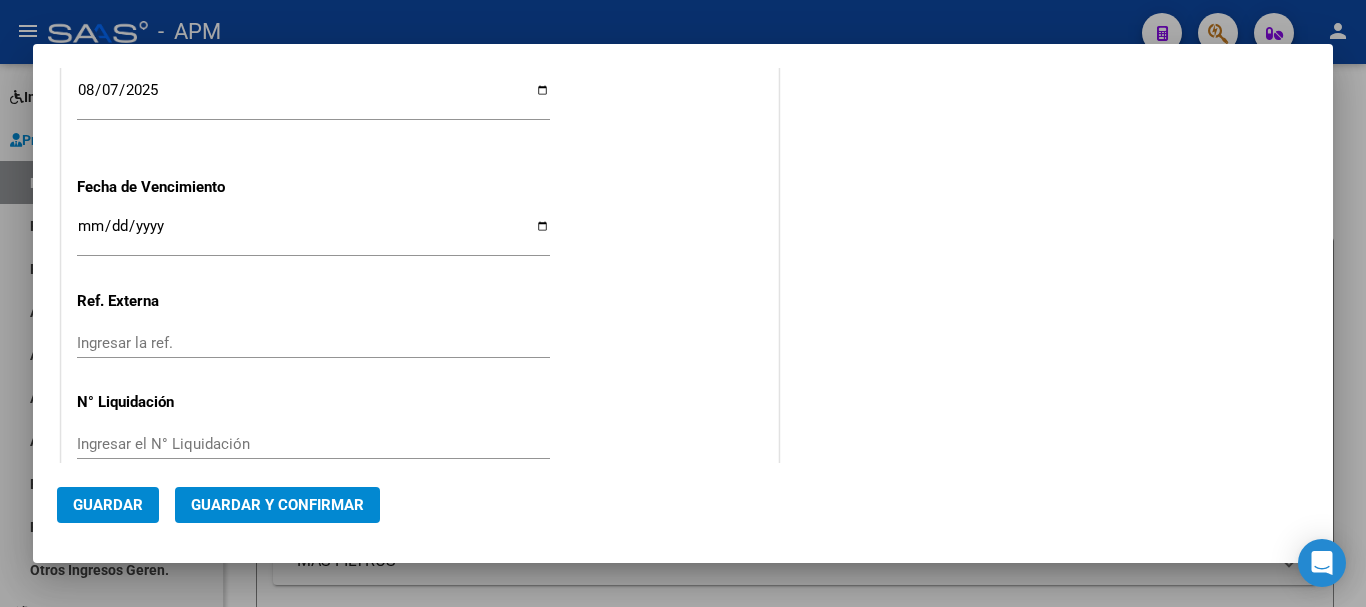 scroll, scrollTop: 1241, scrollLeft: 0, axis: vertical 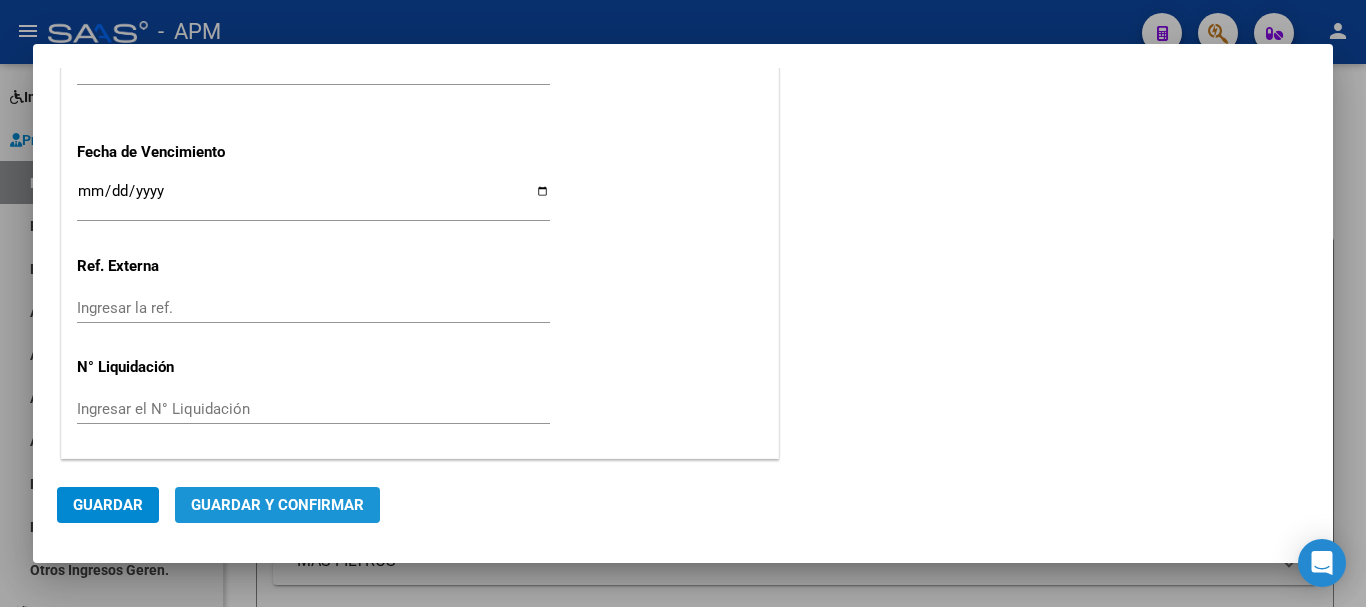 click on "Guardar y Confirmar" 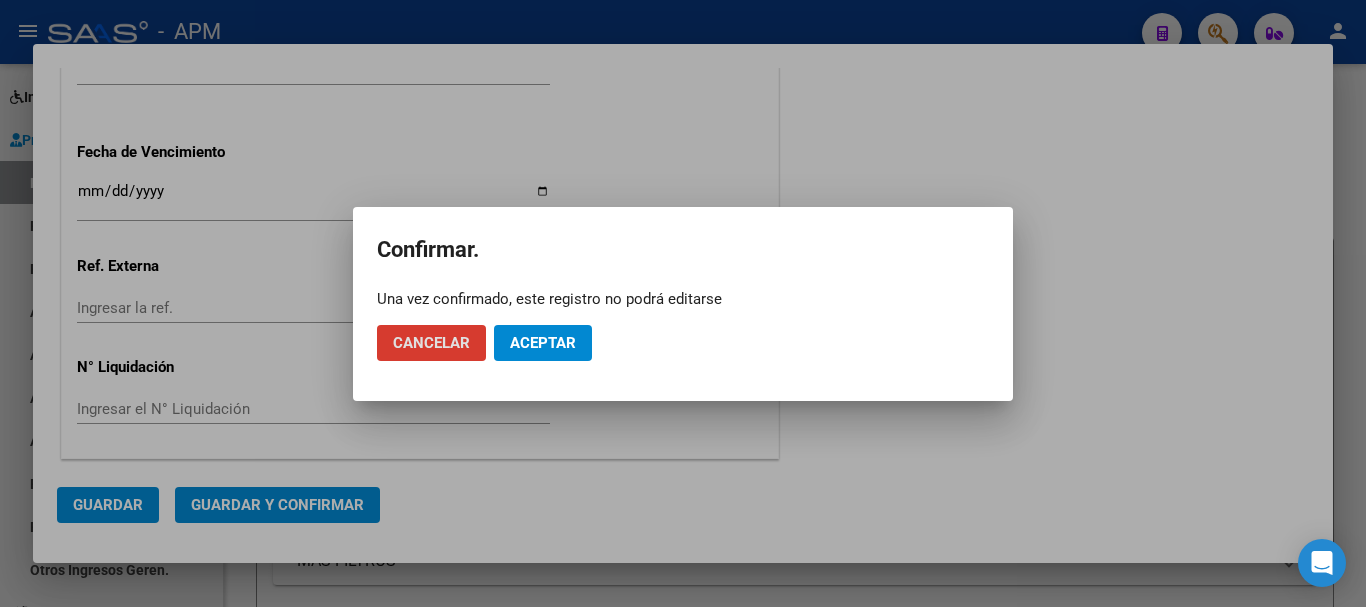 click on "Aceptar" 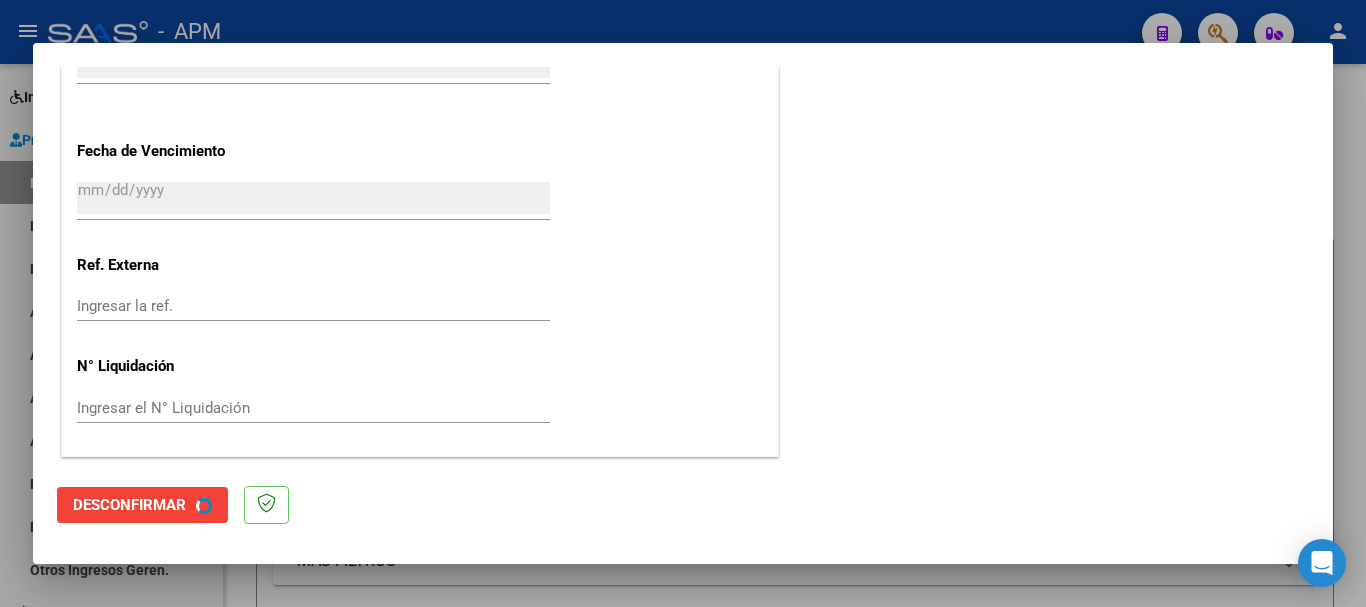 scroll, scrollTop: 0, scrollLeft: 0, axis: both 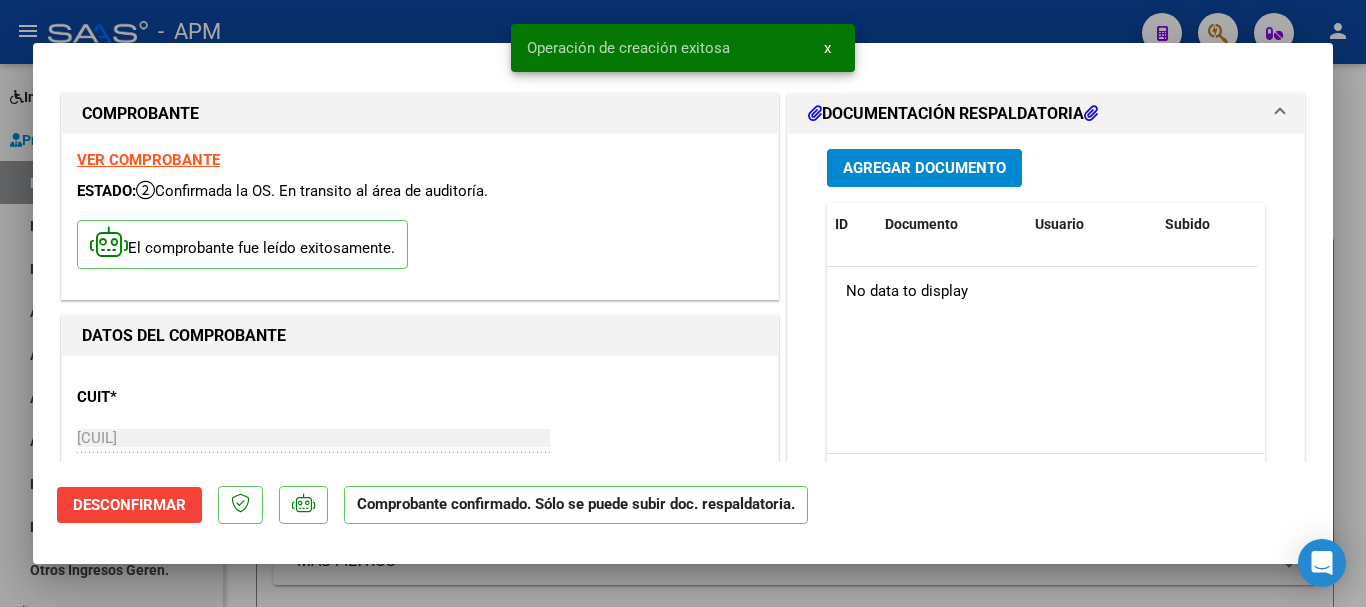 click at bounding box center [683, 303] 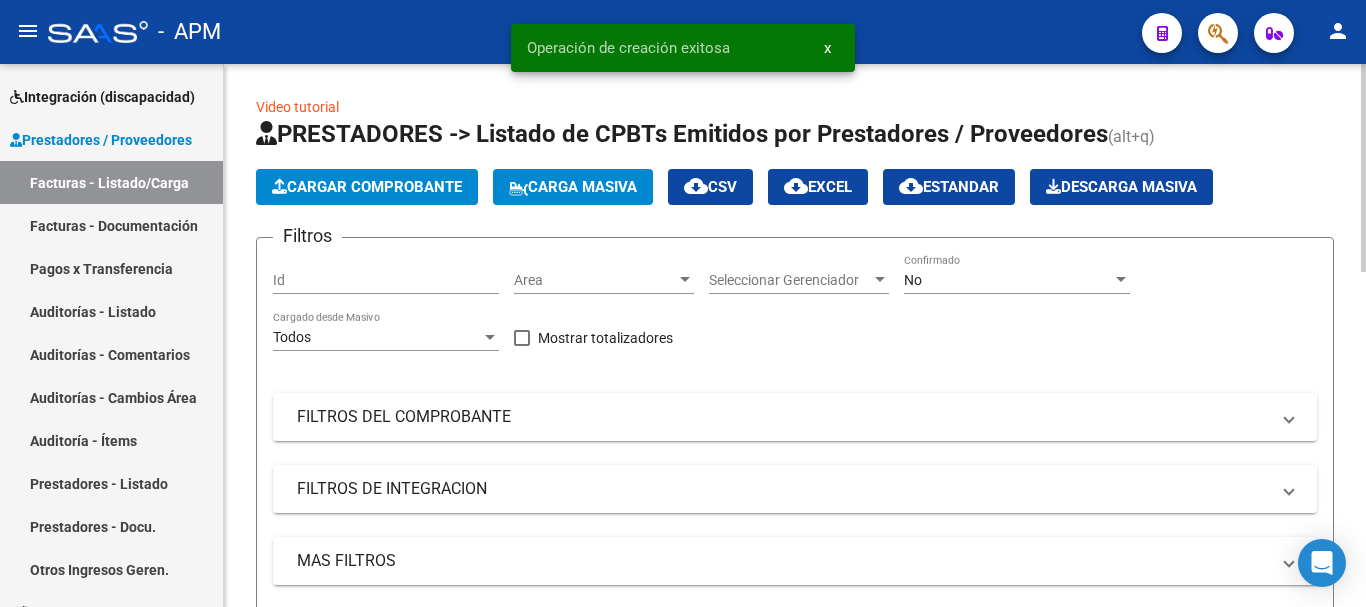 click on "Cargar Comprobante" 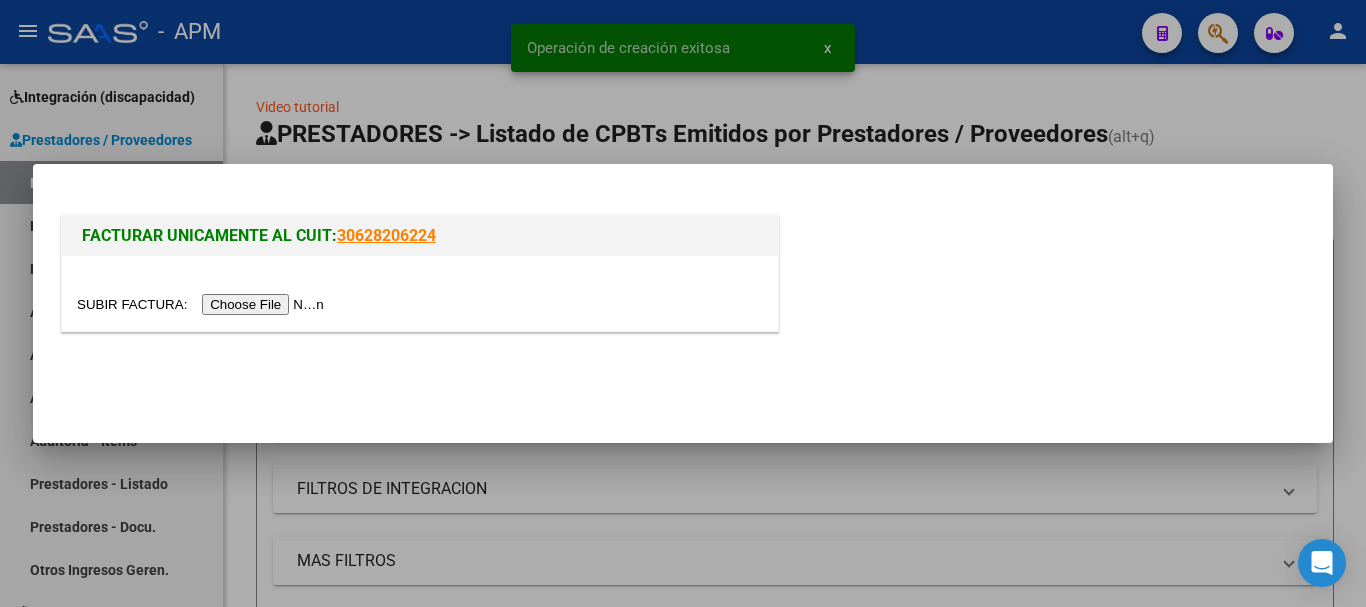 click at bounding box center [203, 304] 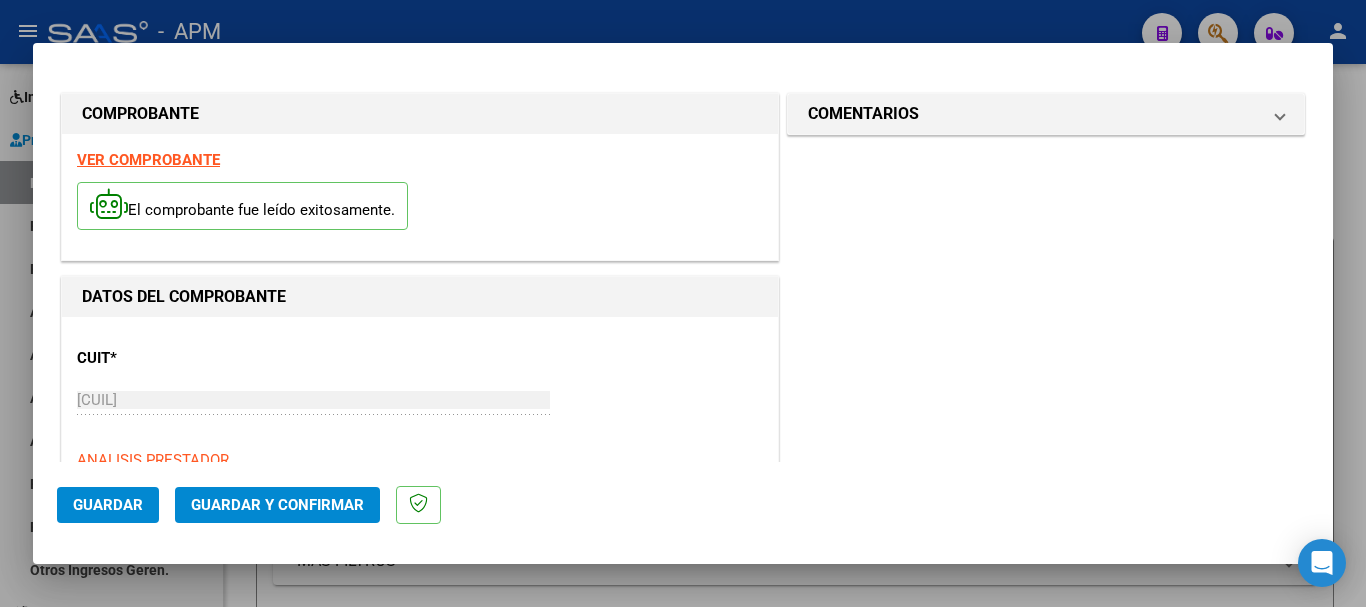 click on "VER COMPROBANTE" at bounding box center [148, 160] 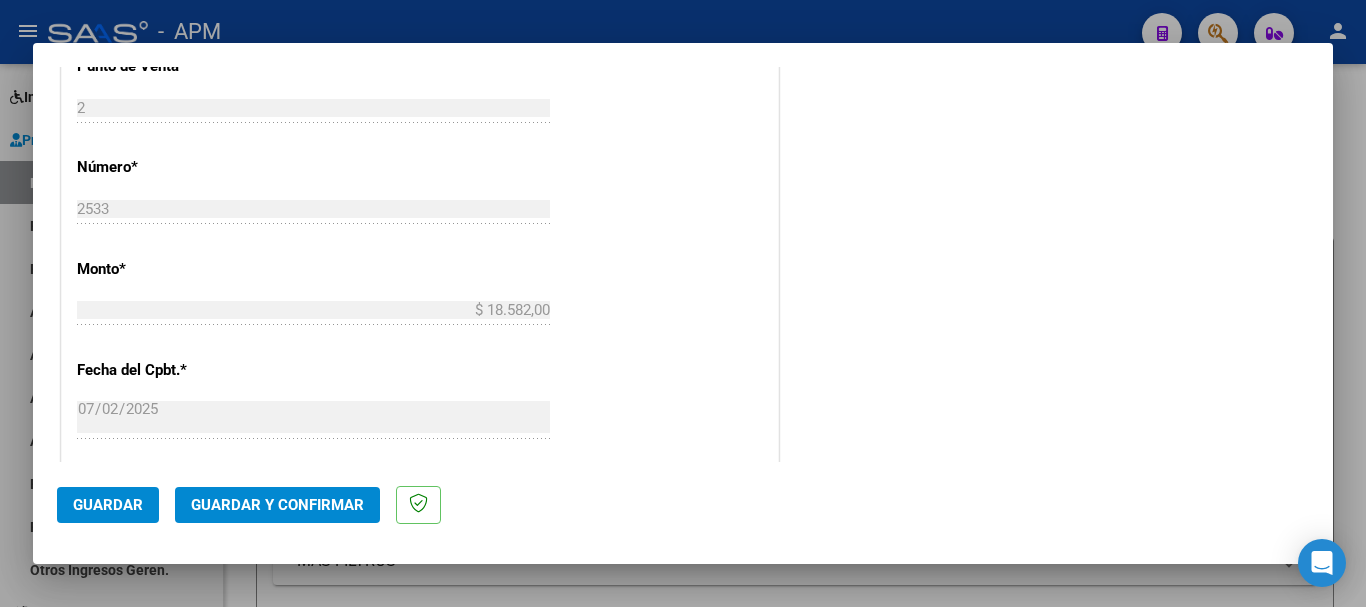 scroll, scrollTop: 700, scrollLeft: 0, axis: vertical 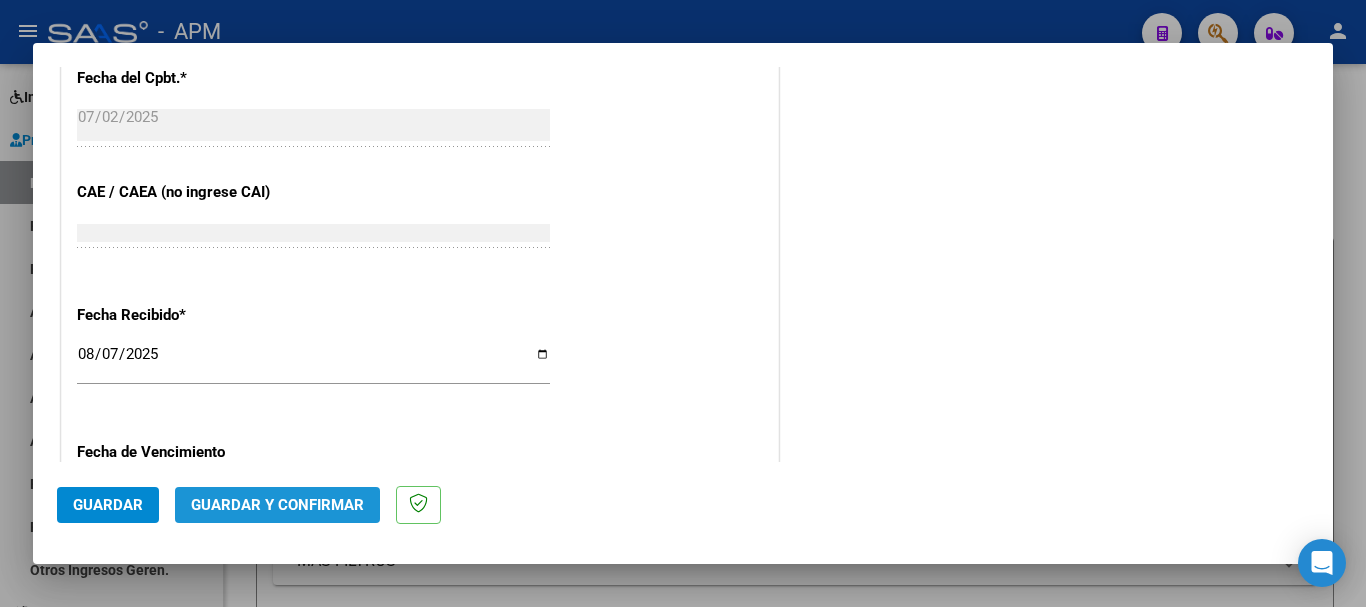click on "Guardar y Confirmar" 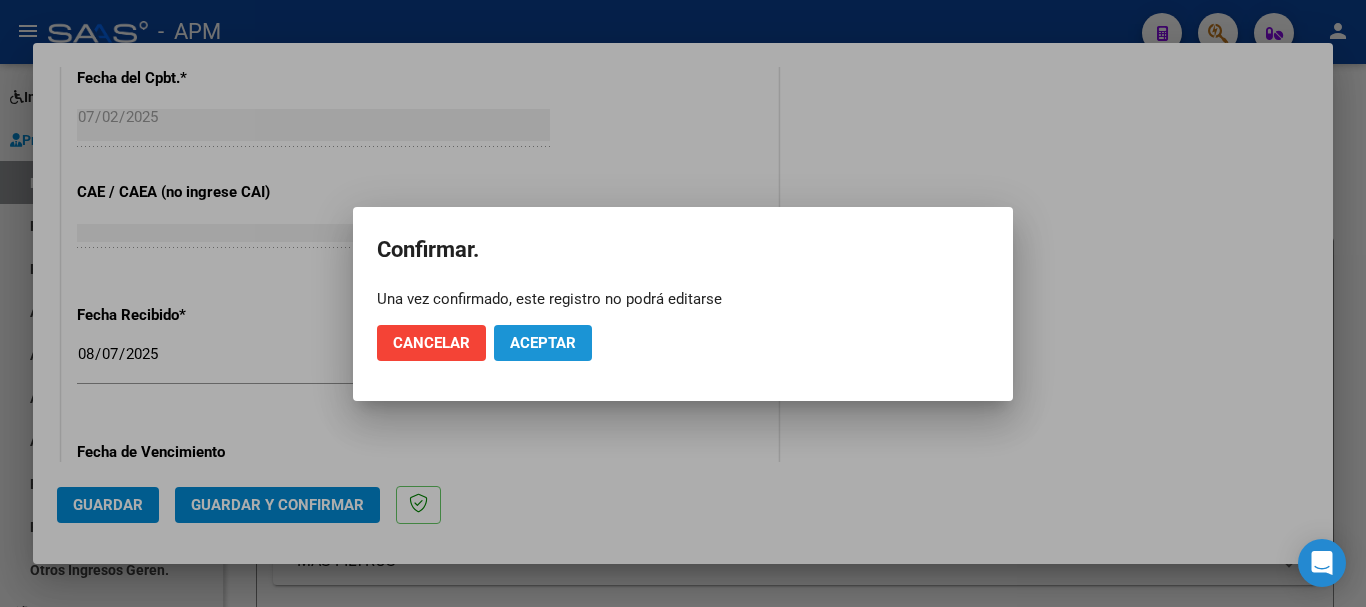click on "Aceptar" 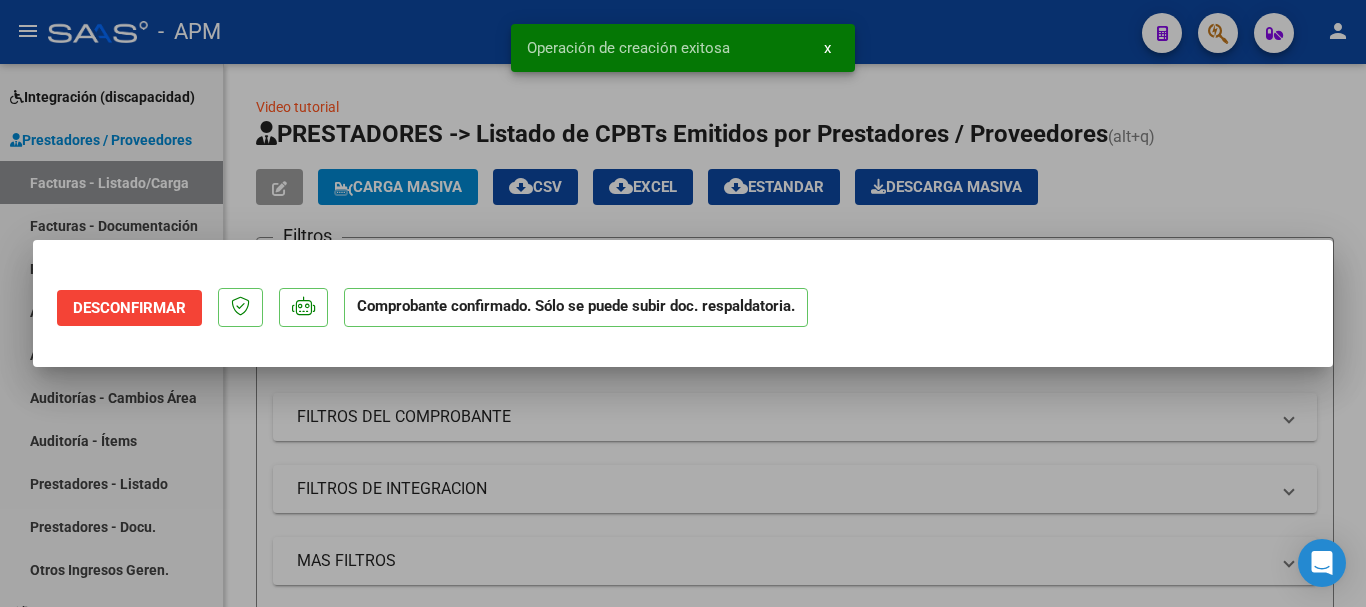 scroll, scrollTop: 0, scrollLeft: 0, axis: both 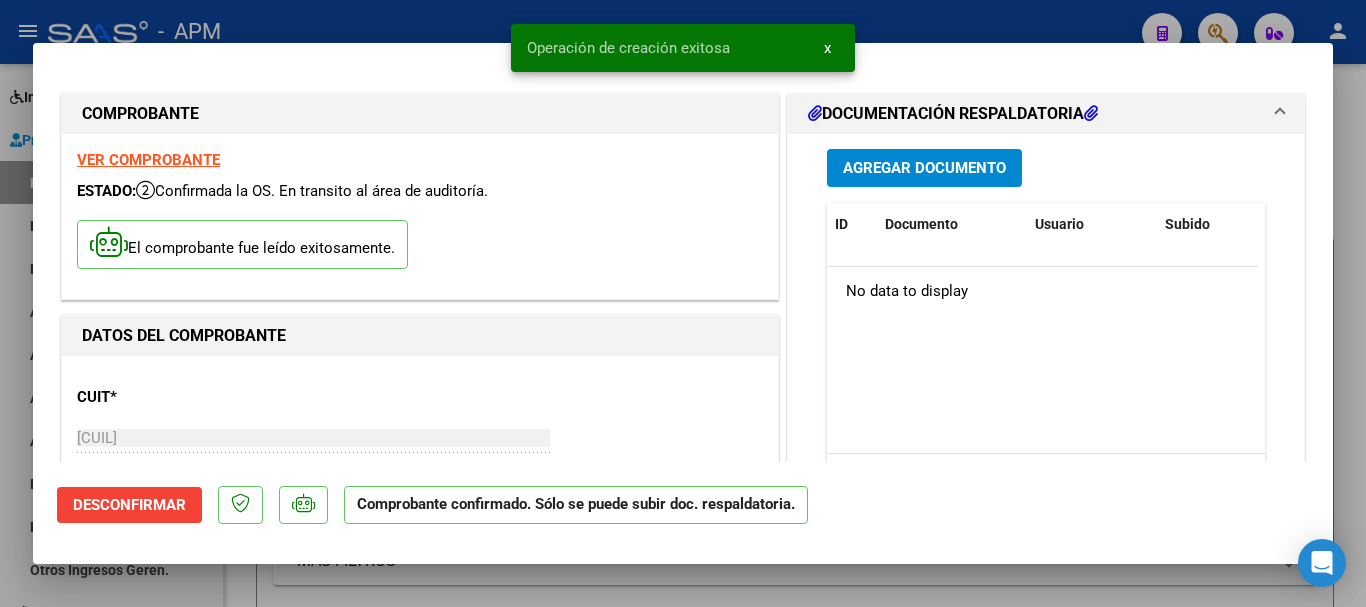 click at bounding box center [683, 303] 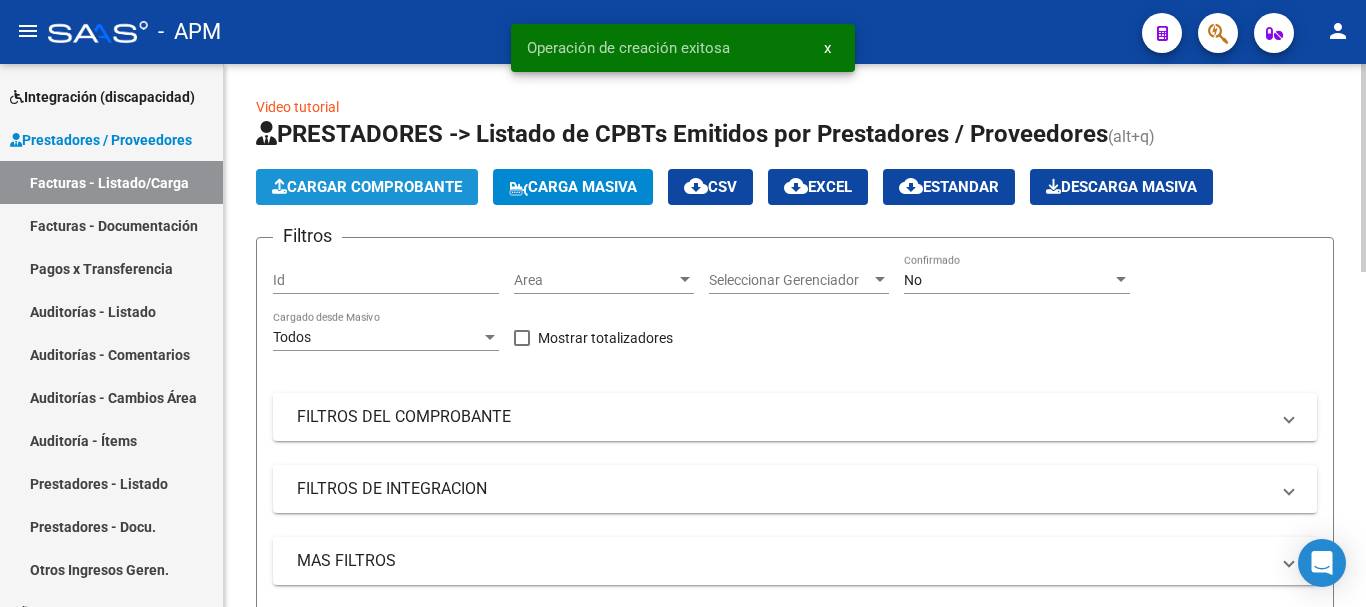 click on "Cargar Comprobante" 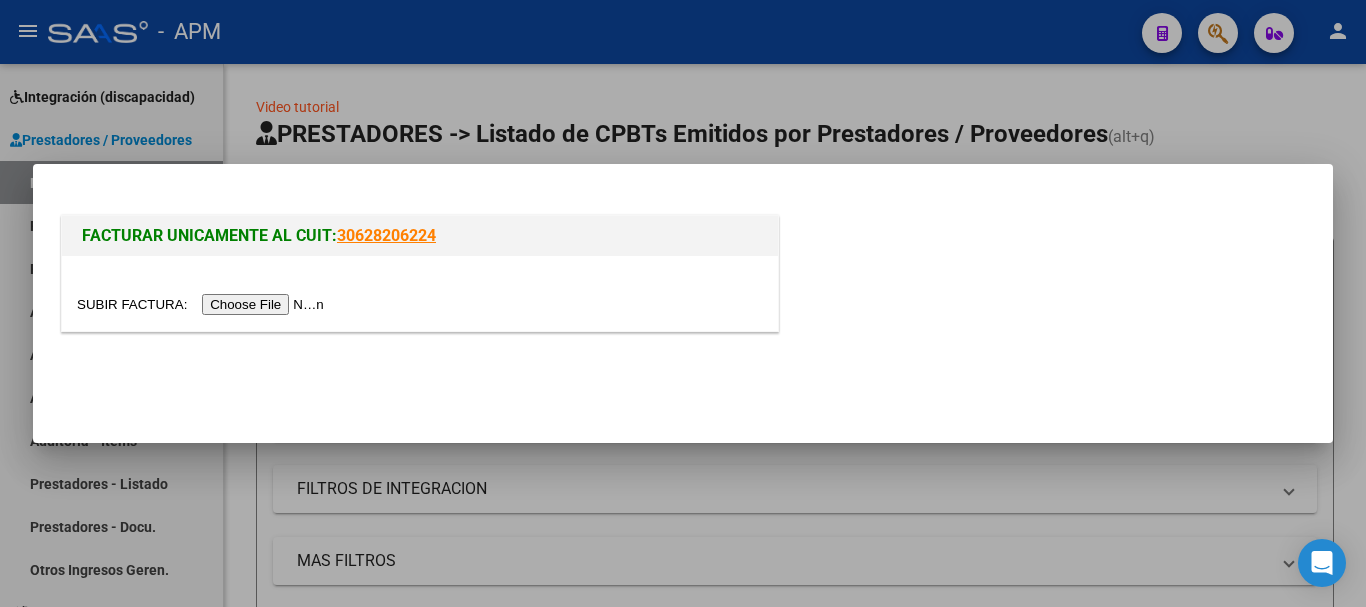 click at bounding box center (203, 304) 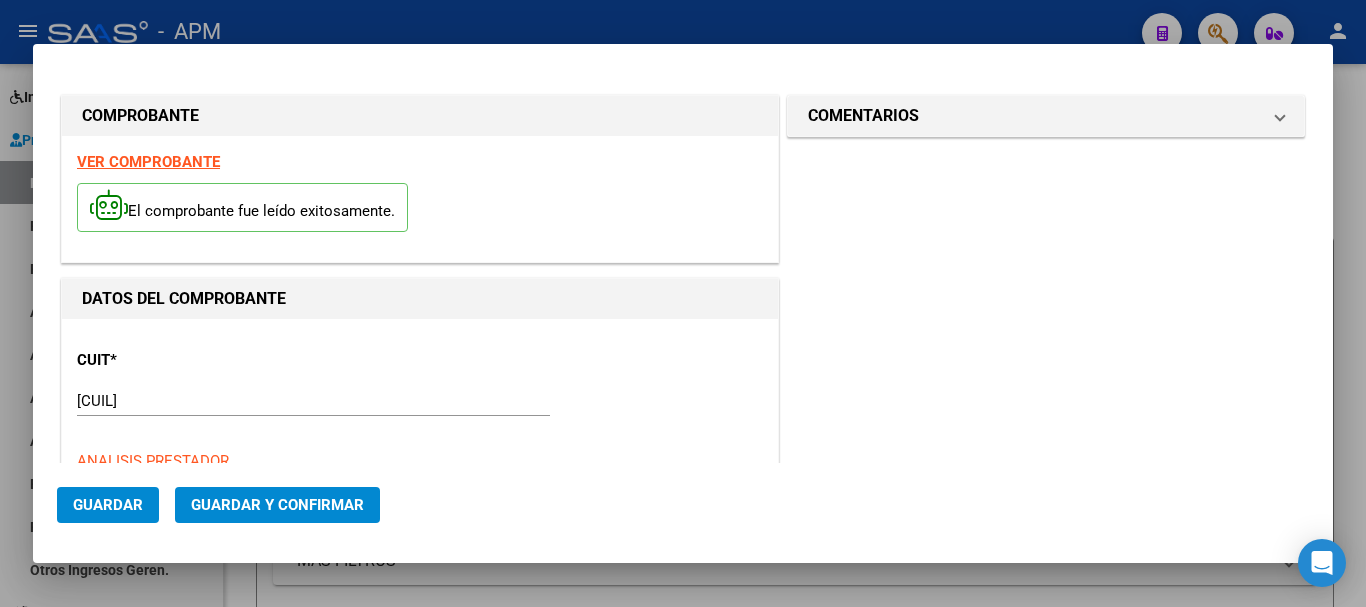 click on "VER COMPROBANTE" at bounding box center [148, 162] 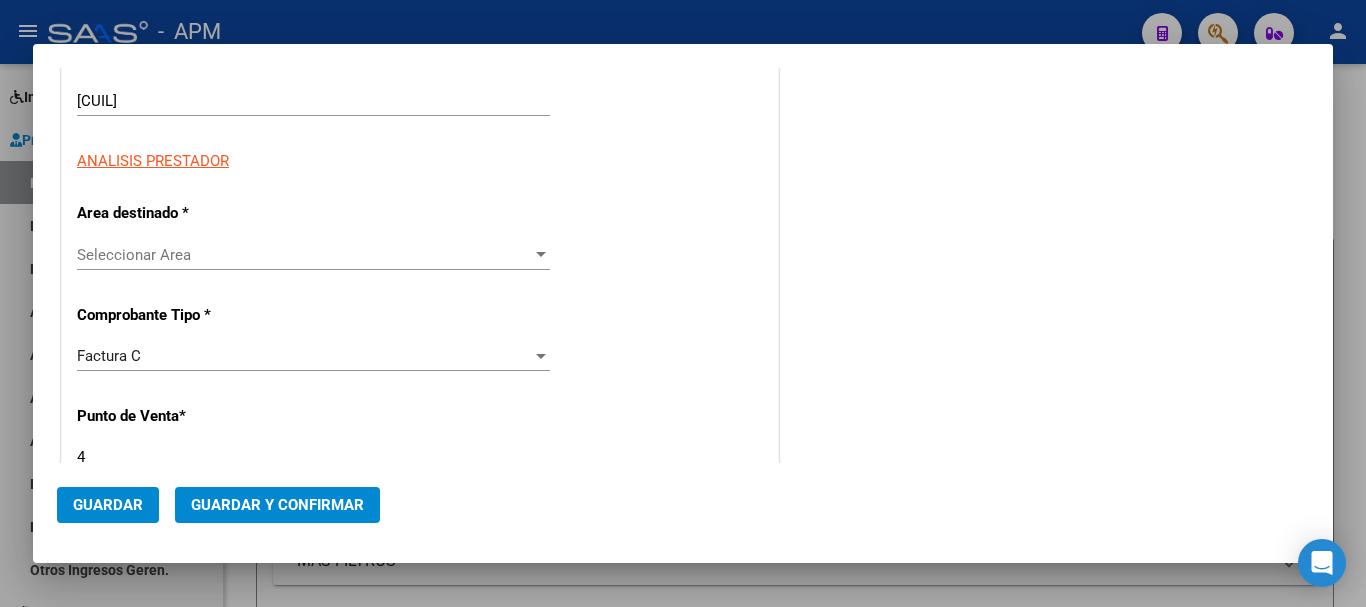 click on "Seleccionar Area" at bounding box center (304, 255) 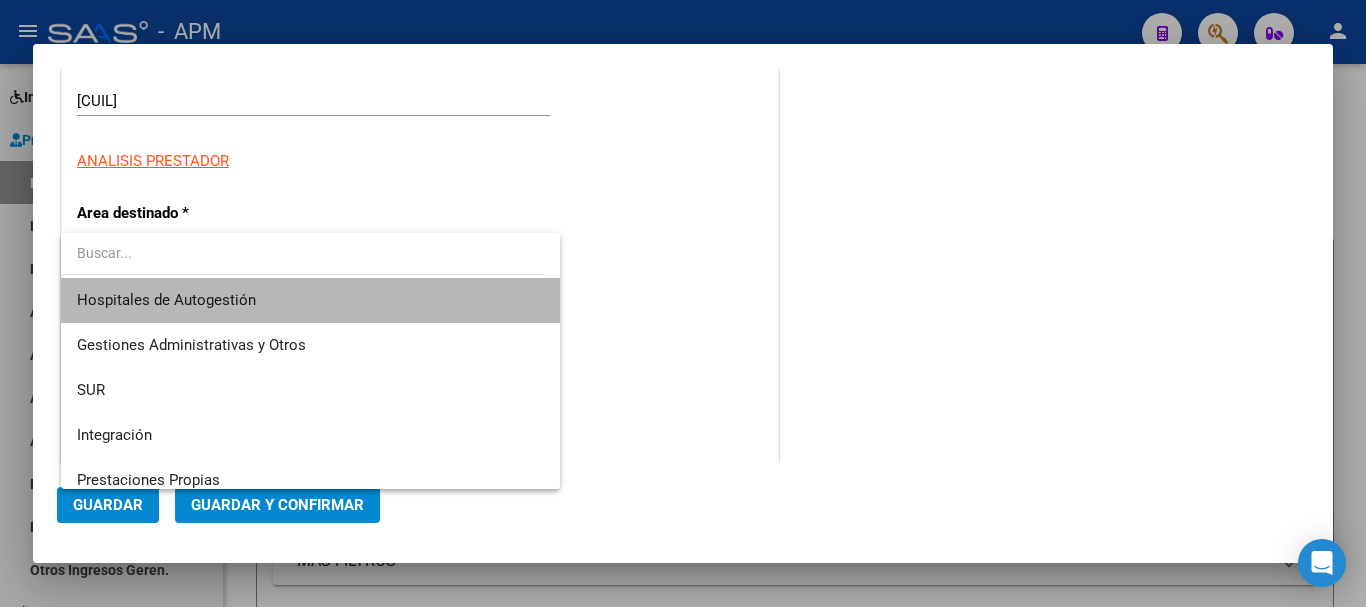 click on "Hospitales de Autogestión" at bounding box center [310, 300] 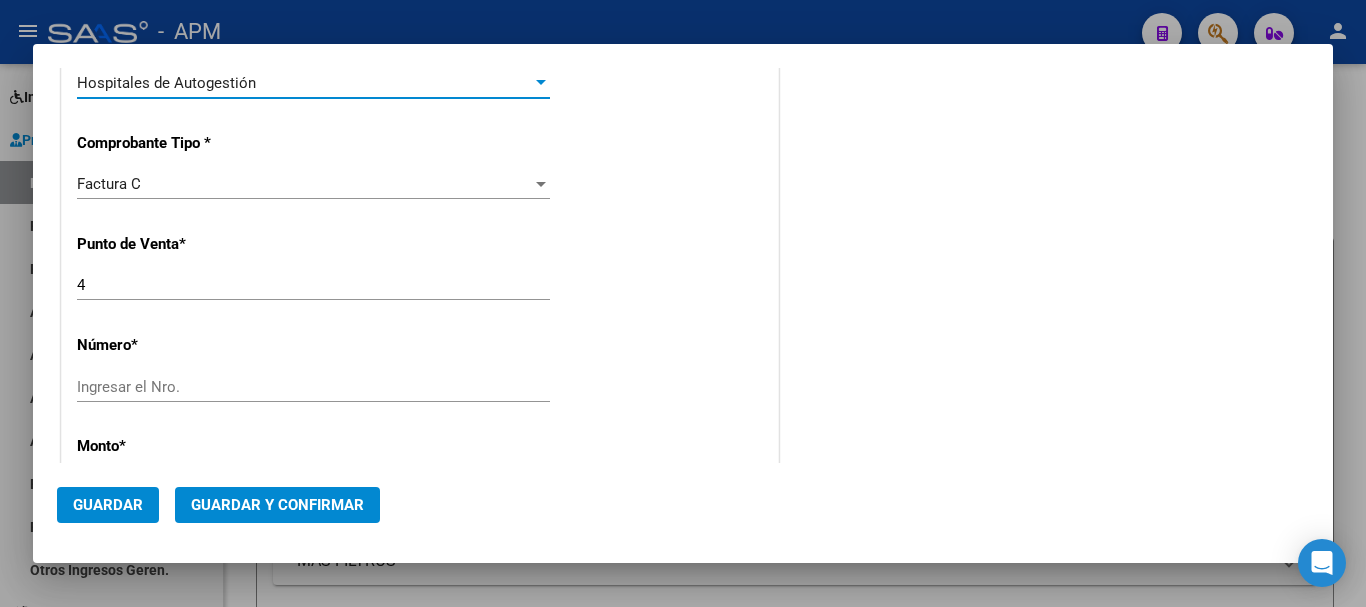 scroll, scrollTop: 500, scrollLeft: 0, axis: vertical 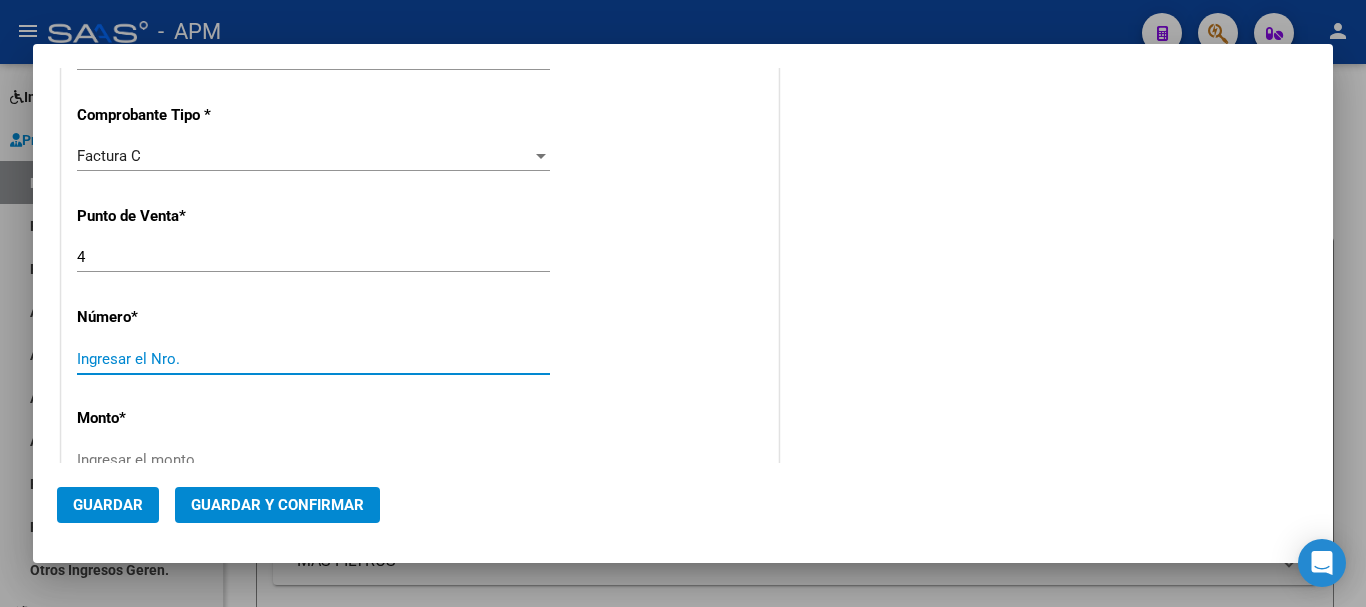 click on "Ingresar el Nro." at bounding box center [313, 359] 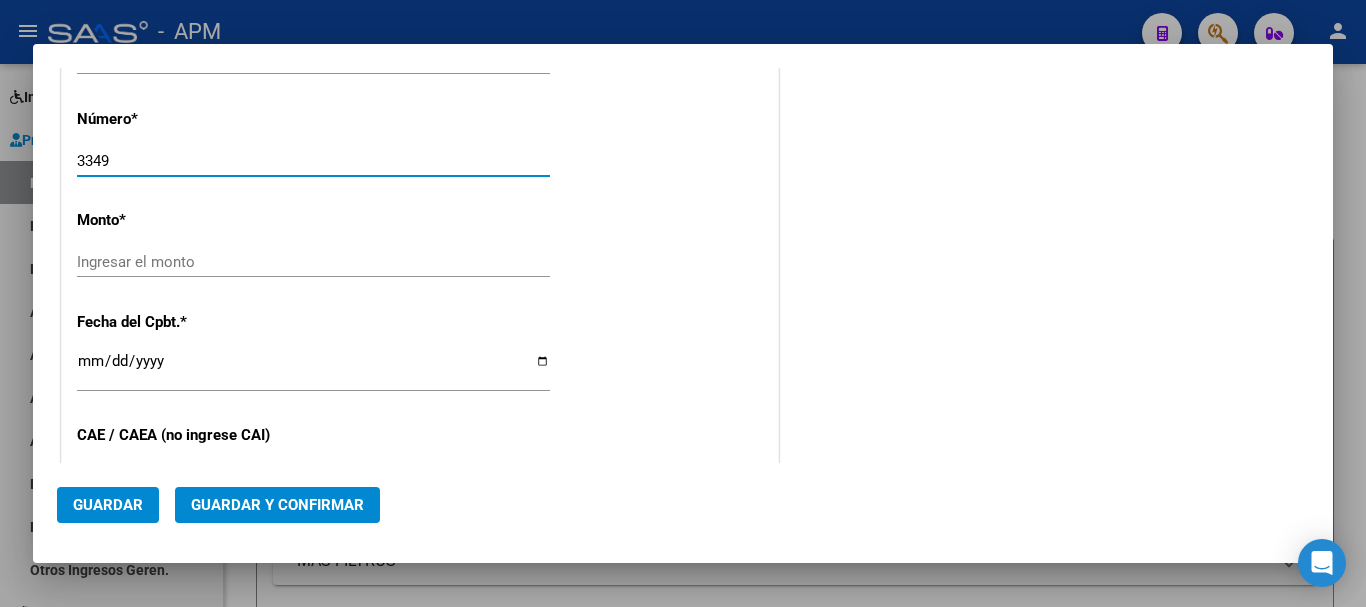 scroll, scrollTop: 800, scrollLeft: 0, axis: vertical 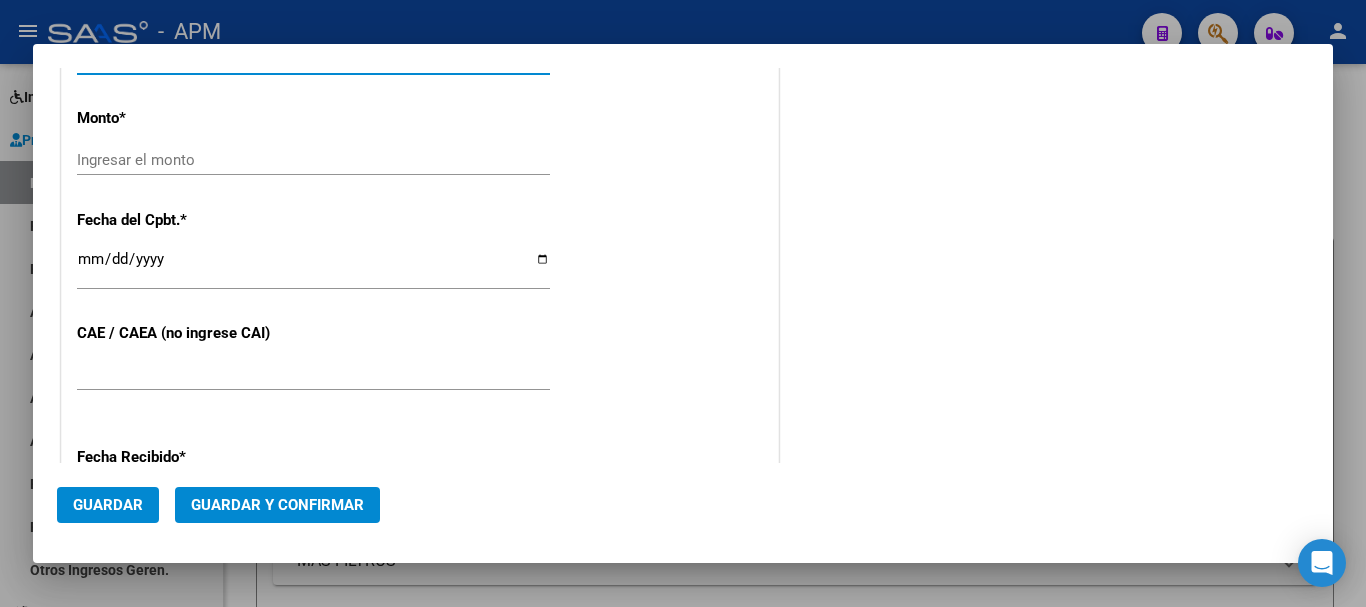 click on "Ingresar el monto" at bounding box center (313, 160) 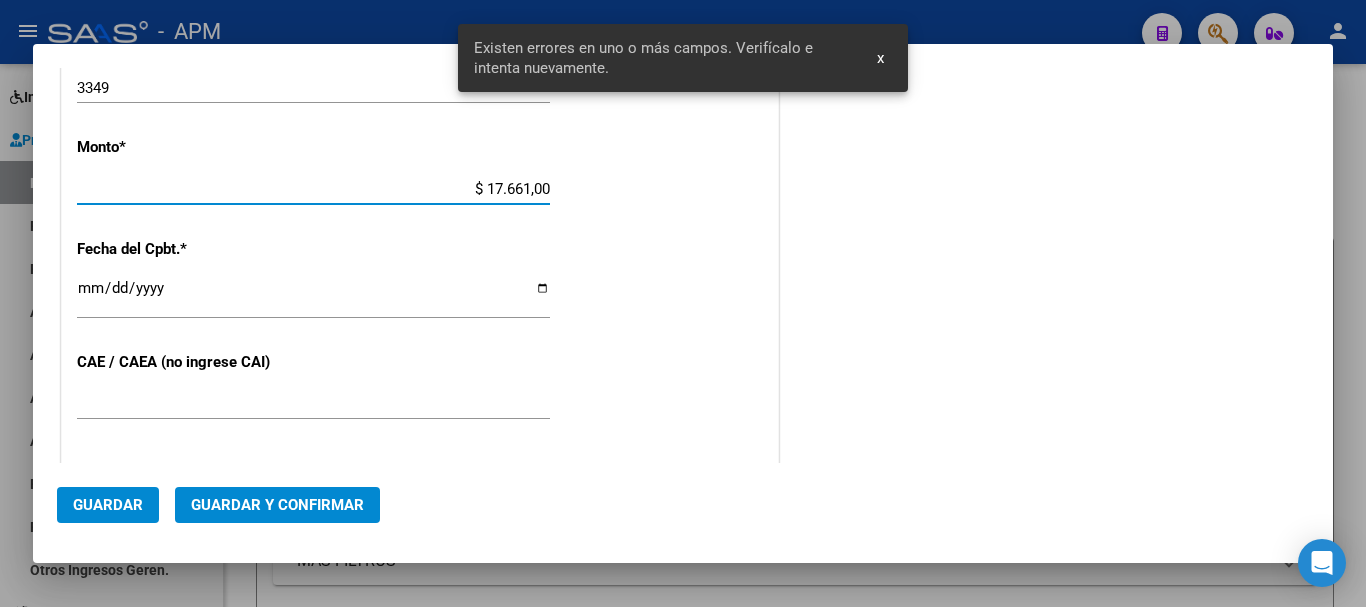scroll, scrollTop: 785, scrollLeft: 0, axis: vertical 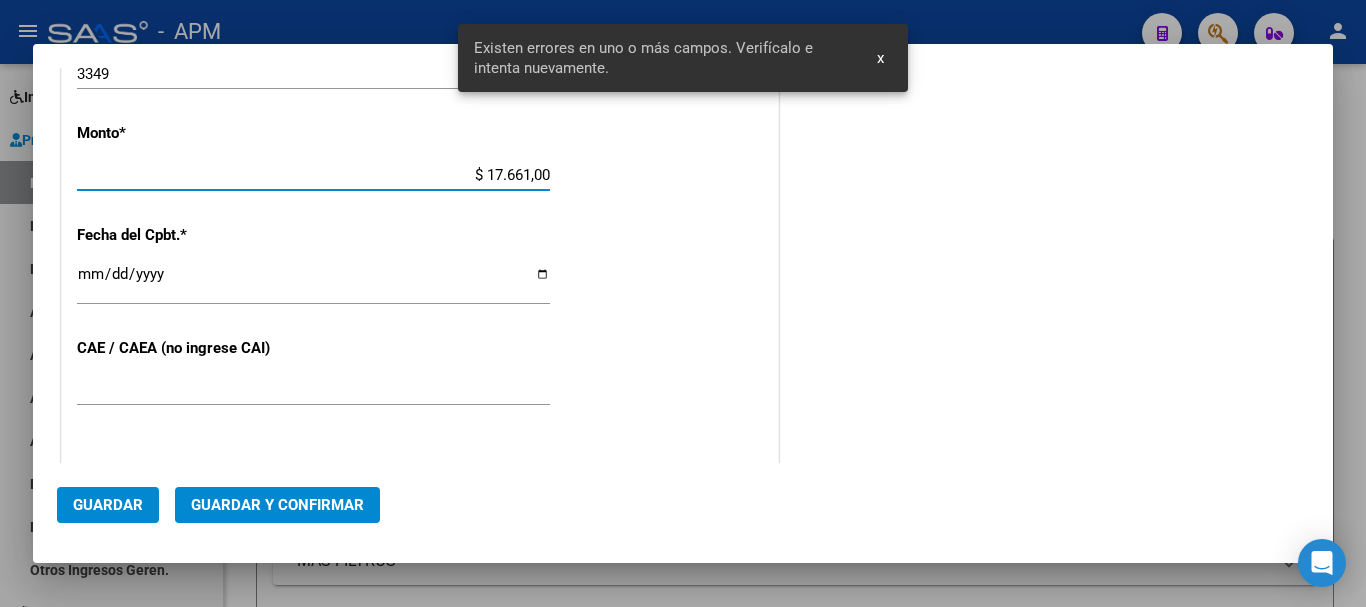 click on "Ingresar la fecha" at bounding box center (313, 282) 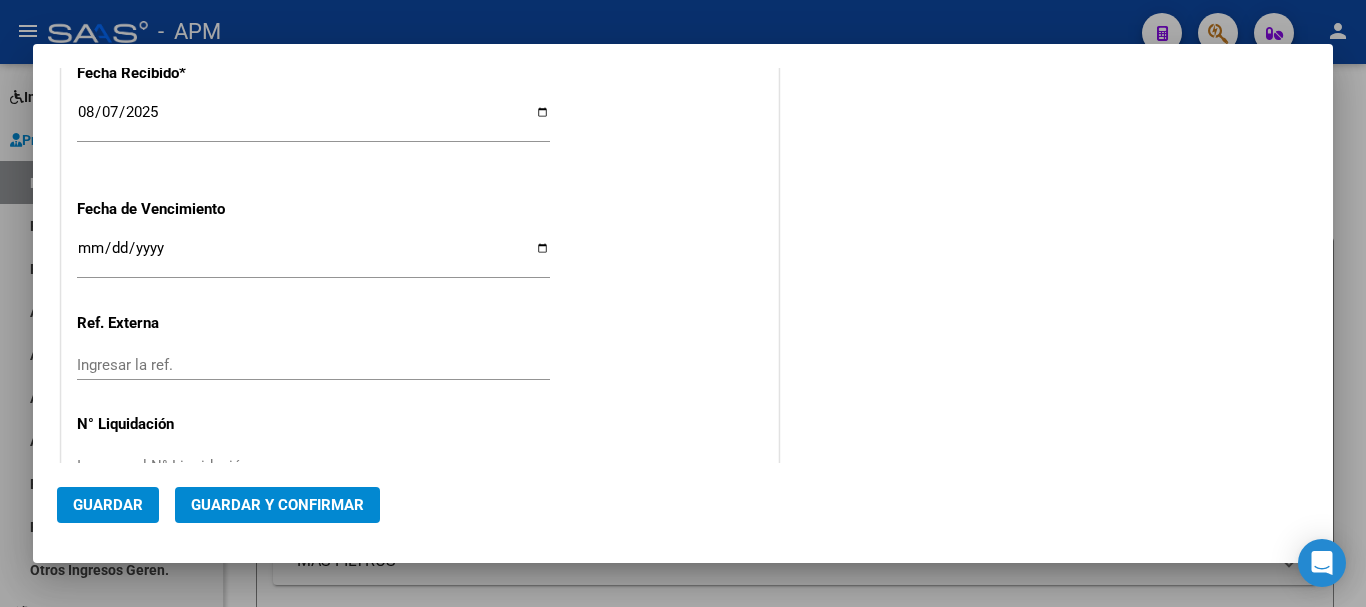 scroll, scrollTop: 1185, scrollLeft: 0, axis: vertical 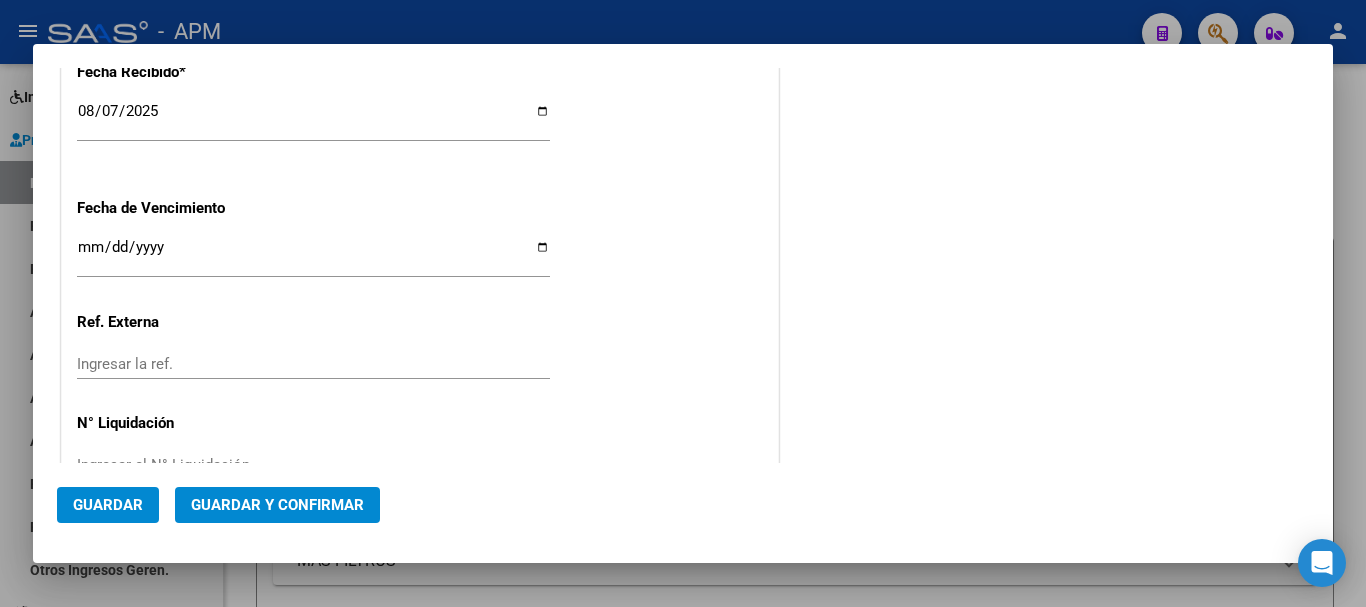 click on "Guardar y Confirmar" 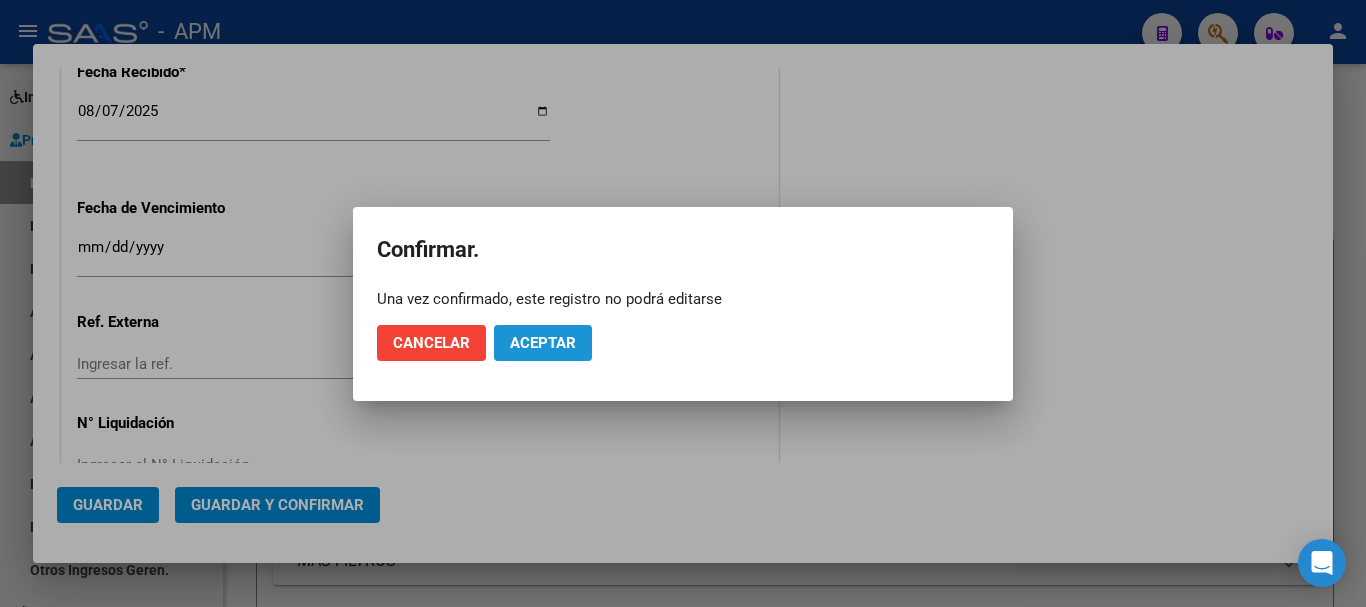 click on "Aceptar" 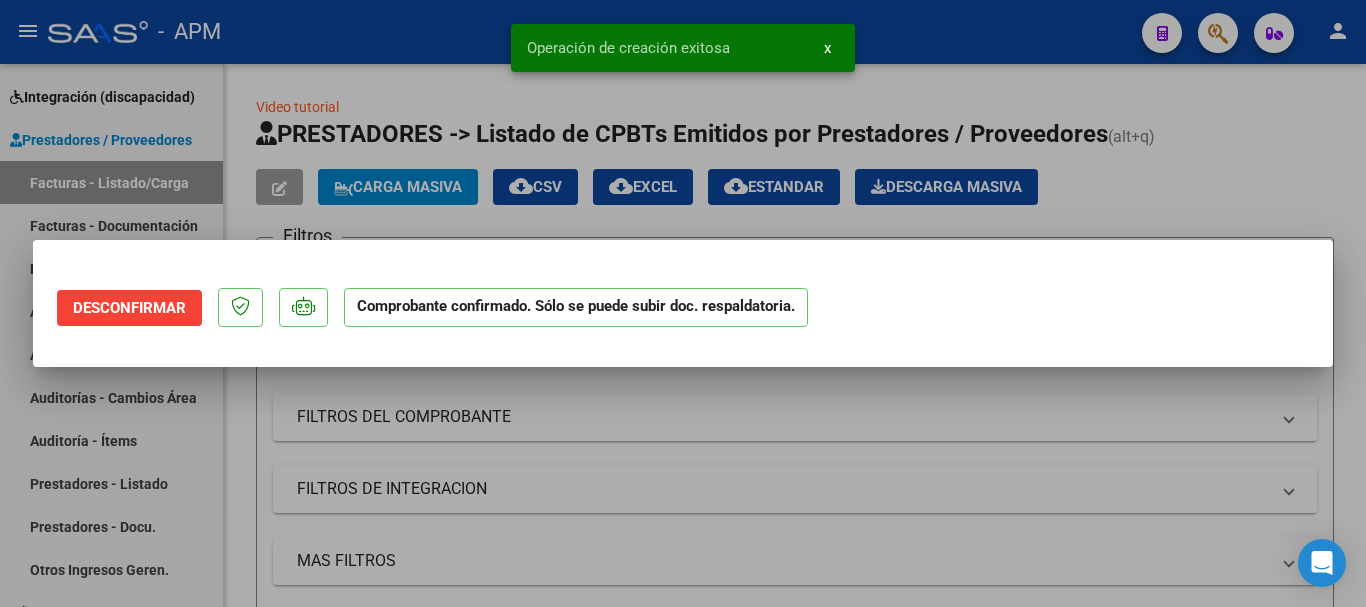 scroll, scrollTop: 0, scrollLeft: 0, axis: both 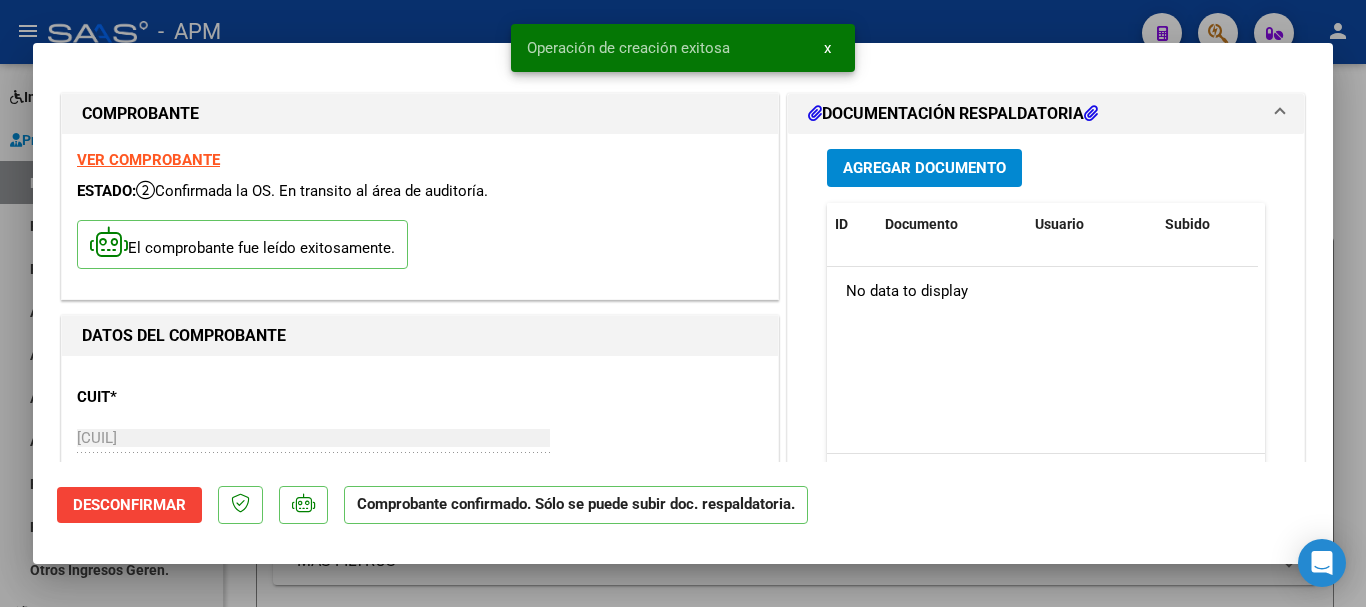 click at bounding box center [683, 303] 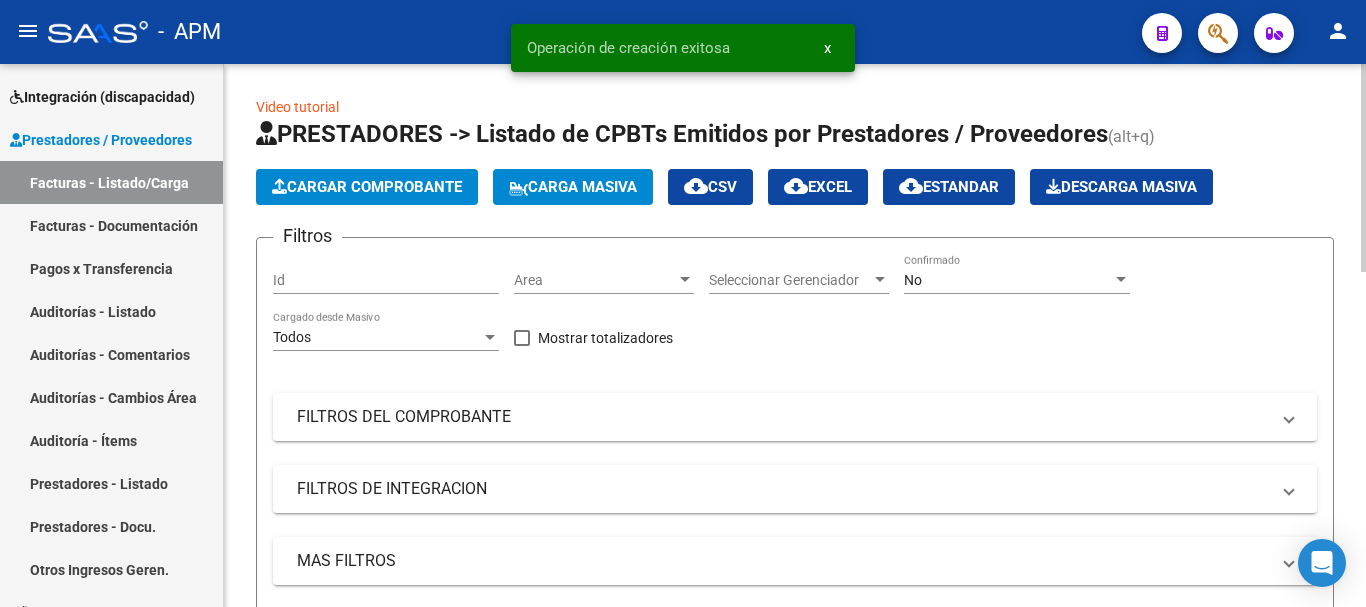 click on "Cargar Comprobante" 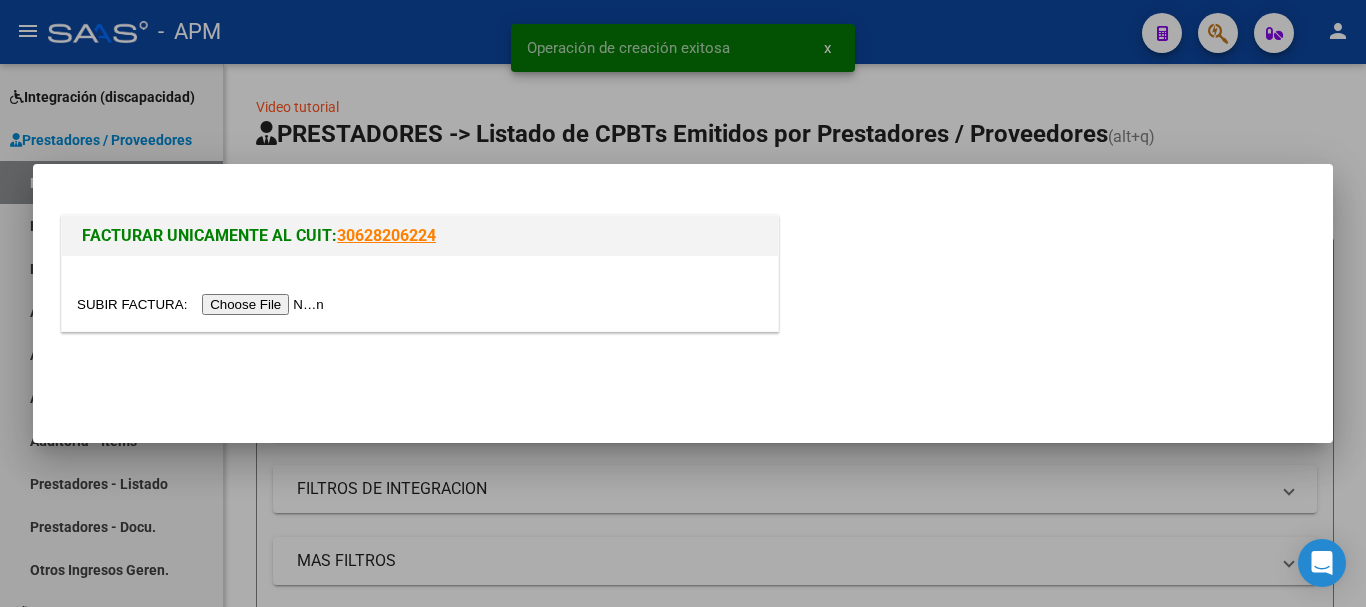 click at bounding box center [203, 304] 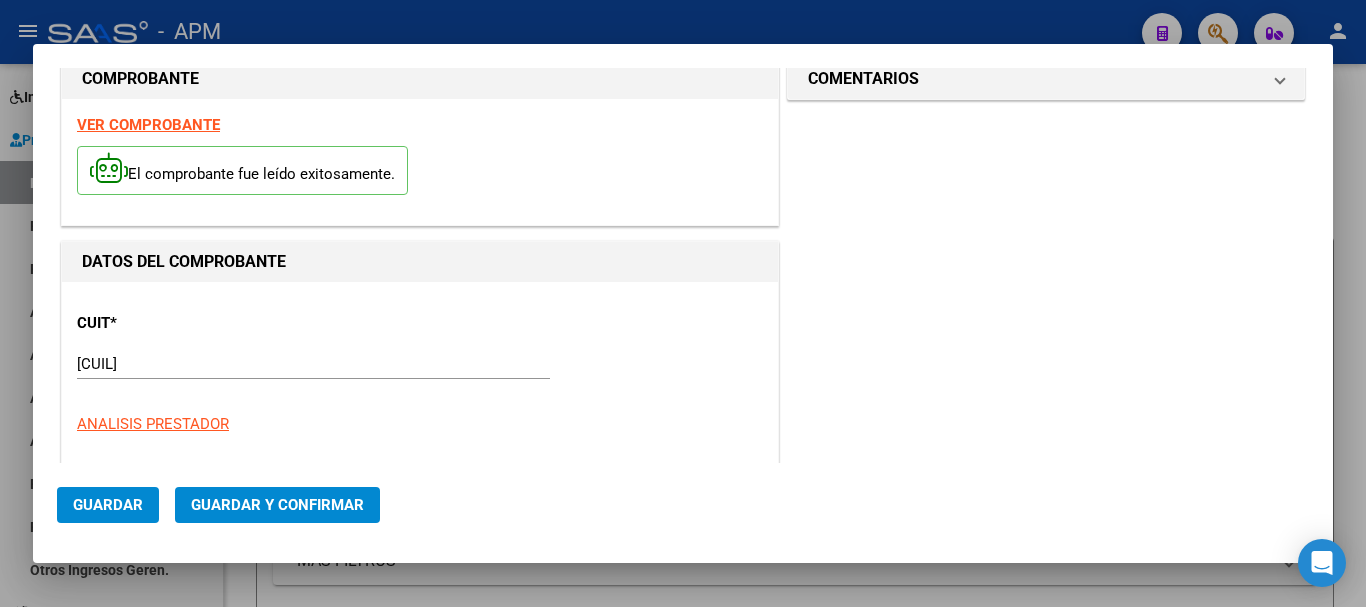 scroll, scrollTop: 0, scrollLeft: 0, axis: both 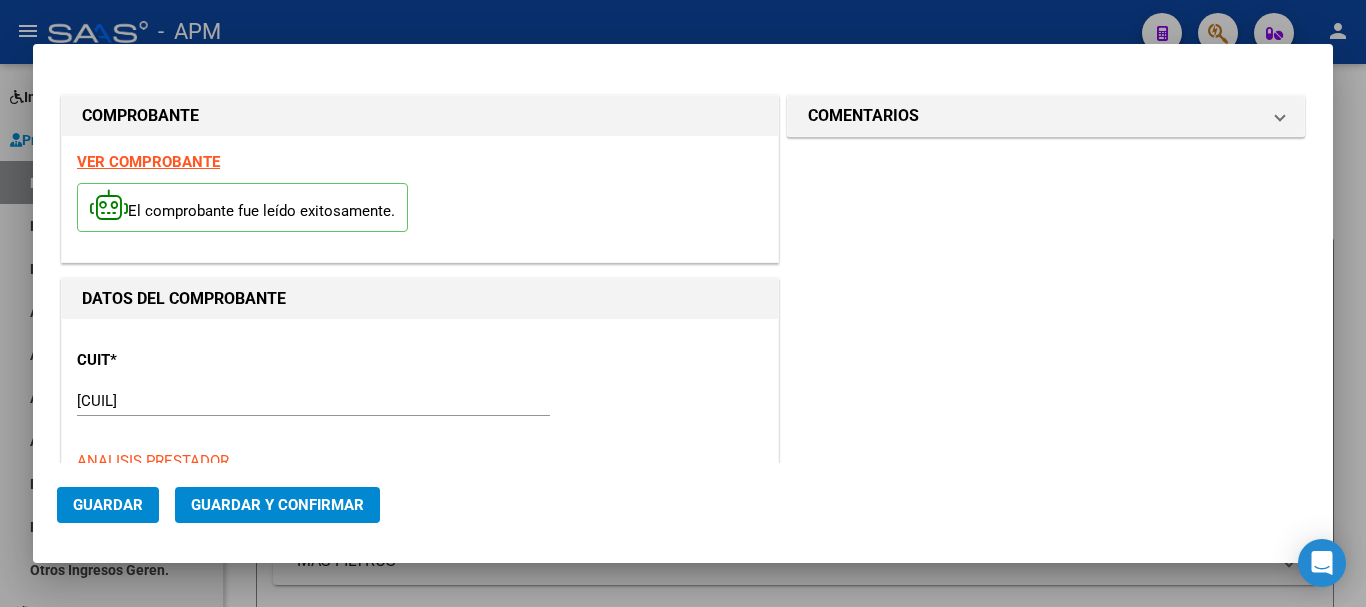 click on "VER COMPROBANTE" at bounding box center (148, 162) 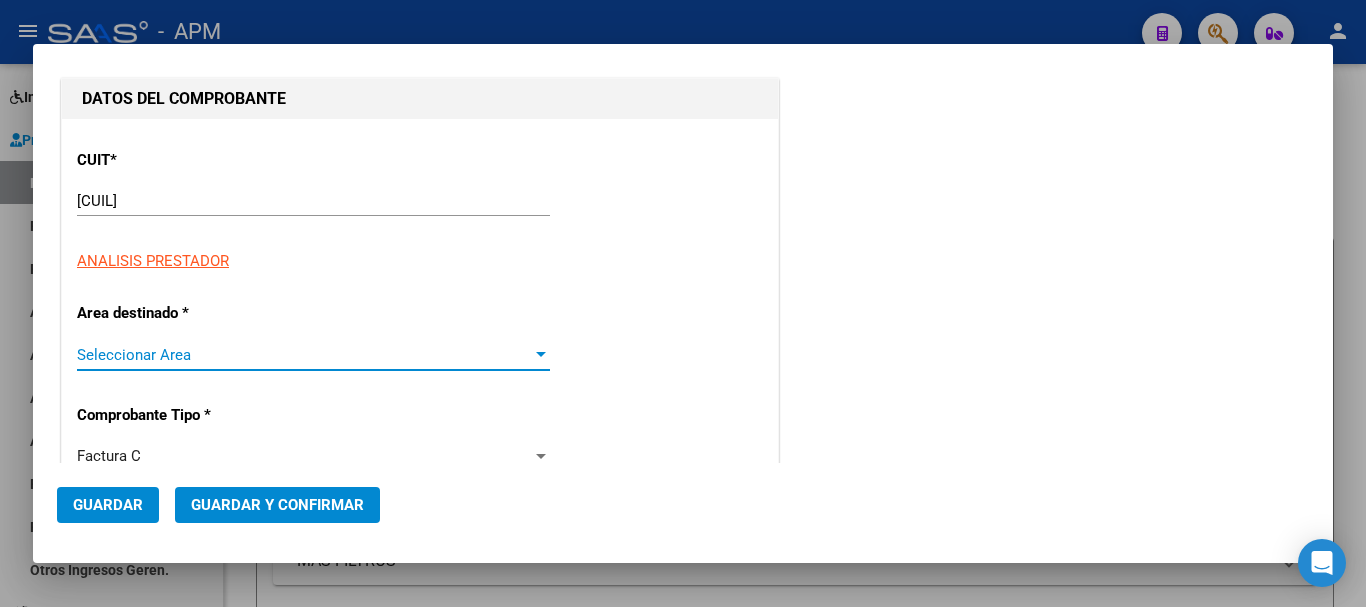click on "Seleccionar Area" at bounding box center (304, 355) 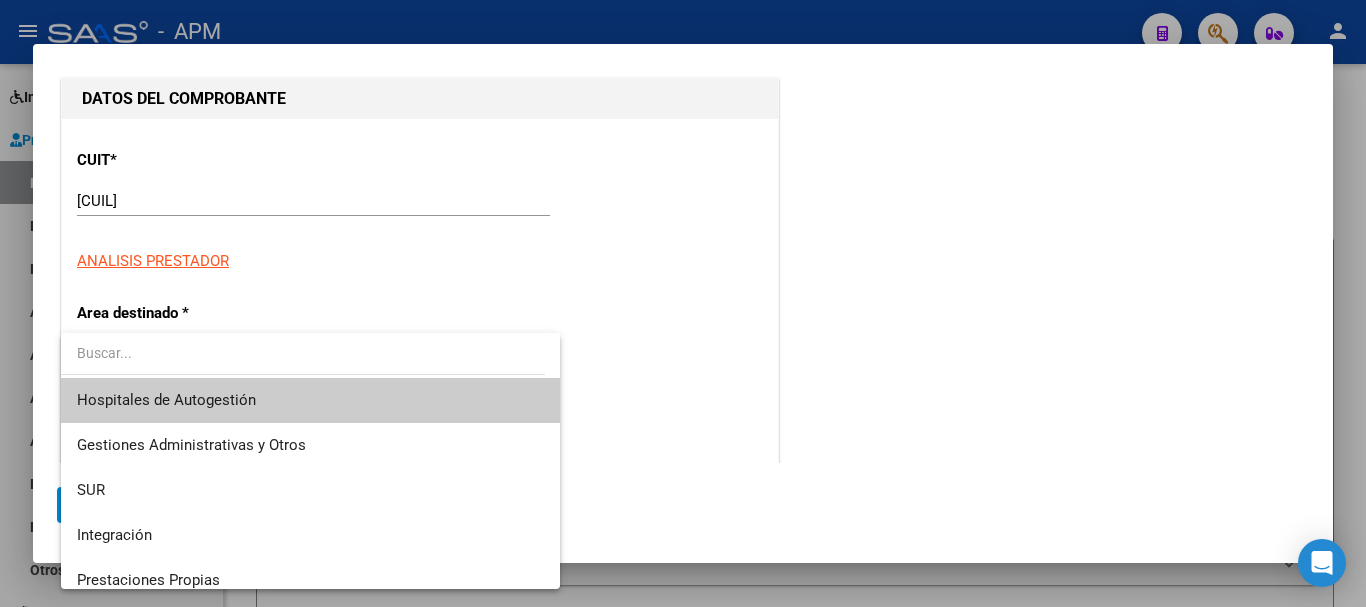 click on "Hospitales de Autogestión" at bounding box center (310, 400) 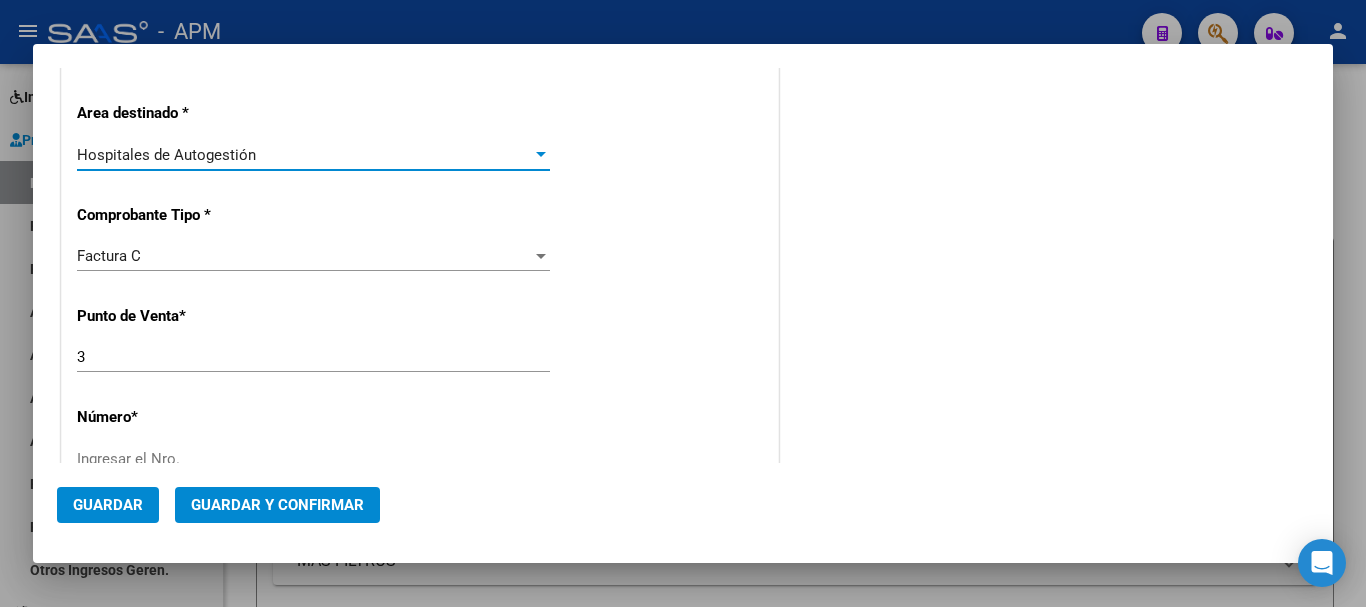scroll, scrollTop: 500, scrollLeft: 0, axis: vertical 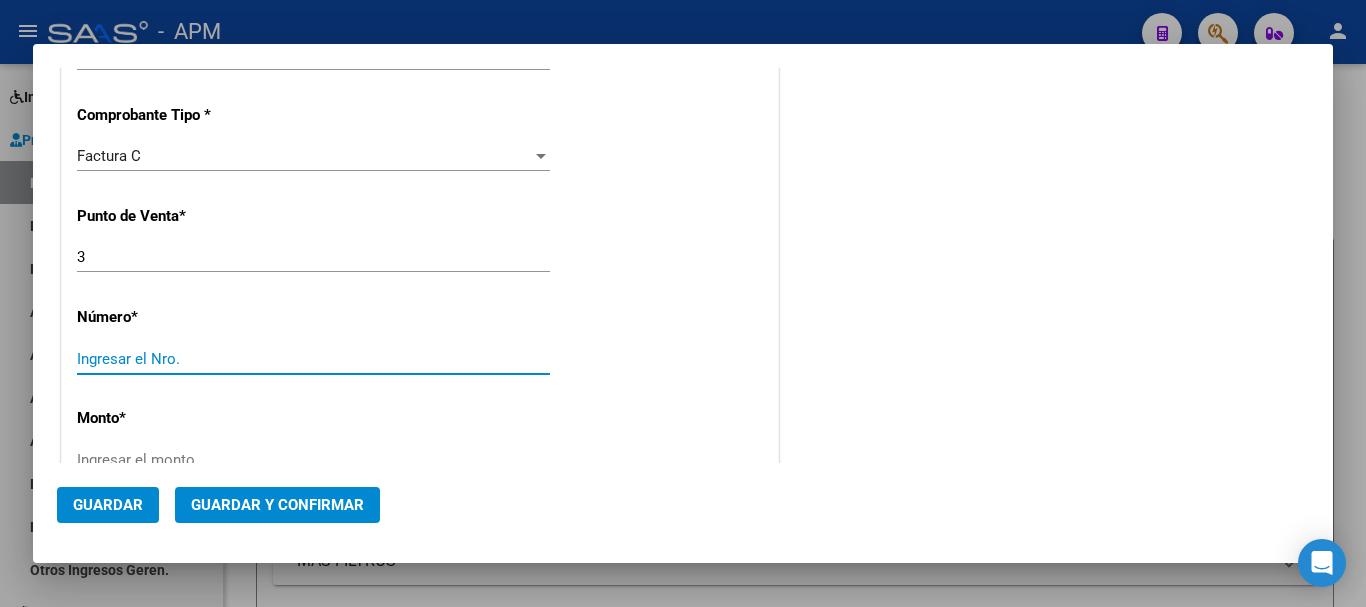 click on "Ingresar el Nro." at bounding box center (313, 359) 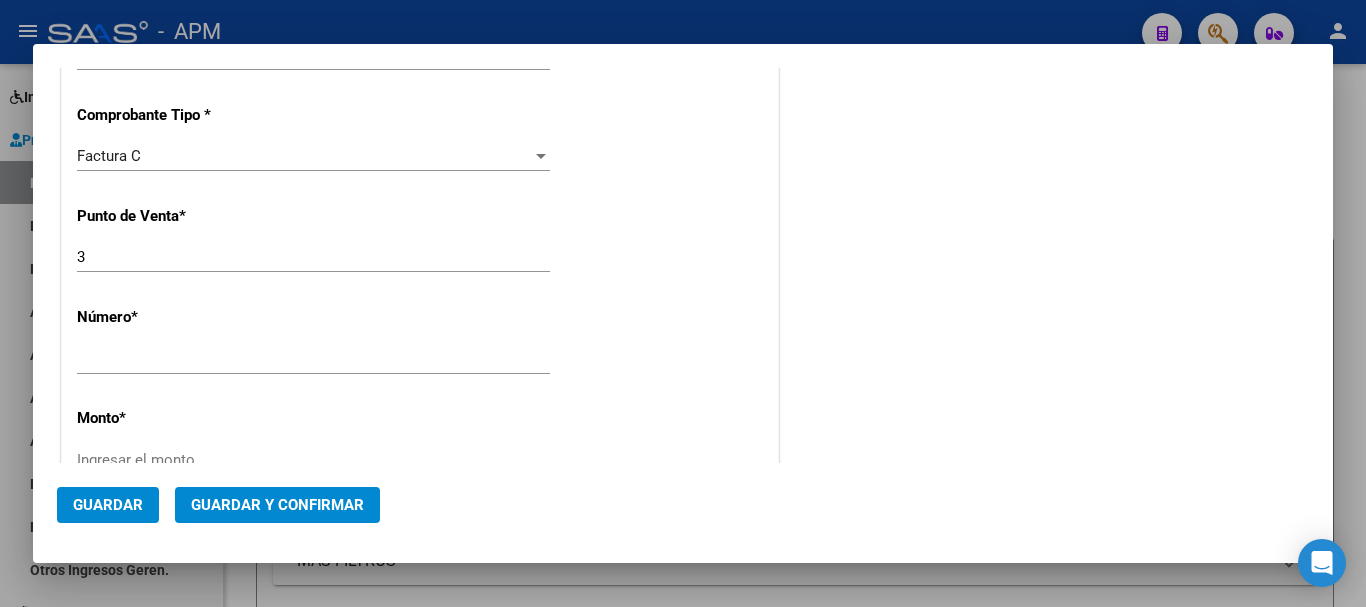 scroll, scrollTop: 700, scrollLeft: 0, axis: vertical 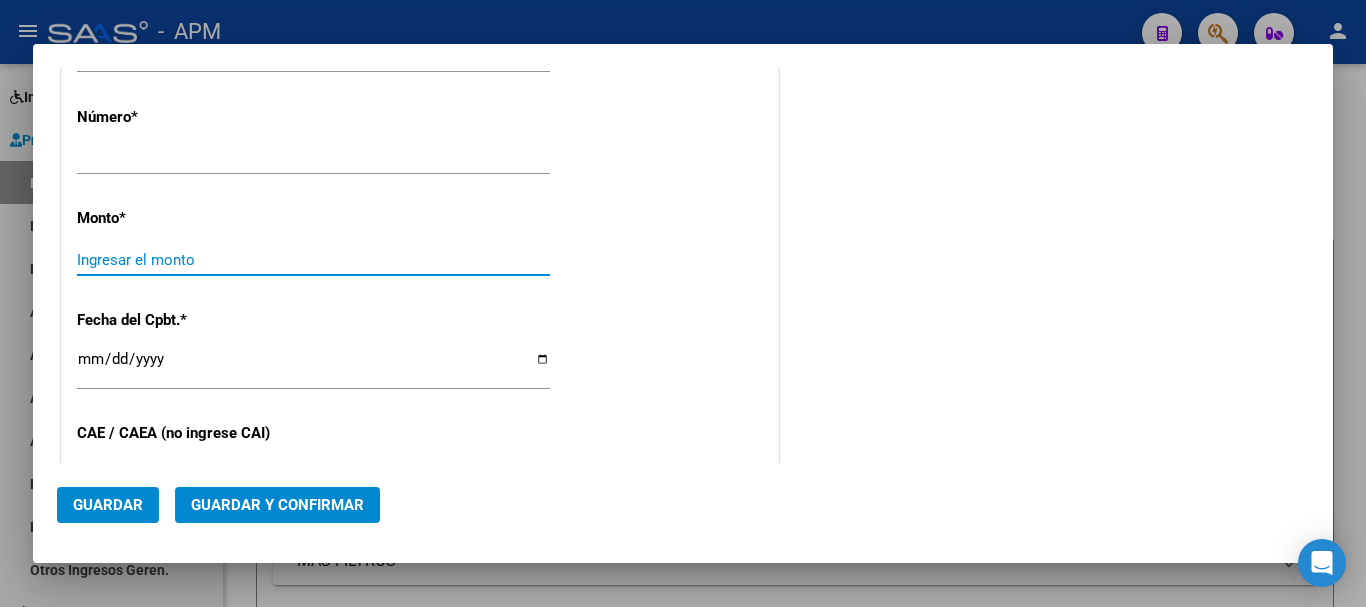 click on "Ingresar el monto" at bounding box center [313, 260] 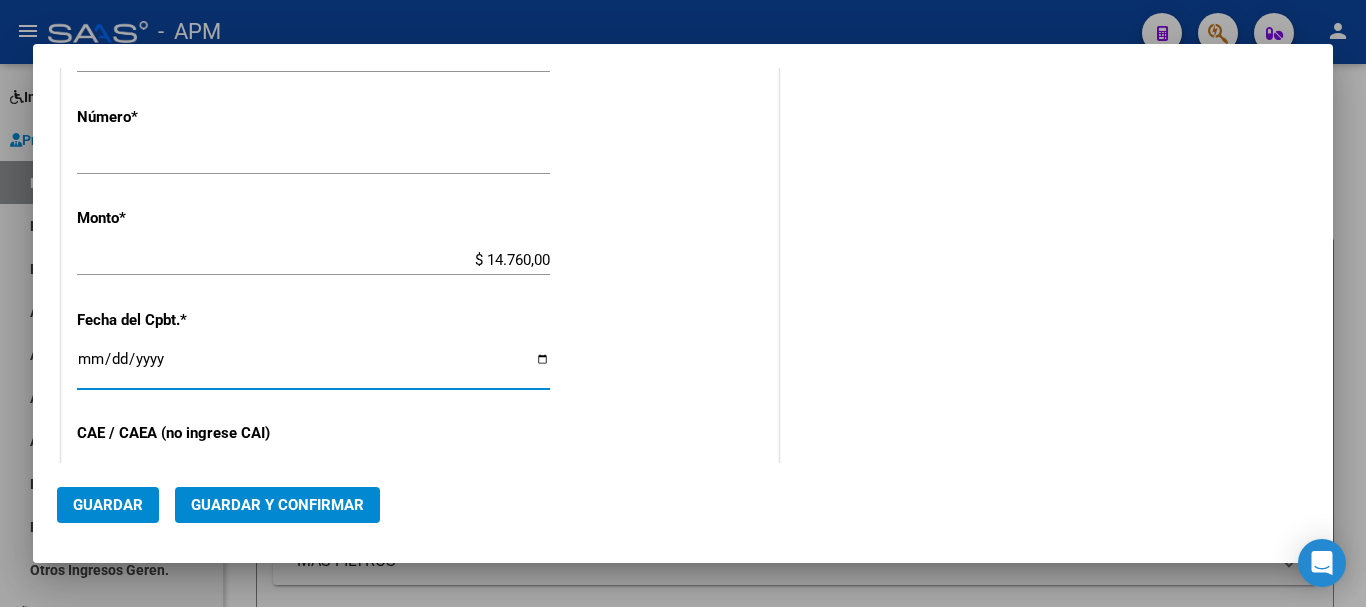 click on "Ingresar la fecha" at bounding box center [313, 367] 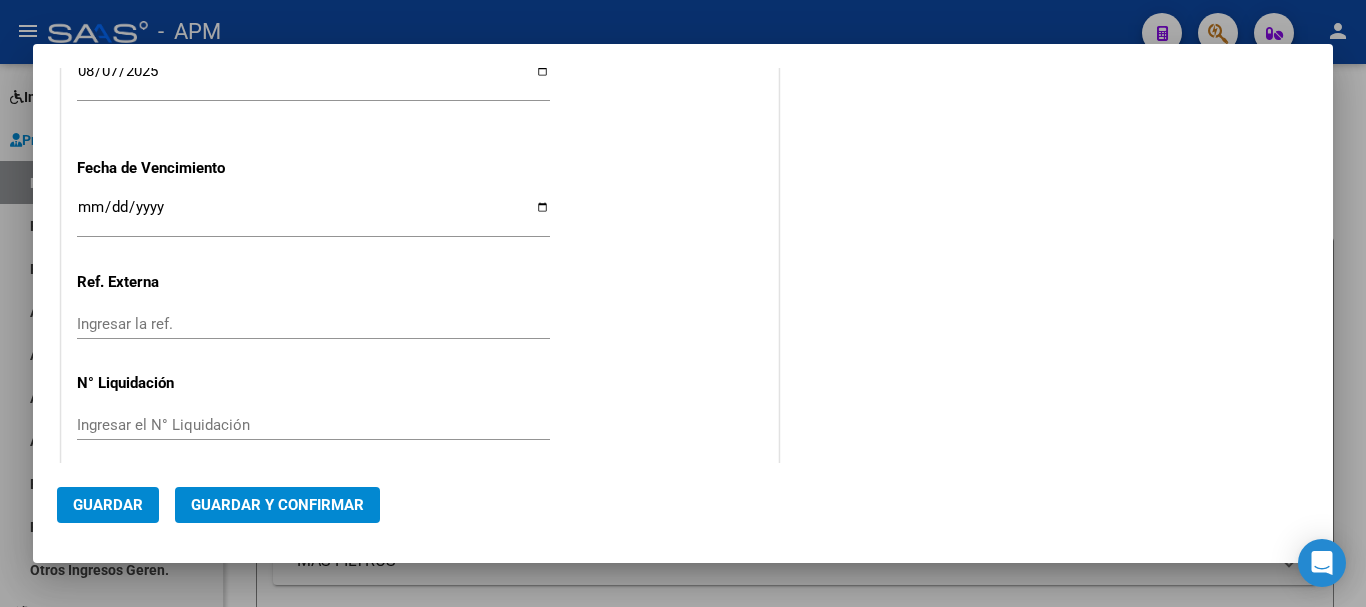 scroll, scrollTop: 1241, scrollLeft: 0, axis: vertical 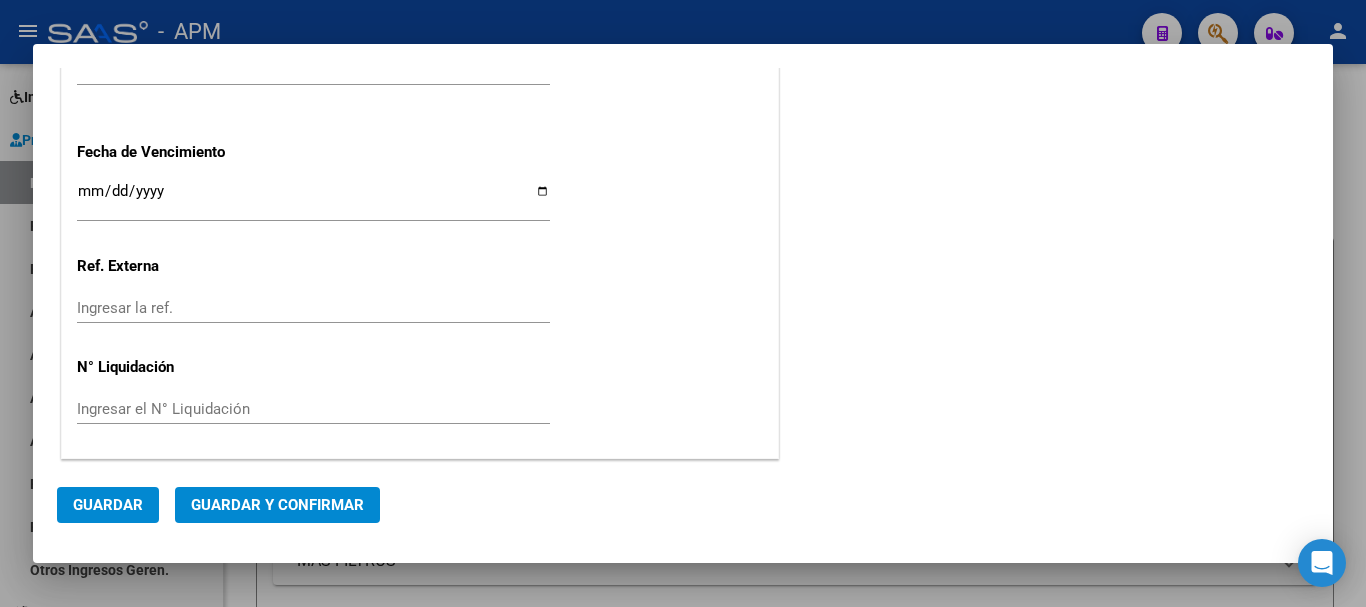 click on "Guardar y Confirmar" 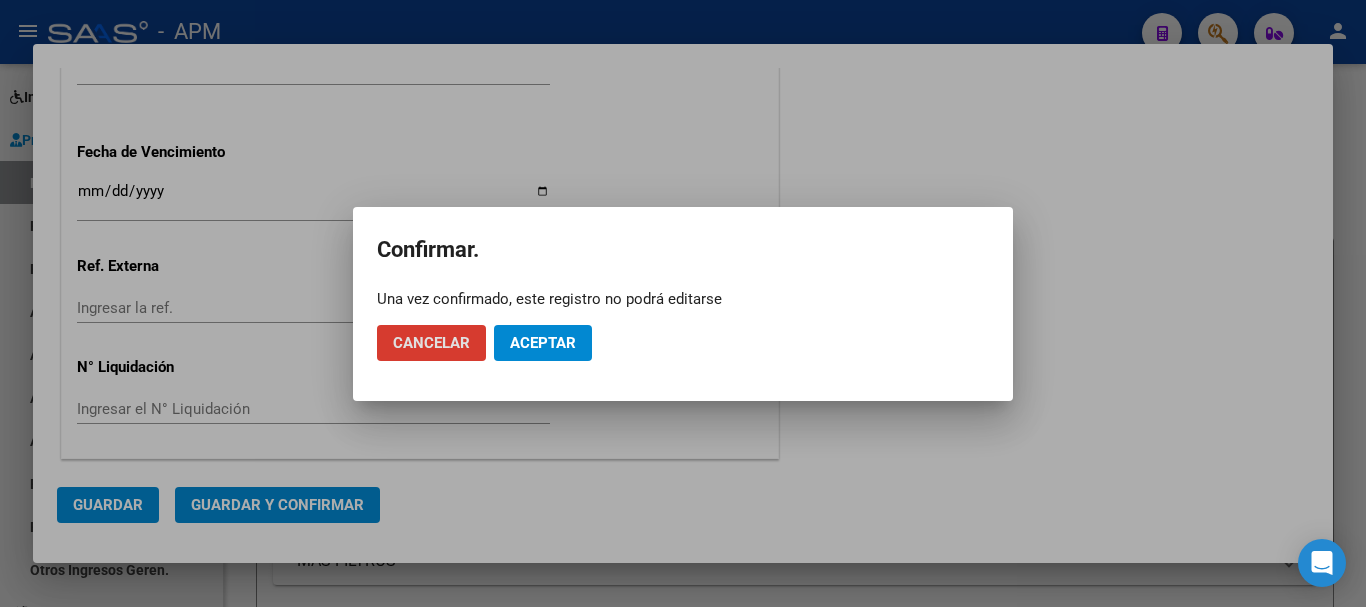 click on "Aceptar" 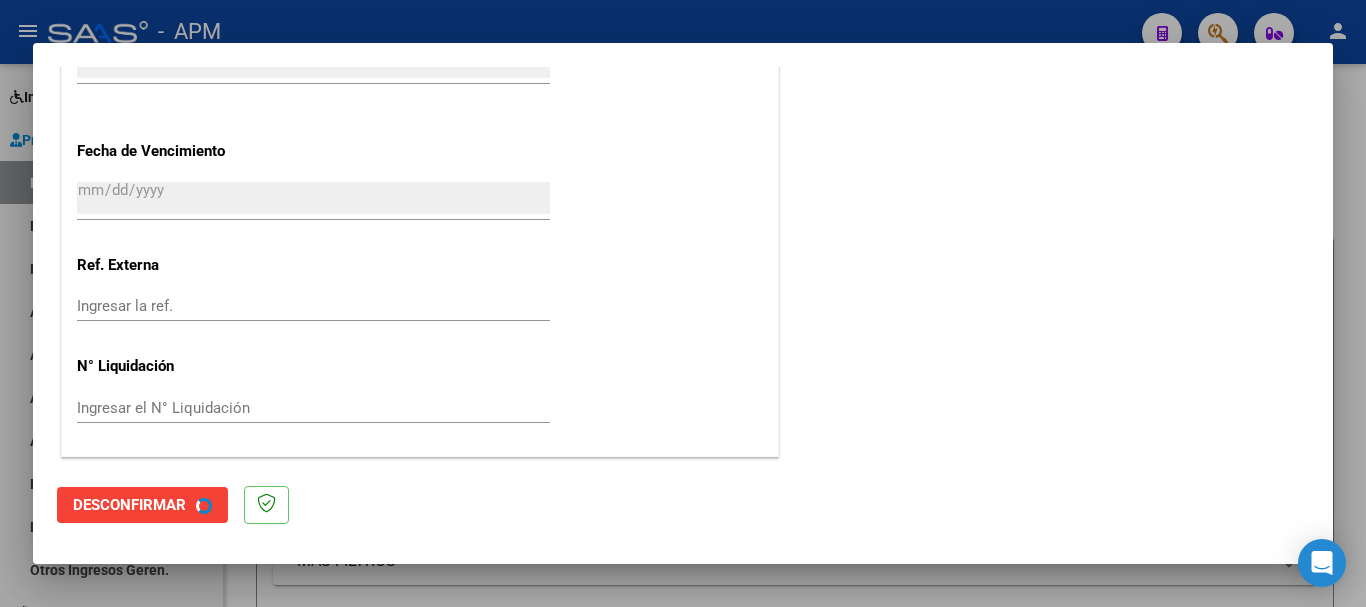 scroll, scrollTop: 0, scrollLeft: 0, axis: both 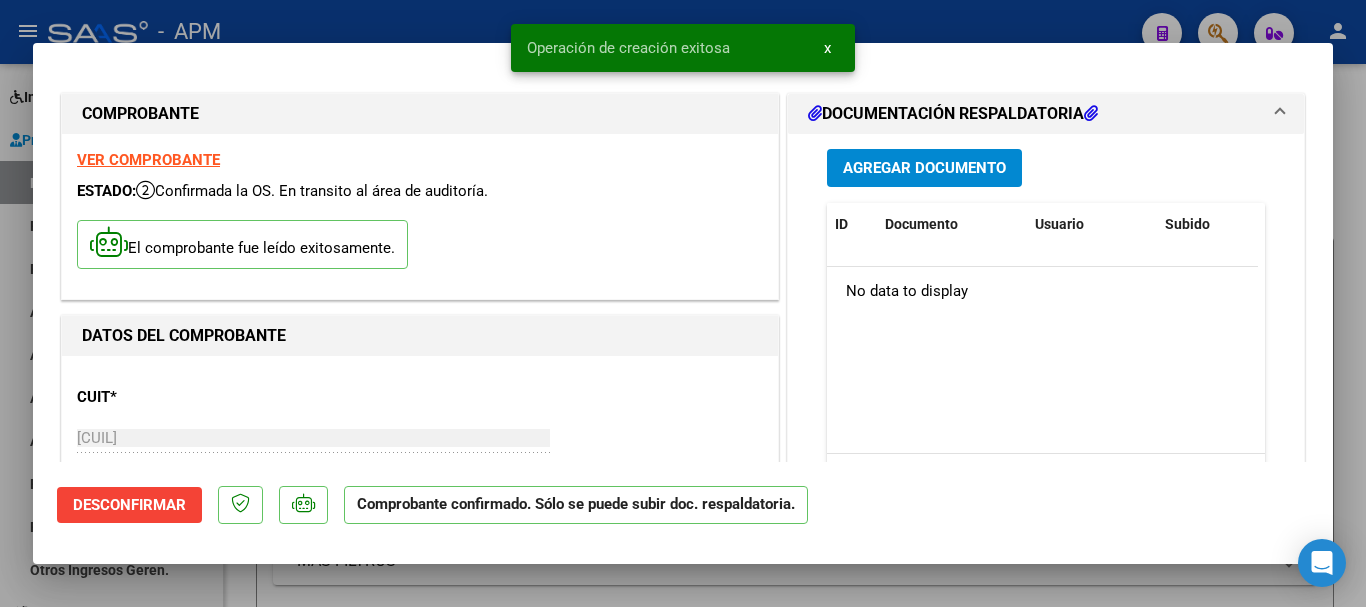 click at bounding box center (683, 303) 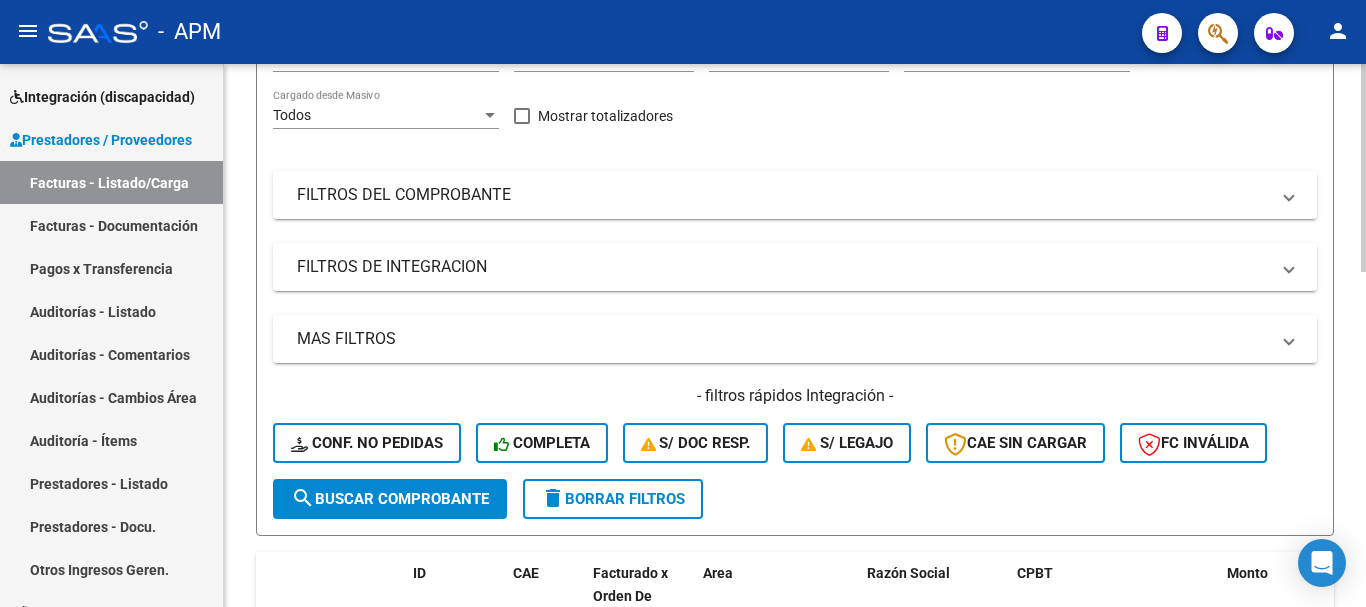 scroll, scrollTop: 300, scrollLeft: 0, axis: vertical 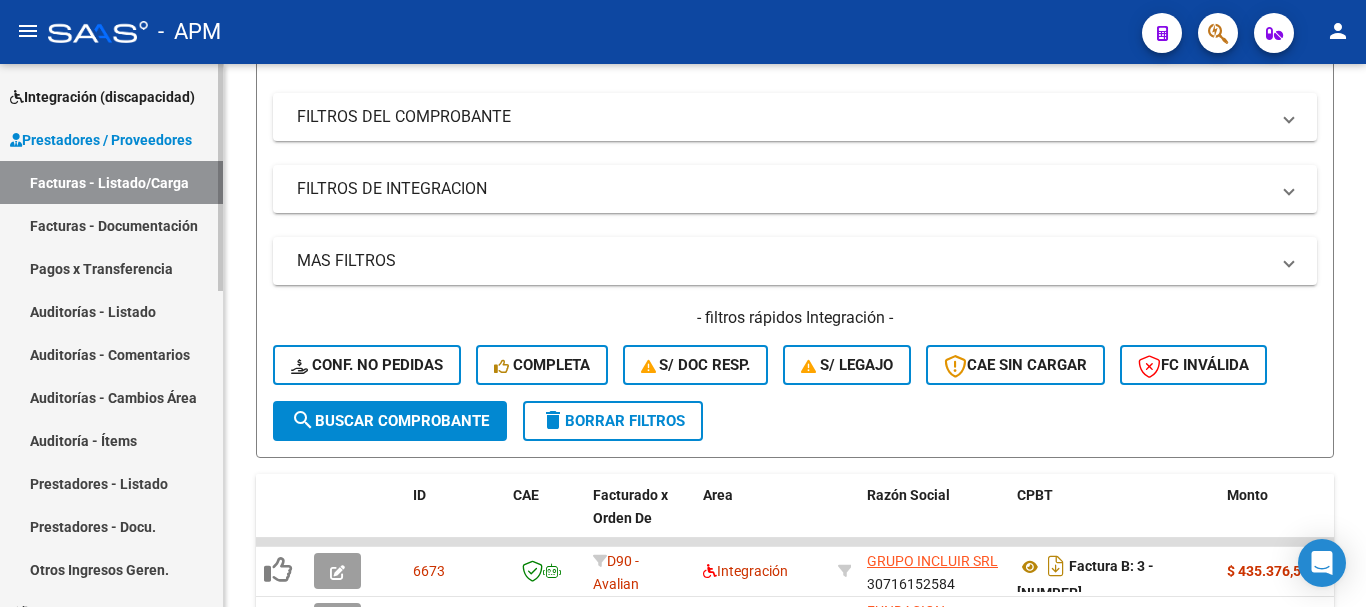 click on "Auditorías - Listado" at bounding box center (111, 311) 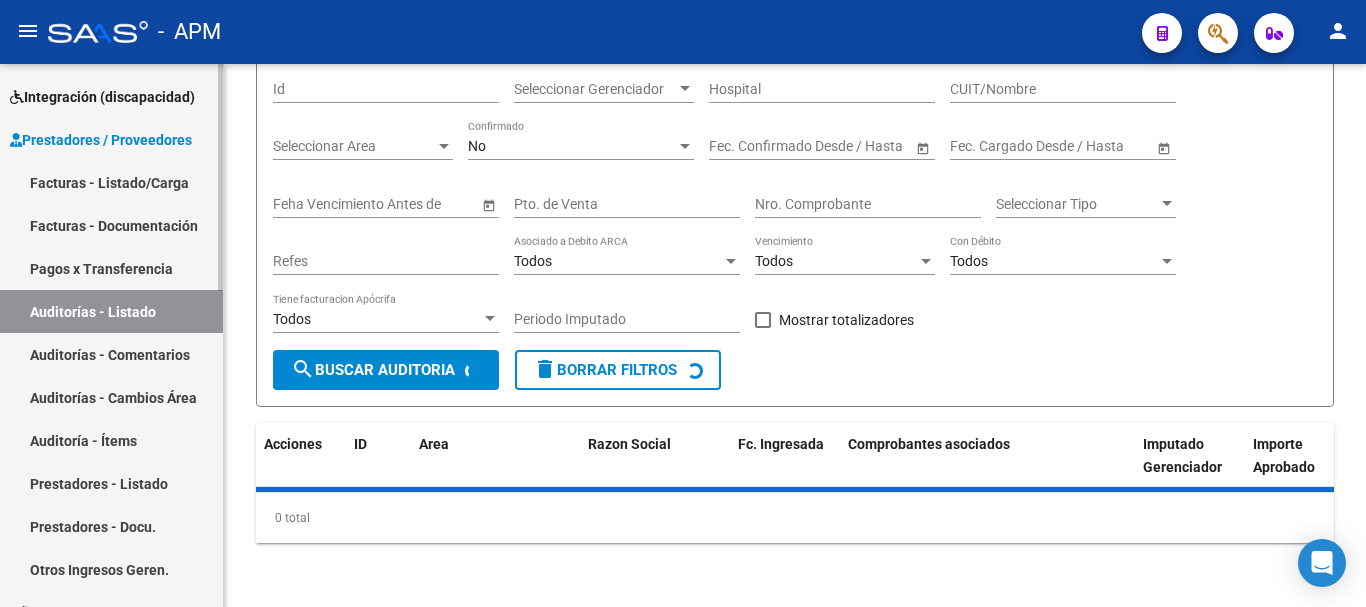 scroll, scrollTop: 300, scrollLeft: 0, axis: vertical 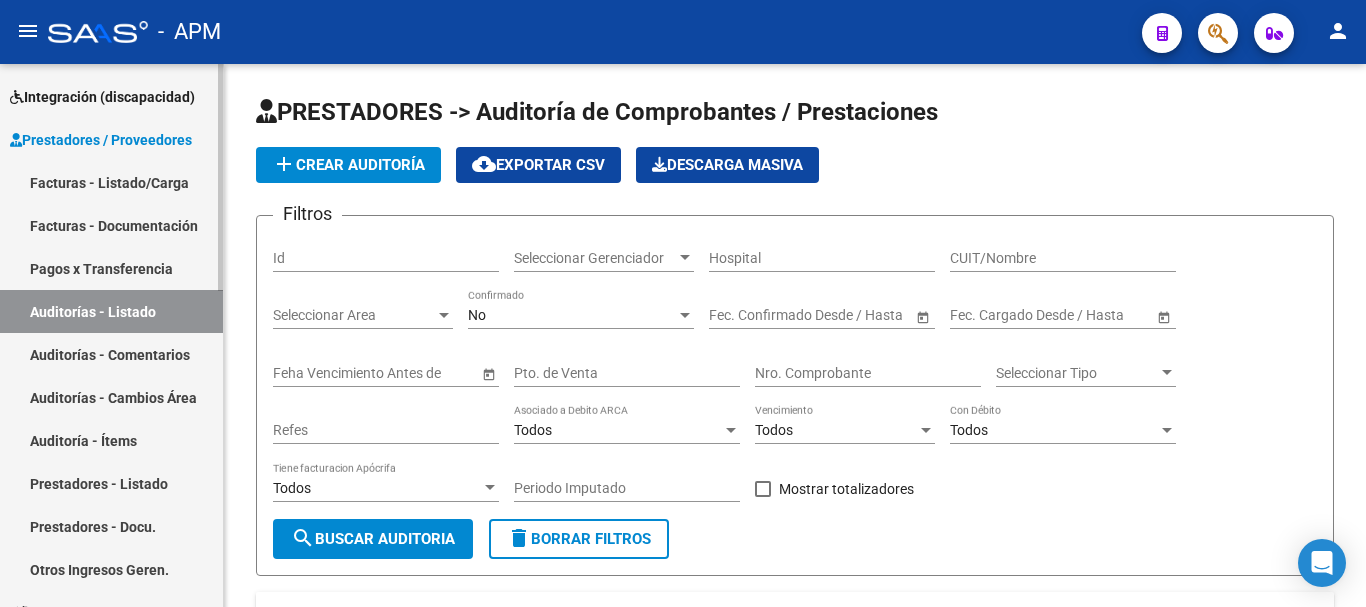 click on "Auditorías - Listado" at bounding box center (111, 311) 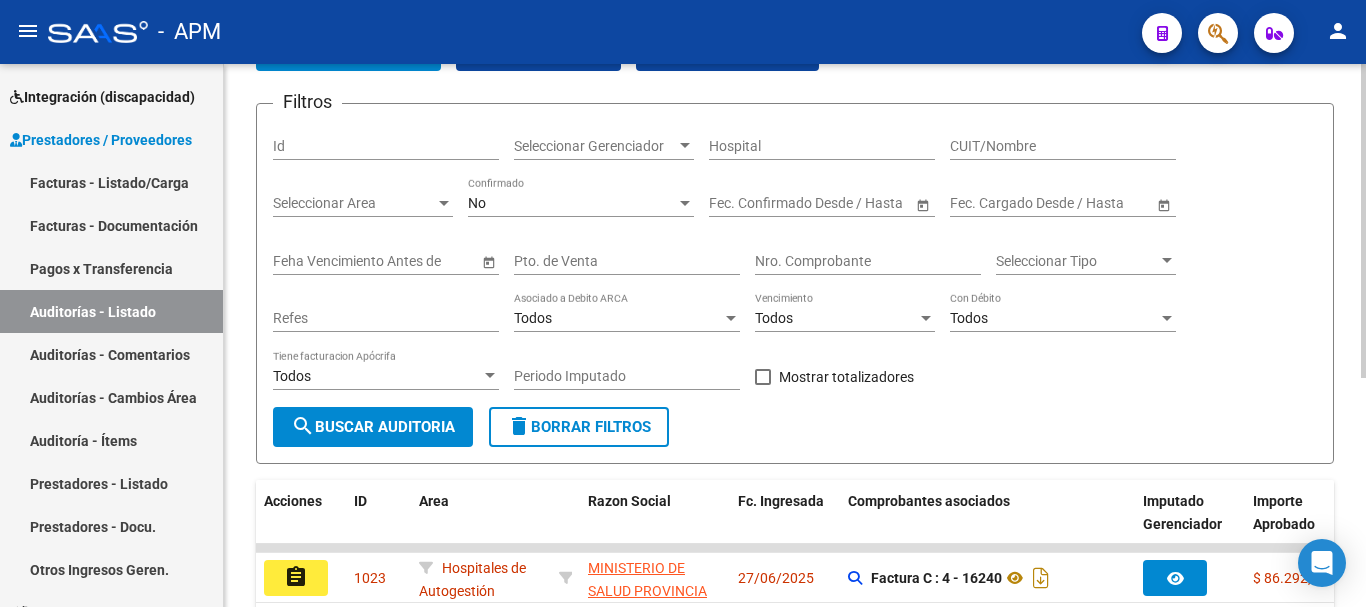 scroll, scrollTop: 0, scrollLeft: 0, axis: both 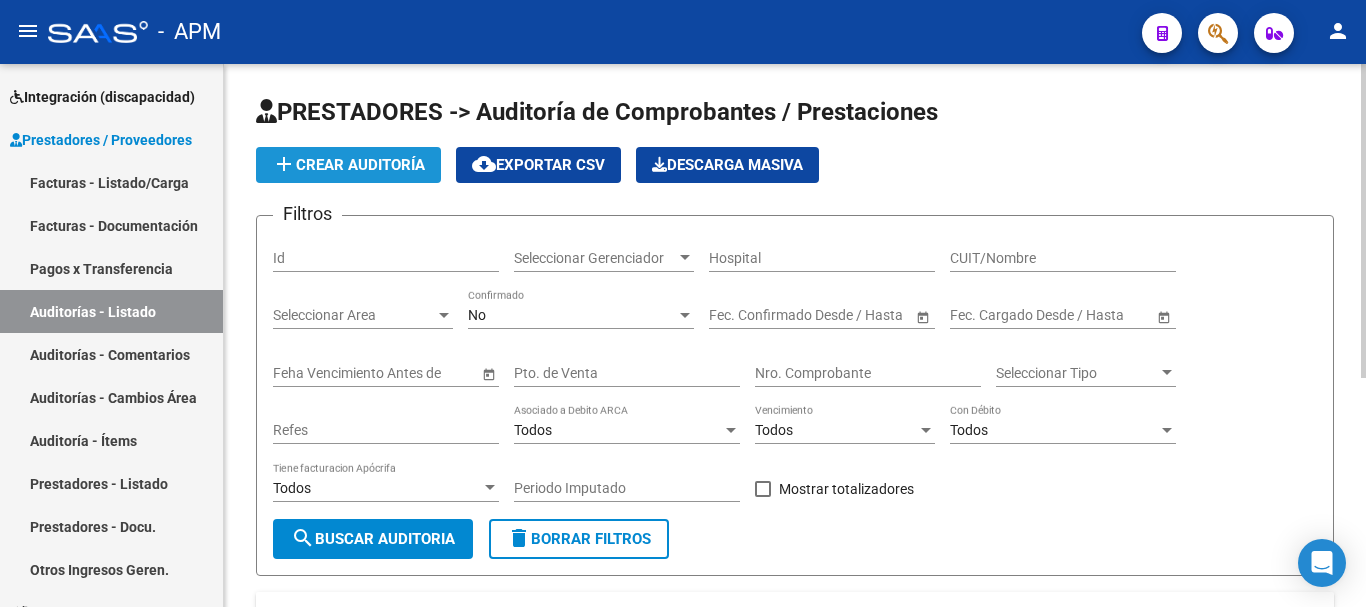 click on "add  Crear Auditoría" 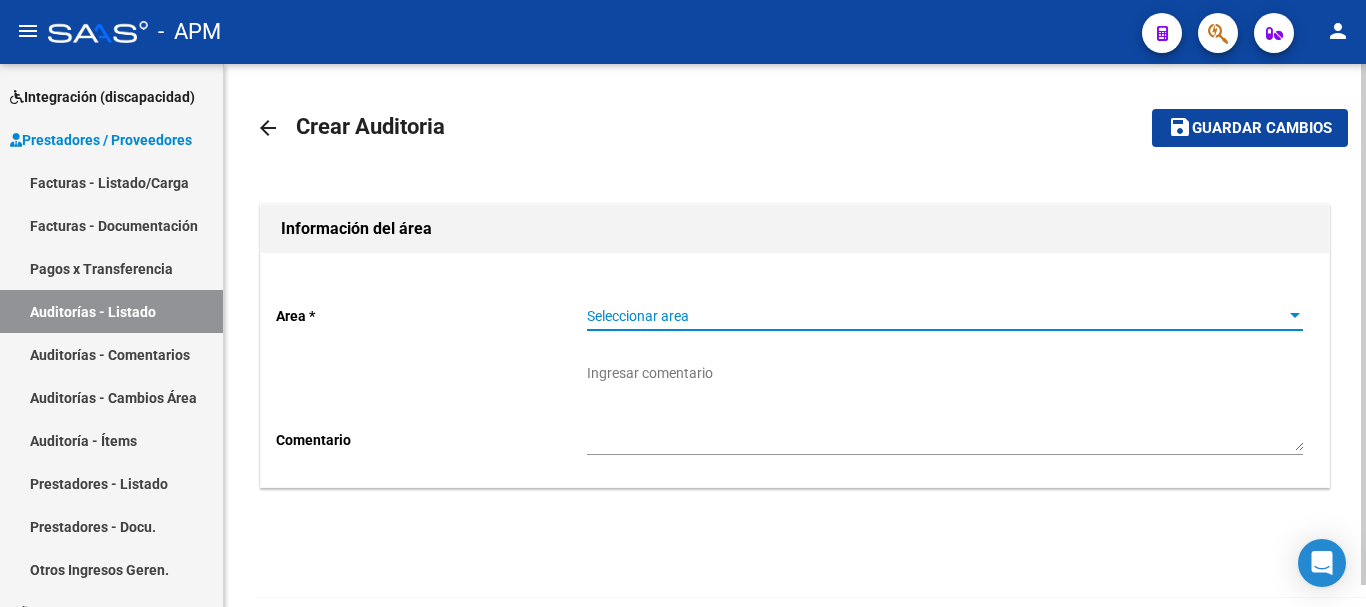 click on "Seleccionar area" at bounding box center [936, 316] 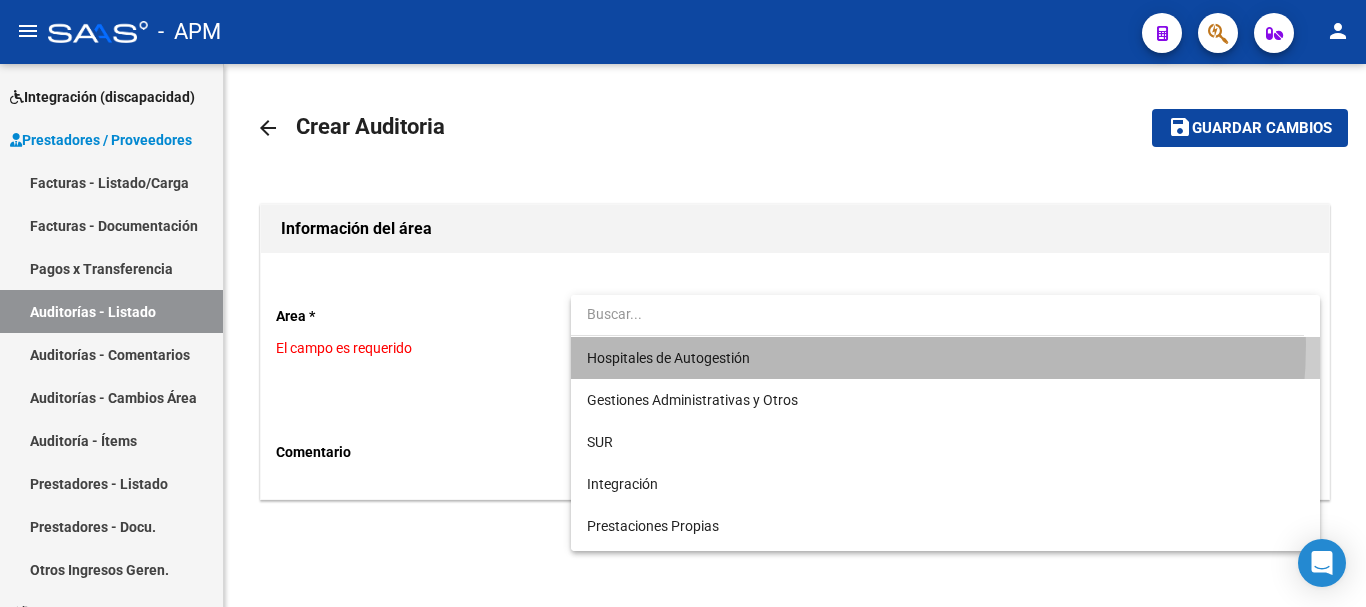 click on "Hospitales de Autogestión" at bounding box center [945, 358] 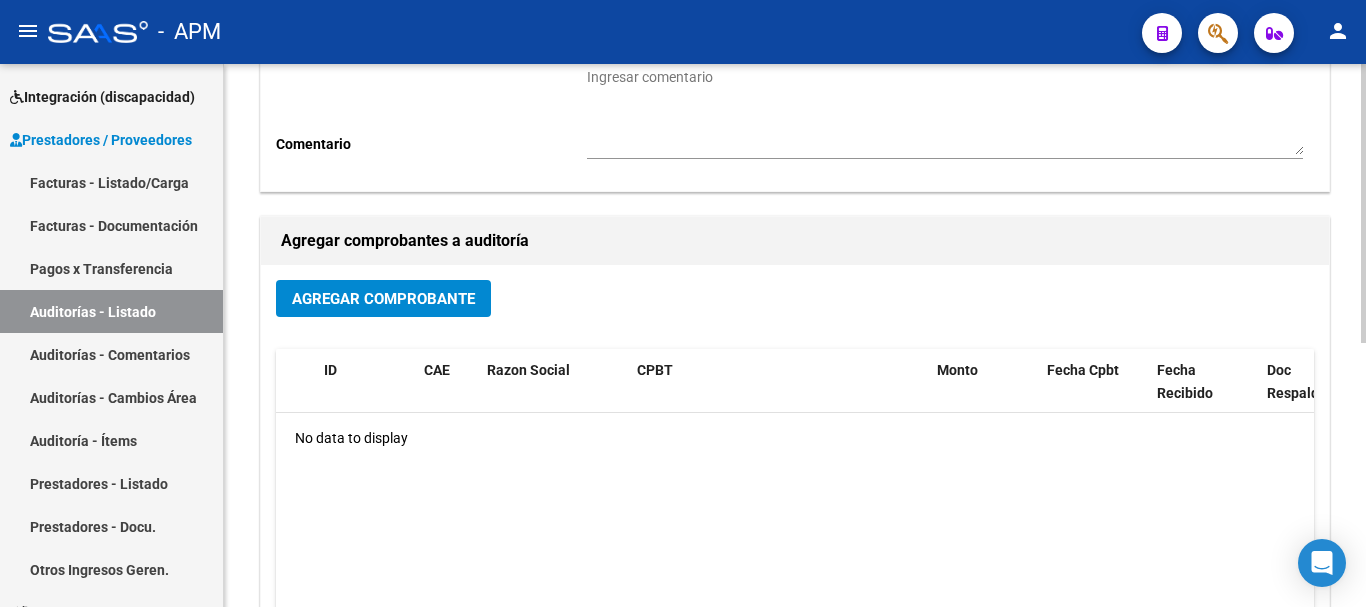scroll, scrollTop: 300, scrollLeft: 0, axis: vertical 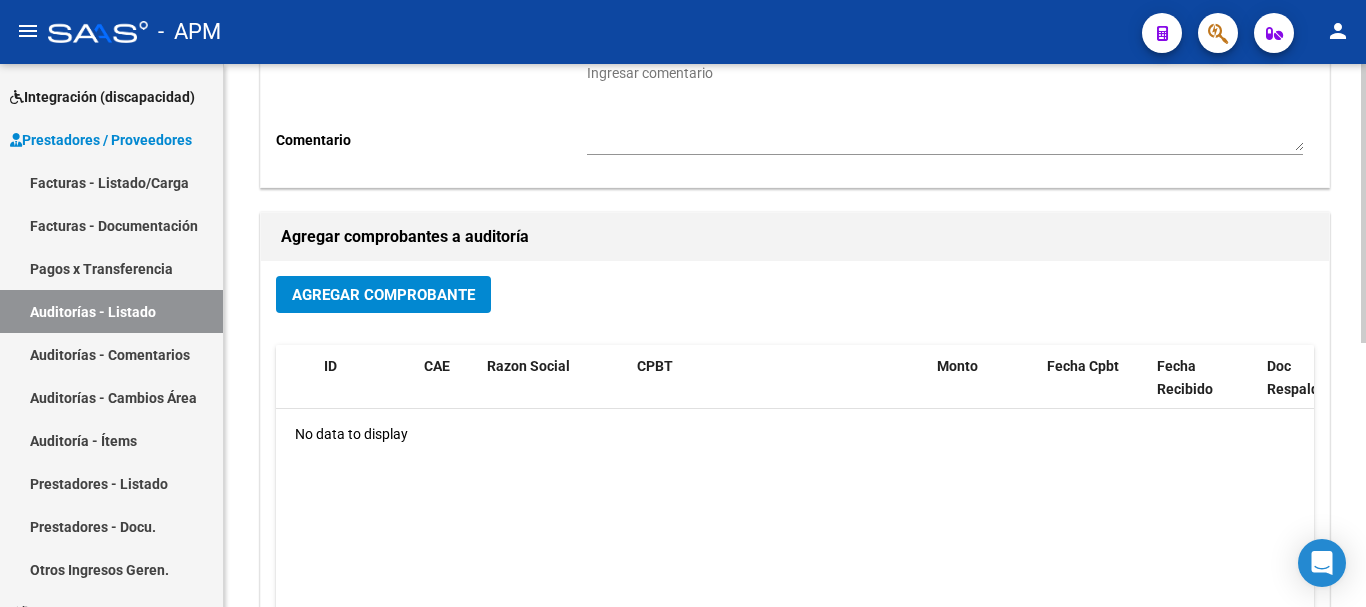 click on "Agregar Comprobante" 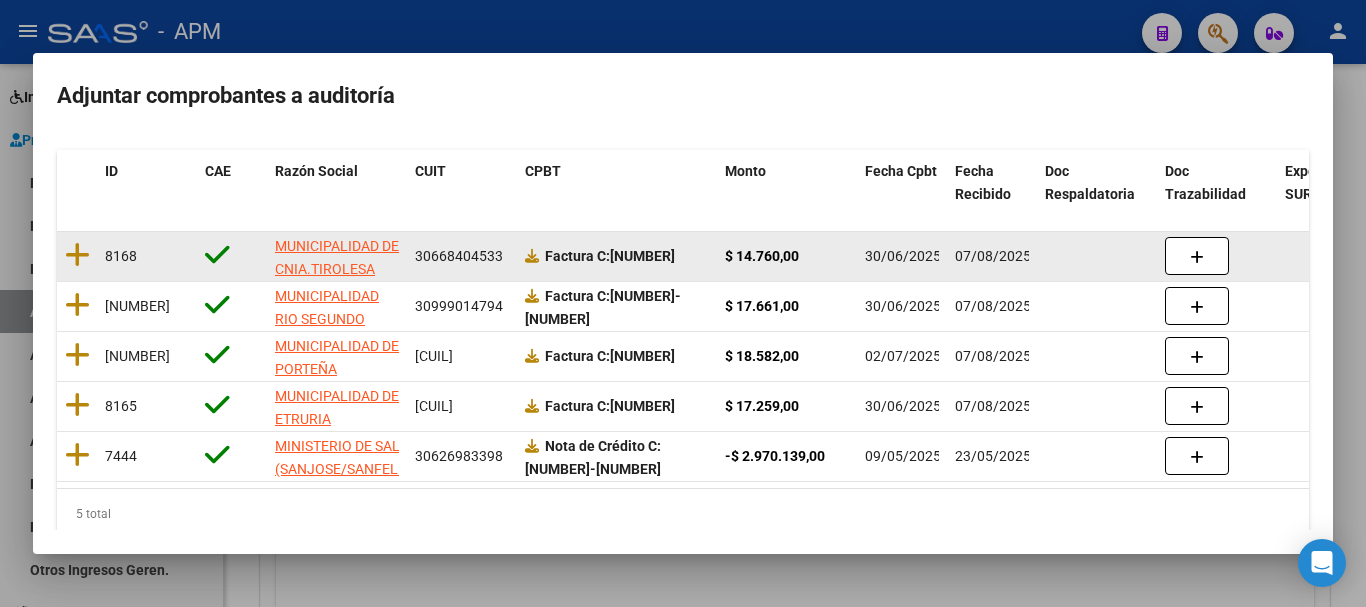 scroll, scrollTop: 200, scrollLeft: 0, axis: vertical 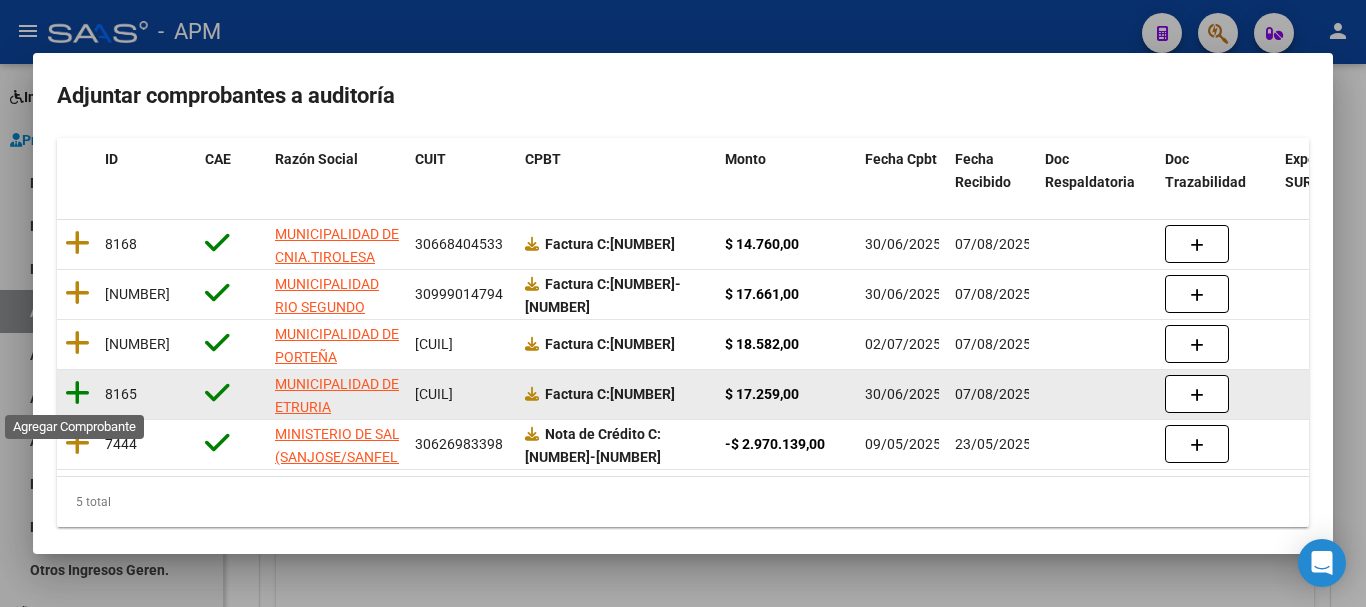 click 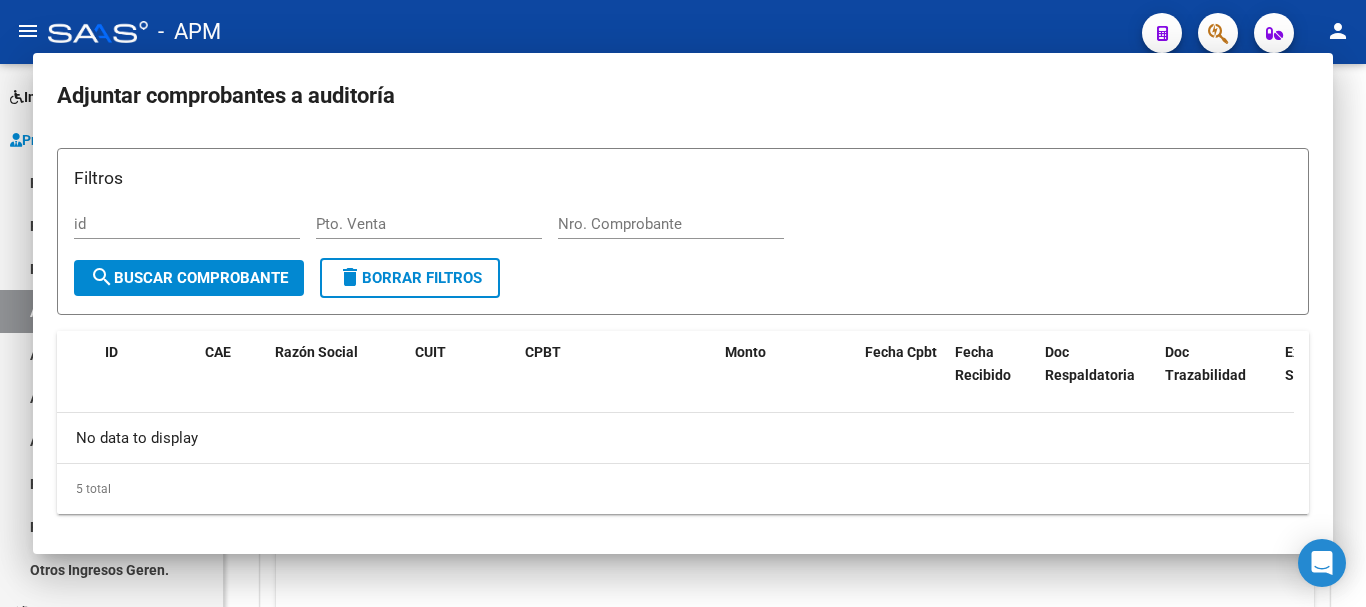 scroll, scrollTop: 7, scrollLeft: 0, axis: vertical 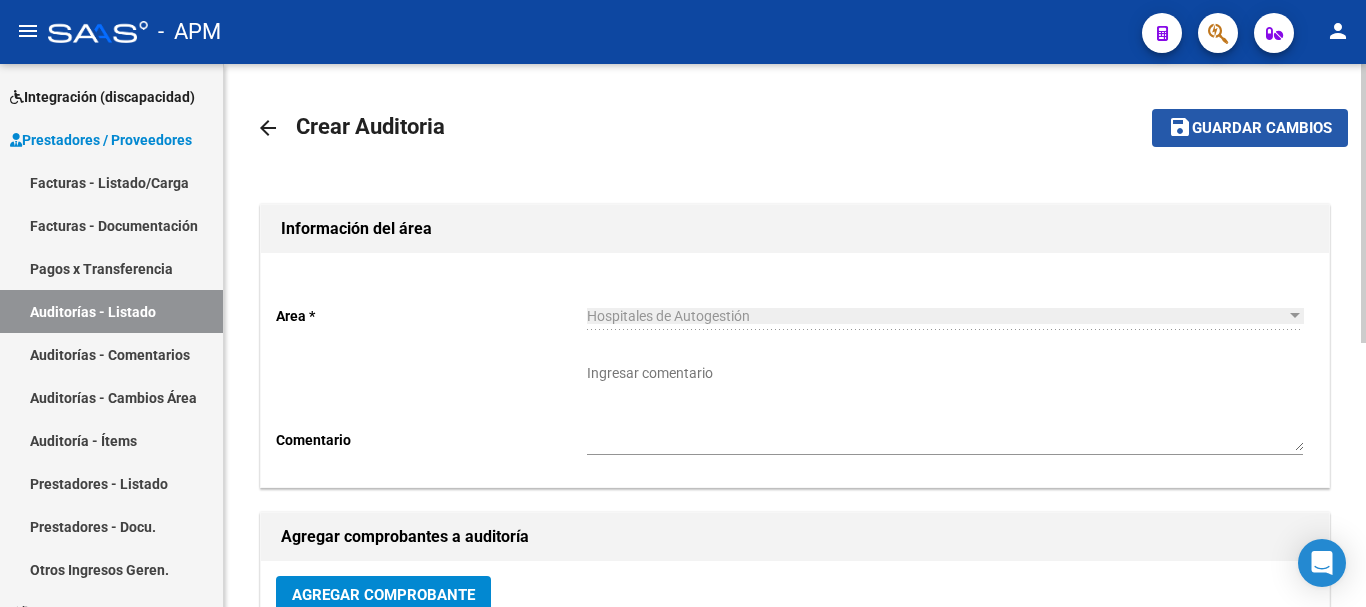 click on "save Guardar cambios" 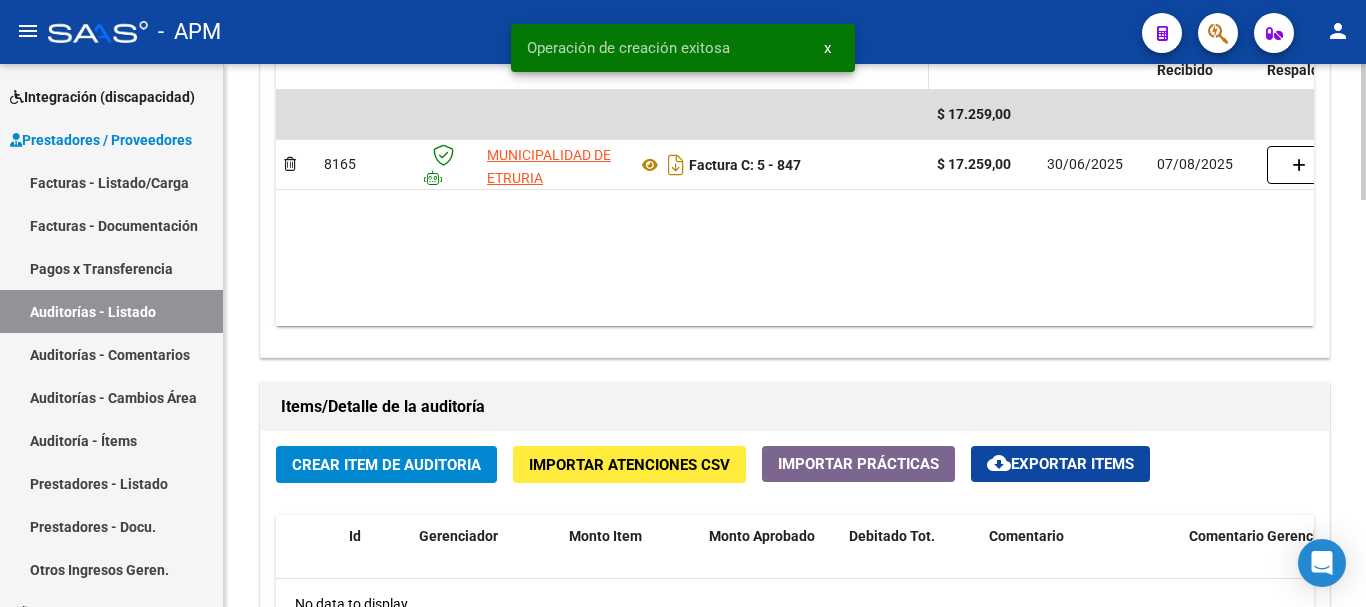 scroll, scrollTop: 1200, scrollLeft: 0, axis: vertical 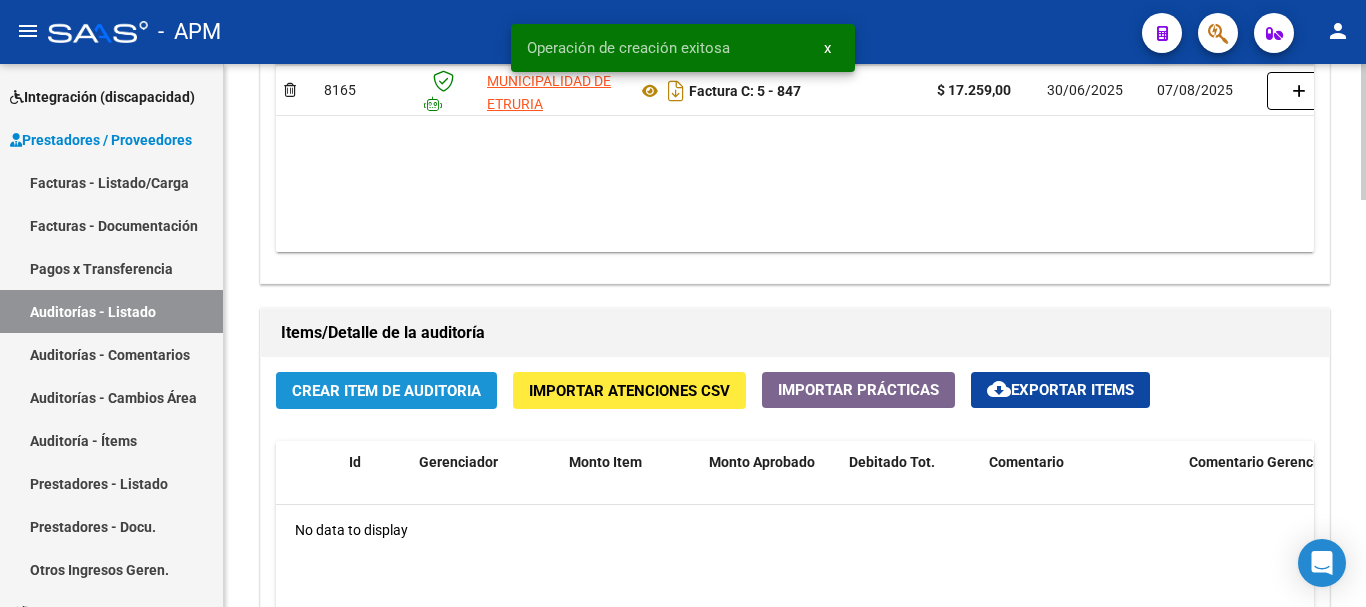 click on "Crear Item de Auditoria" 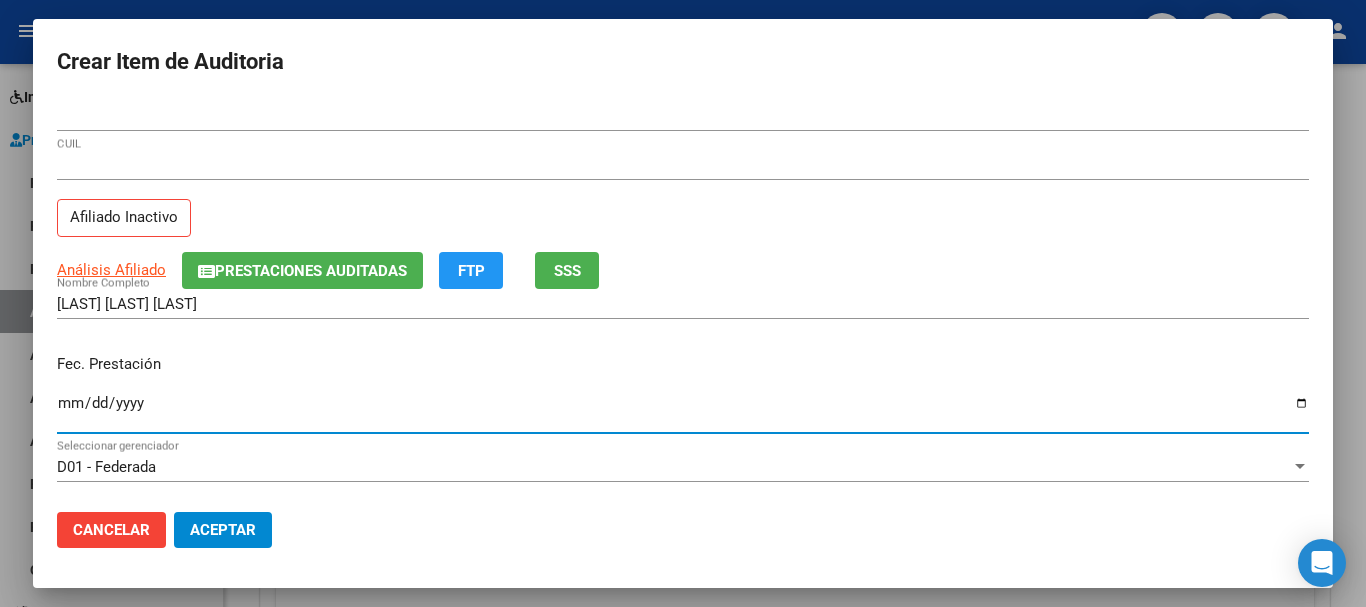click on "Ingresar la fecha" at bounding box center [683, 411] 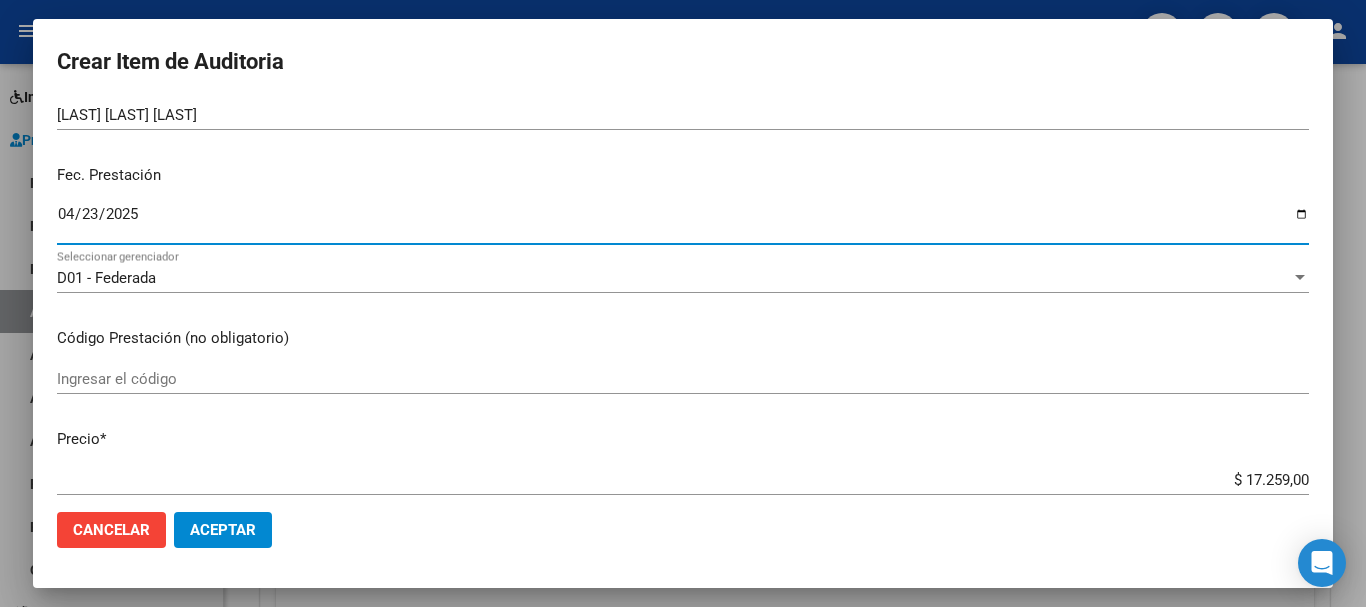 scroll, scrollTop: 200, scrollLeft: 0, axis: vertical 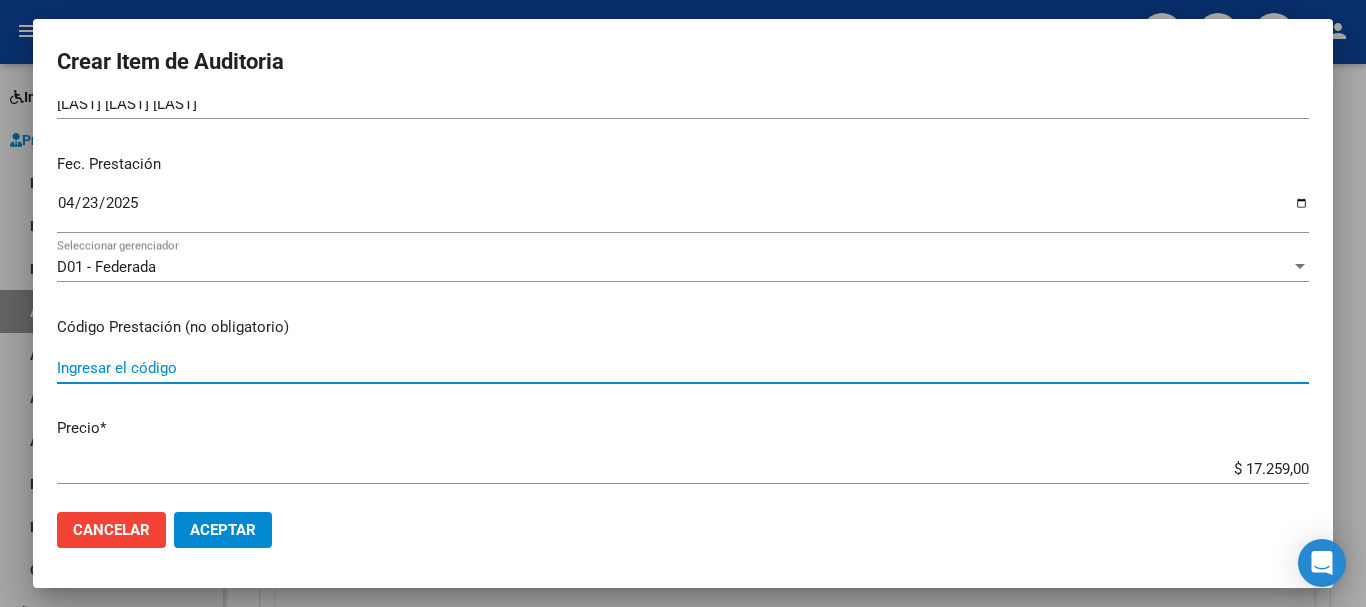 click on "Ingresar el código" at bounding box center [683, 368] 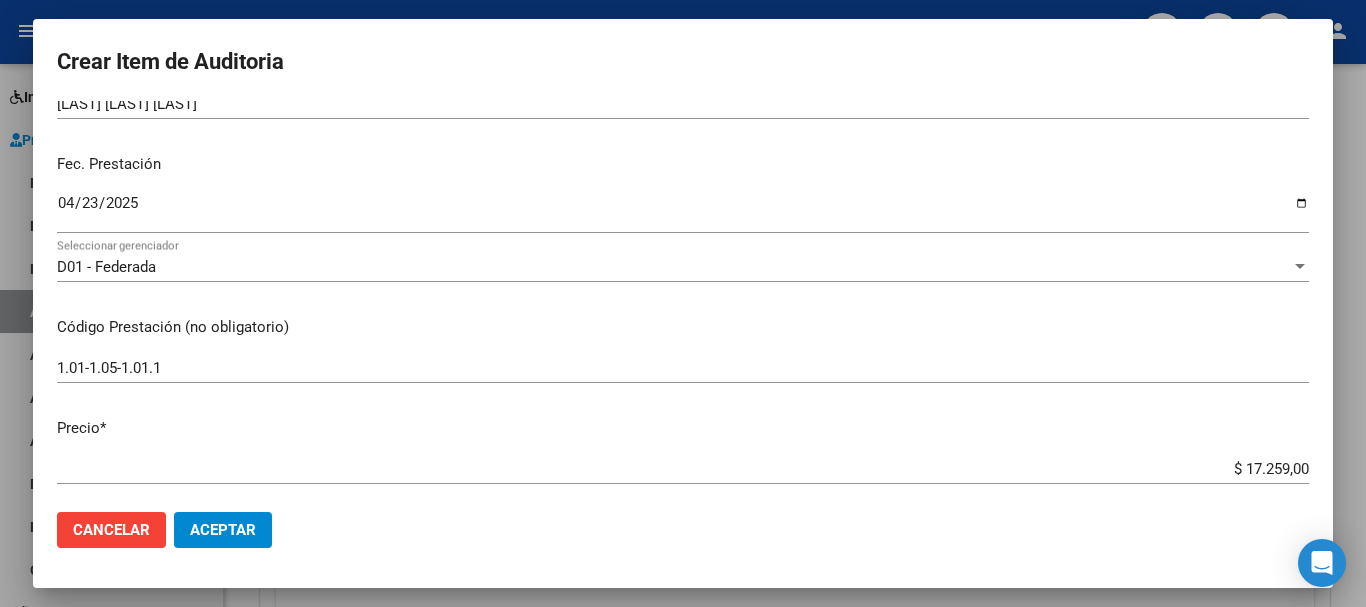 scroll, scrollTop: 300, scrollLeft: 0, axis: vertical 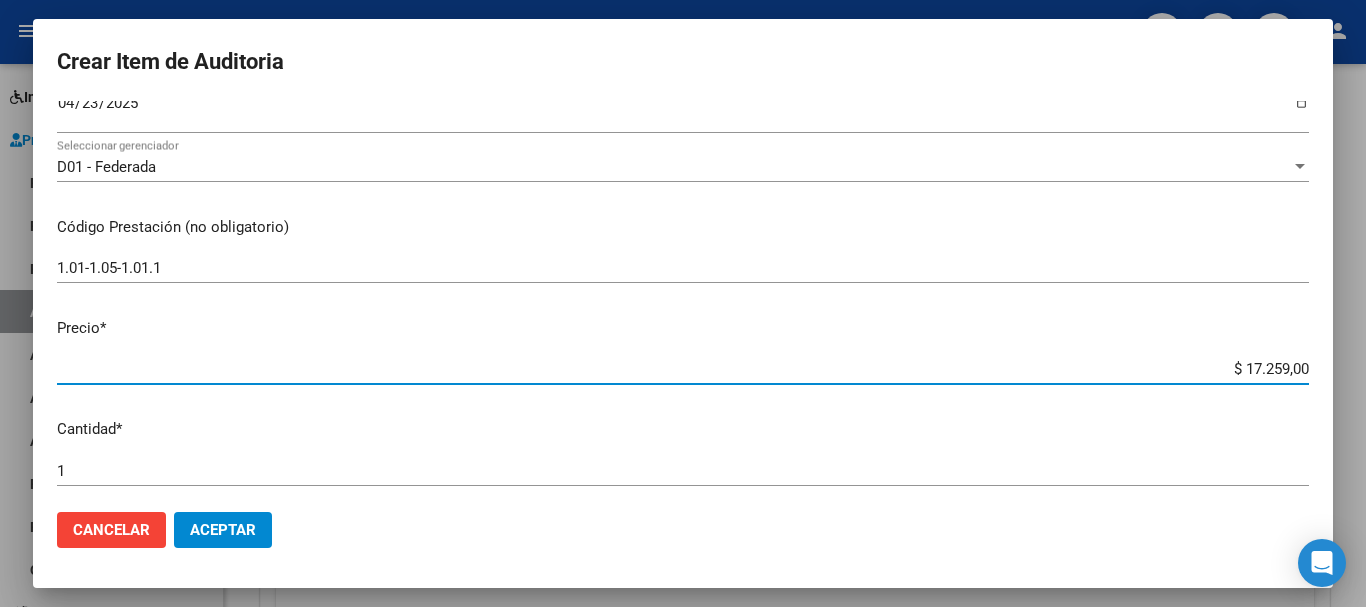 drag, startPoint x: 1227, startPoint y: 366, endPoint x: 1314, endPoint y: 377, distance: 87.69264 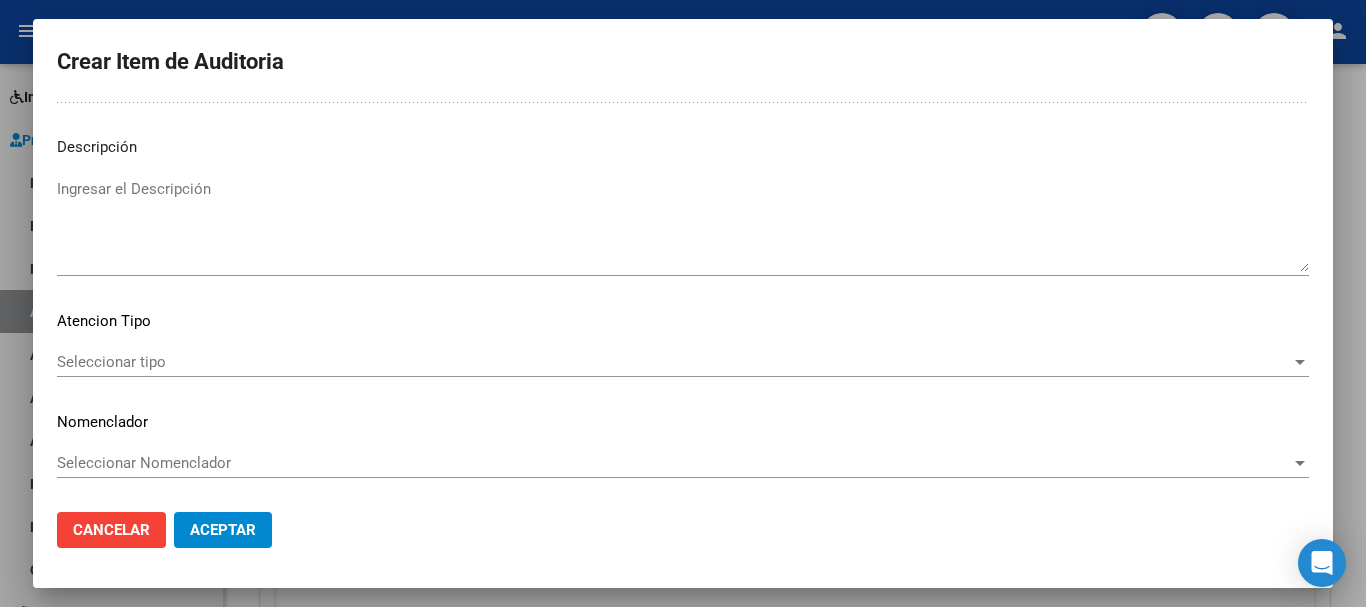scroll, scrollTop: 1233, scrollLeft: 0, axis: vertical 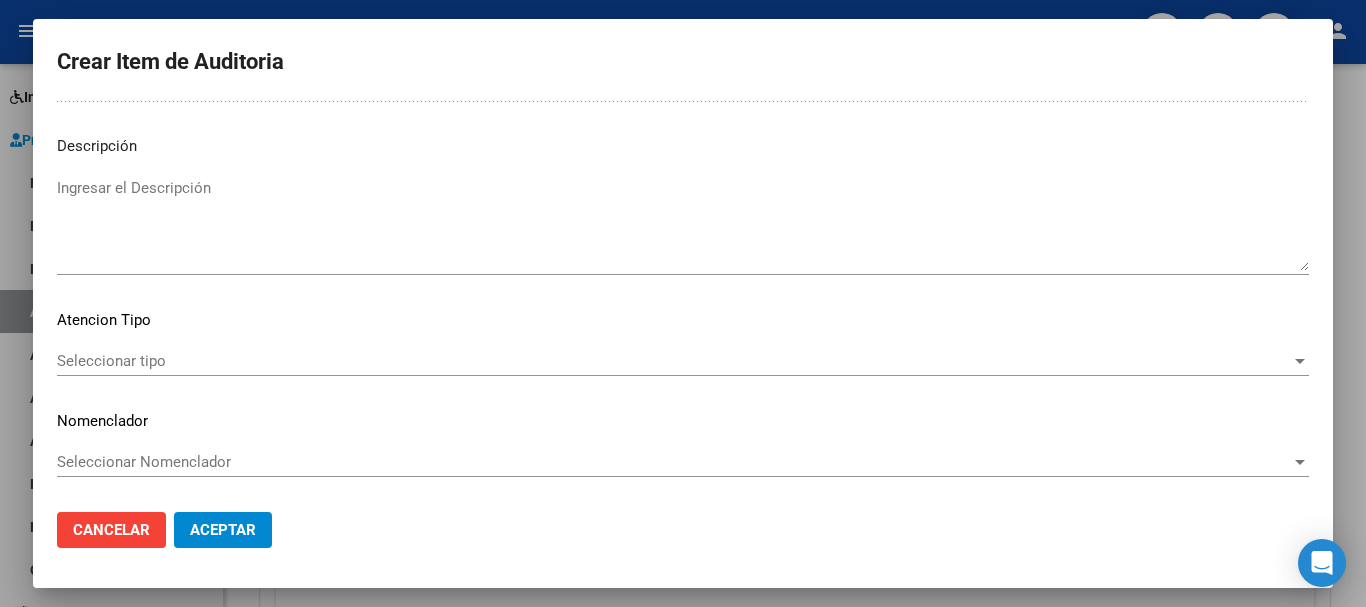 click on "Seleccionar tipo" at bounding box center [674, 361] 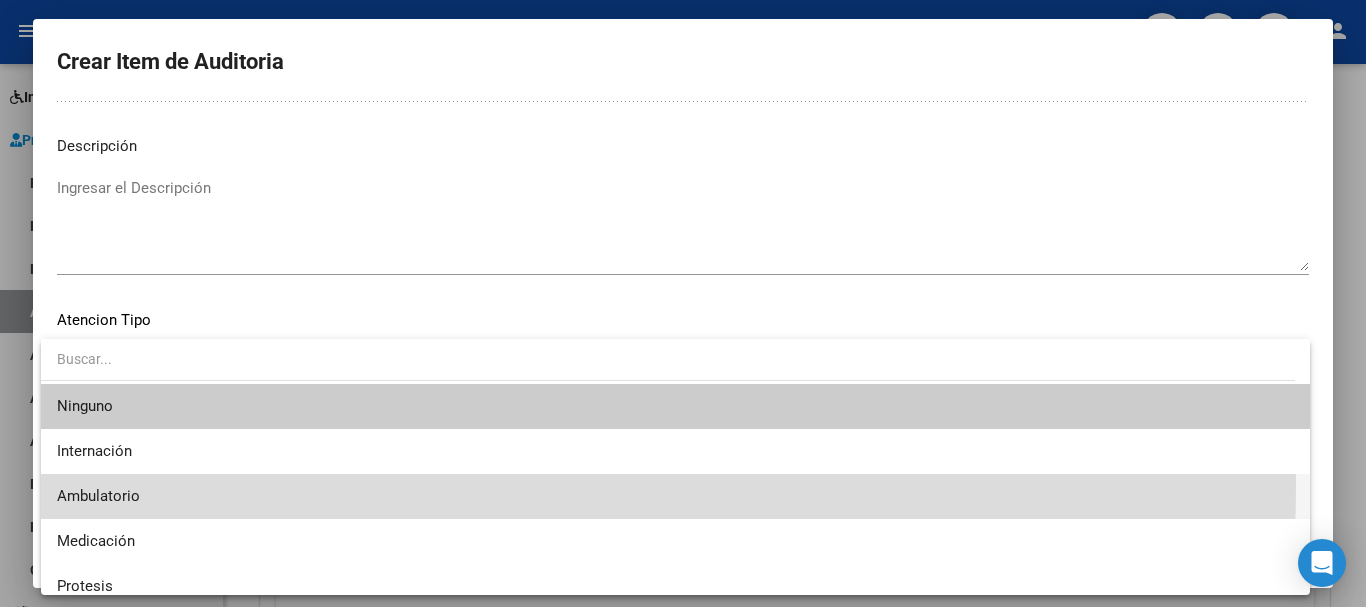 click on "Ambulatorio" at bounding box center (675, 496) 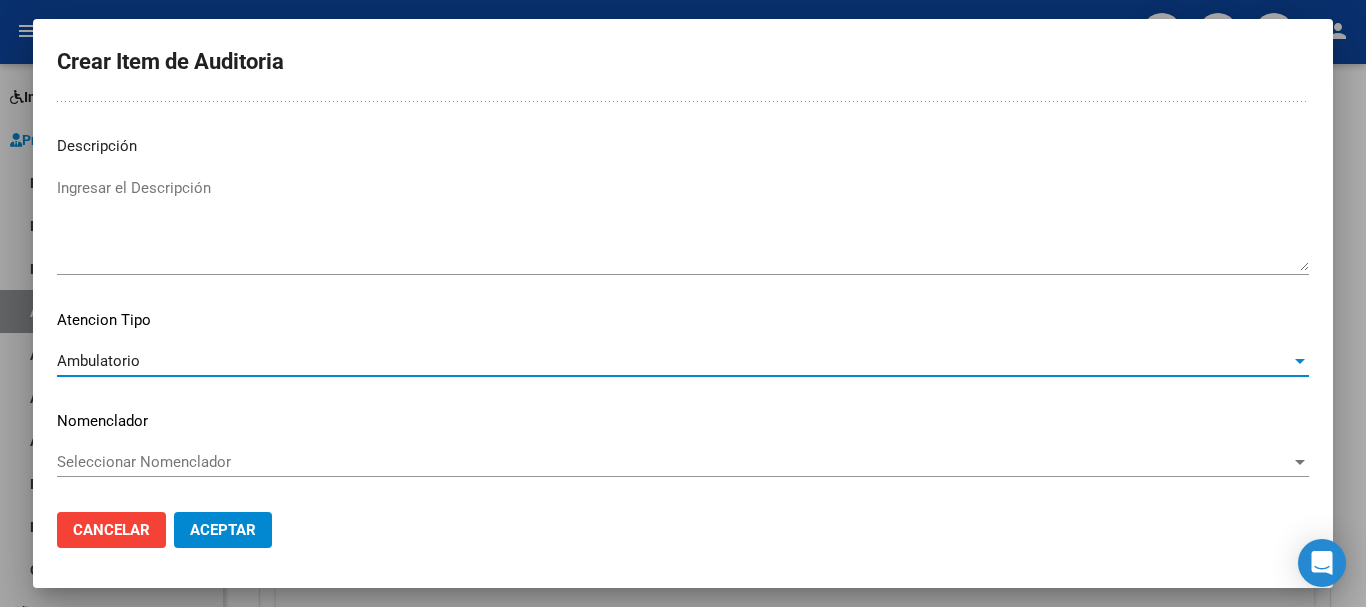 click on "Aceptar" 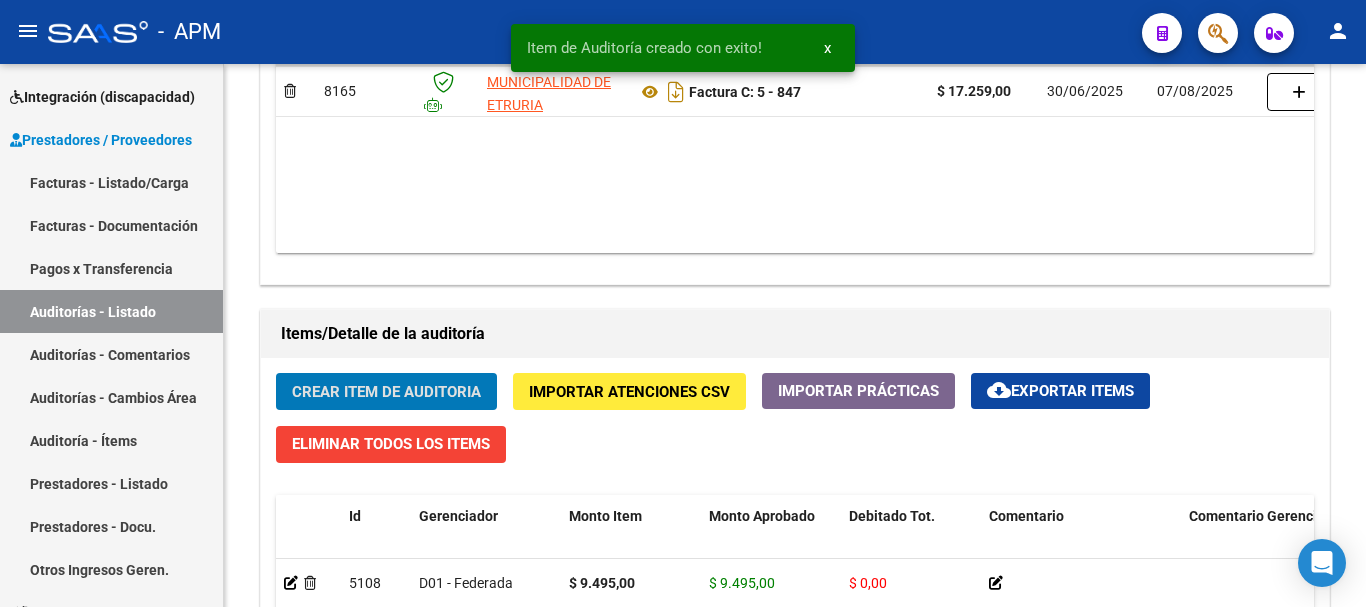scroll, scrollTop: 1201, scrollLeft: 0, axis: vertical 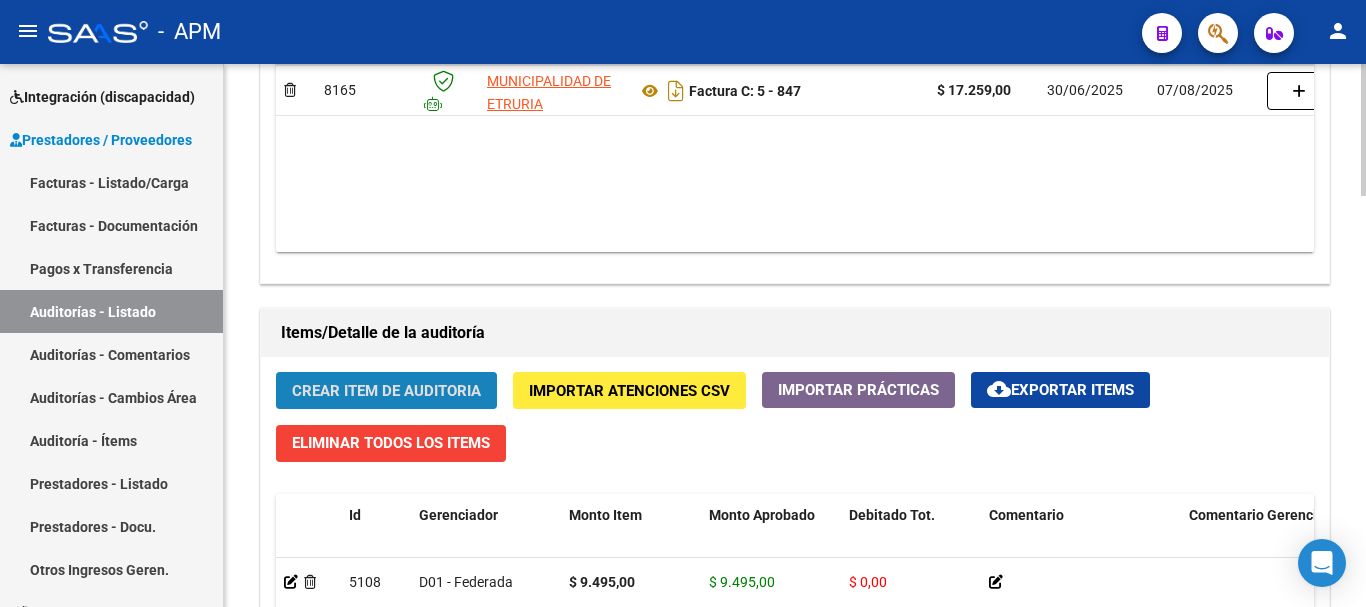 click on "Crear Item de Auditoria" 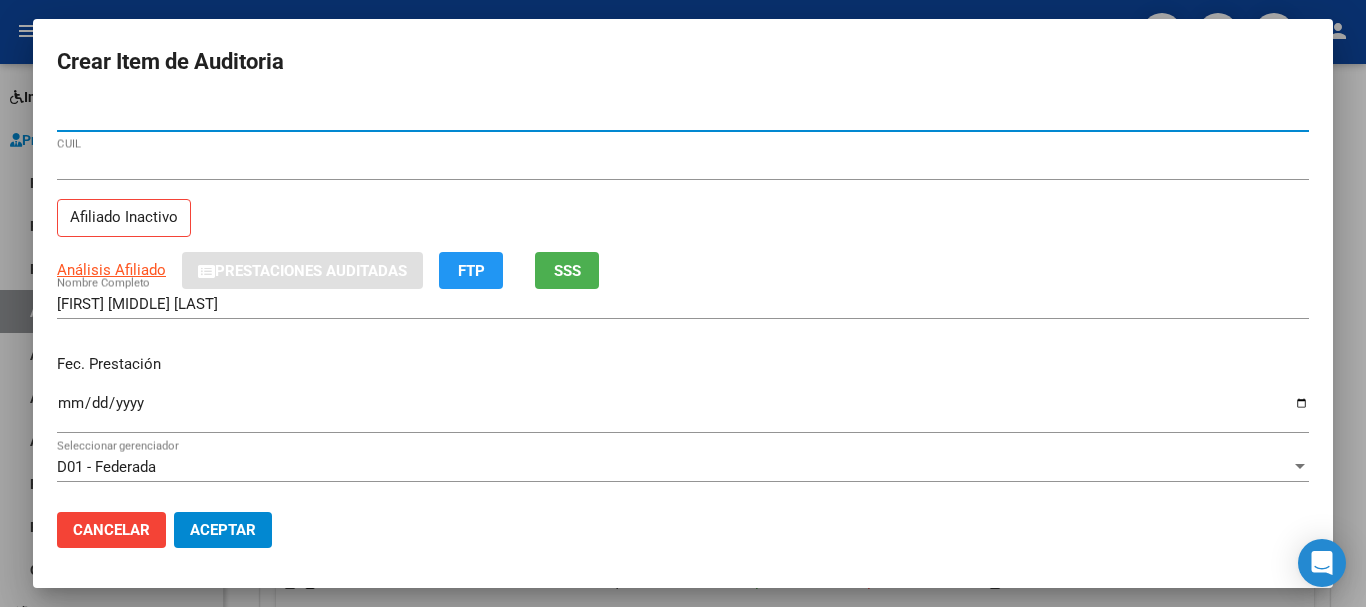 click on "Ingresar la fecha" at bounding box center [683, 411] 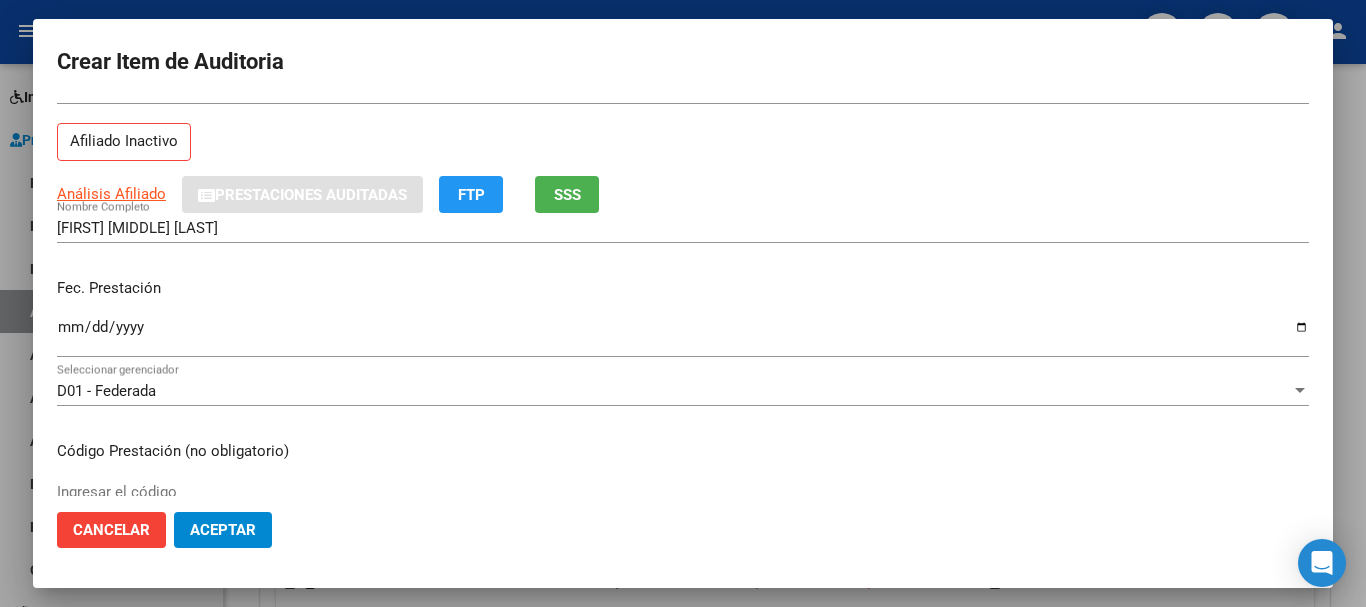 scroll, scrollTop: 100, scrollLeft: 0, axis: vertical 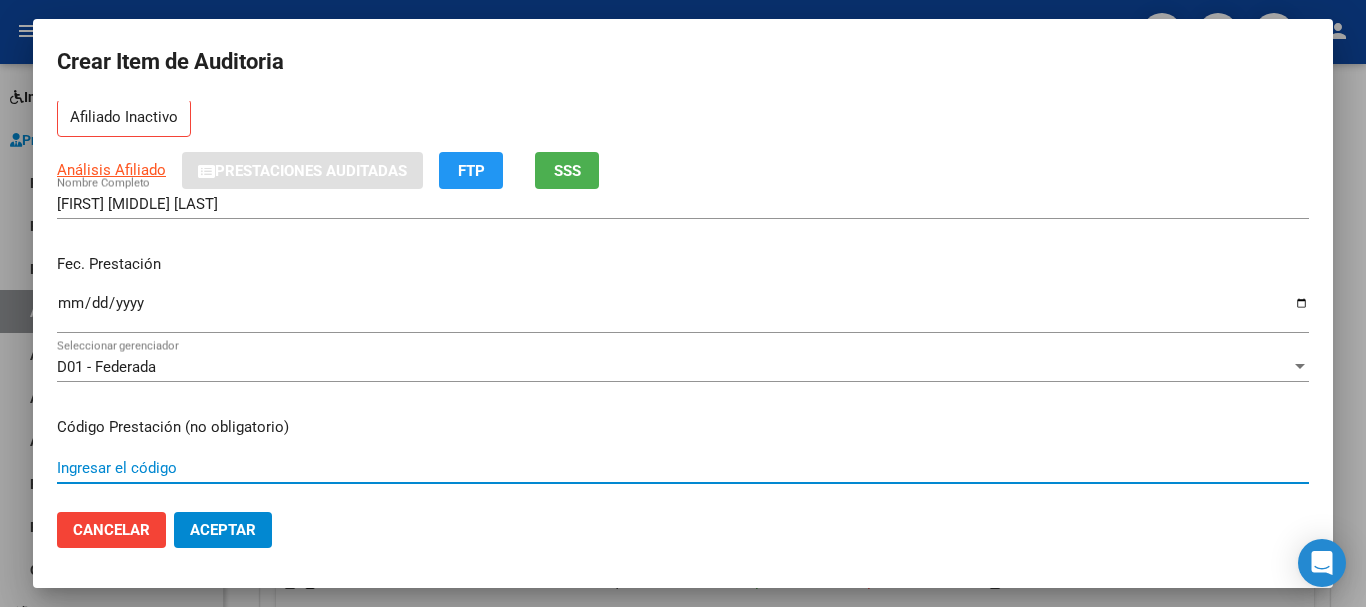 click on "Ingresar el código" at bounding box center (683, 468) 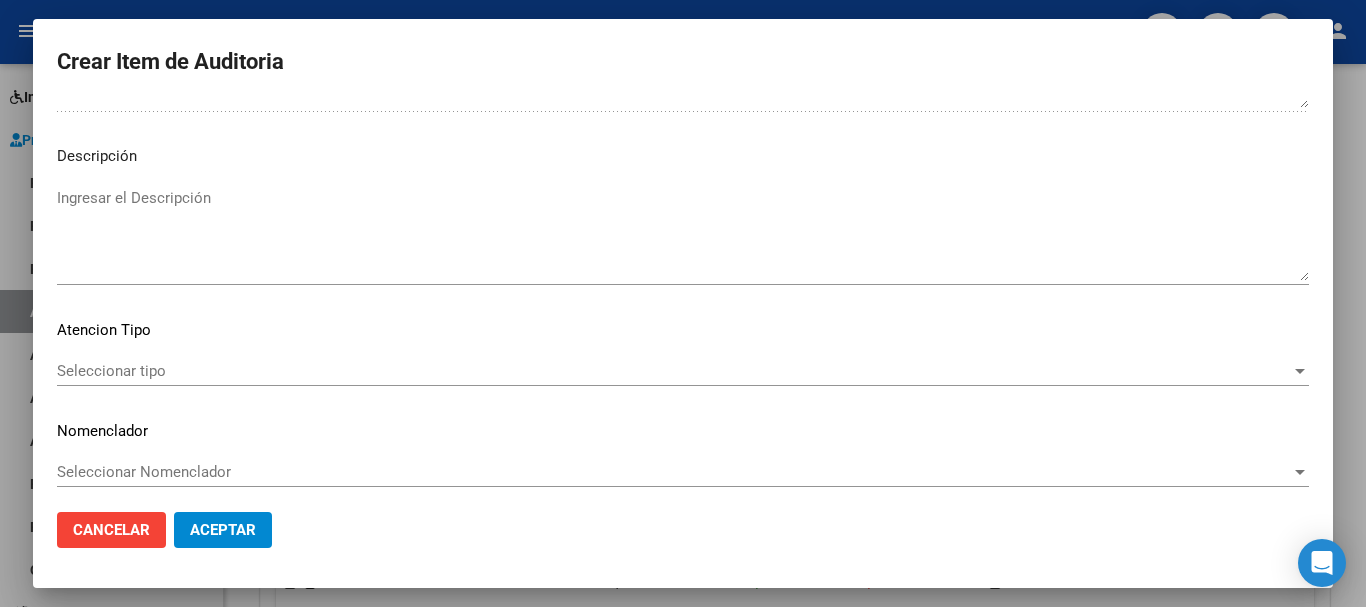 scroll, scrollTop: 1233, scrollLeft: 0, axis: vertical 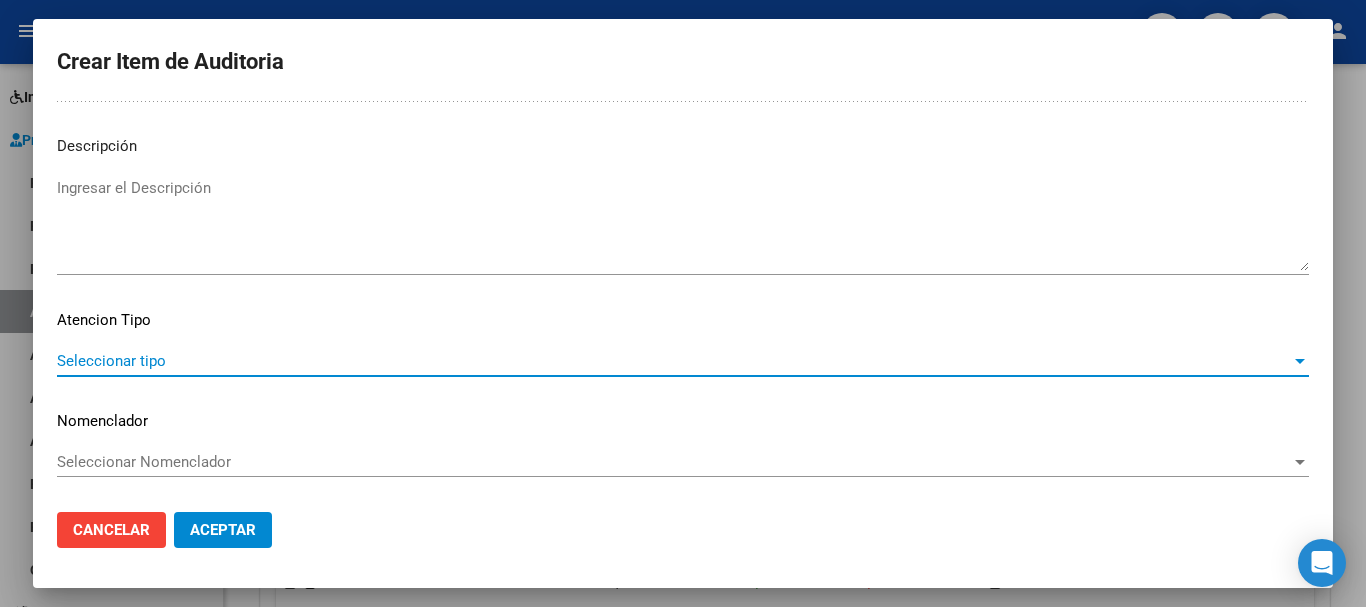 click at bounding box center [1300, 361] 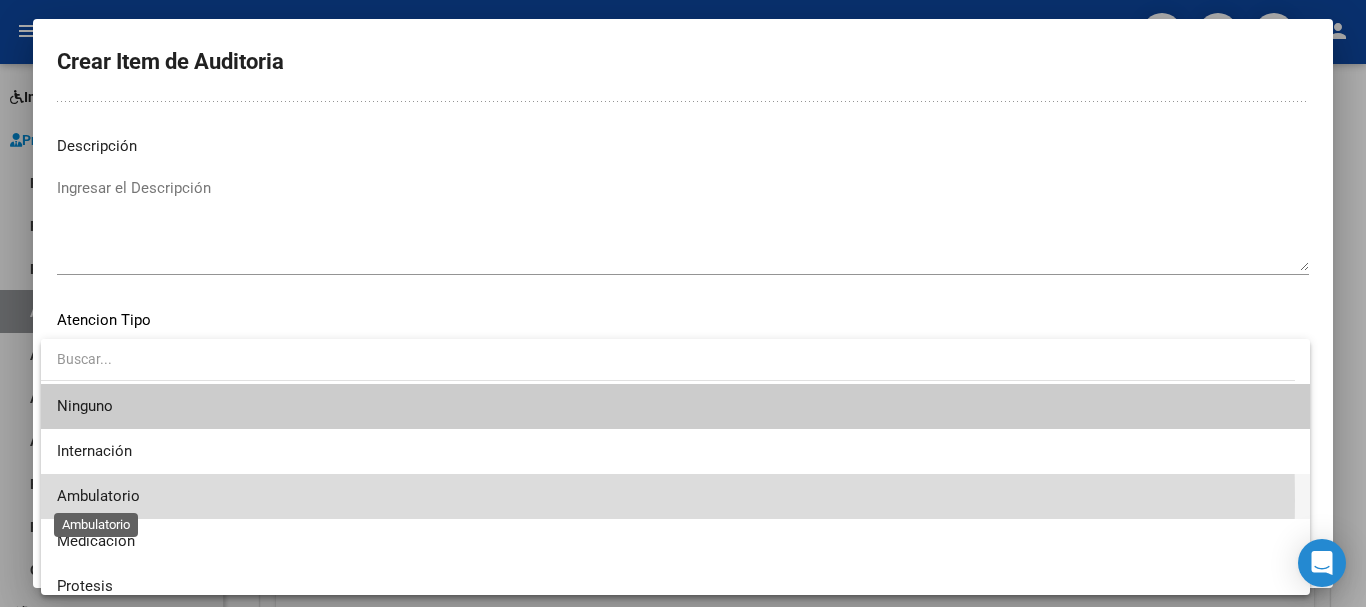 click on "Ambulatorio" at bounding box center [98, 496] 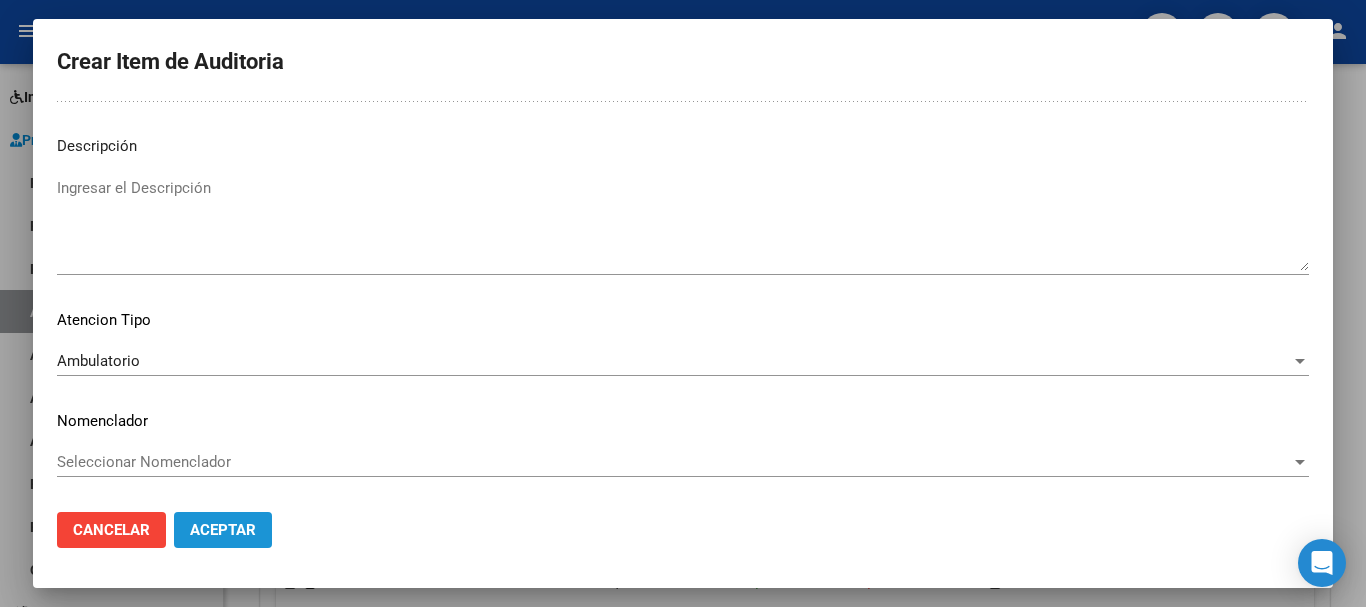 click on "Aceptar" 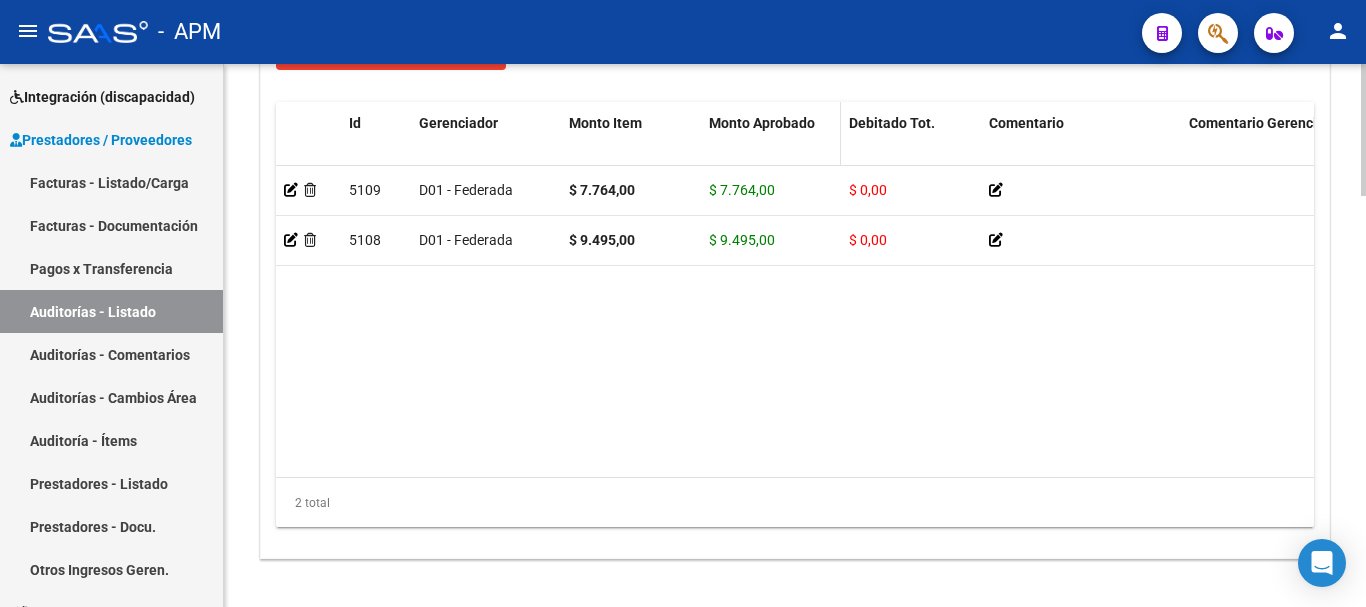 scroll, scrollTop: 1687, scrollLeft: 0, axis: vertical 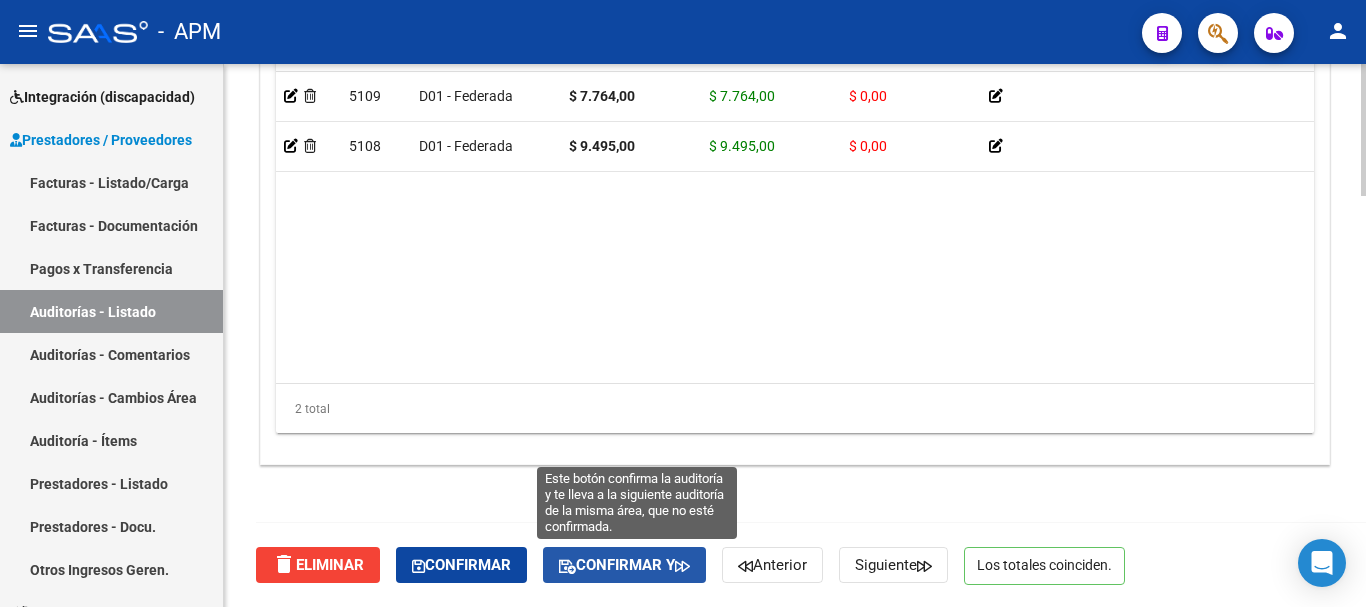 click on "Confirmar y" 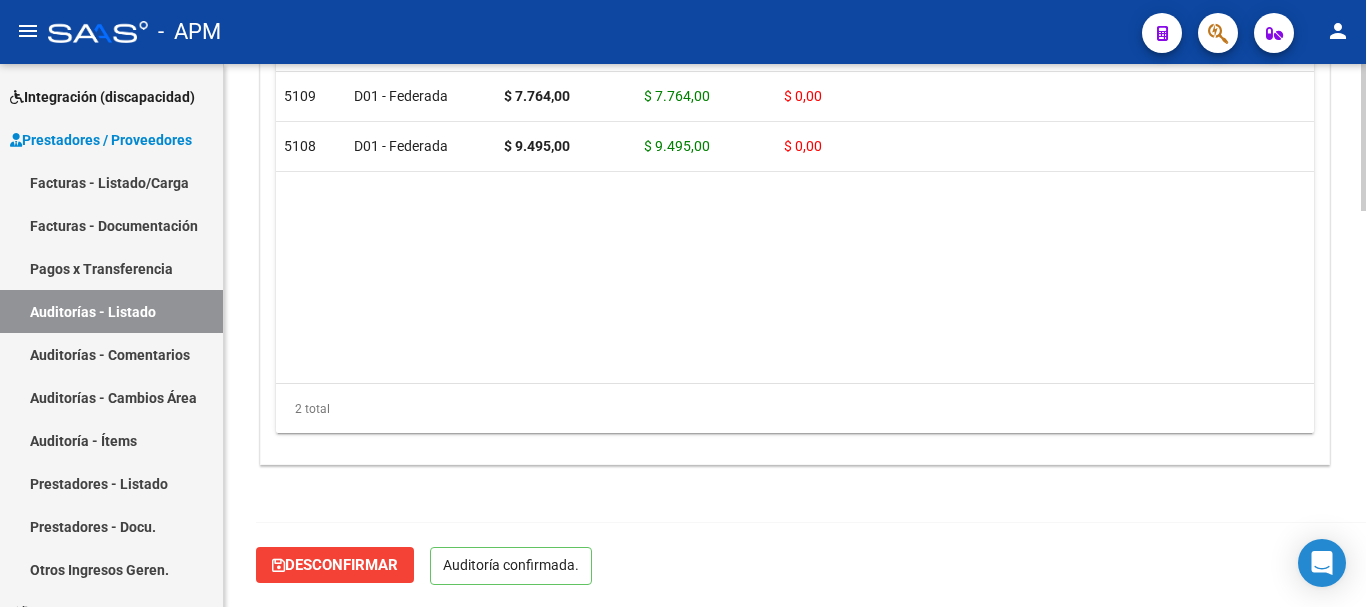 scroll, scrollTop: 1361, scrollLeft: 0, axis: vertical 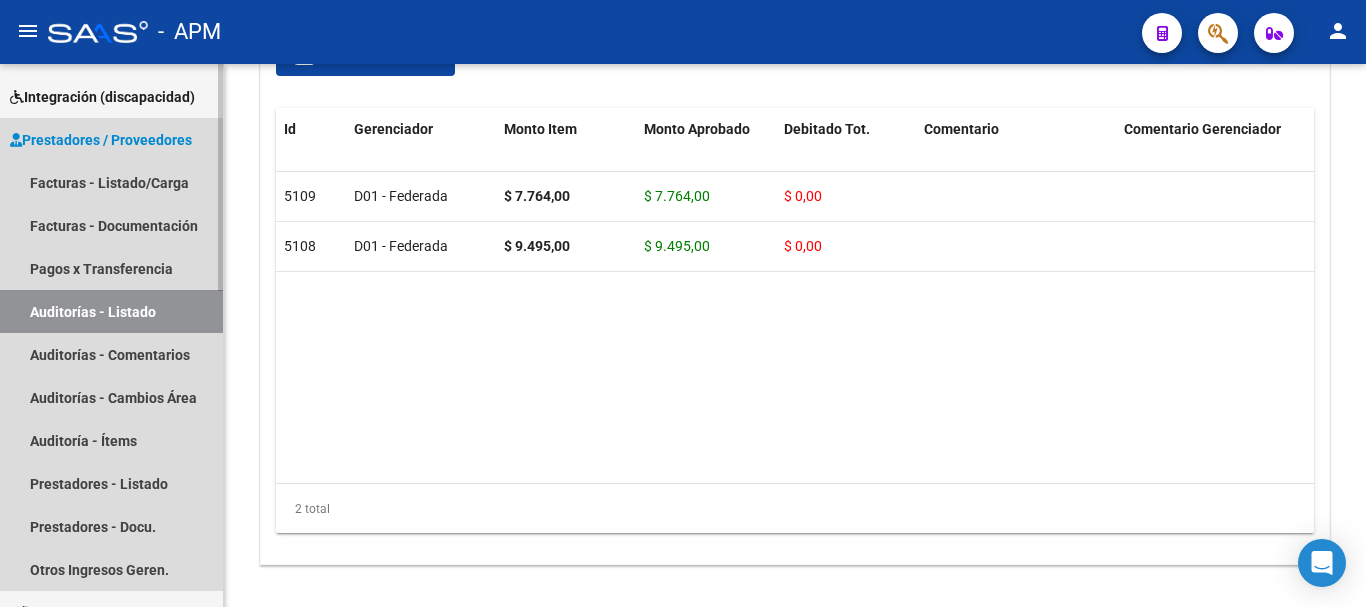 click on "Auditorías - Listado" at bounding box center [111, 311] 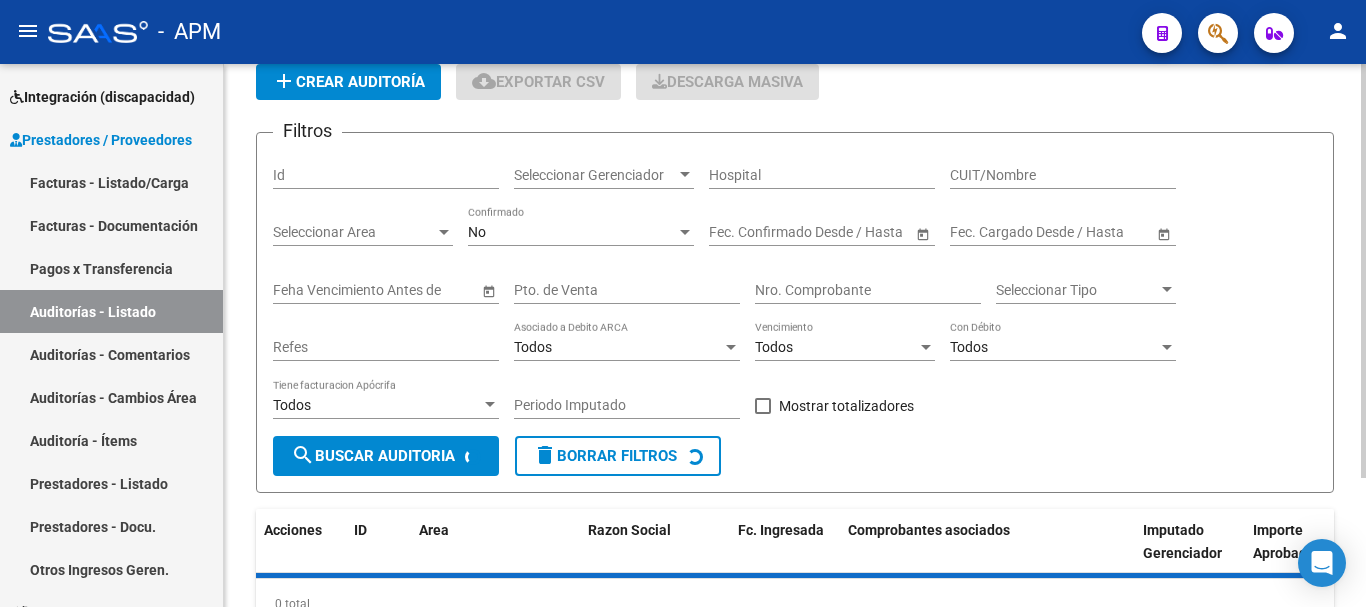 scroll, scrollTop: 0, scrollLeft: 0, axis: both 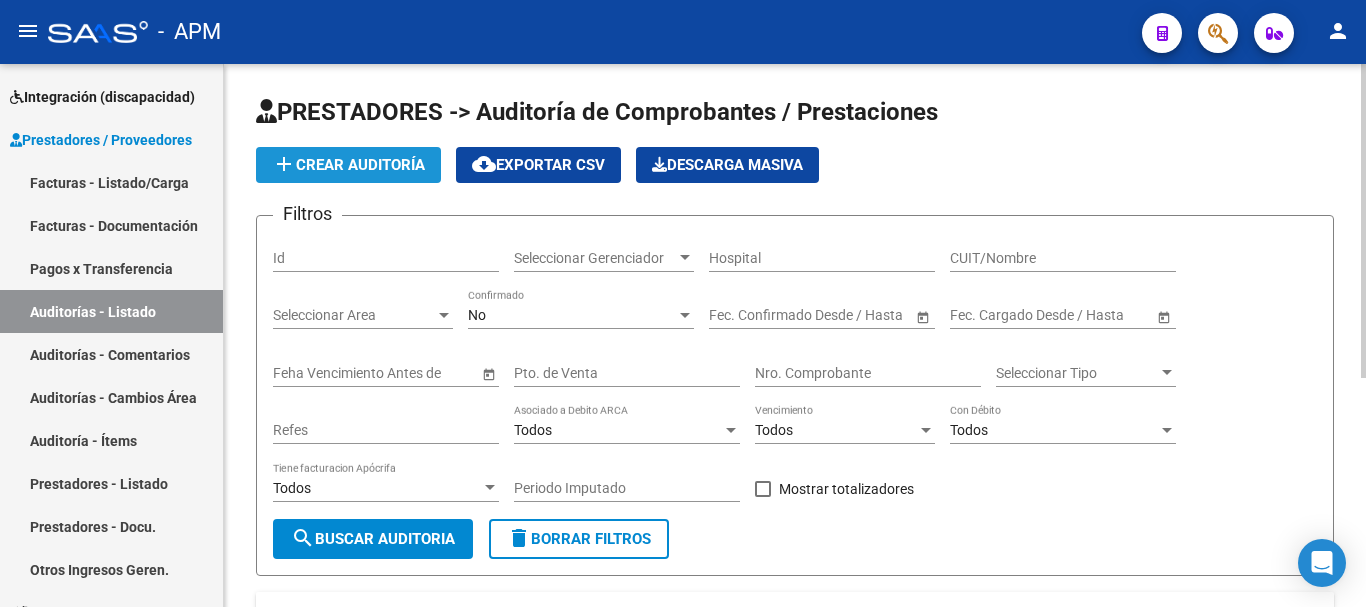 click on "add  Crear Auditoría" 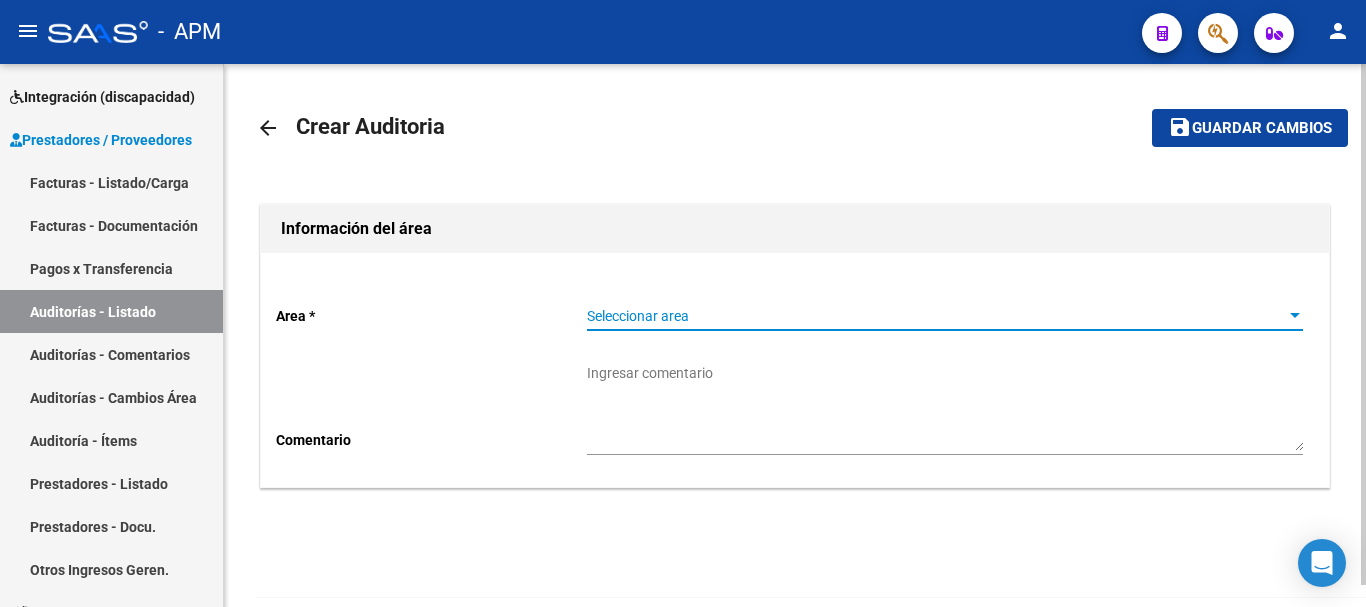 click on "Seleccionar area" at bounding box center (945, 316) 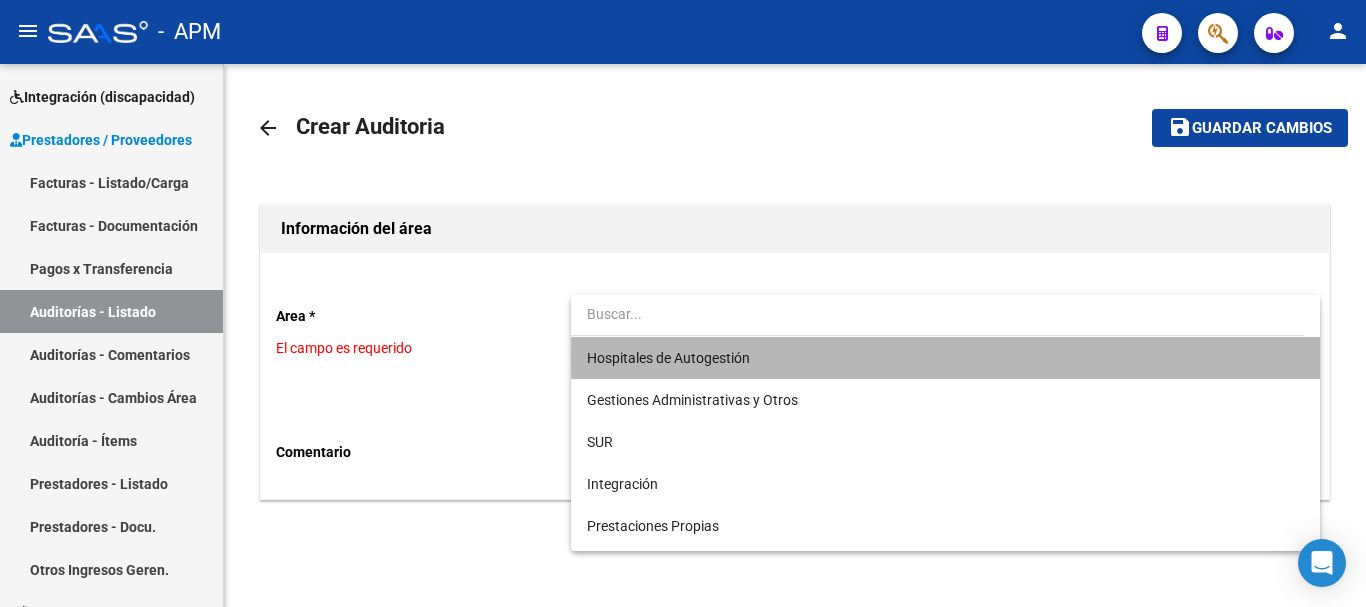 click on "Hospitales de Autogestión" at bounding box center (945, 358) 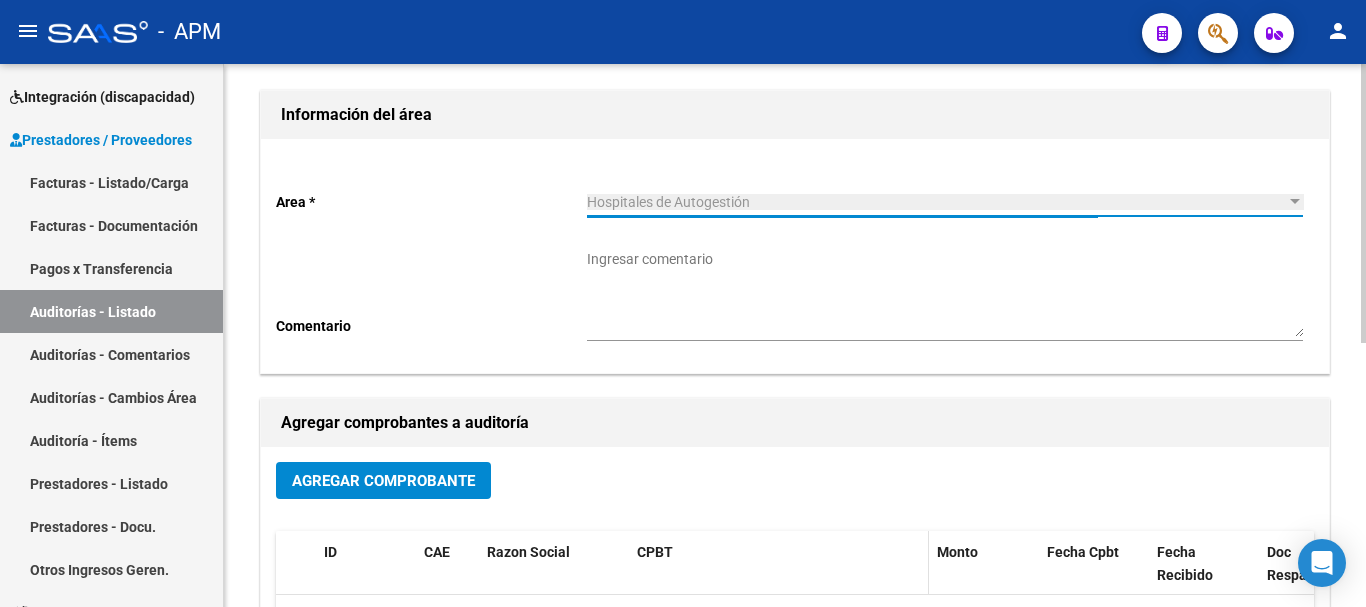 scroll, scrollTop: 300, scrollLeft: 0, axis: vertical 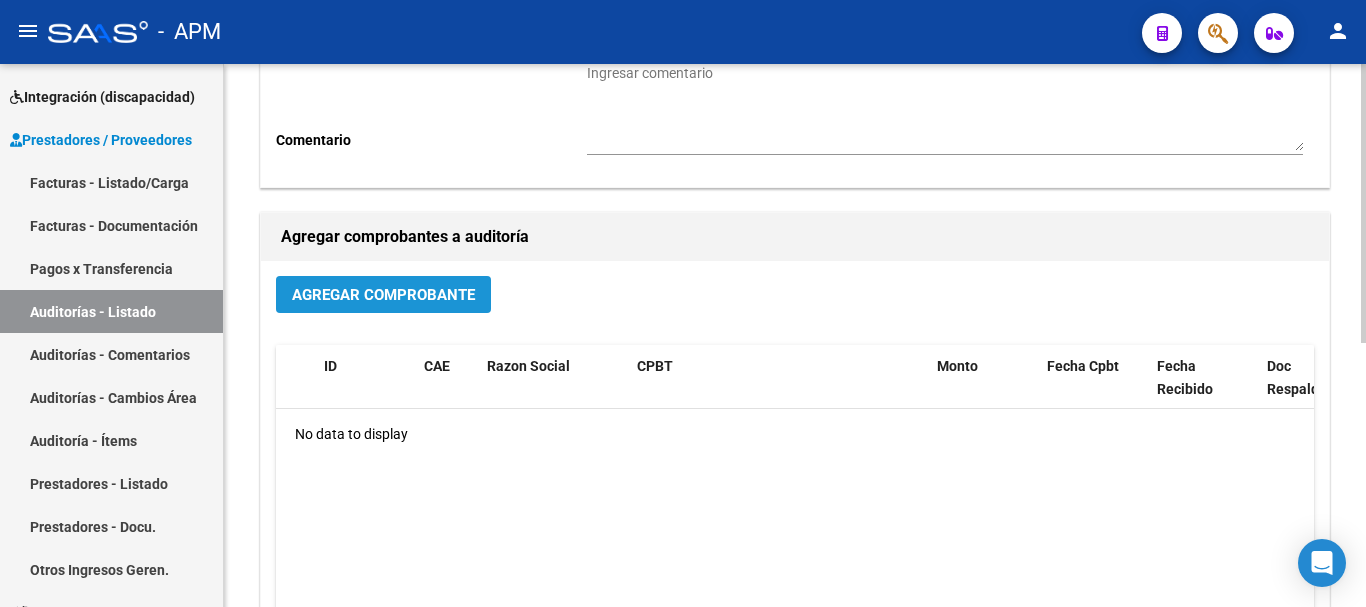 click on "Agregar Comprobante" 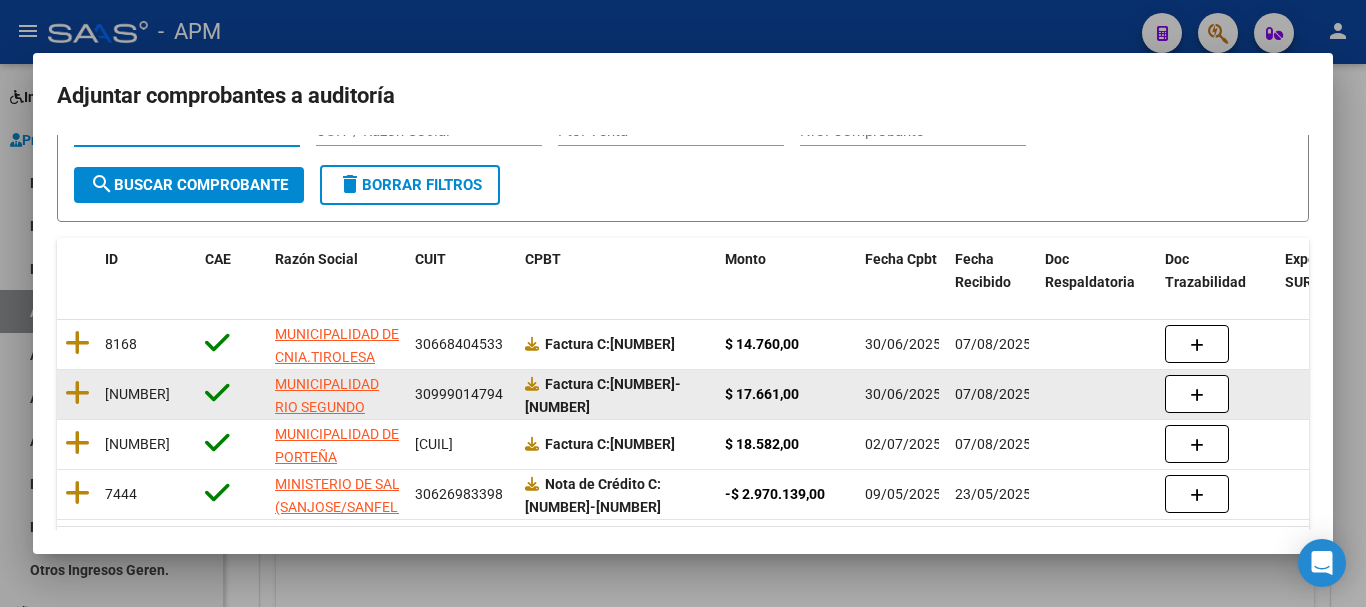 scroll, scrollTop: 178, scrollLeft: 0, axis: vertical 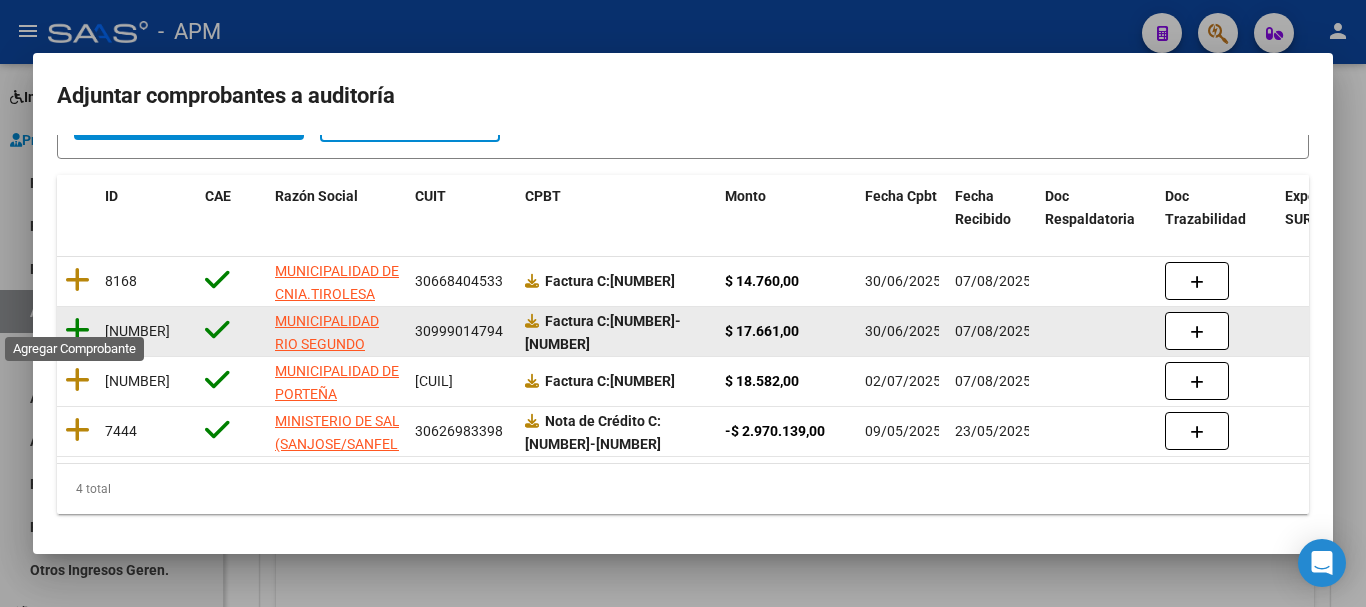 click 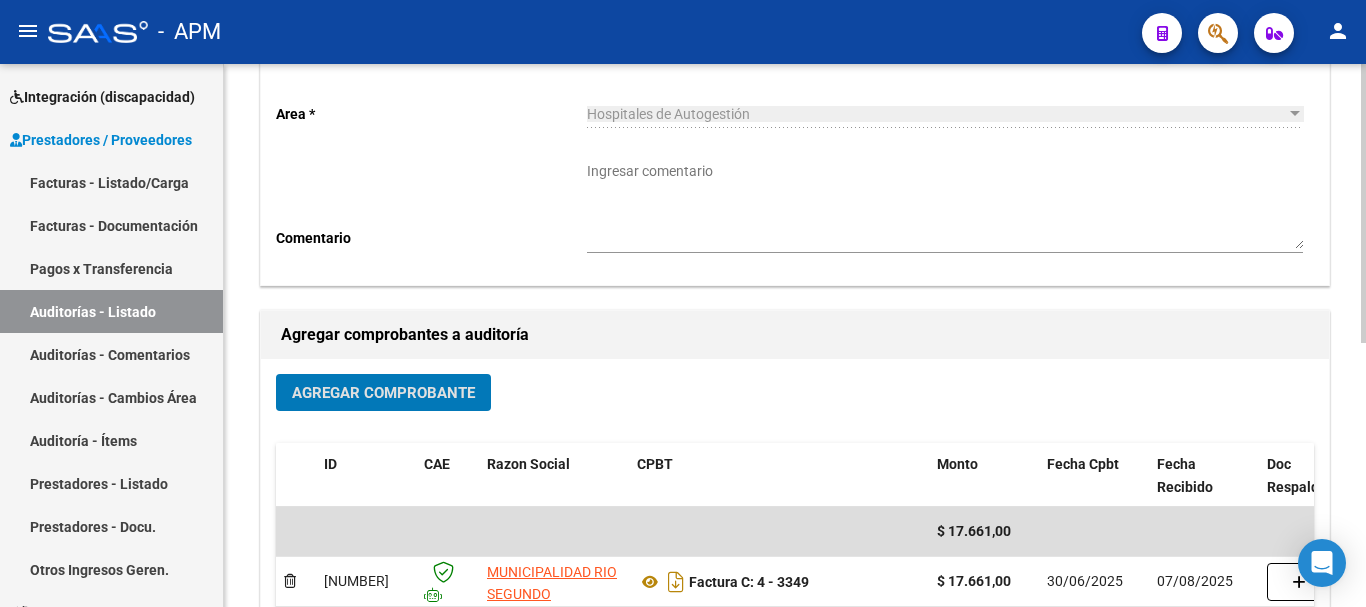 scroll, scrollTop: 212, scrollLeft: 0, axis: vertical 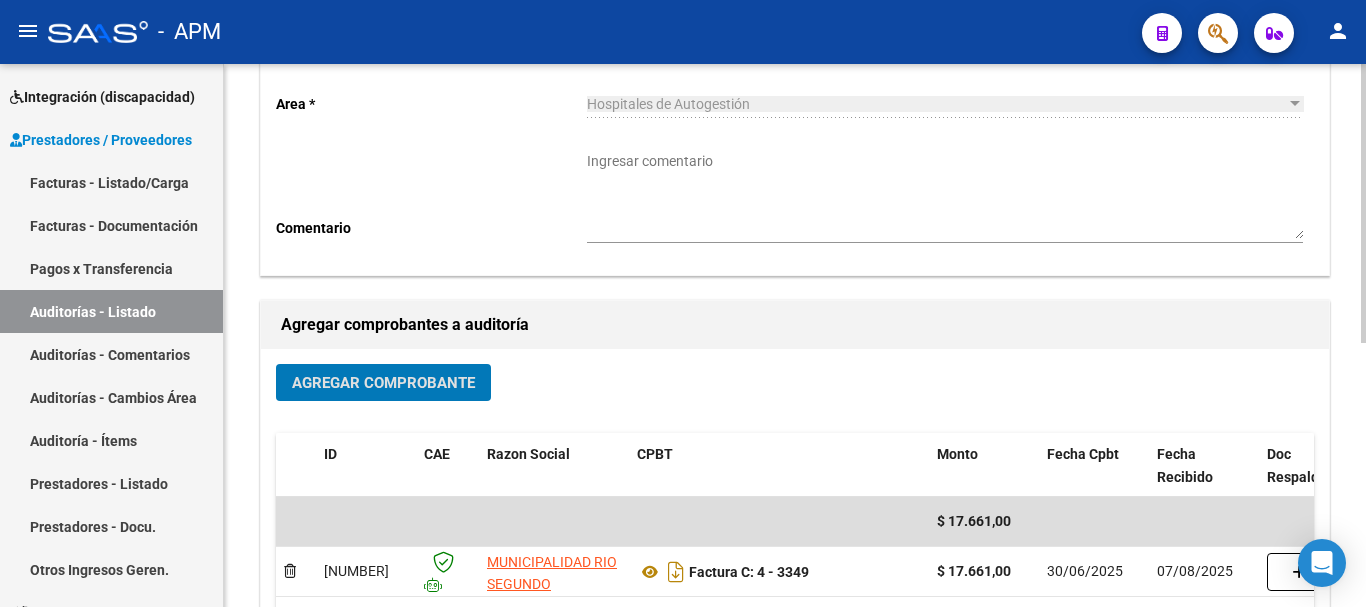 click on "Agregar Comprobante" 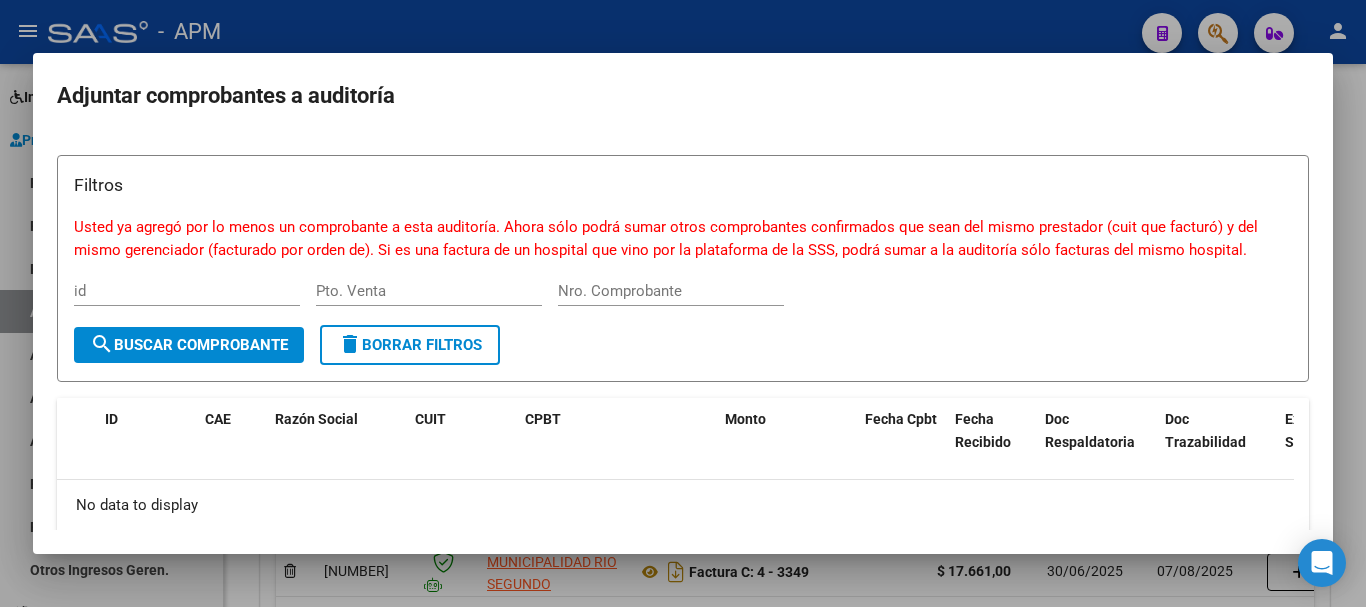 click at bounding box center (683, 303) 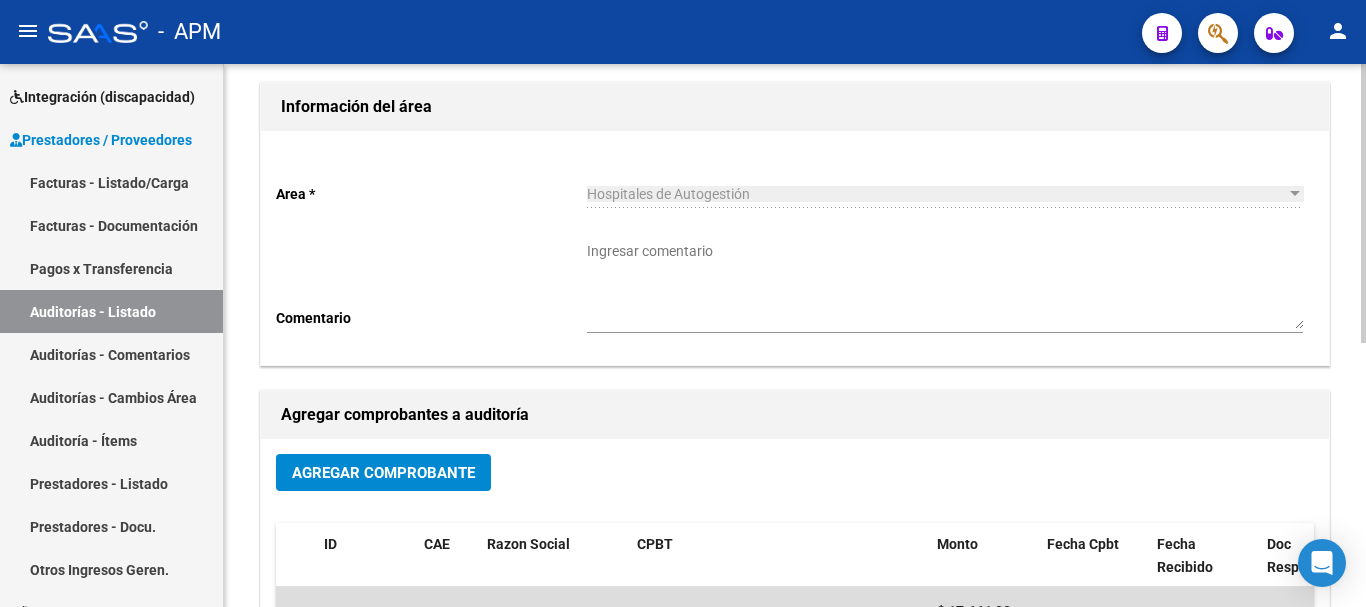 scroll, scrollTop: 0, scrollLeft: 0, axis: both 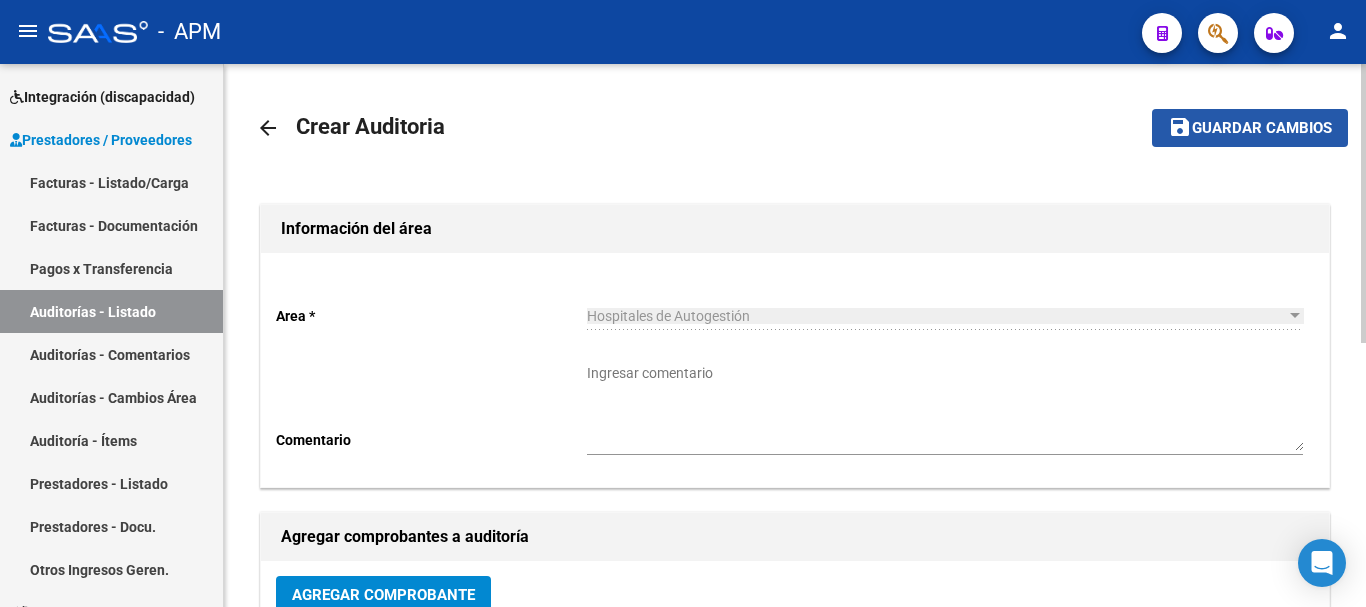 click on "Guardar cambios" 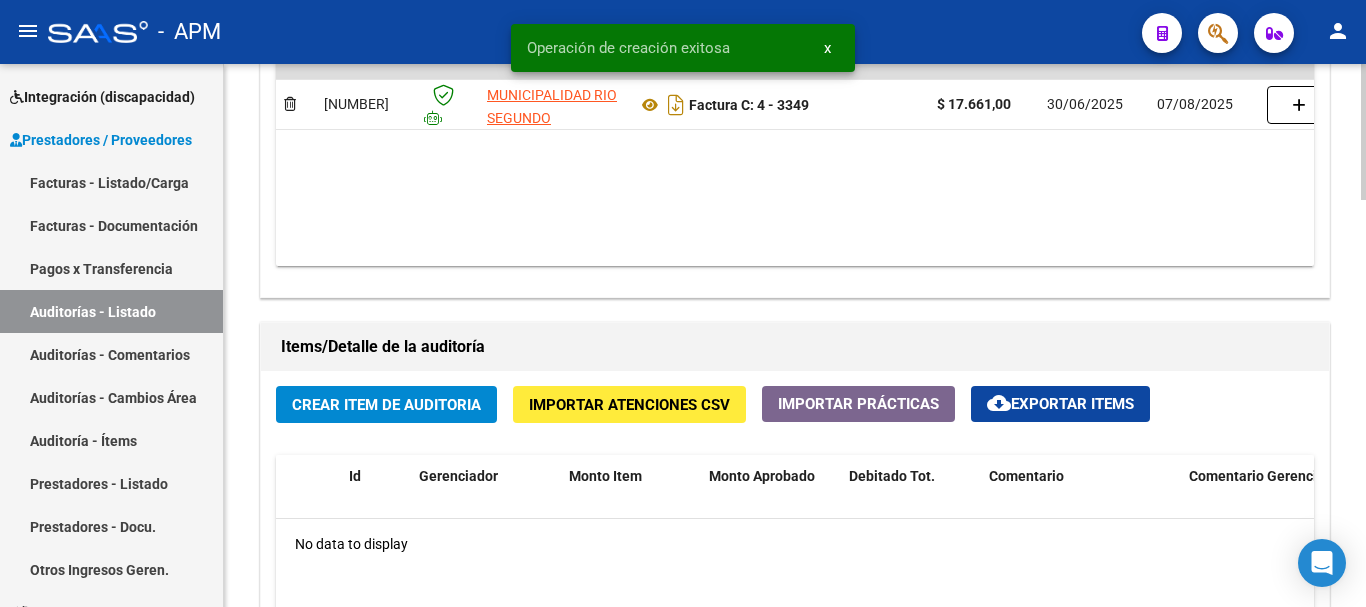 scroll, scrollTop: 1300, scrollLeft: 0, axis: vertical 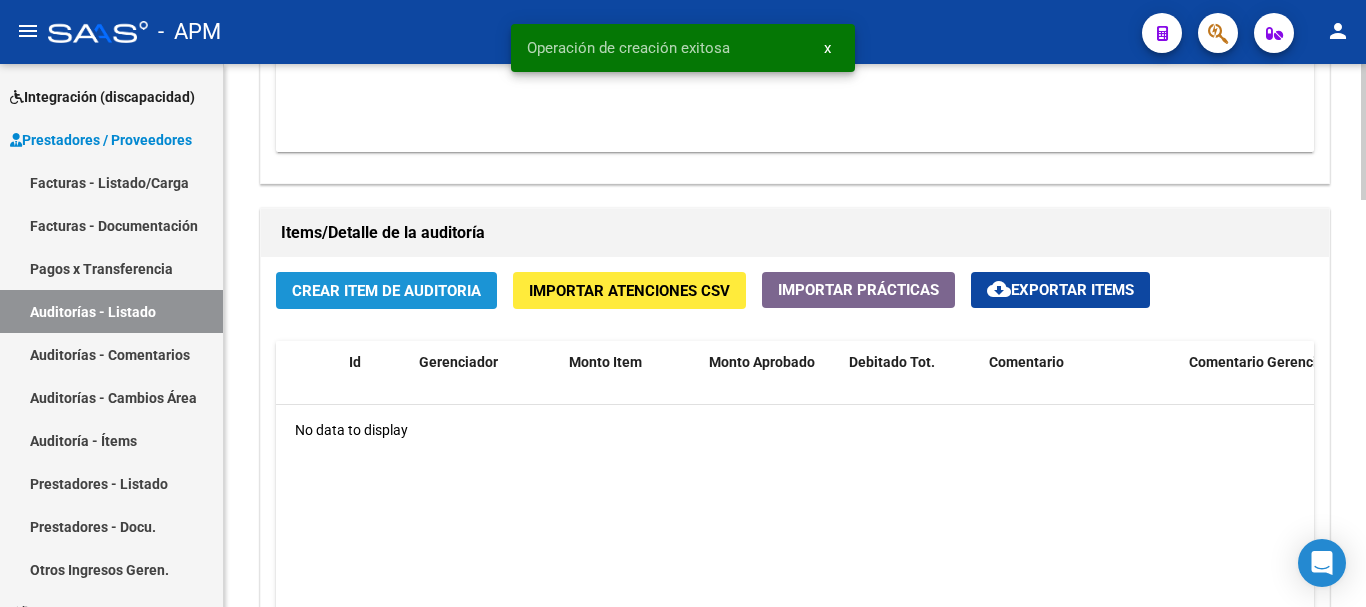 click on "Crear Item de Auditoria" 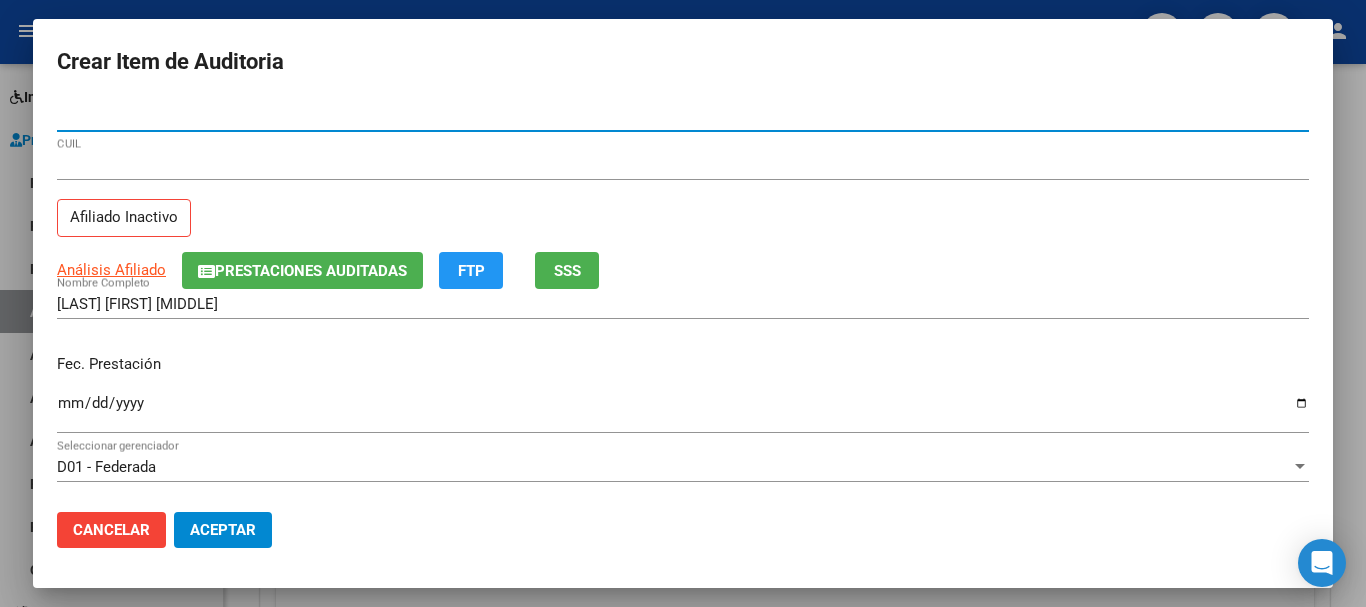 click on "Ingresar la fecha" at bounding box center [683, 411] 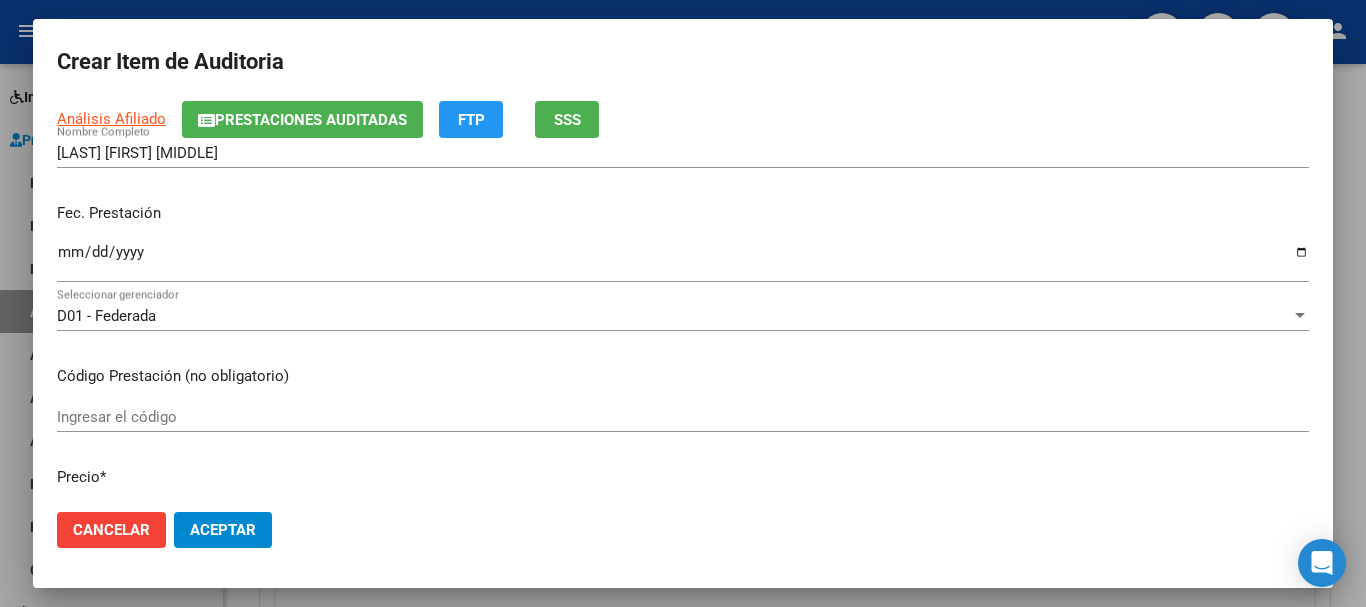 scroll, scrollTop: 200, scrollLeft: 0, axis: vertical 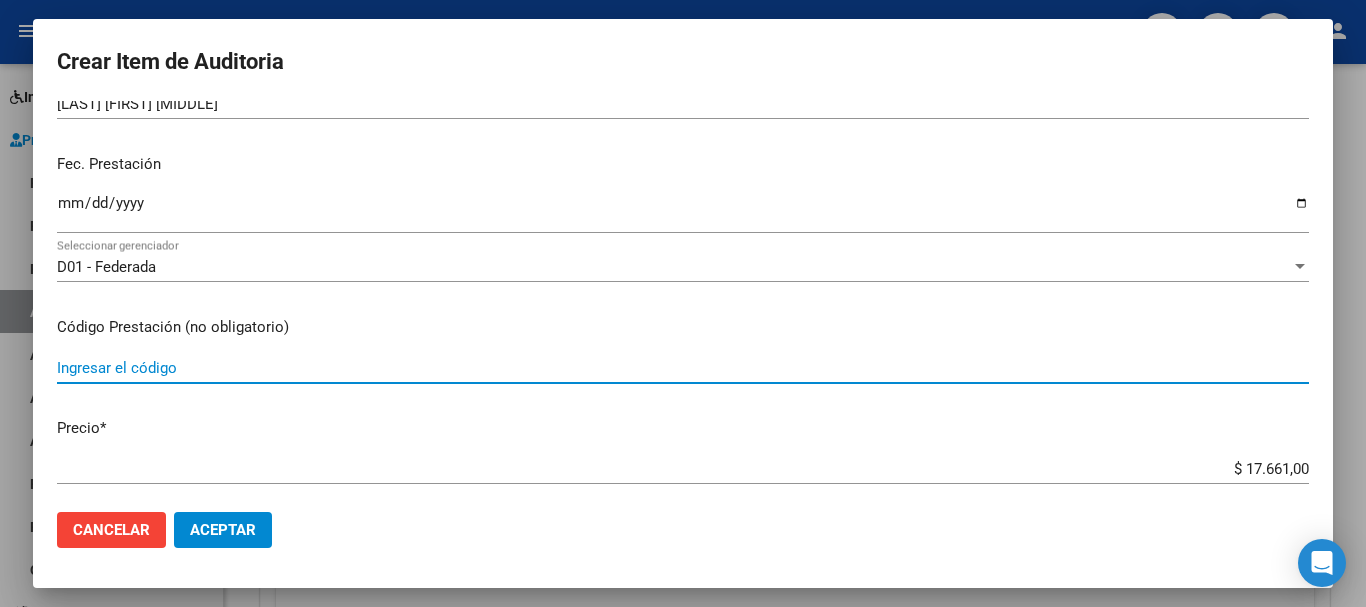 click on "Ingresar el código" at bounding box center [683, 368] 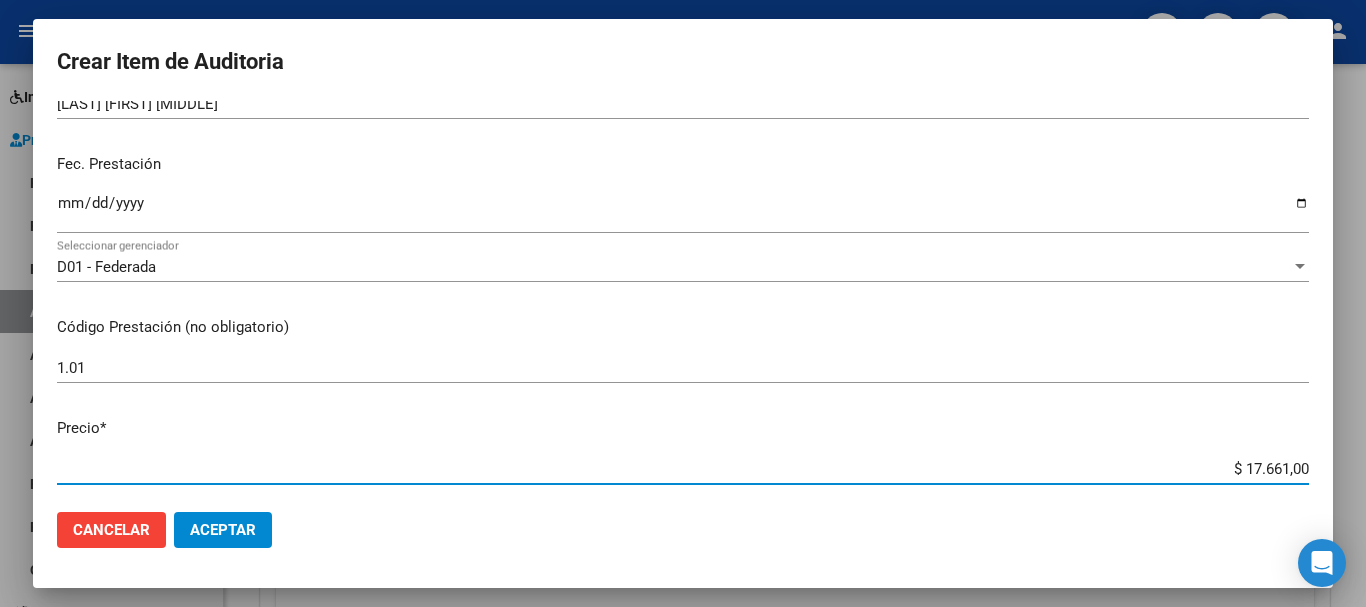 click on "$ 17.661,00" at bounding box center [683, 469] 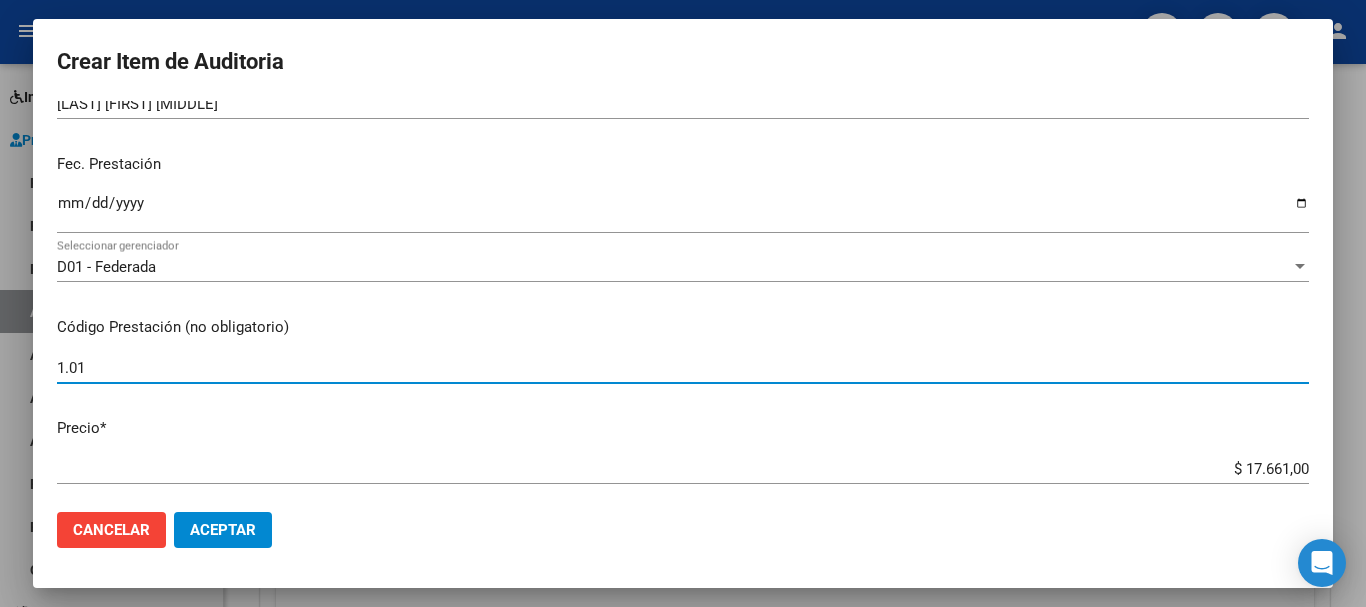 click on "1.01" at bounding box center [683, 368] 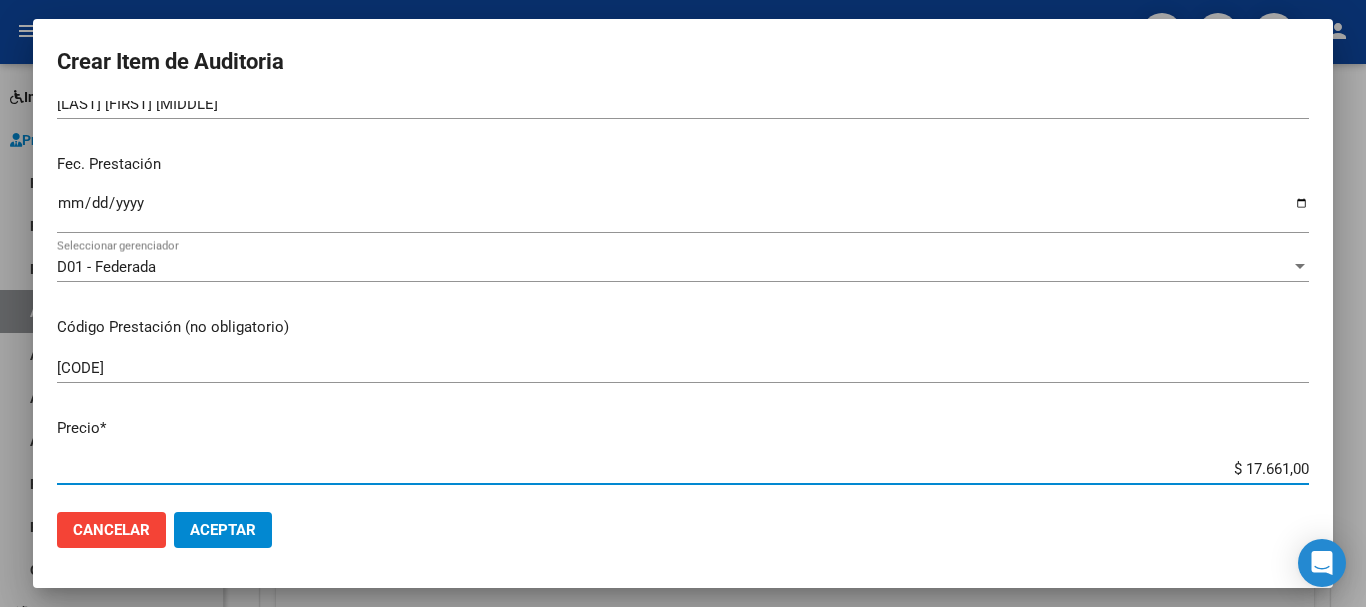 drag, startPoint x: 1230, startPoint y: 470, endPoint x: 1318, endPoint y: 463, distance: 88.27797 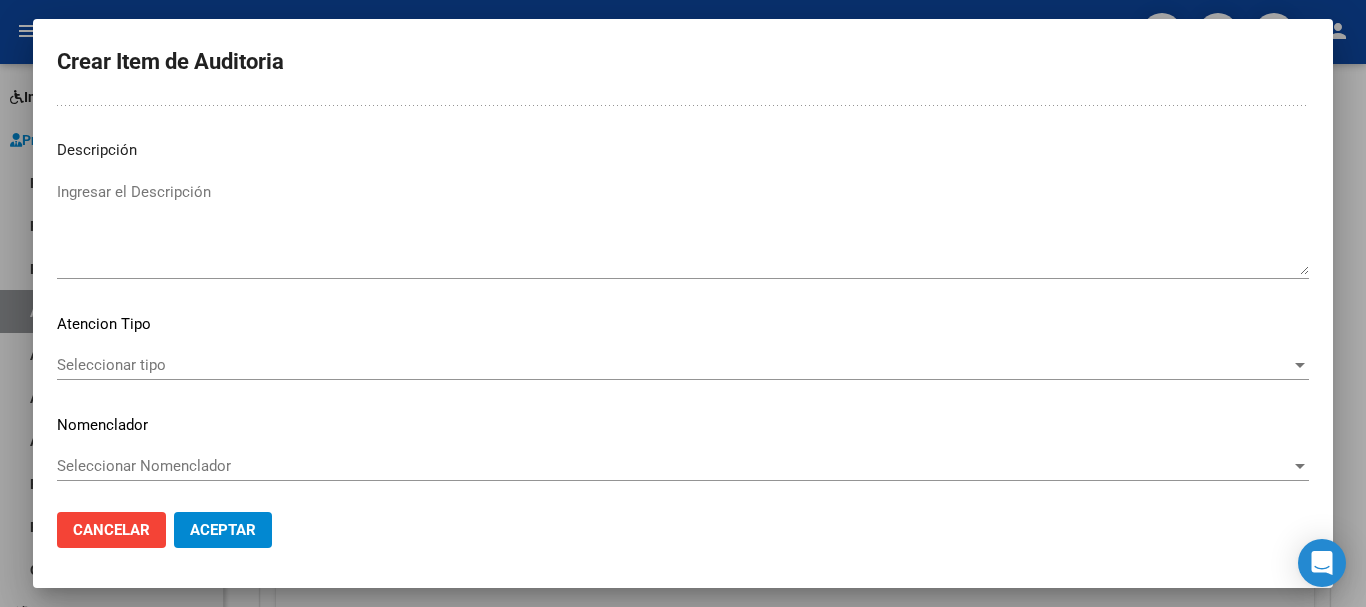 scroll, scrollTop: 1233, scrollLeft: 0, axis: vertical 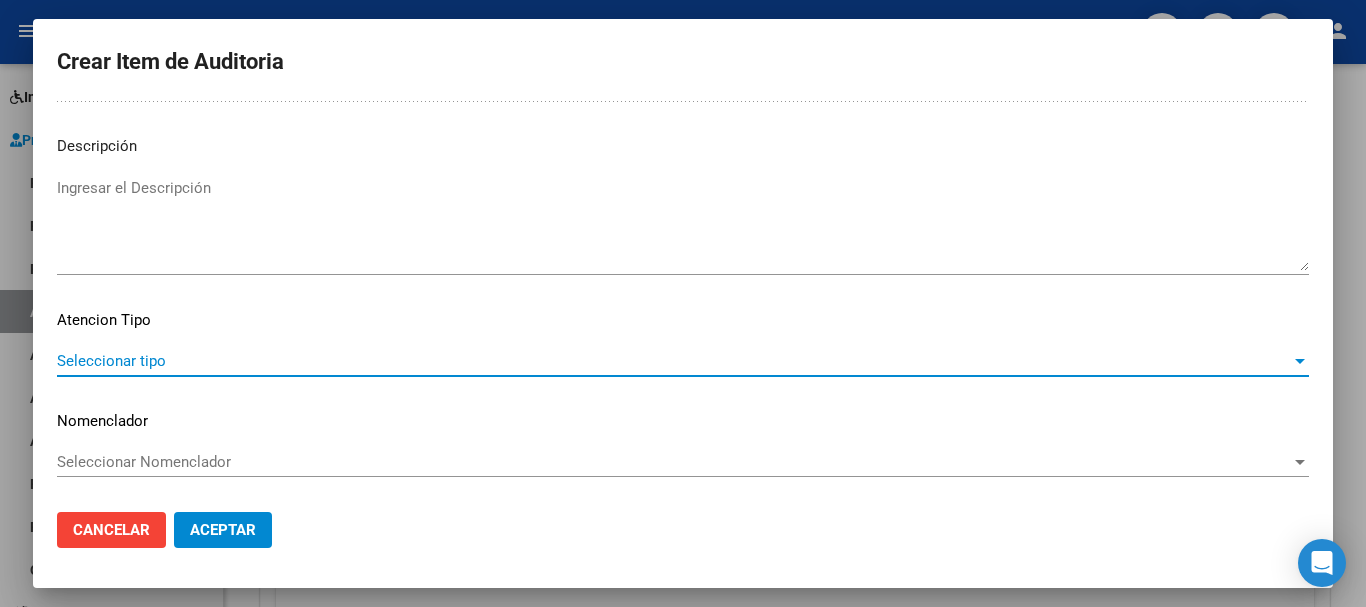 click on "Seleccionar tipo" at bounding box center (674, 361) 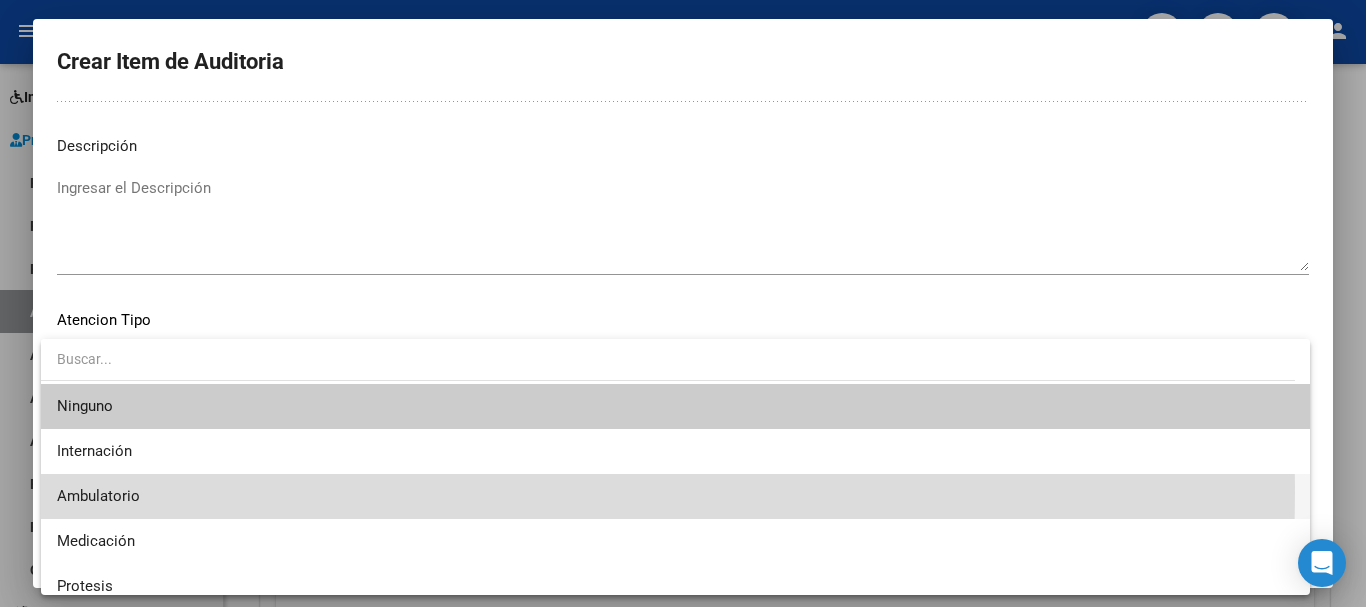 click on "Ambulatorio" at bounding box center (675, 496) 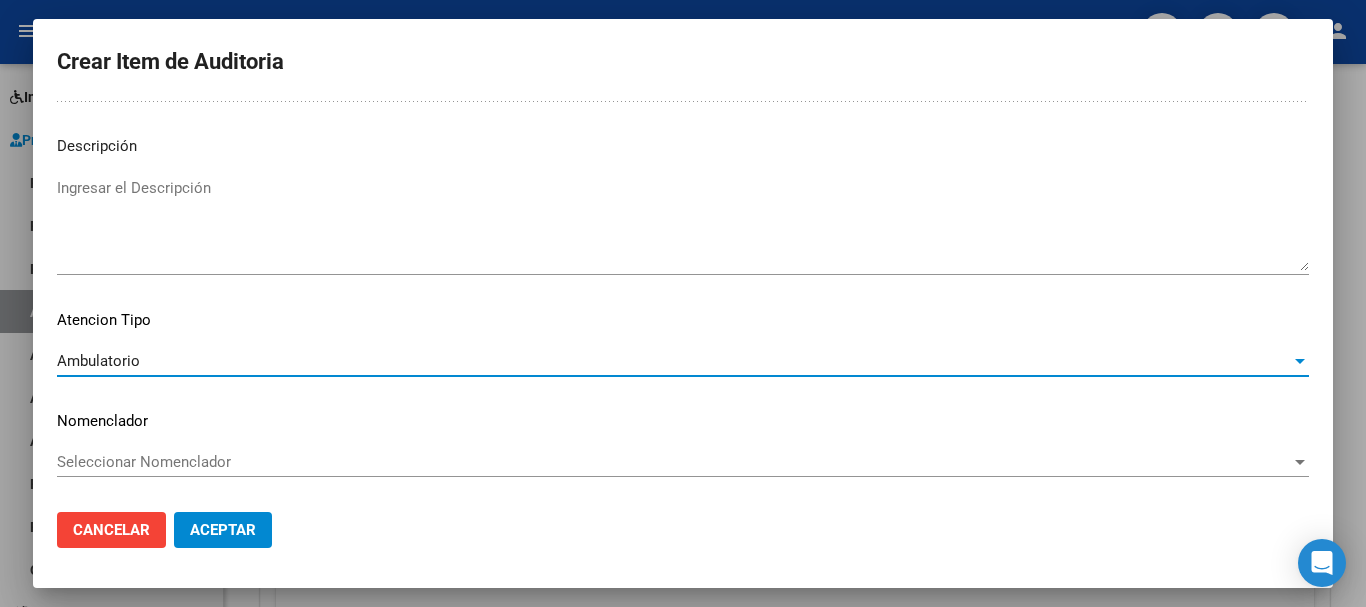 click on "Aceptar" 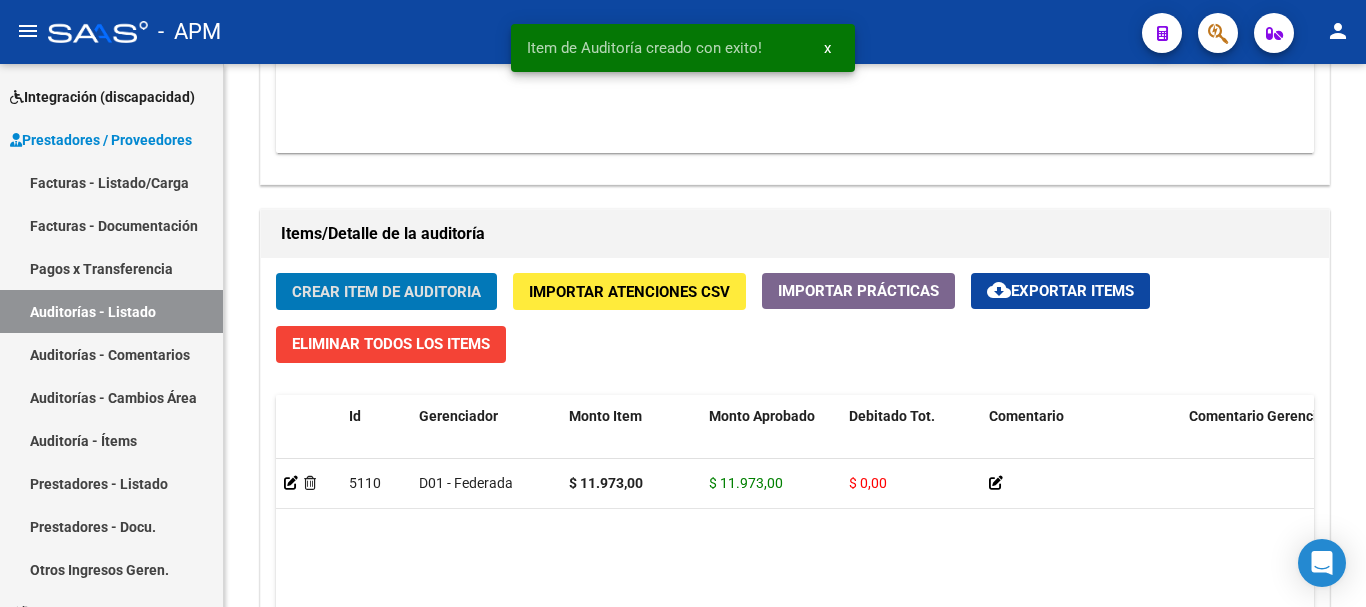 scroll, scrollTop: 1301, scrollLeft: 0, axis: vertical 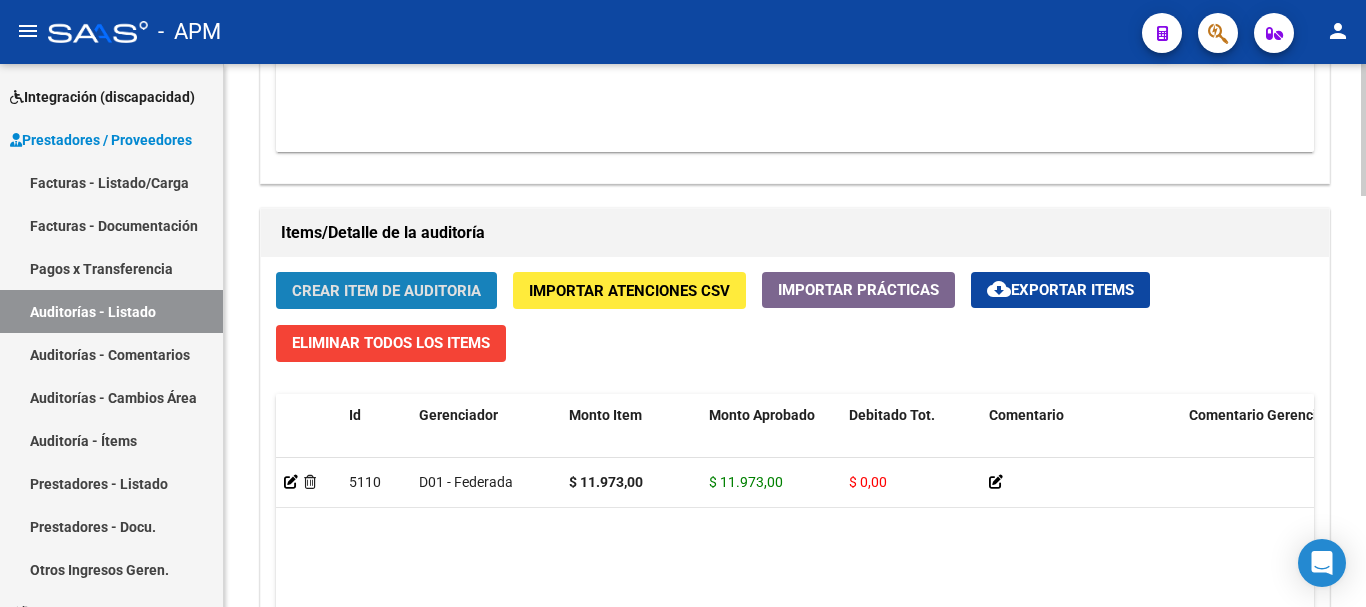 click on "Crear Item de Auditoria" 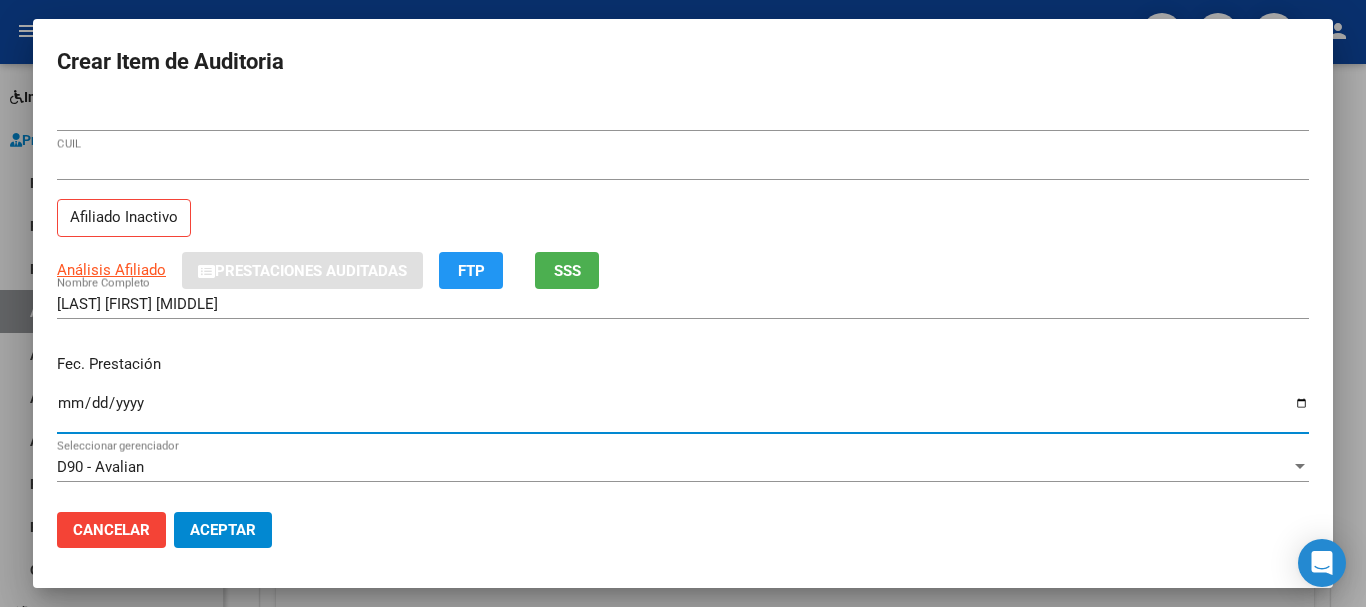click on "Ingresar la fecha" at bounding box center (683, 411) 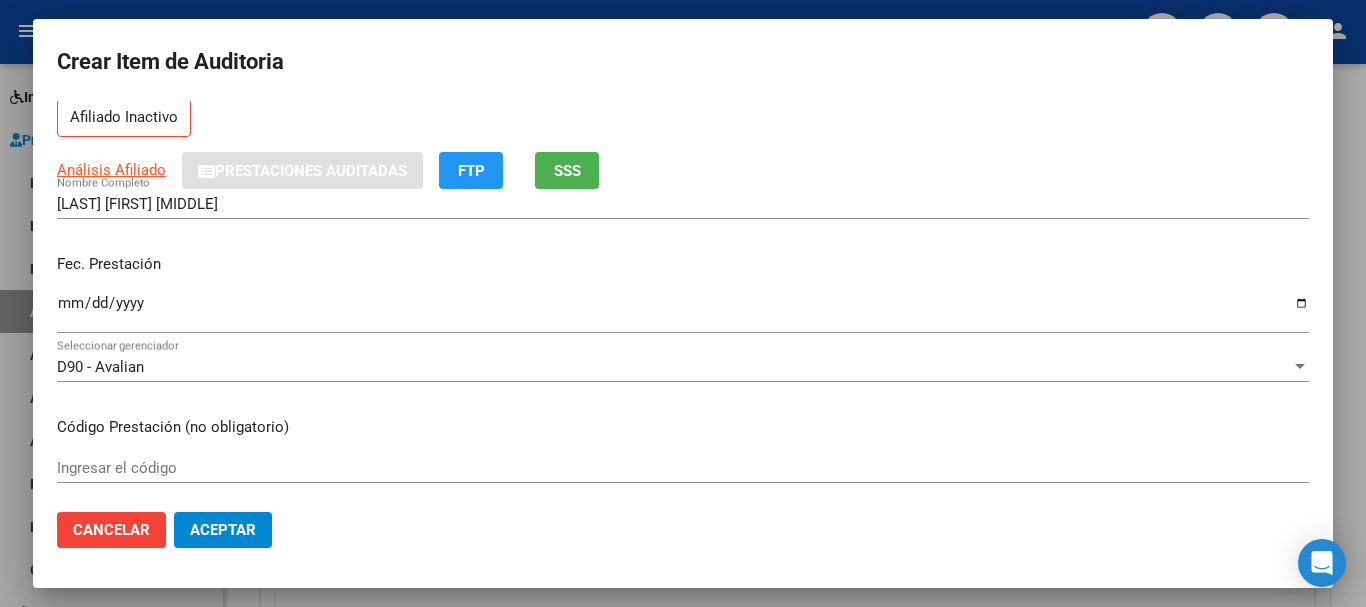 scroll, scrollTop: 200, scrollLeft: 0, axis: vertical 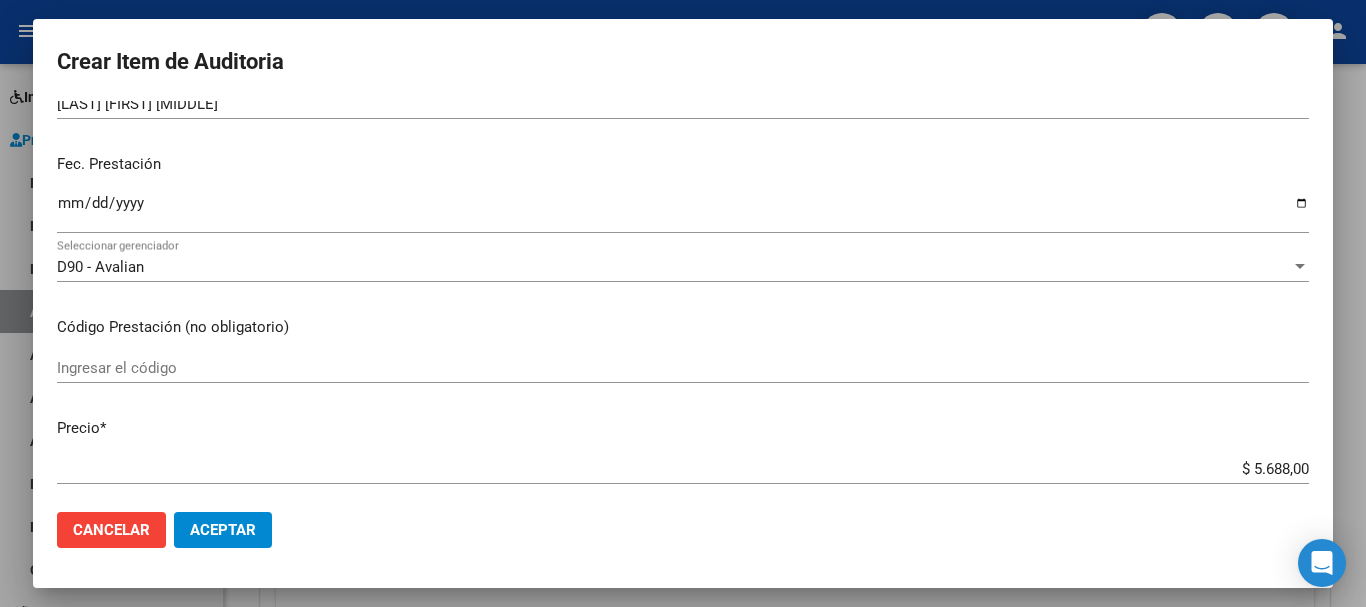 click on "Ingresar el código" at bounding box center (683, 368) 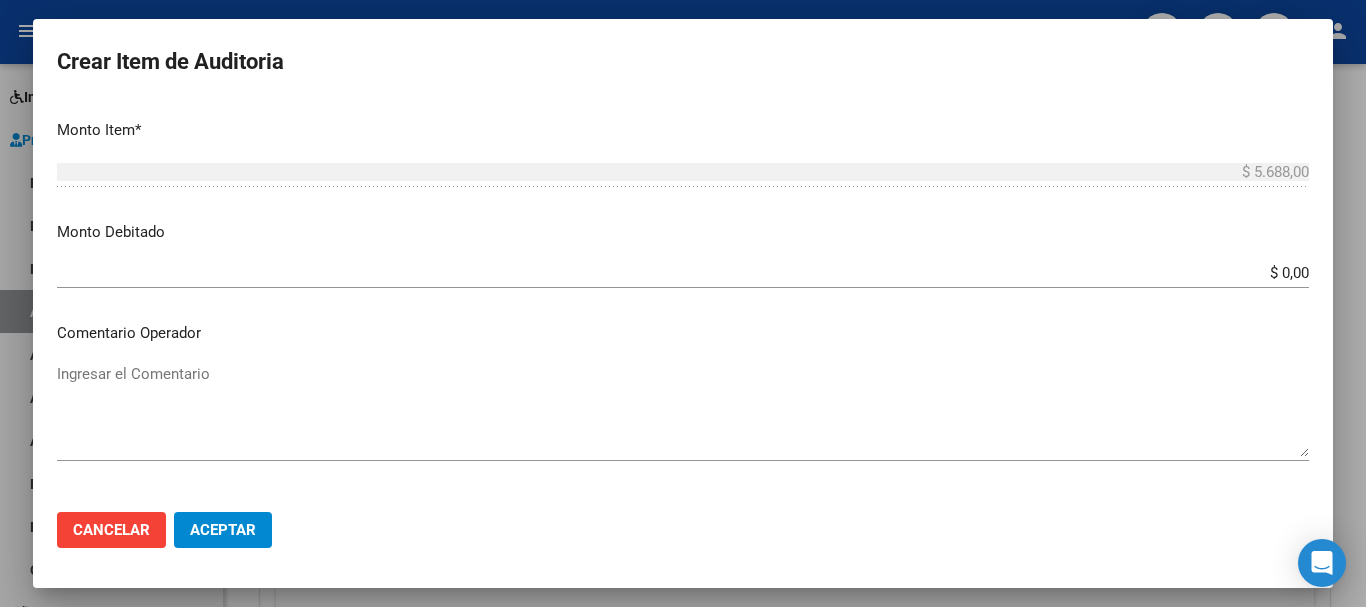 scroll, scrollTop: 1200, scrollLeft: 0, axis: vertical 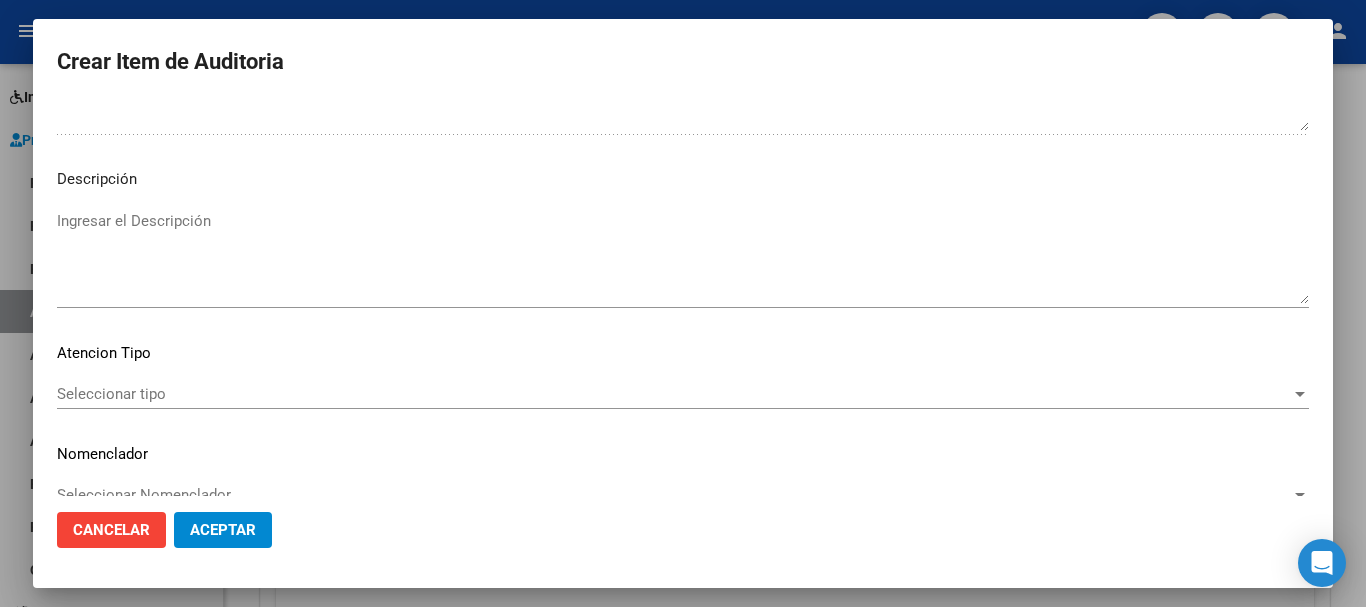 click on "Seleccionar tipo" at bounding box center (674, 394) 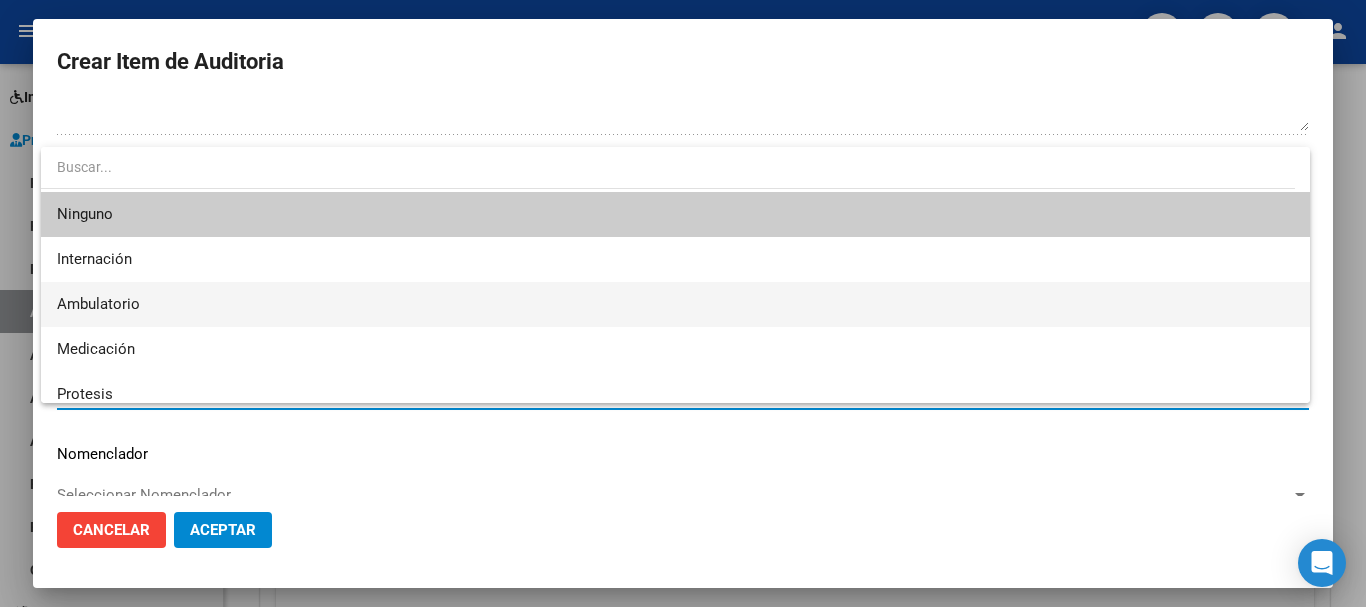 click on "Ambulatorio" at bounding box center (675, 304) 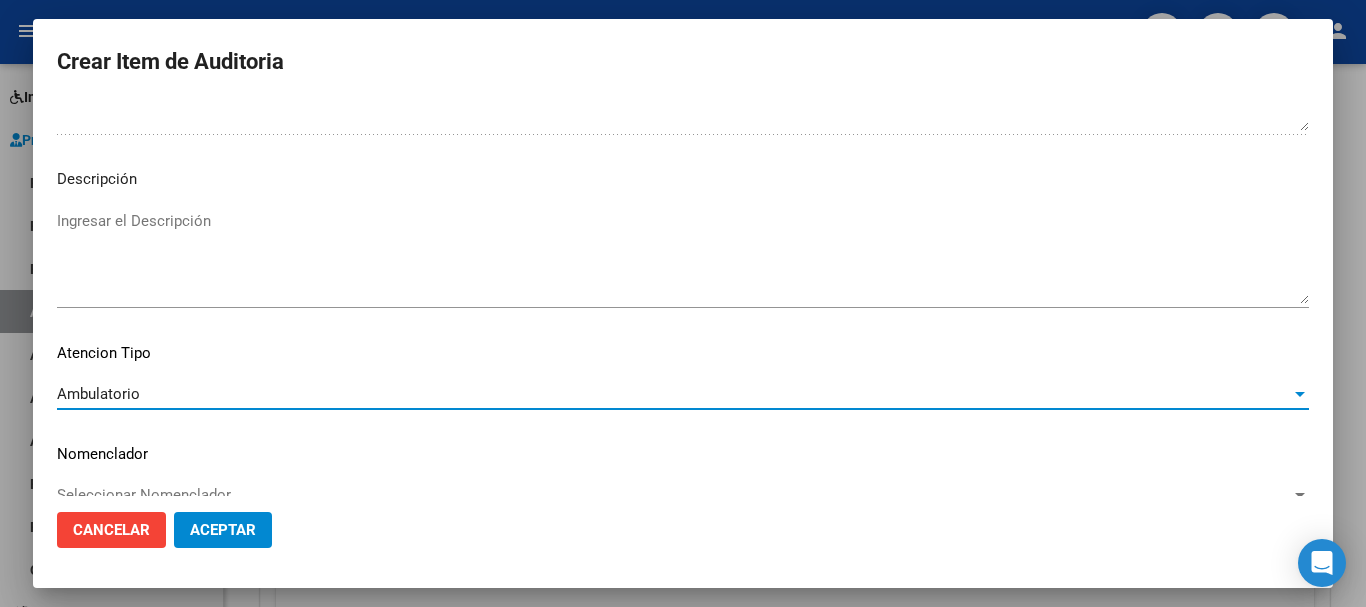 click on "Aceptar" 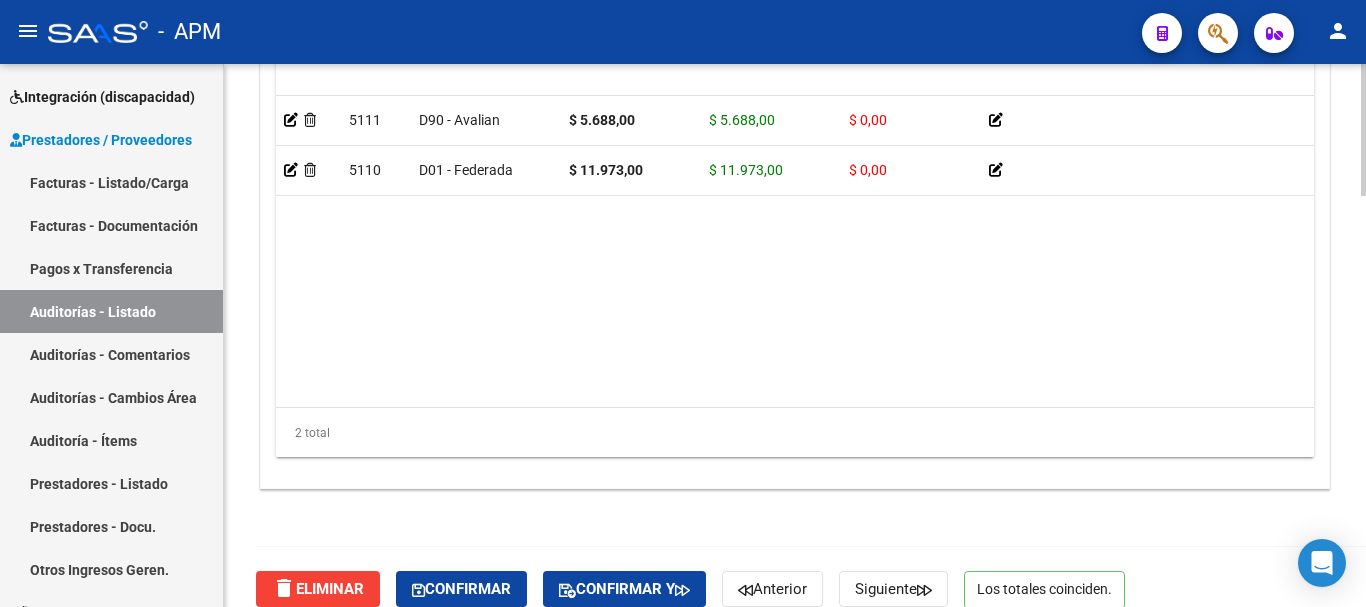scroll, scrollTop: 1687, scrollLeft: 0, axis: vertical 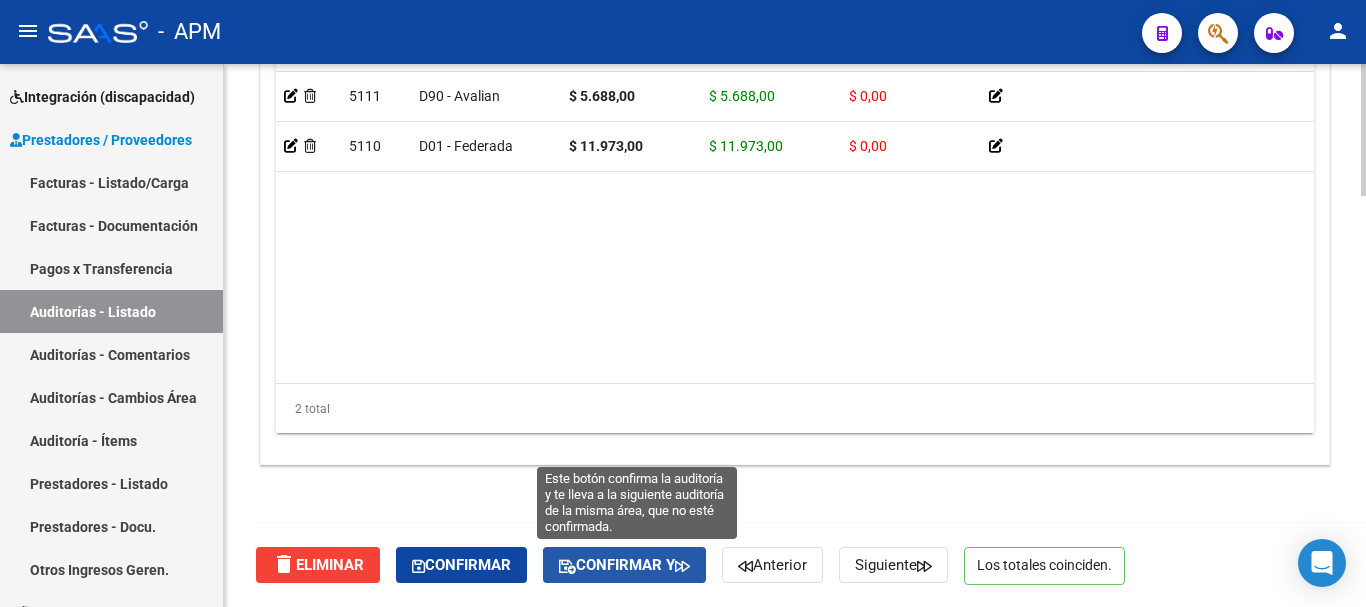 click on "Confirmar y" 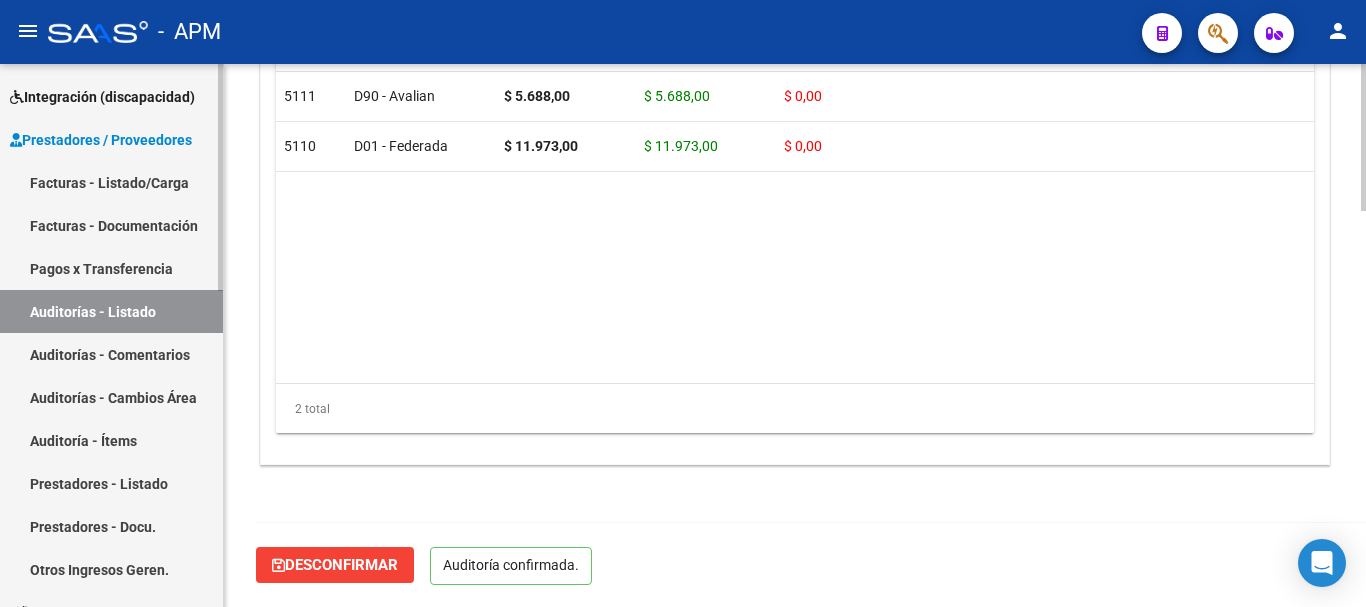 click on "Auditorías - Listado" at bounding box center (111, 311) 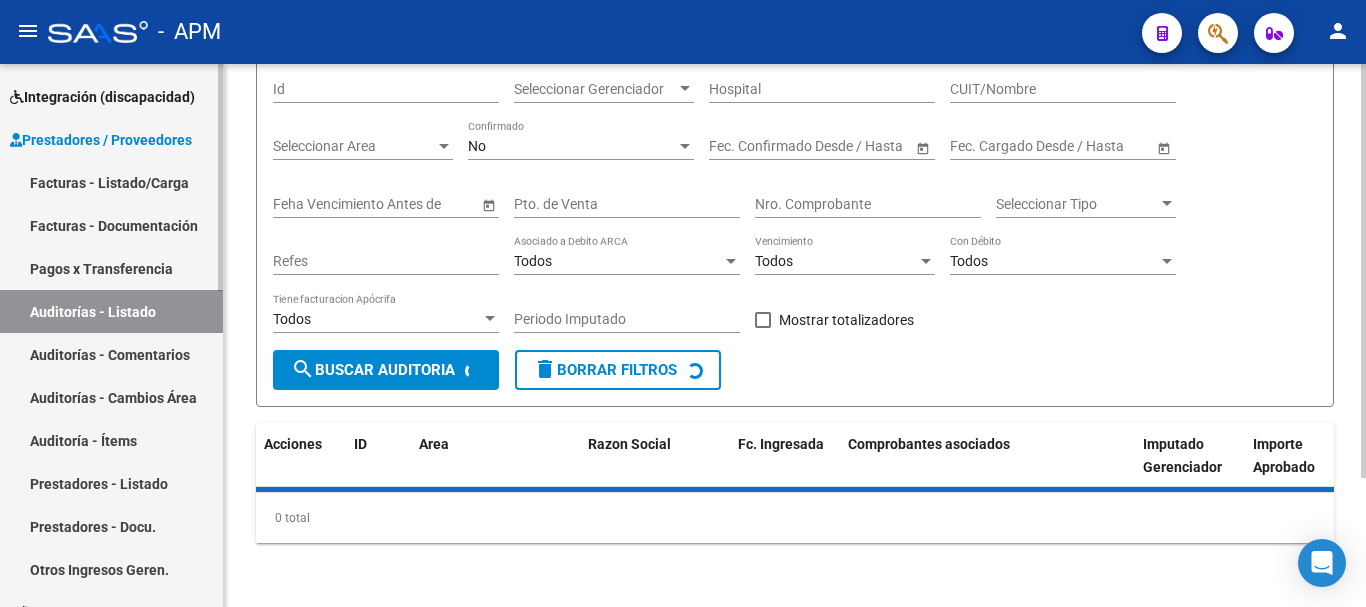 scroll, scrollTop: 0, scrollLeft: 0, axis: both 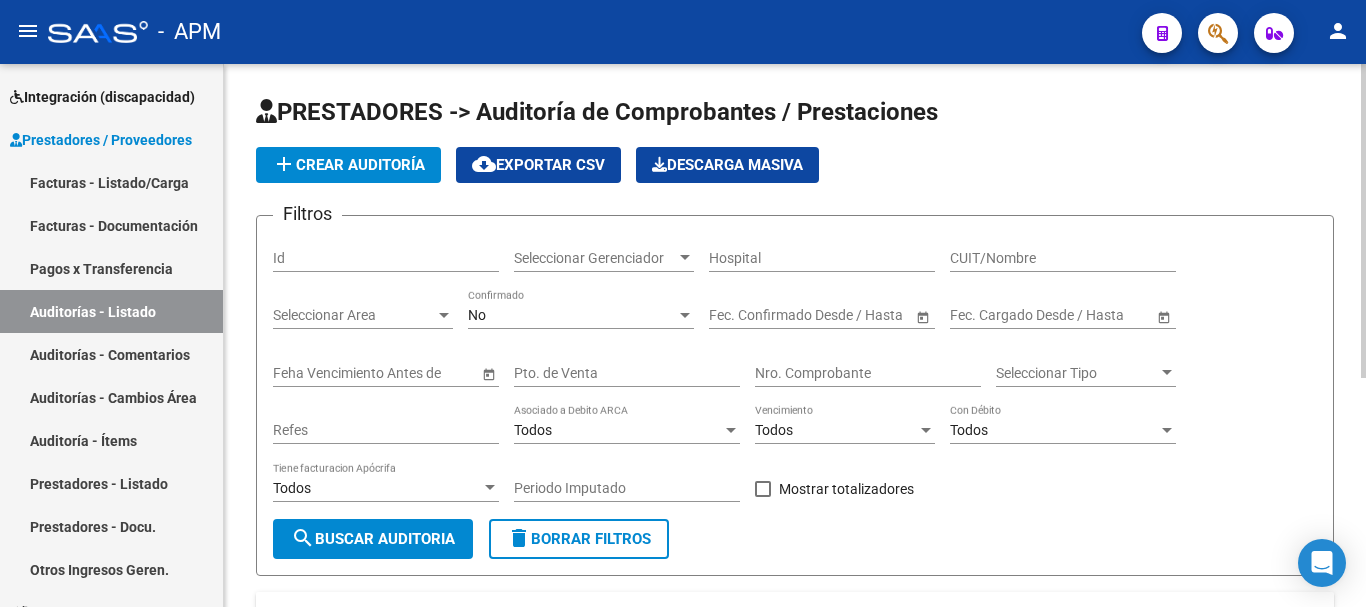 click on "add  Crear Auditoría" 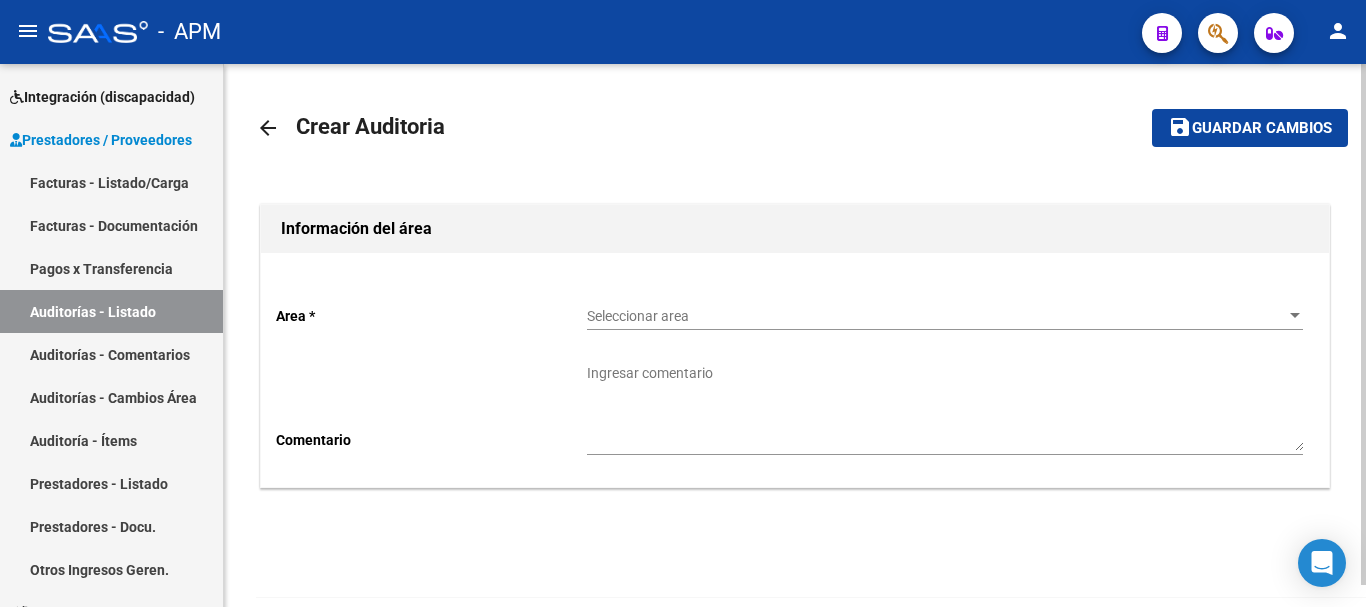 click on "Seleccionar area" at bounding box center (936, 316) 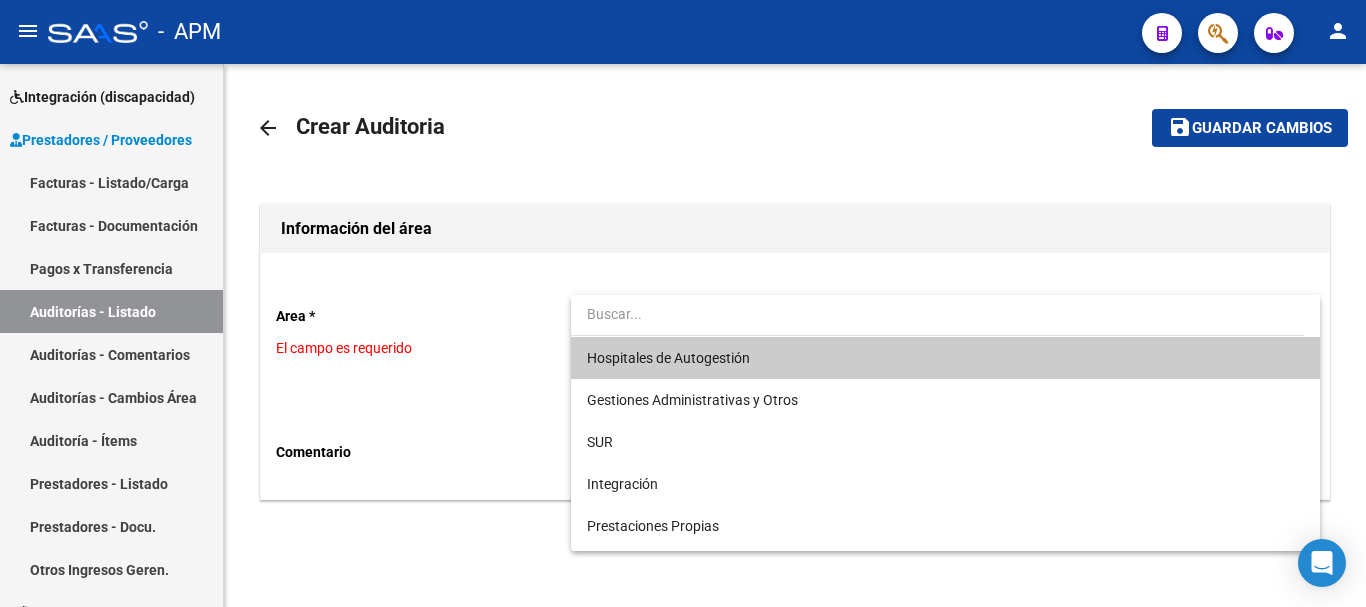 click on "Hospitales de Autogestión" at bounding box center [945, 358] 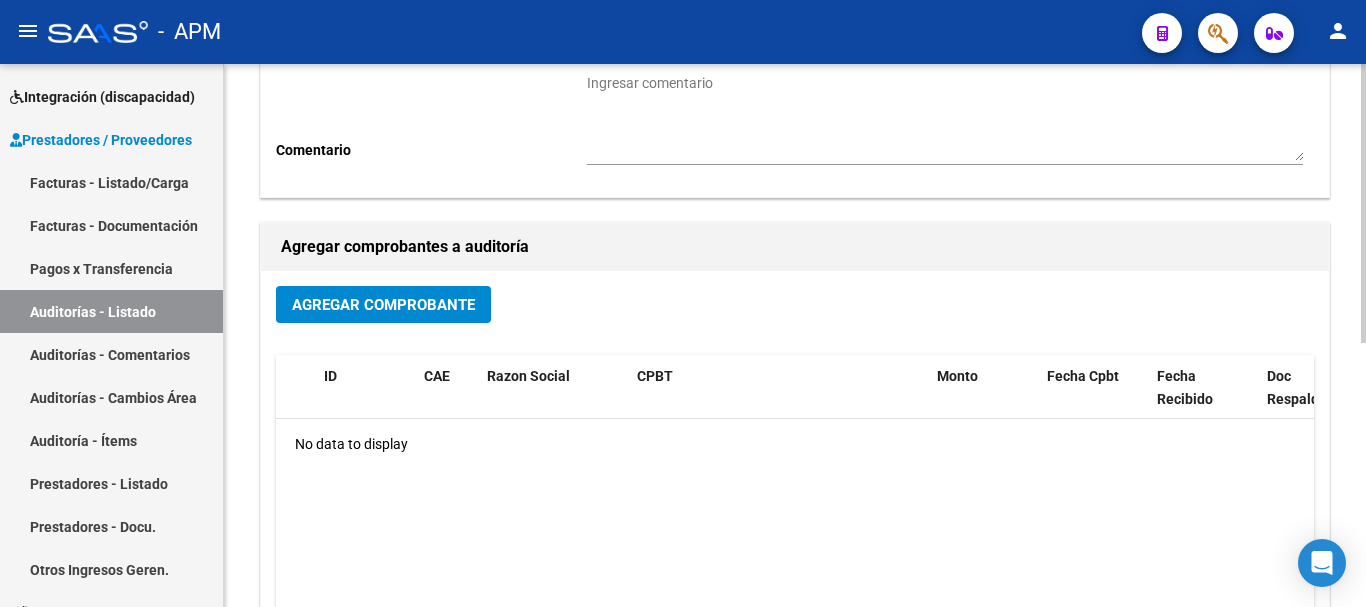 scroll, scrollTop: 300, scrollLeft: 0, axis: vertical 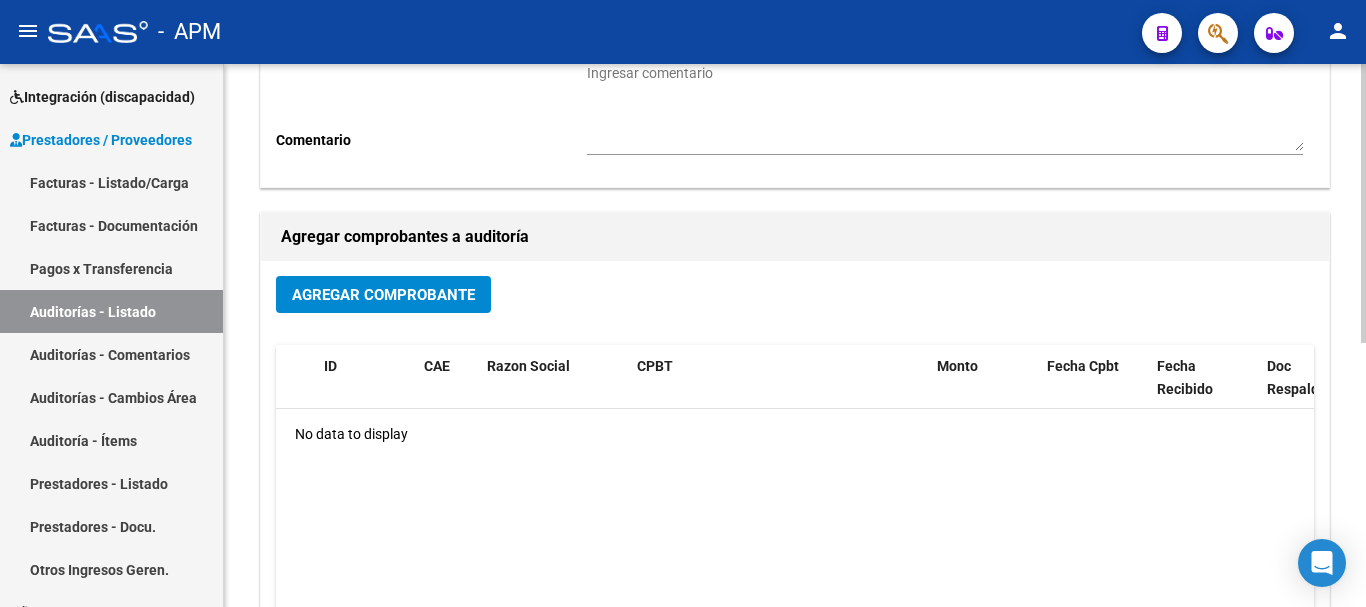click on "Agregar Comprobante" 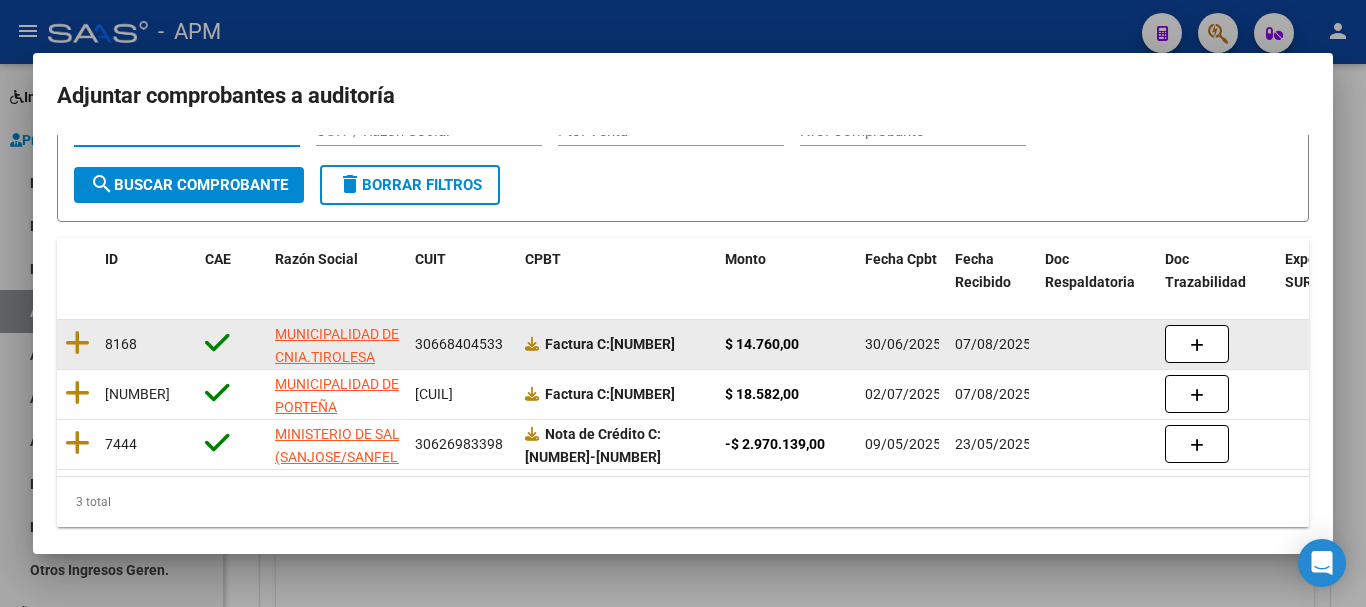 scroll, scrollTop: 128, scrollLeft: 0, axis: vertical 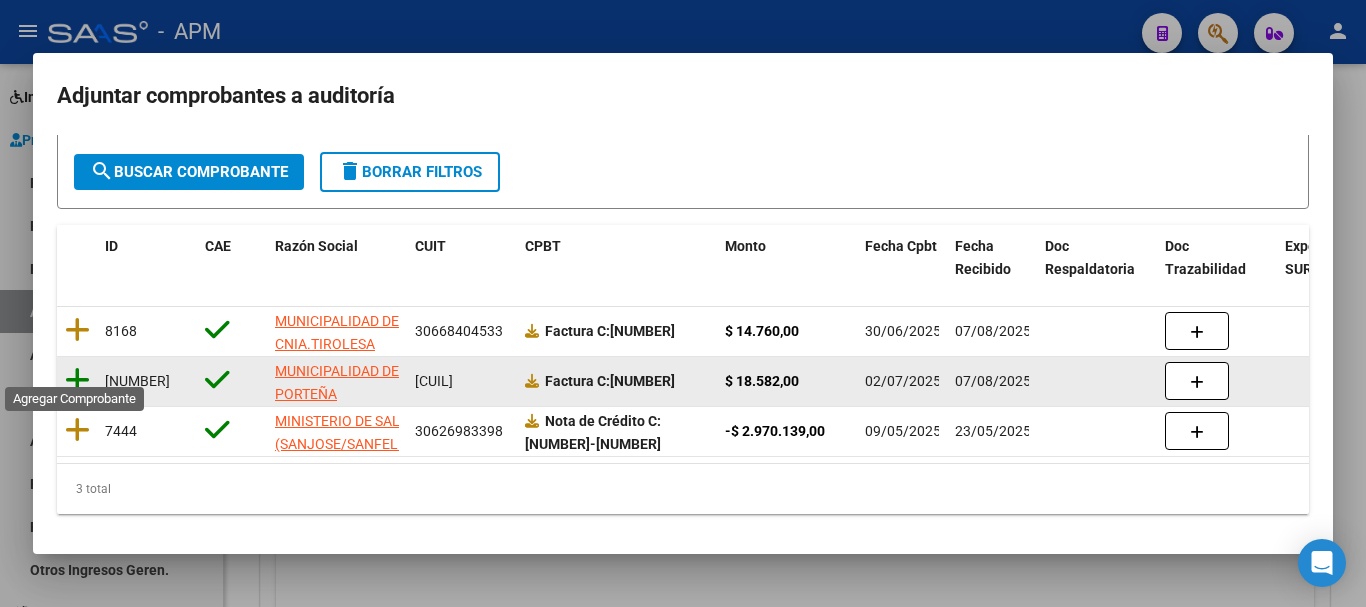 click 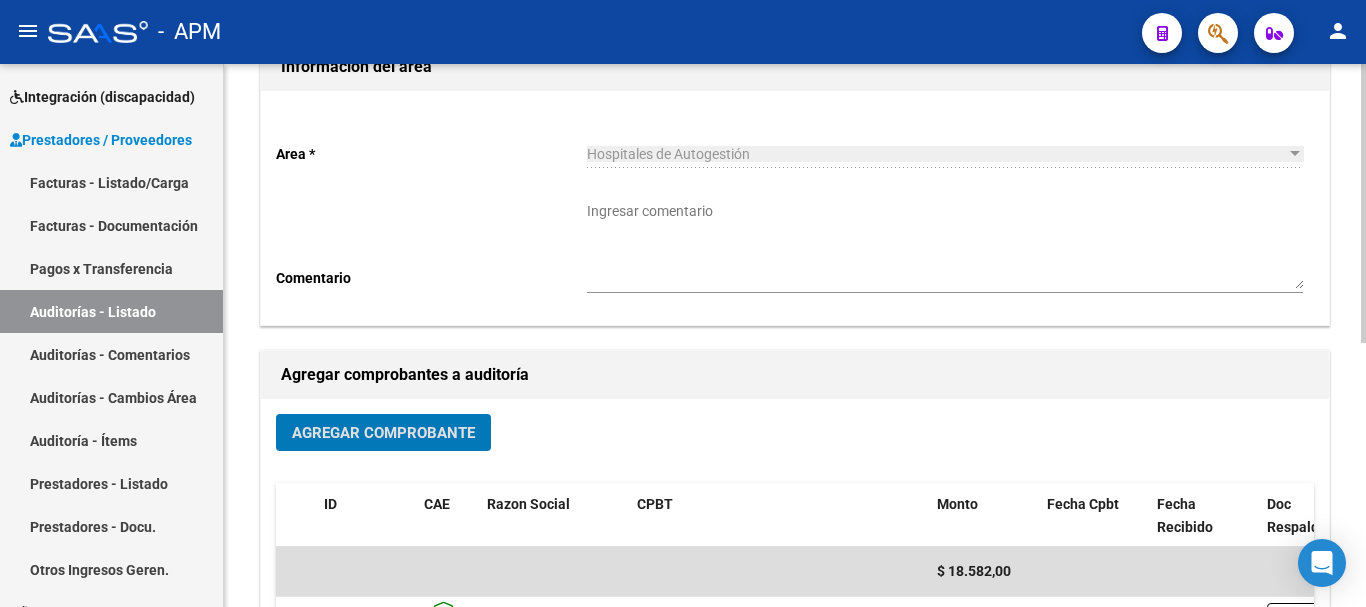 scroll, scrollTop: 0, scrollLeft: 0, axis: both 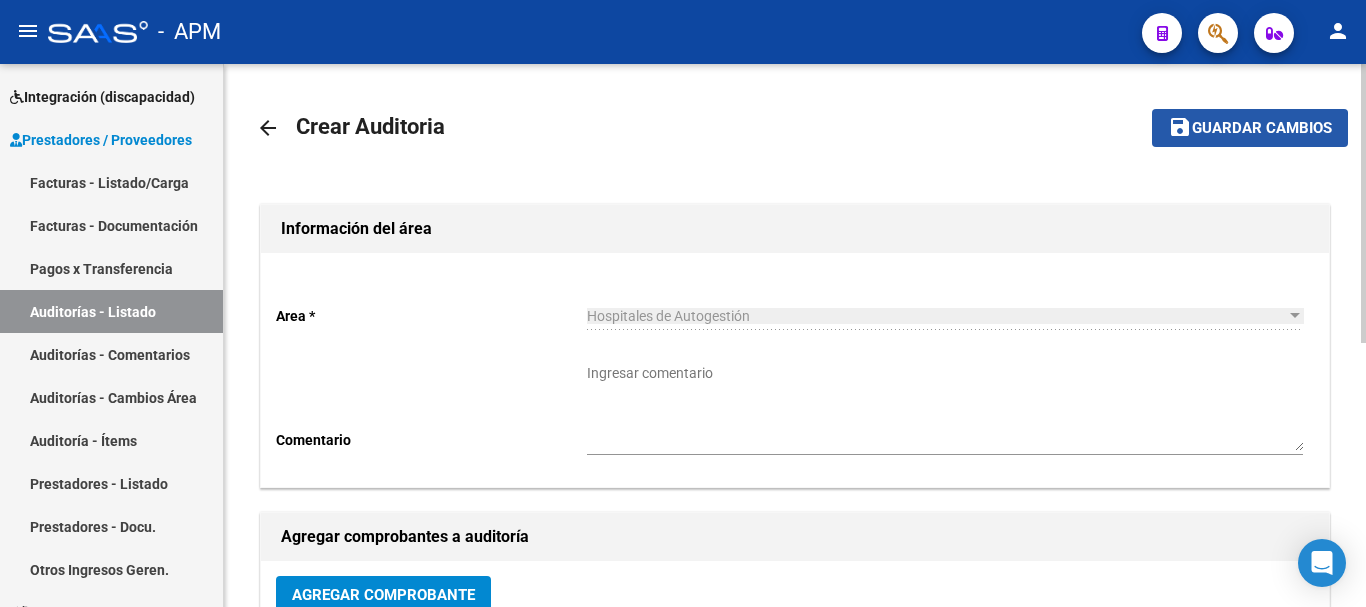 click on "Guardar cambios" 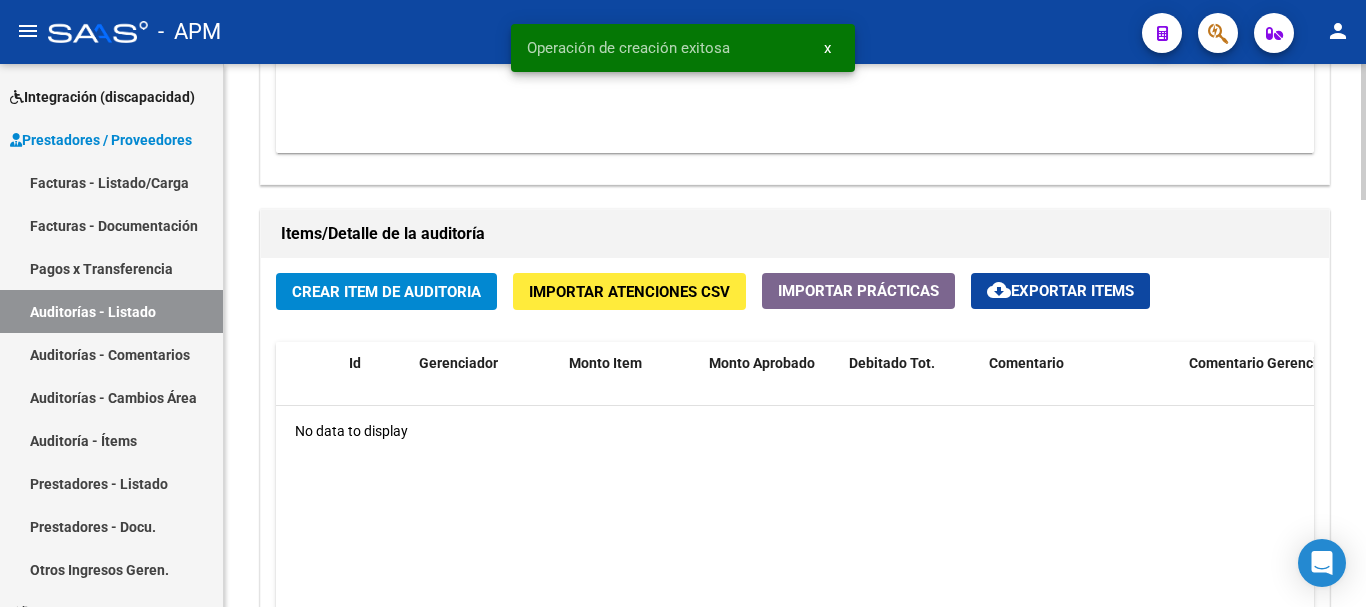 scroll, scrollTop: 1300, scrollLeft: 0, axis: vertical 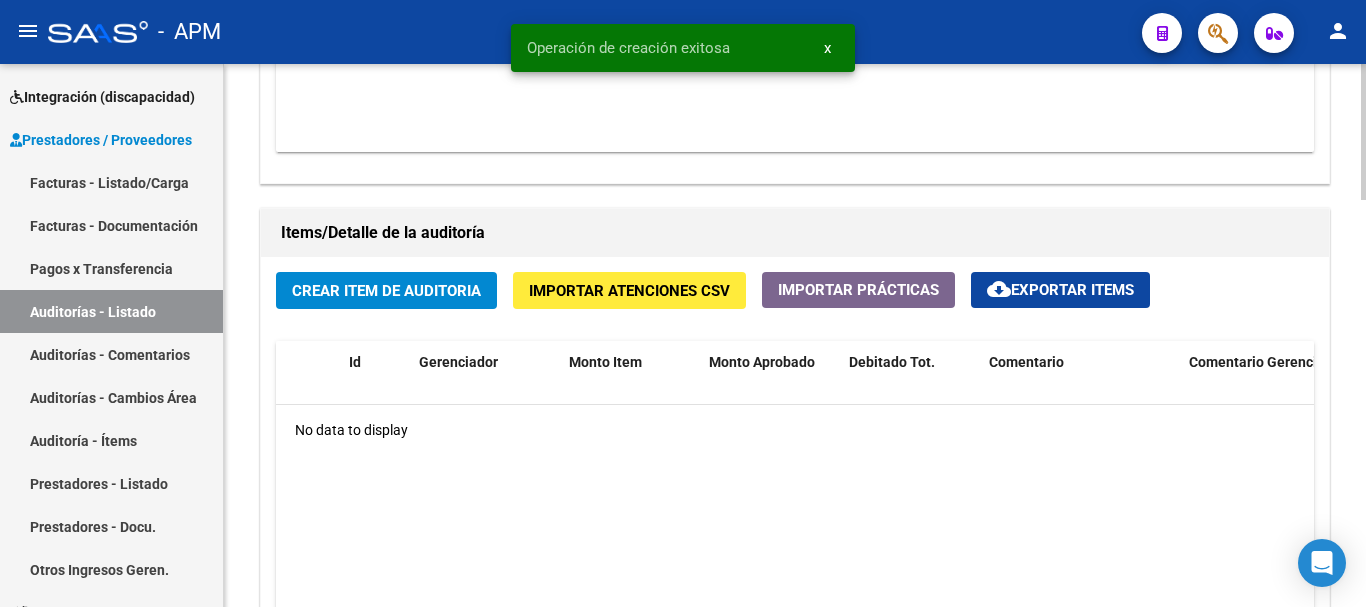 click on "Crear Item de Auditoria" 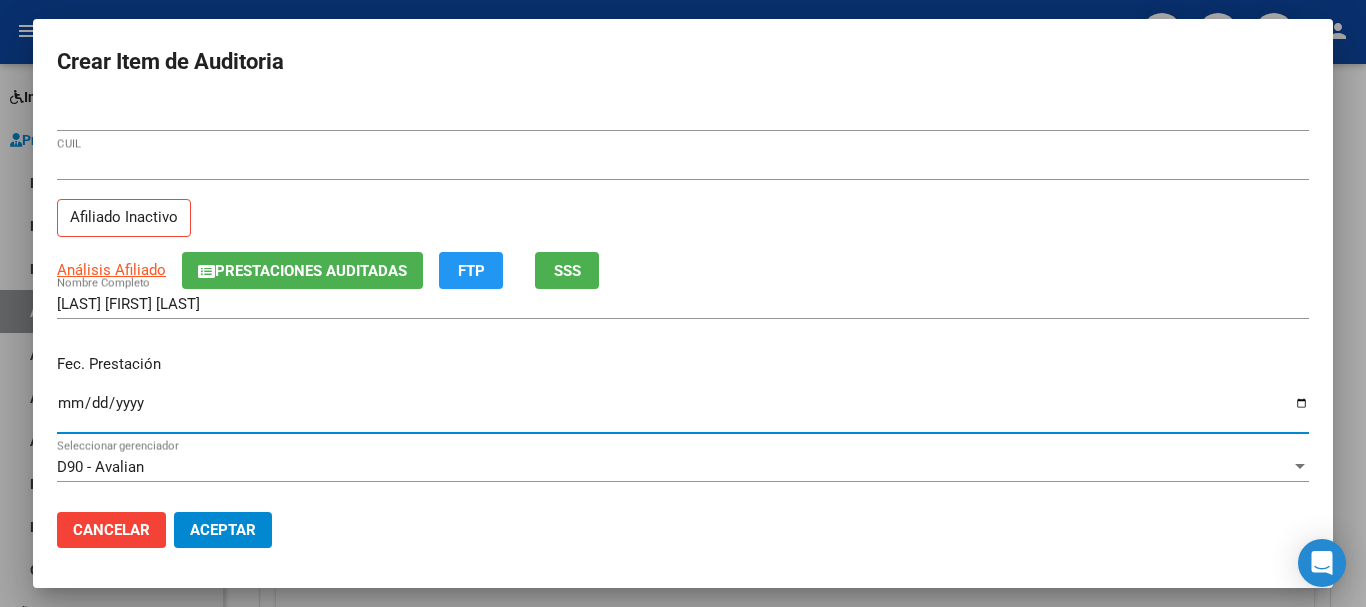 click on "Ingresar la fecha" at bounding box center (683, 411) 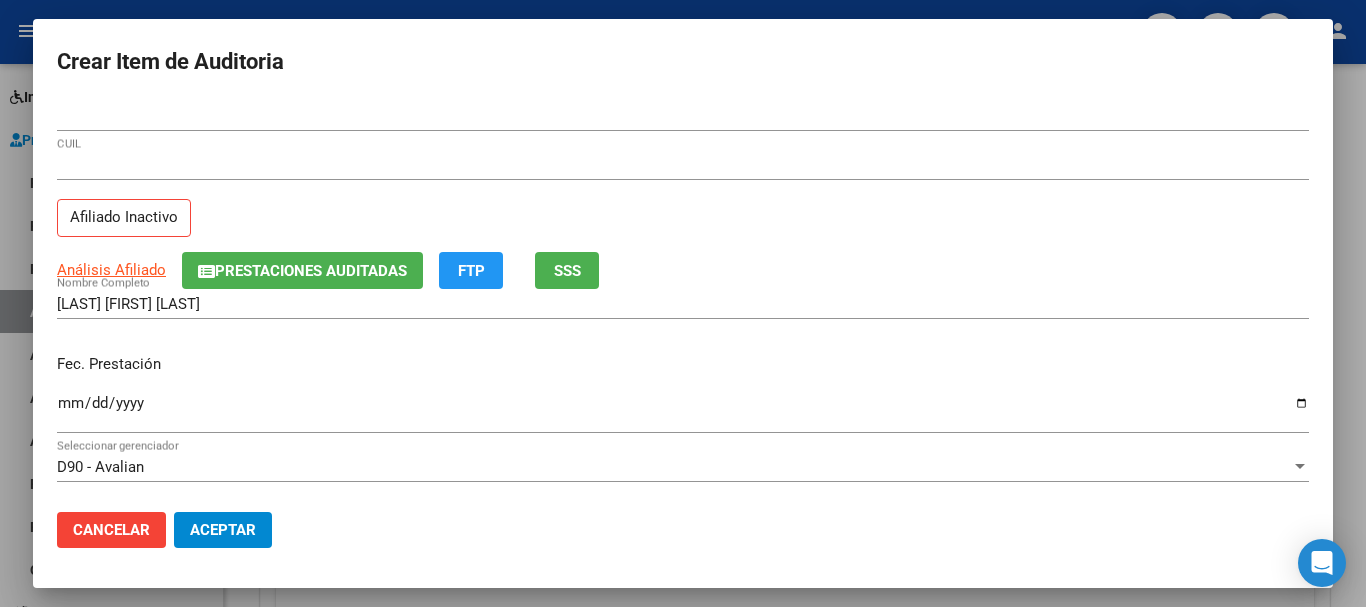 scroll, scrollTop: 300, scrollLeft: 0, axis: vertical 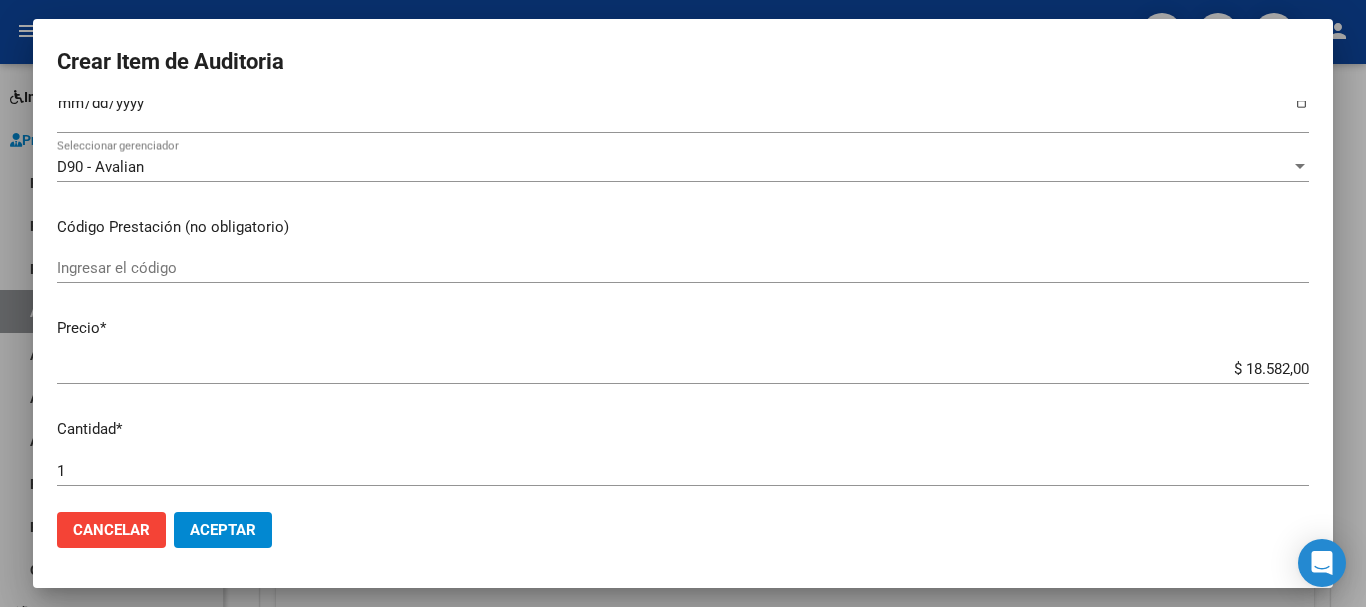 click on "Ingresar el código" at bounding box center [683, 268] 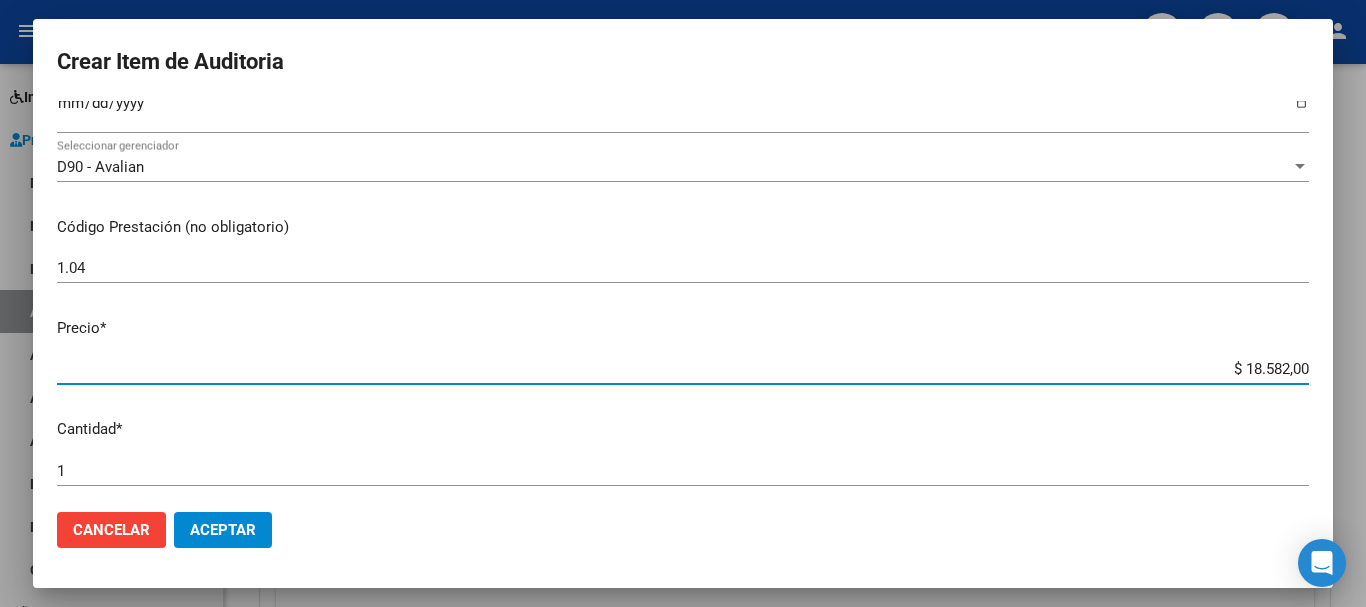 drag, startPoint x: 1227, startPoint y: 369, endPoint x: 1301, endPoint y: 376, distance: 74.330345 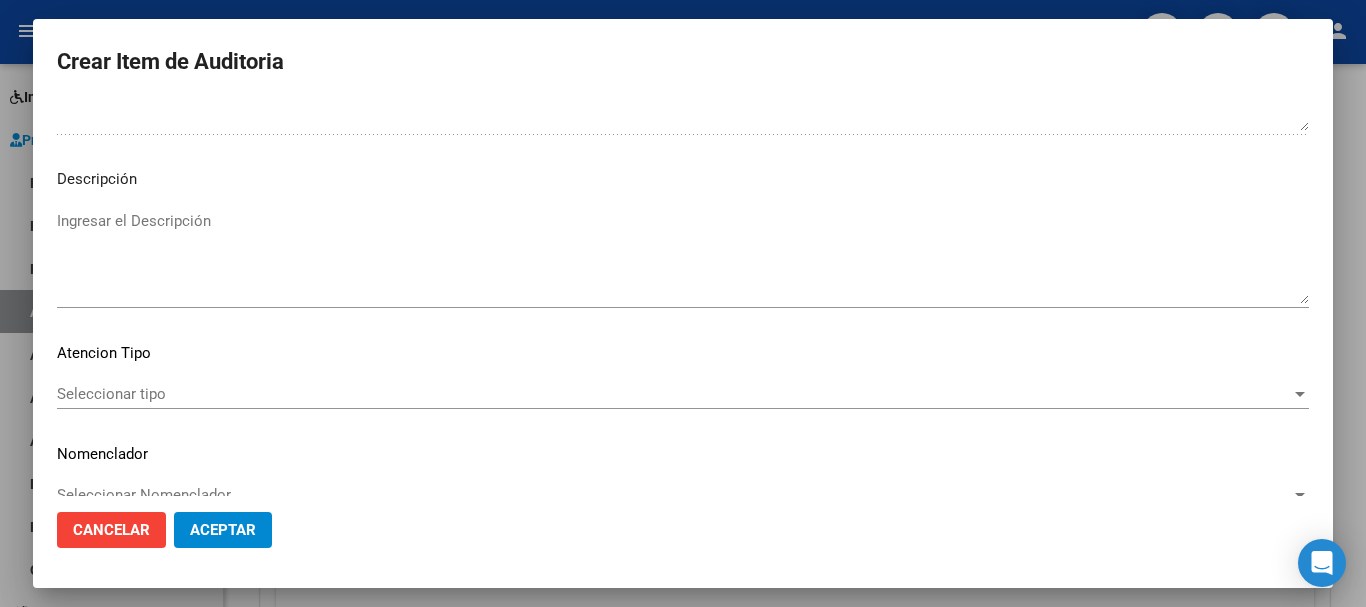 scroll, scrollTop: 1233, scrollLeft: 0, axis: vertical 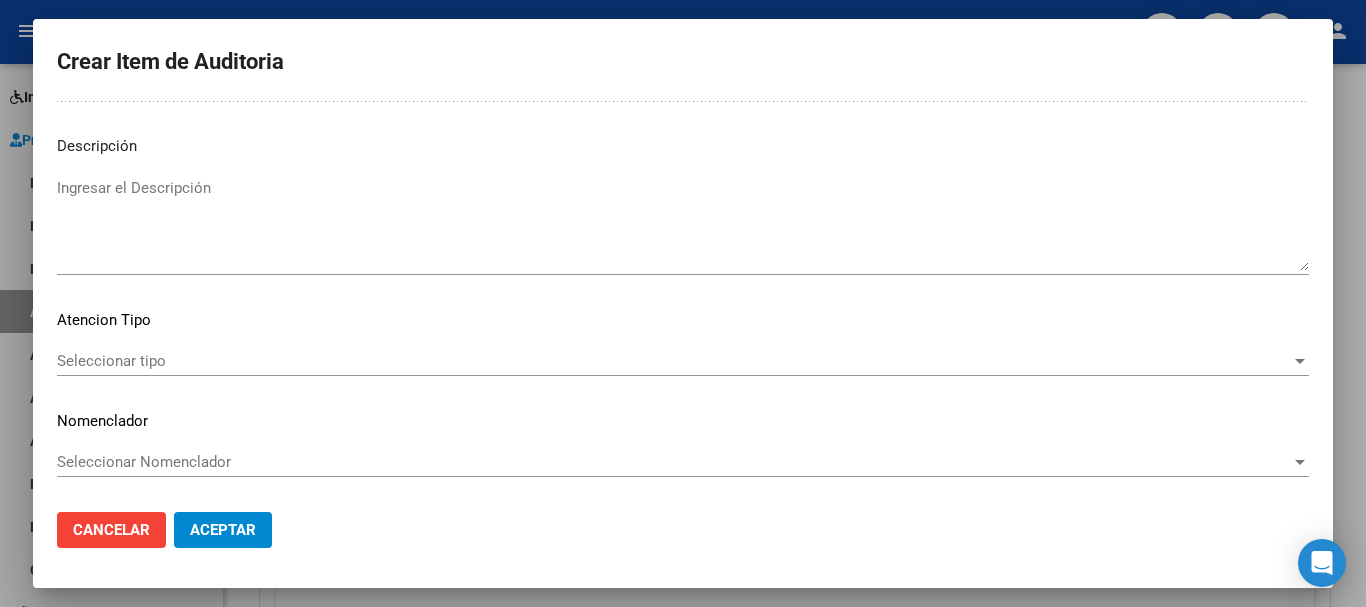 click on "Seleccionar tipo Seleccionar tipo" 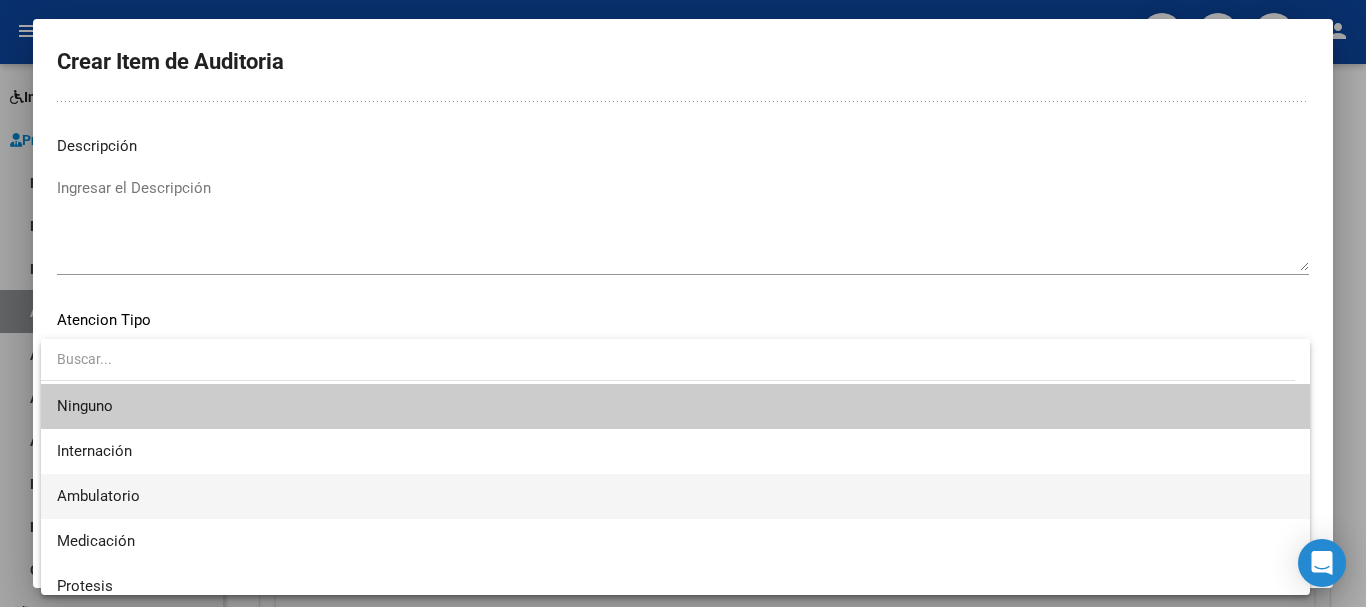 click on "Ambulatorio" at bounding box center [675, 496] 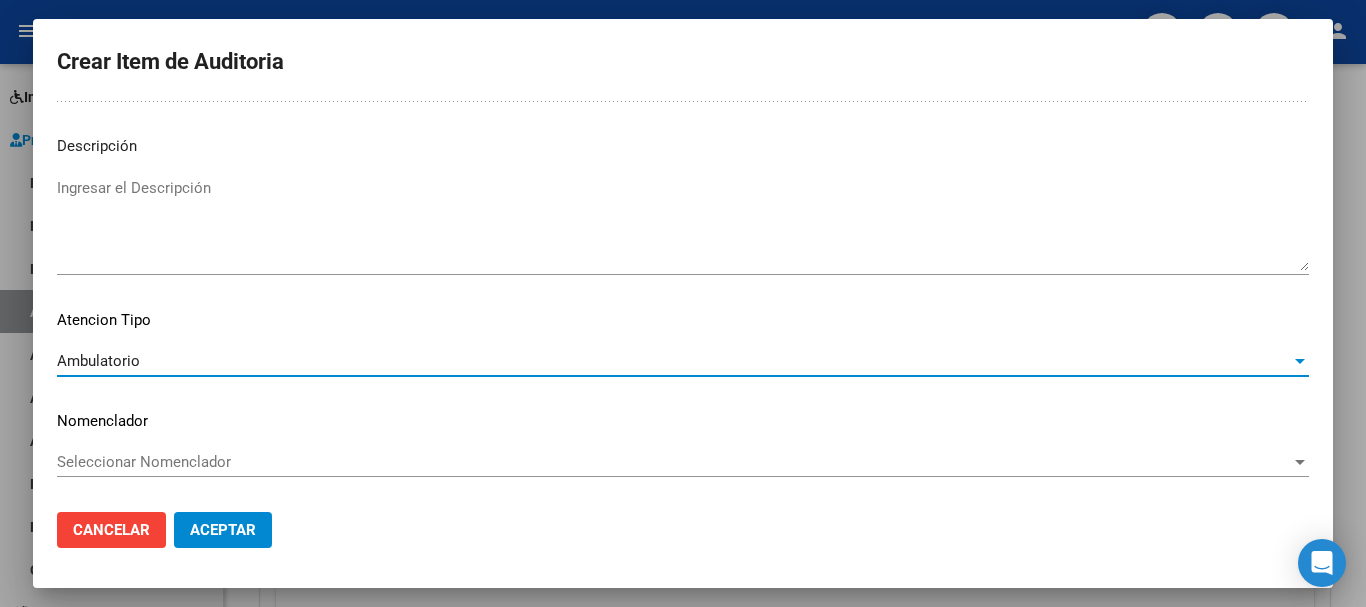 click on "Aceptar" 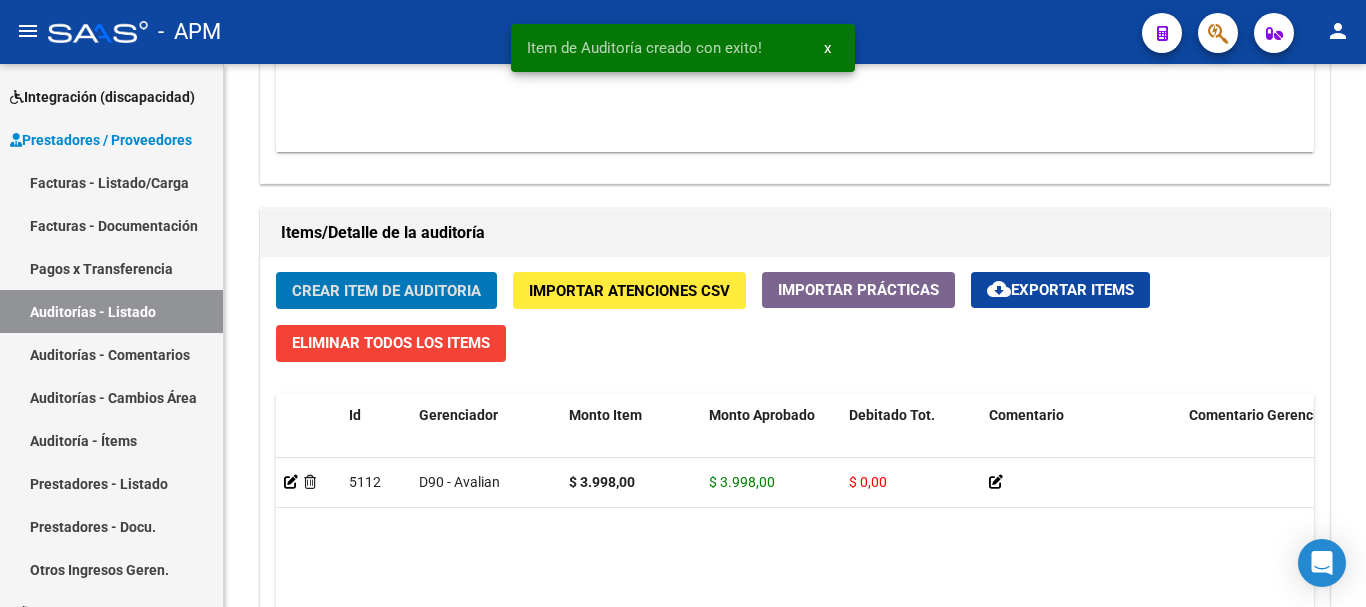 scroll, scrollTop: 1301, scrollLeft: 0, axis: vertical 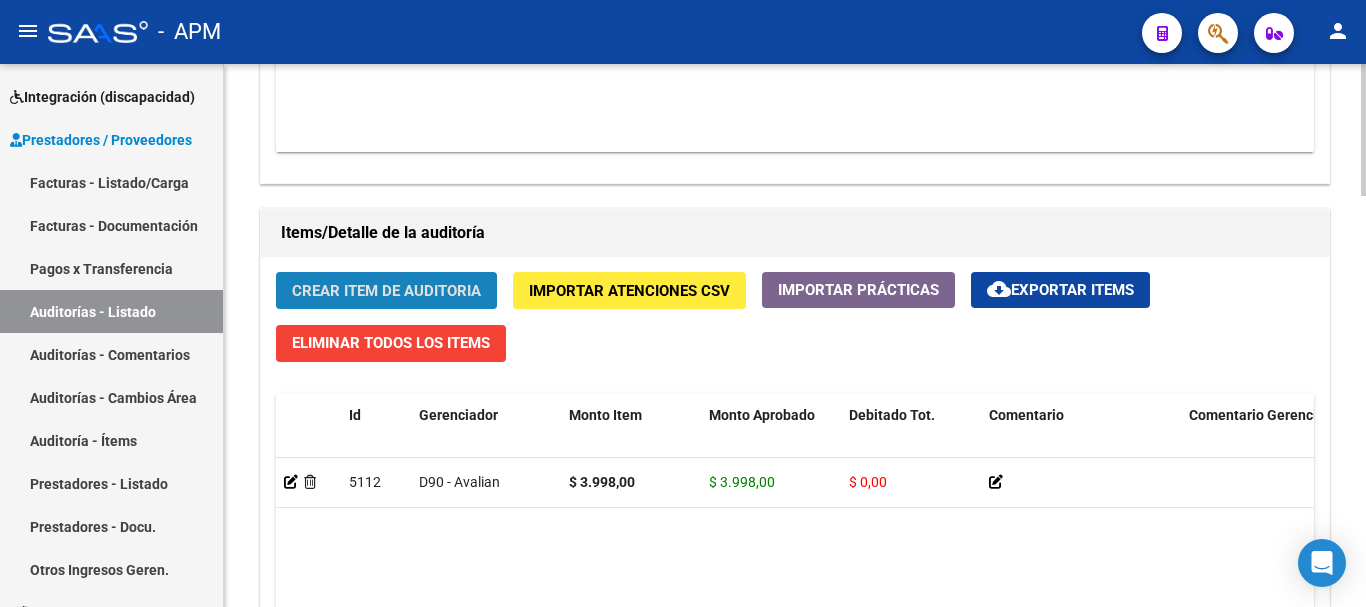click on "Crear Item de Auditoria" 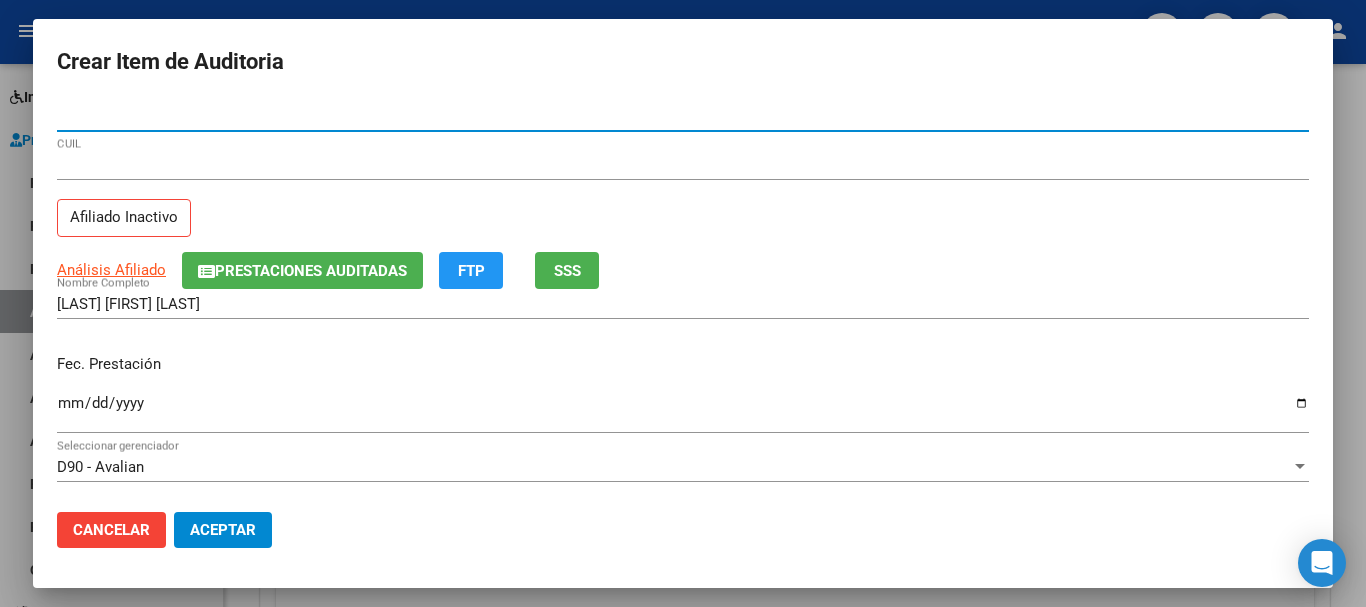 click on "Ingresar la fecha" at bounding box center [683, 411] 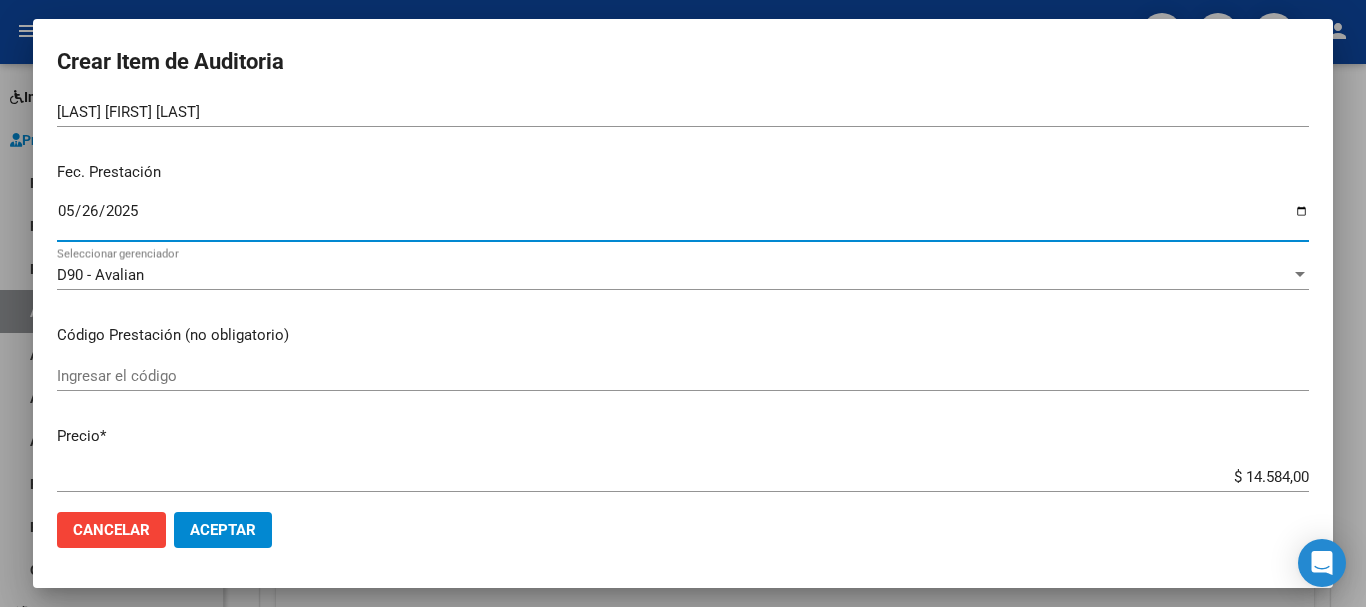 scroll, scrollTop: 200, scrollLeft: 0, axis: vertical 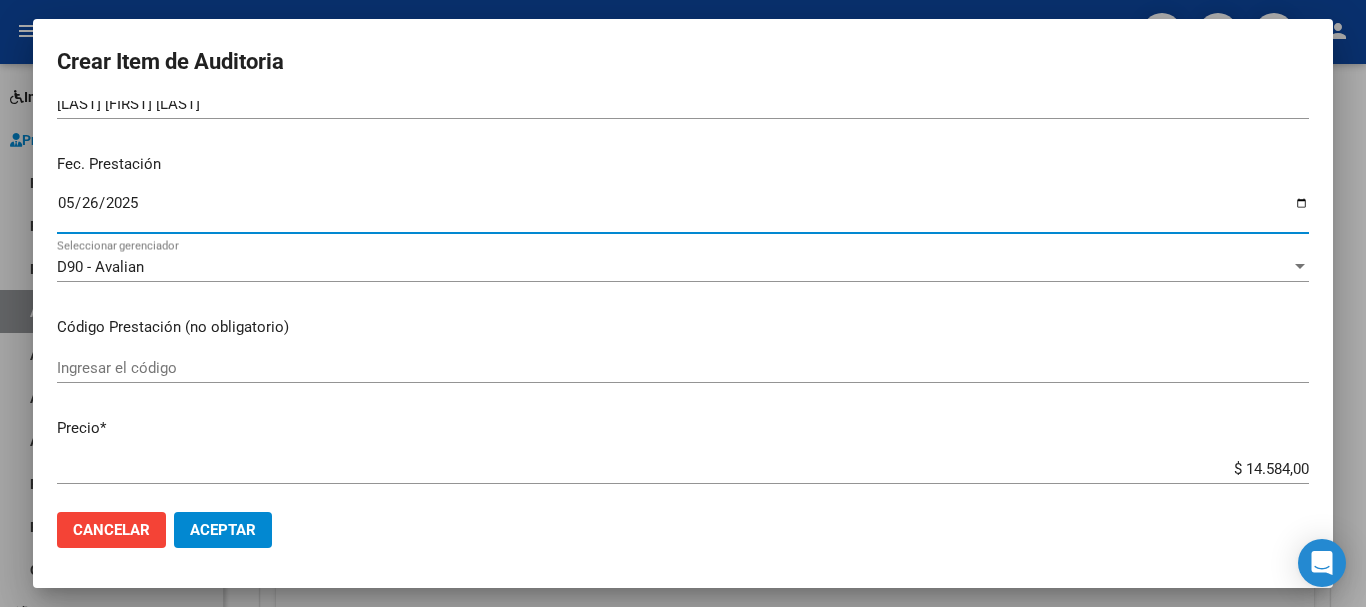 click on "Ingresar el código" at bounding box center [683, 368] 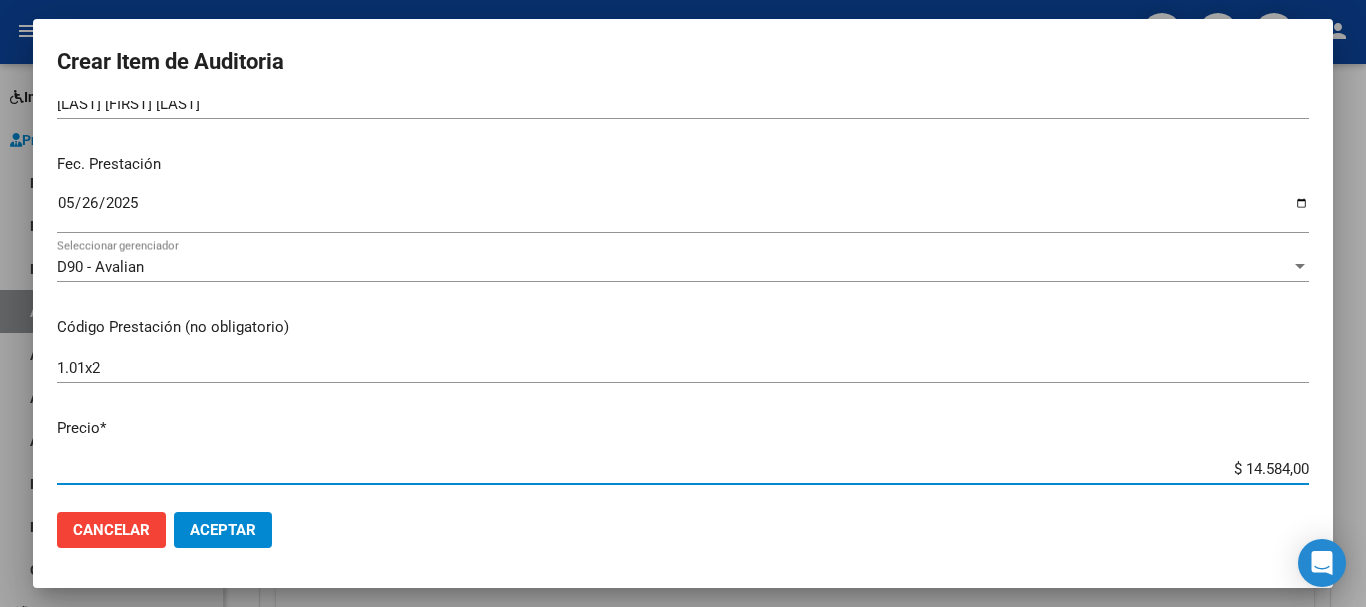 drag, startPoint x: 1228, startPoint y: 470, endPoint x: 1333, endPoint y: 471, distance: 105.00476 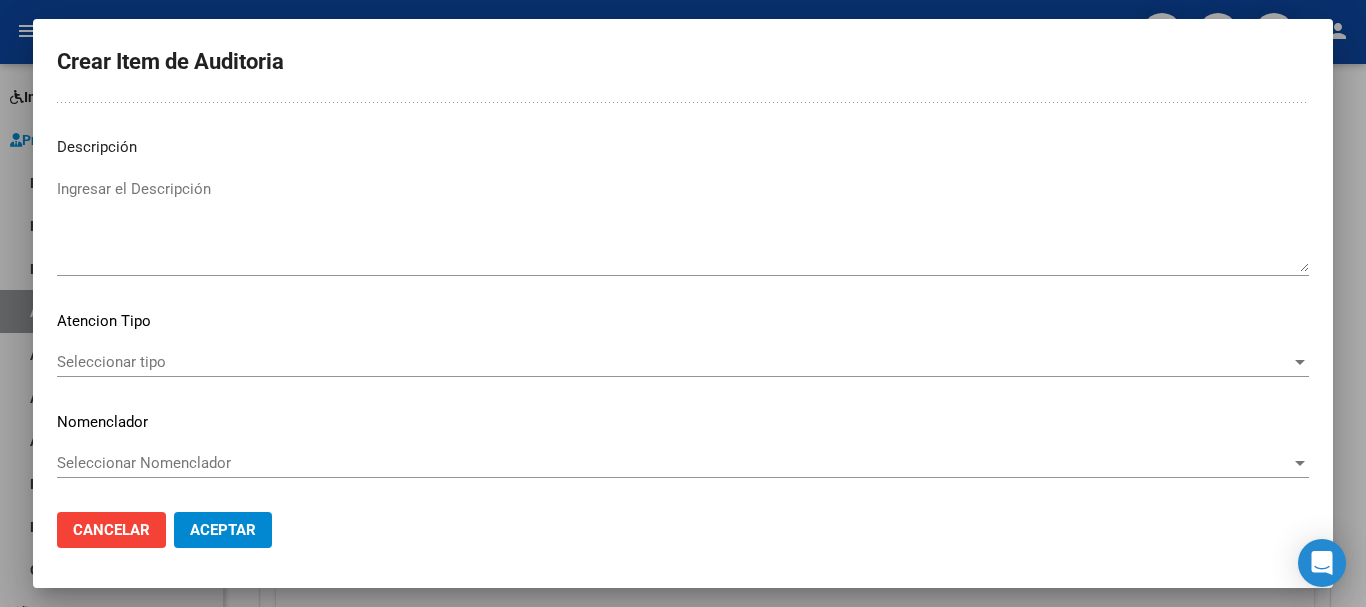 scroll, scrollTop: 1233, scrollLeft: 0, axis: vertical 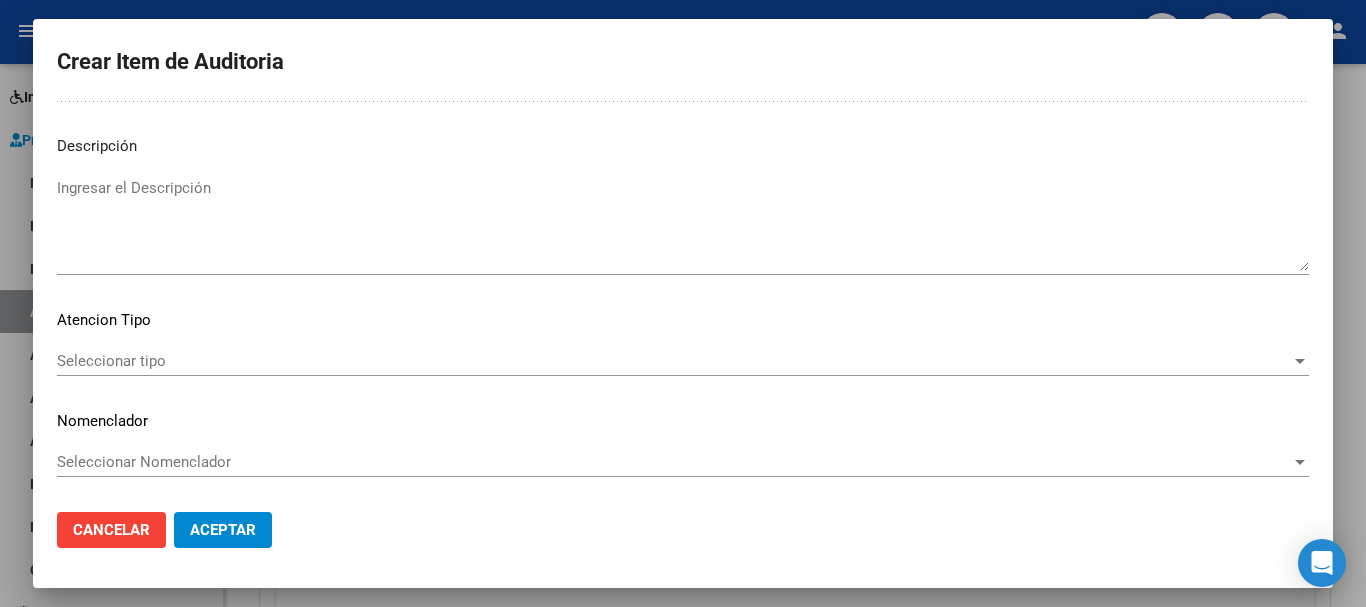 click on "Seleccionar tipo Seleccionar tipo" 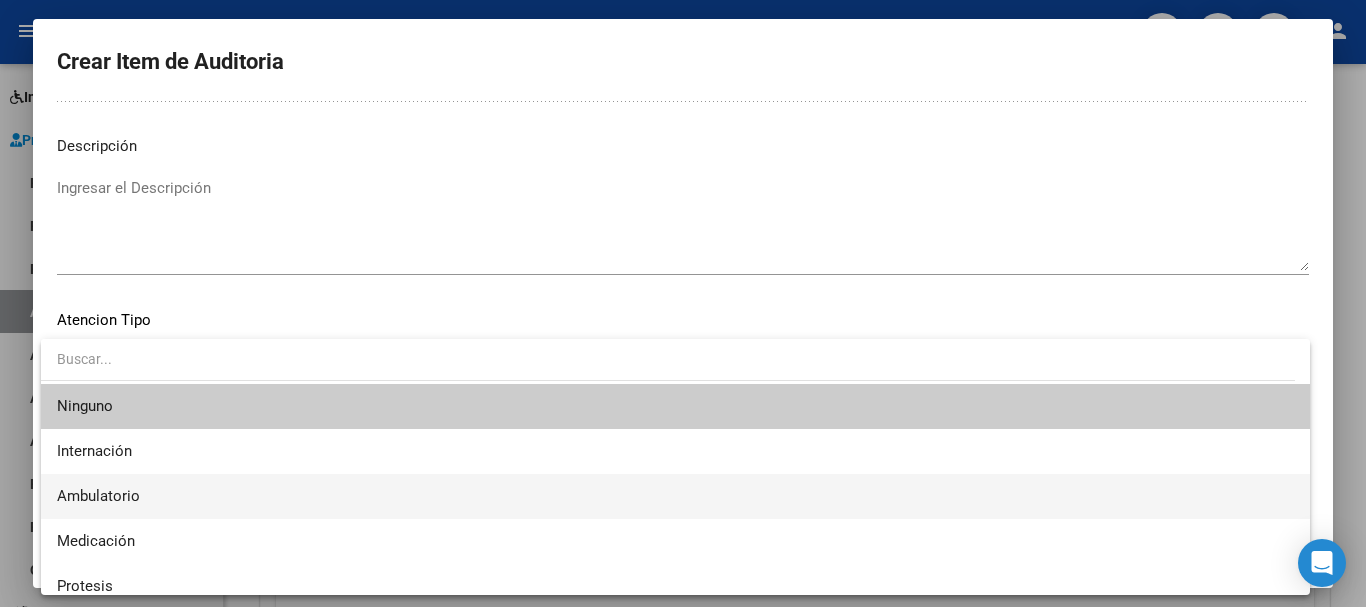 click on "Ambulatorio" at bounding box center [675, 496] 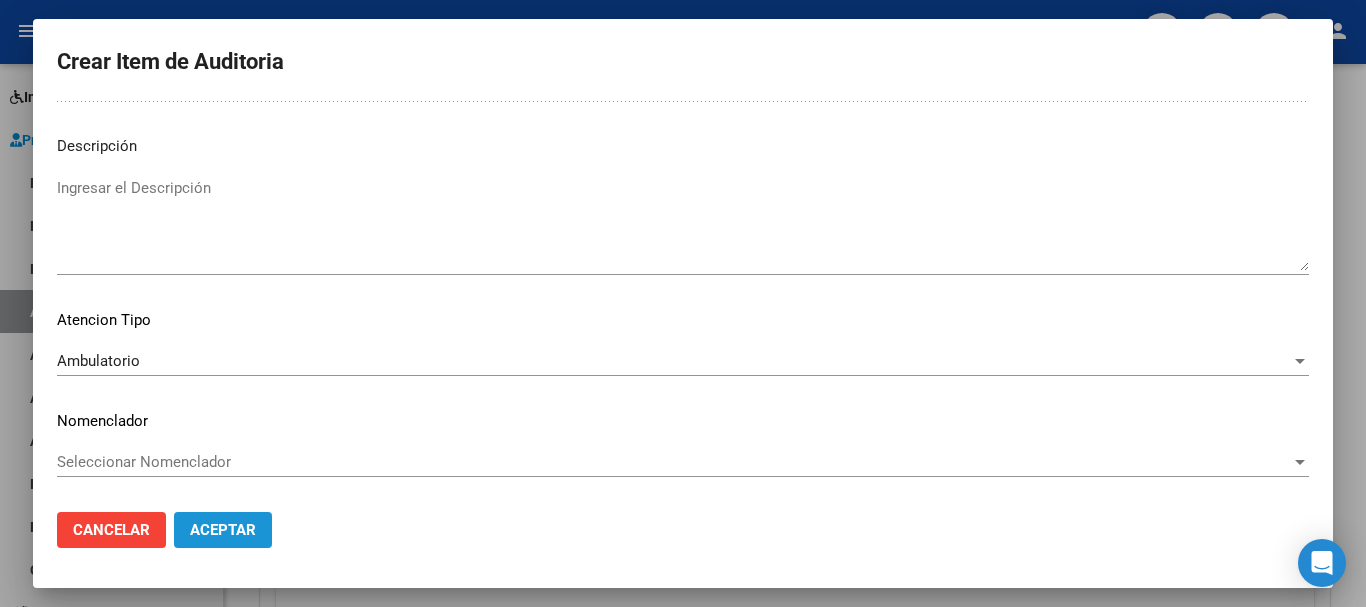 click on "Aceptar" 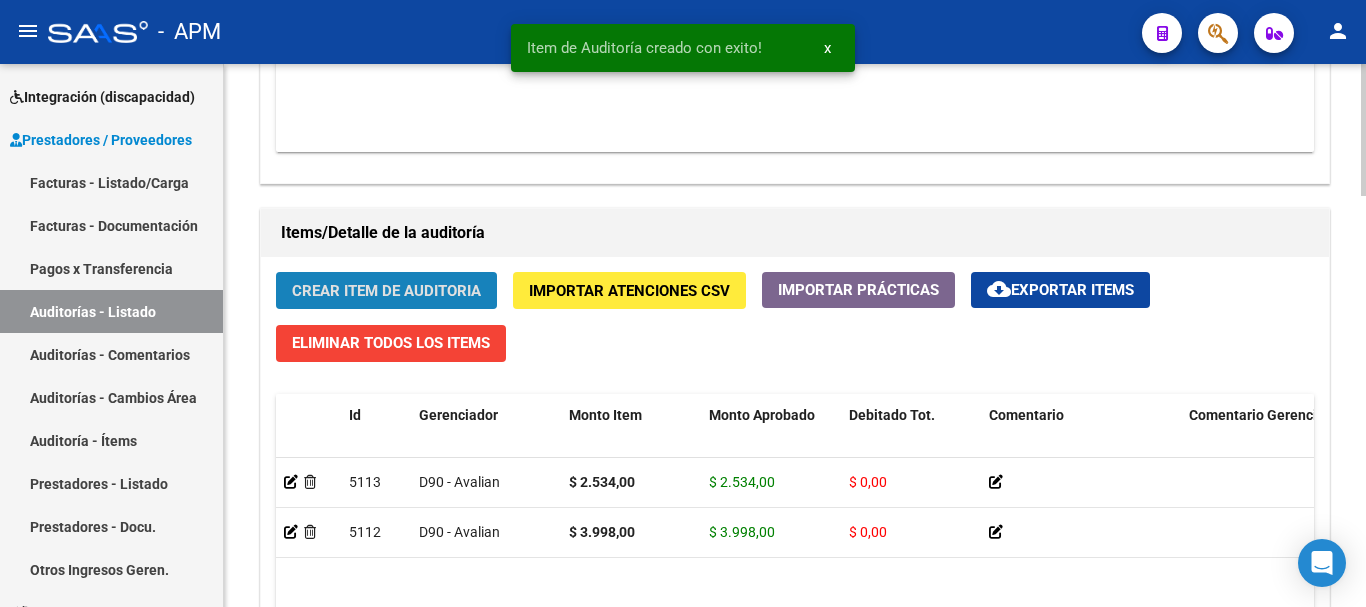 click on "Crear Item de Auditoria" 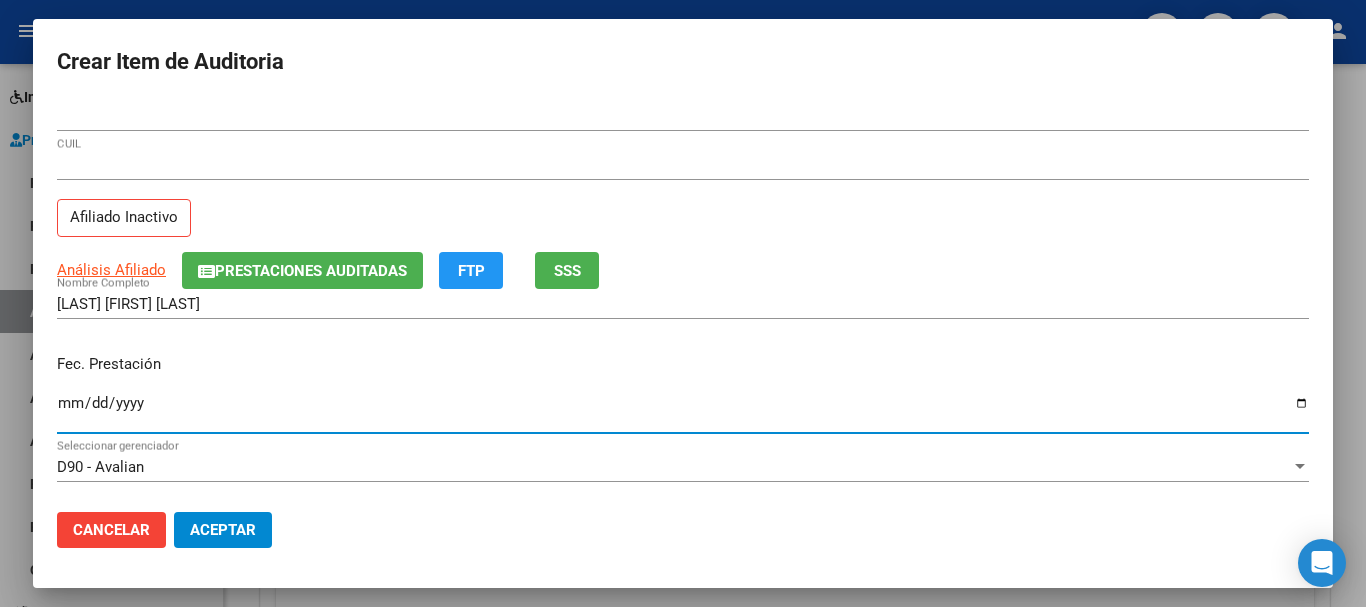 click on "Ingresar la fecha" at bounding box center [683, 411] 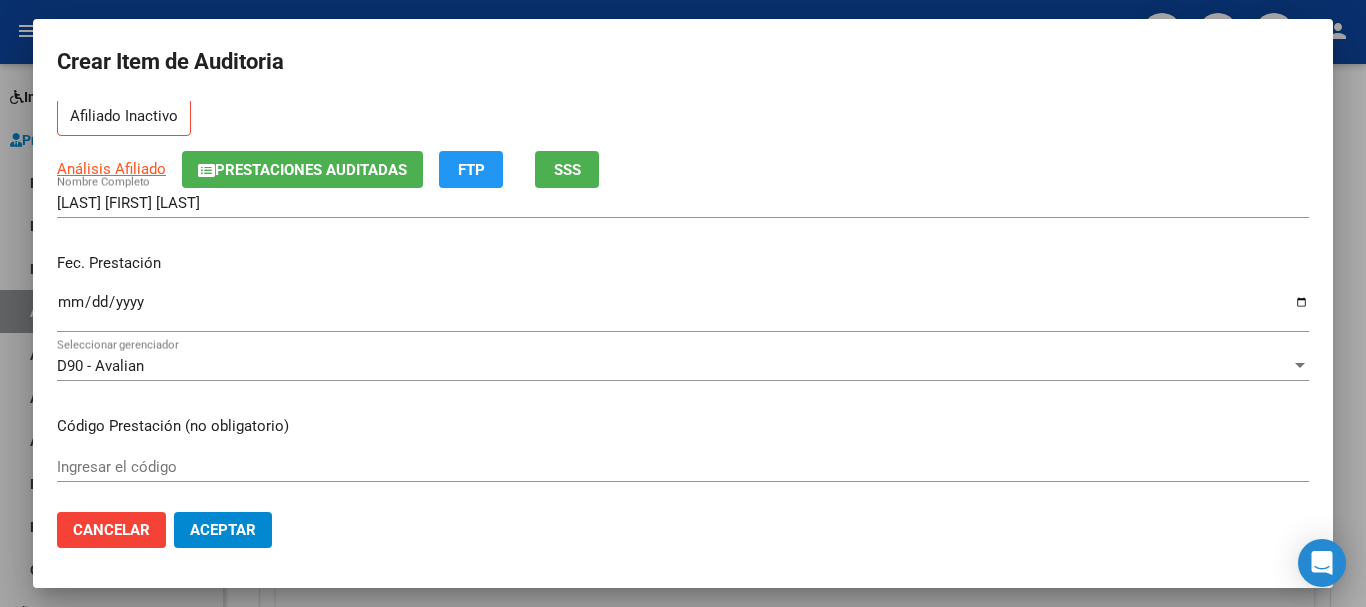 scroll, scrollTop: 200, scrollLeft: 0, axis: vertical 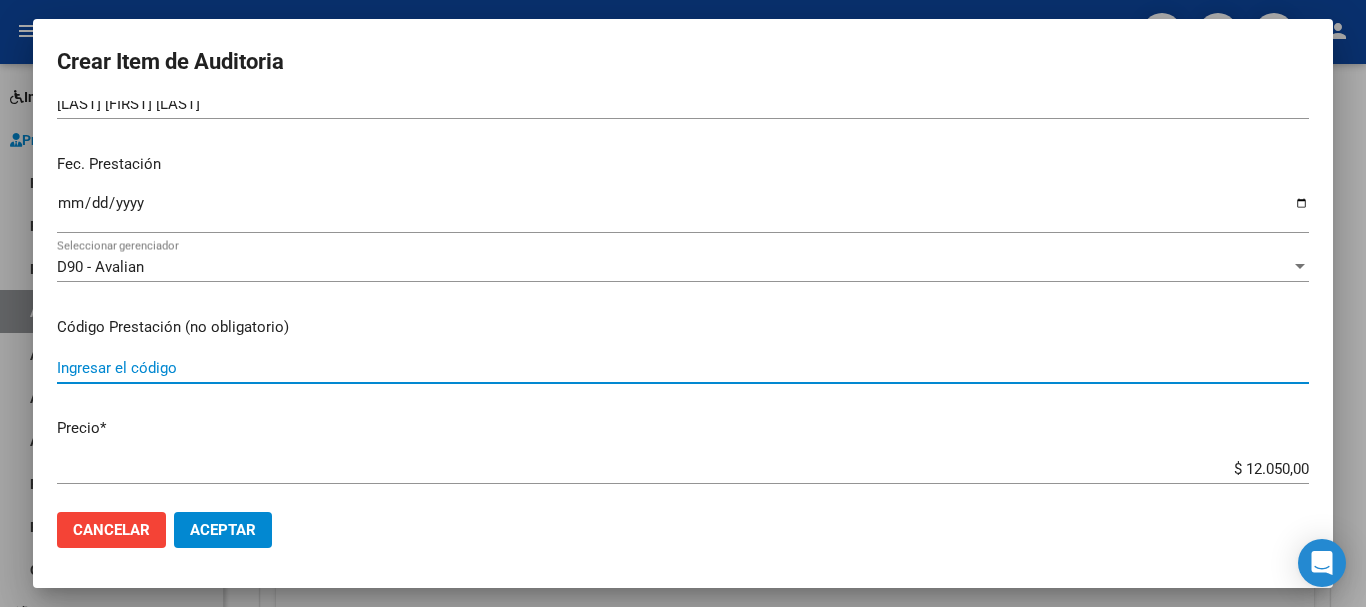 click on "Ingresar el código" at bounding box center (683, 368) 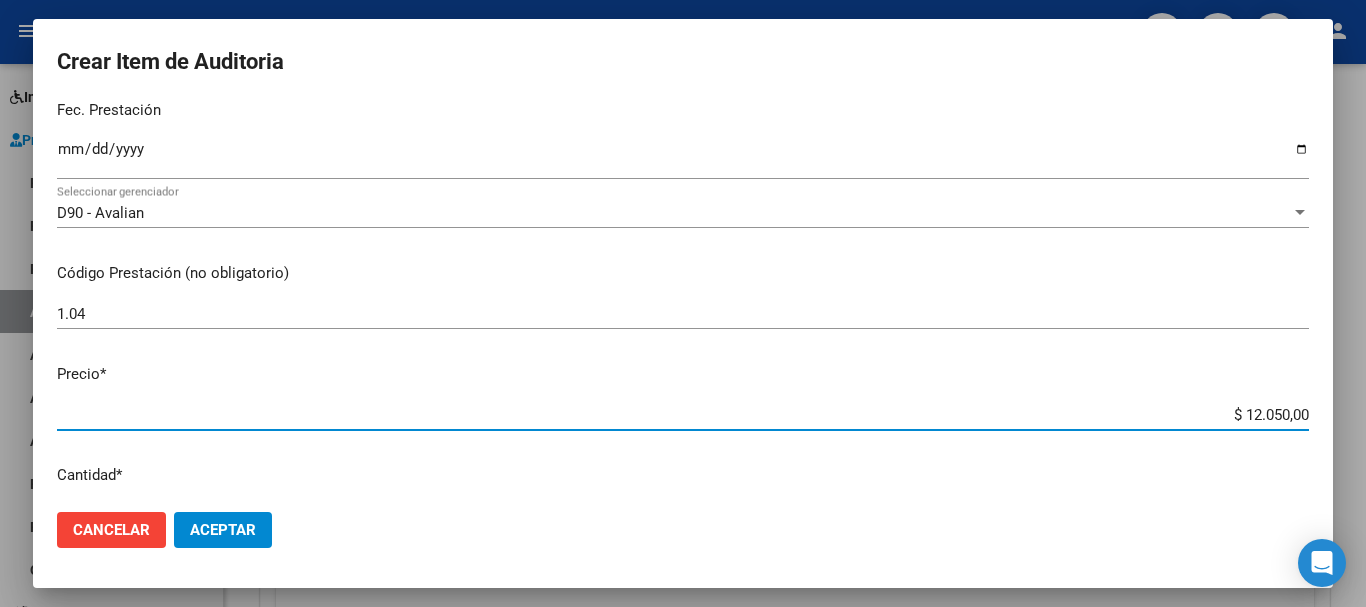 scroll, scrollTop: 317, scrollLeft: 0, axis: vertical 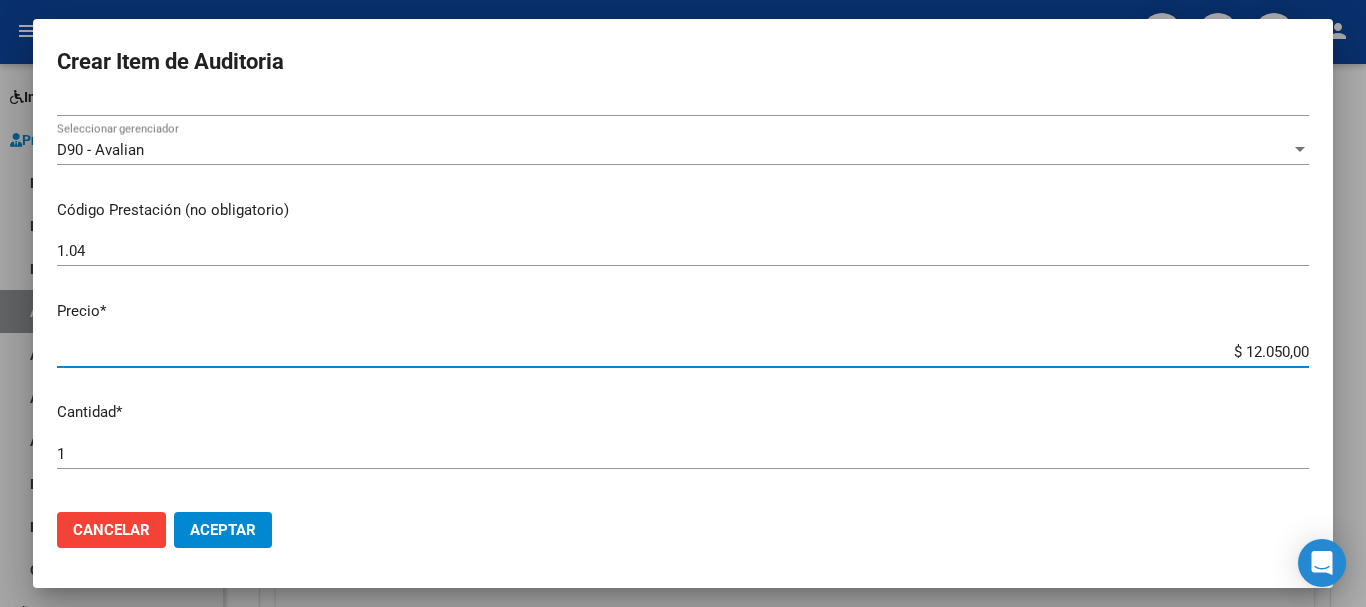 drag, startPoint x: 1230, startPoint y: 468, endPoint x: 1365, endPoint y: 484, distance: 135.94484 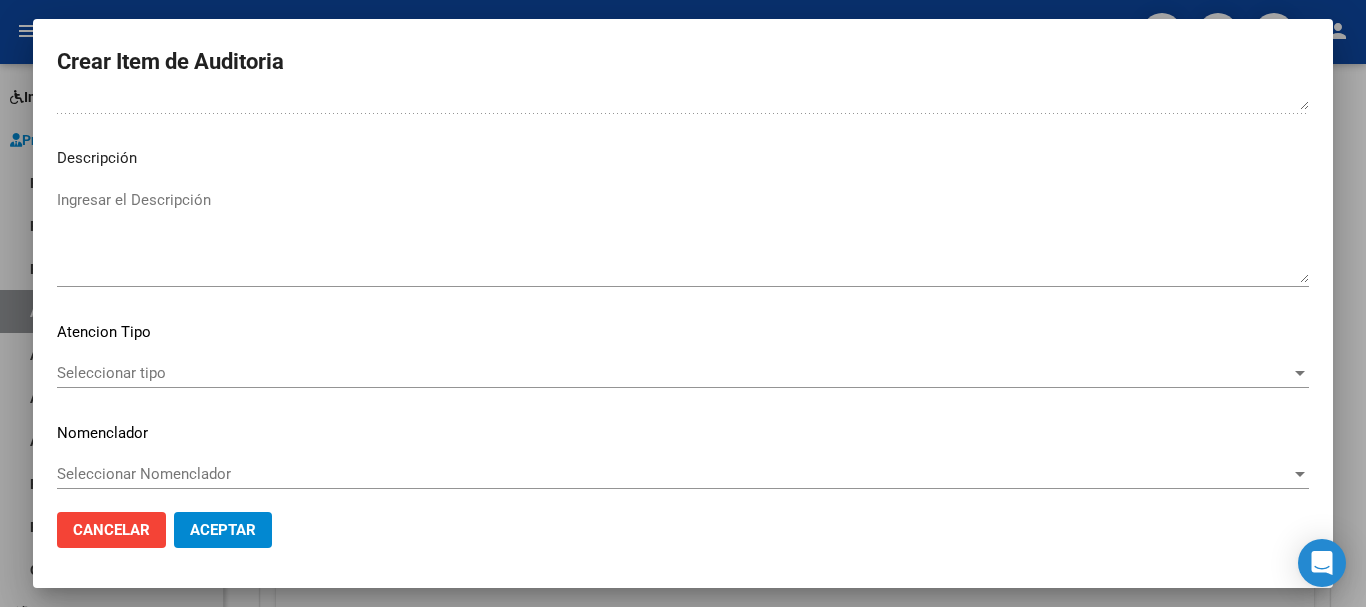 scroll, scrollTop: 1233, scrollLeft: 0, axis: vertical 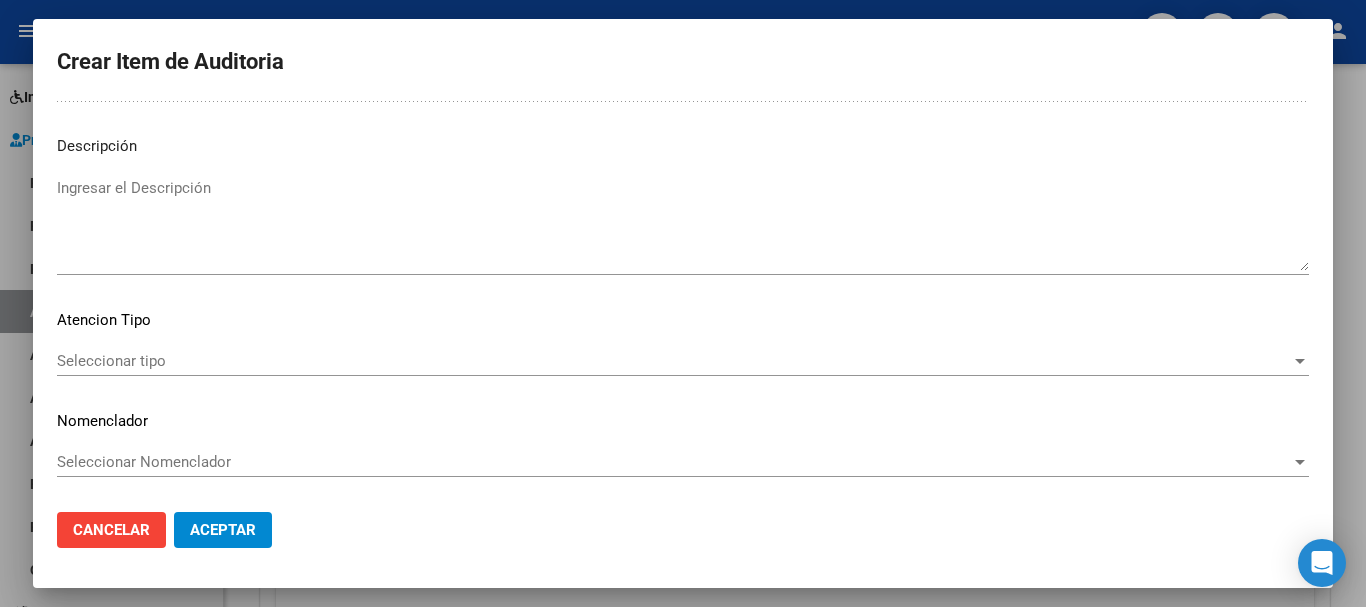 click on "Seleccionar tipo Seleccionar tipo" 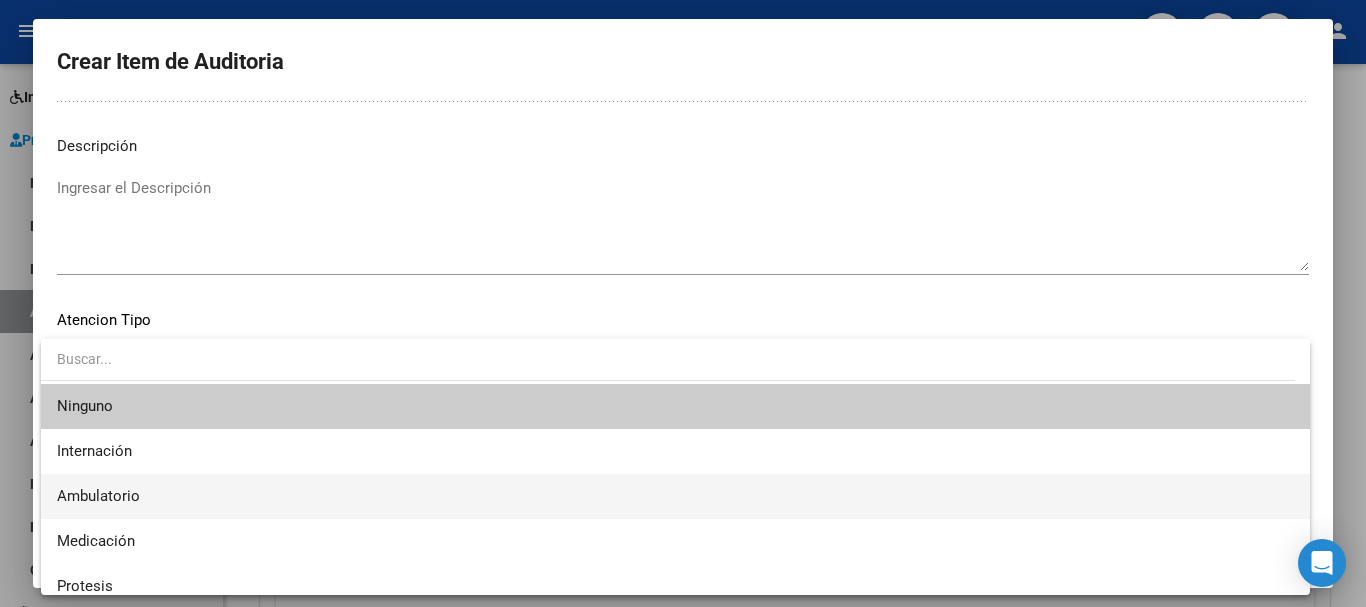 click on "Ambulatorio" at bounding box center [675, 496] 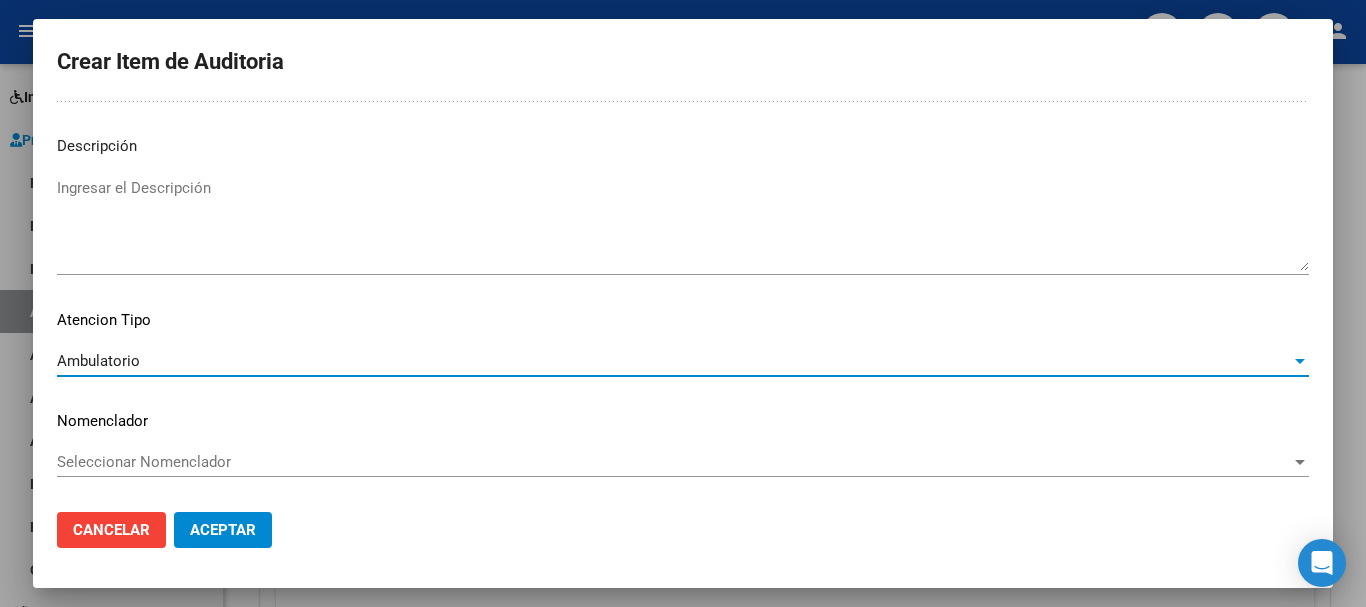 click on "Aceptar" 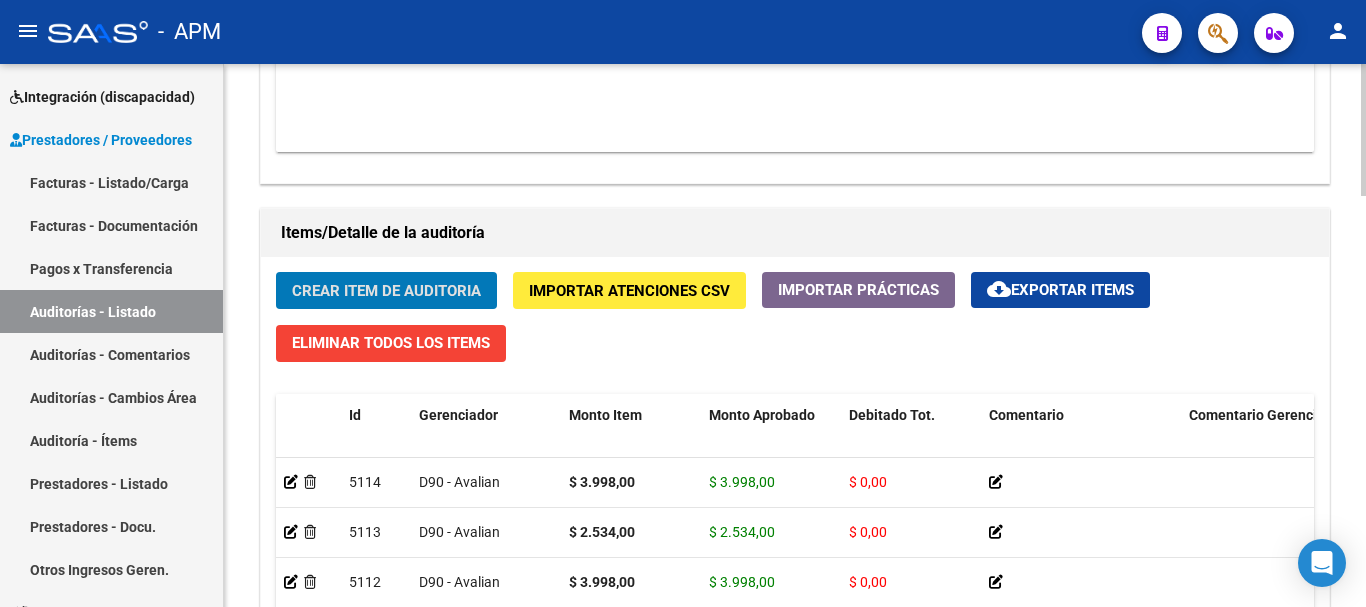 click on "Crear Item de Auditoria" 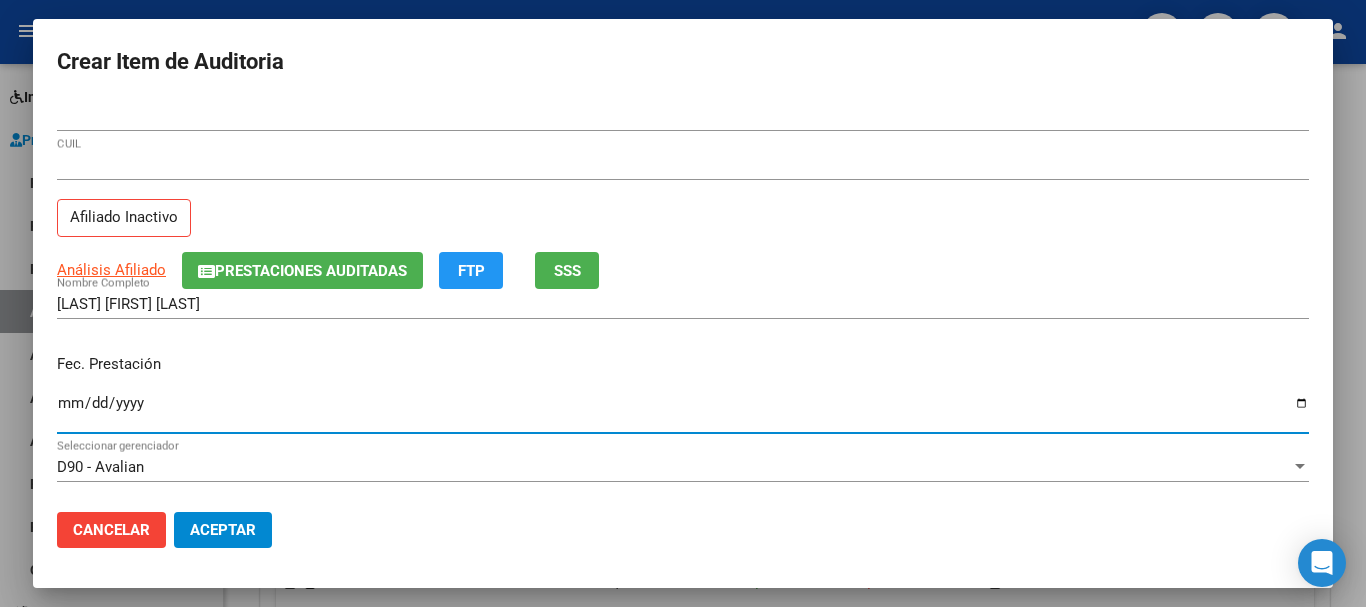 click on "Ingresar la fecha" at bounding box center (683, 411) 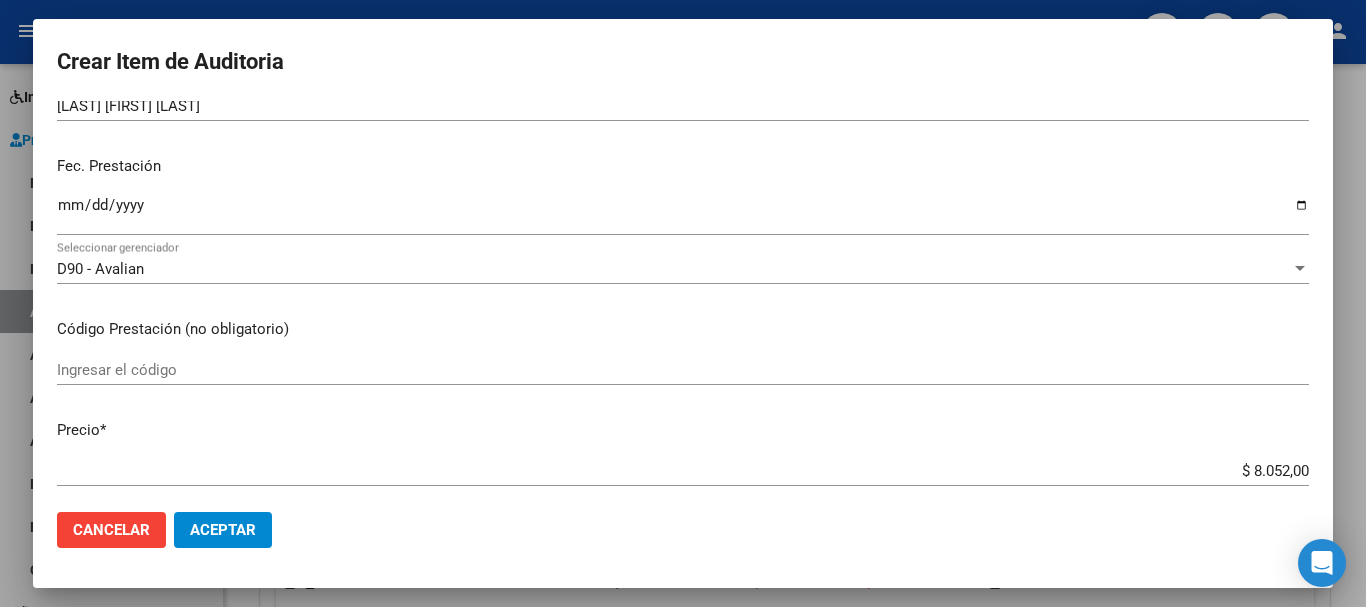 scroll, scrollTop: 200, scrollLeft: 0, axis: vertical 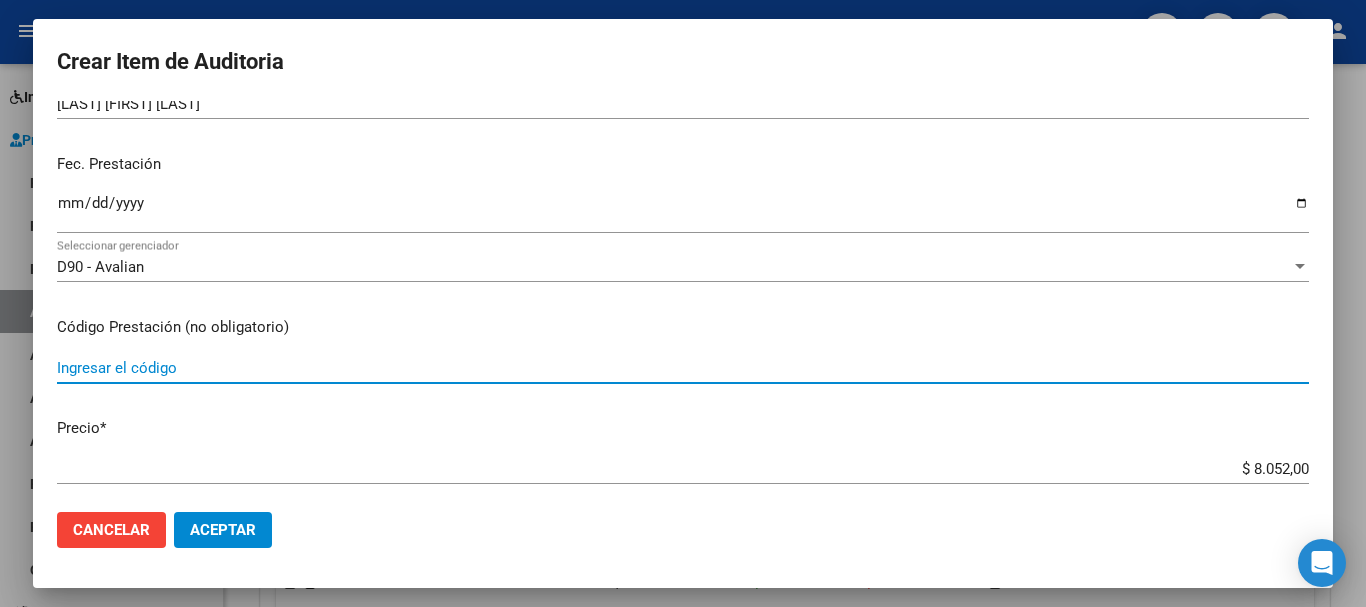 click on "Ingresar el código" at bounding box center (683, 368) 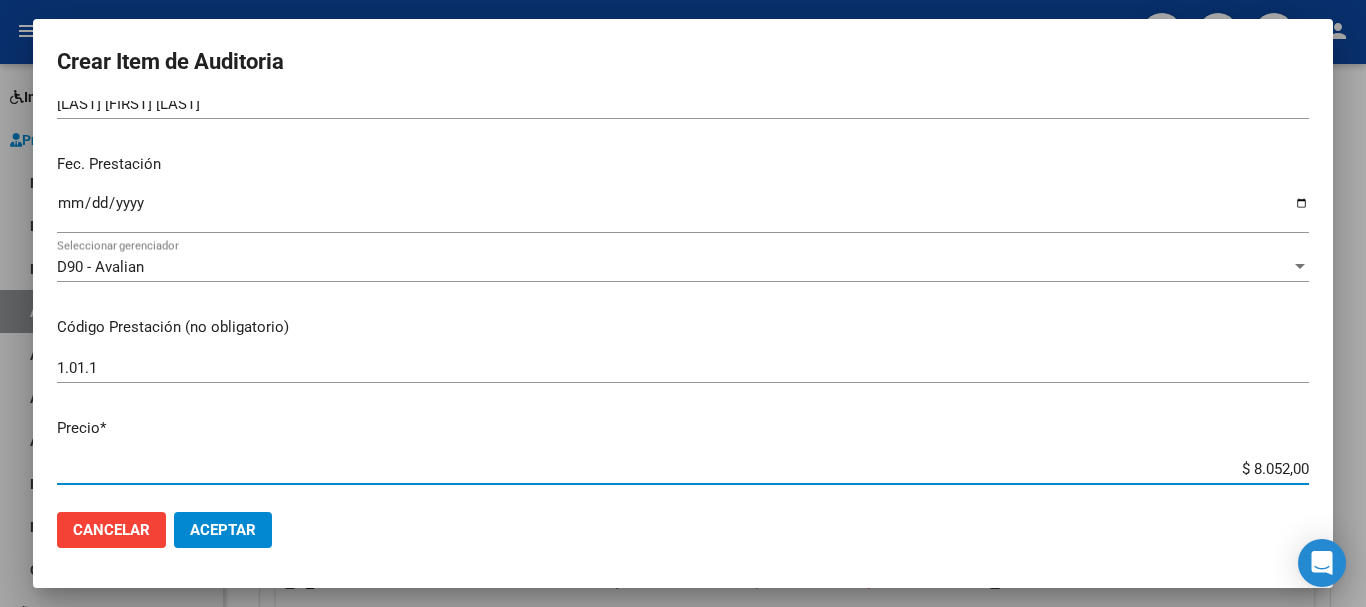 drag, startPoint x: 1236, startPoint y: 466, endPoint x: 1324, endPoint y: 469, distance: 88.051125 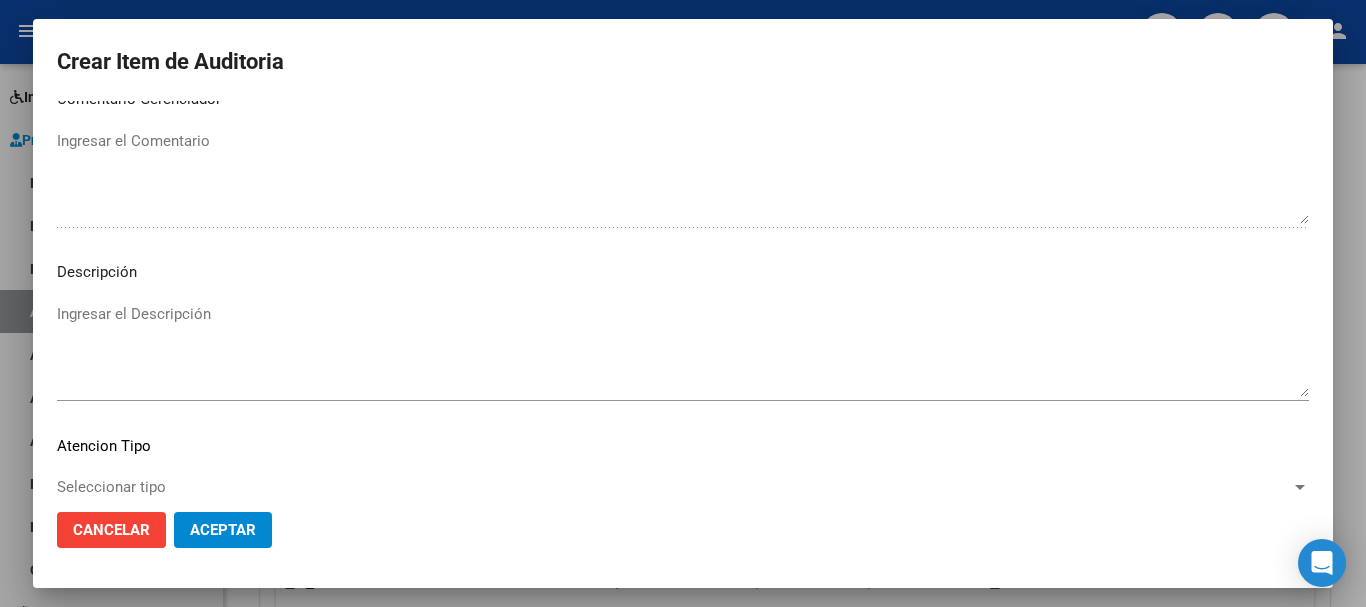 scroll, scrollTop: 1233, scrollLeft: 0, axis: vertical 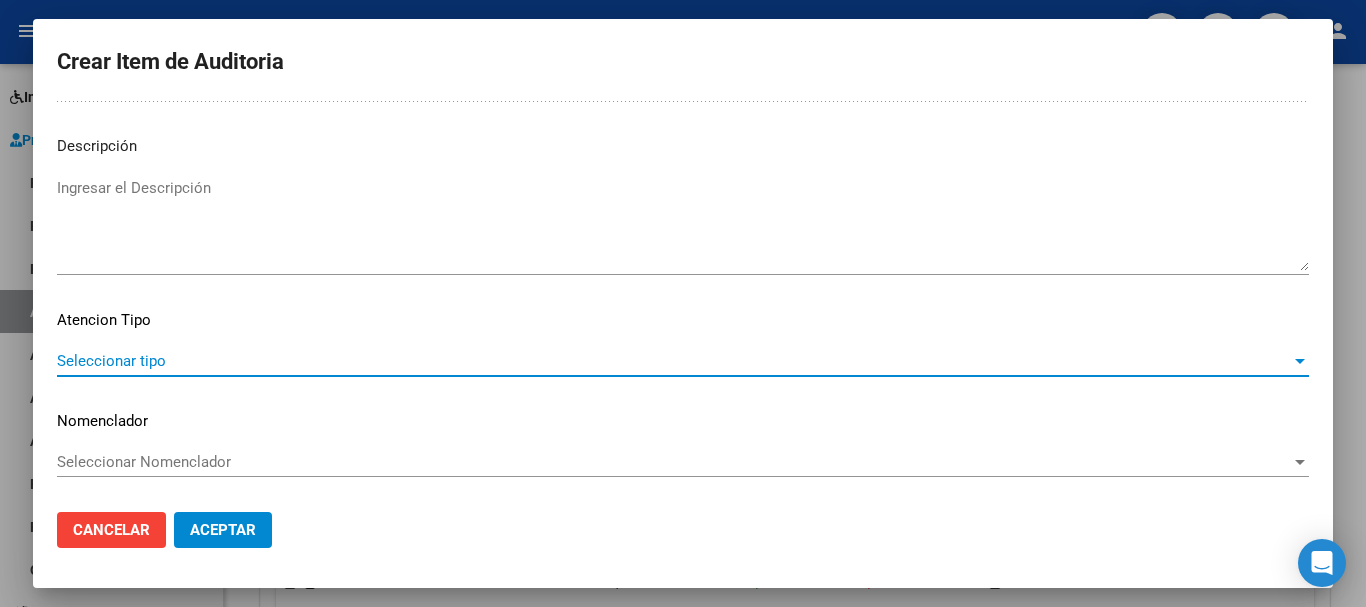 click on "Seleccionar tipo" at bounding box center [674, 361] 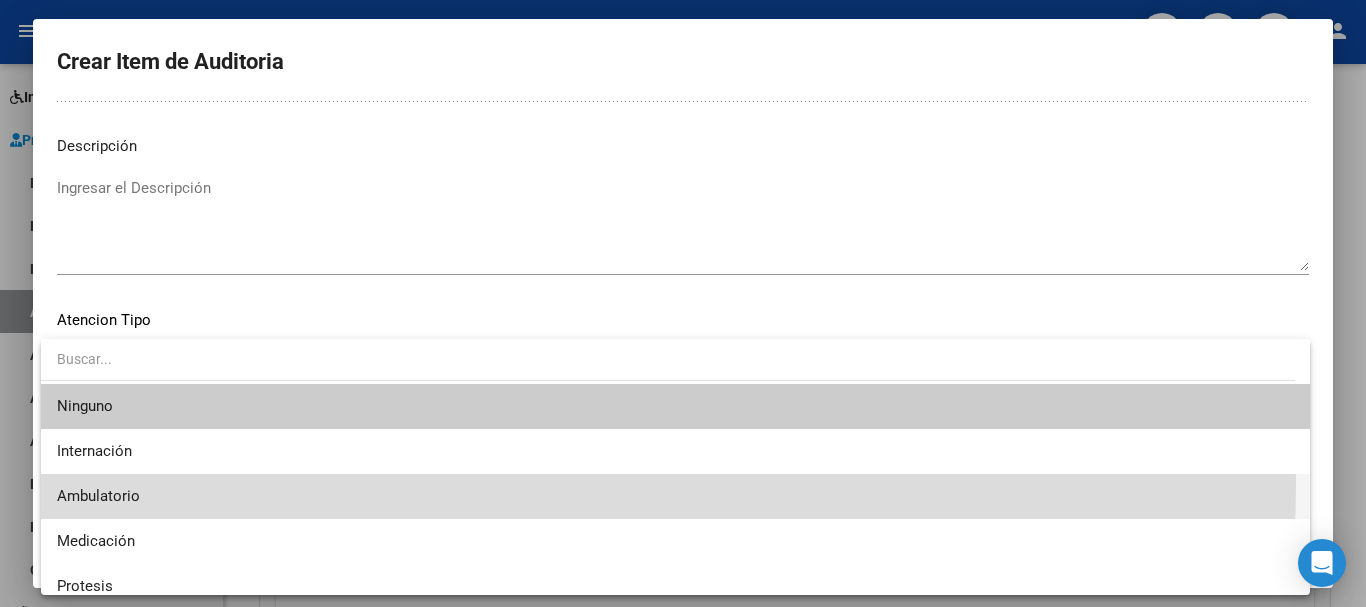 click on "Ambulatorio" at bounding box center [675, 496] 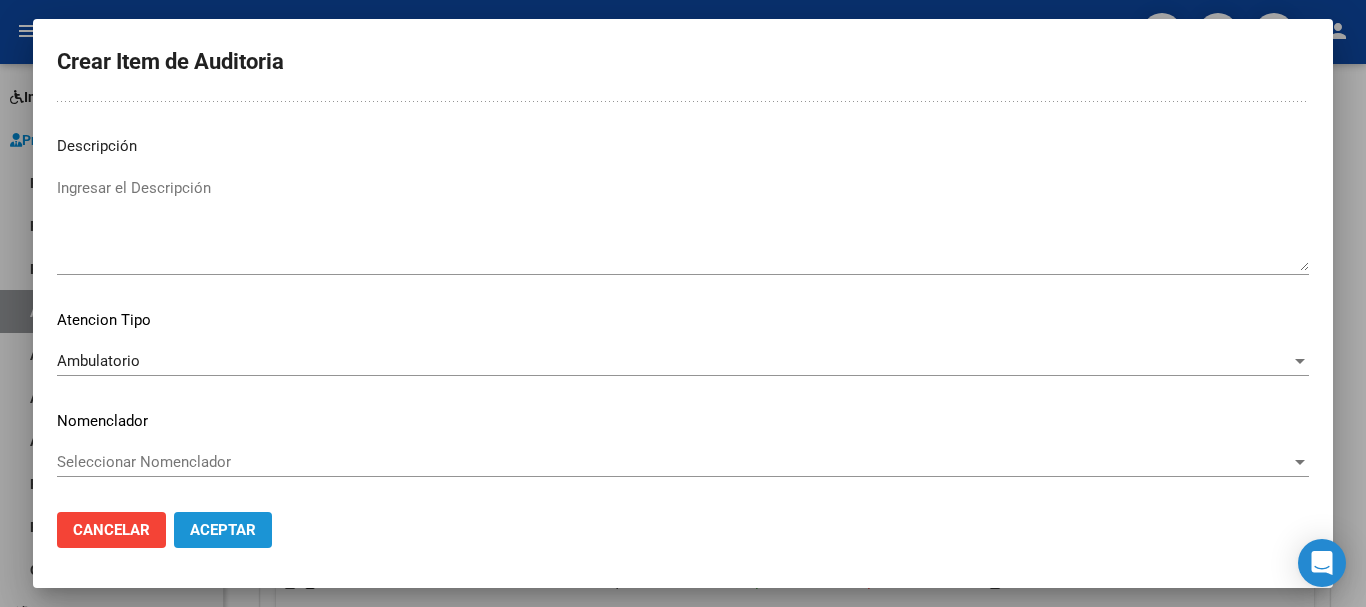click on "Aceptar" 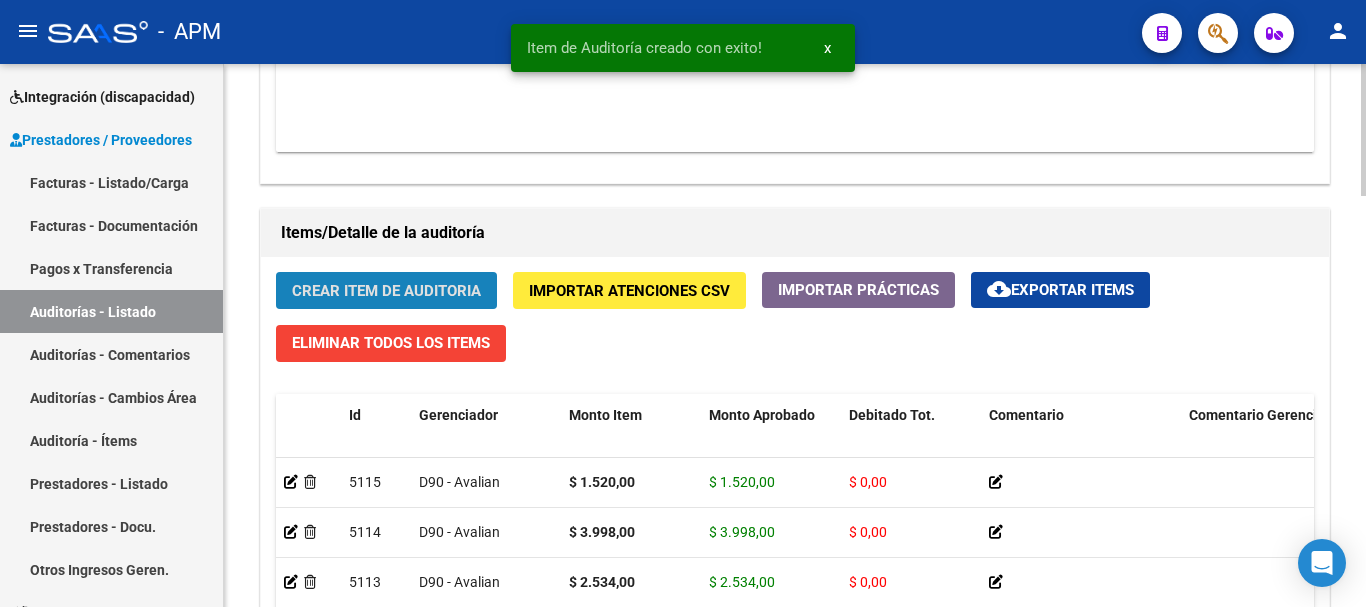 click on "Crear Item de Auditoria" 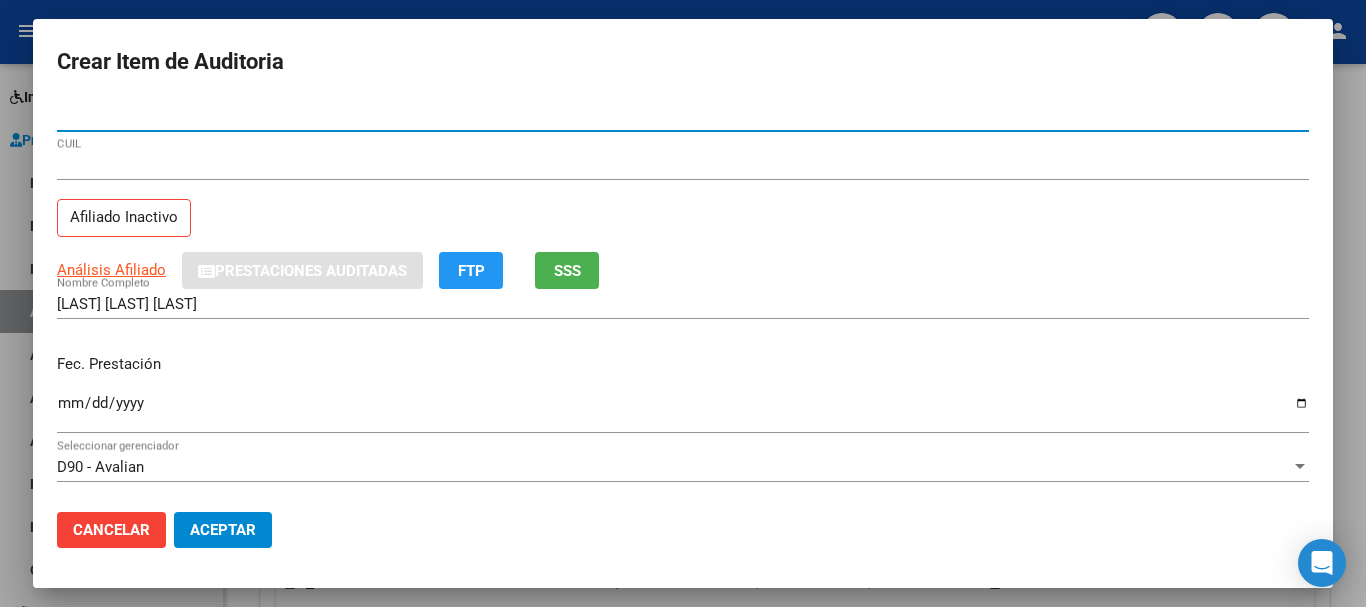 click on "Ingresar la fecha" at bounding box center (683, 411) 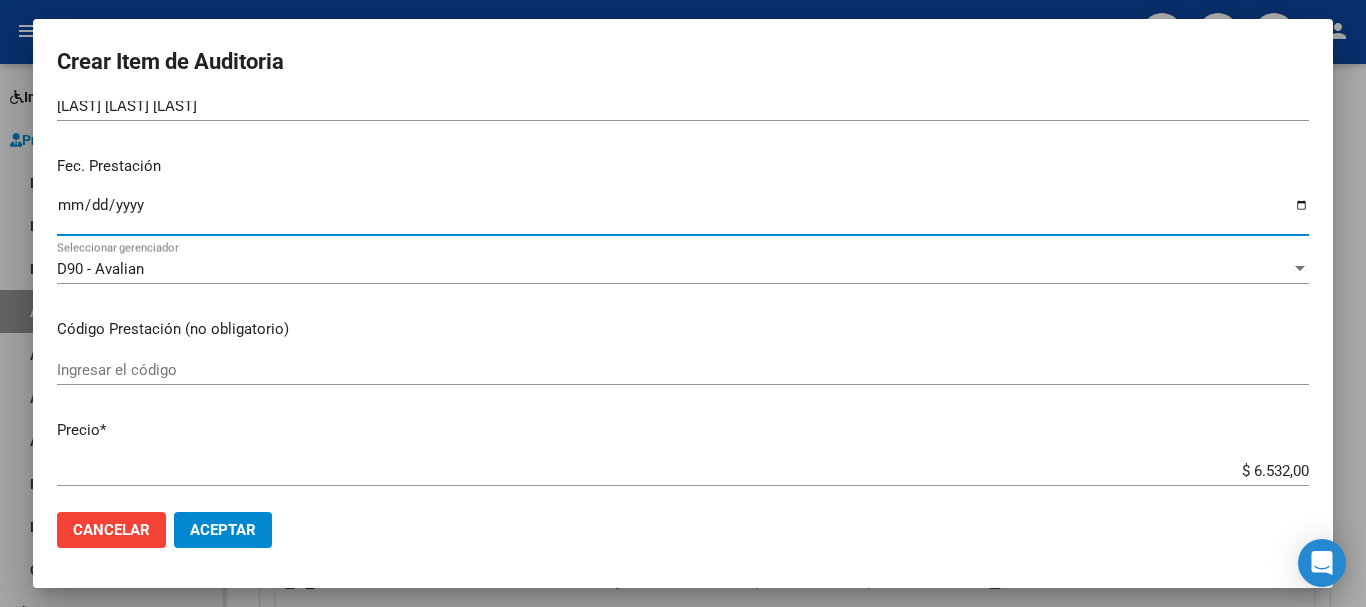 scroll, scrollTop: 200, scrollLeft: 0, axis: vertical 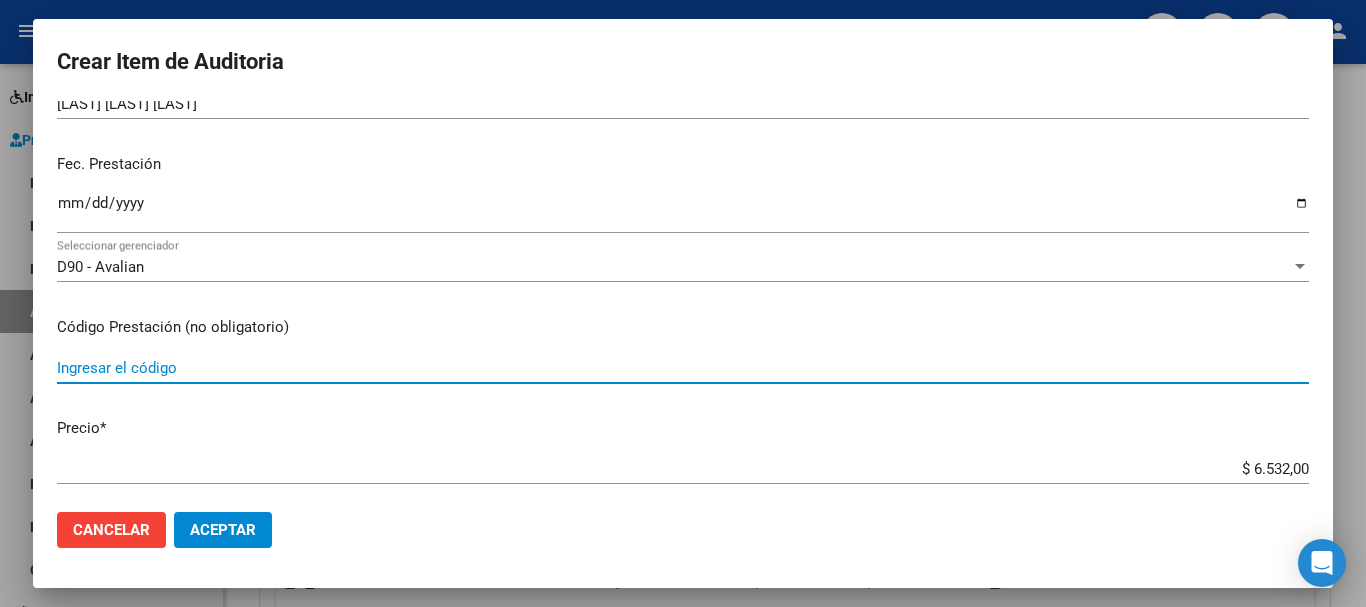 click on "Ingresar el código" at bounding box center [683, 368] 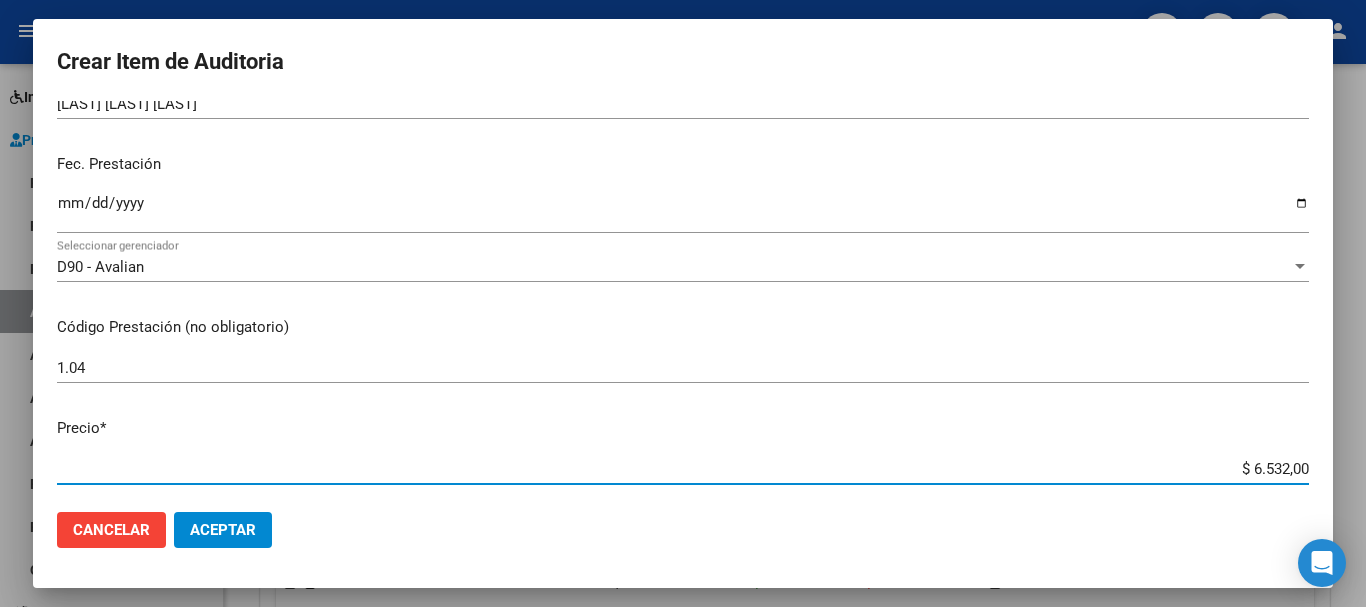 drag, startPoint x: 1239, startPoint y: 467, endPoint x: 1317, endPoint y: 481, distance: 79.24645 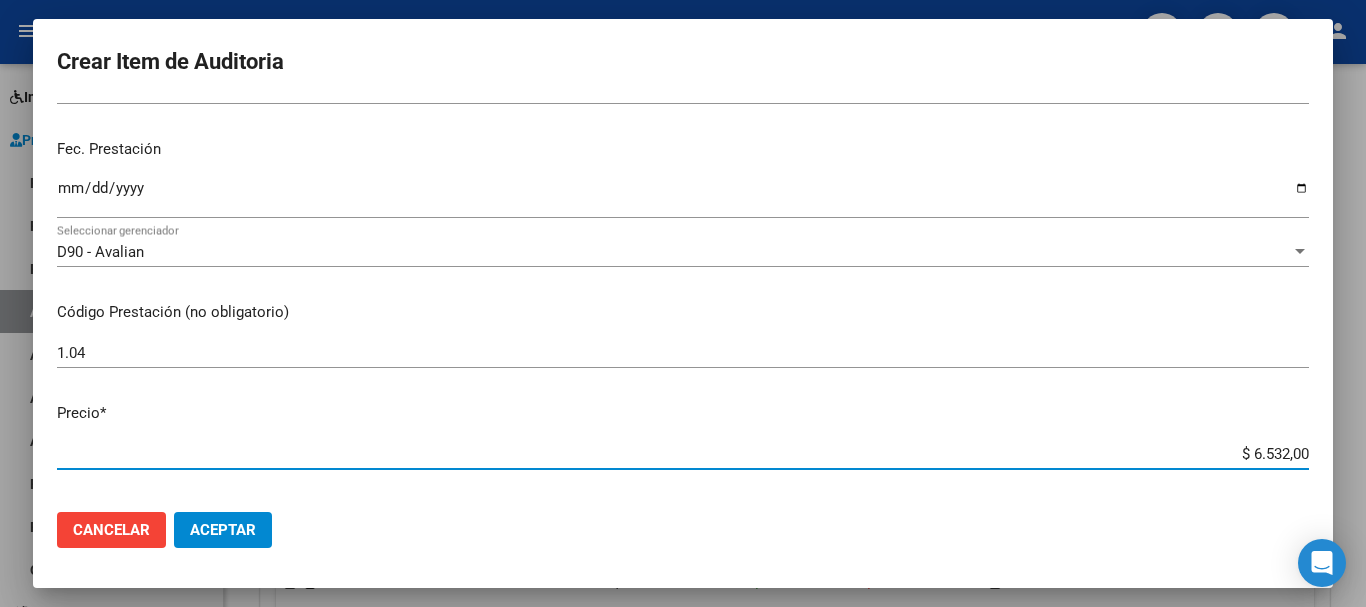 click on "[NUMBER] Nro Documento    [NUMBER] CUIL   Afiliado Inactivo  Análisis Afiliado  Prestaciones Auditadas FTP SSS   [LAST] [LAST] [LAST] Nombre Completo  Fec. Prestación    [YEAR]-[MONTH]-[DAY] Ingresar la fecha  D90 - Avalian Seleccionar gerenciador Código Prestación (no obligatorio)    1.04 Ingresar el código  Precio  *   $ 6.532,00 Ingresar el precio  Cantidad  *   1 Ingresar la cantidad  Monto Item  *   $ 6.532,00 Ingresar el monto  Monto Debitado    $ 0,00 Ingresar el monto  Comentario Operador    Ingresar el Comentario  Comentario Gerenciador    Ingresar el Comentario  Descripción    Ingresar el Descripción   Atencion Tipo  Seleccionar tipo Seleccionar tipo  Nomenclador  Seleccionar Nomenclador Seleccionar Nomenclador" at bounding box center [683, 298] 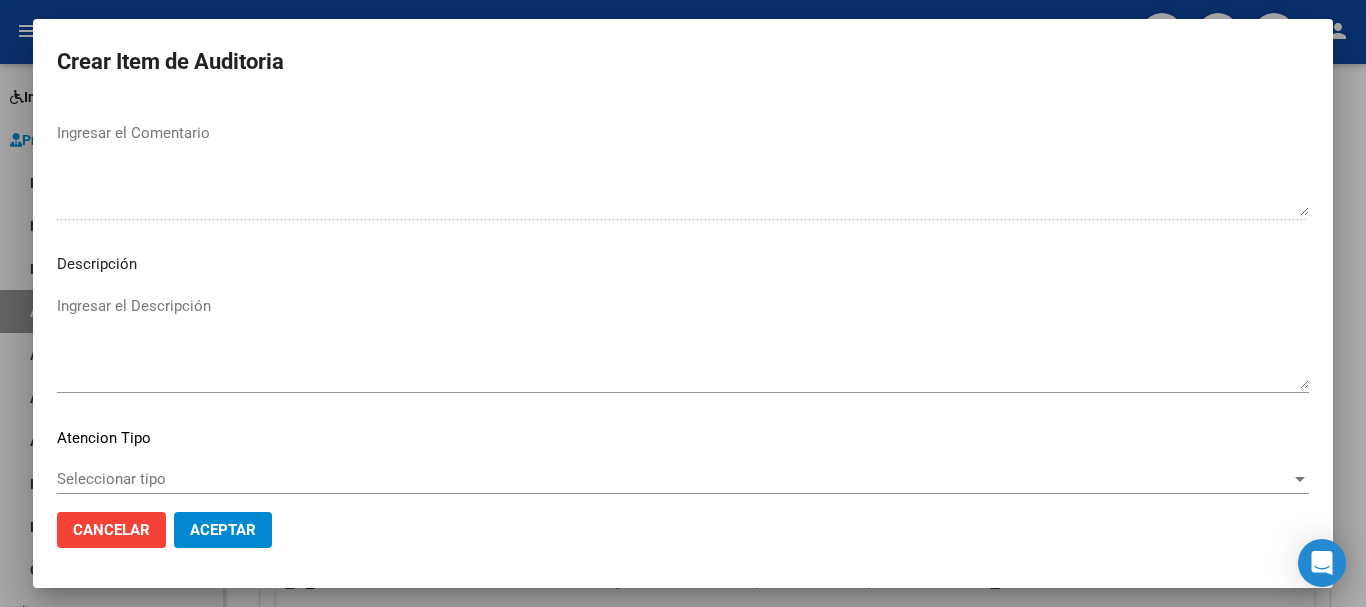 scroll, scrollTop: 1233, scrollLeft: 0, axis: vertical 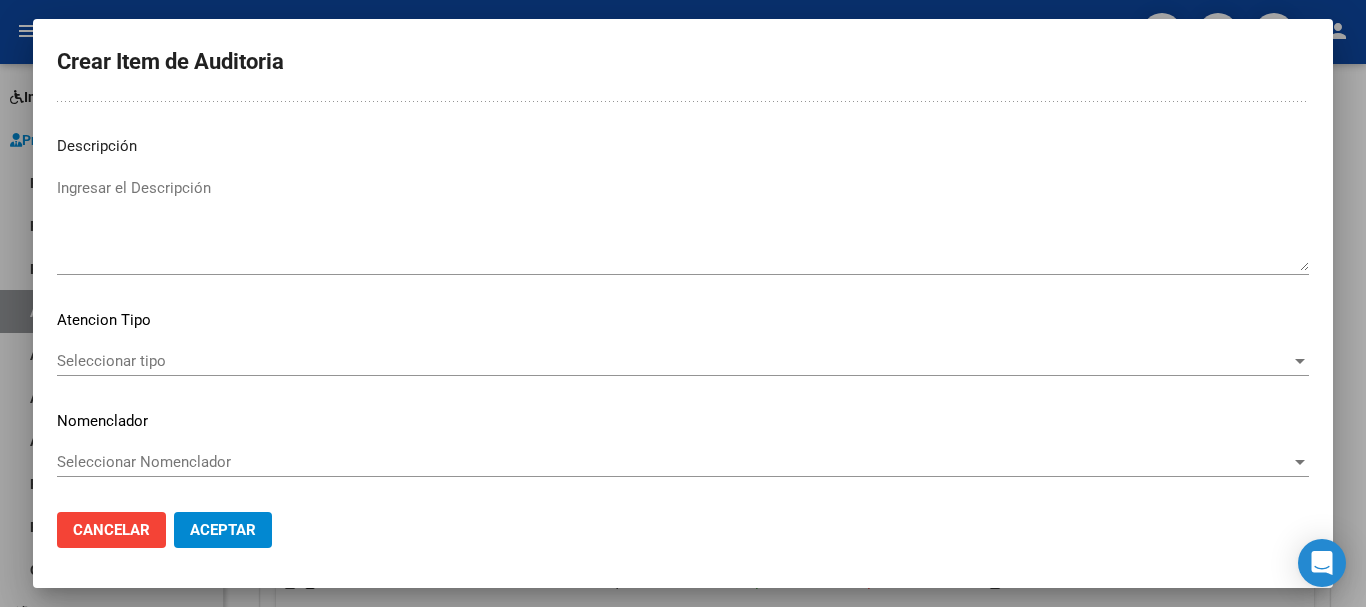 click on "Seleccionar tipo Seleccionar tipo" 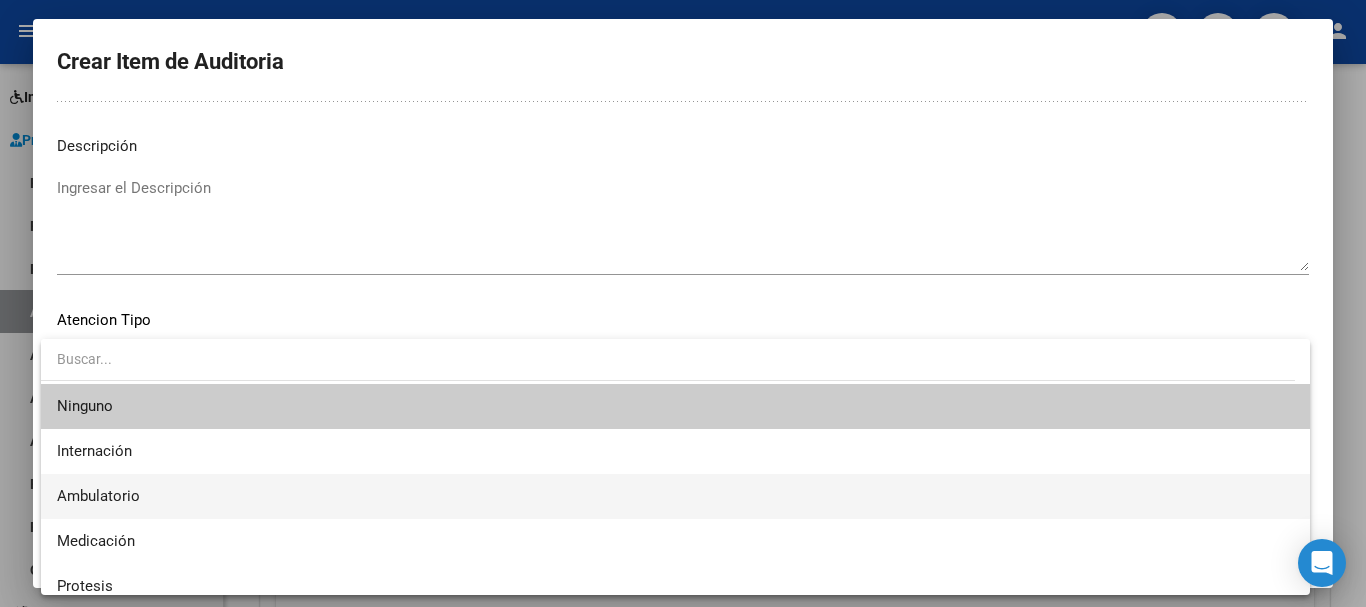 click on "Ambulatorio" at bounding box center (675, 496) 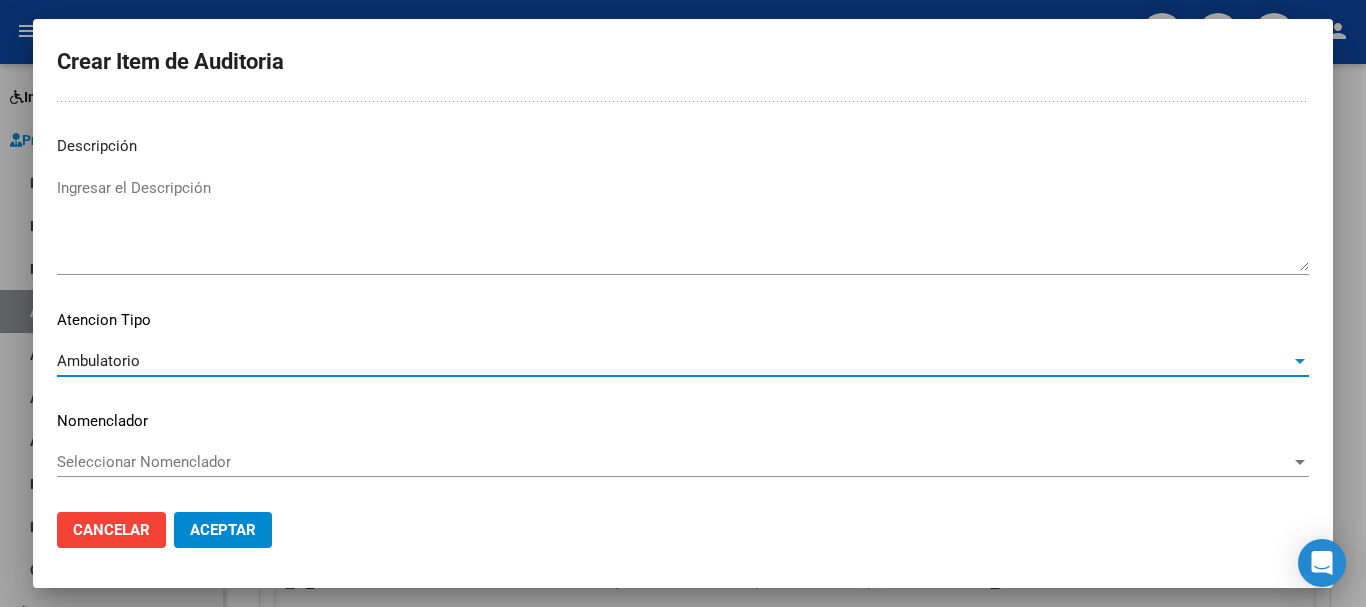 click on "Aceptar" 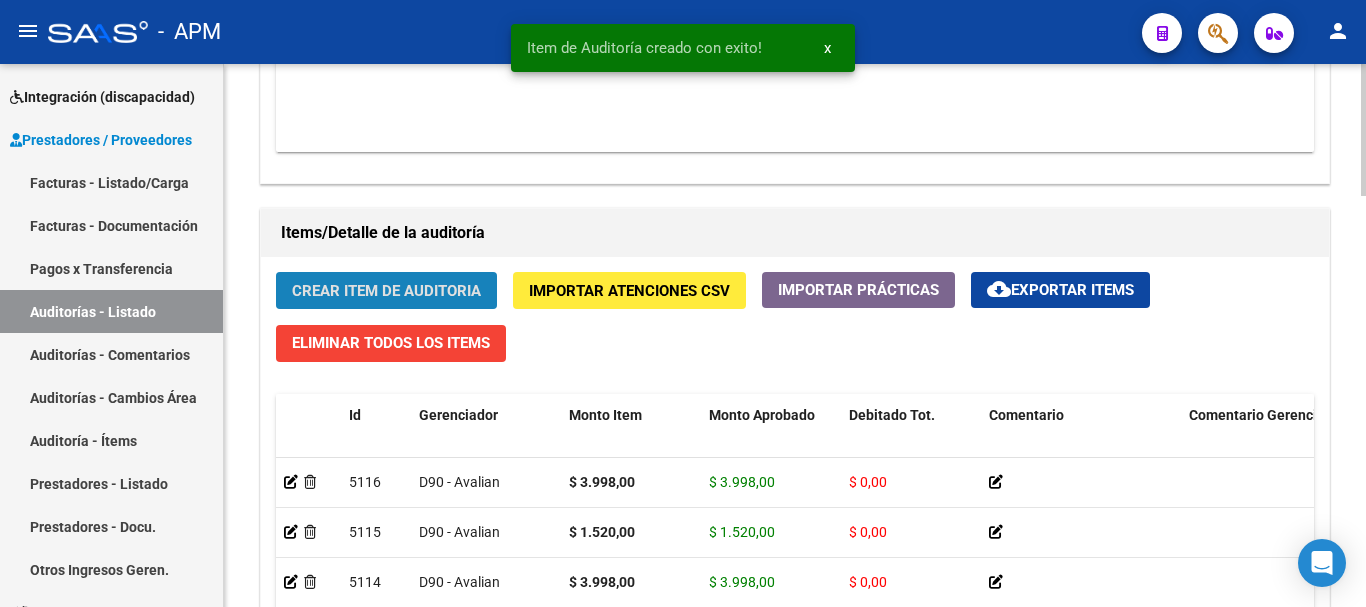 click on "Crear Item de Auditoria" 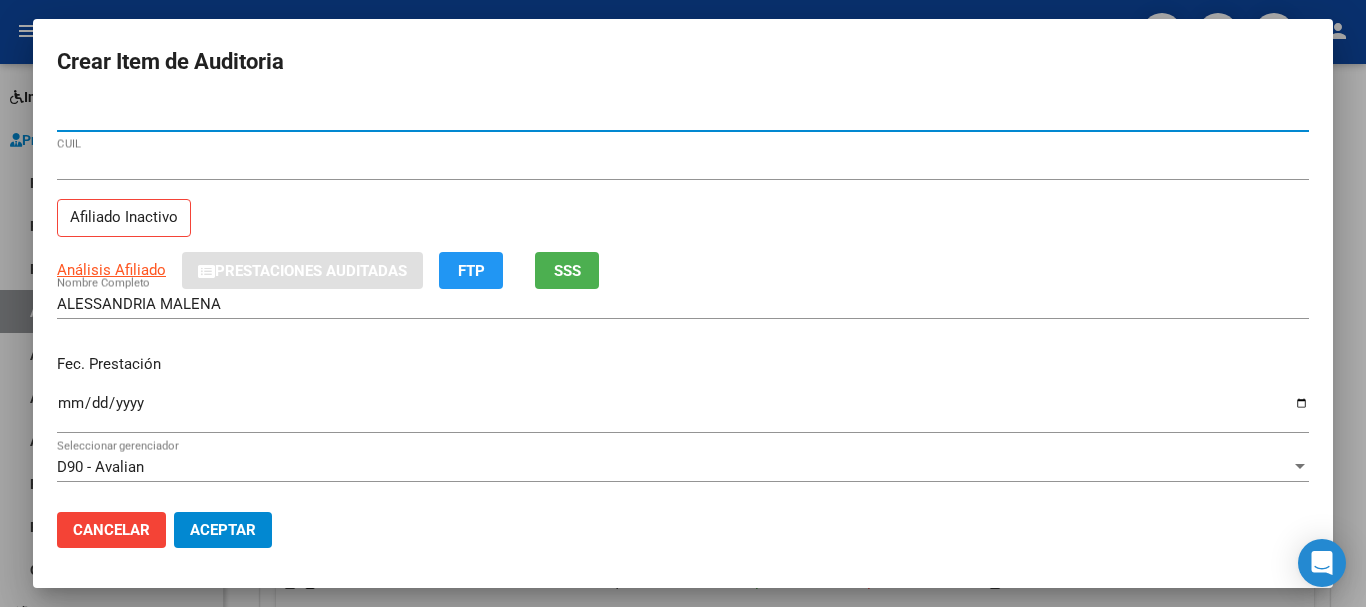 click on "Ingresar la fecha" at bounding box center (683, 411) 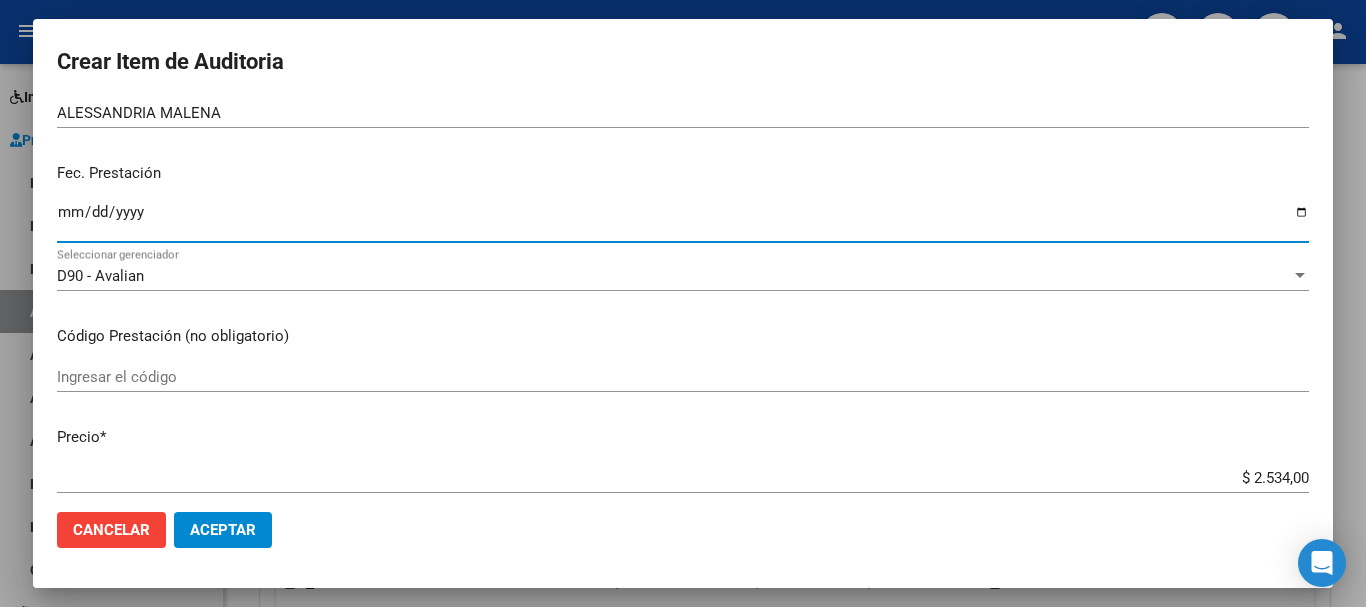 scroll, scrollTop: 200, scrollLeft: 0, axis: vertical 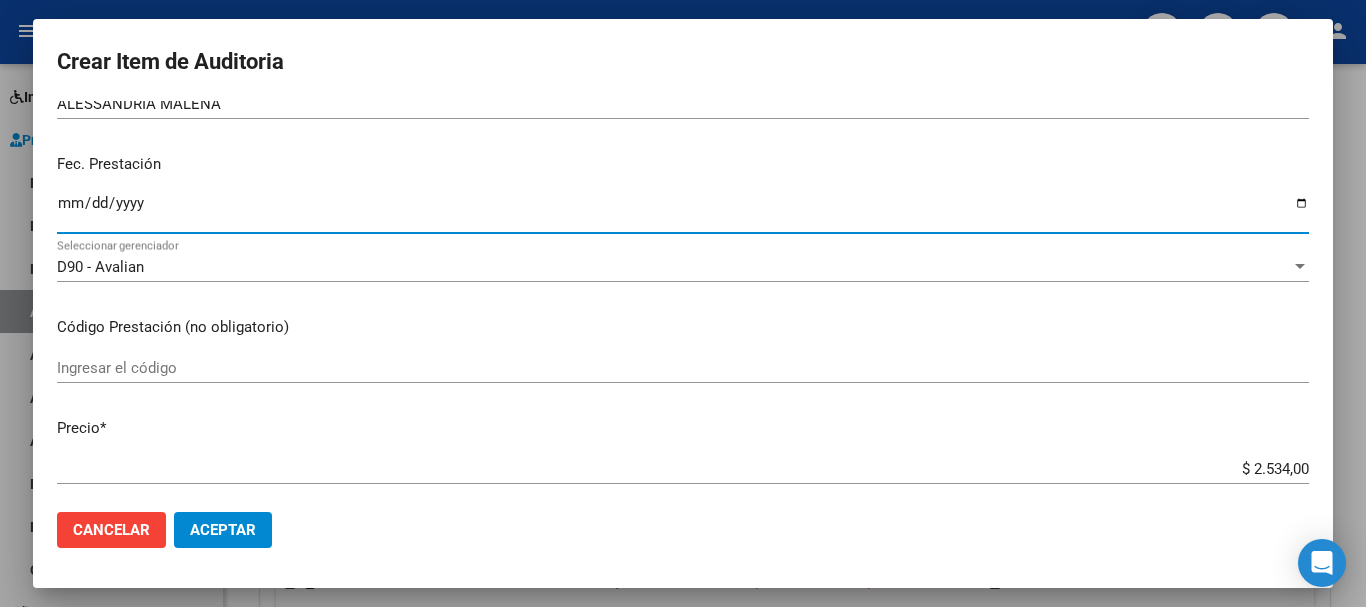 click on "Ingresar el código" at bounding box center [683, 368] 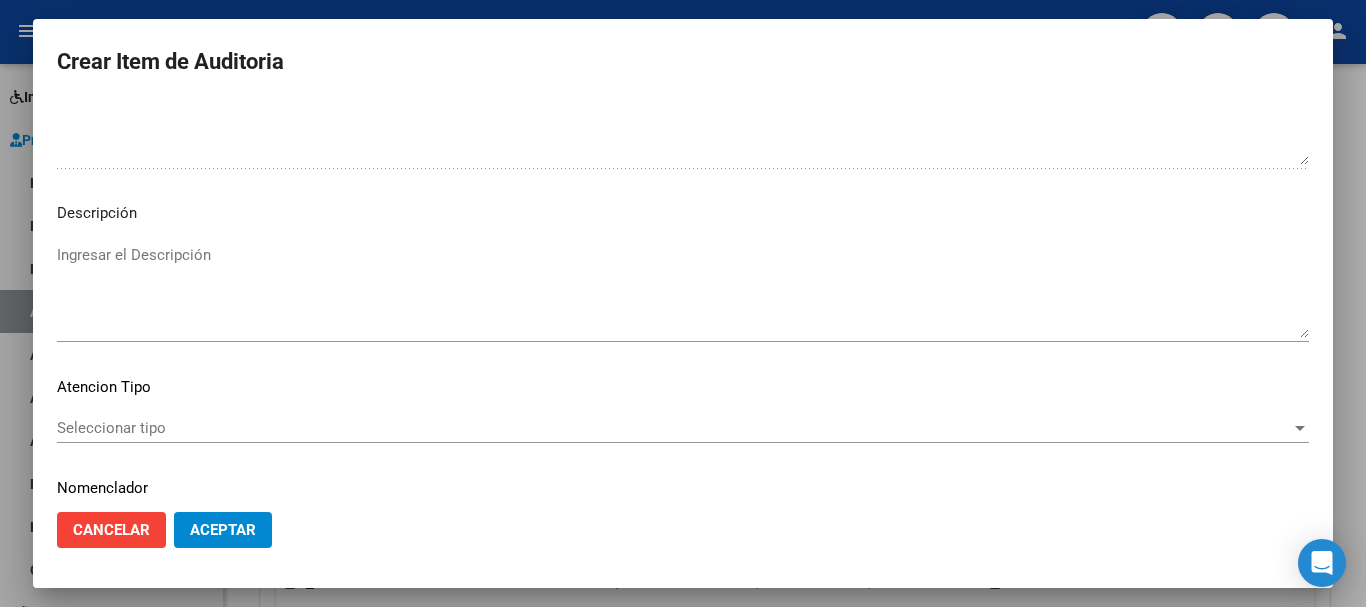 scroll, scrollTop: 1233, scrollLeft: 0, axis: vertical 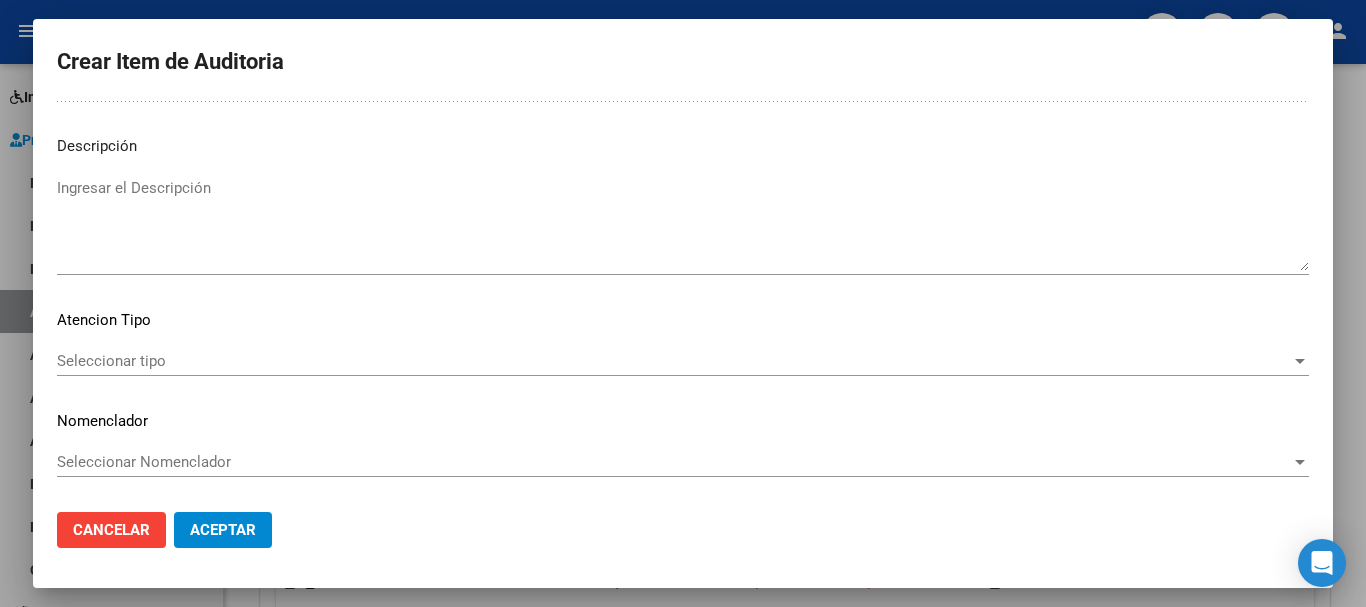 click on "Seleccionar tipo Seleccionar tipo" 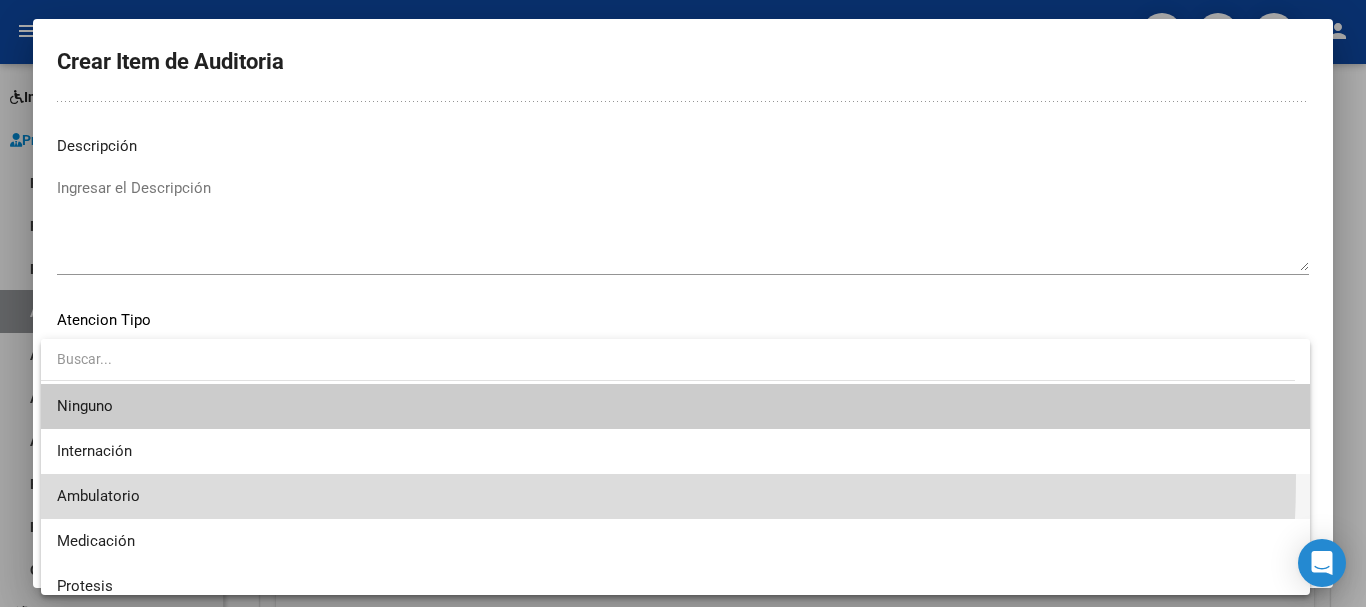 click on "Ambulatorio" at bounding box center [675, 496] 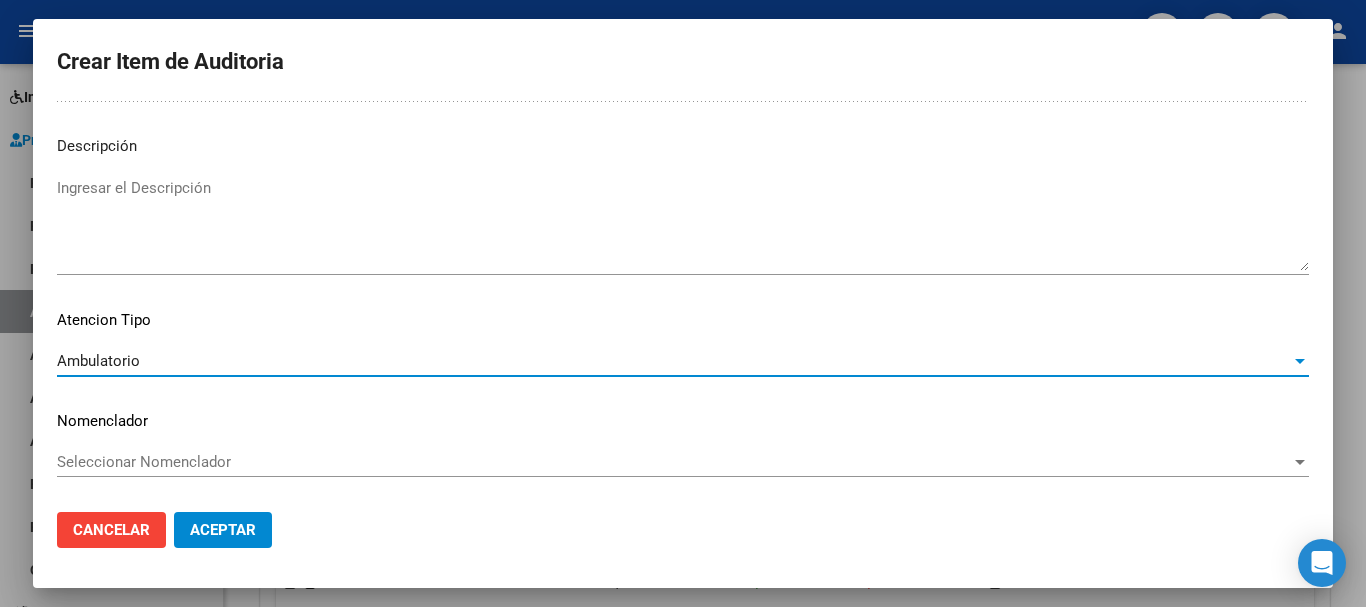 click on "Aceptar" 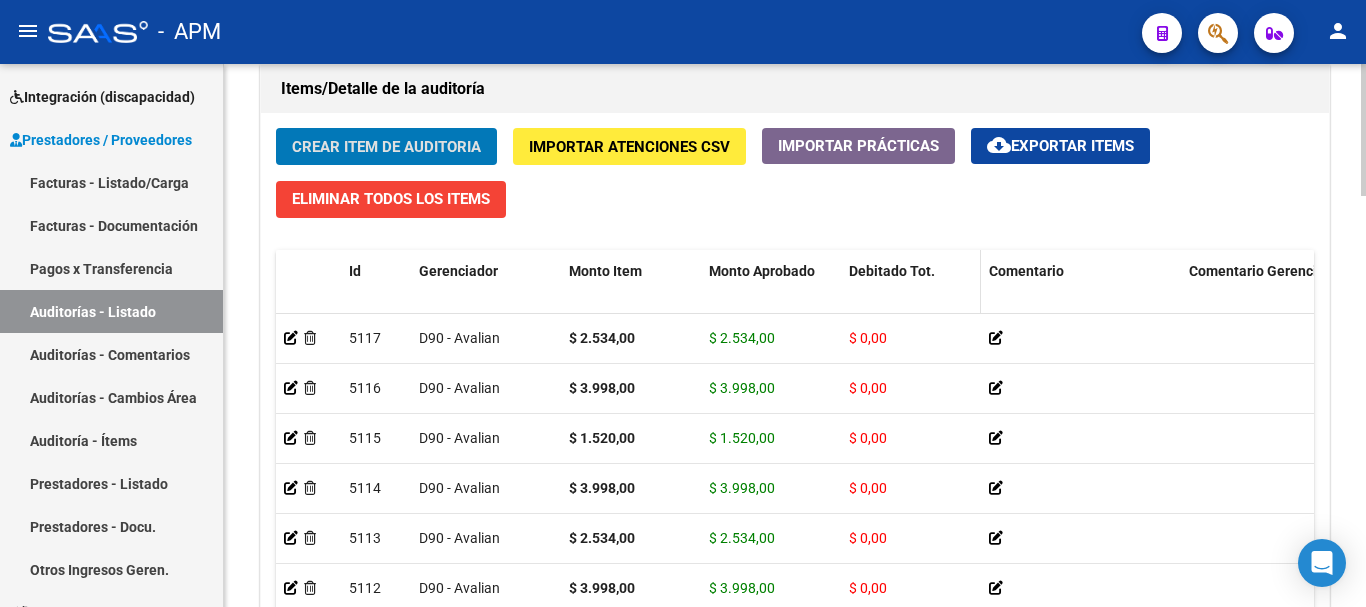 scroll, scrollTop: 1687, scrollLeft: 0, axis: vertical 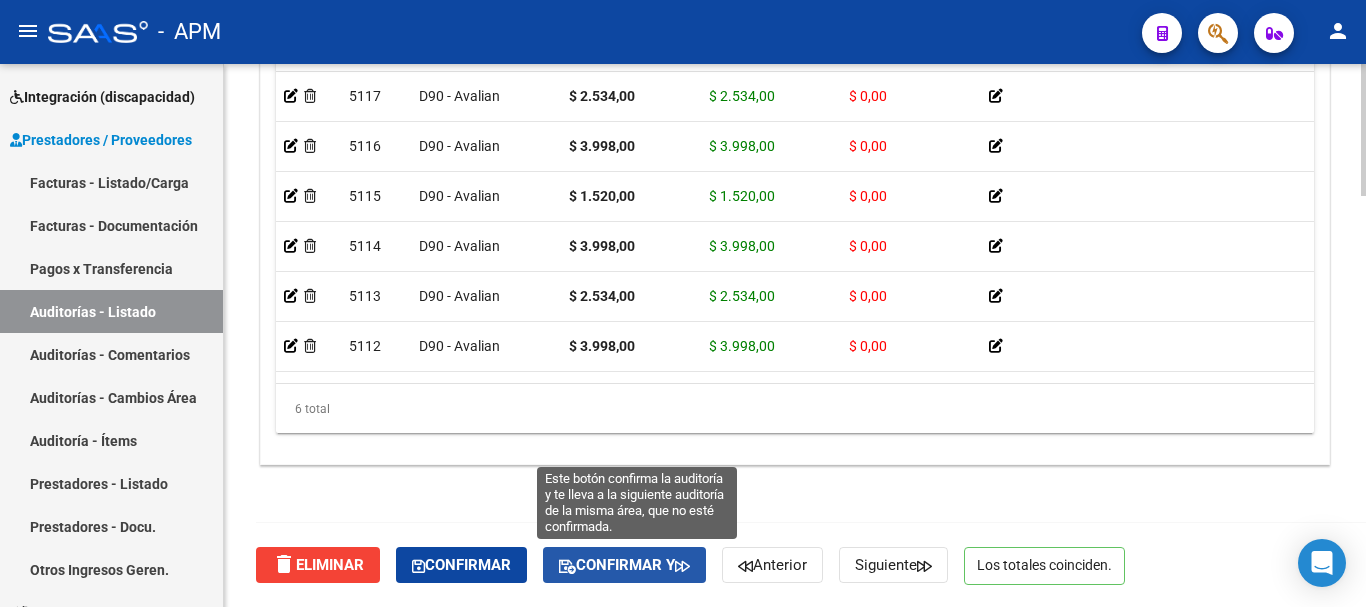 click on "Confirmar y" 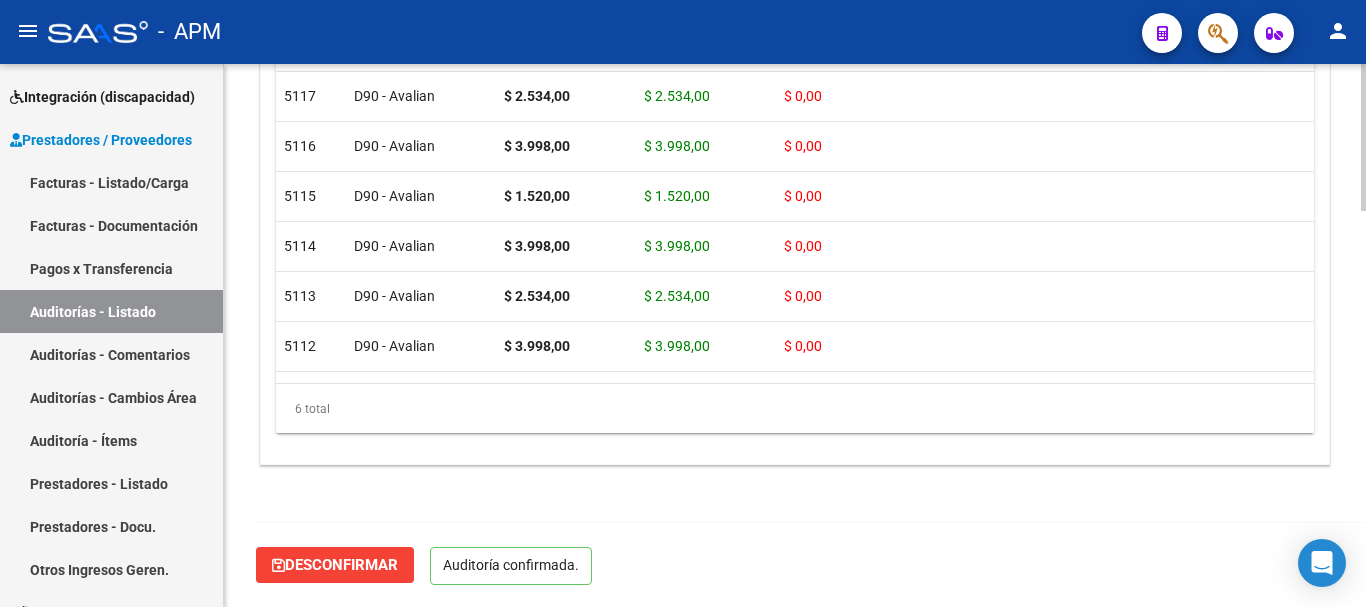 scroll, scrollTop: 1461, scrollLeft: 0, axis: vertical 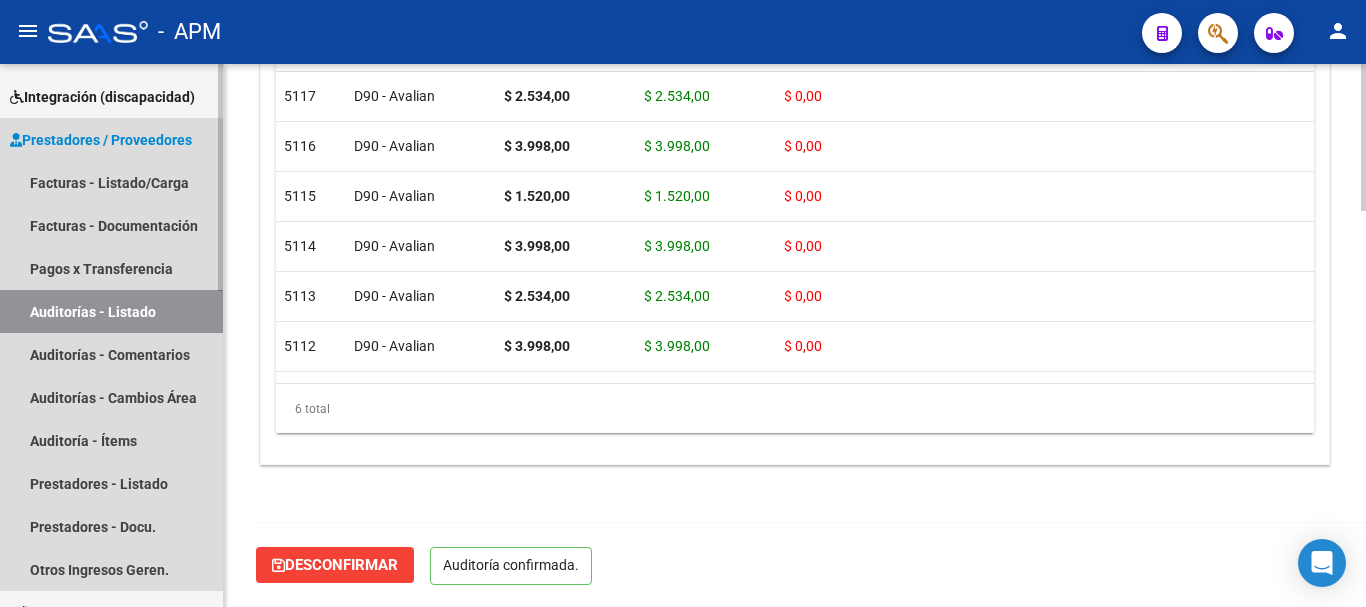click on "Auditorías - Listado" at bounding box center (111, 311) 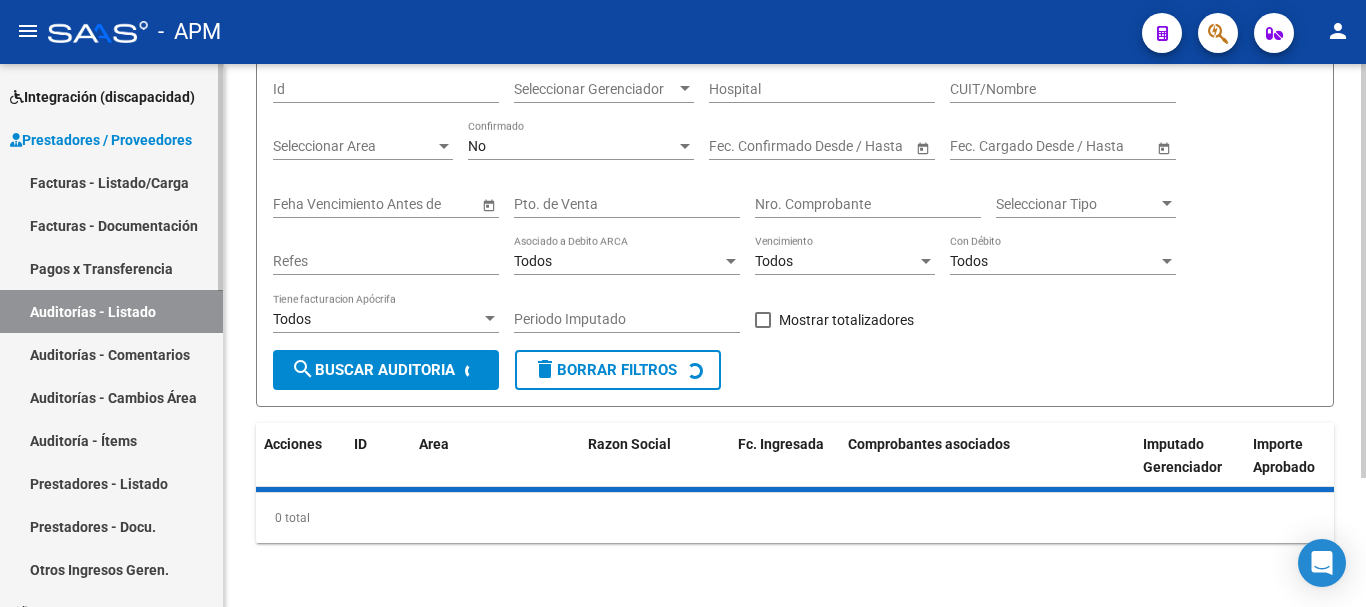 scroll, scrollTop: 0, scrollLeft: 0, axis: both 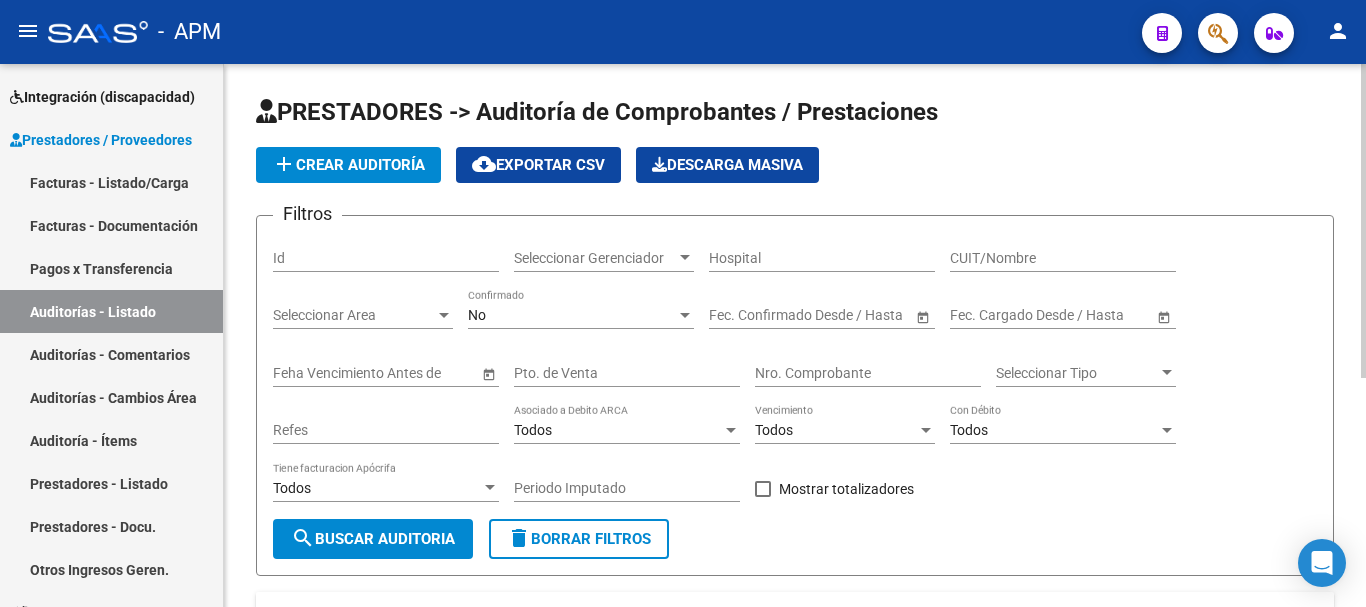 click on "add  Crear Auditoría" 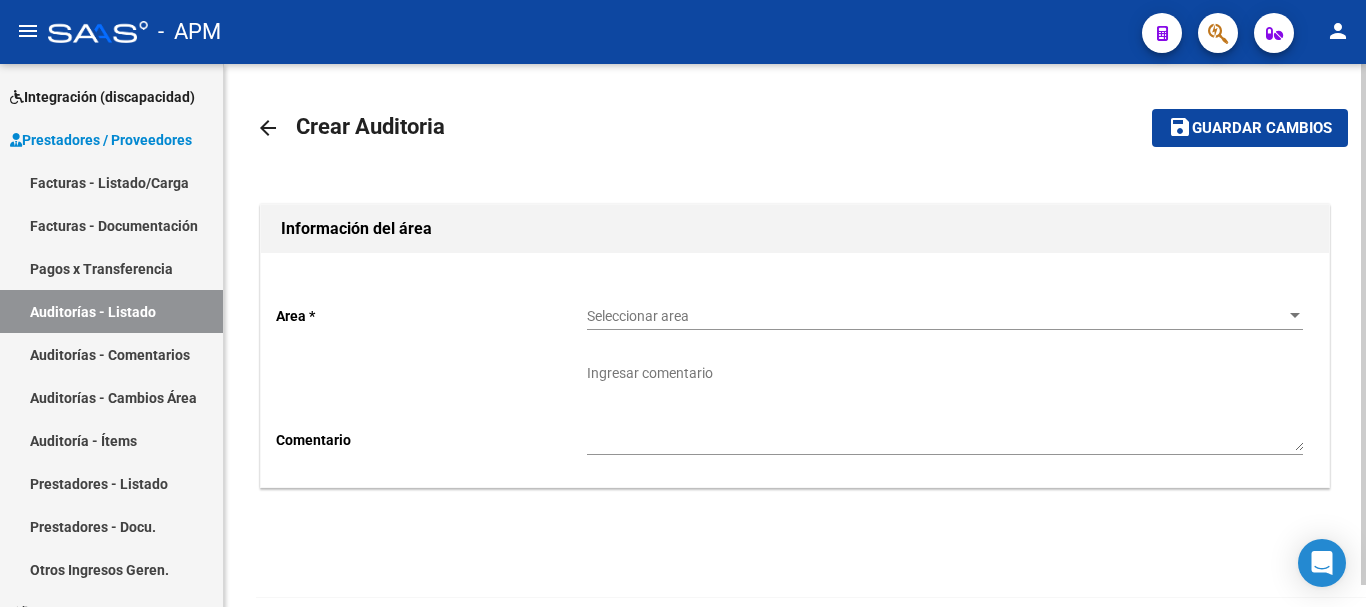 click on "Seleccionar area Seleccionar area" 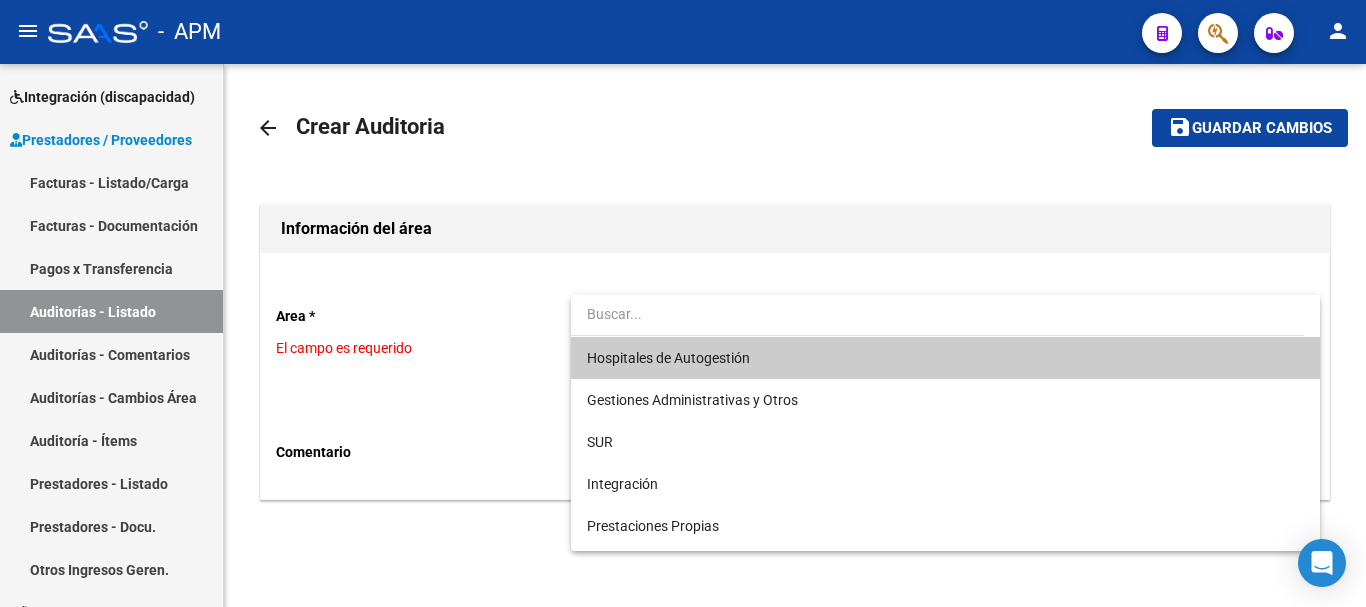 click on "Hospitales de Autogestión" at bounding box center (945, 358) 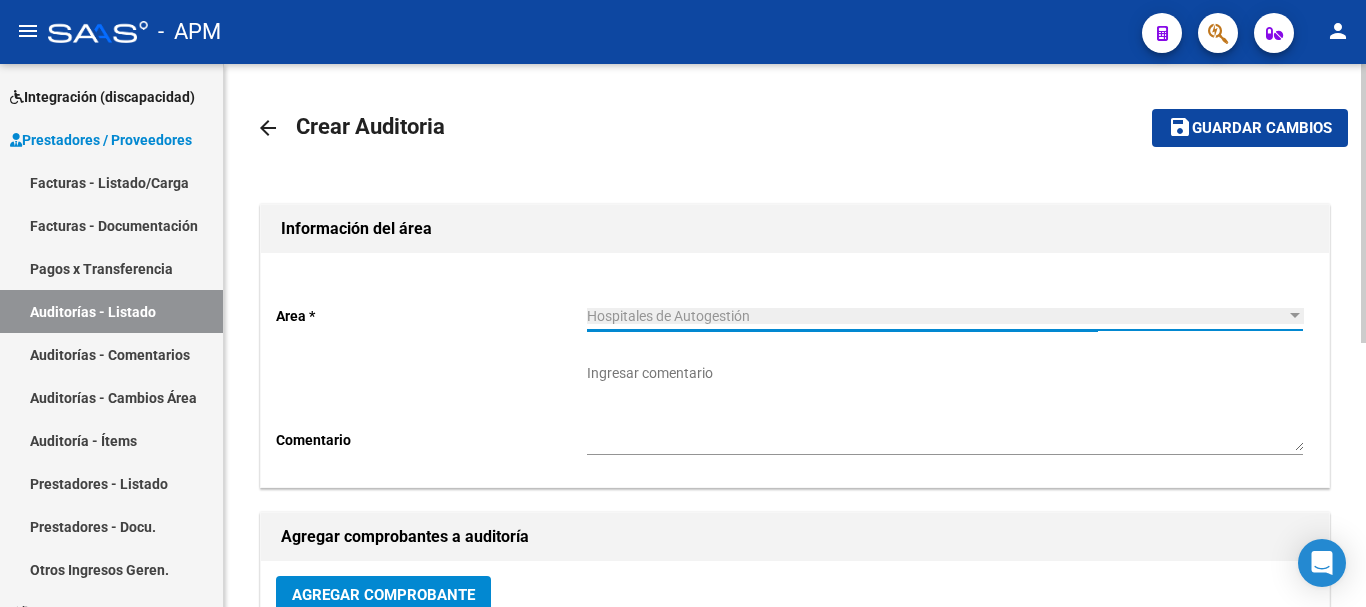 click on "Guardar cambios" 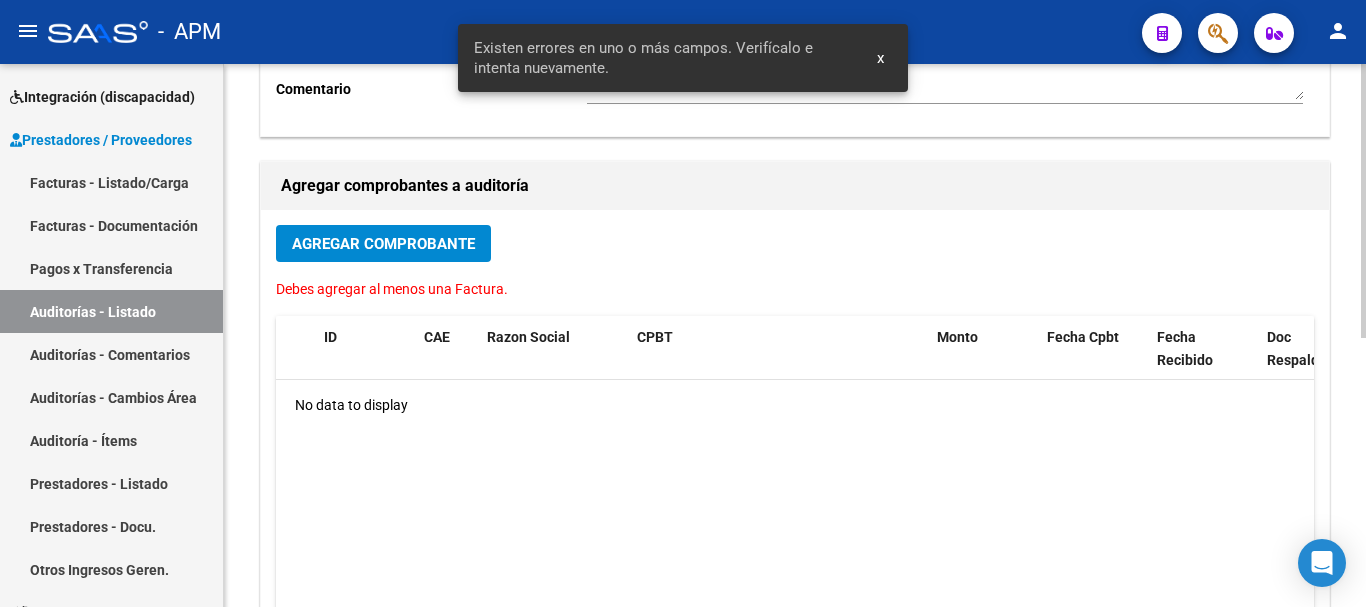 scroll, scrollTop: 400, scrollLeft: 0, axis: vertical 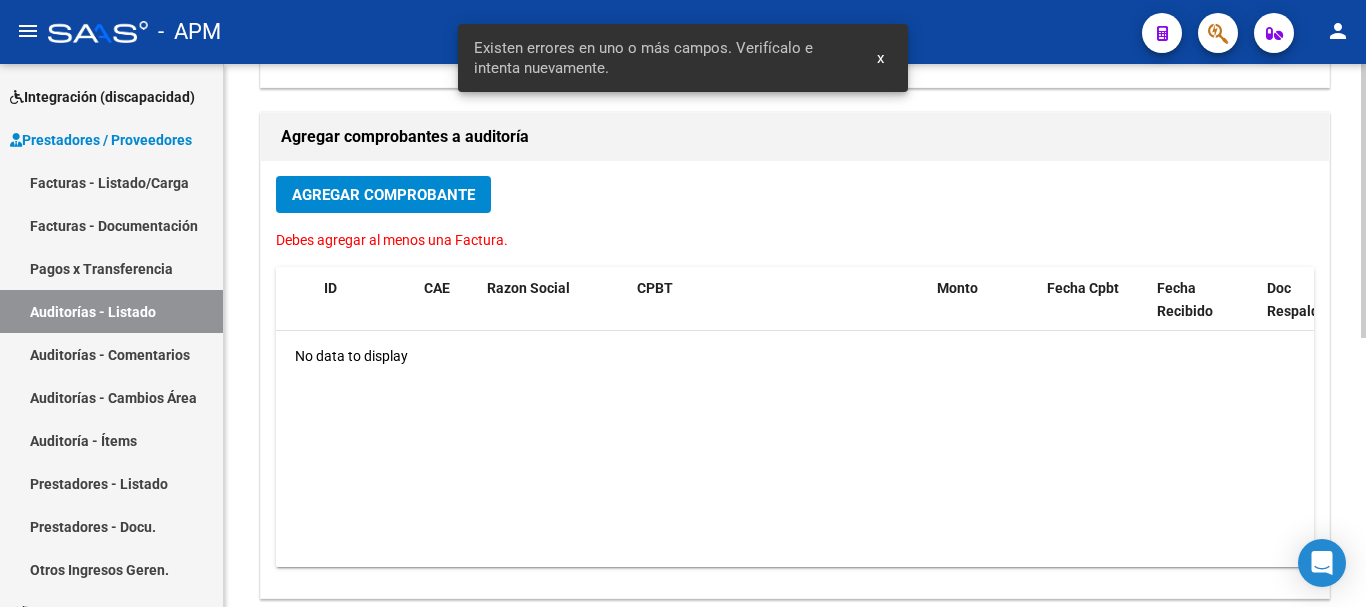click on "Agregar Comprobante" 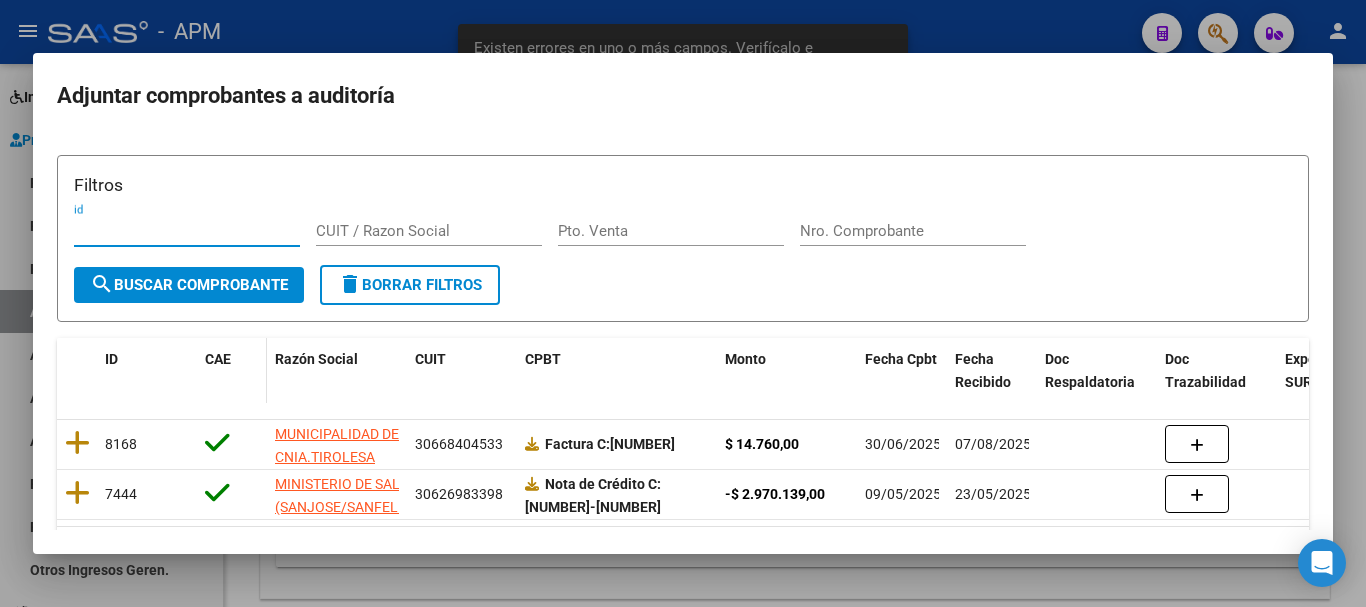 scroll, scrollTop: 78, scrollLeft: 0, axis: vertical 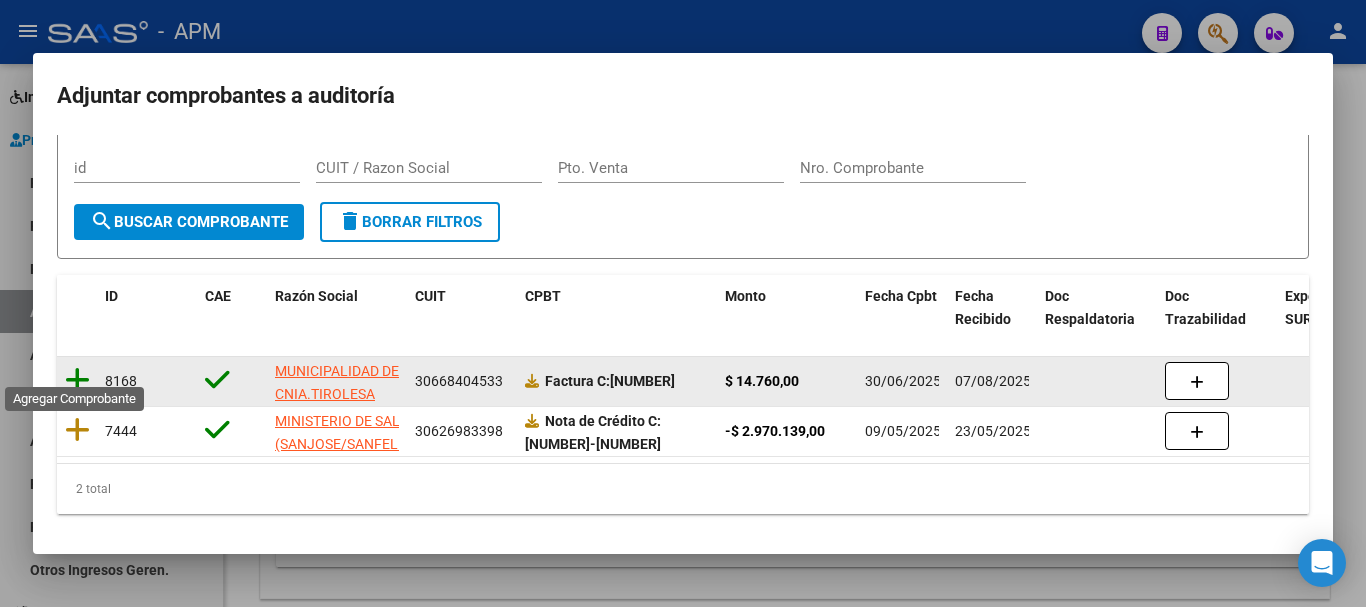 click 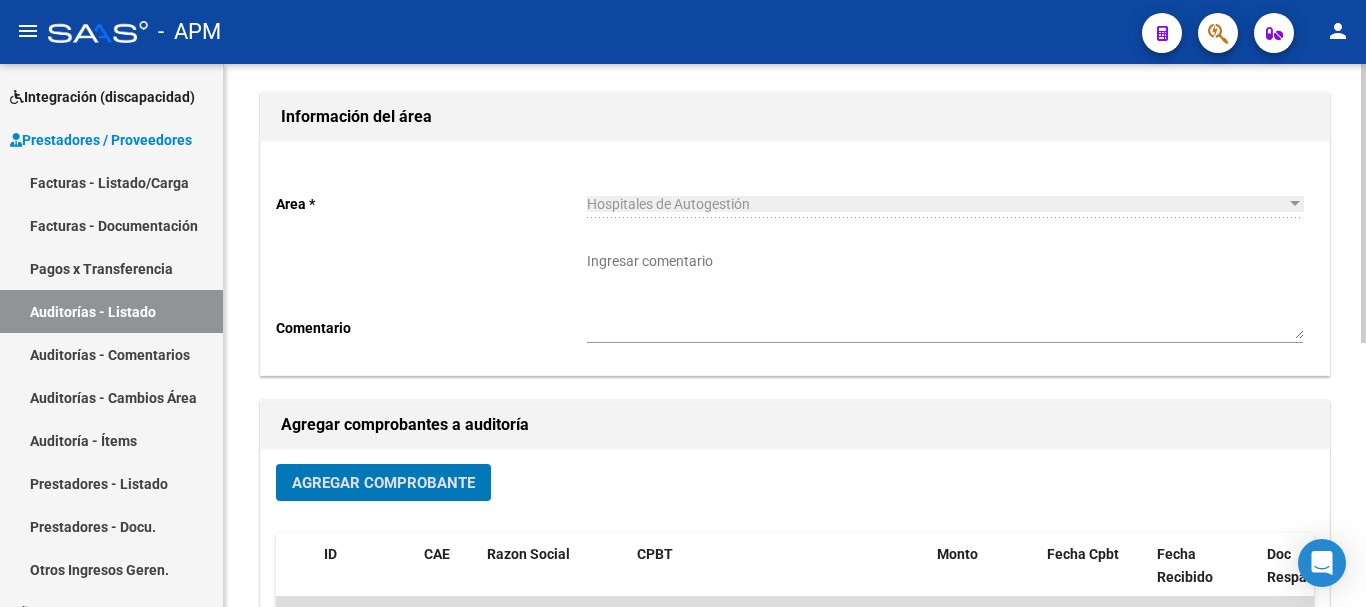 scroll, scrollTop: 0, scrollLeft: 0, axis: both 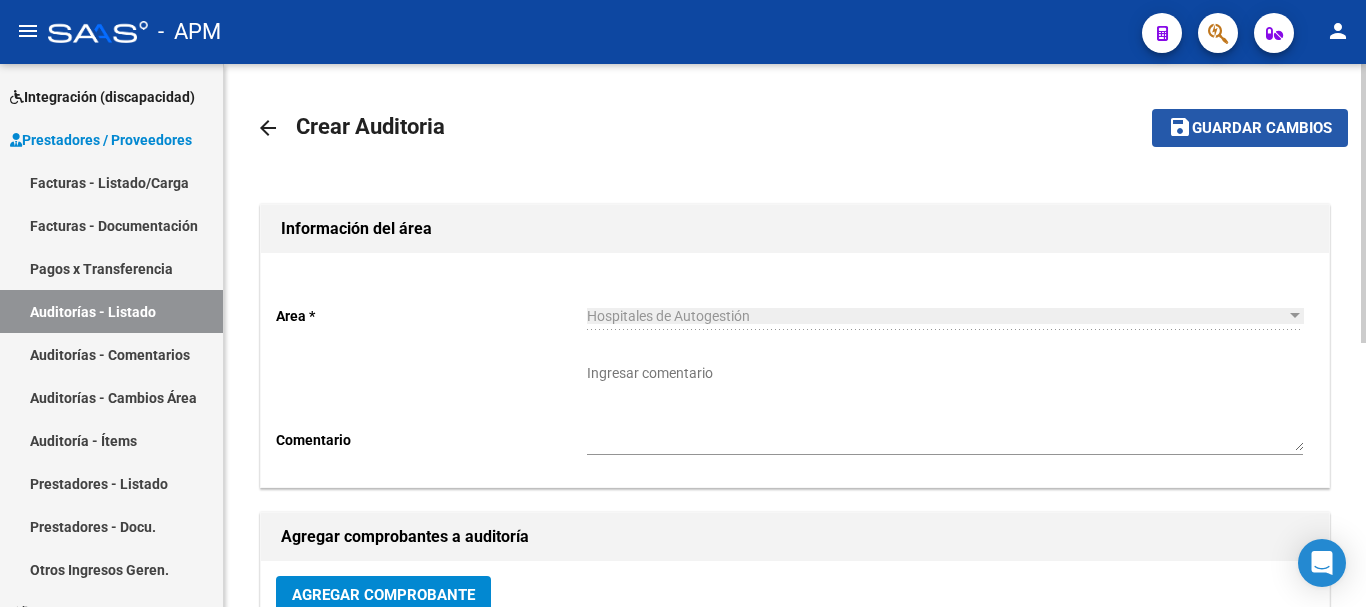 click on "Guardar cambios" 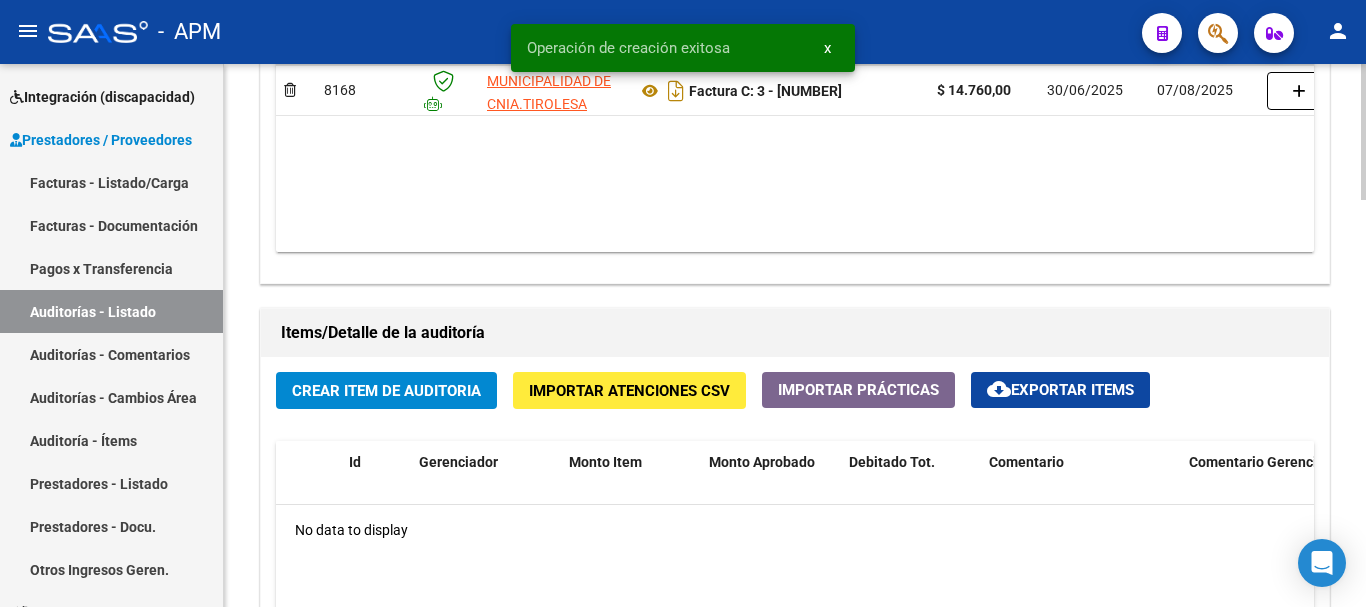scroll, scrollTop: 1400, scrollLeft: 0, axis: vertical 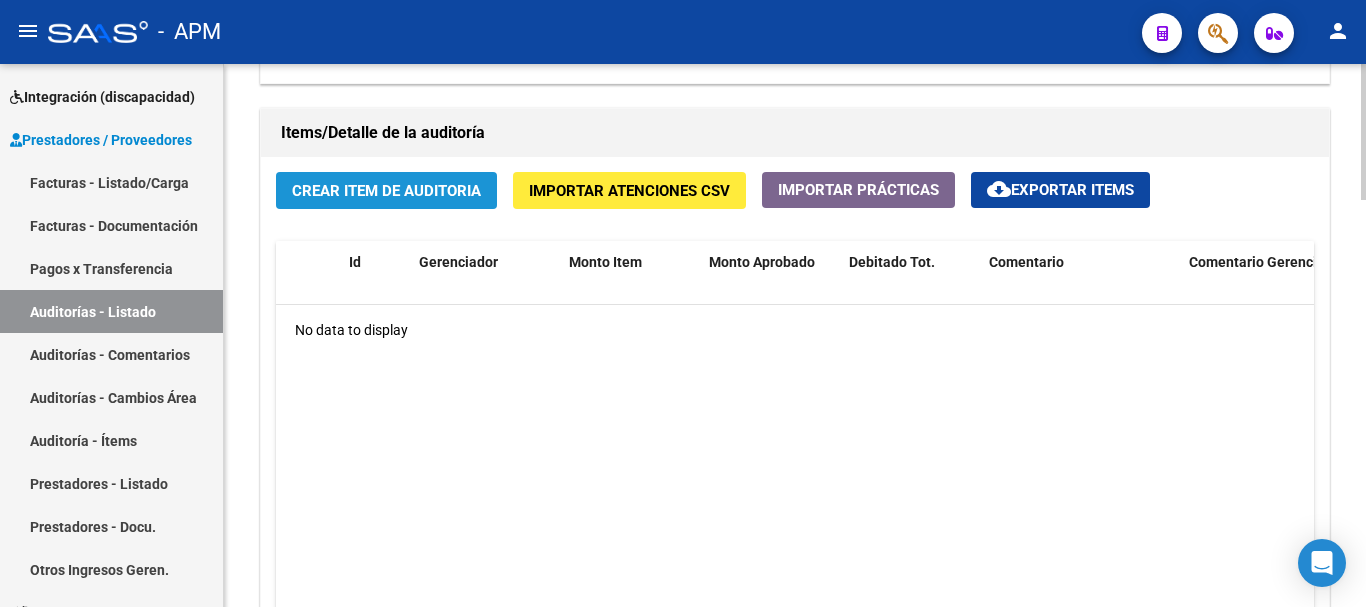 click on "Crear Item de Auditoria" 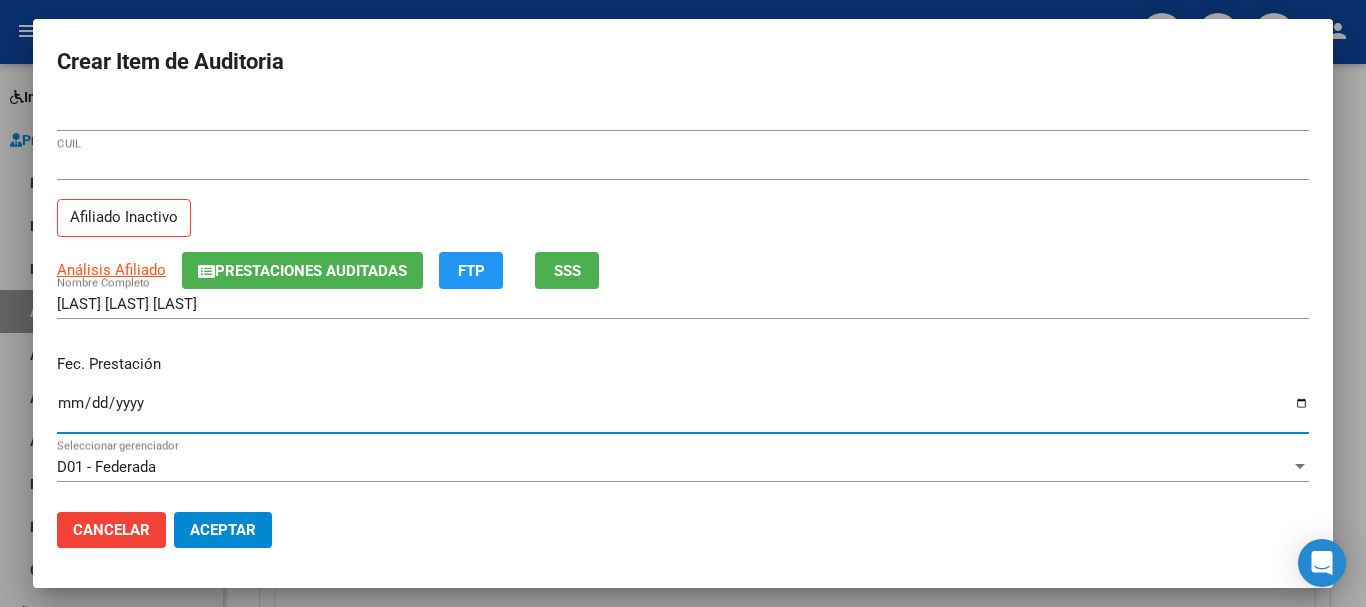 click on "Ingresar la fecha" at bounding box center [683, 411] 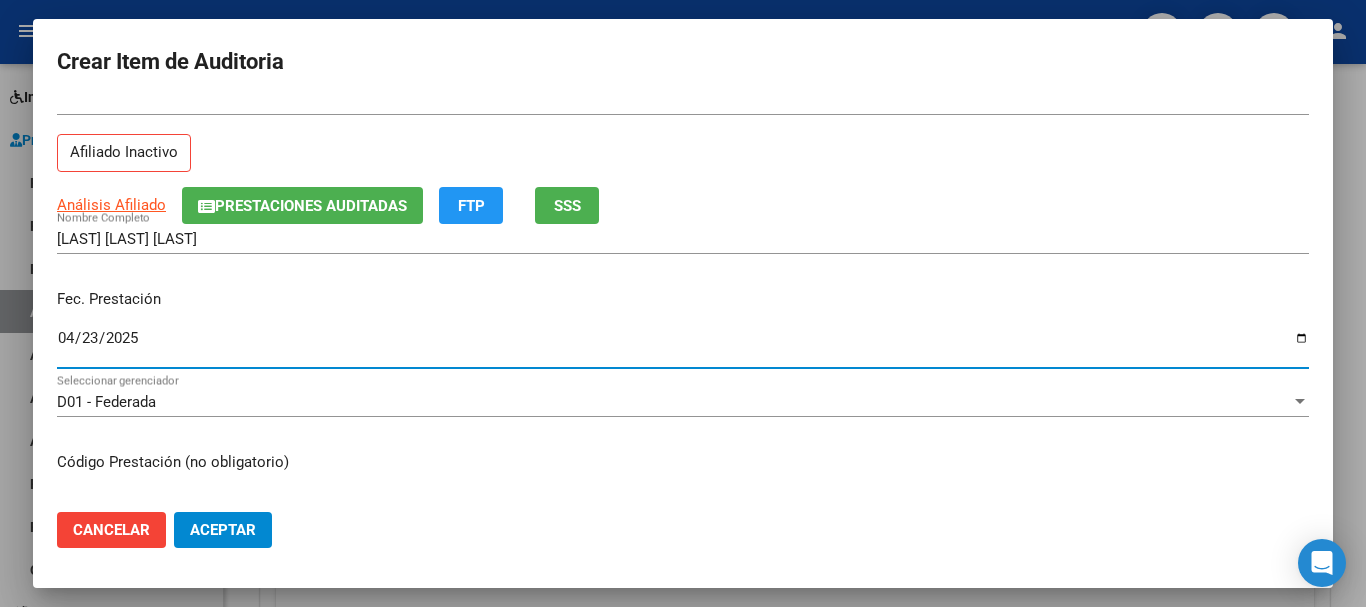 scroll, scrollTop: 100, scrollLeft: 0, axis: vertical 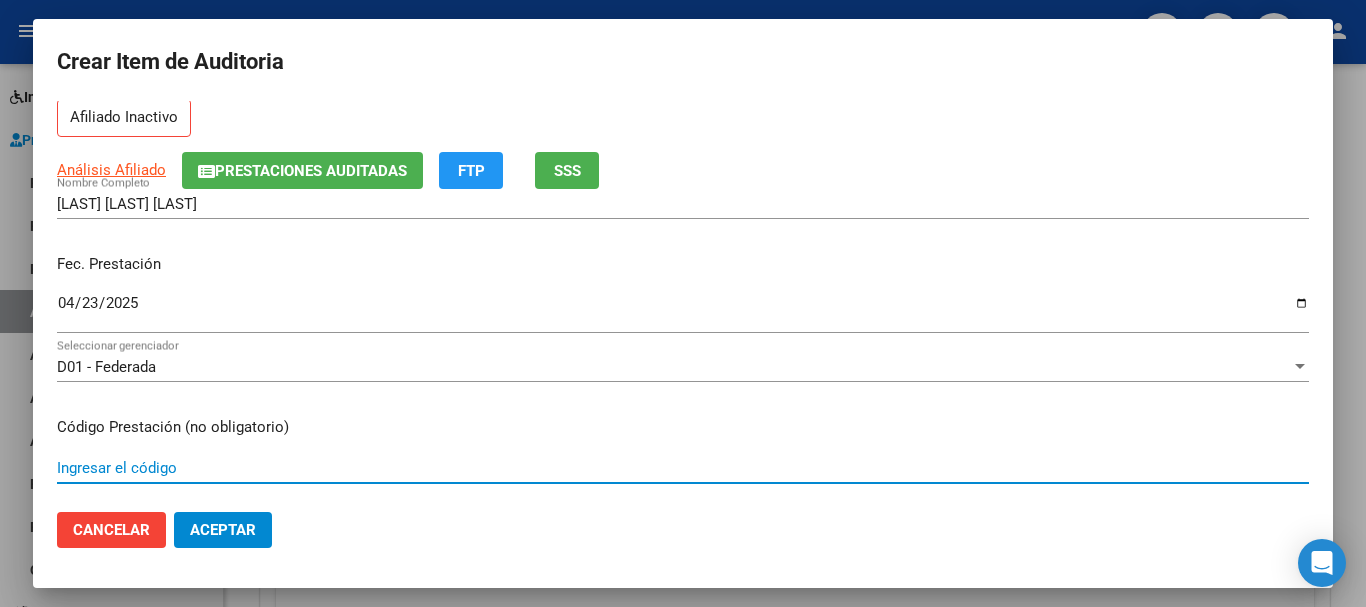click on "Ingresar el código" at bounding box center (683, 468) 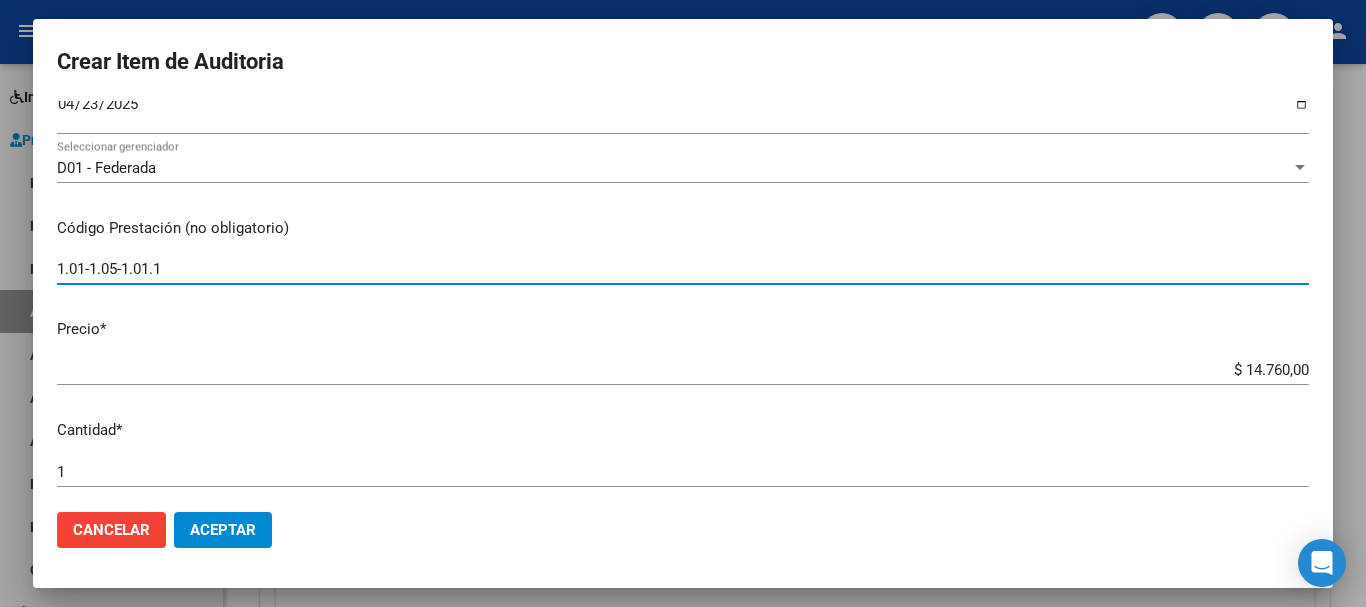 scroll, scrollTop: 300, scrollLeft: 0, axis: vertical 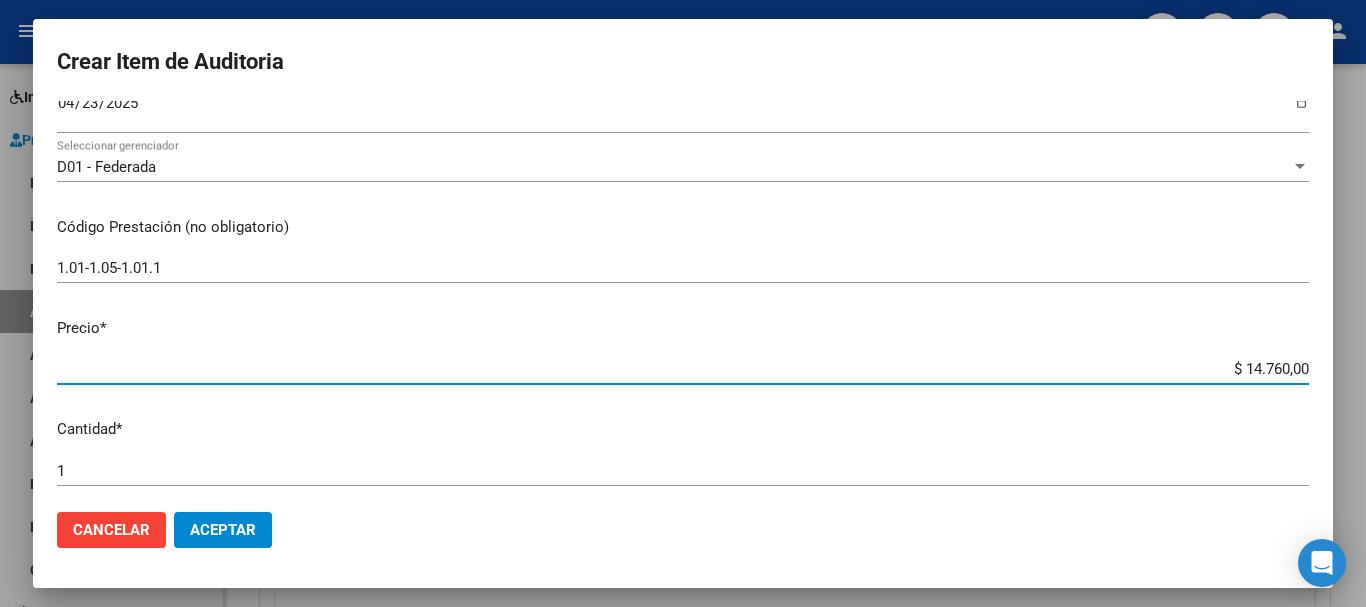 drag, startPoint x: 1228, startPoint y: 367, endPoint x: 1355, endPoint y: 366, distance: 127.00394 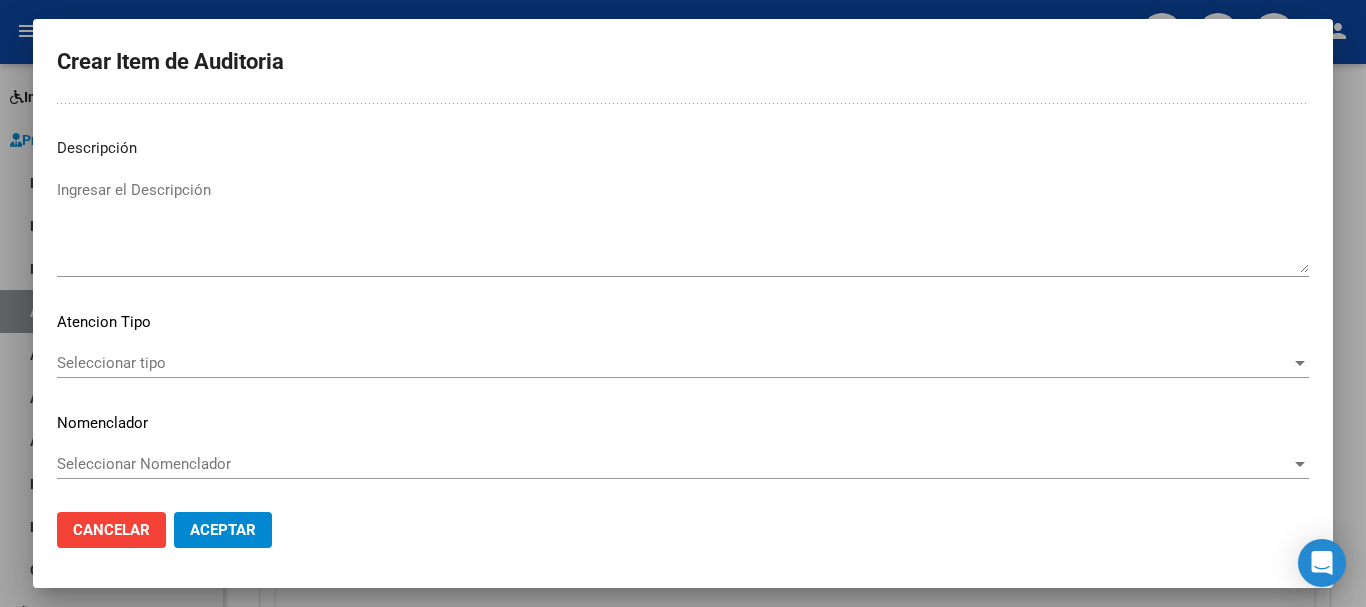 scroll, scrollTop: 1233, scrollLeft: 0, axis: vertical 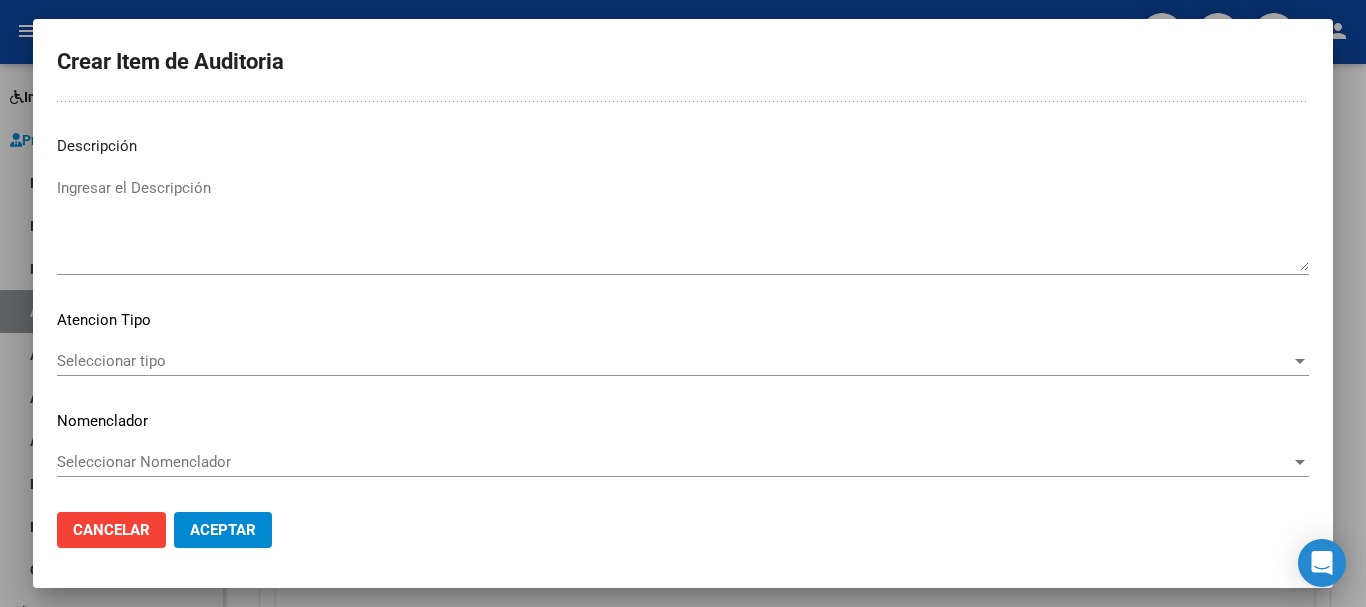 click on "Seleccionar tipo Seleccionar tipo" 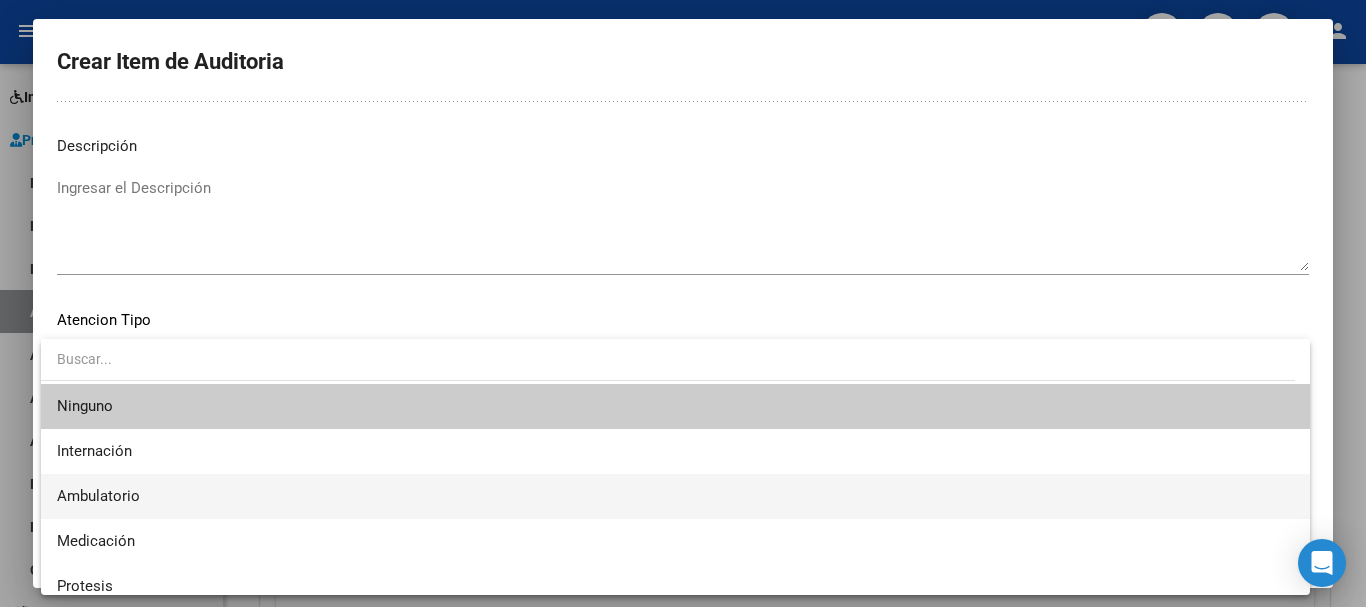 click on "Ambulatorio" at bounding box center (675, 496) 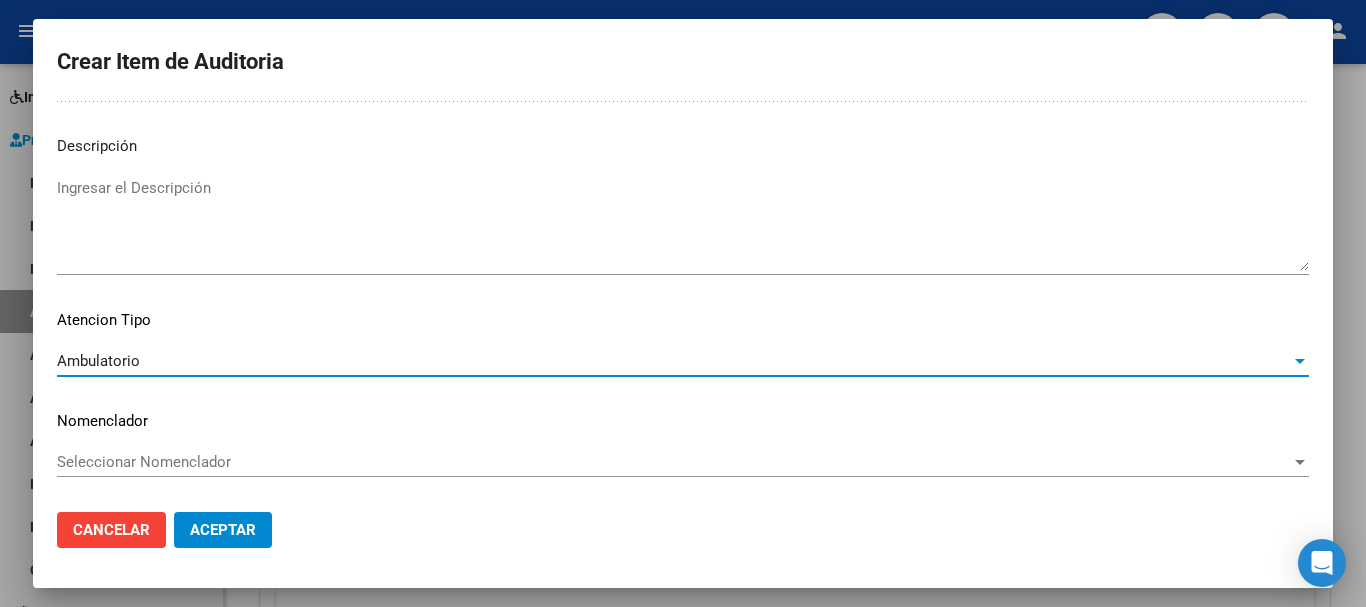 click on "Aceptar" 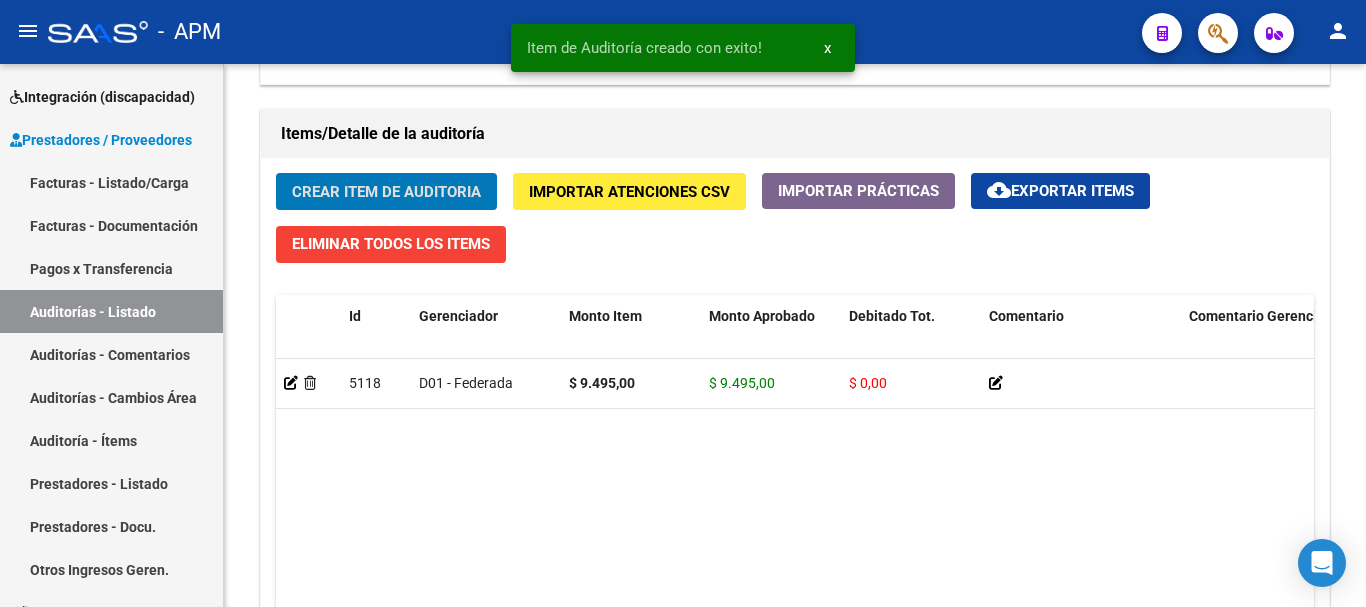 scroll, scrollTop: 1401, scrollLeft: 0, axis: vertical 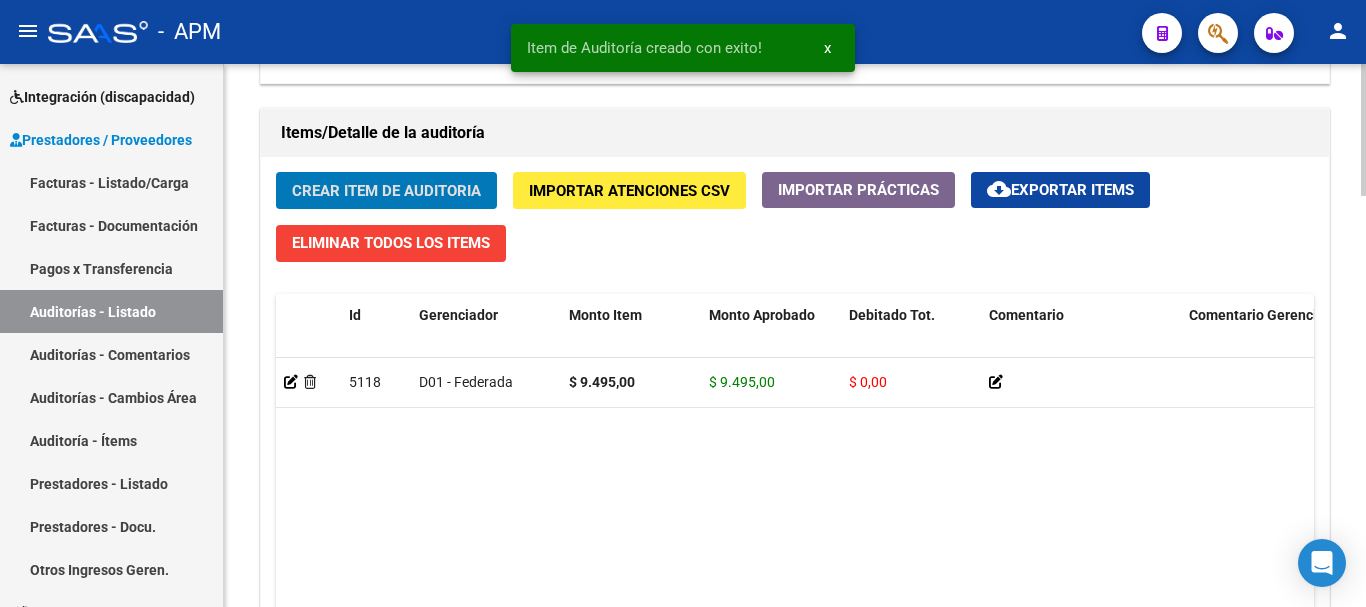 click on "Crear Item de Auditoria" 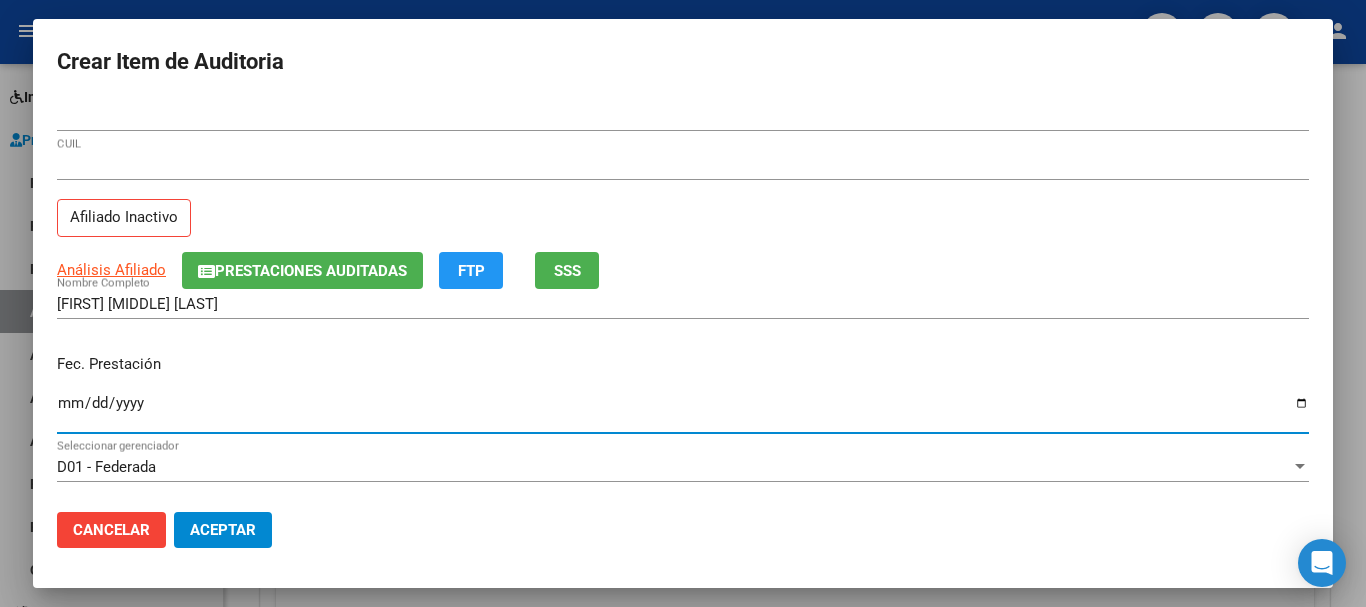 click on "Ingresar la fecha" at bounding box center [683, 411] 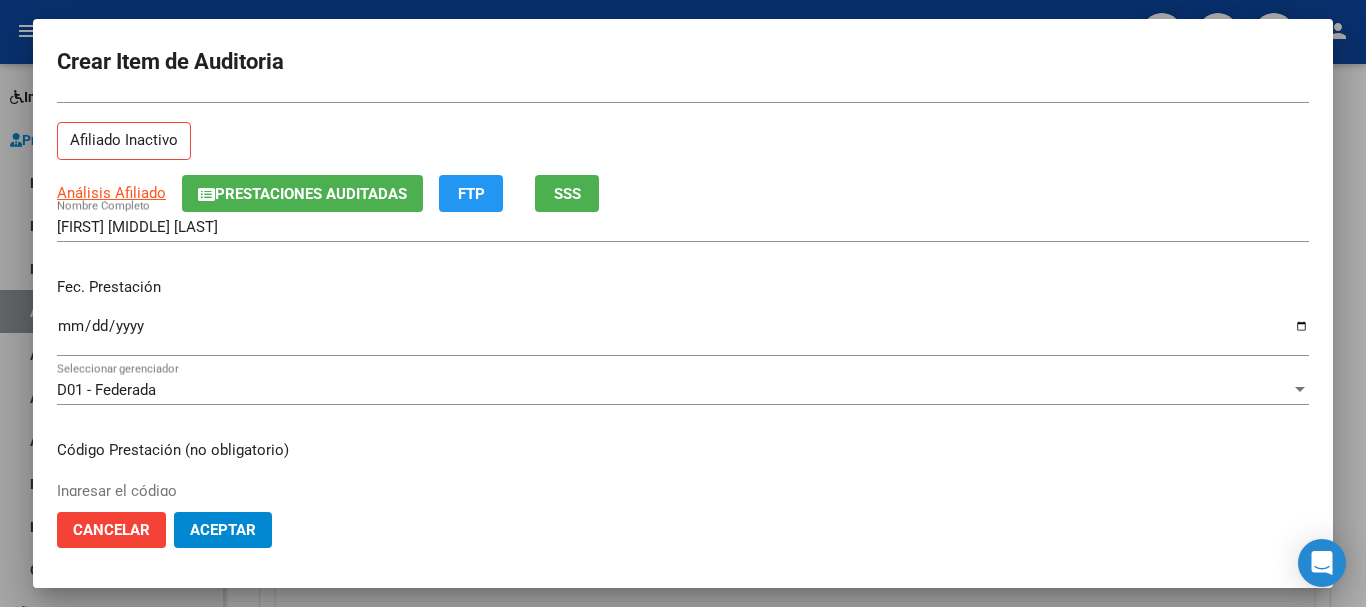scroll, scrollTop: 100, scrollLeft: 0, axis: vertical 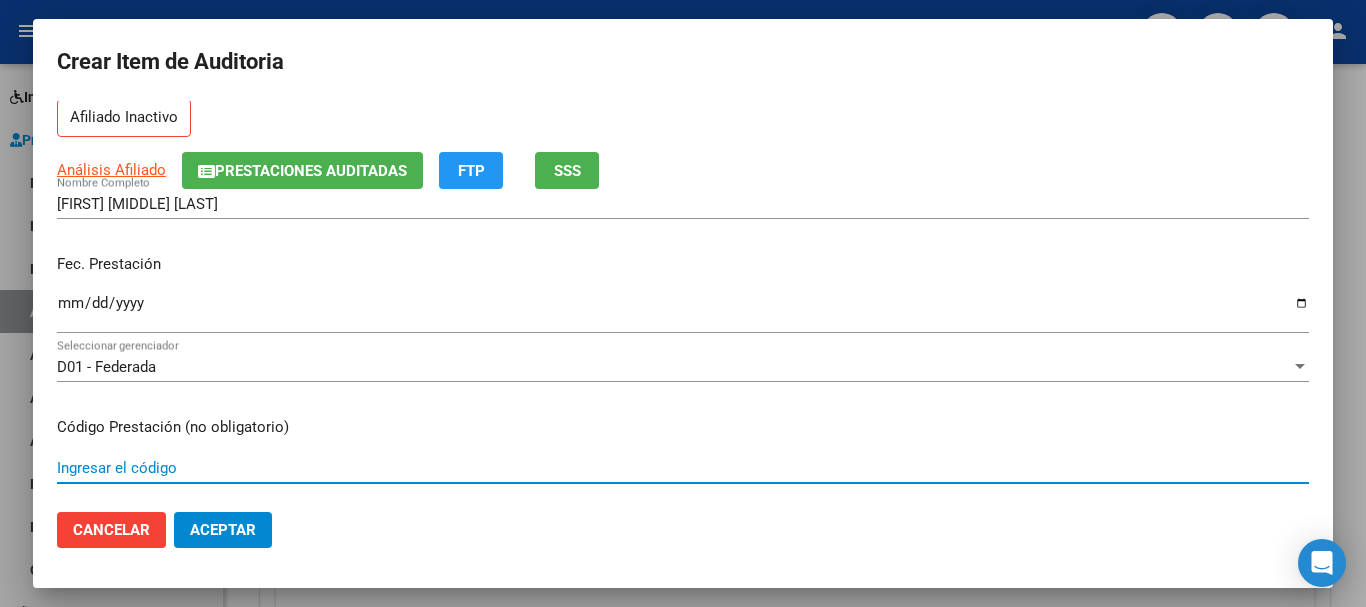 click on "Ingresar el código" at bounding box center [683, 468] 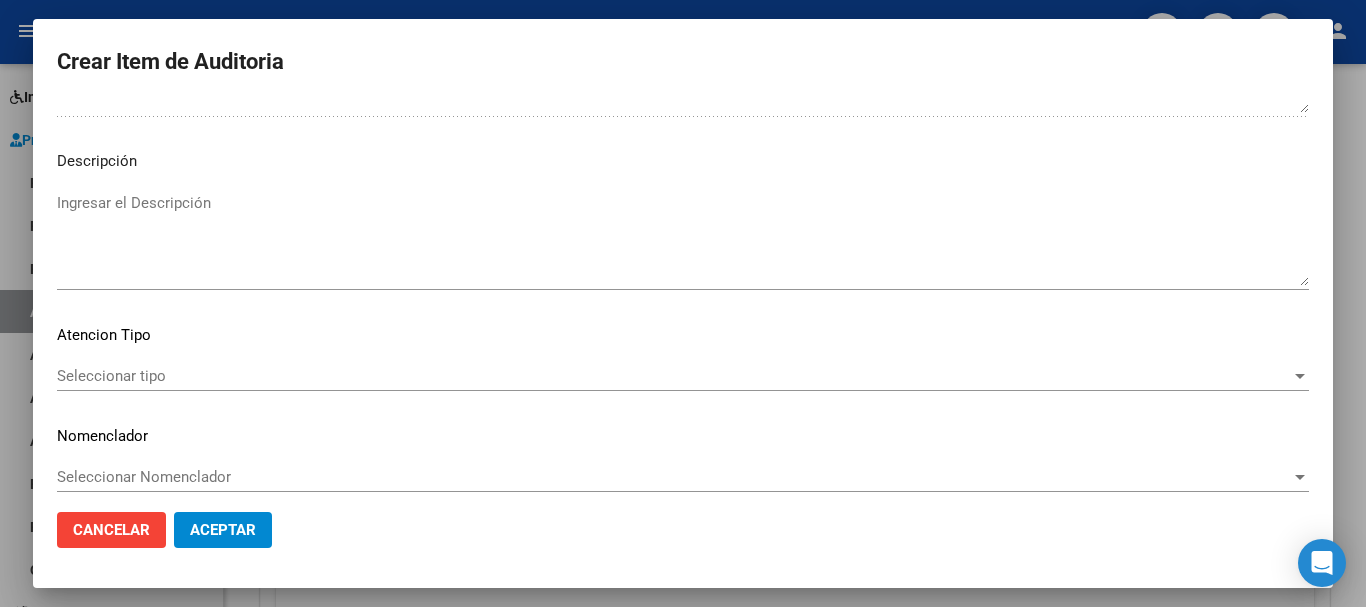 scroll, scrollTop: 1233, scrollLeft: 0, axis: vertical 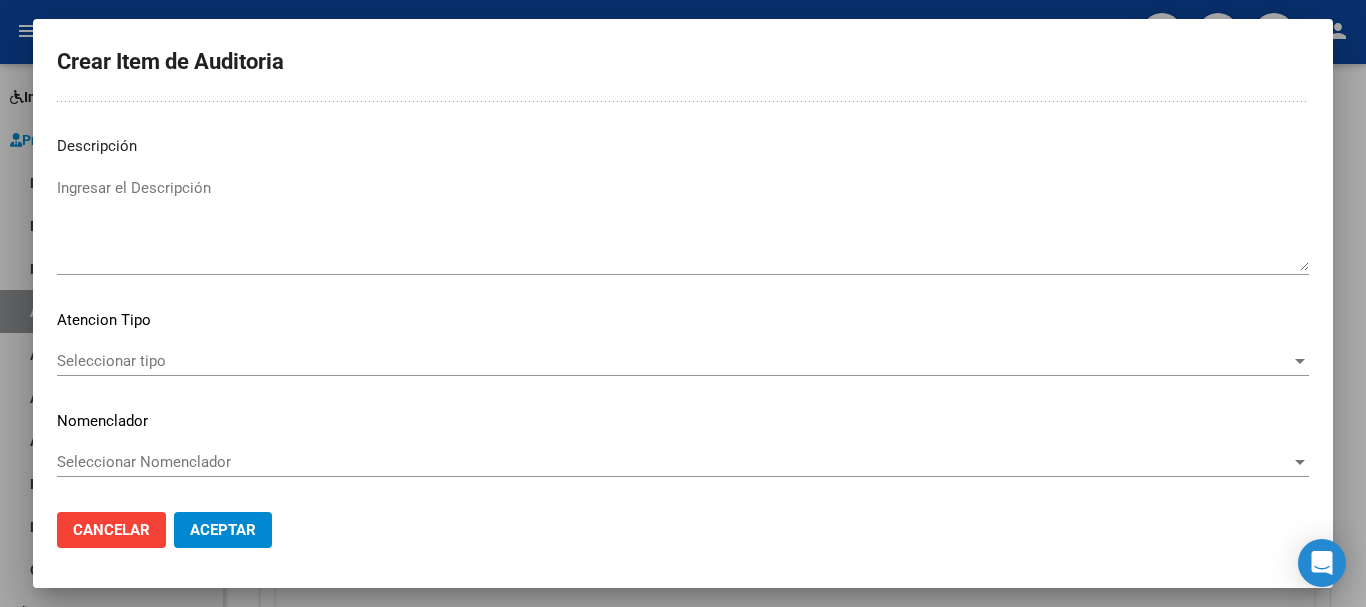 click on "Seleccionar tipo Seleccionar tipo" 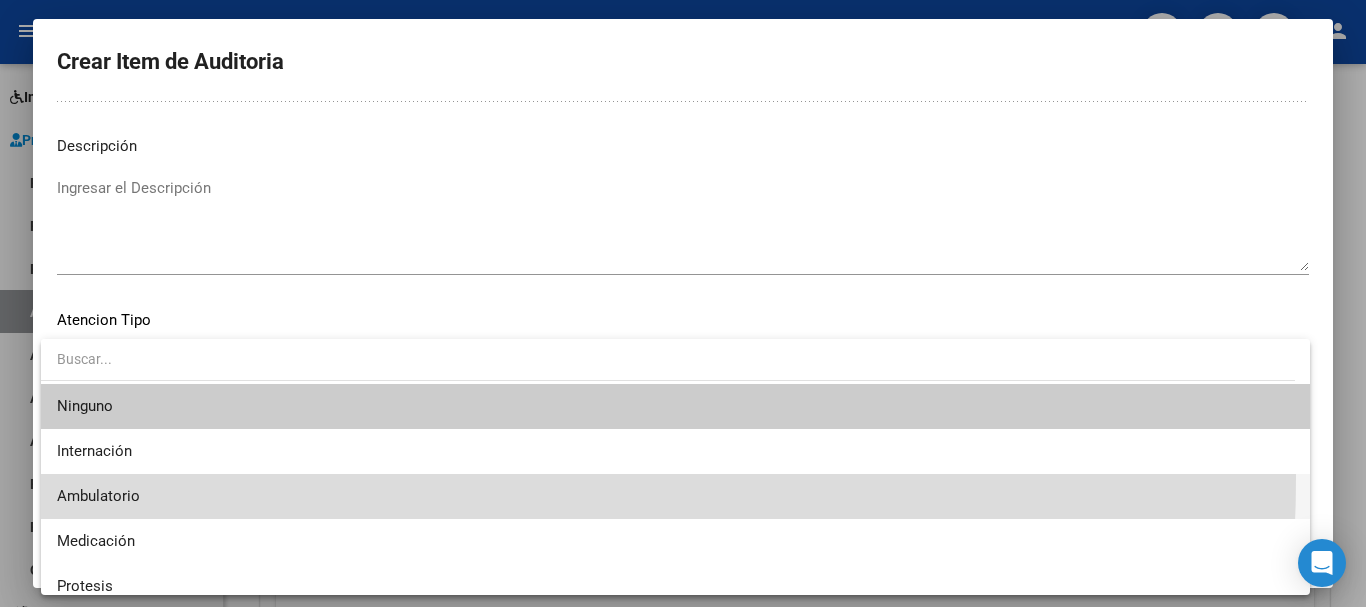 click on "Ambulatorio" at bounding box center [675, 496] 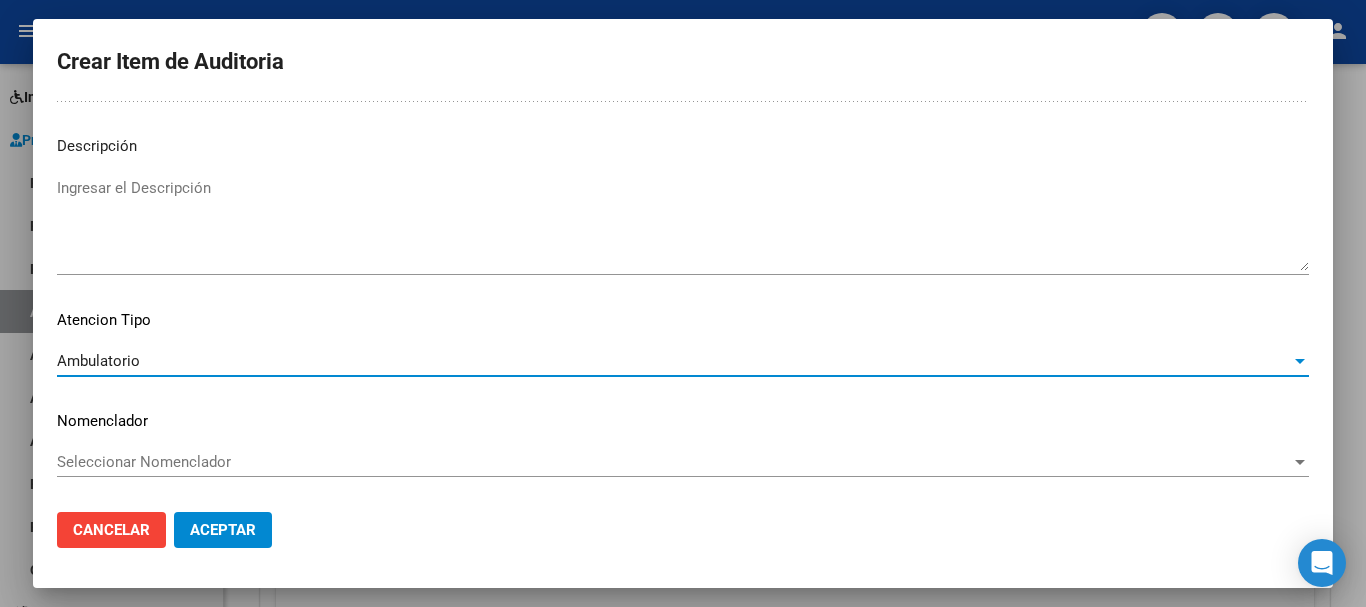 click on "Aceptar" 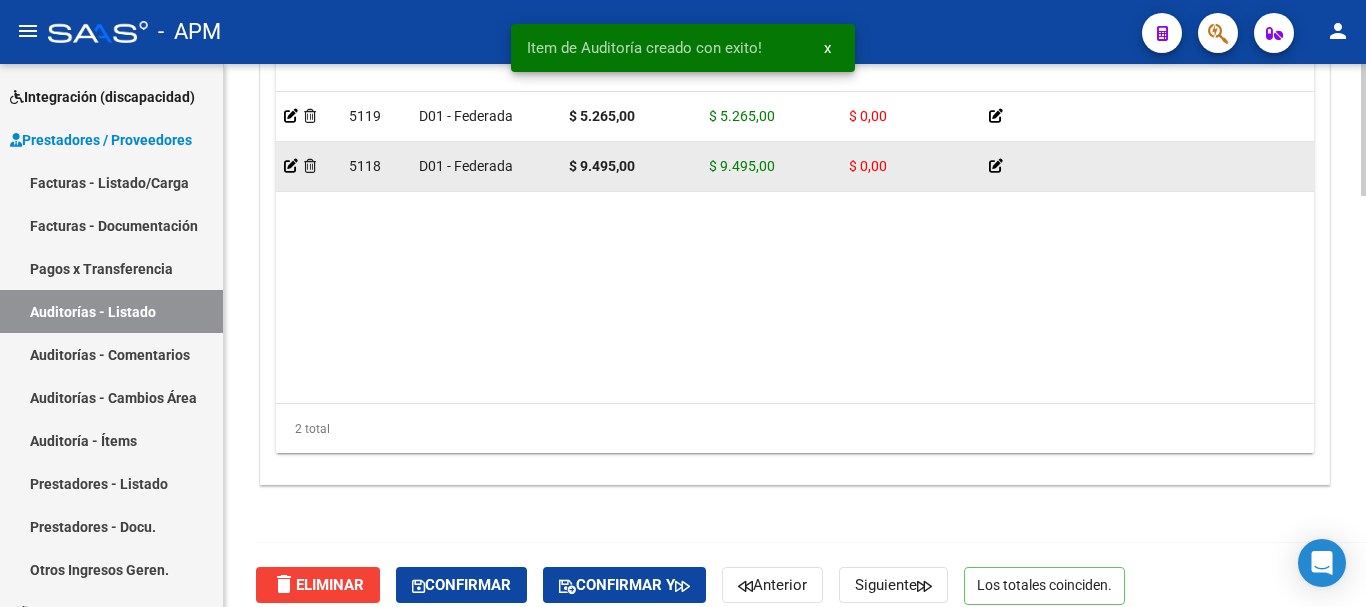 scroll, scrollTop: 1687, scrollLeft: 0, axis: vertical 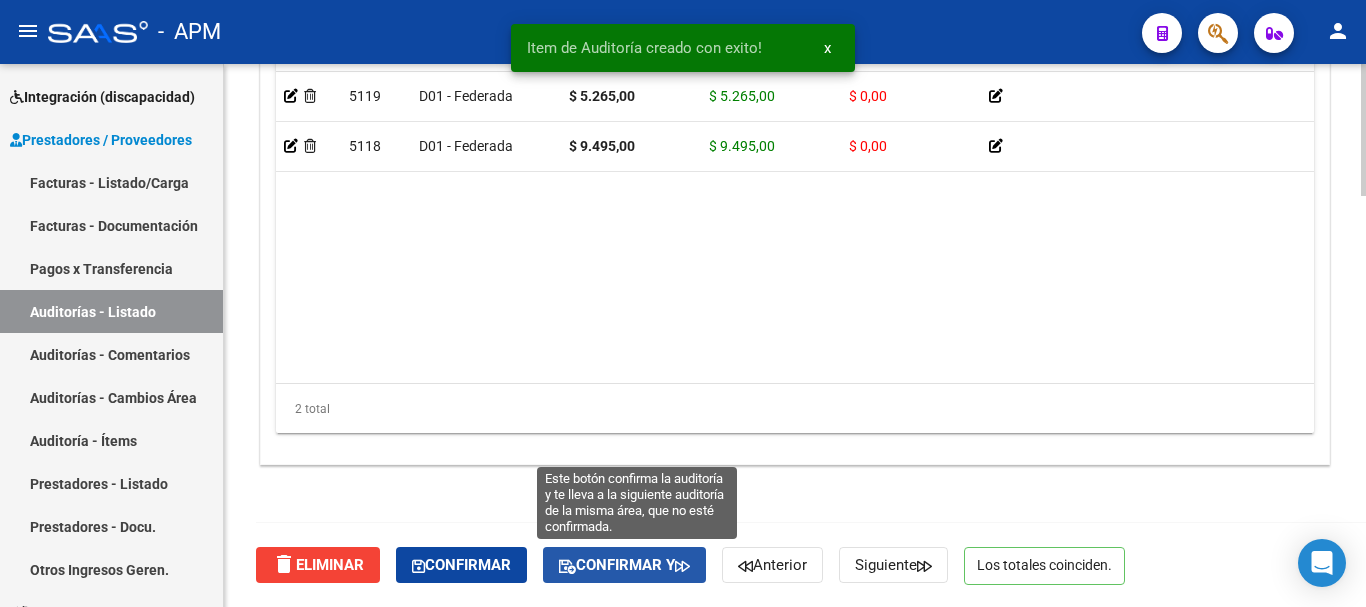 click on "Confirmar y" 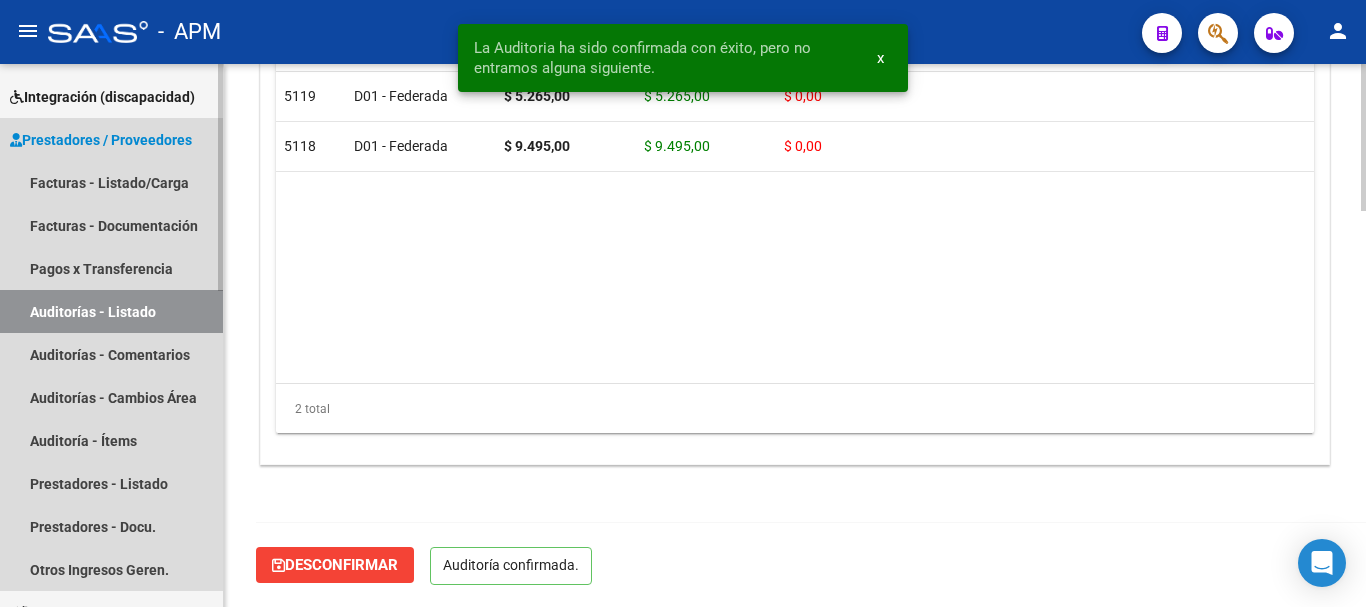 click on "Auditorías - Listado" at bounding box center (111, 311) 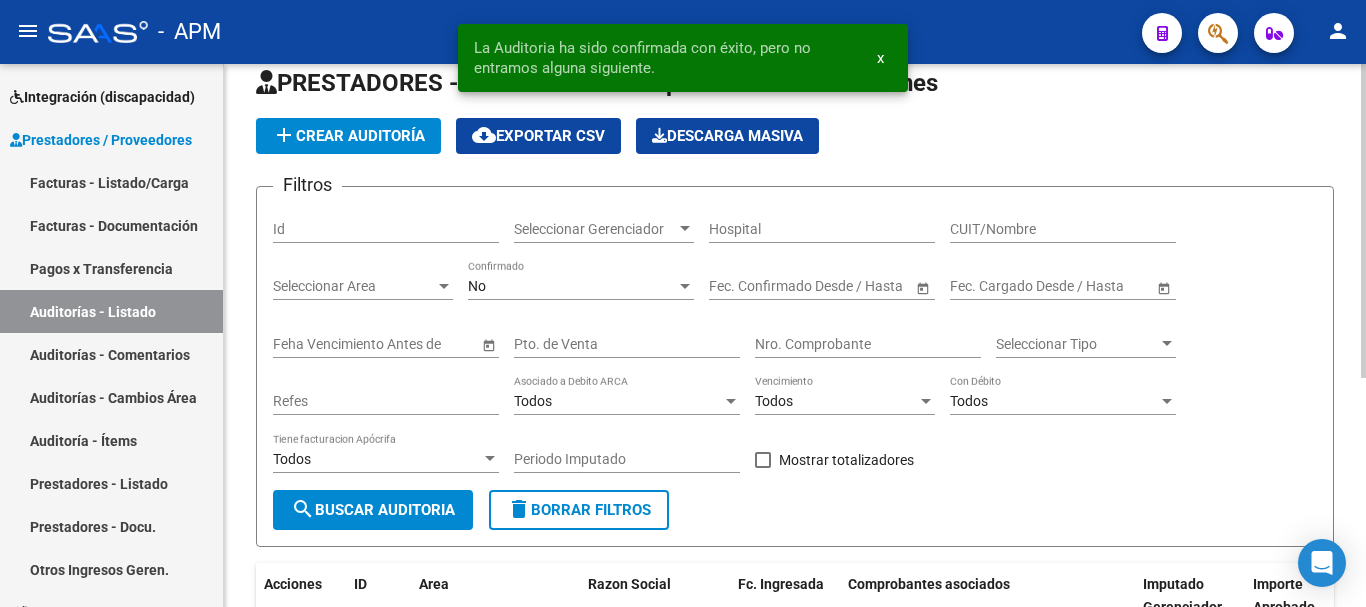 scroll, scrollTop: 0, scrollLeft: 0, axis: both 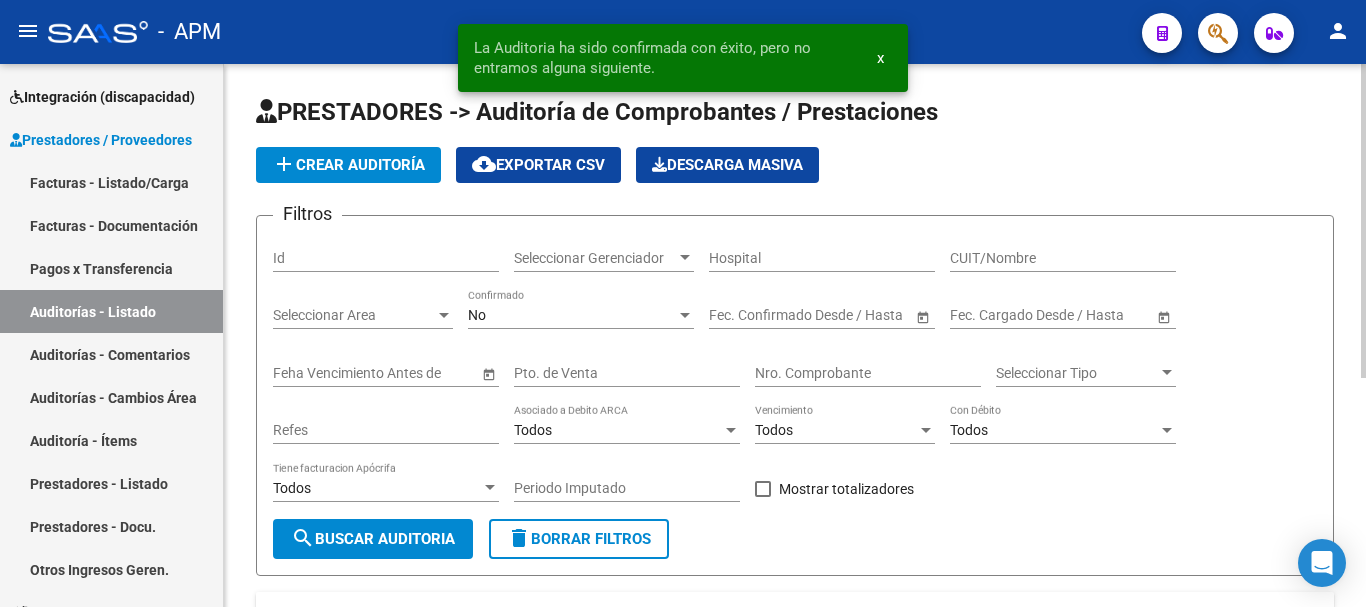 click on "No" at bounding box center (572, 315) 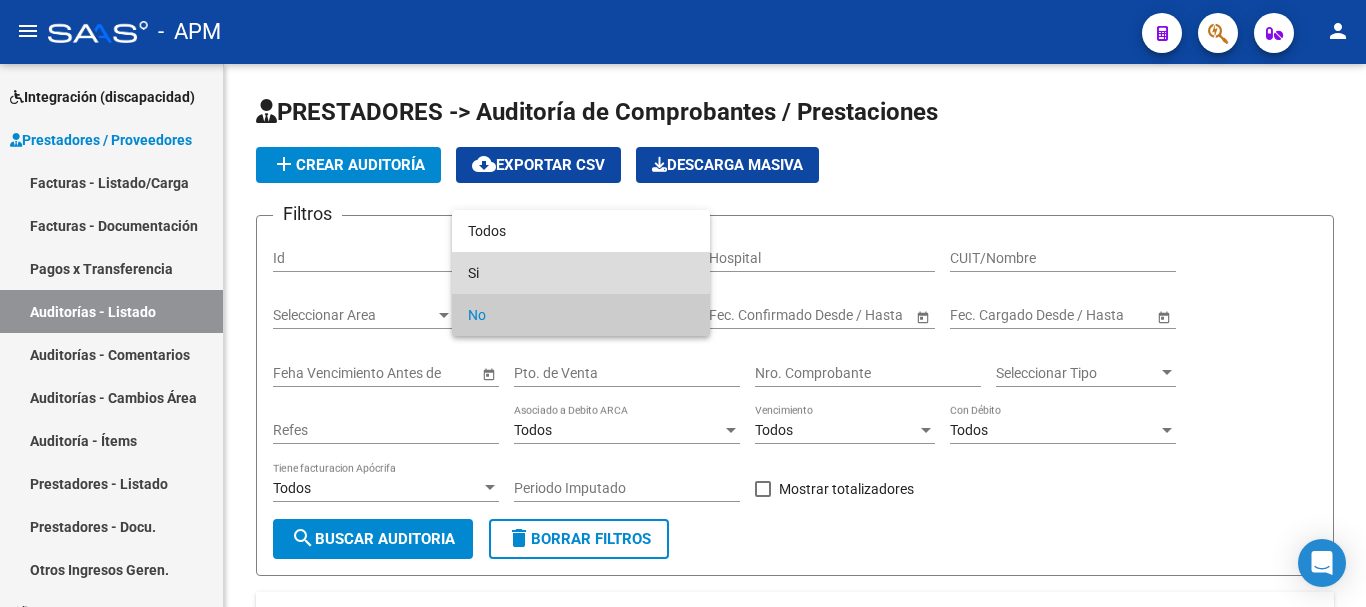 click on "Si" at bounding box center [581, 273] 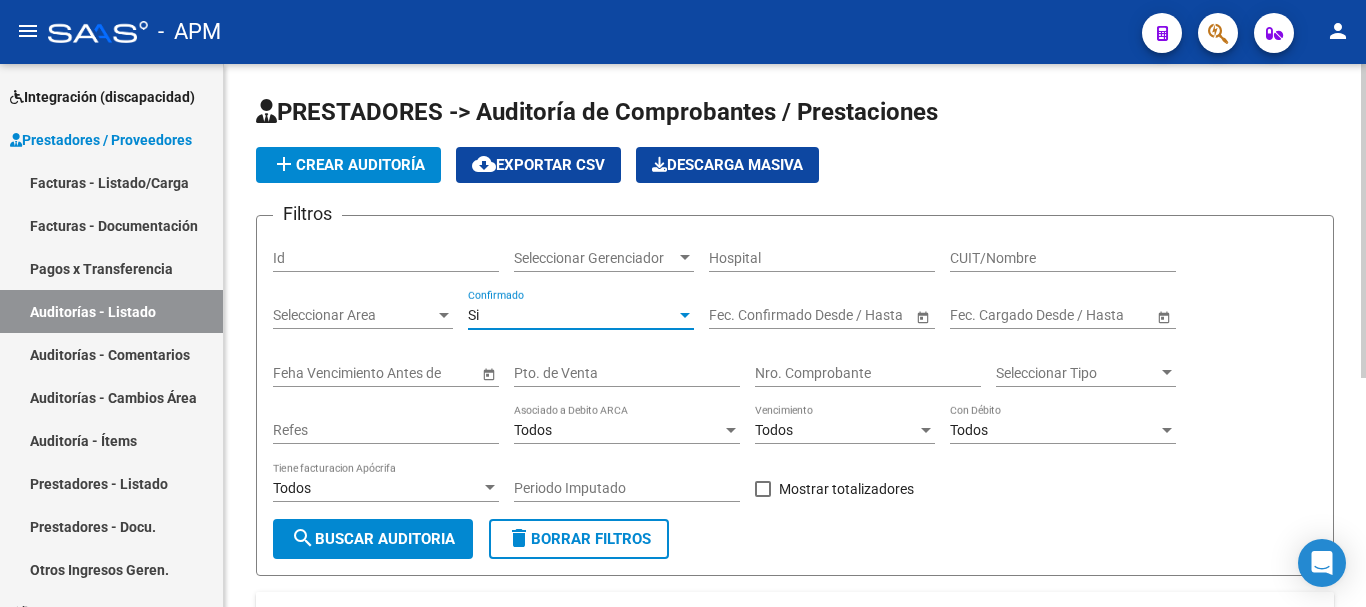 click on "search  Buscar Auditoria" 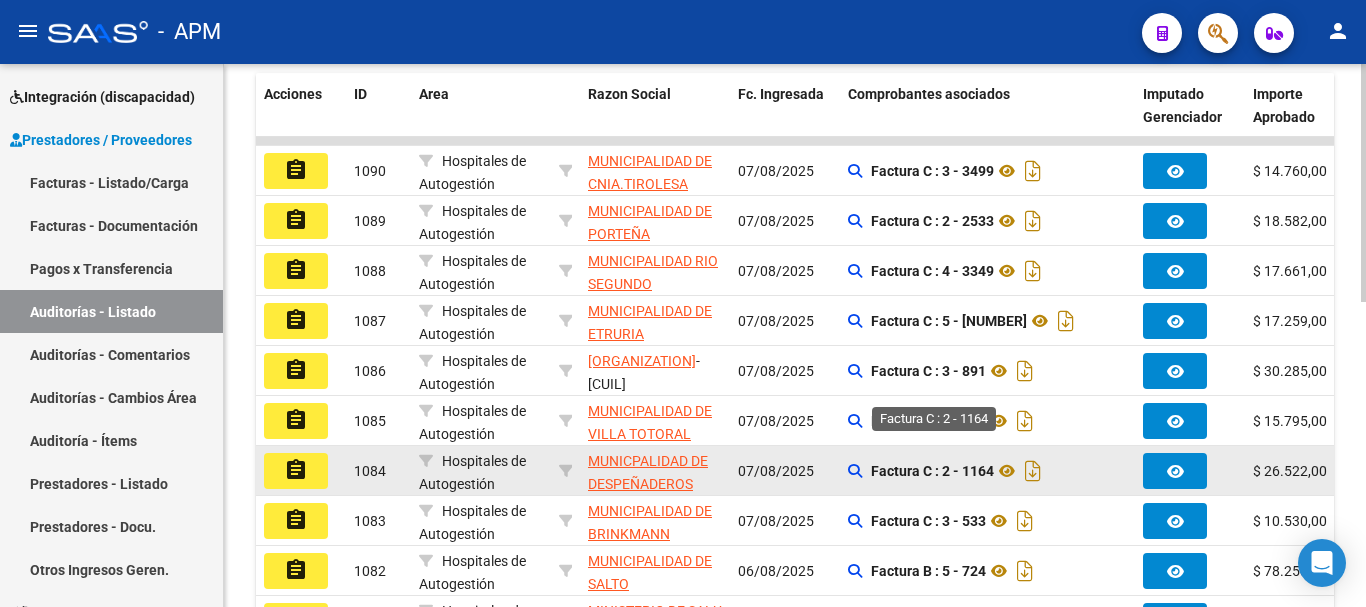 scroll, scrollTop: 500, scrollLeft: 0, axis: vertical 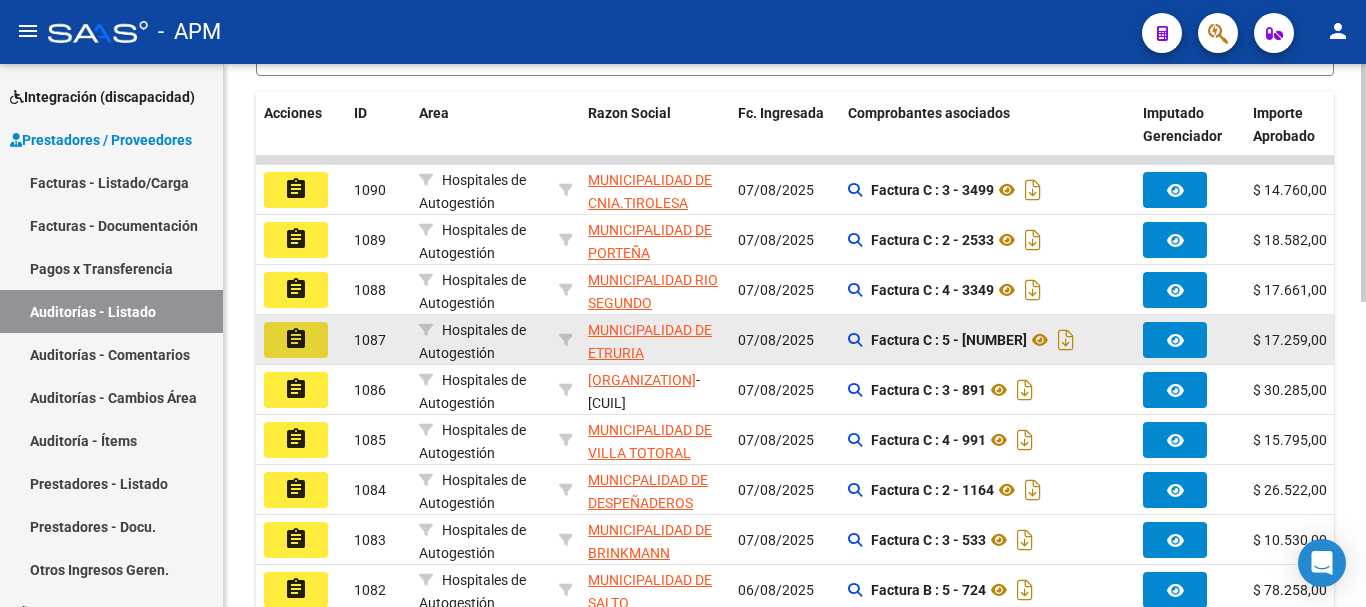 click on "assignment" 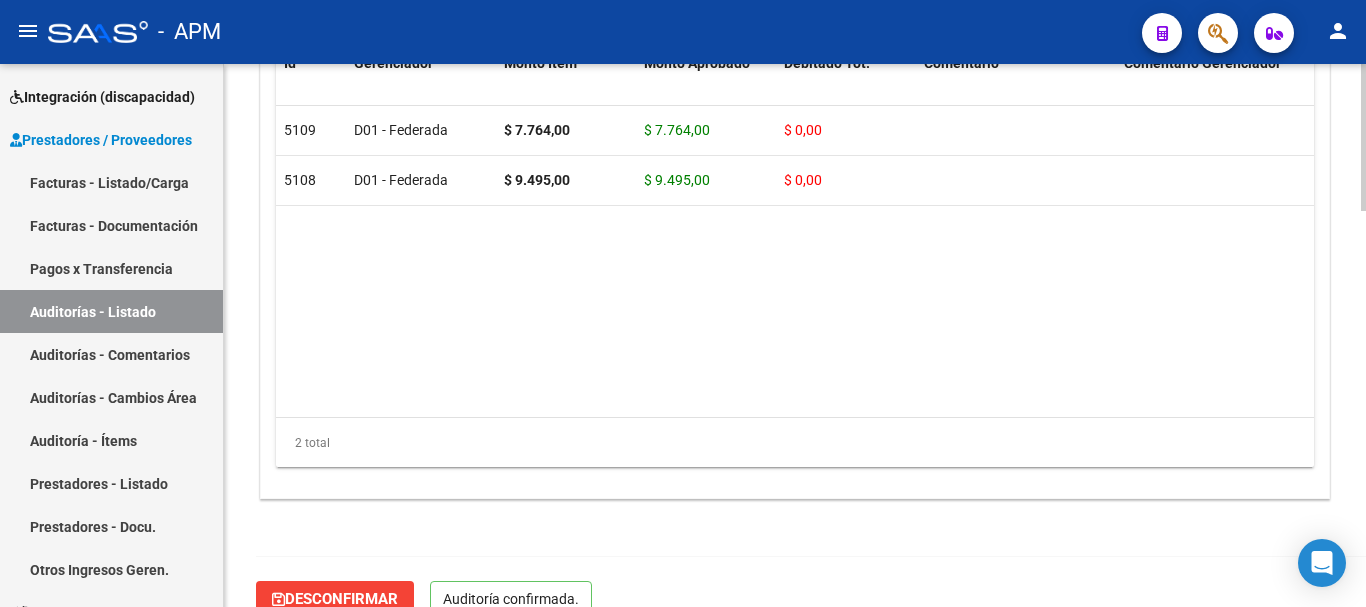 scroll, scrollTop: 1461, scrollLeft: 0, axis: vertical 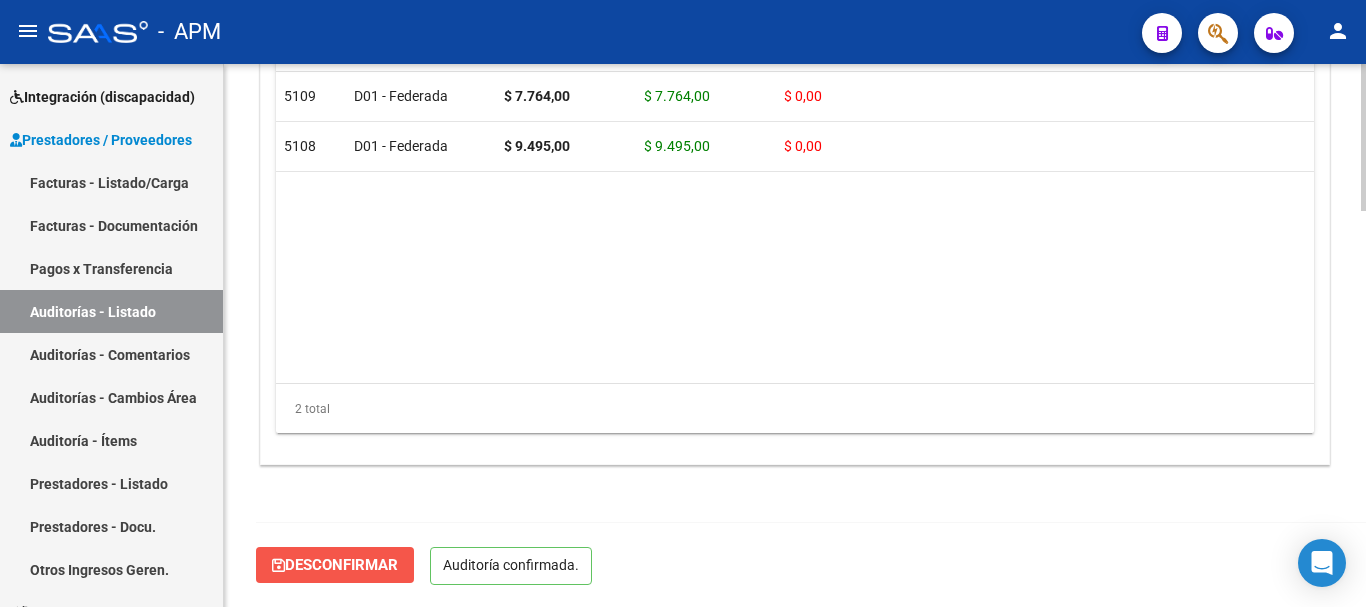 click on "Desconfirmar" 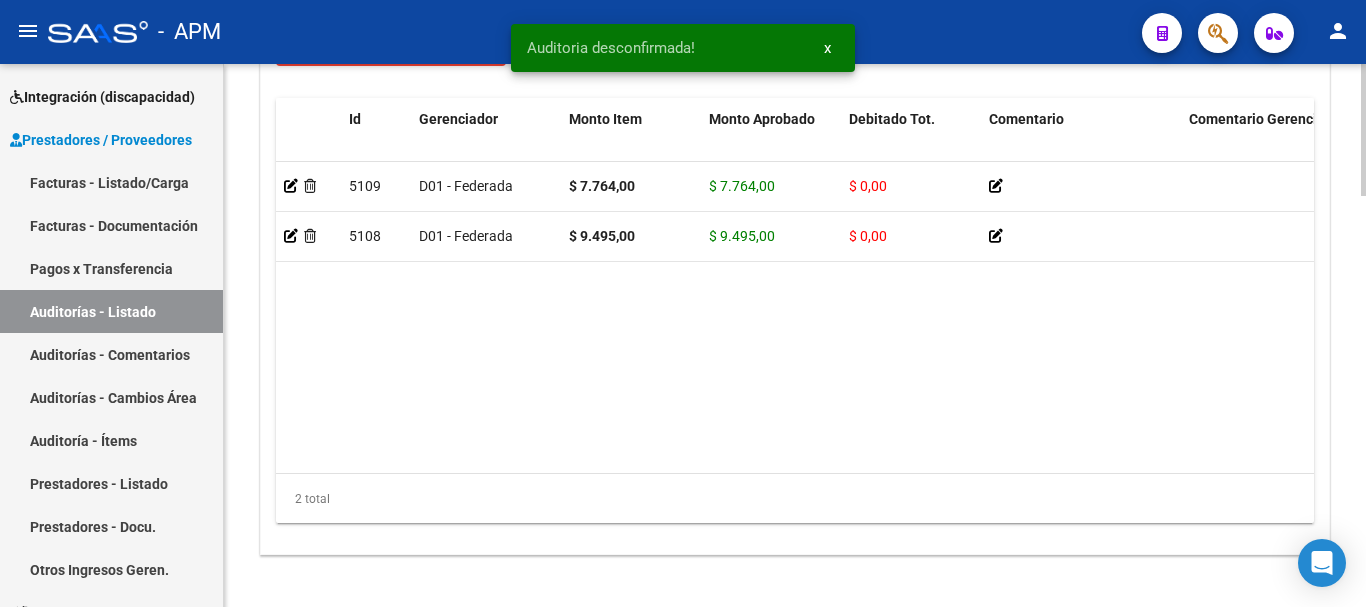 scroll, scrollTop: 1487, scrollLeft: 0, axis: vertical 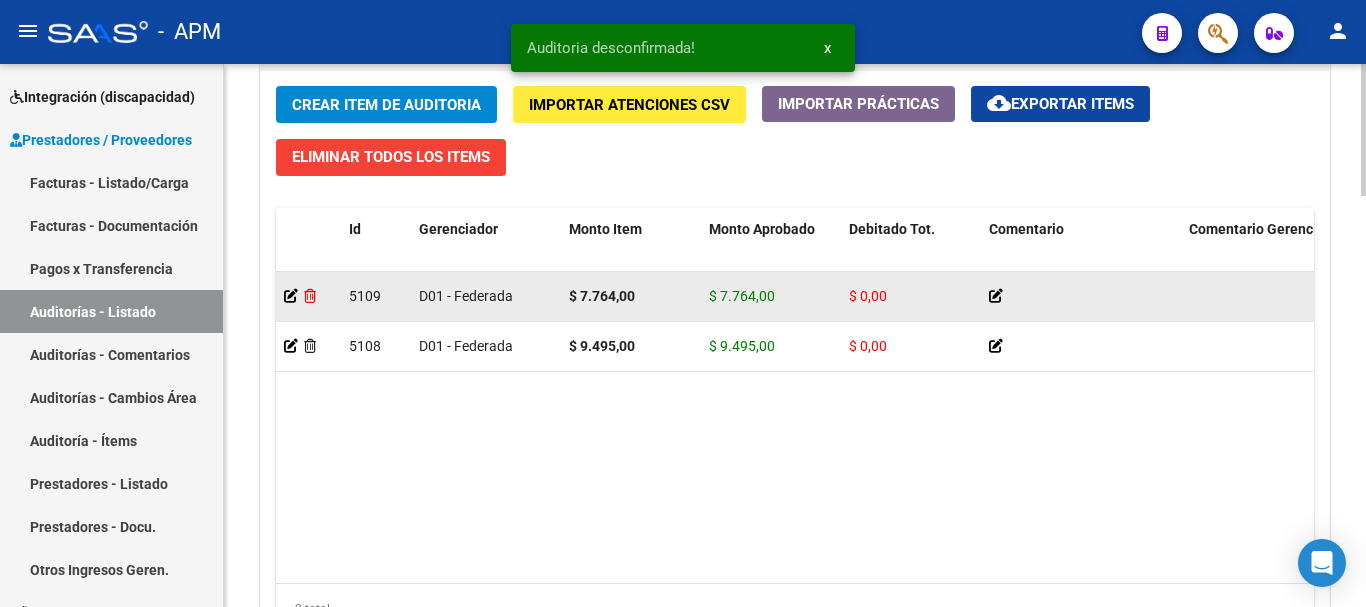 click 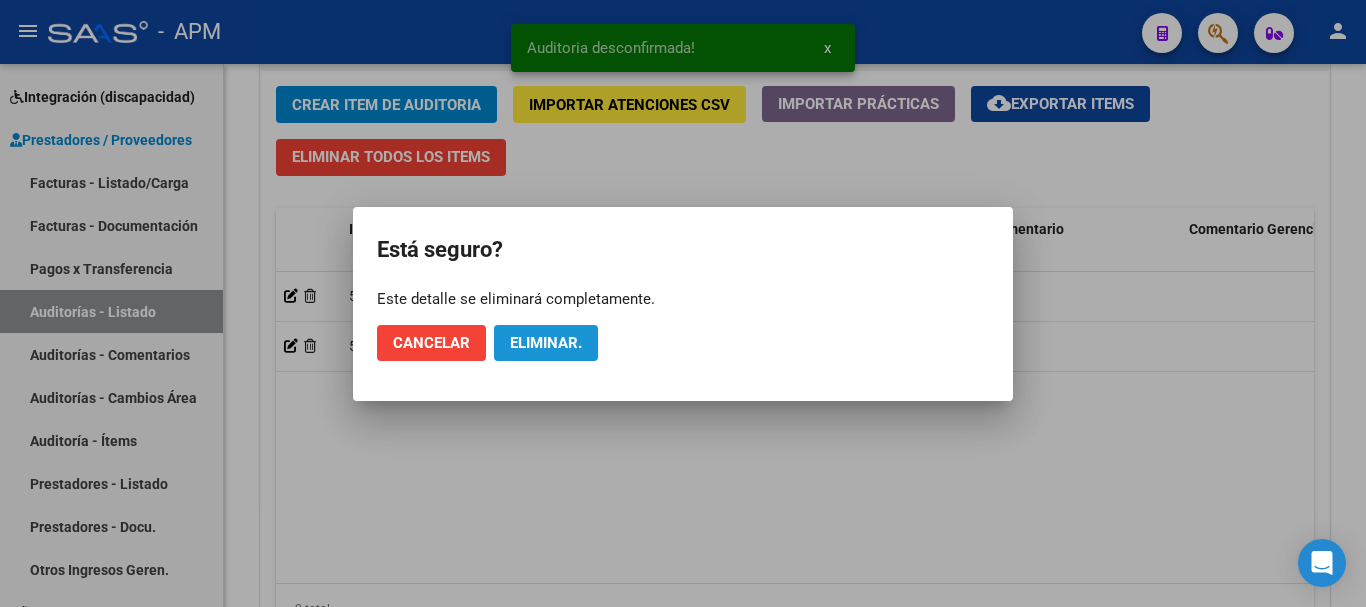click on "Eliminar." 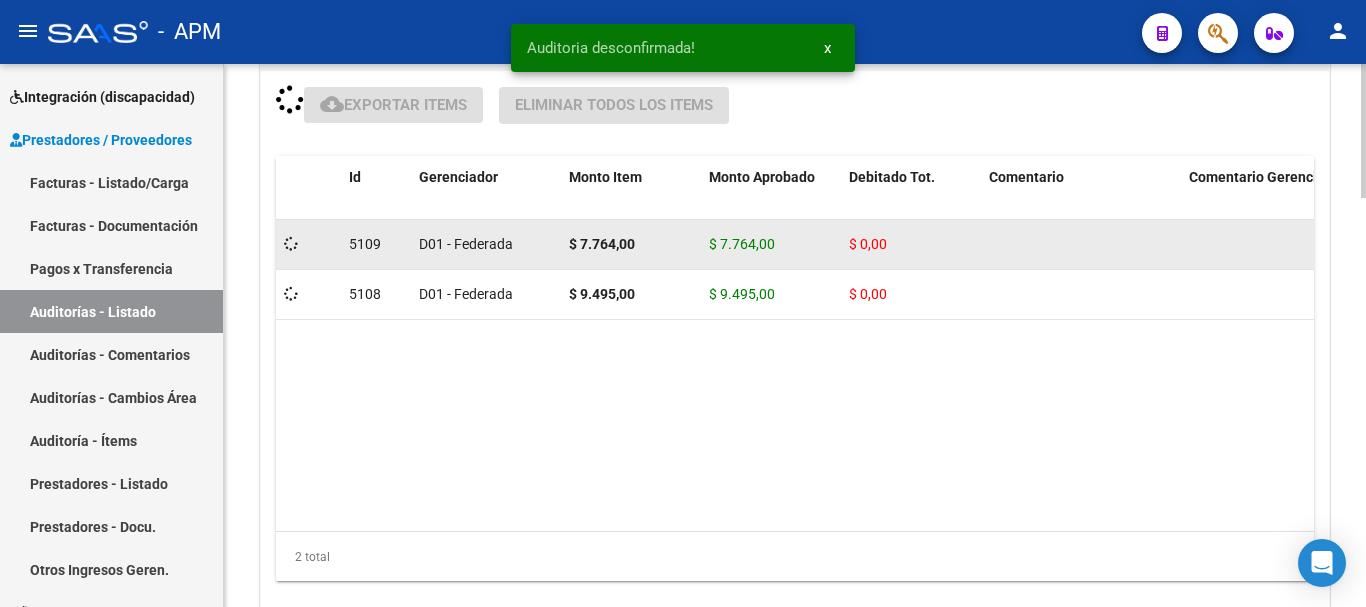 scroll, scrollTop: 1487, scrollLeft: 0, axis: vertical 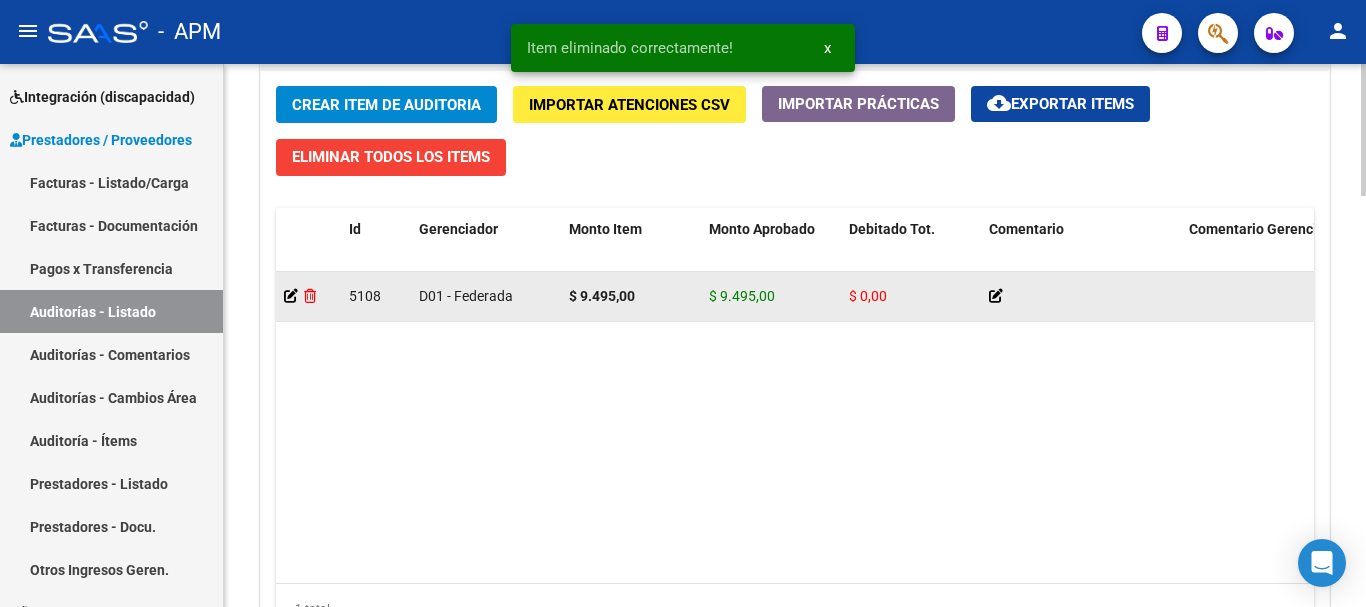 click 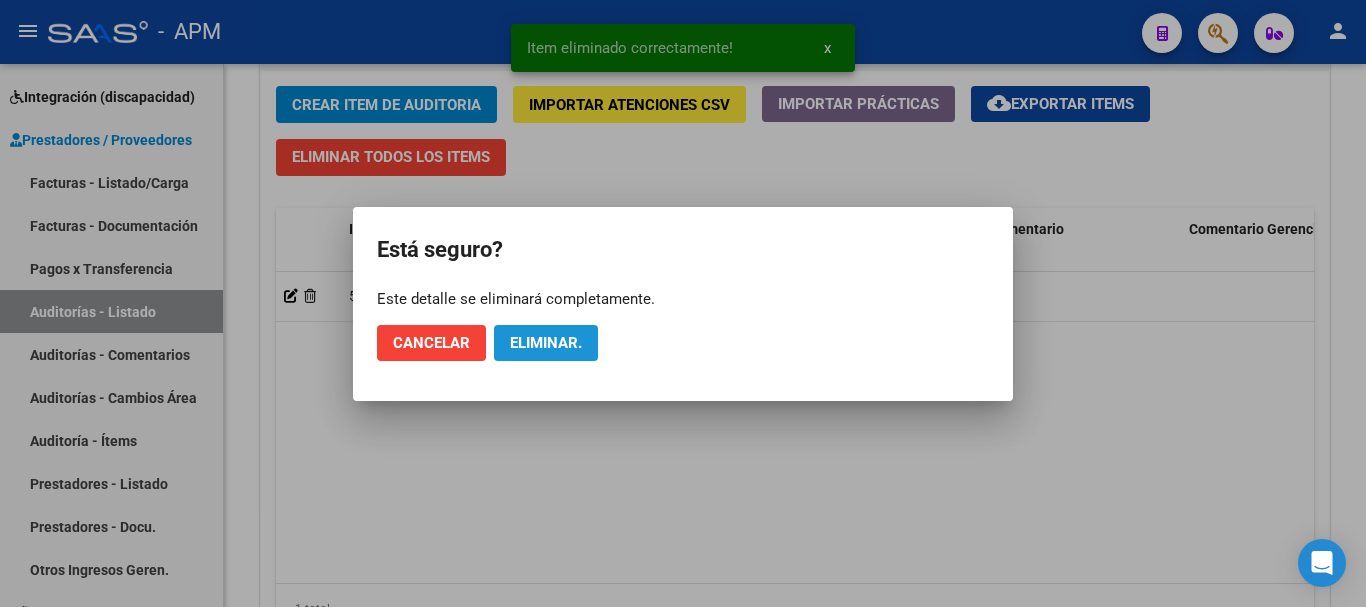 click on "Eliminar." 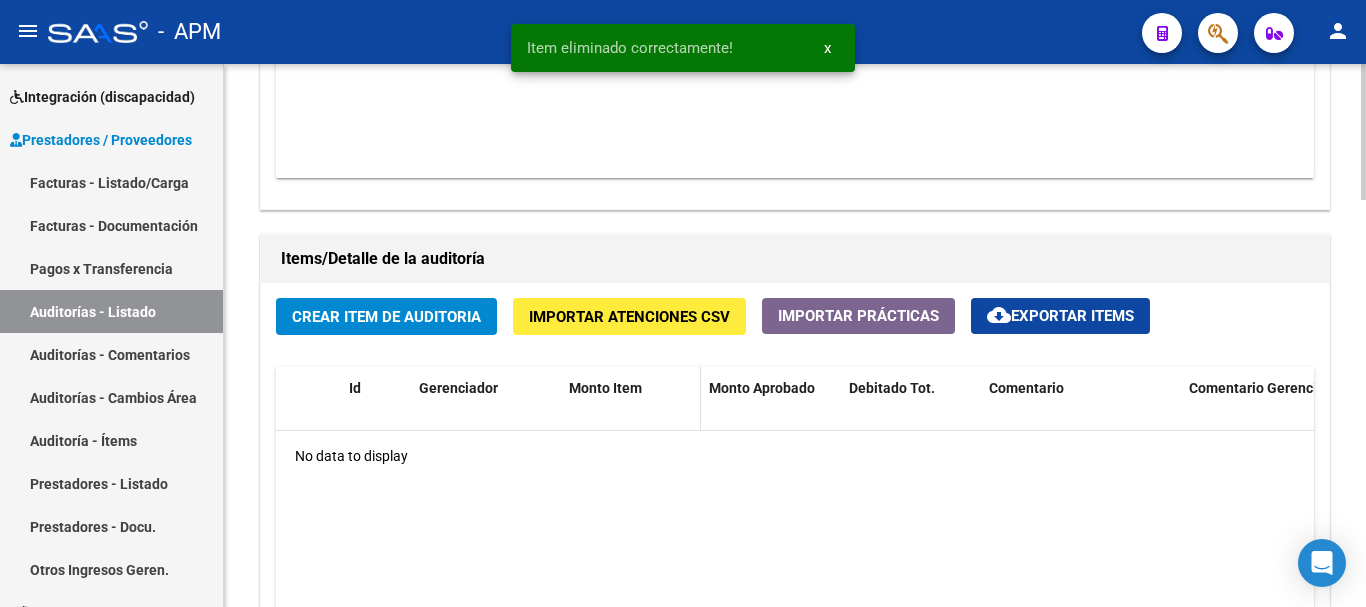 scroll, scrollTop: 1286, scrollLeft: 0, axis: vertical 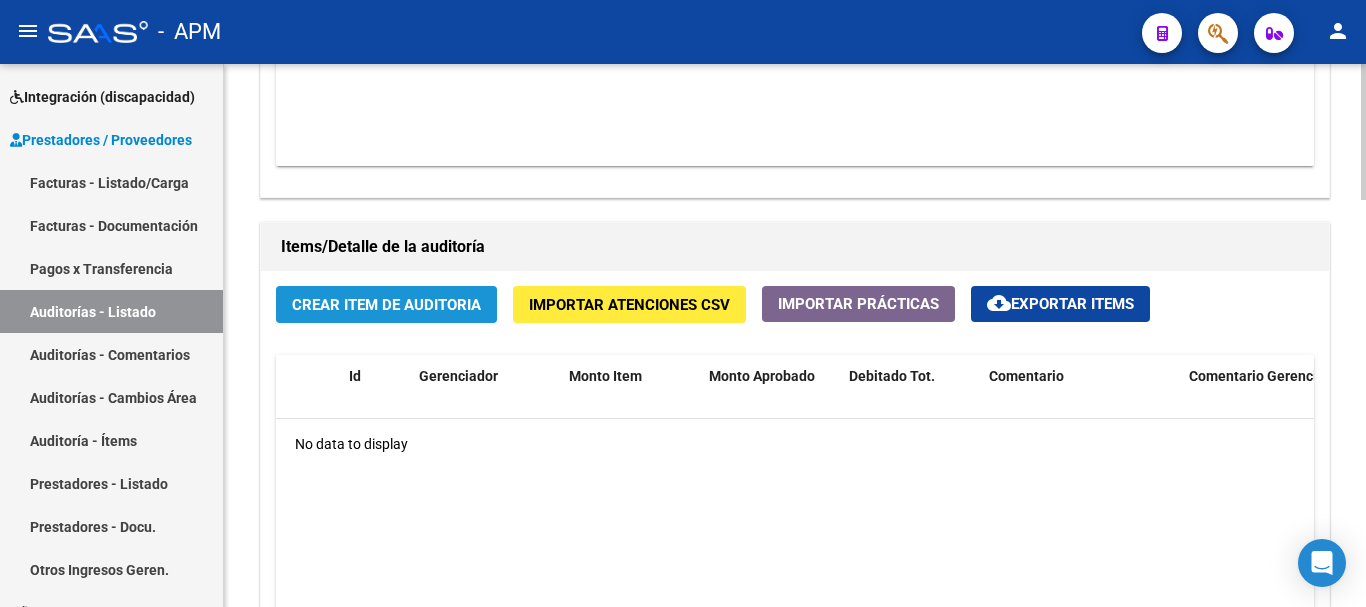 click on "Crear Item de Auditoria" 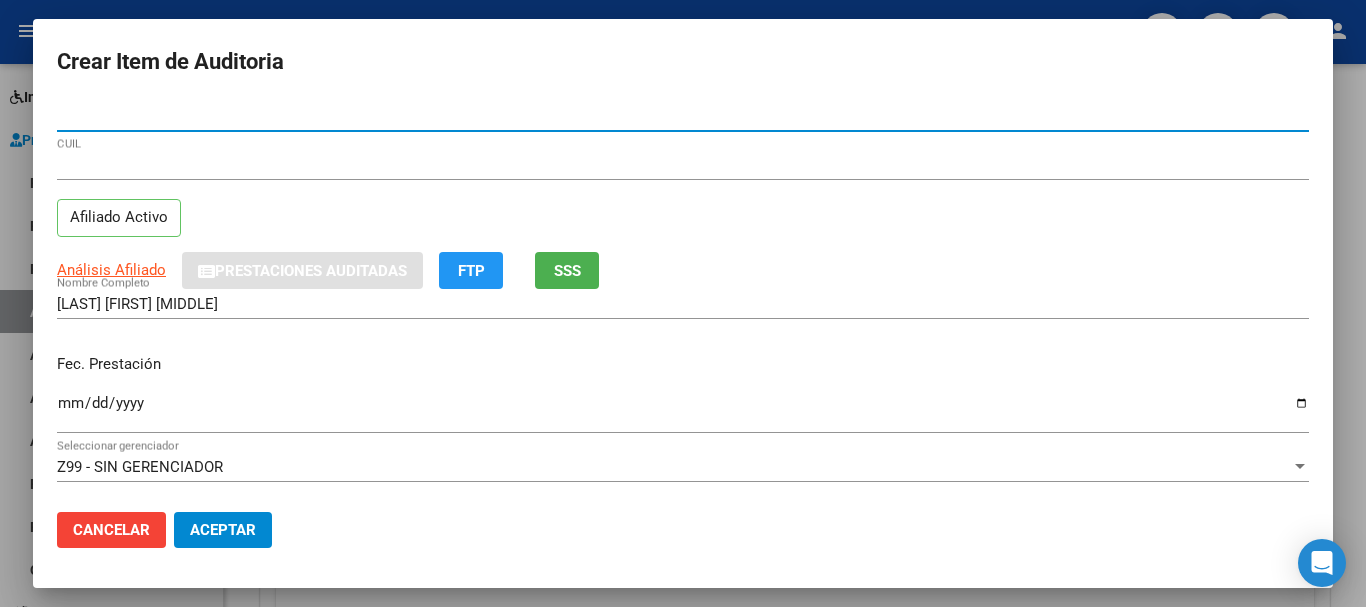 click on "Ingresar la fecha" at bounding box center [683, 411] 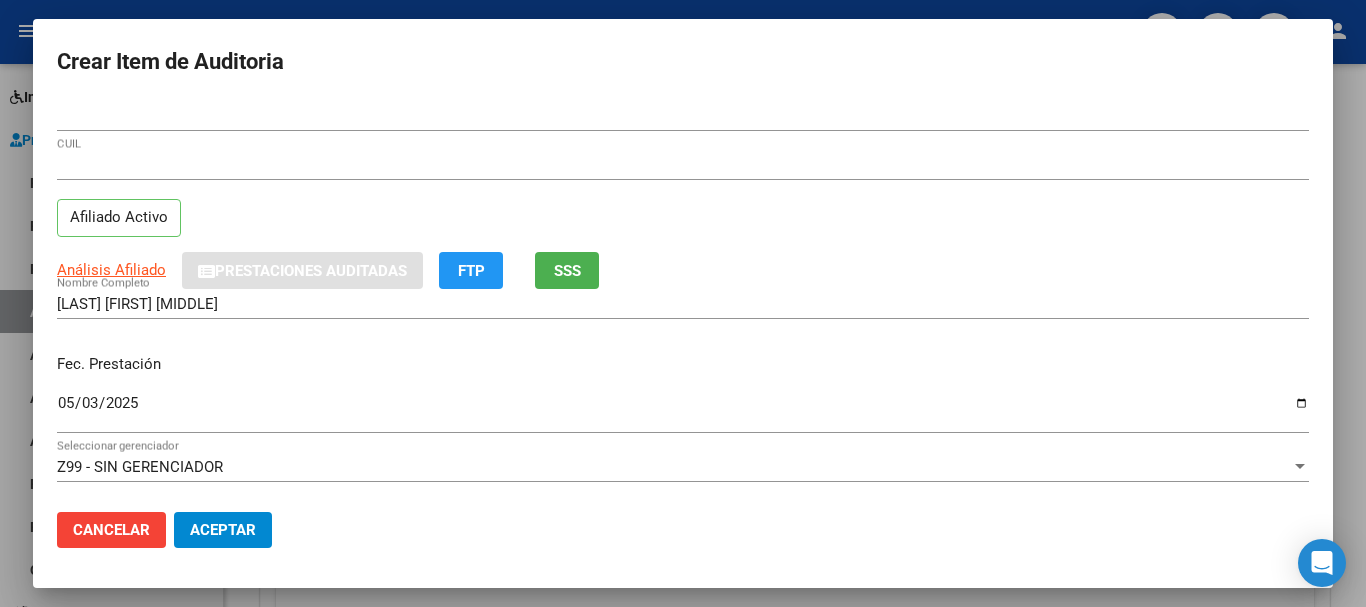 scroll, scrollTop: 200, scrollLeft: 0, axis: vertical 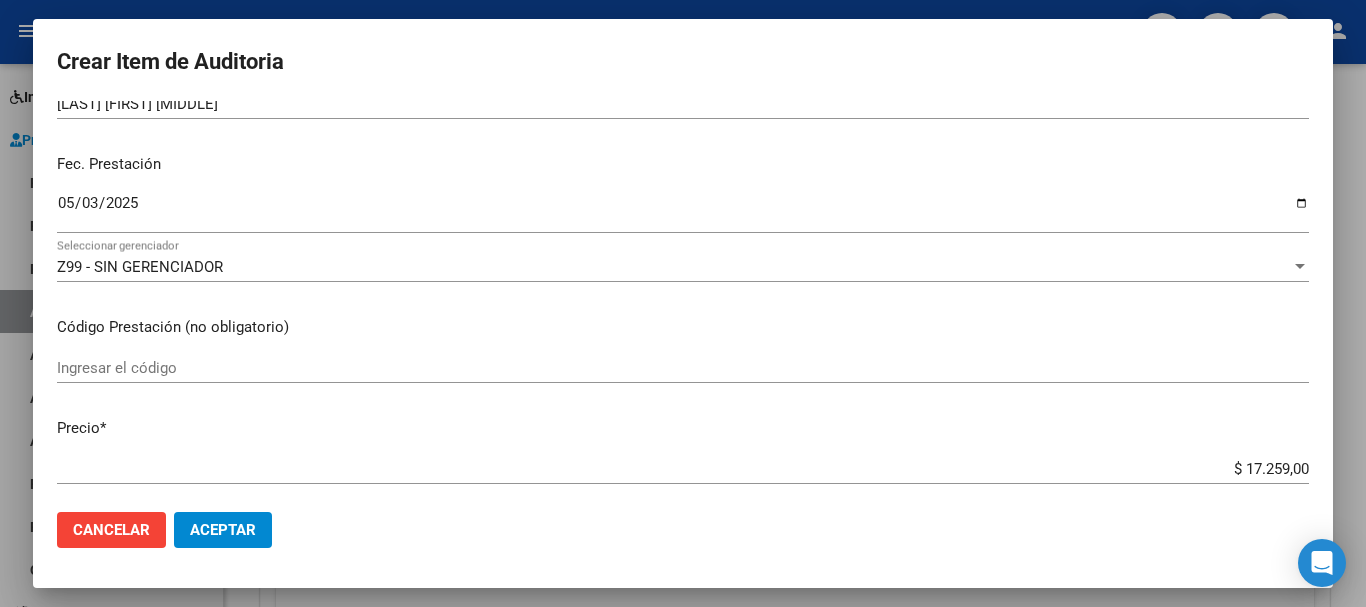 click on "Ingresar el código" at bounding box center [683, 368] 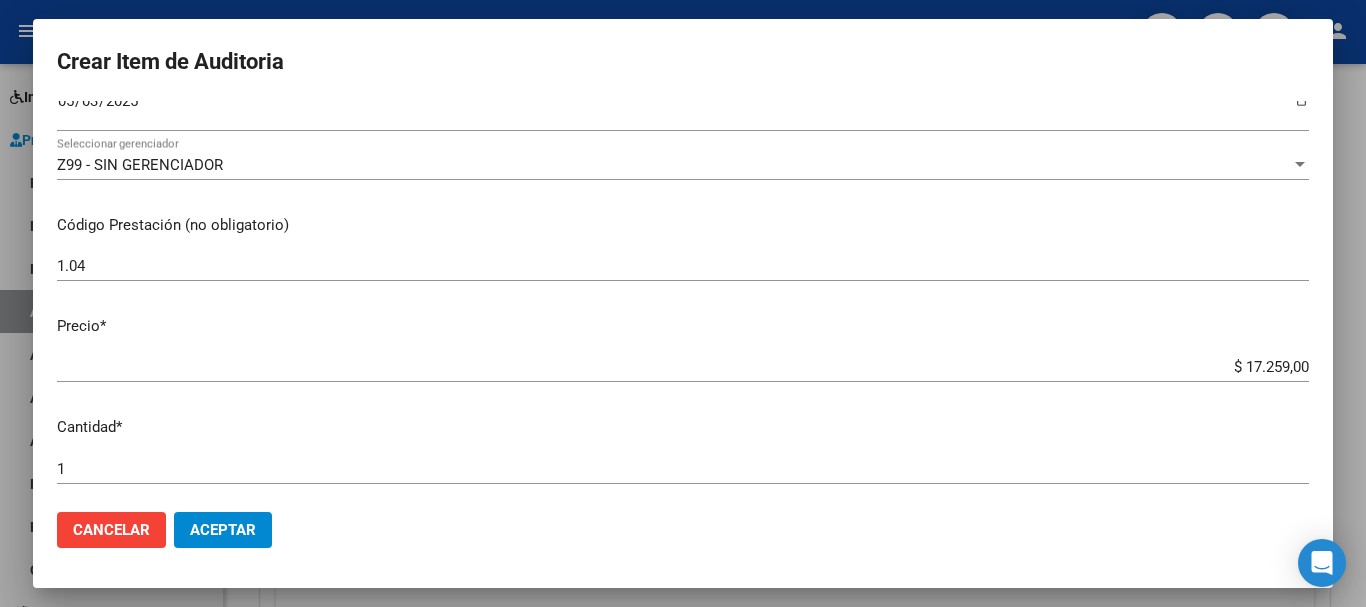 scroll, scrollTop: 400, scrollLeft: 0, axis: vertical 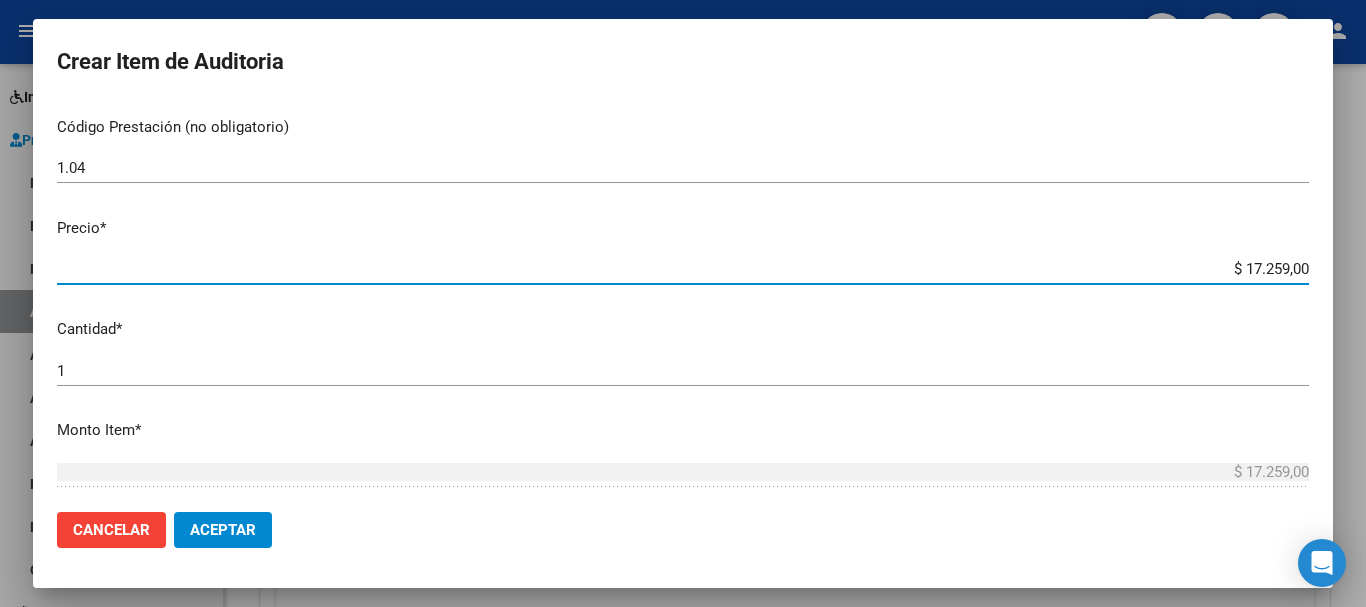 drag, startPoint x: 1231, startPoint y: 264, endPoint x: 1297, endPoint y: 274, distance: 66.75328 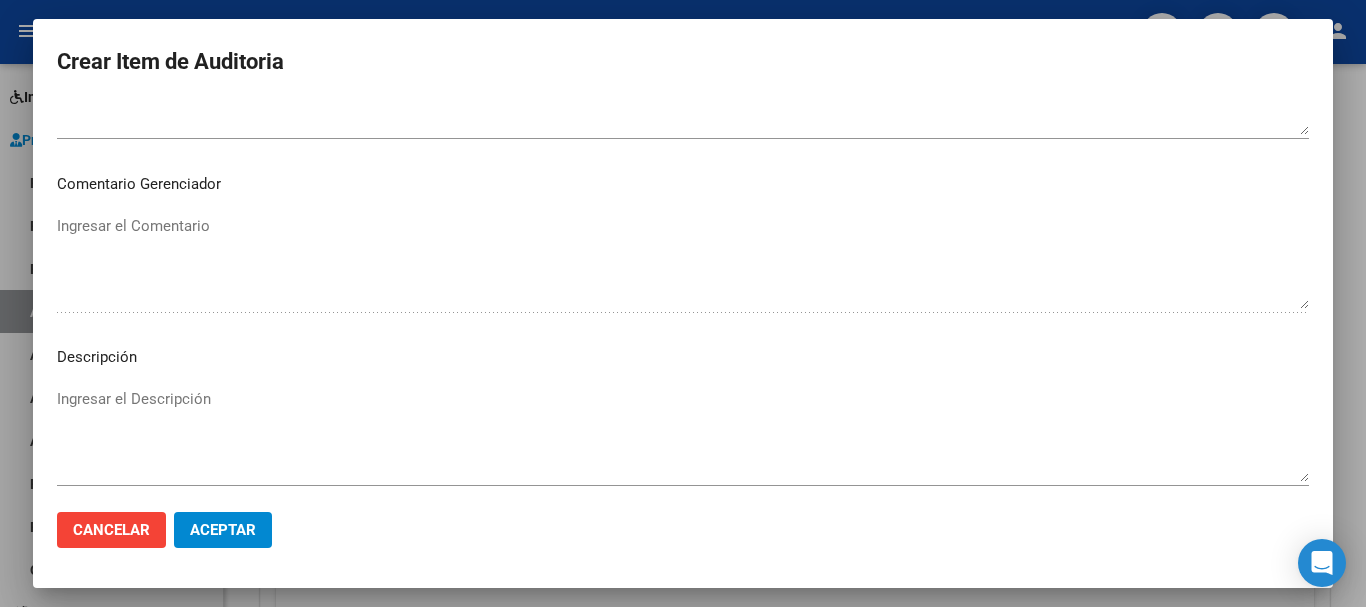 scroll, scrollTop: 1233, scrollLeft: 0, axis: vertical 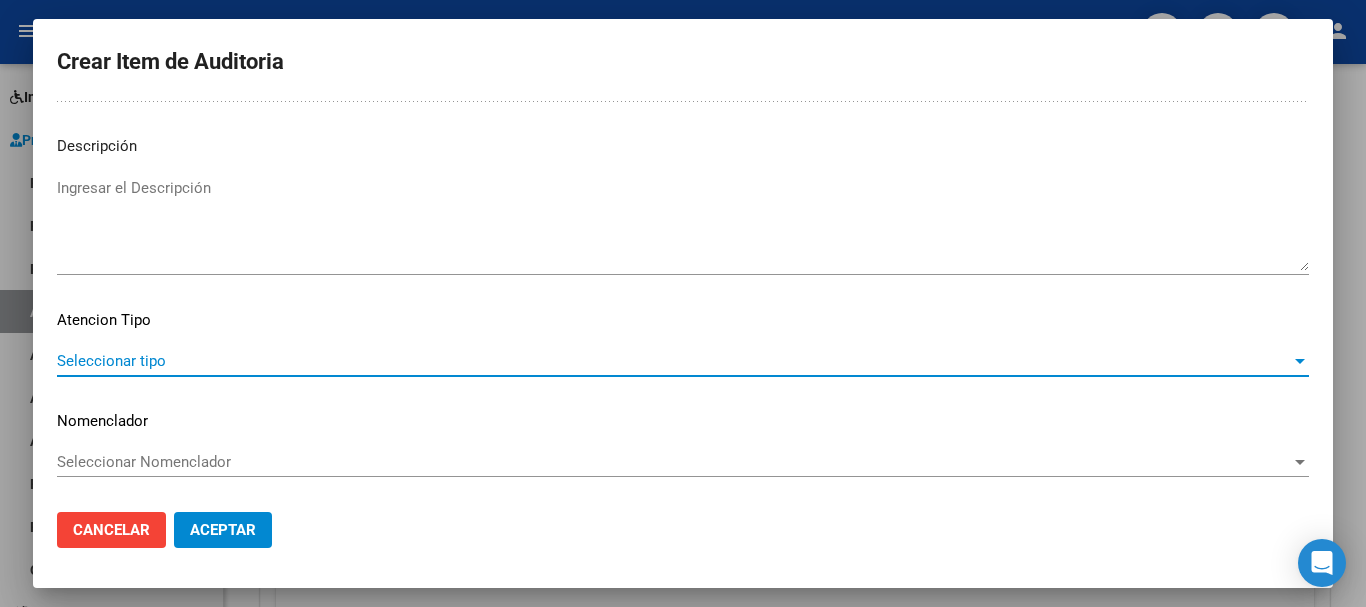 click on "Seleccionar tipo" at bounding box center (674, 361) 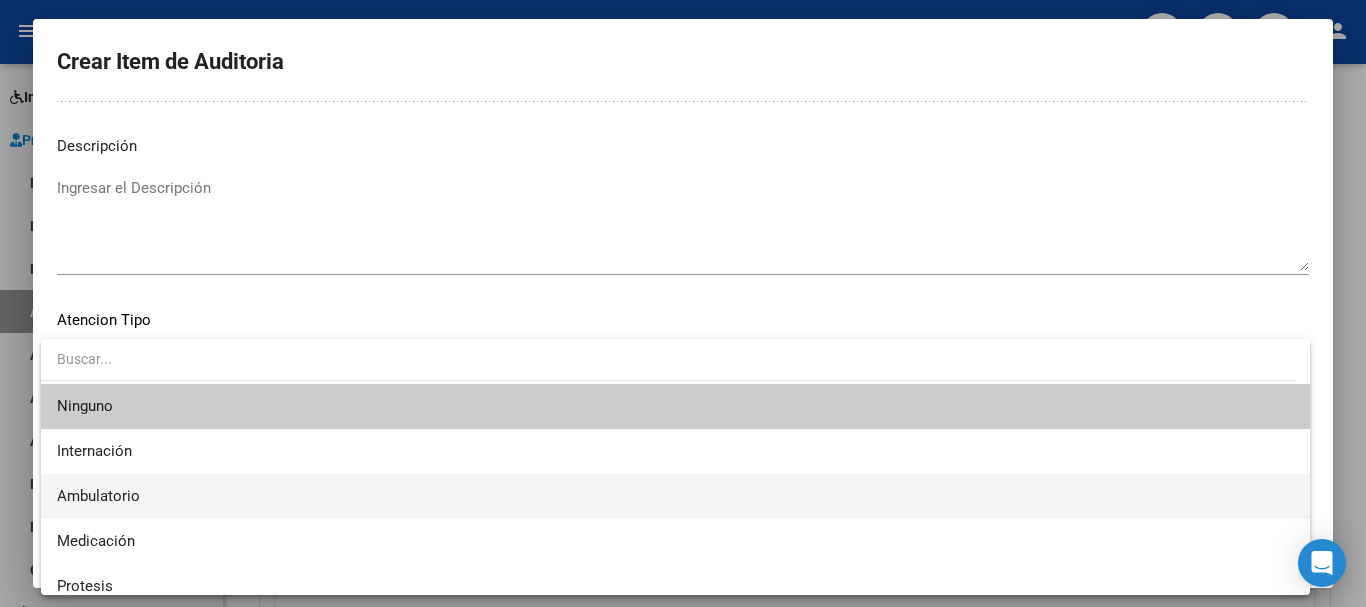 click on "Ambulatorio" at bounding box center [675, 496] 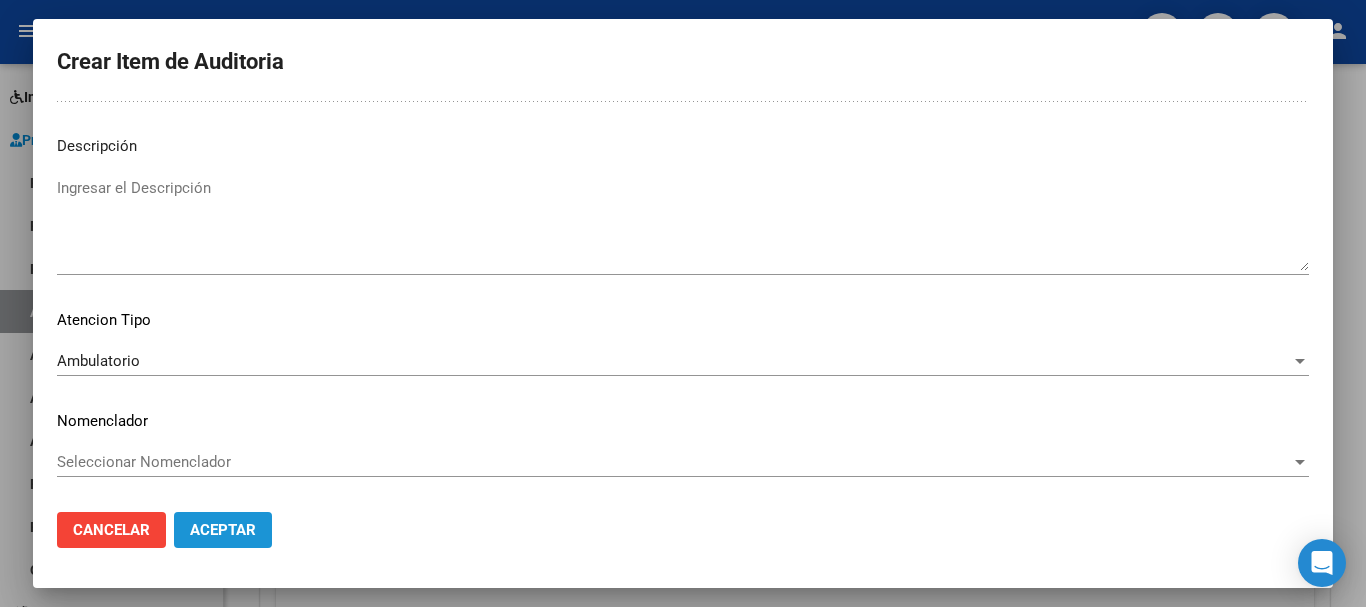 click on "Aceptar" 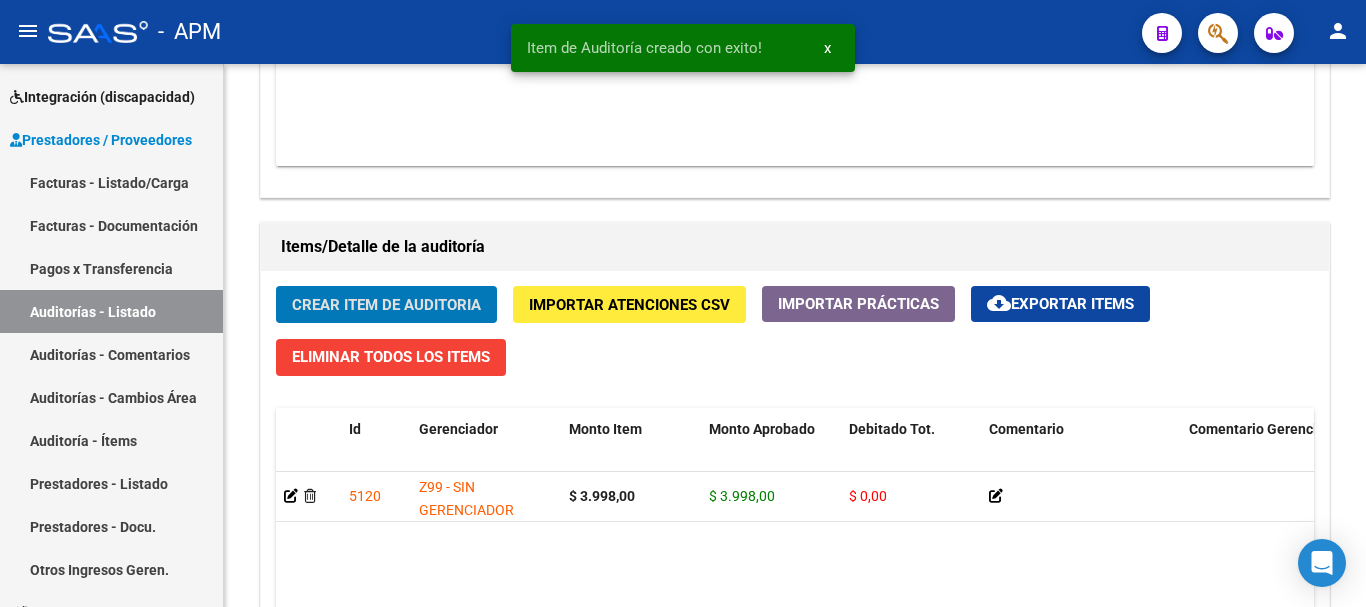 scroll, scrollTop: 1287, scrollLeft: 0, axis: vertical 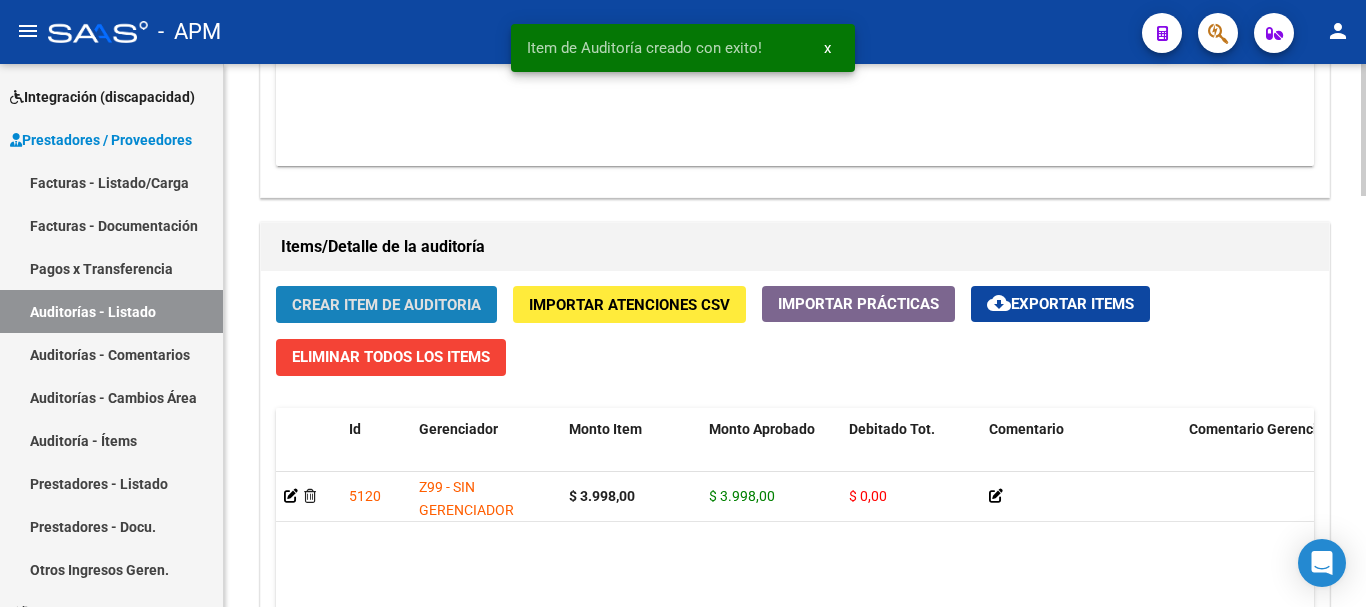 click on "Crear Item de Auditoria" 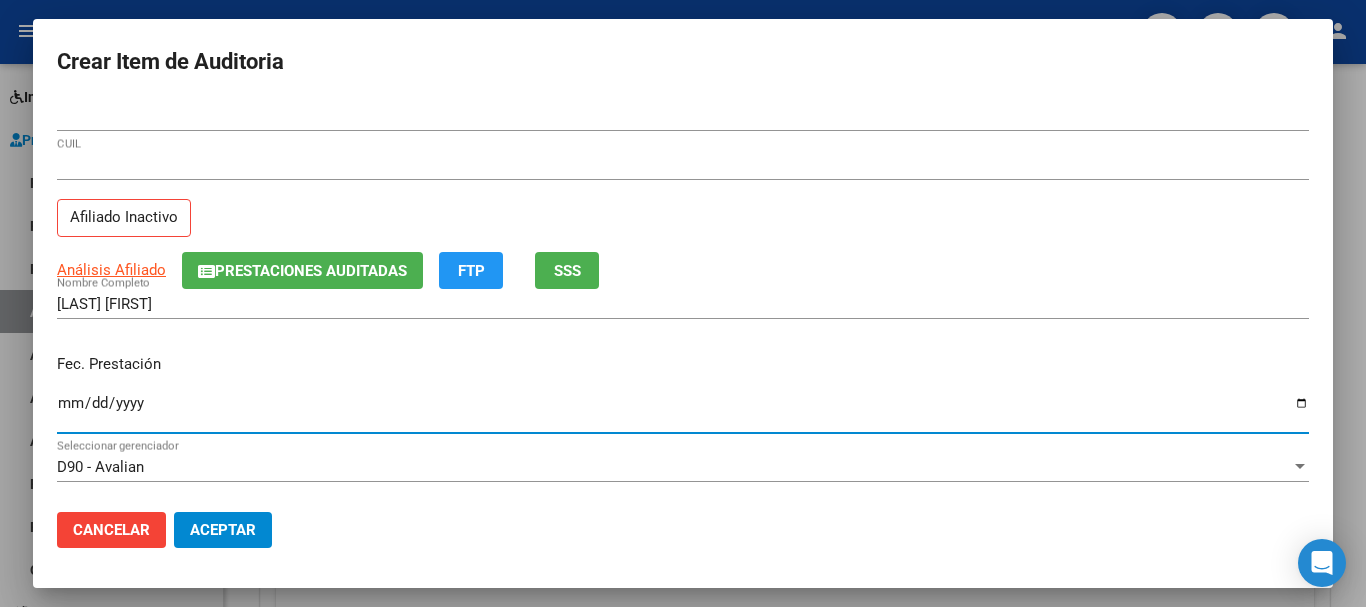 click on "Ingresar la fecha" at bounding box center (683, 411) 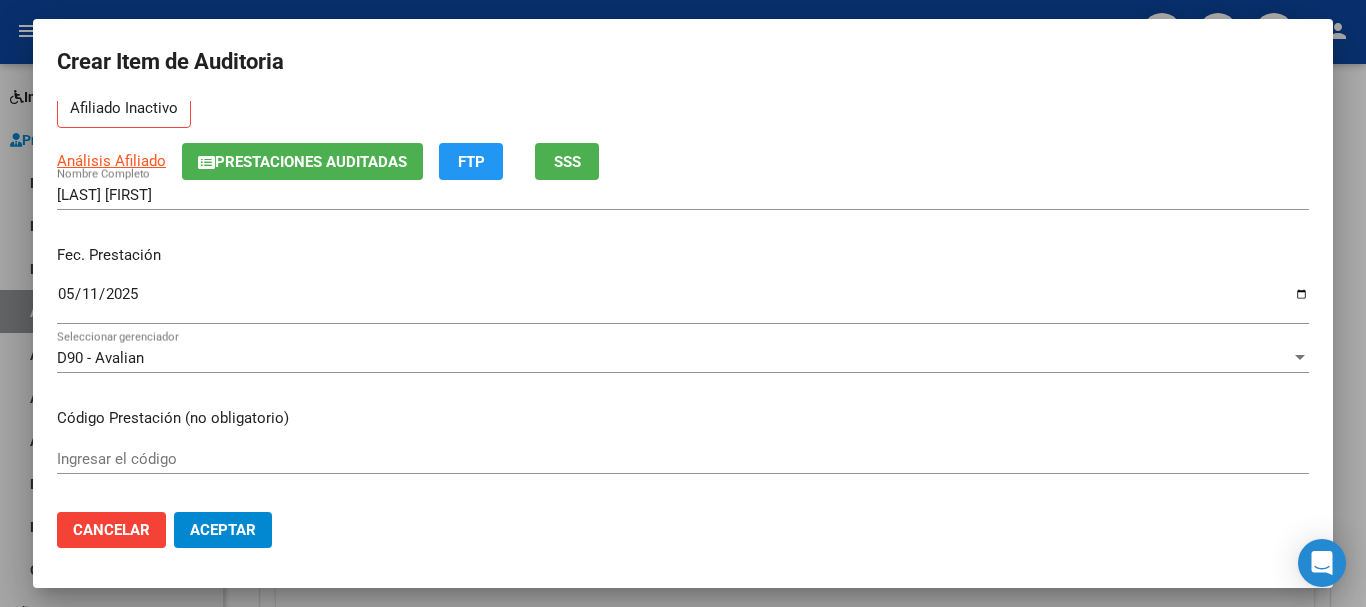 scroll, scrollTop: 200, scrollLeft: 0, axis: vertical 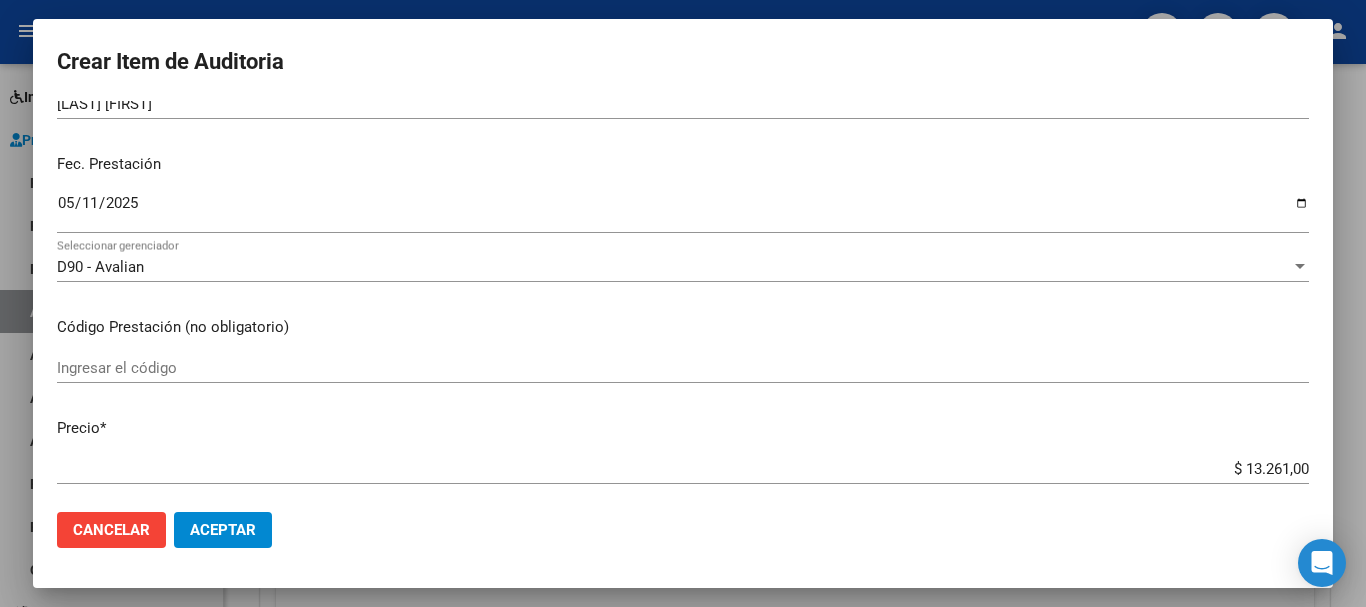 click on "Ingresar el código" at bounding box center [683, 368] 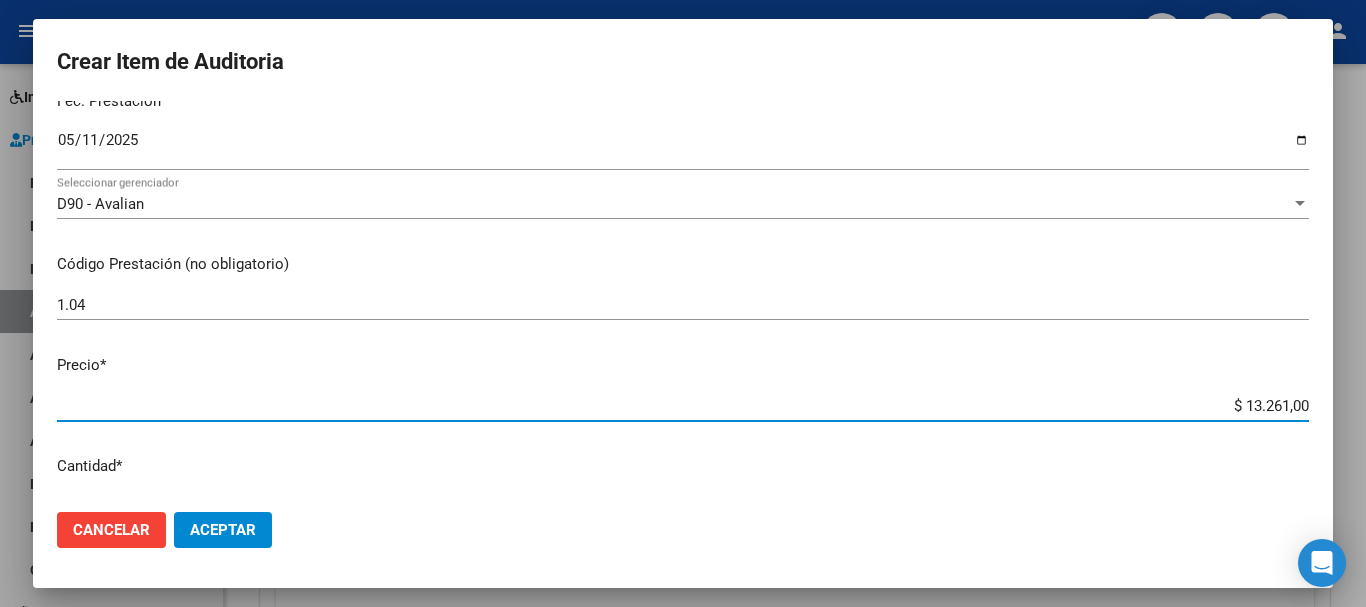 drag, startPoint x: 1229, startPoint y: 472, endPoint x: 1306, endPoint y: 486, distance: 78.26238 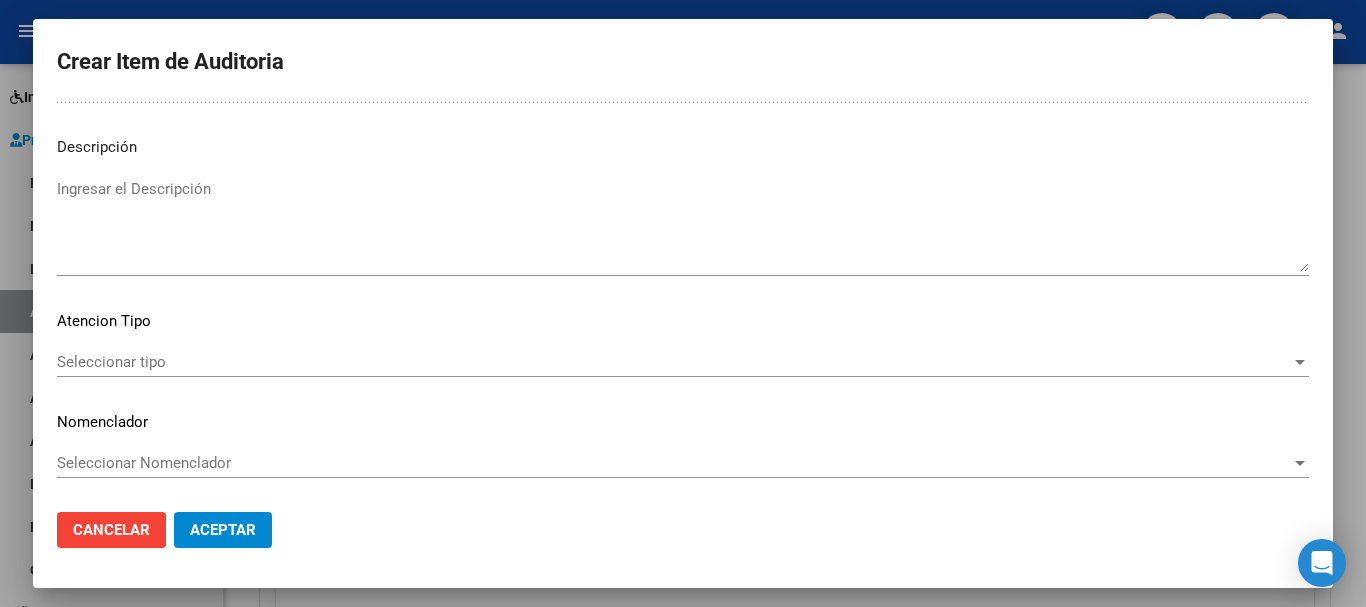 scroll, scrollTop: 1233, scrollLeft: 0, axis: vertical 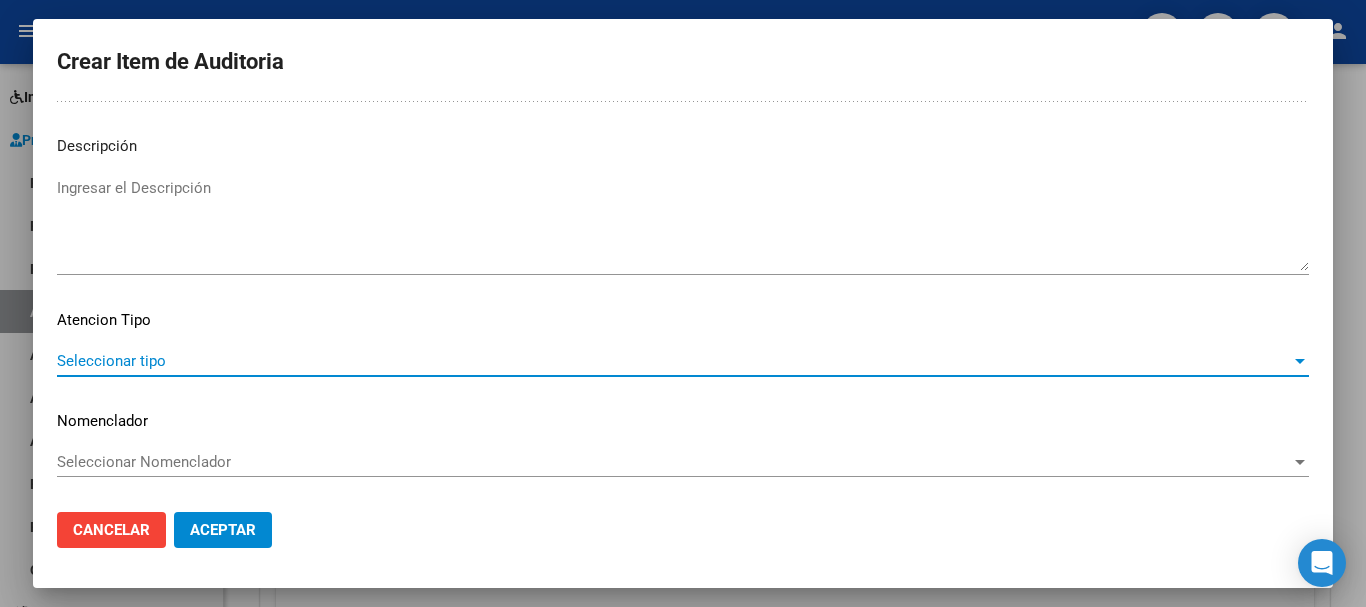 click on "Seleccionar tipo" at bounding box center [674, 361] 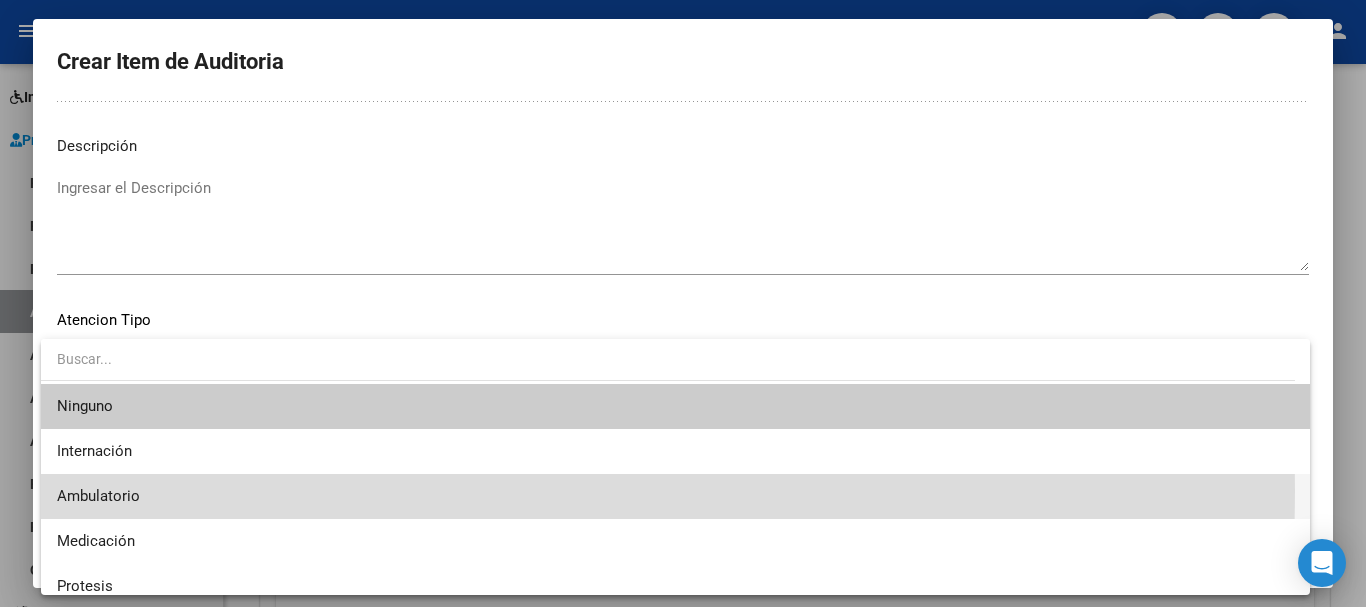 click on "Ambulatorio" at bounding box center [675, 496] 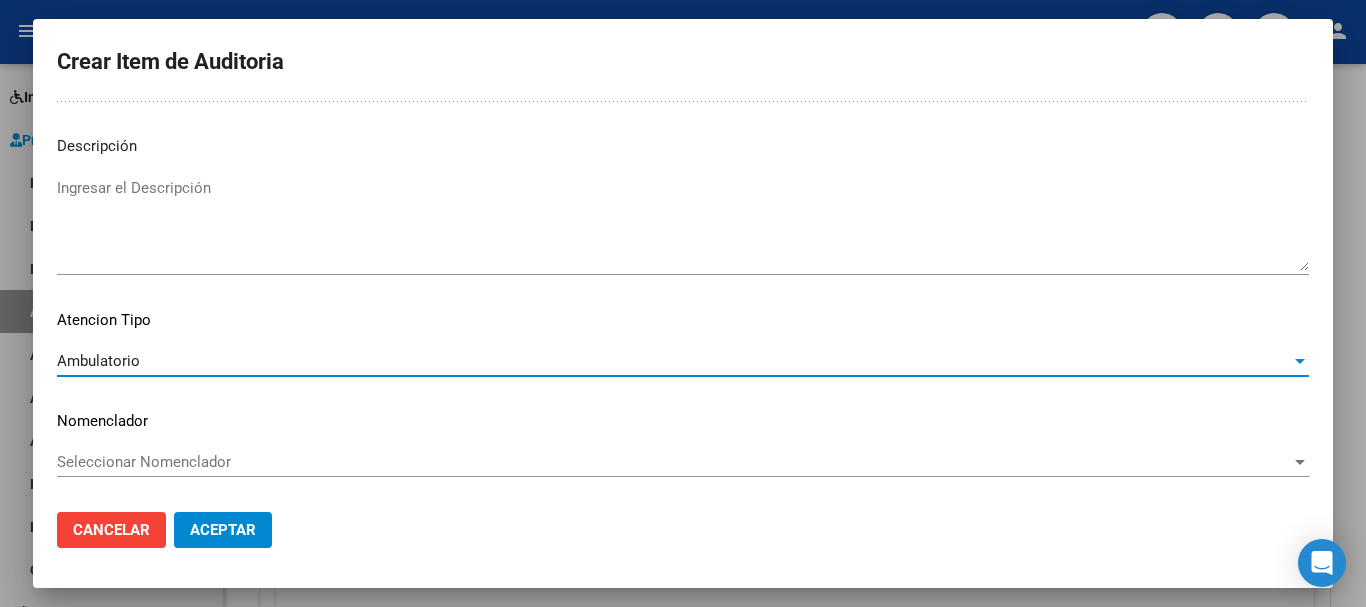 click on "Aceptar" 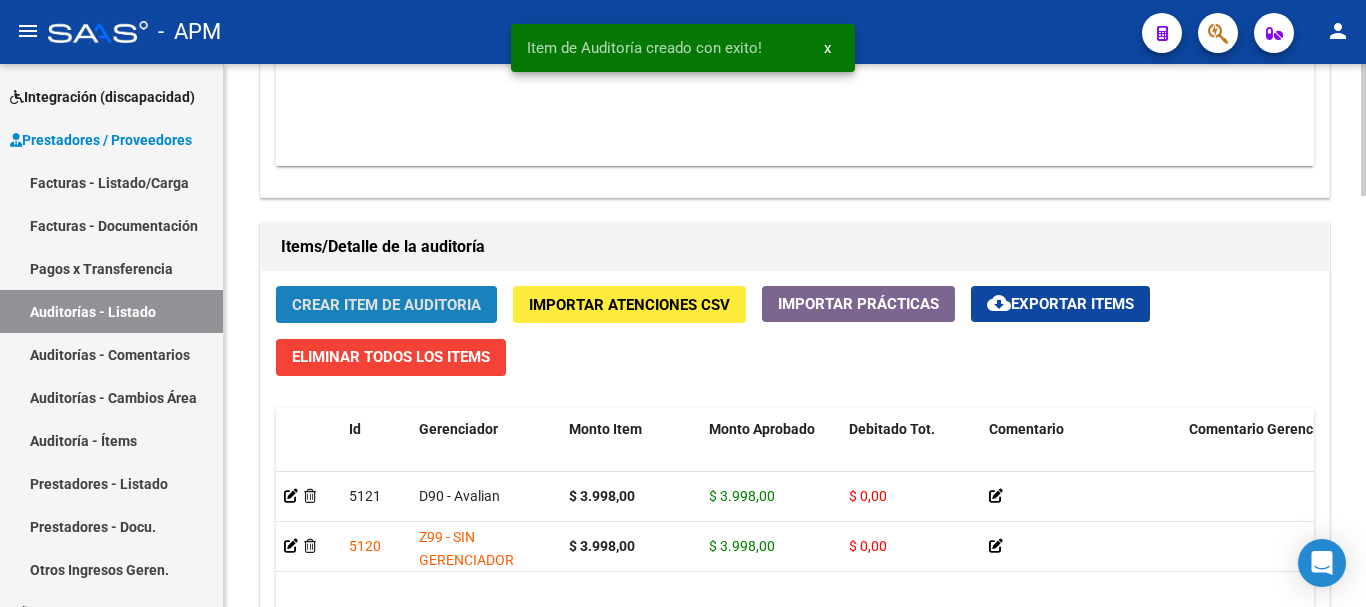 click on "Crear Item de Auditoria" 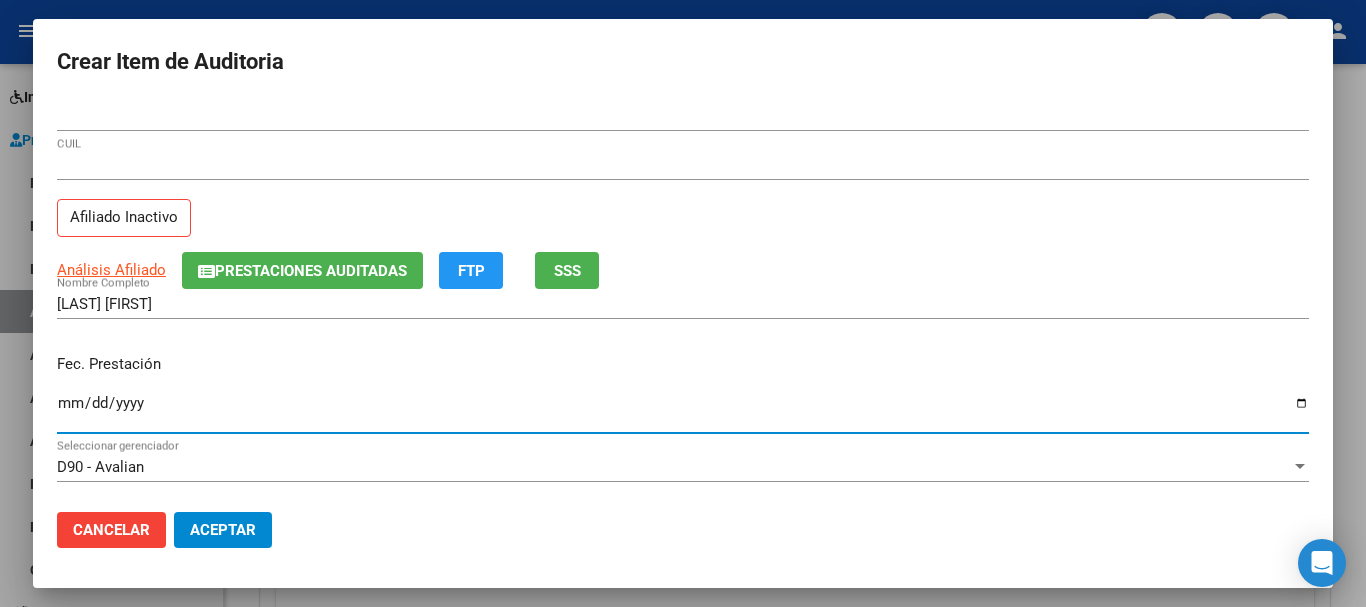 click on "Ingresar la fecha" at bounding box center [683, 411] 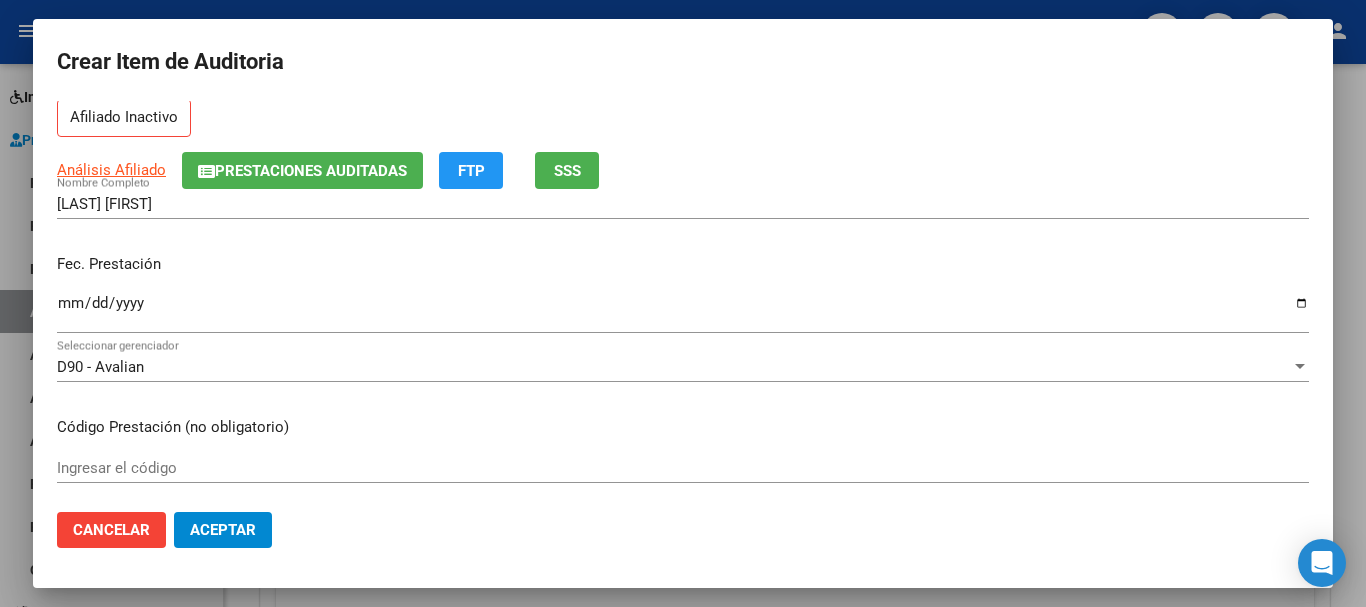 click on "Ingresar el código" at bounding box center [683, 468] 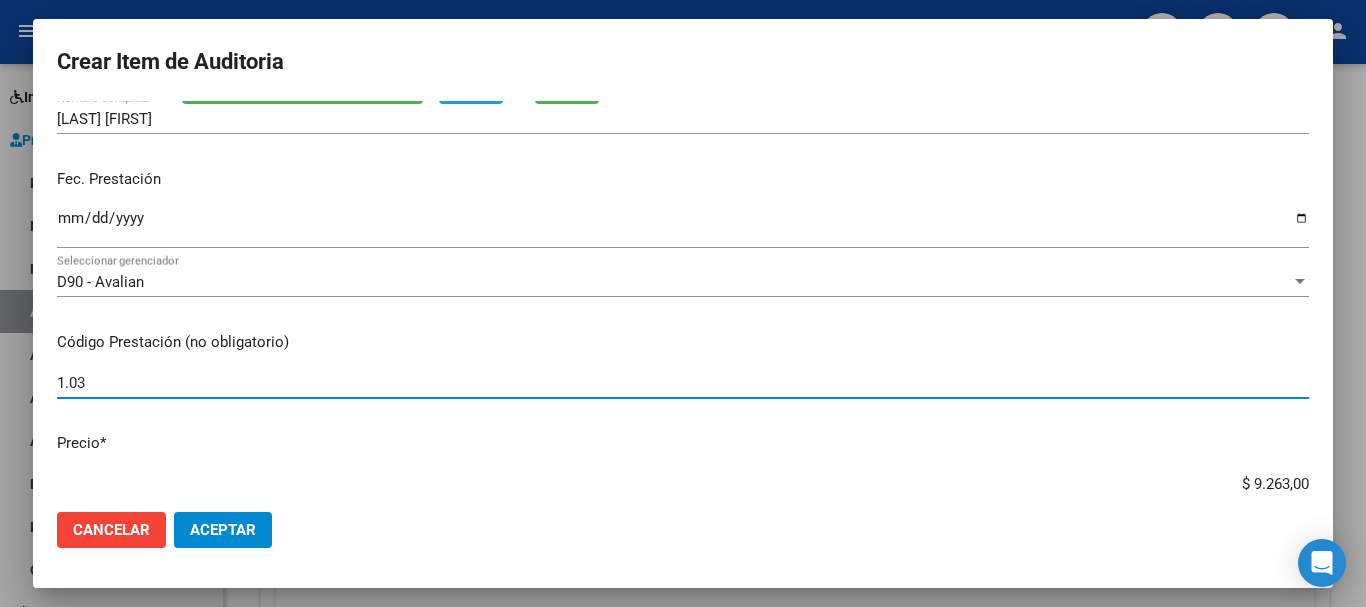 scroll, scrollTop: 400, scrollLeft: 0, axis: vertical 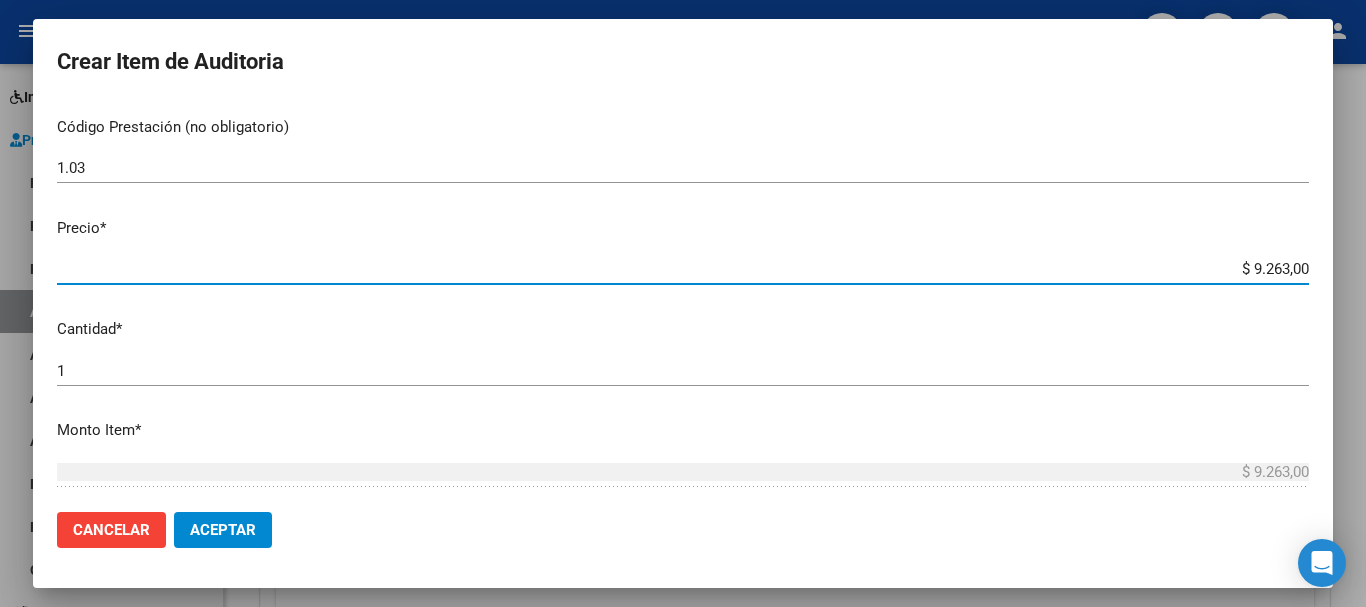 drag, startPoint x: 1235, startPoint y: 272, endPoint x: 1302, endPoint y: 264, distance: 67.47592 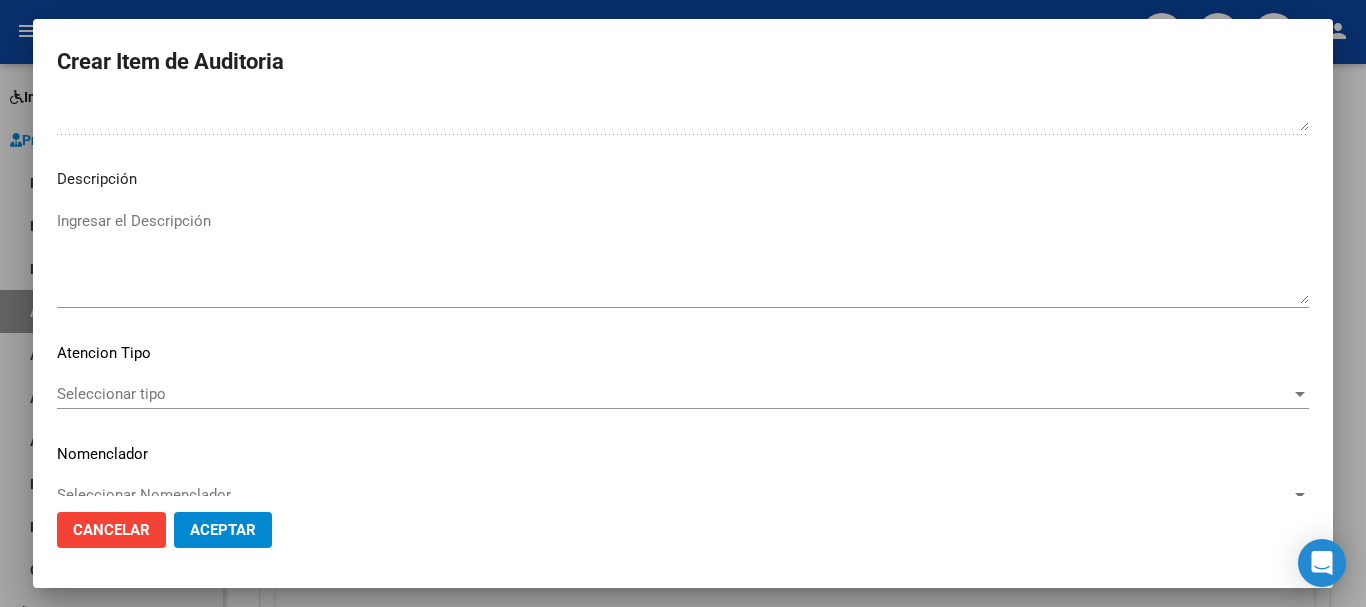 scroll, scrollTop: 1233, scrollLeft: 0, axis: vertical 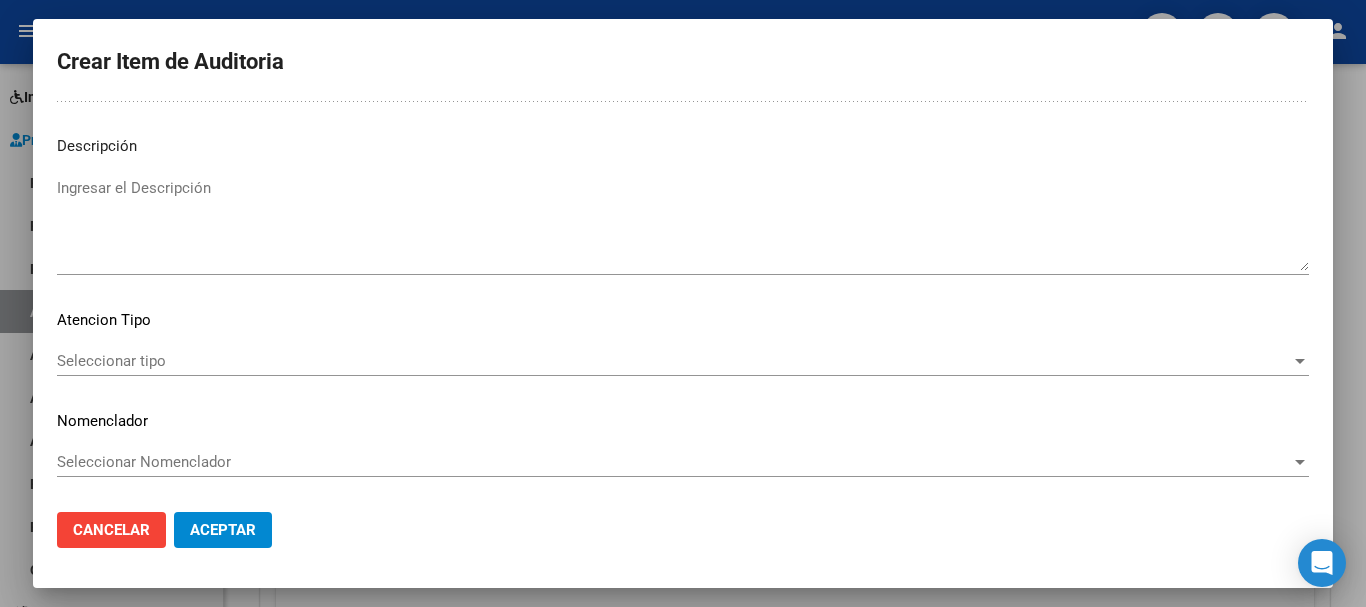 click on "Seleccionar tipo Seleccionar tipo" 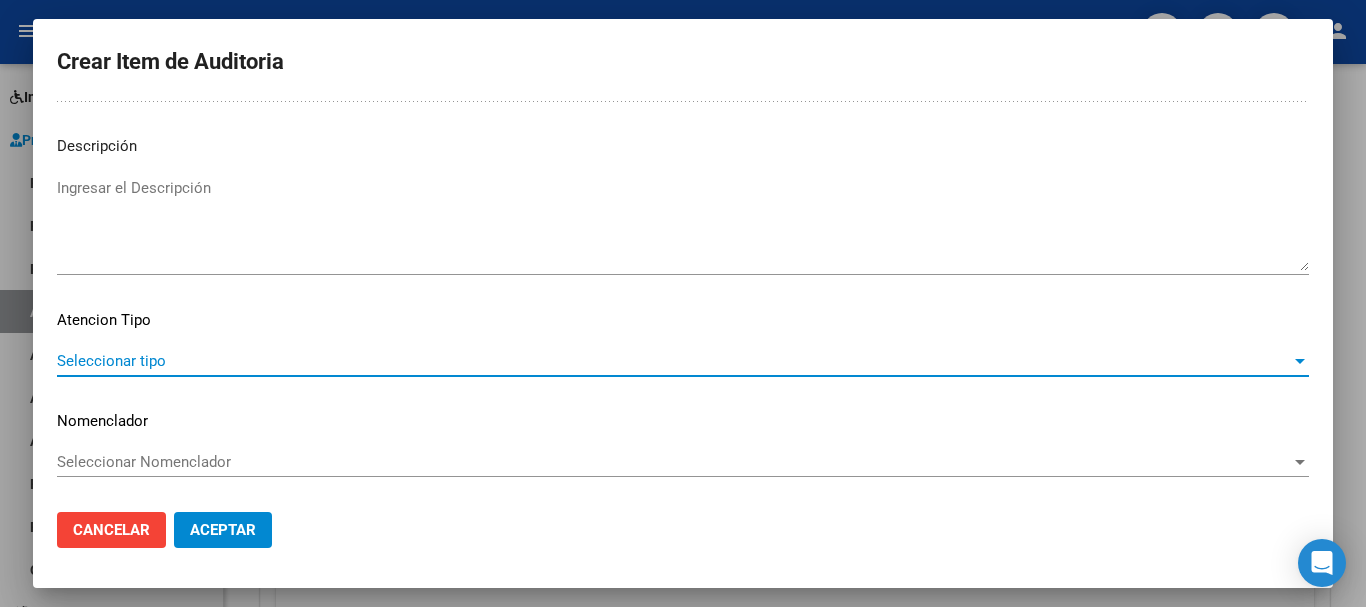 click on "Seleccionar tipo" at bounding box center [674, 361] 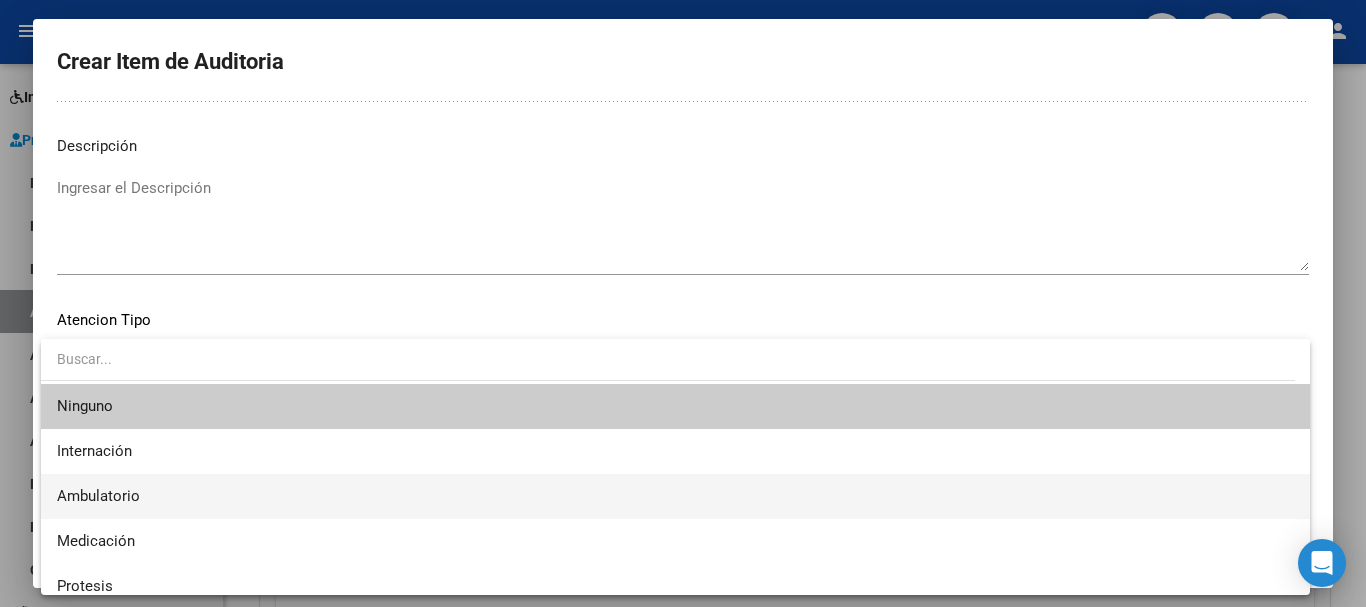 click on "Ambulatorio" at bounding box center (675, 496) 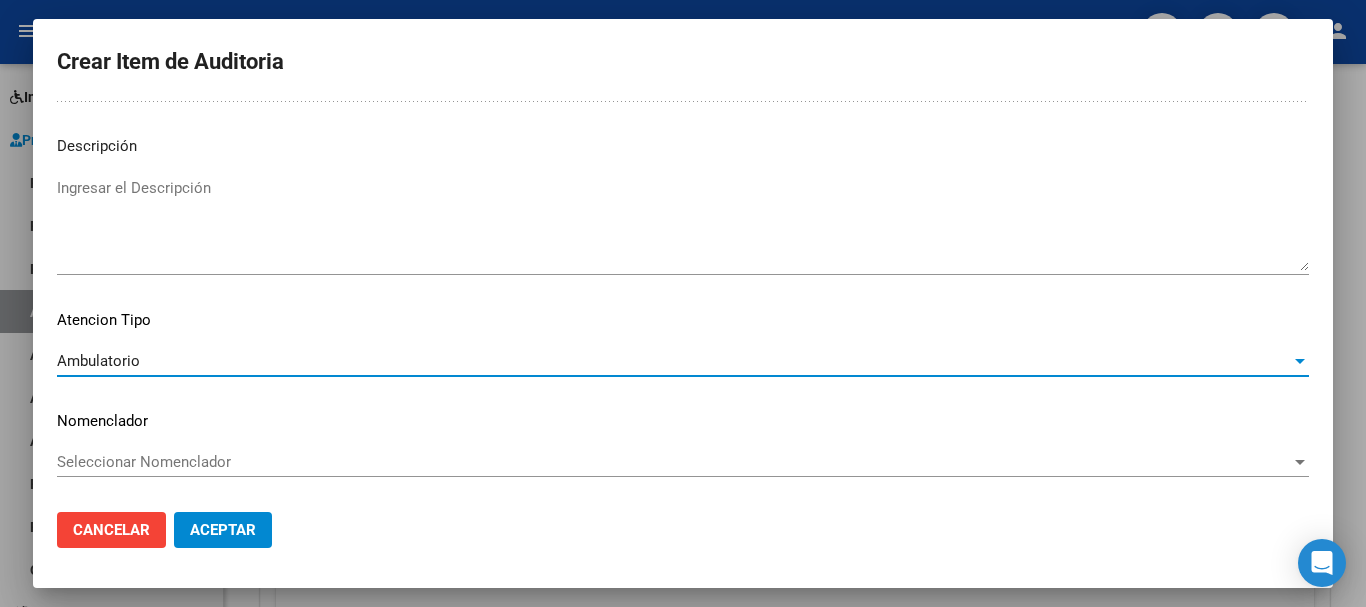 click on "Aceptar" 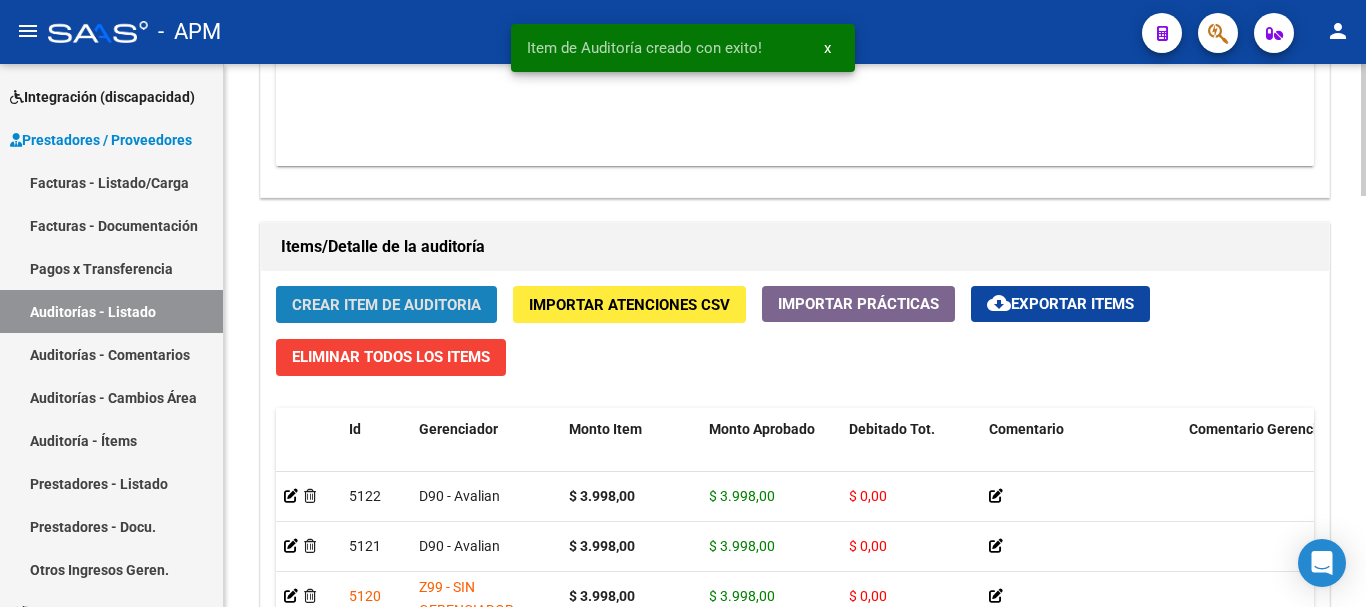 click on "Crear Item de Auditoria" 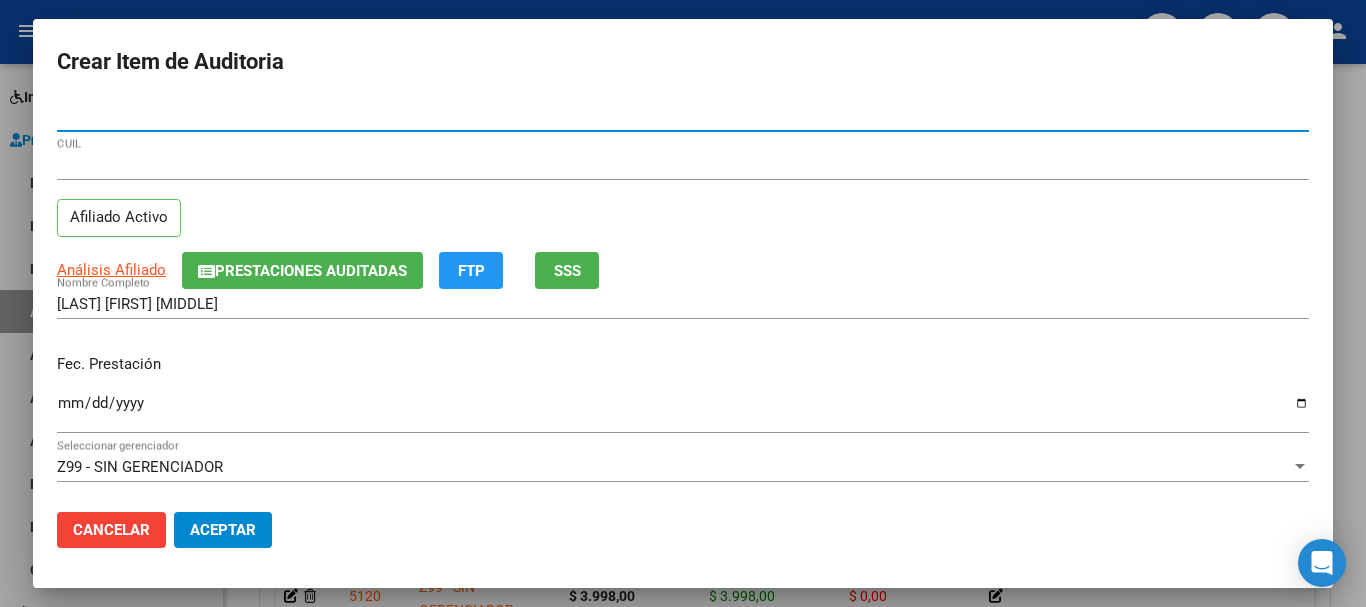 click on "Ingresar la fecha" at bounding box center [683, 411] 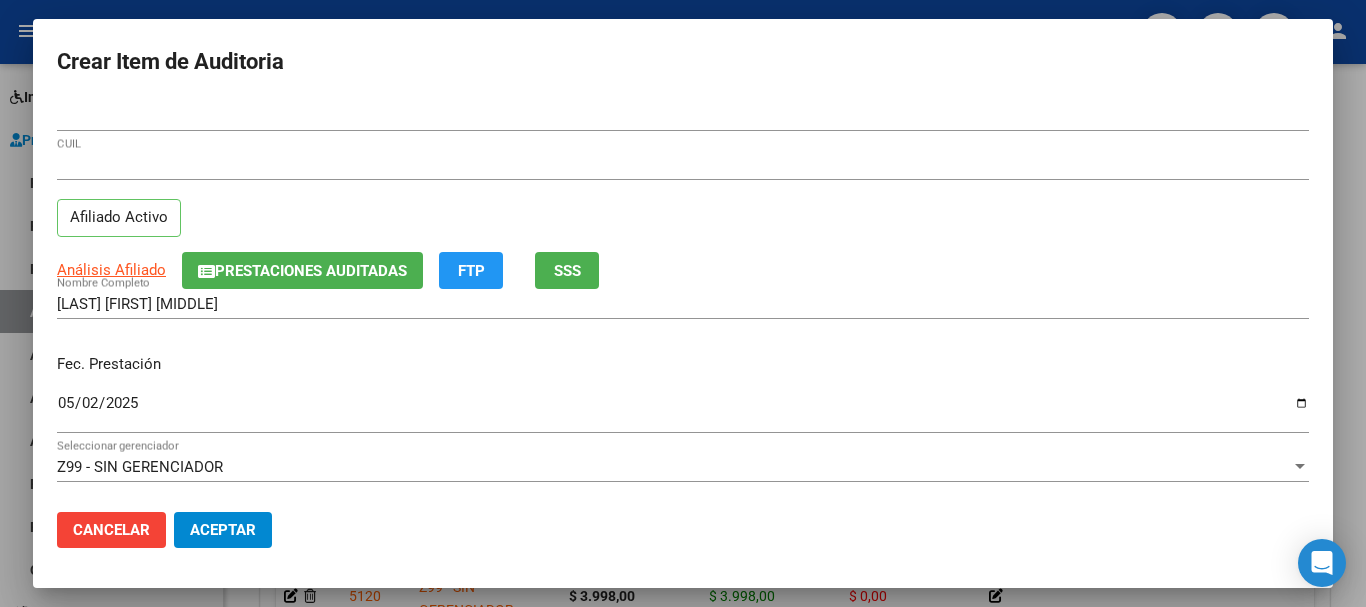 scroll, scrollTop: 200, scrollLeft: 0, axis: vertical 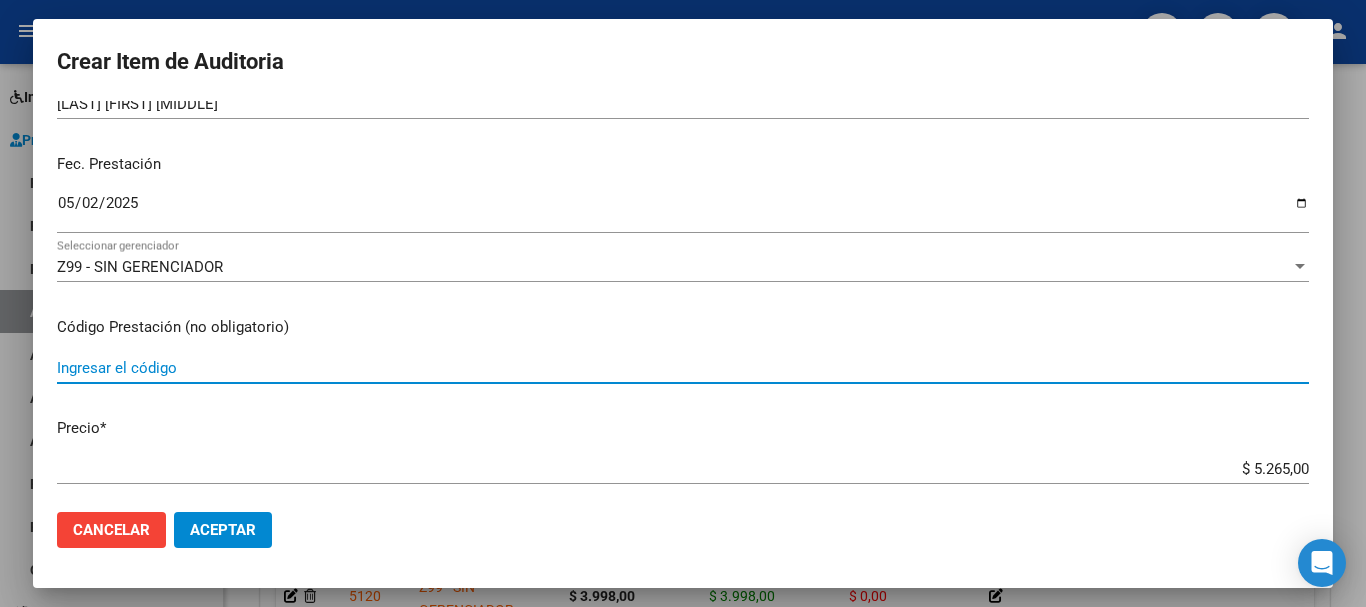 click on "Ingresar el código" at bounding box center [683, 368] 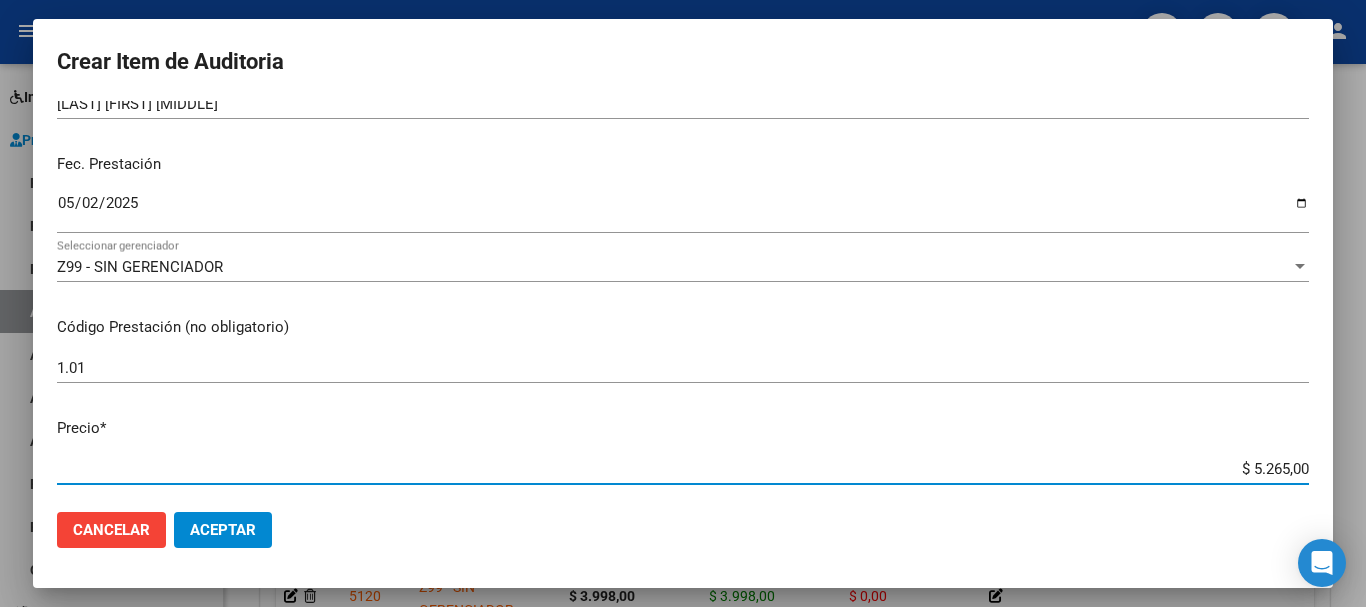 drag, startPoint x: 1240, startPoint y: 463, endPoint x: 1344, endPoint y: 471, distance: 104.307236 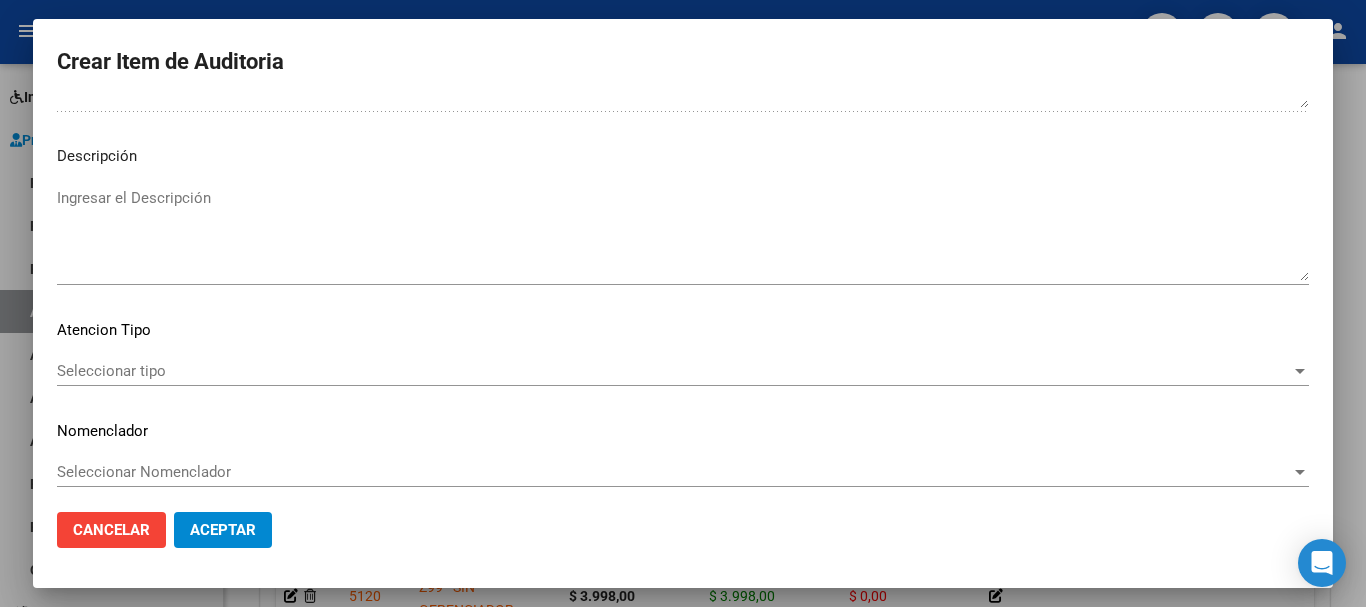 scroll, scrollTop: 1233, scrollLeft: 0, axis: vertical 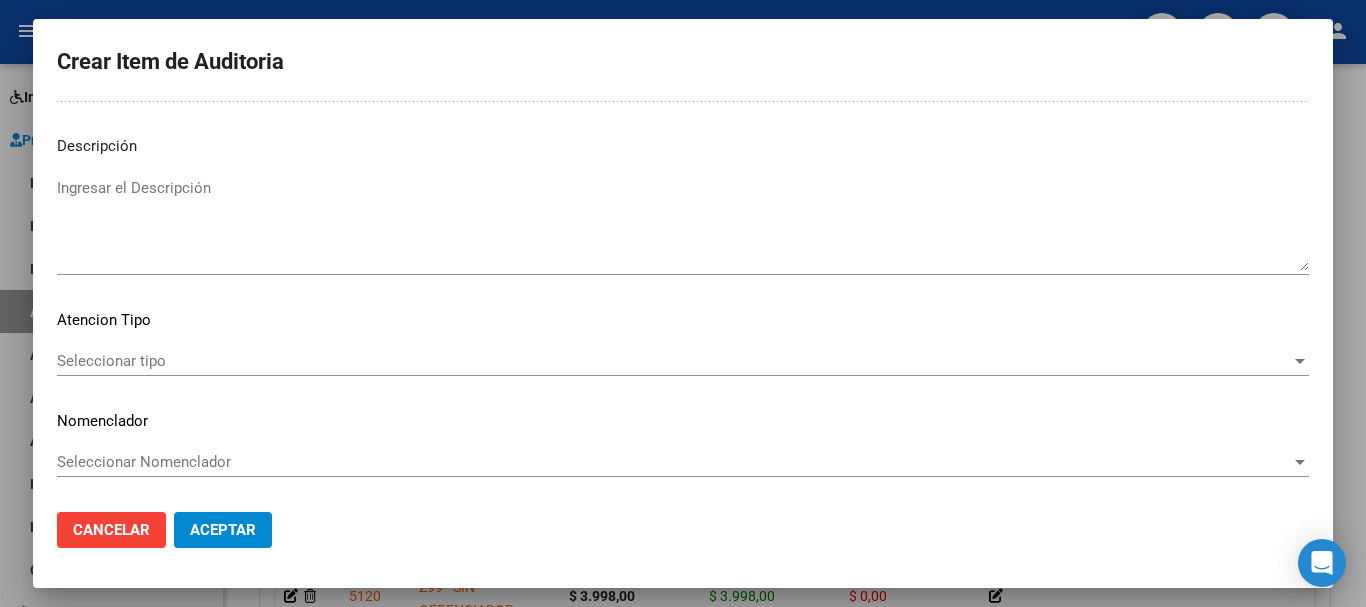click on "Seleccionar tipo" at bounding box center [674, 361] 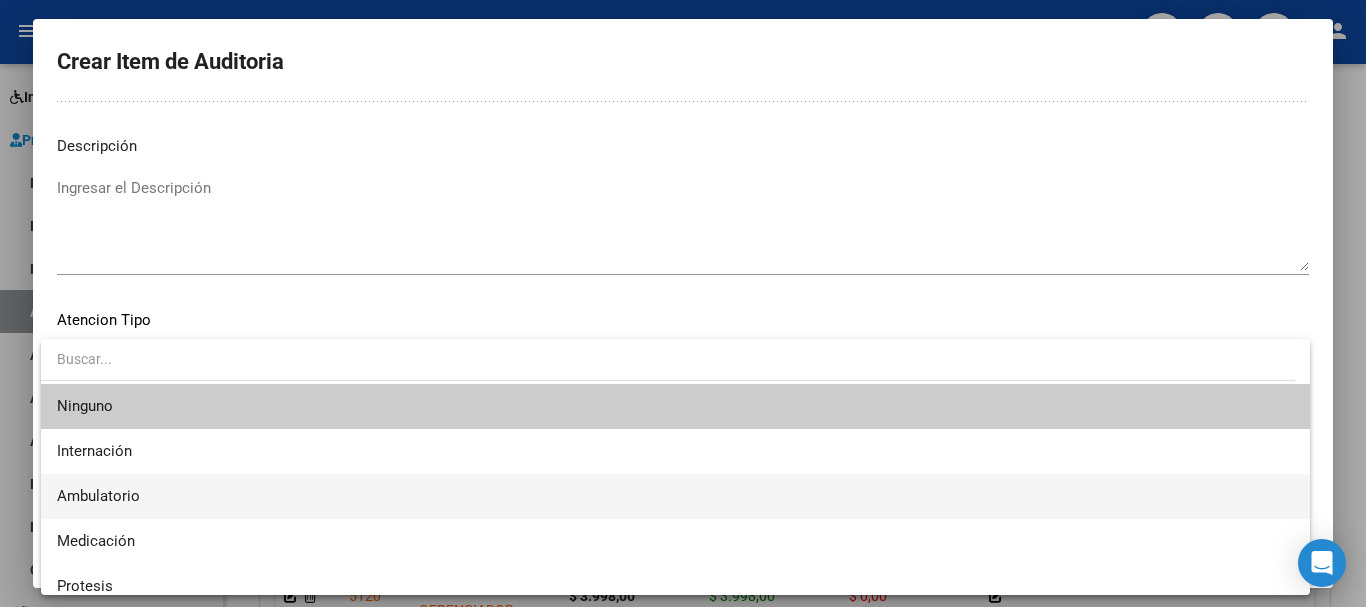 click on "Ambulatorio" at bounding box center (675, 496) 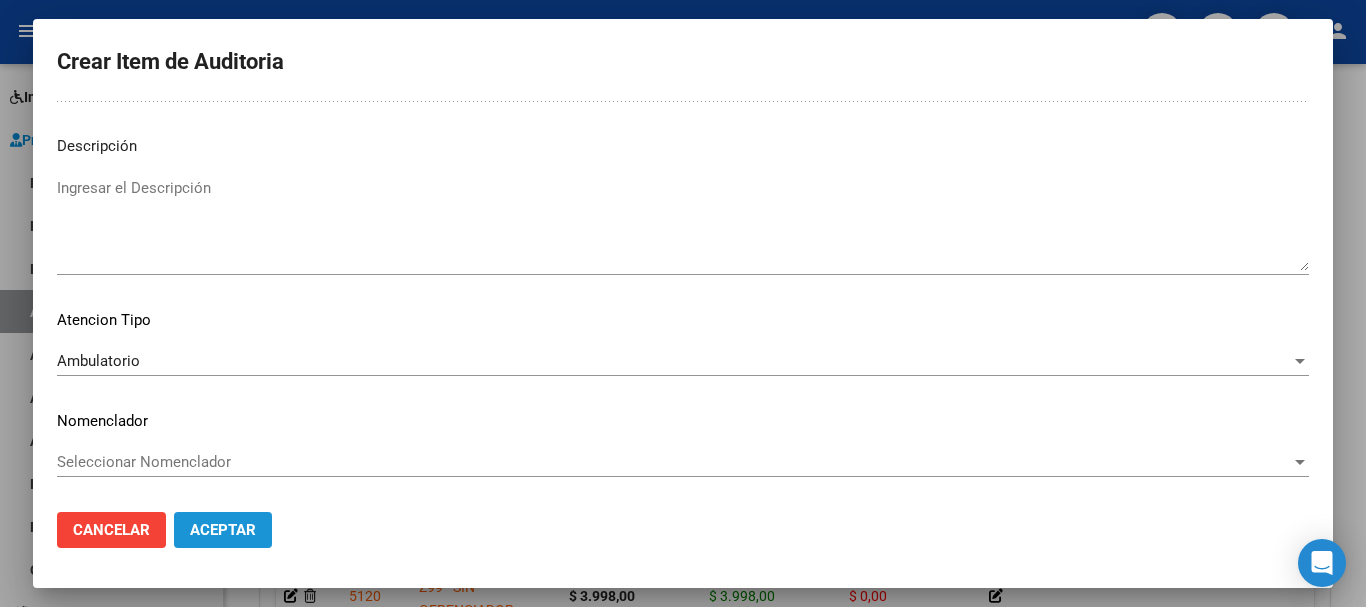 click on "Aceptar" 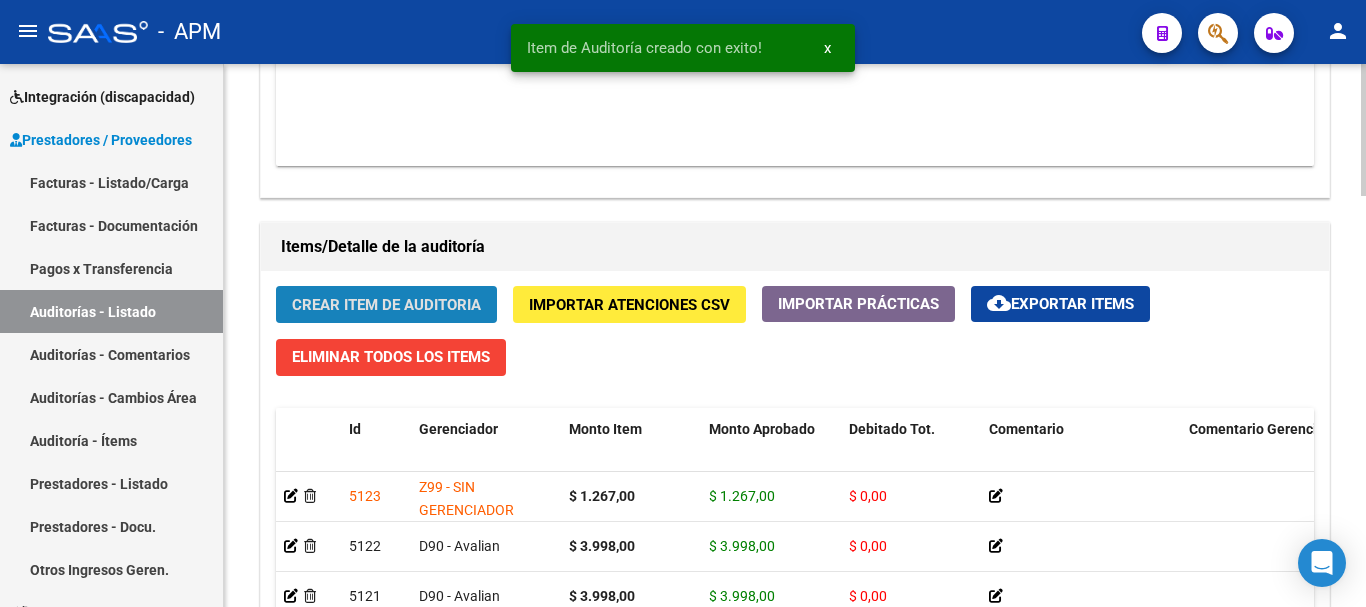 click on "Crear Item de Auditoria" 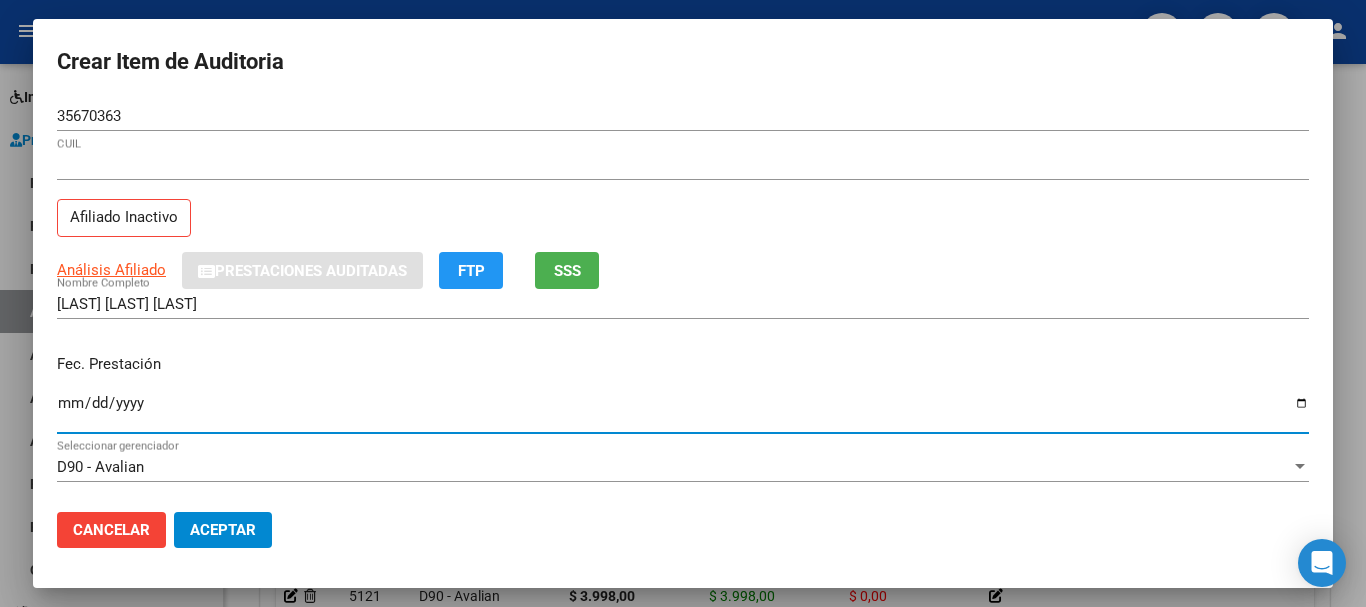 click on "Ingresar la fecha" at bounding box center [683, 411] 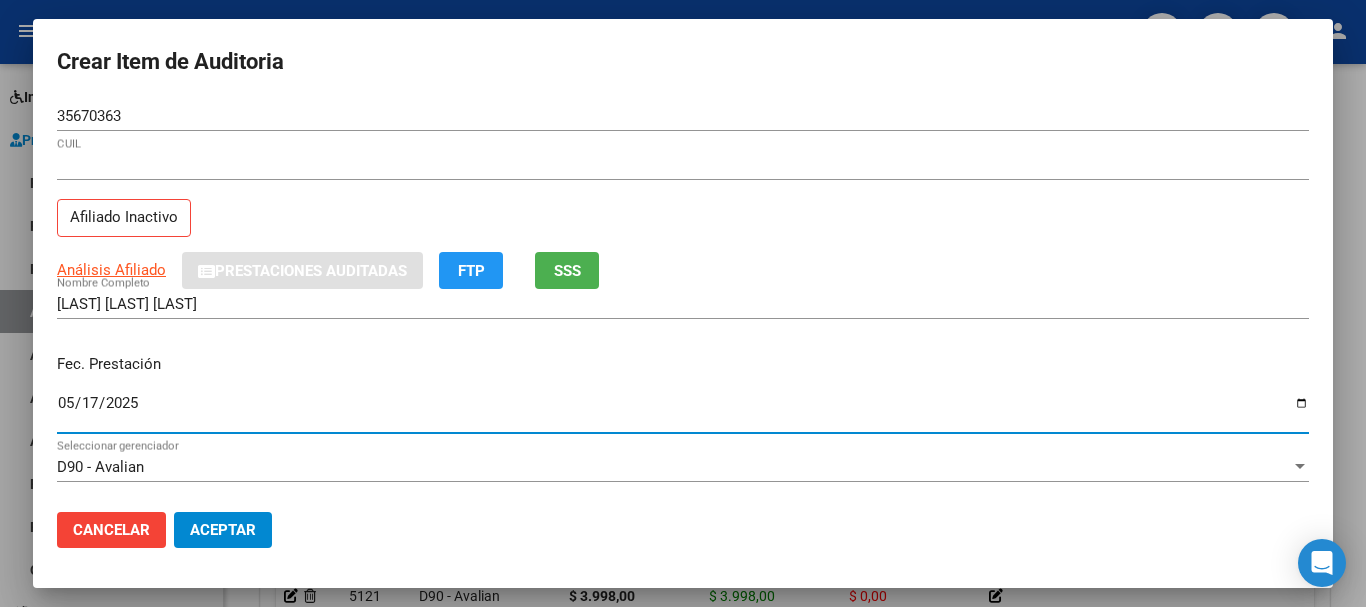 scroll, scrollTop: 100, scrollLeft: 0, axis: vertical 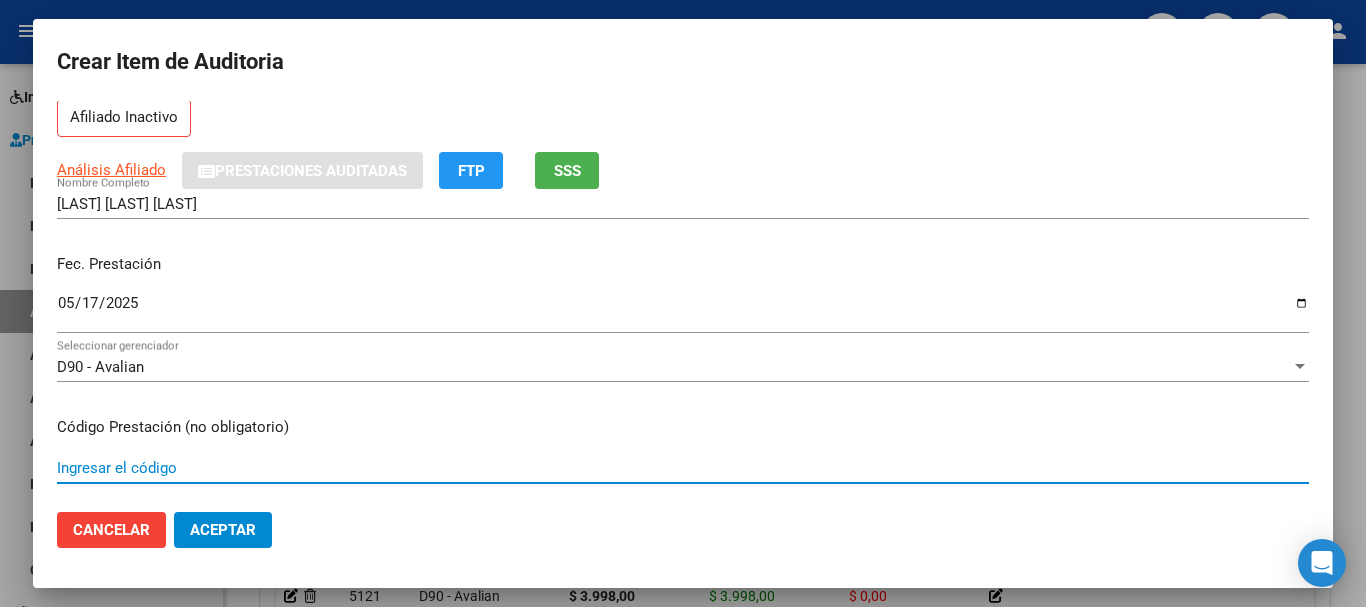 click on "Ingresar el código" at bounding box center (683, 468) 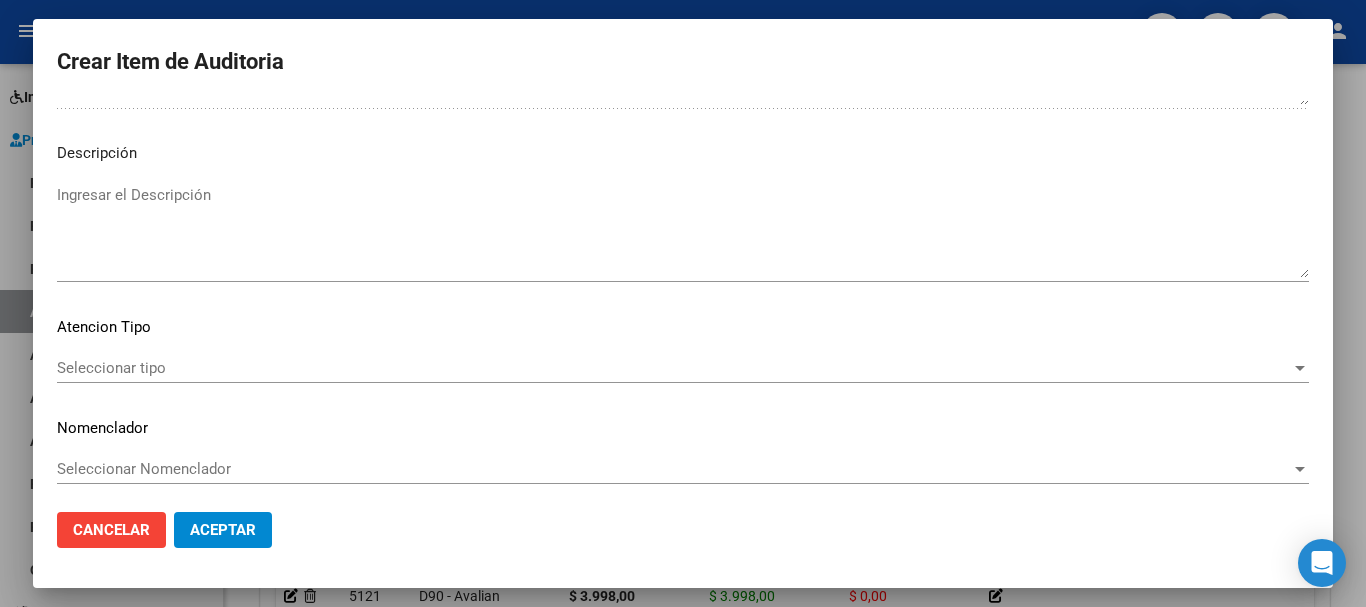 scroll, scrollTop: 1233, scrollLeft: 0, axis: vertical 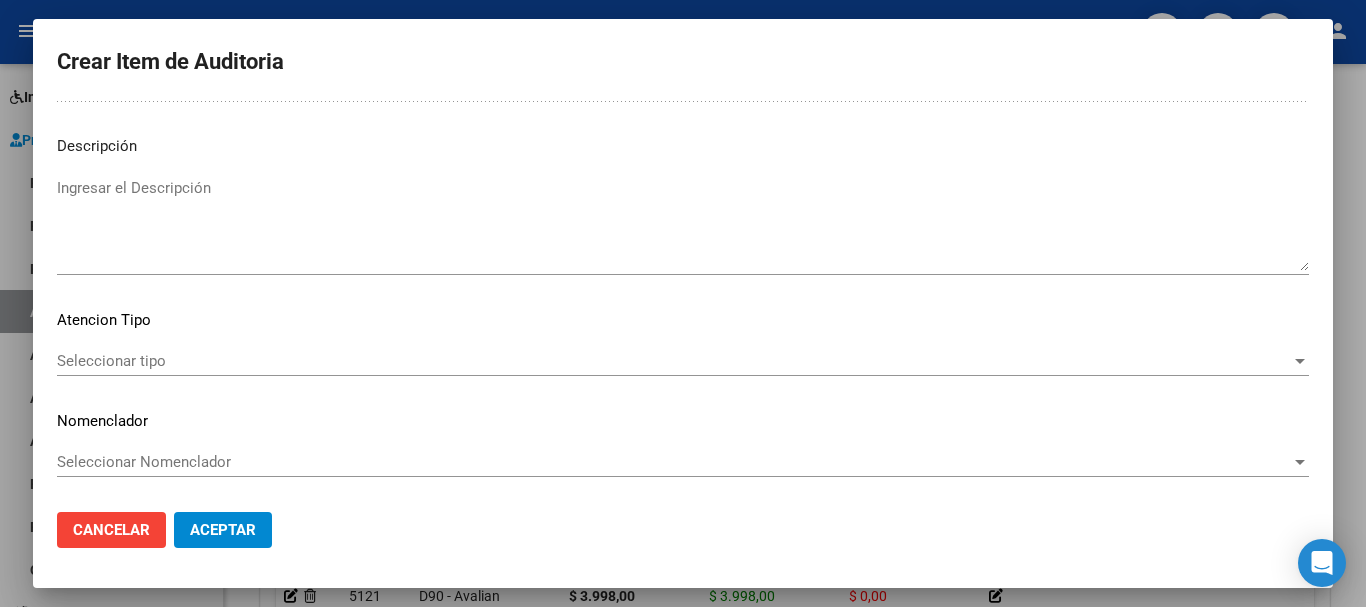 click on "Seleccionar tipo" at bounding box center (674, 361) 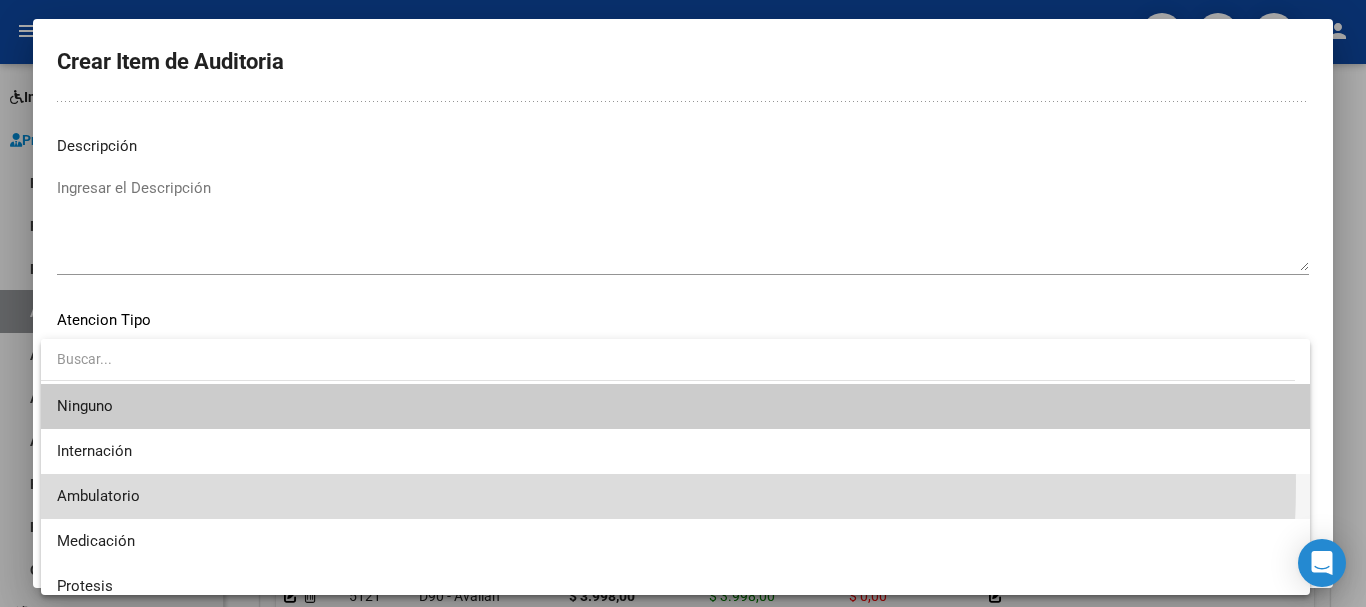 click on "Ambulatorio" at bounding box center (675, 496) 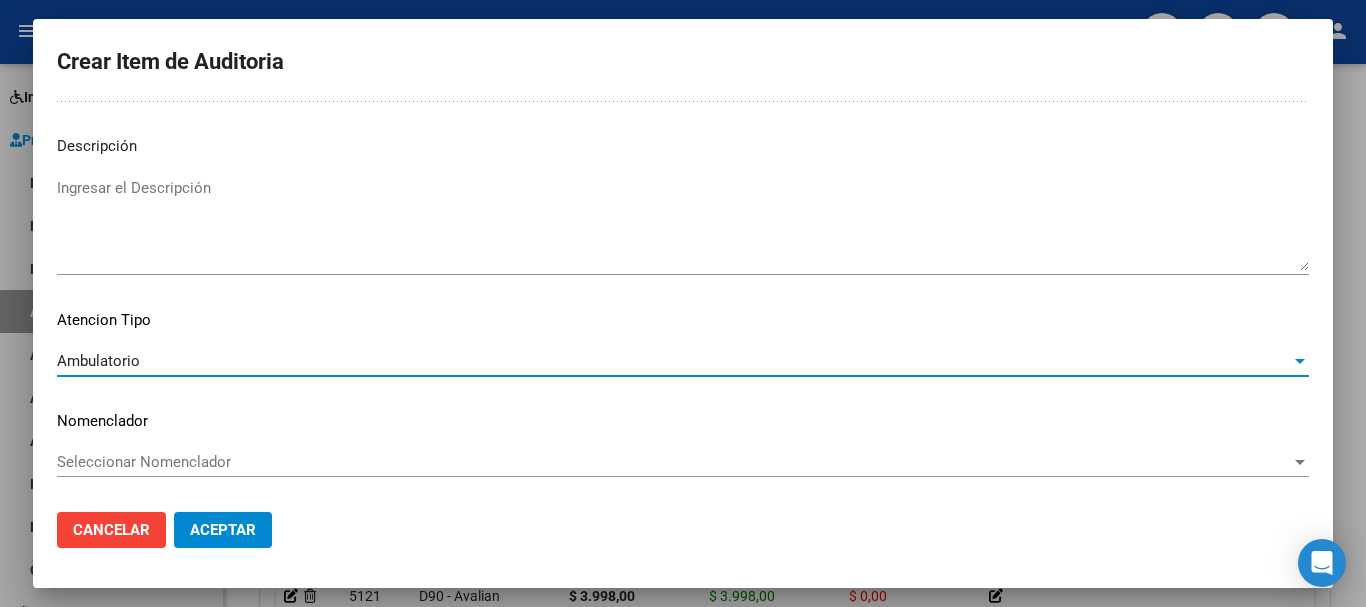 click on "Aceptar" 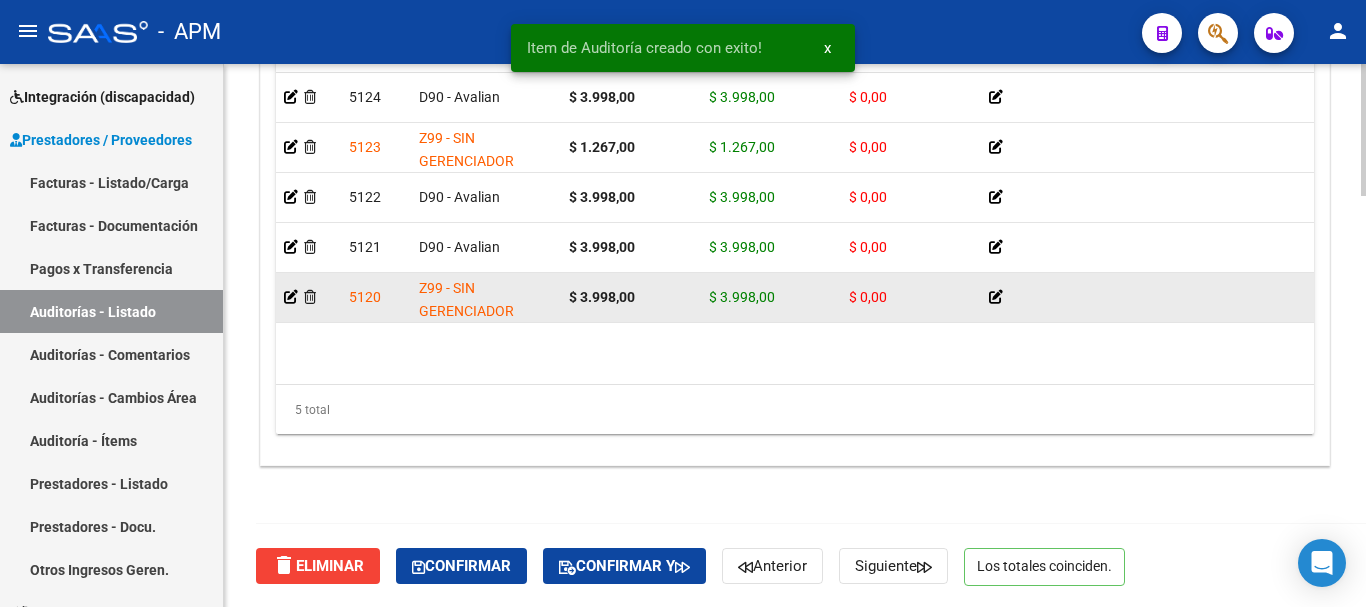 scroll, scrollTop: 1687, scrollLeft: 0, axis: vertical 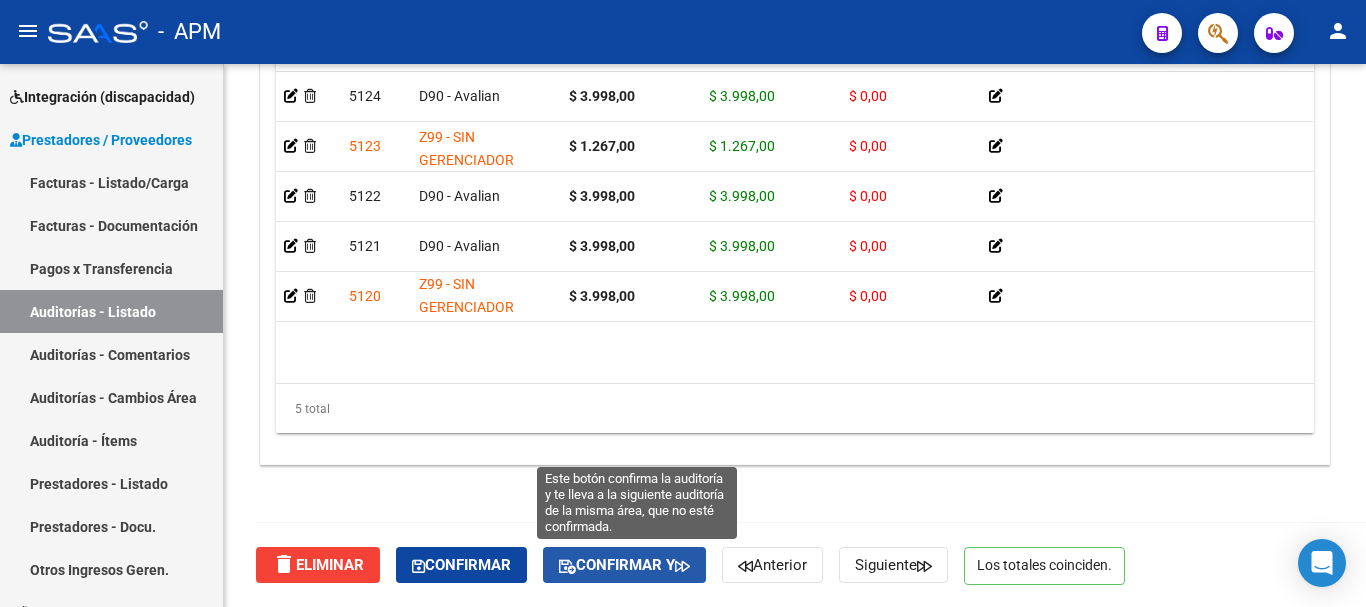 click on "Confirmar y" 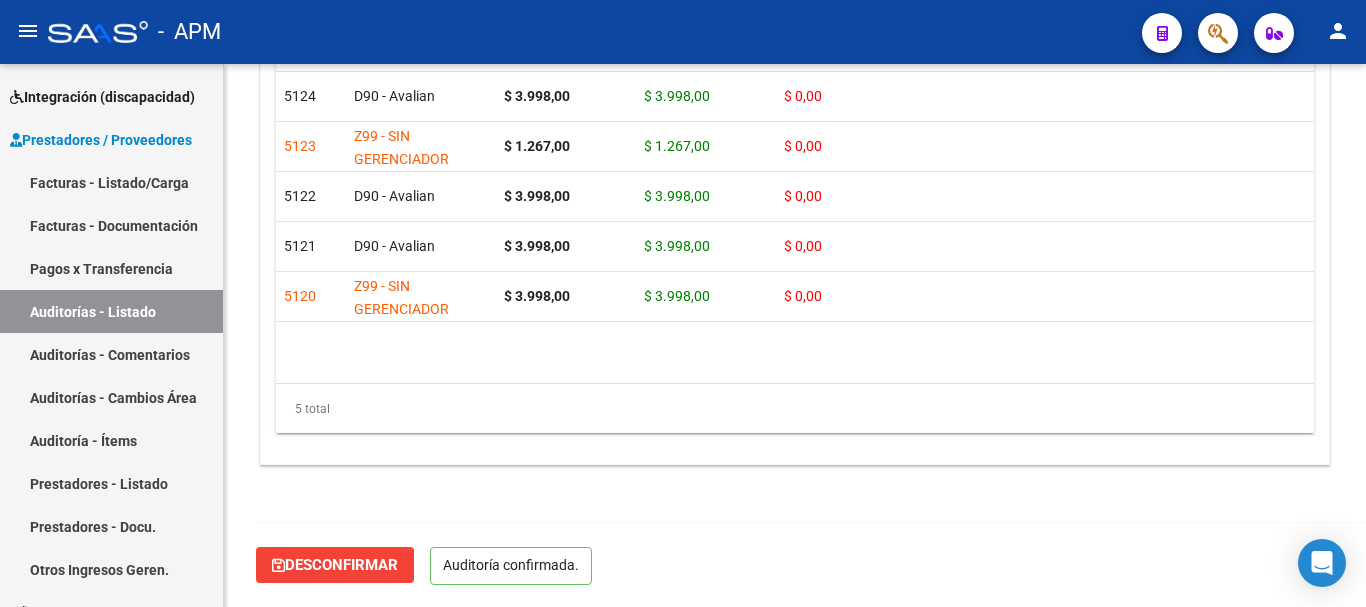 scroll, scrollTop: 1461, scrollLeft: 0, axis: vertical 